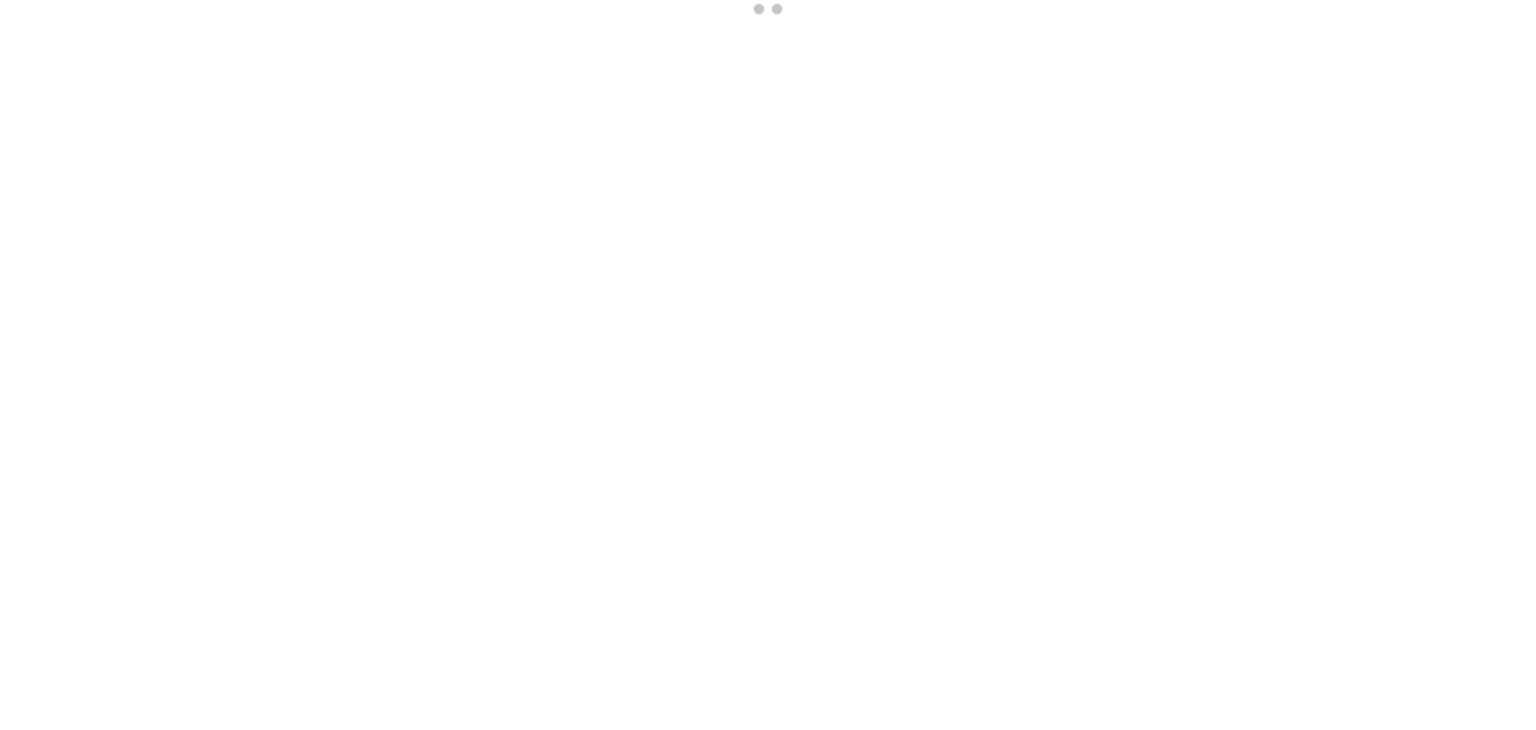 scroll, scrollTop: 0, scrollLeft: 0, axis: both 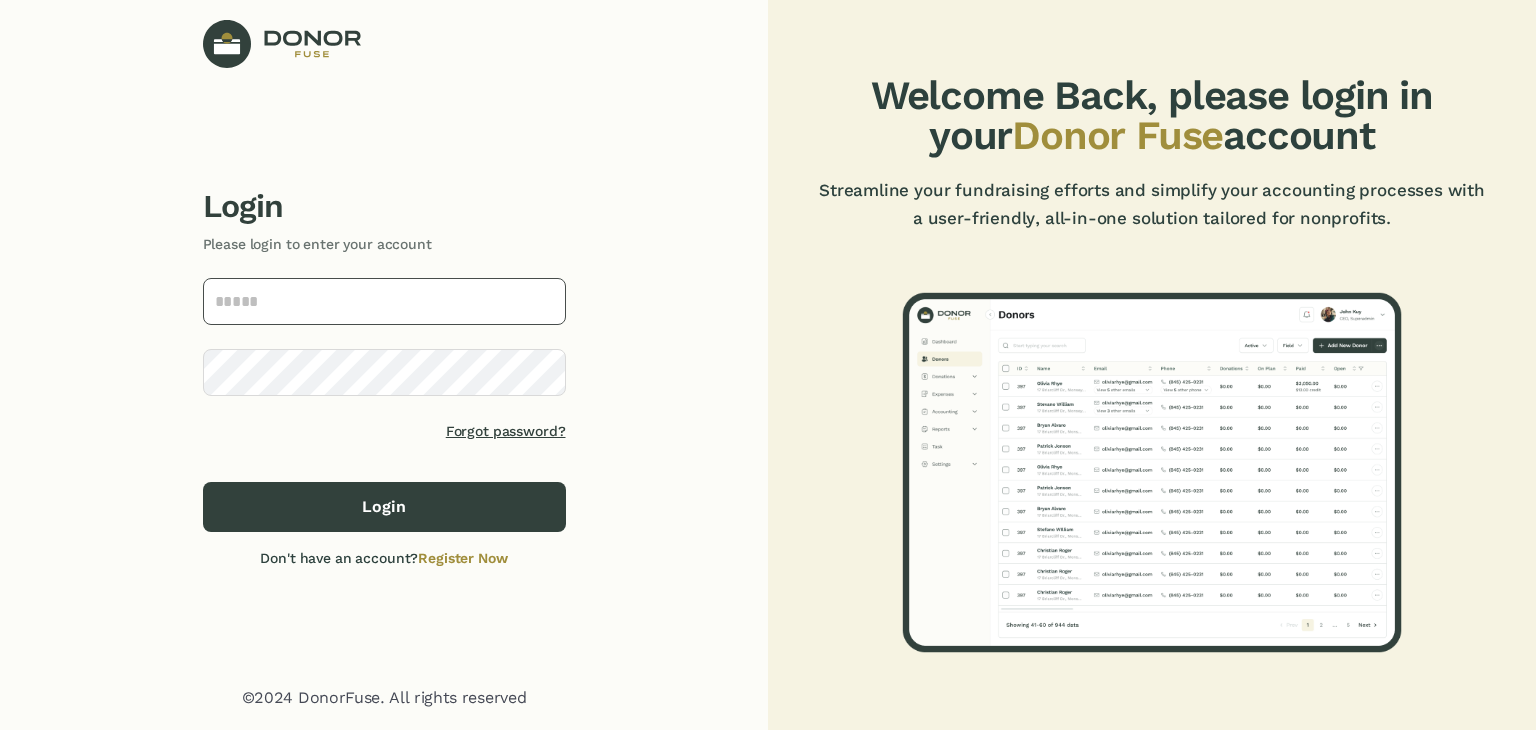 click 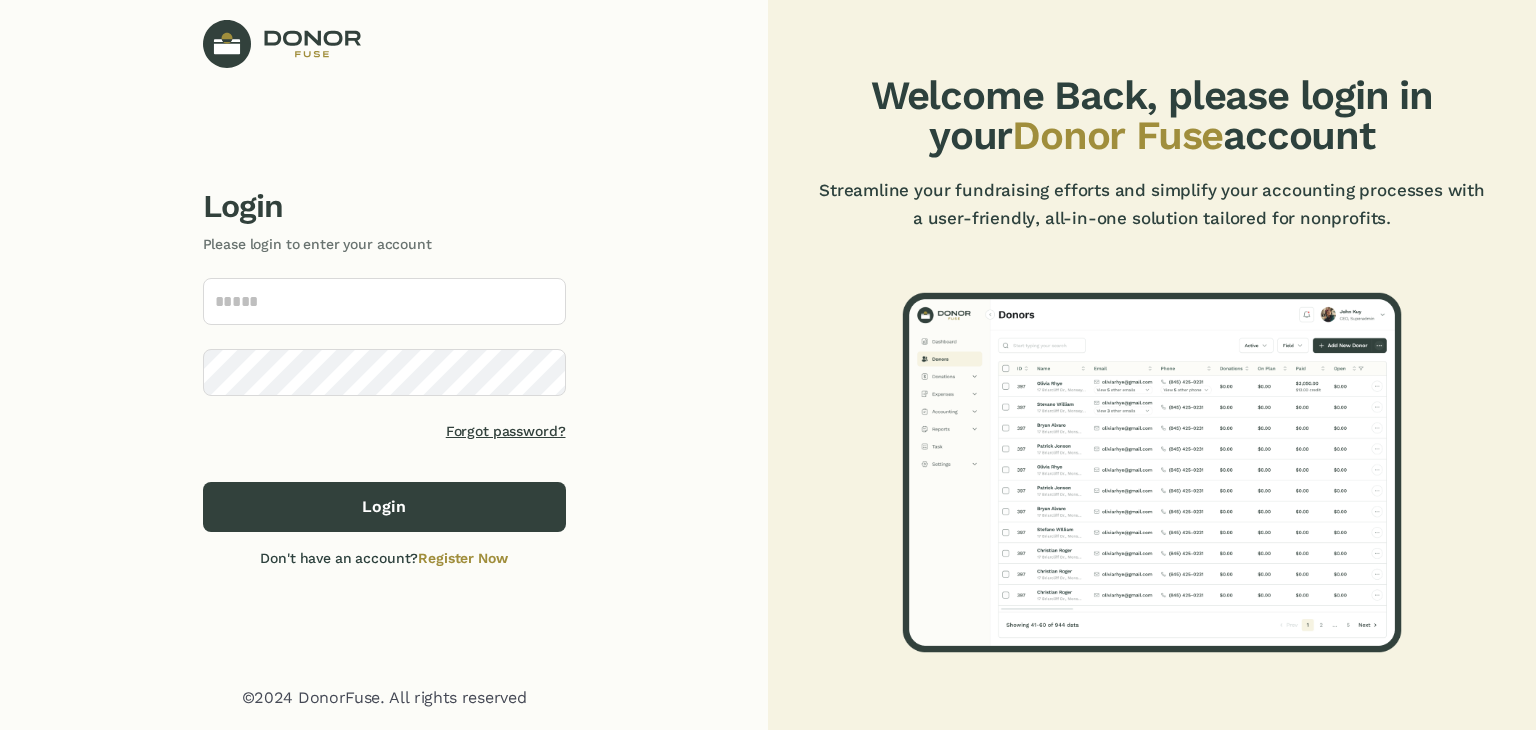 click on "Login Please login to enter your account Forgot password? Login  Don't have an account?  Register Now ©2024 DonorFuse. All rights reserved" 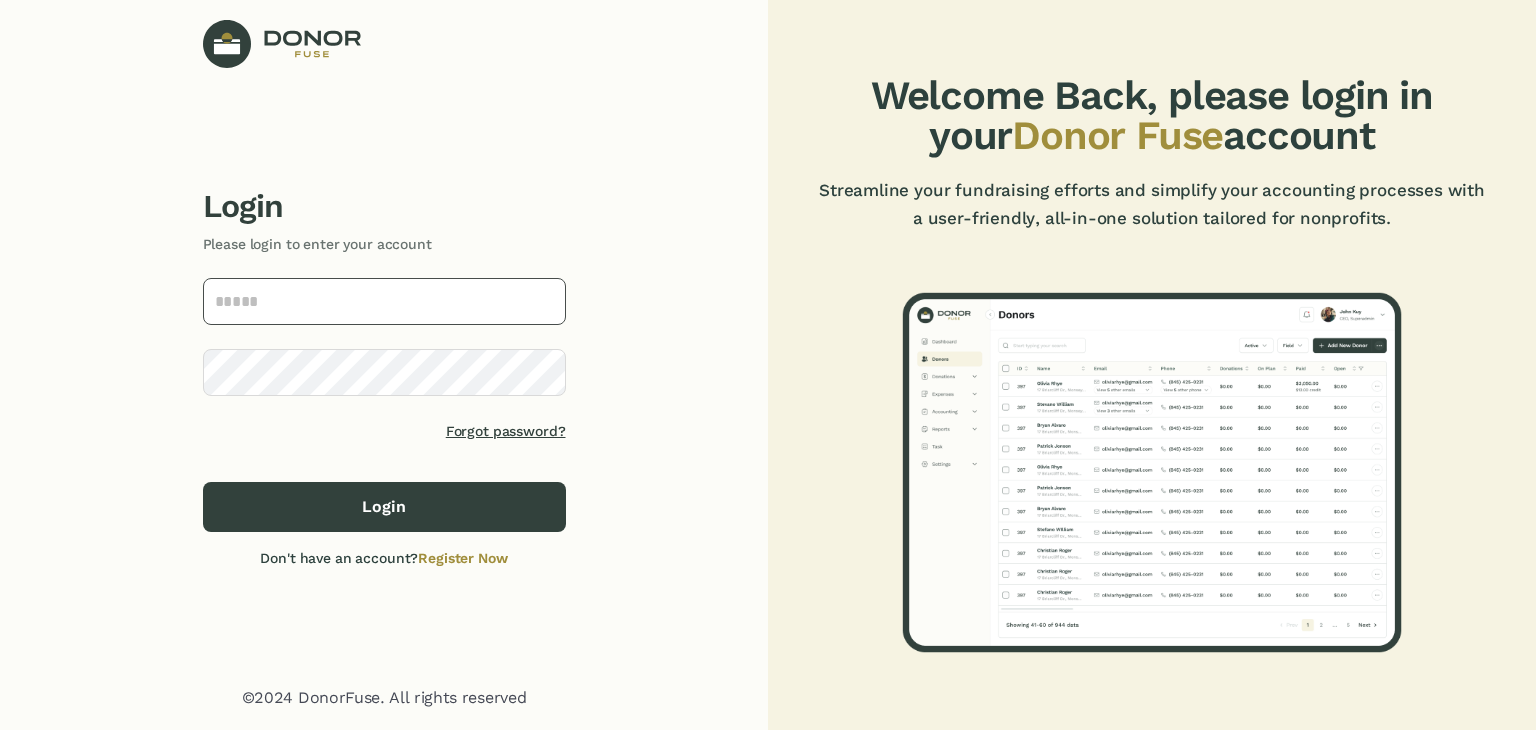 click 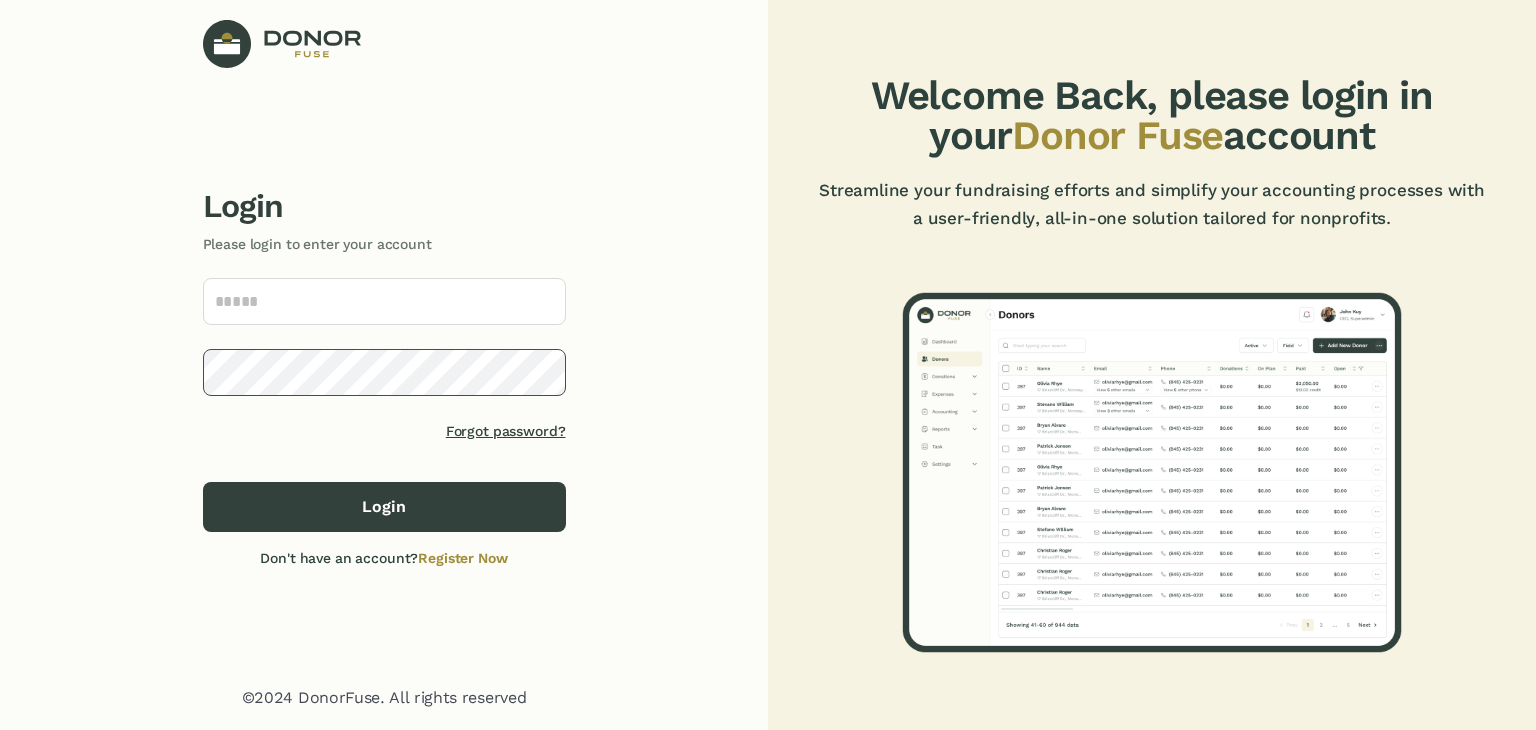 click on "Login Please login to enter your account Forgot password? Login  Don't have an account?  Register Now ©2024 DonorFuse. All rights reserved" 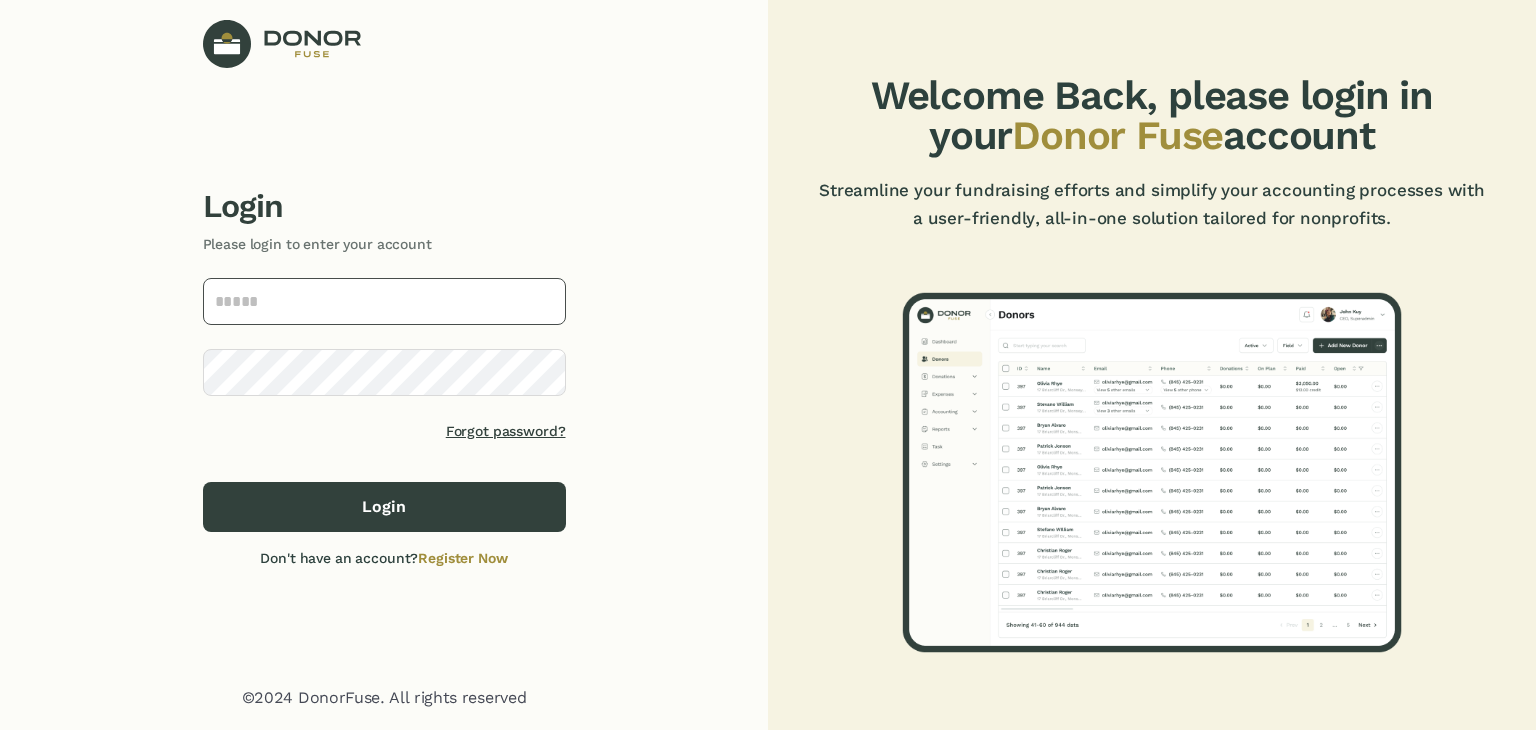 click 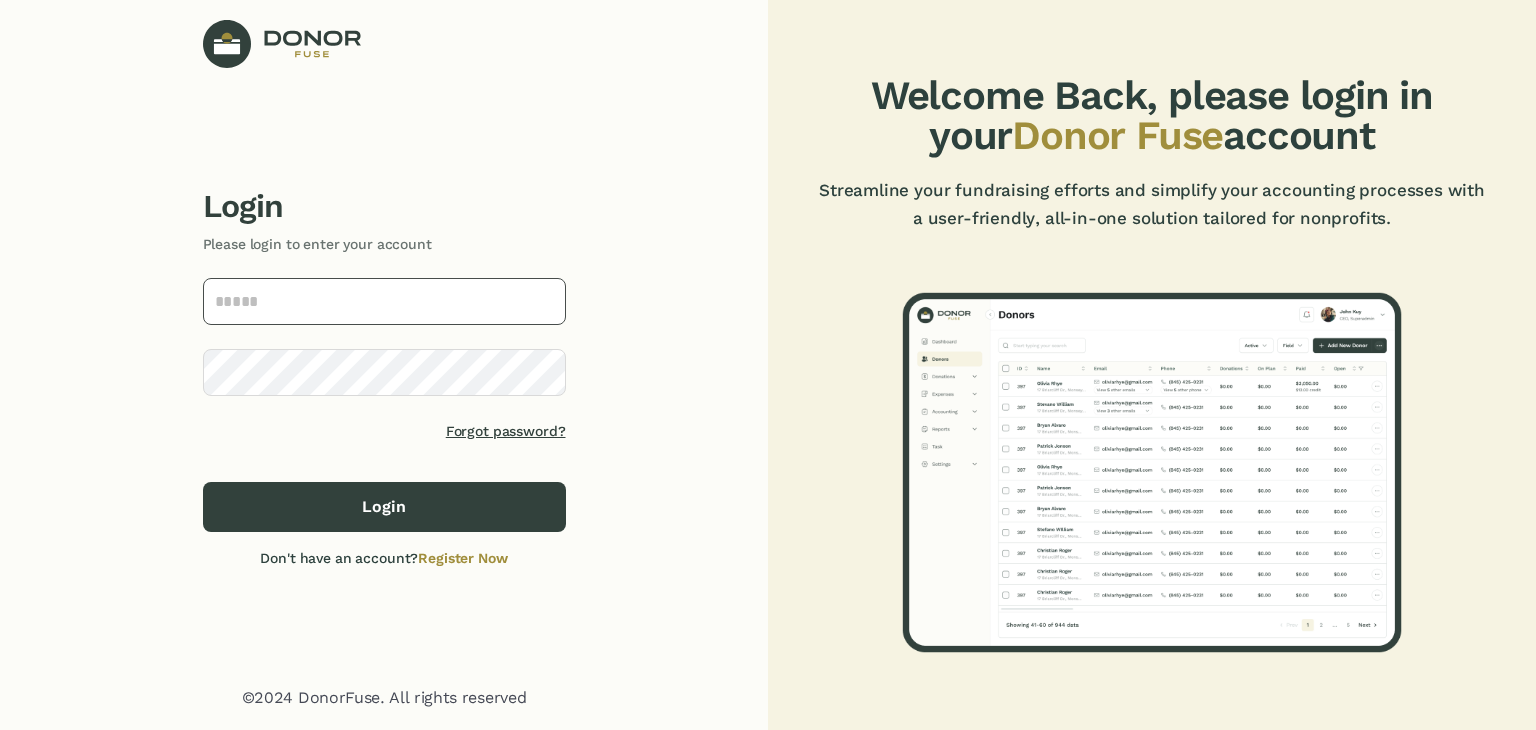 click 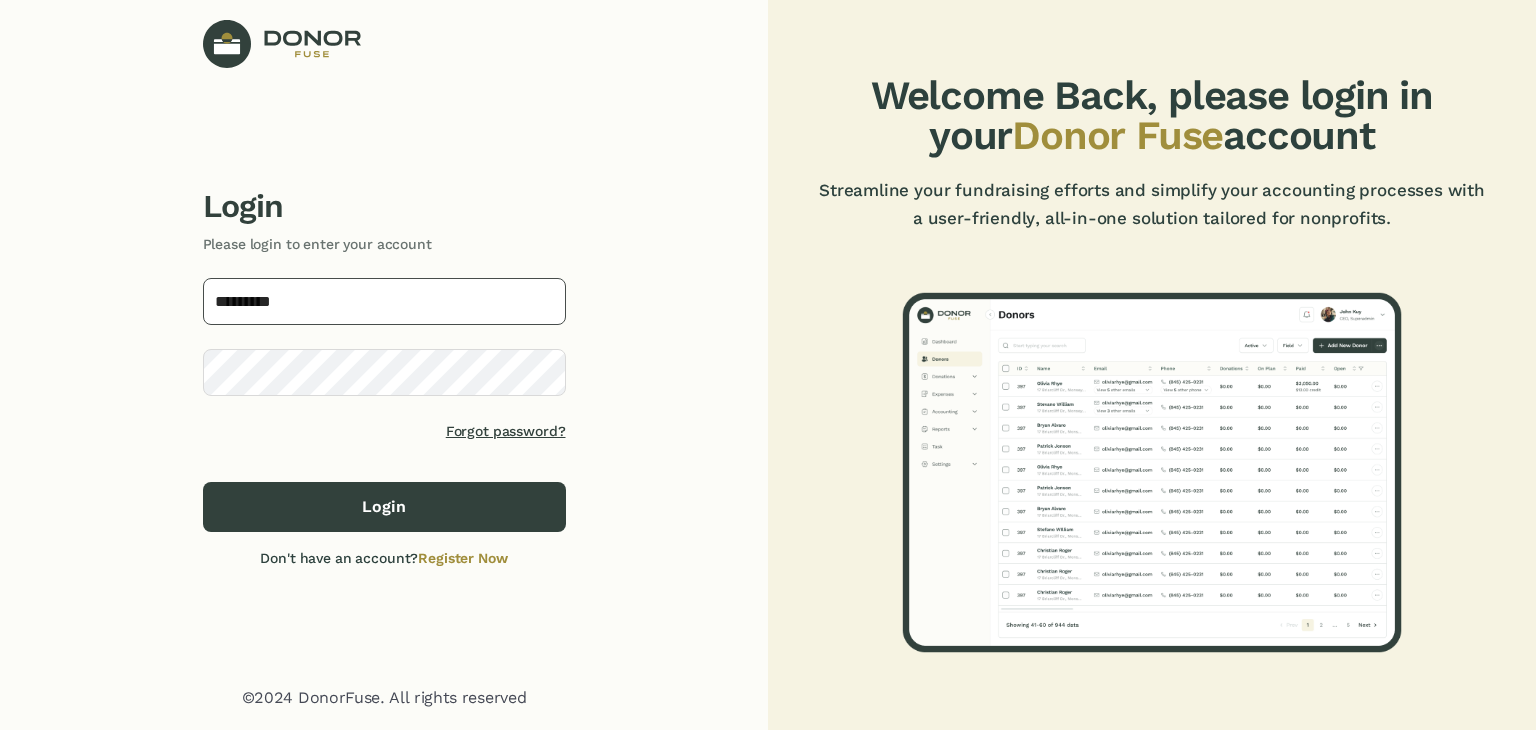 click on "*********" 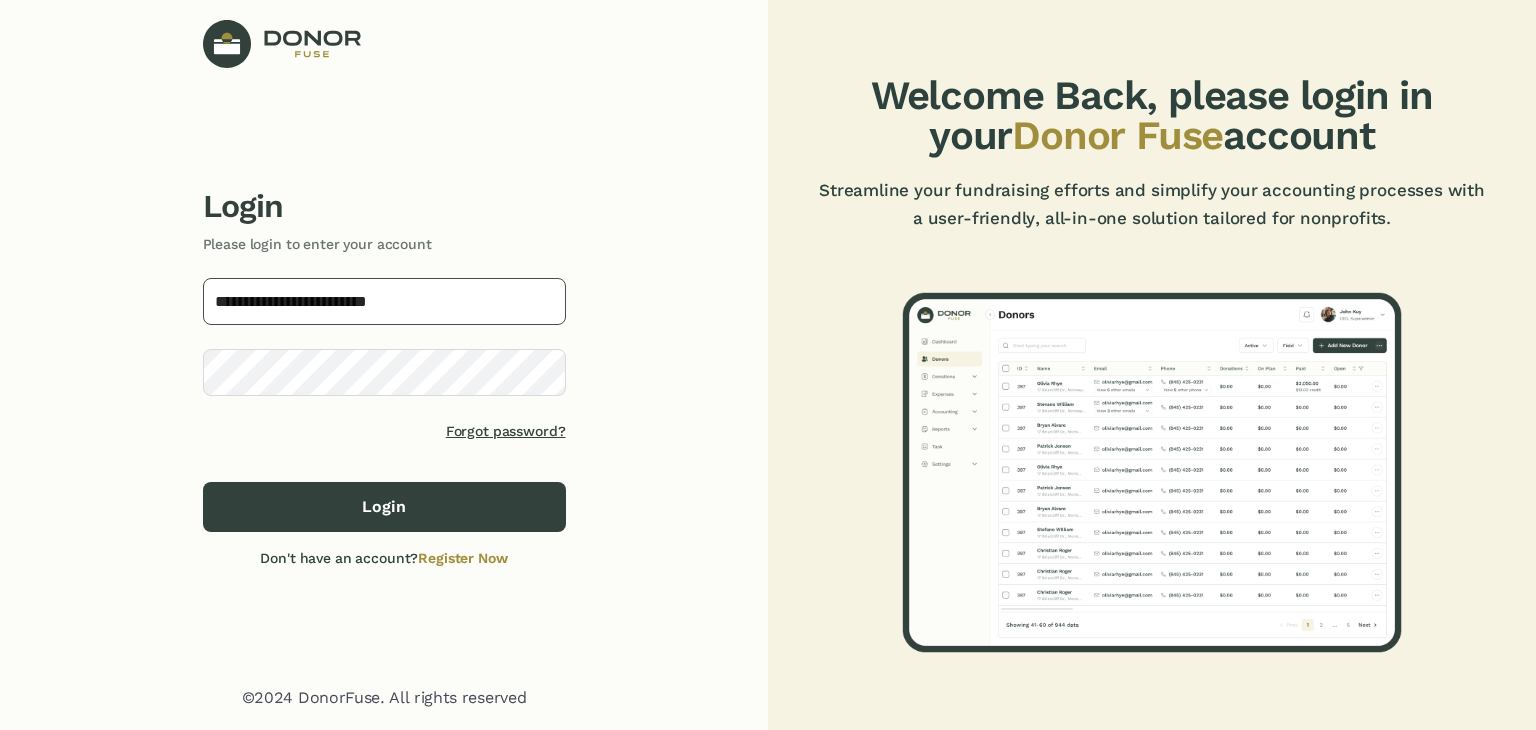 type on "**********" 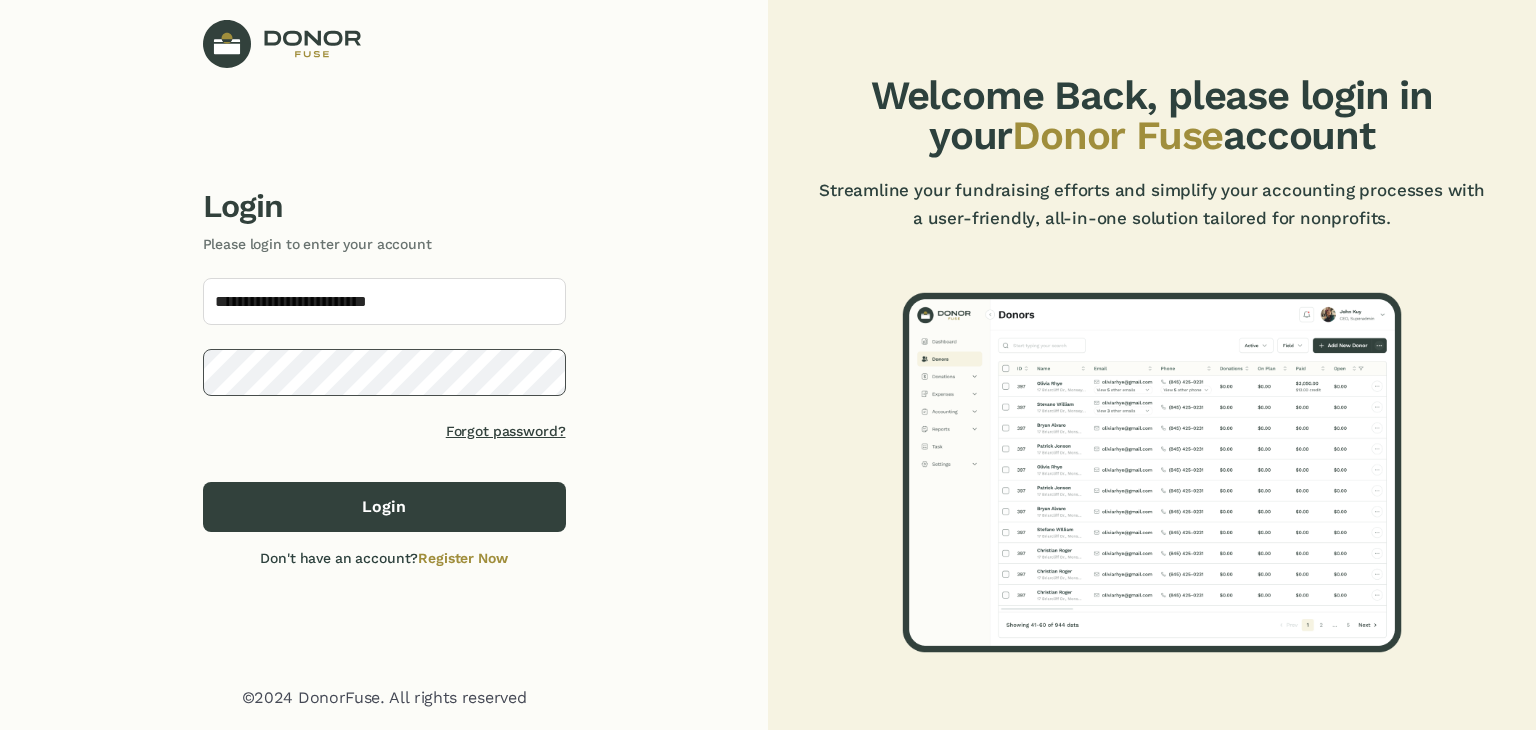 click on "**********" 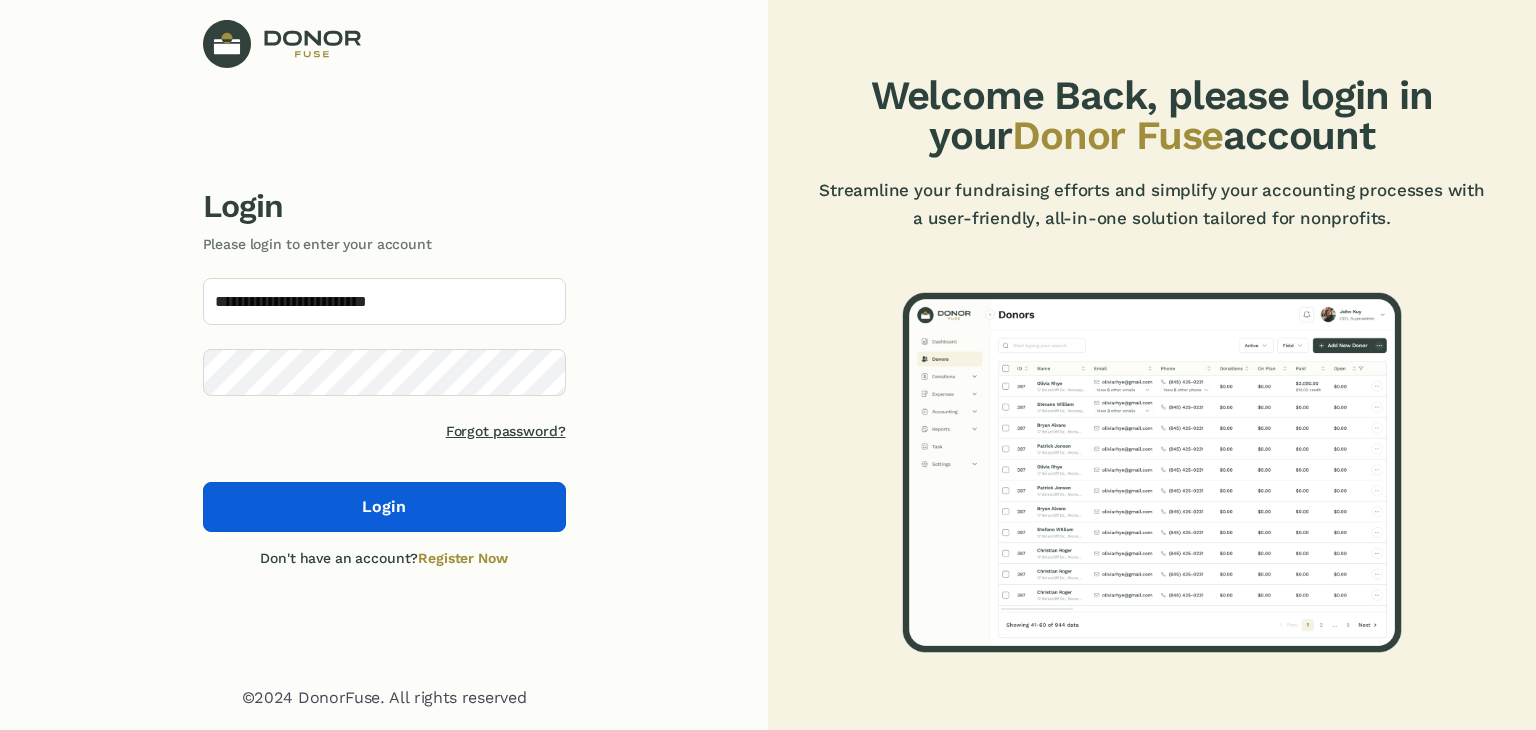 click on "Login" 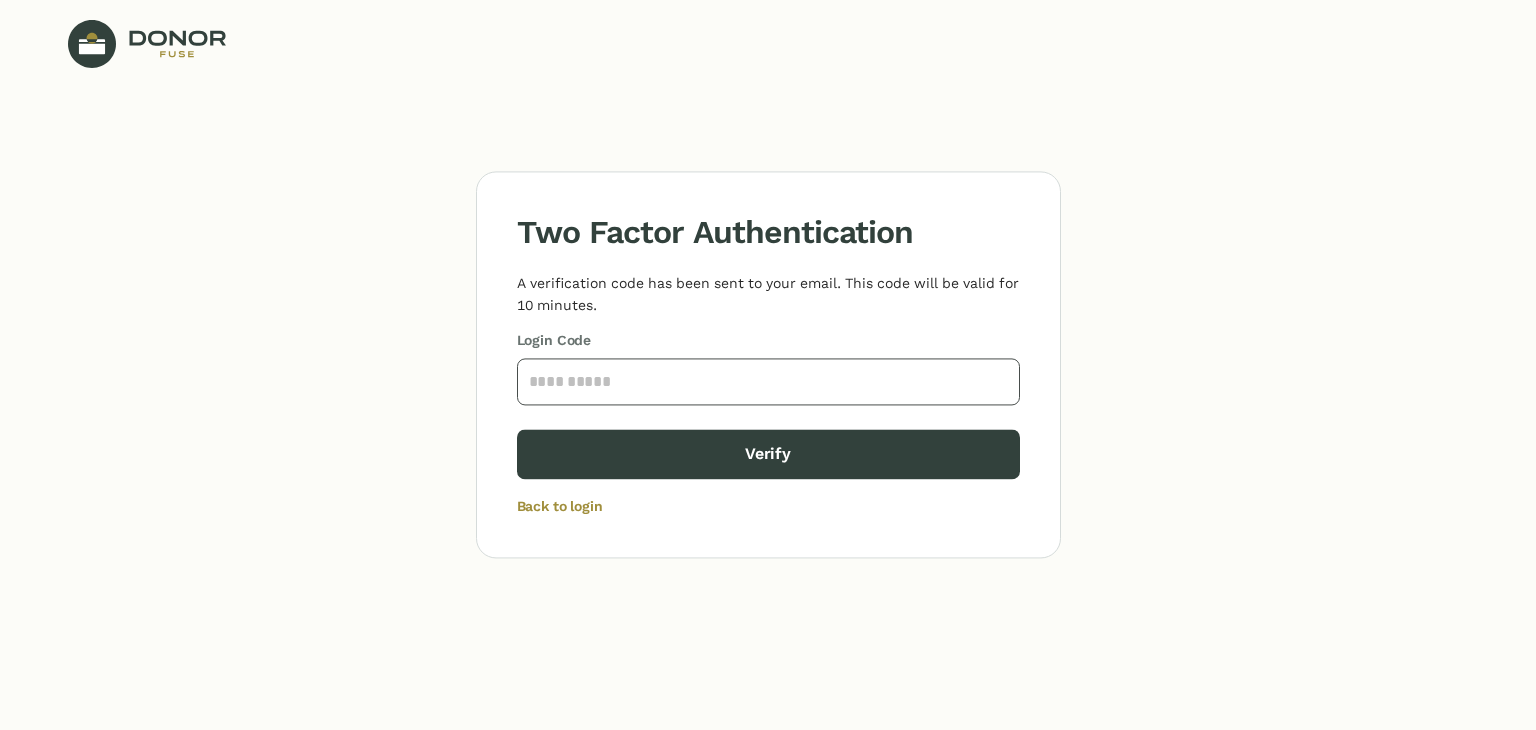 click 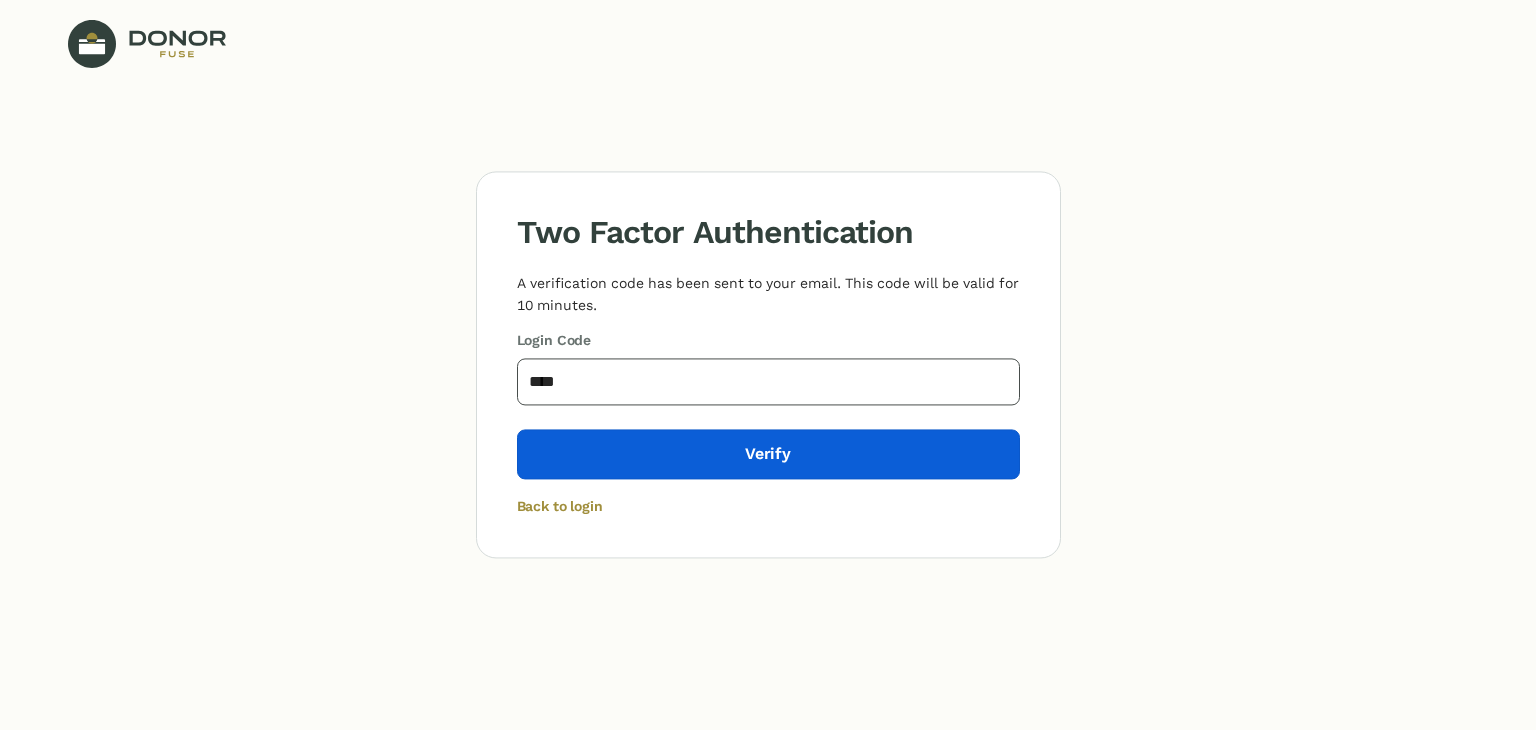 type on "****" 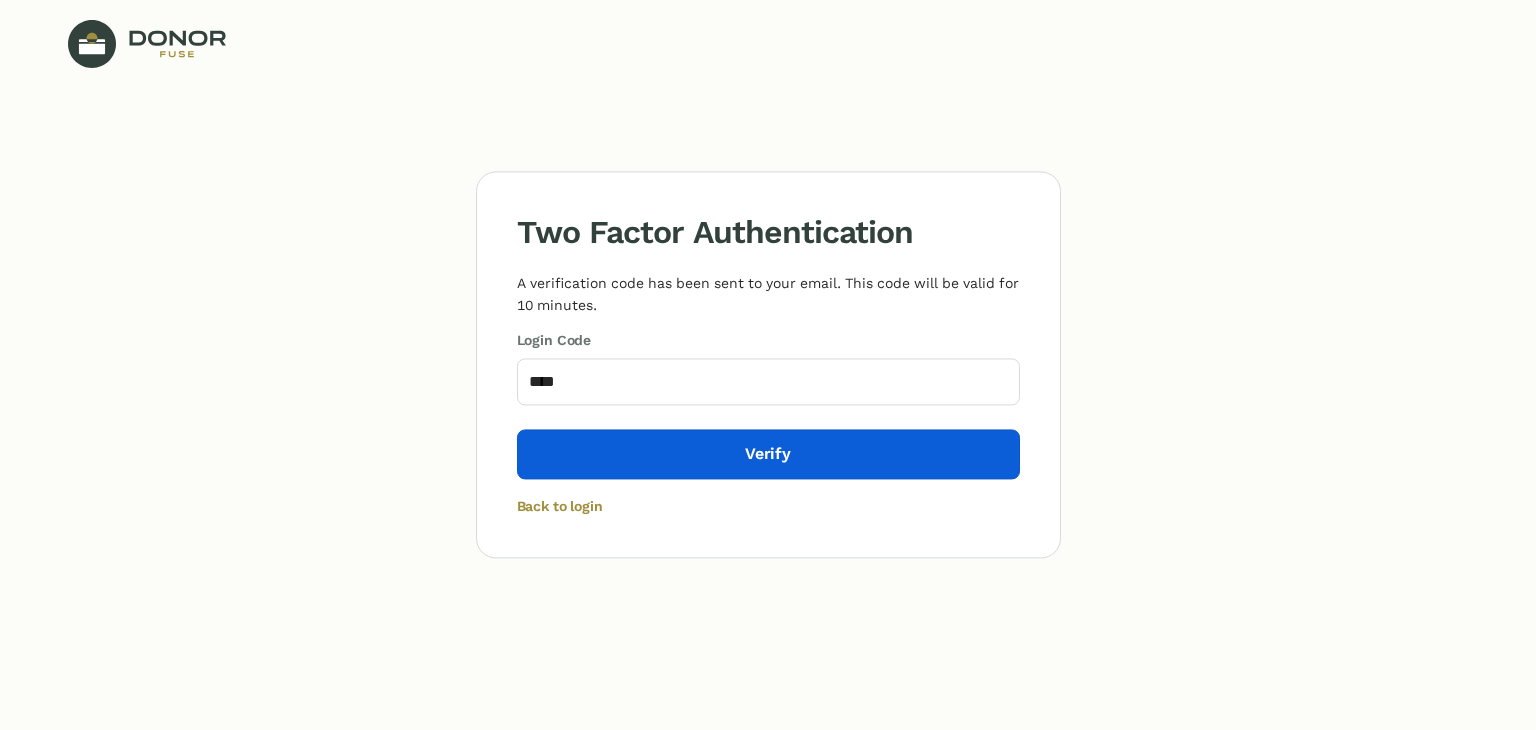 click on "Verify" 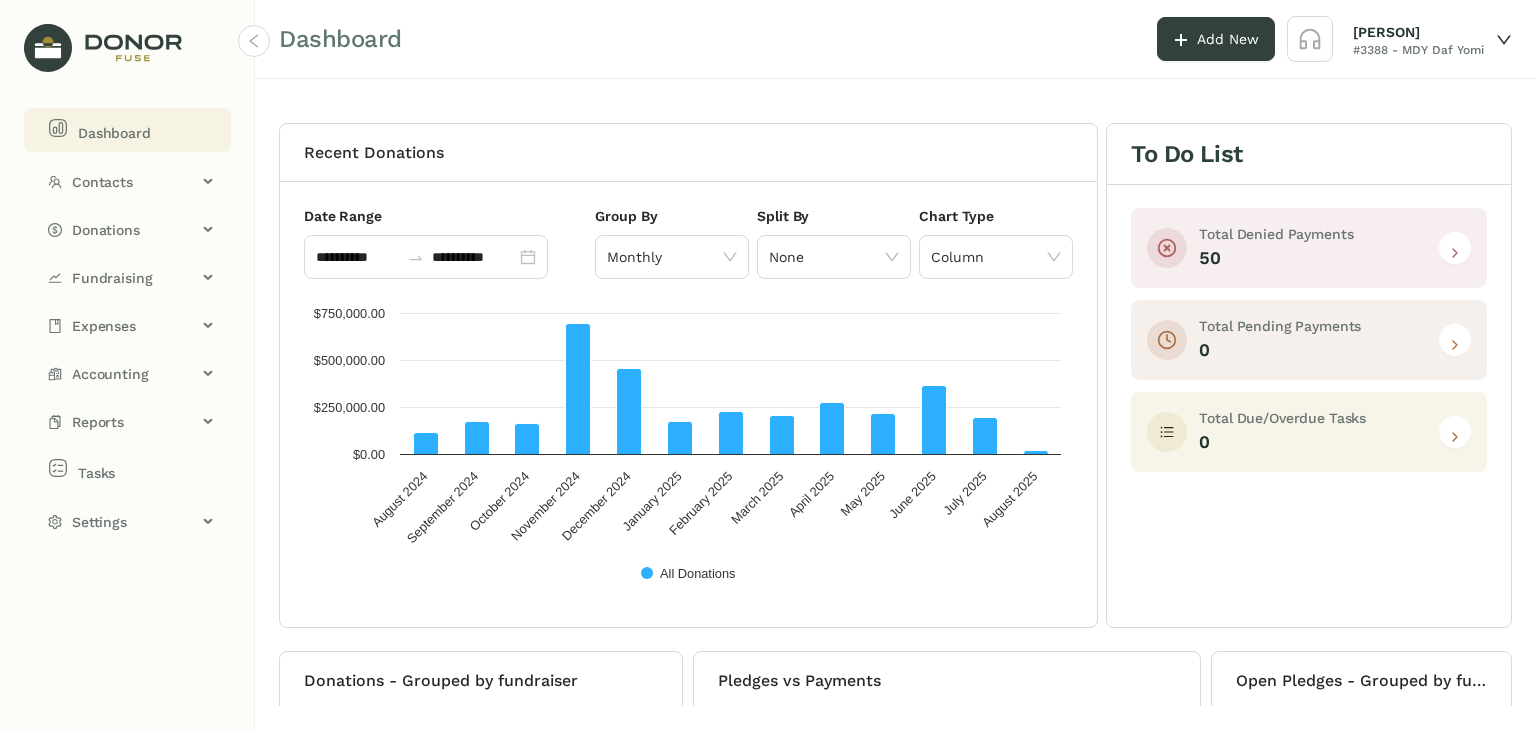 click on "Dashboard Add New [PERSON] #[NUMBER] - MDY Daf Yomi" 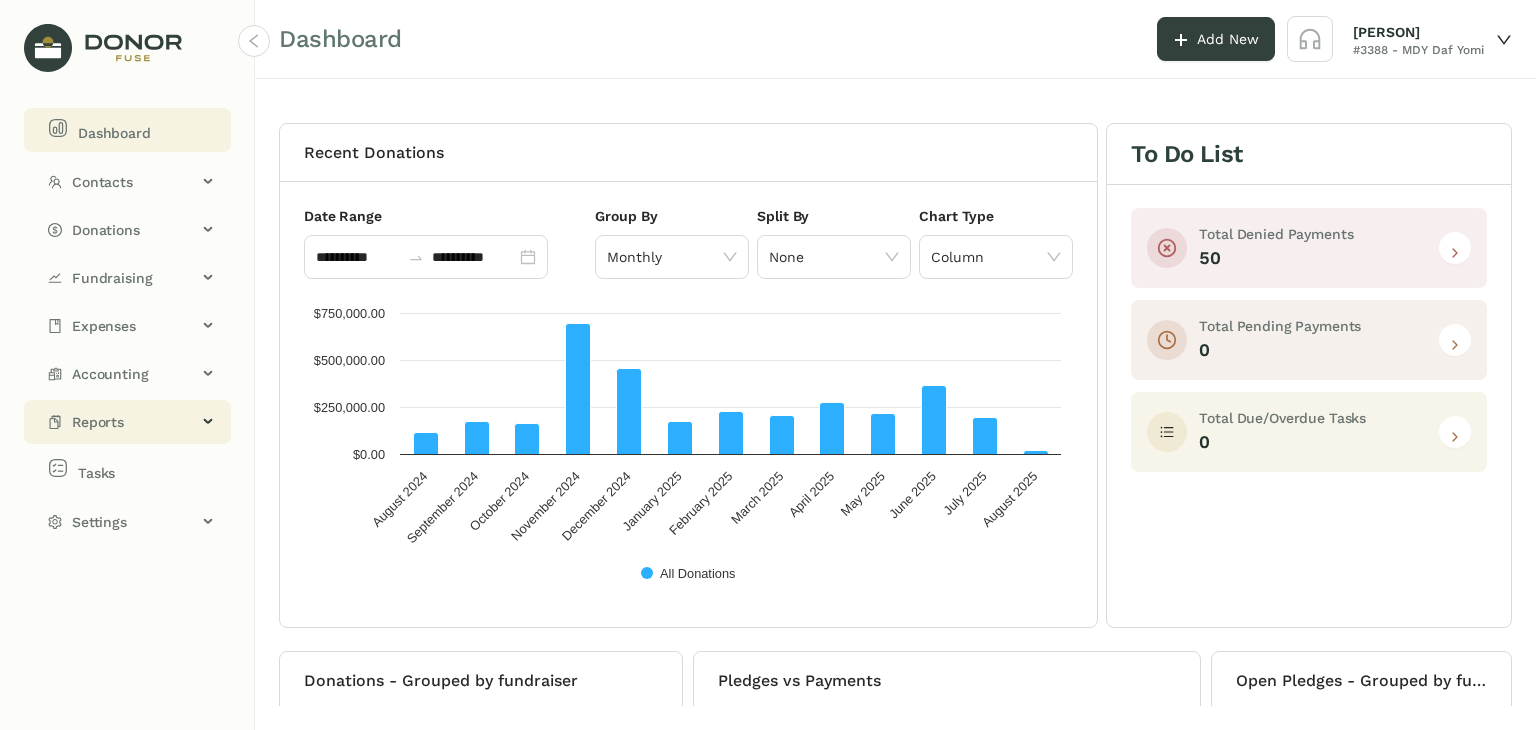 click on "Reports" 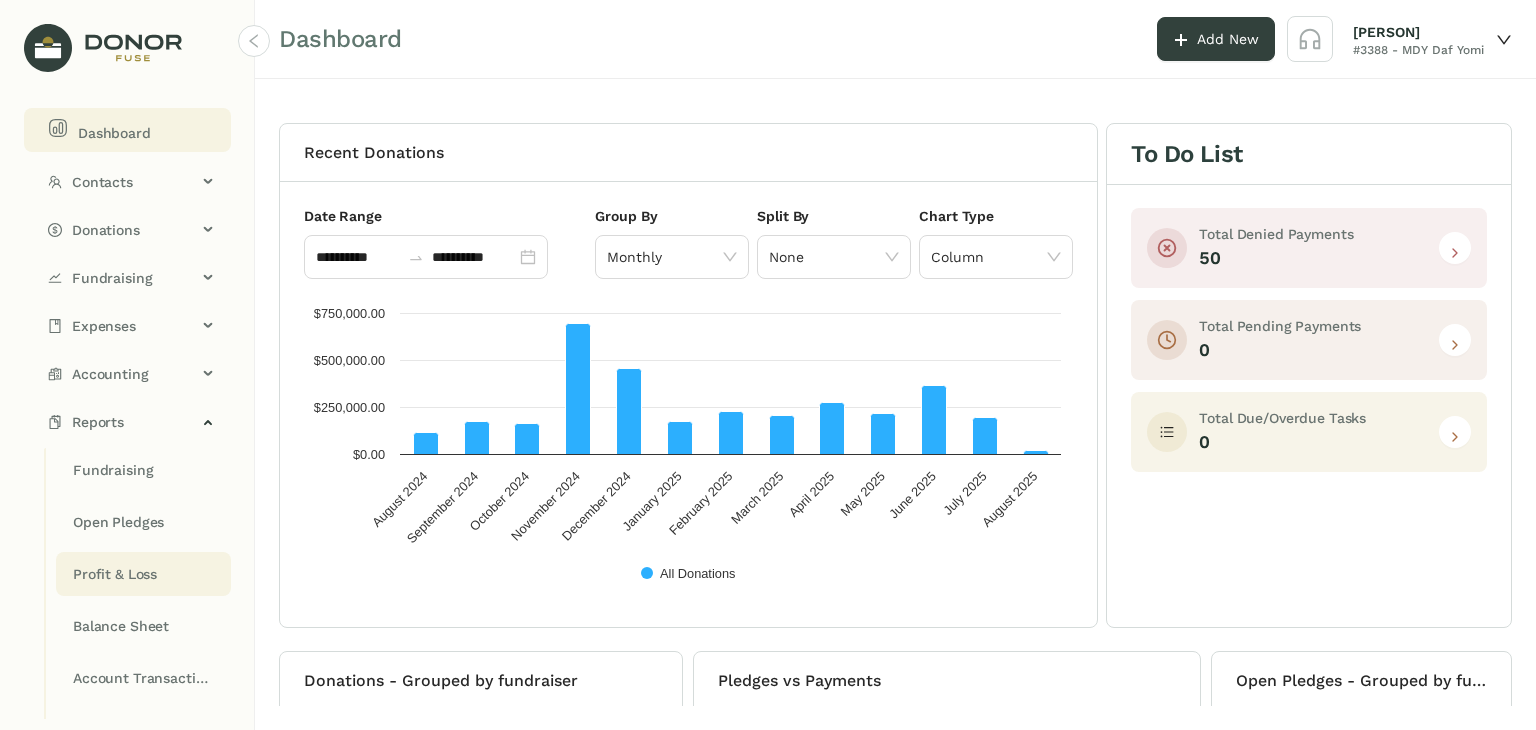 click on "Profit & Loss" 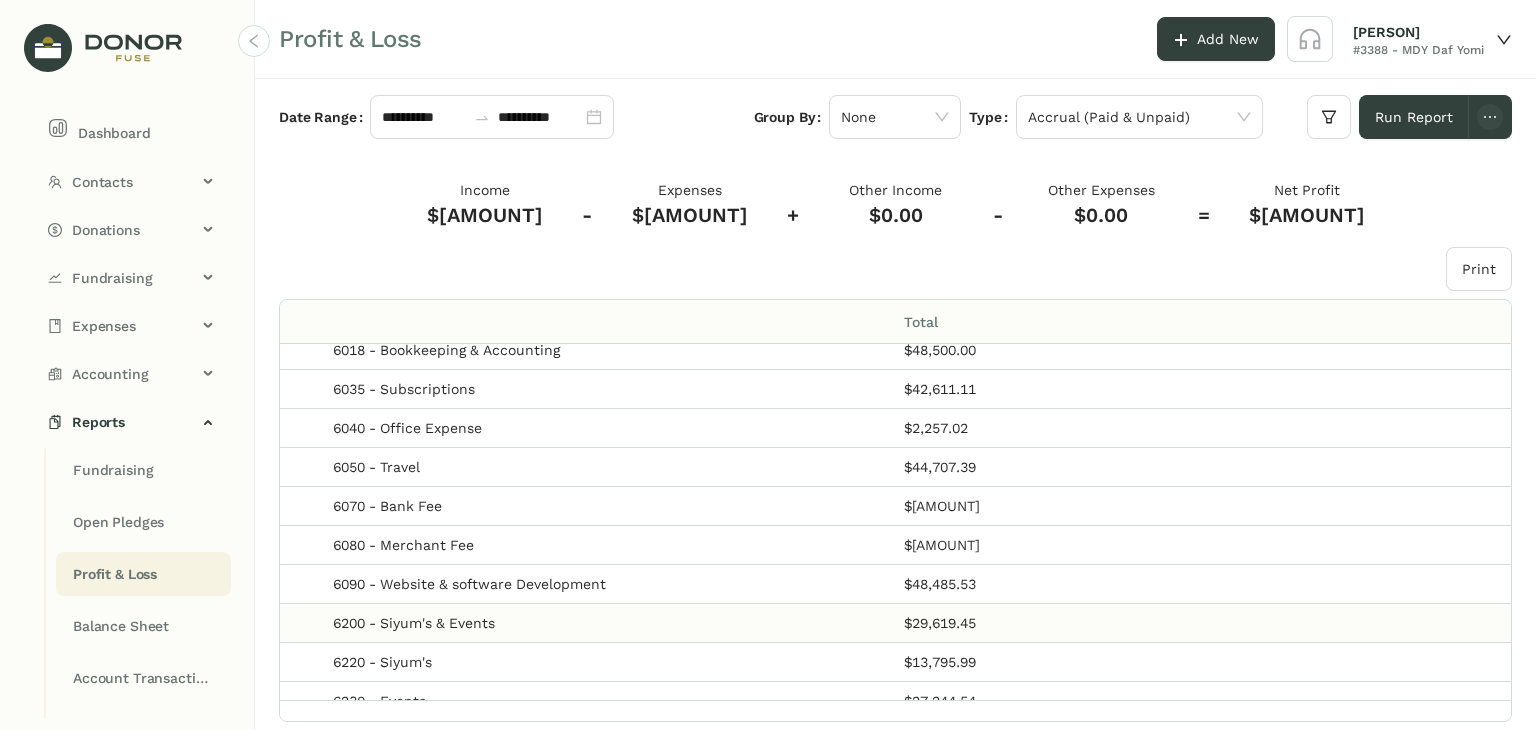 scroll, scrollTop: 400, scrollLeft: 0, axis: vertical 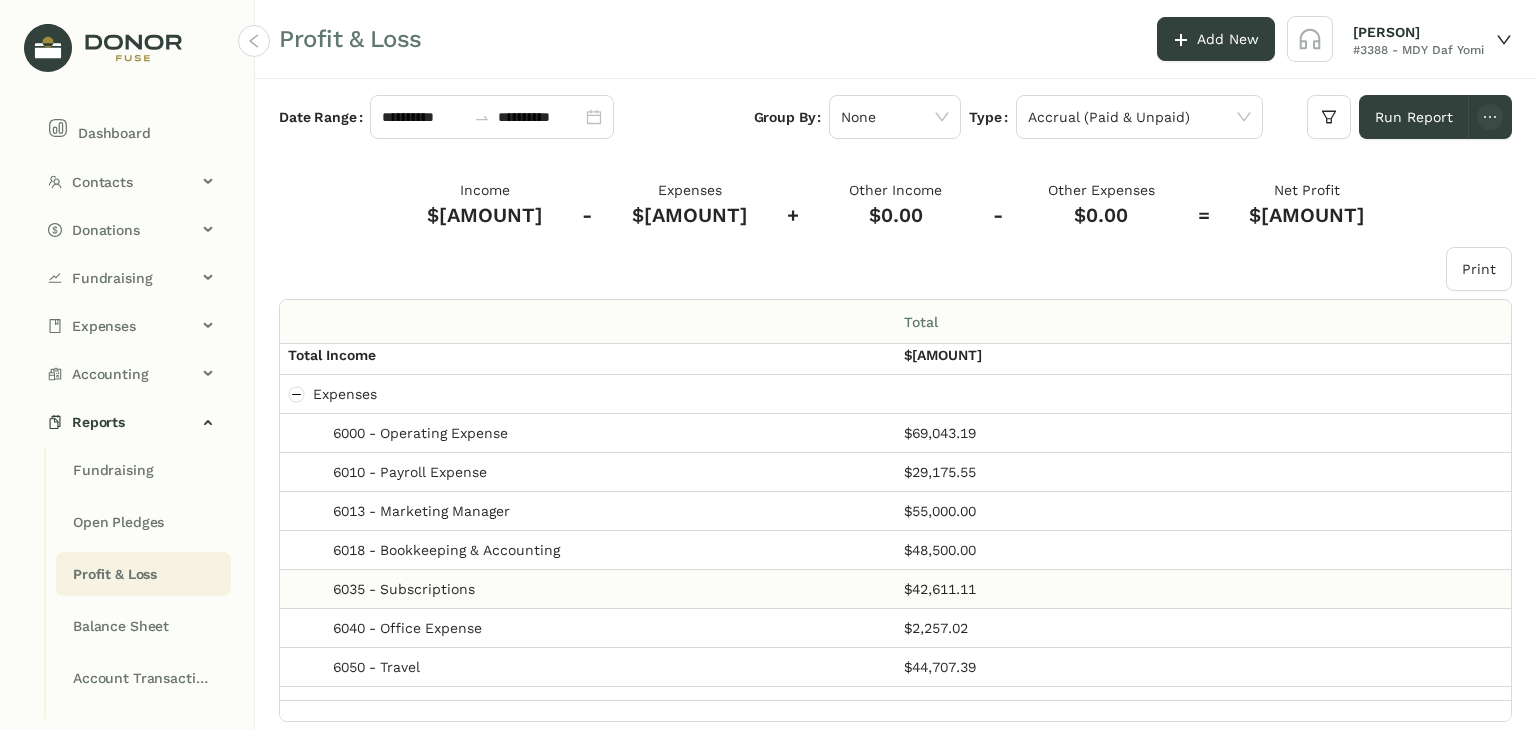 click on "6035 - Subscriptions" at bounding box center [588, 589] 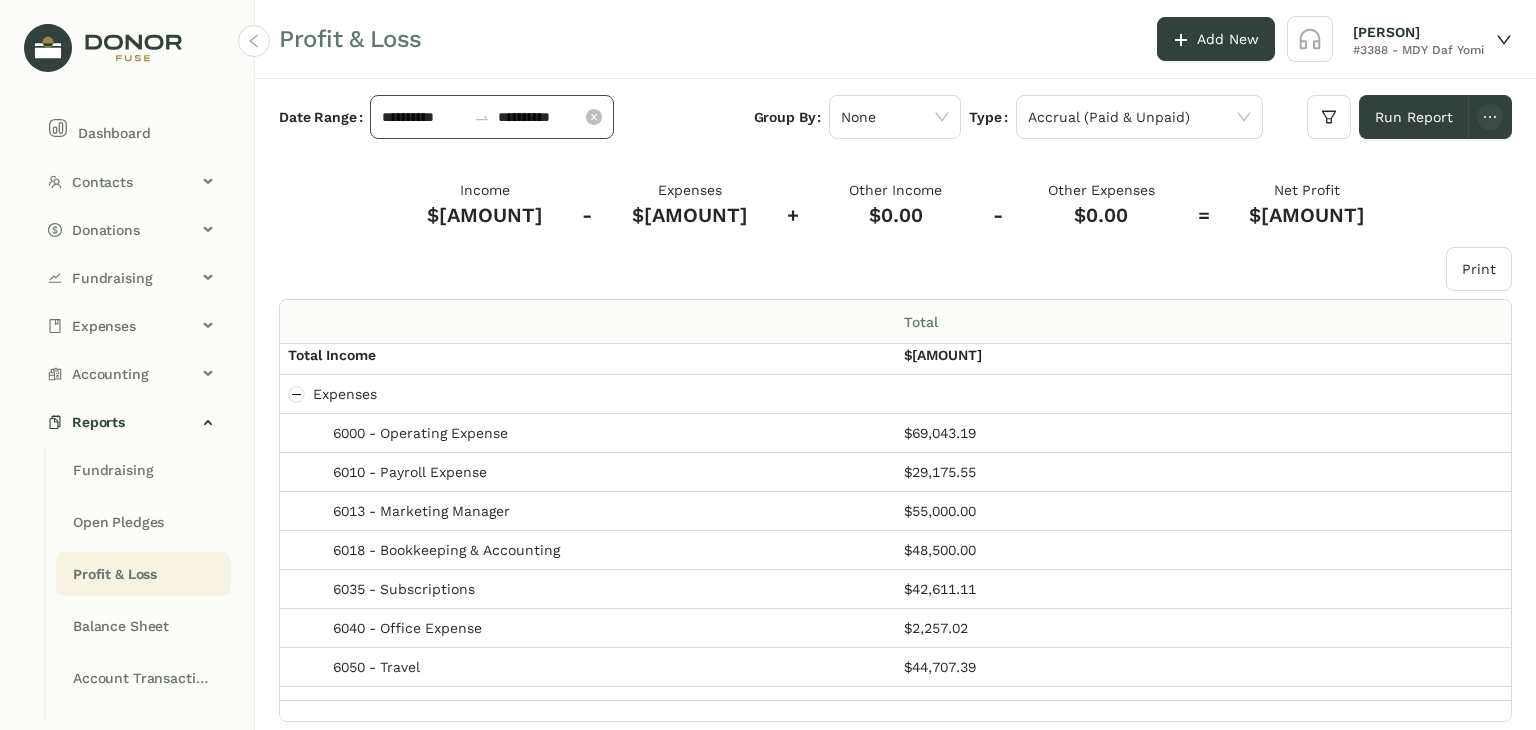 click on "**********" 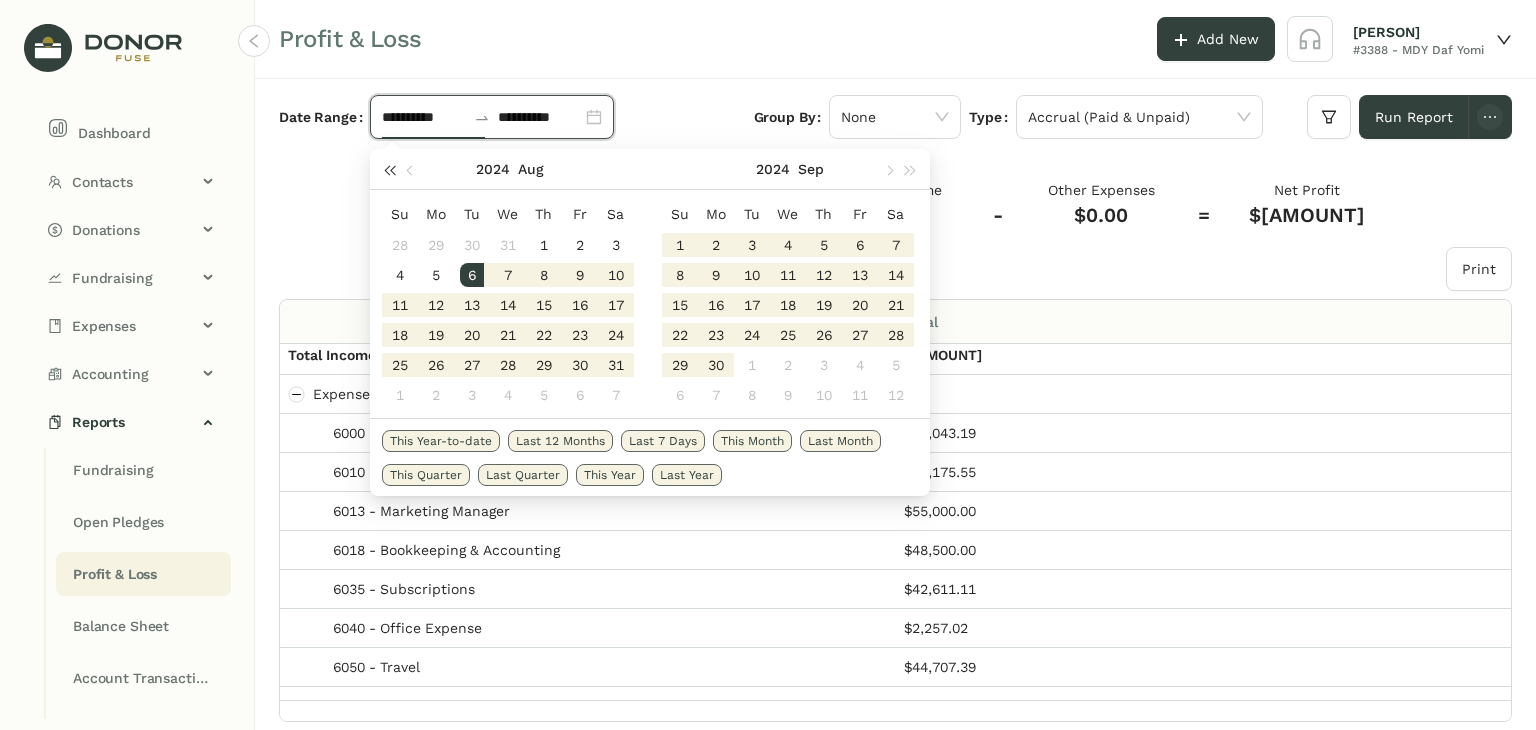 click at bounding box center (389, 169) 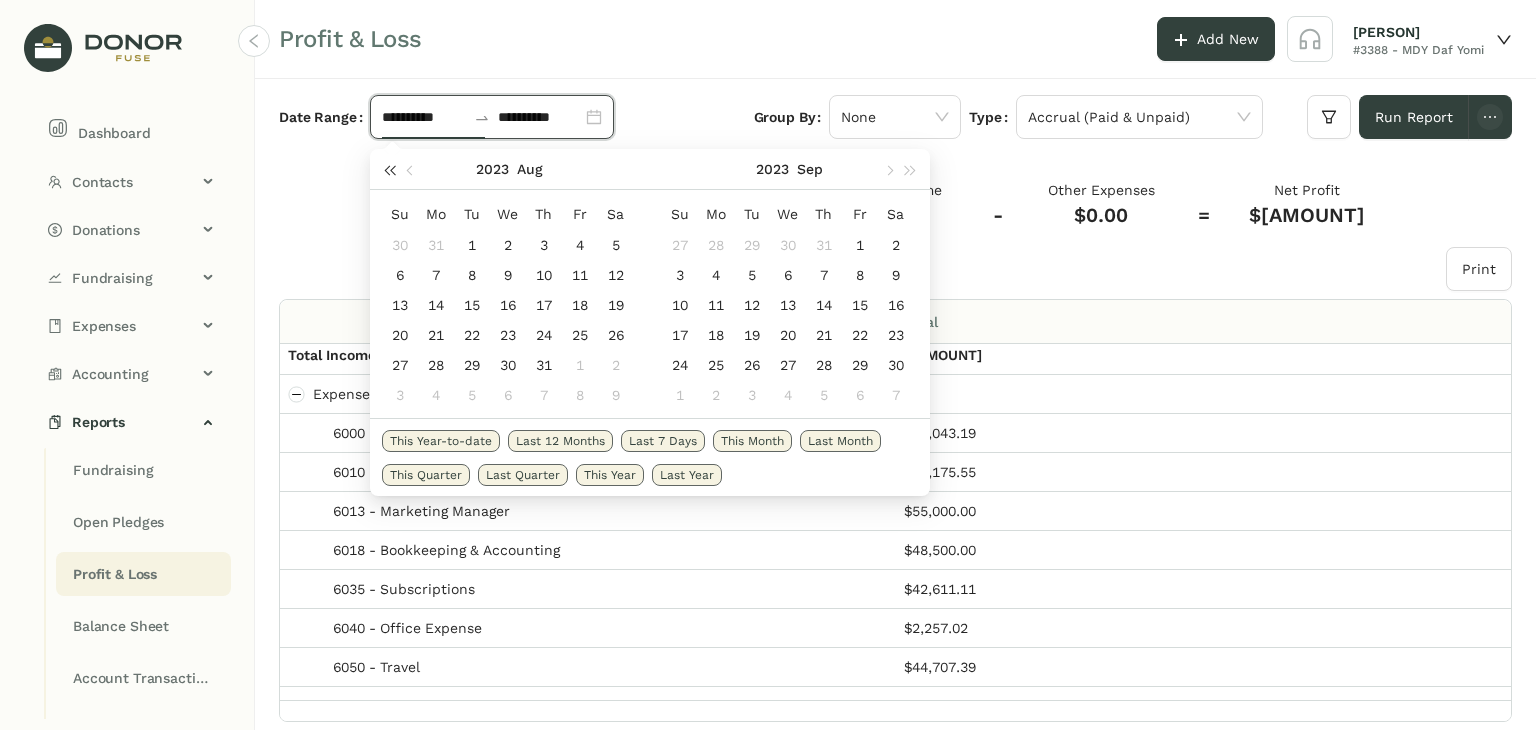 click at bounding box center [389, 169] 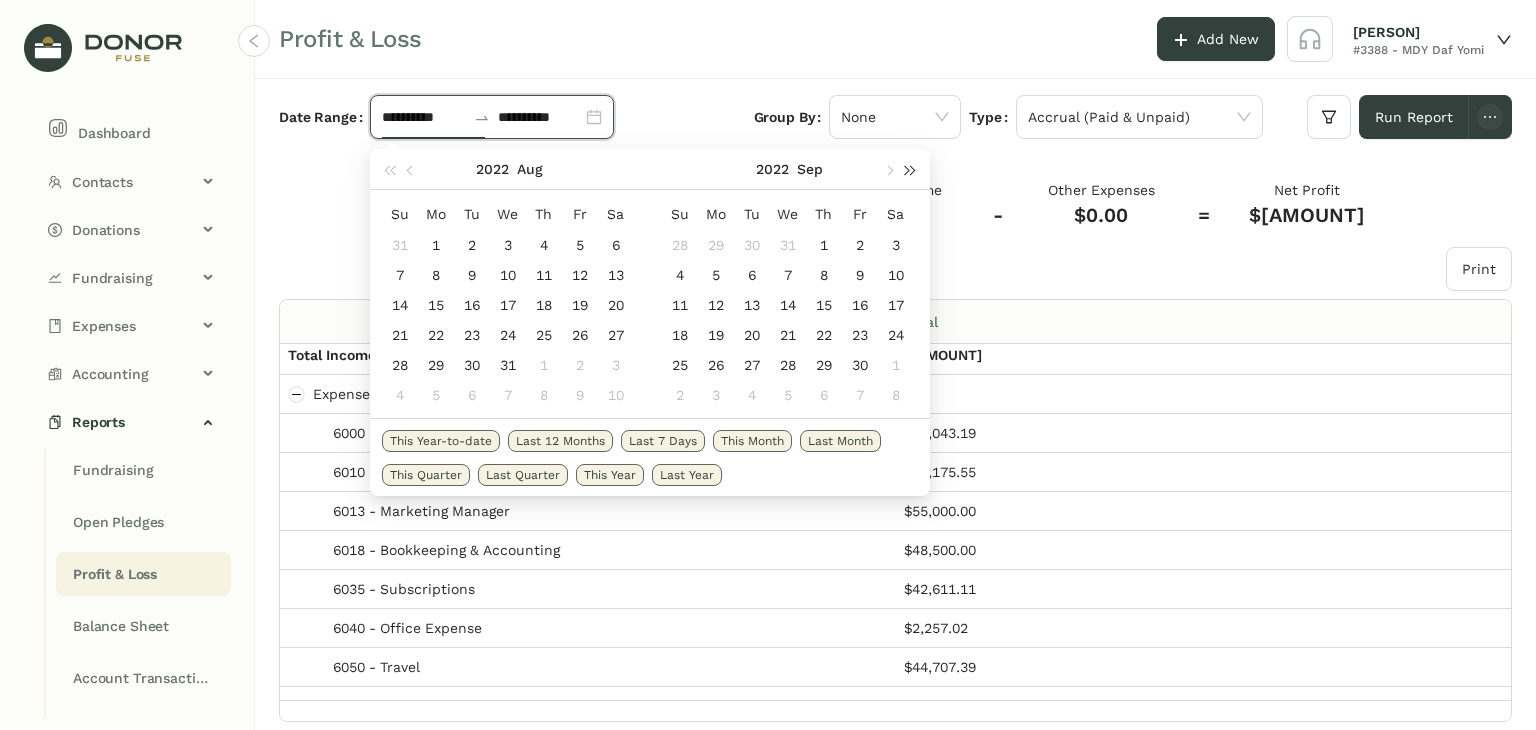 click at bounding box center (910, 169) 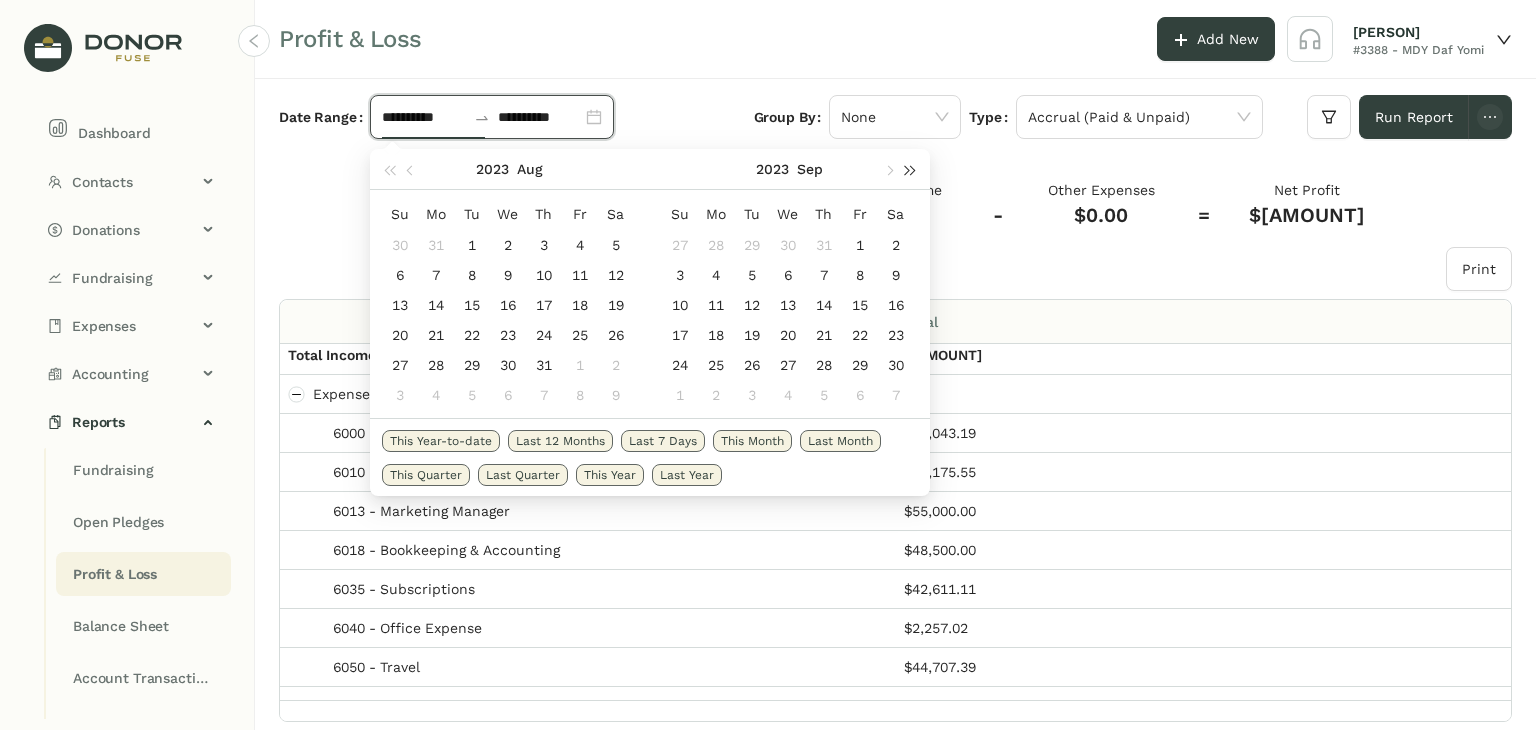 click at bounding box center [910, 169] 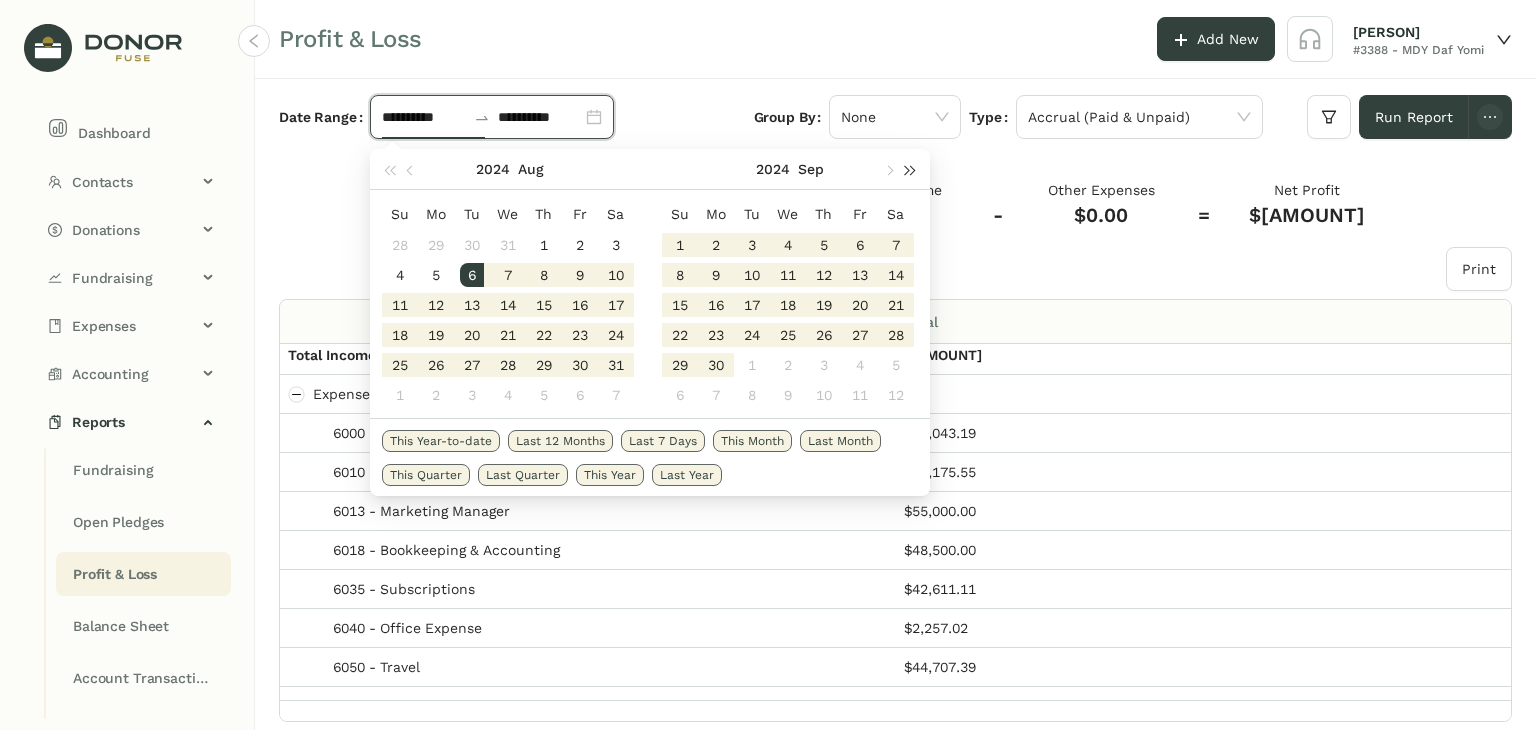 click at bounding box center [911, 170] 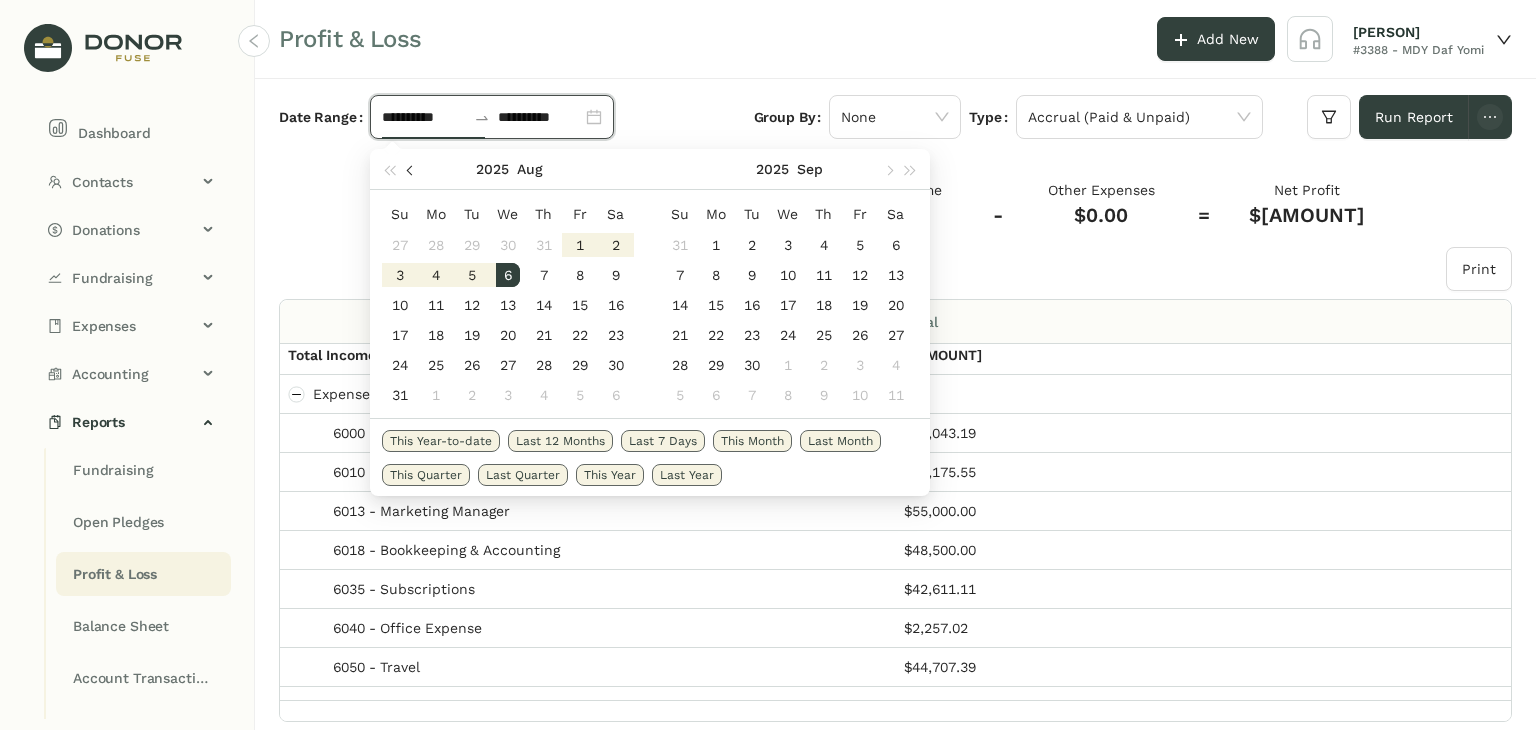 click at bounding box center [411, 169] 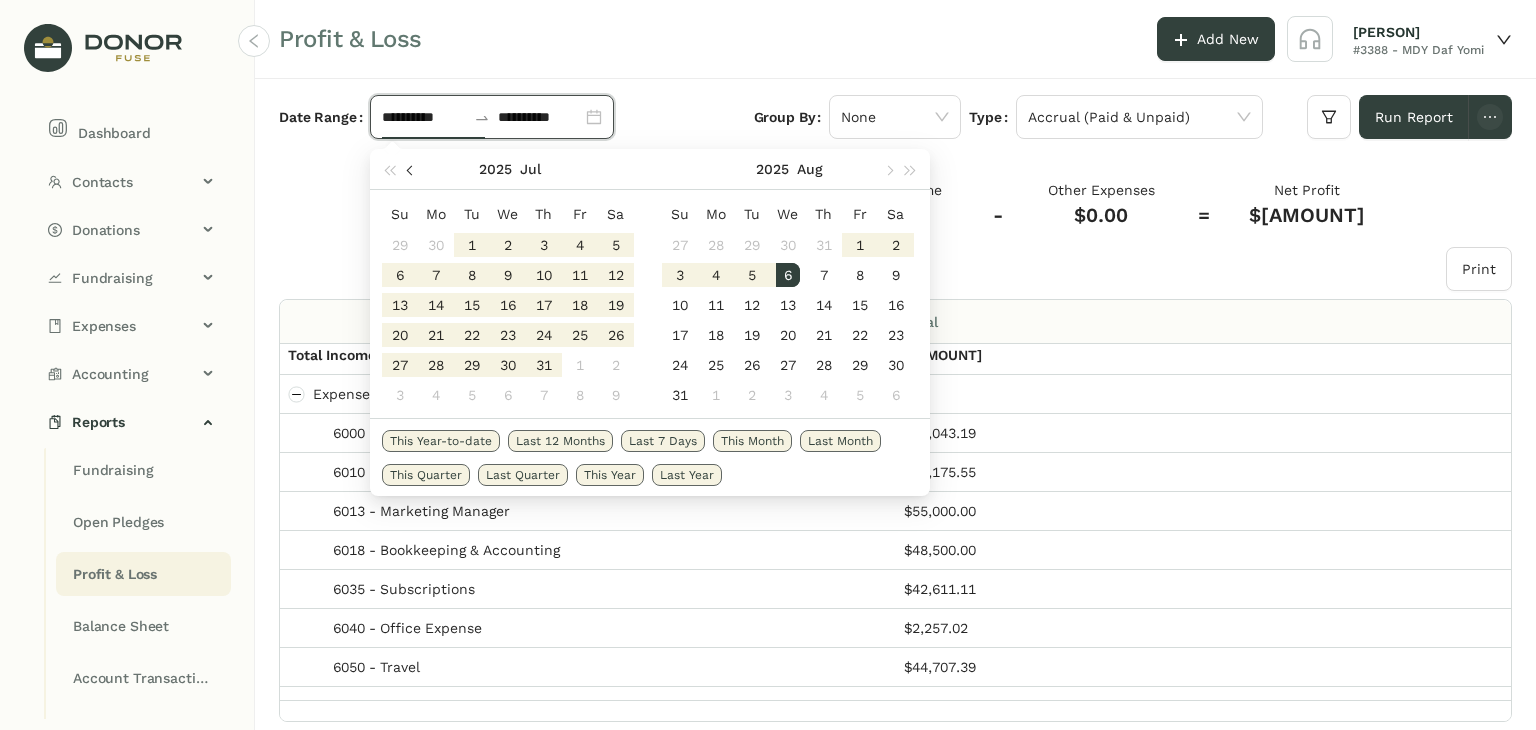 click at bounding box center [411, 169] 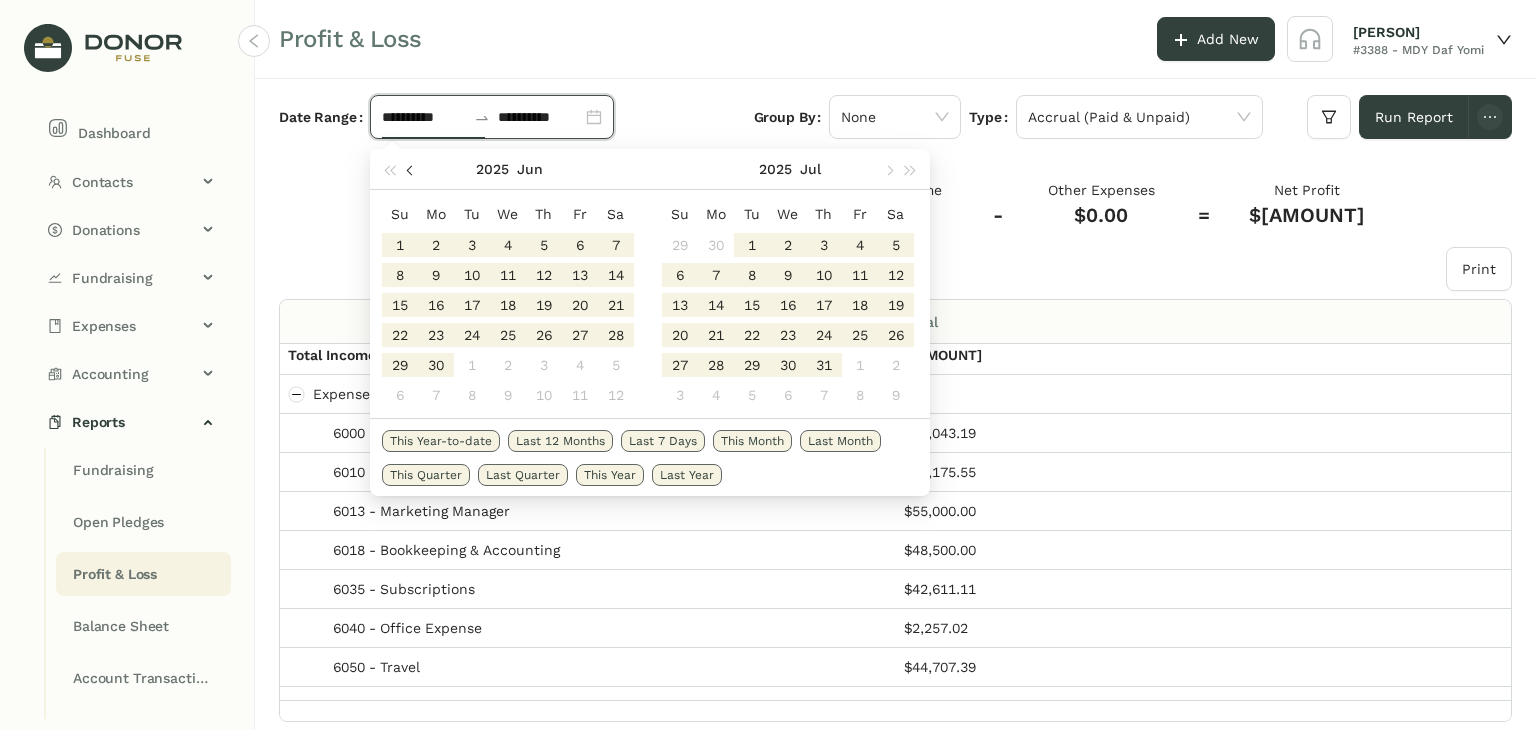 click at bounding box center (411, 169) 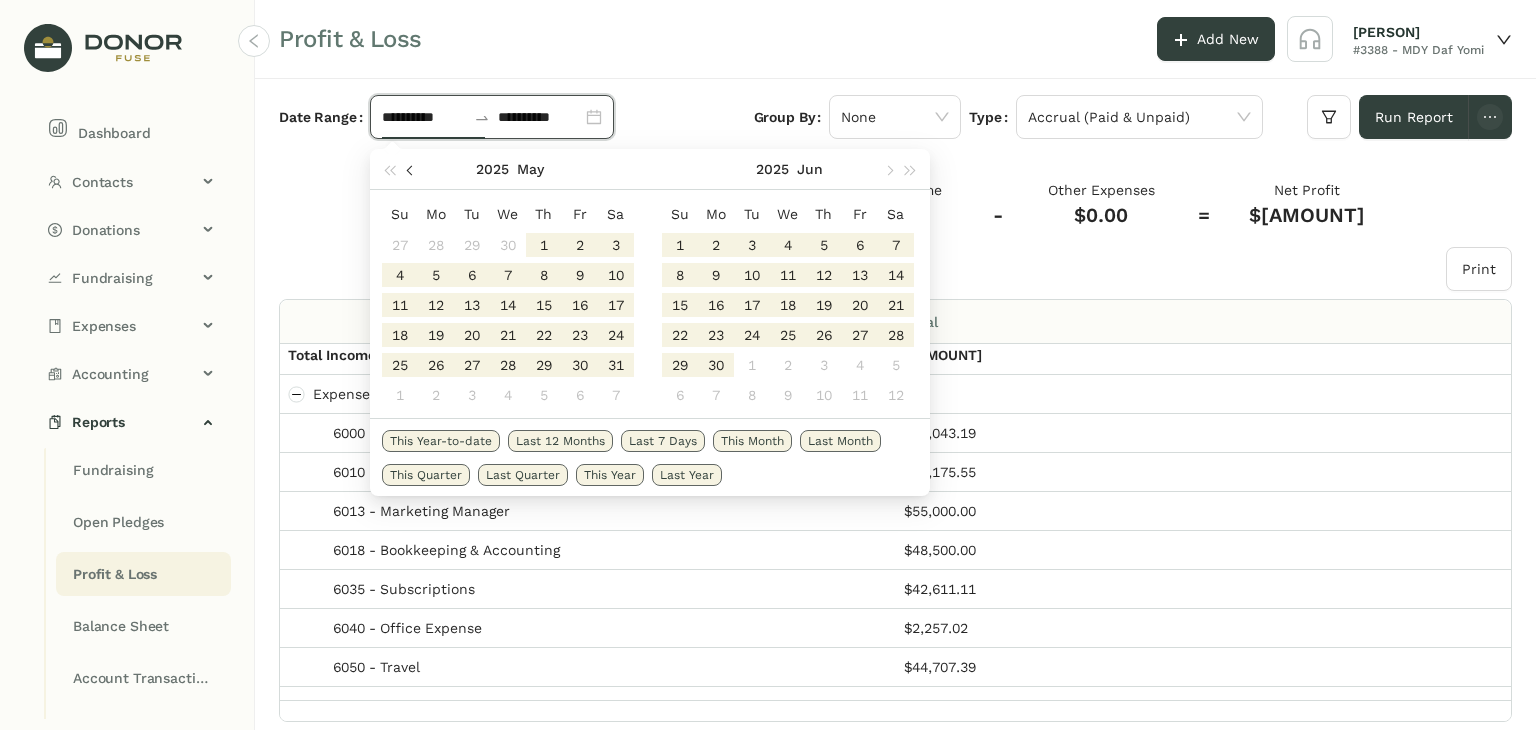 click at bounding box center (411, 169) 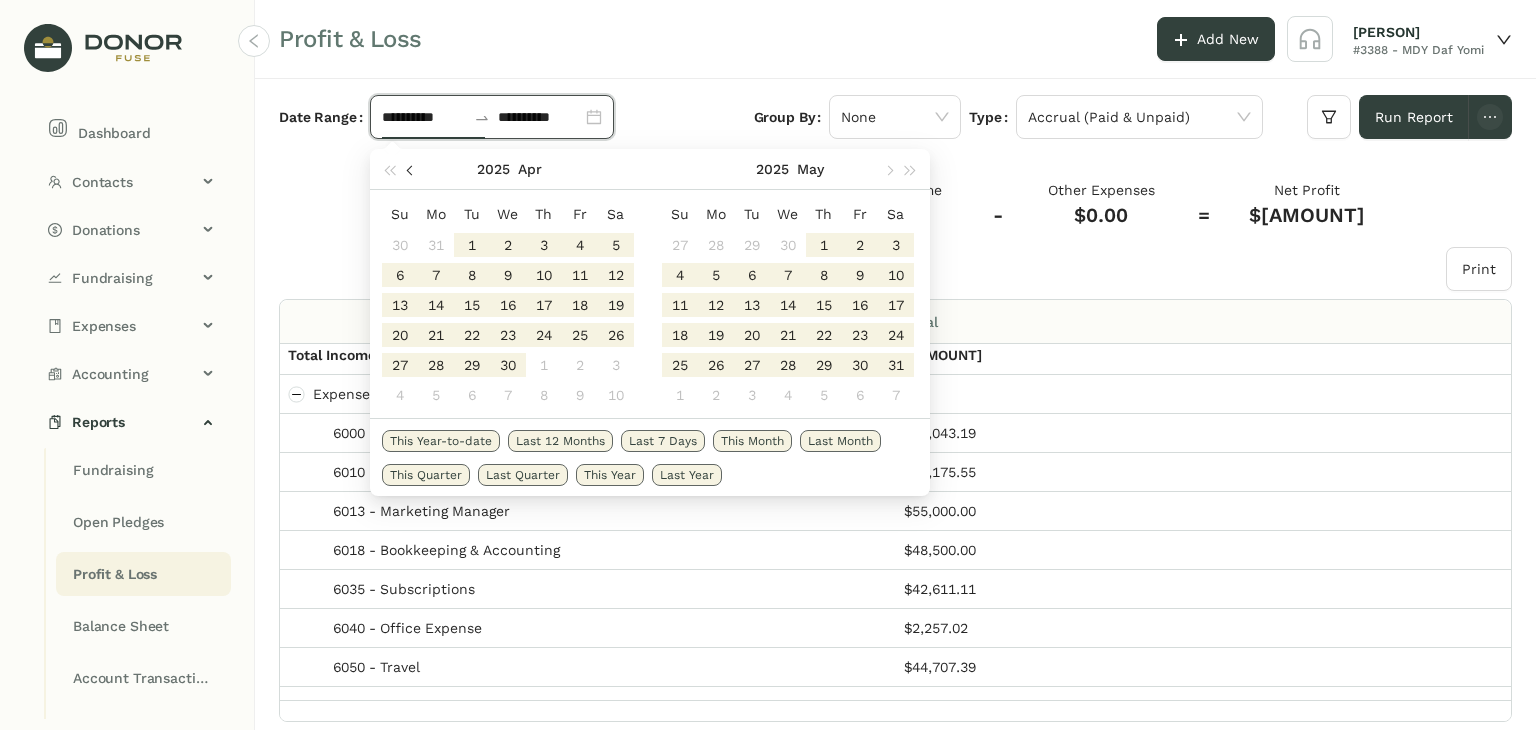click at bounding box center (411, 169) 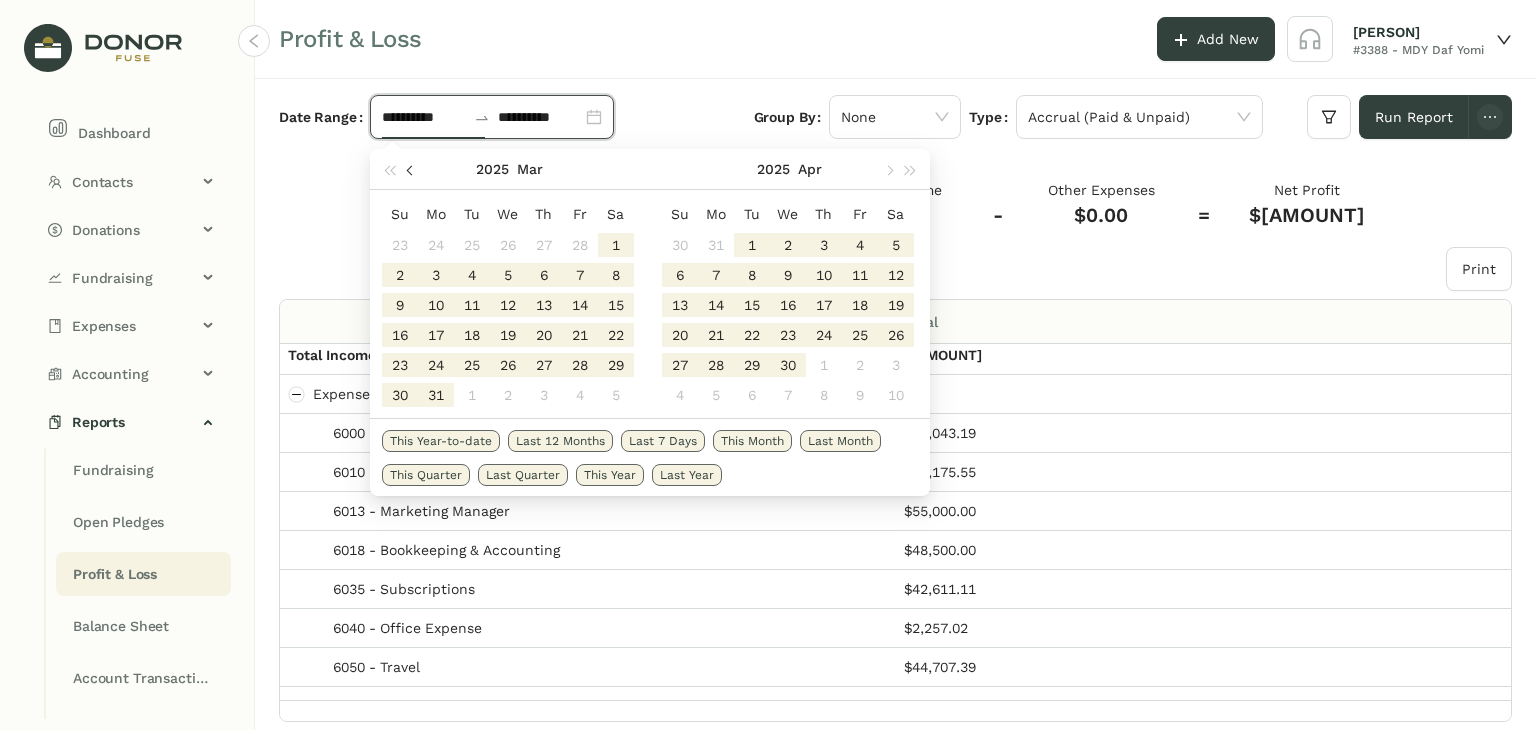 click at bounding box center [411, 169] 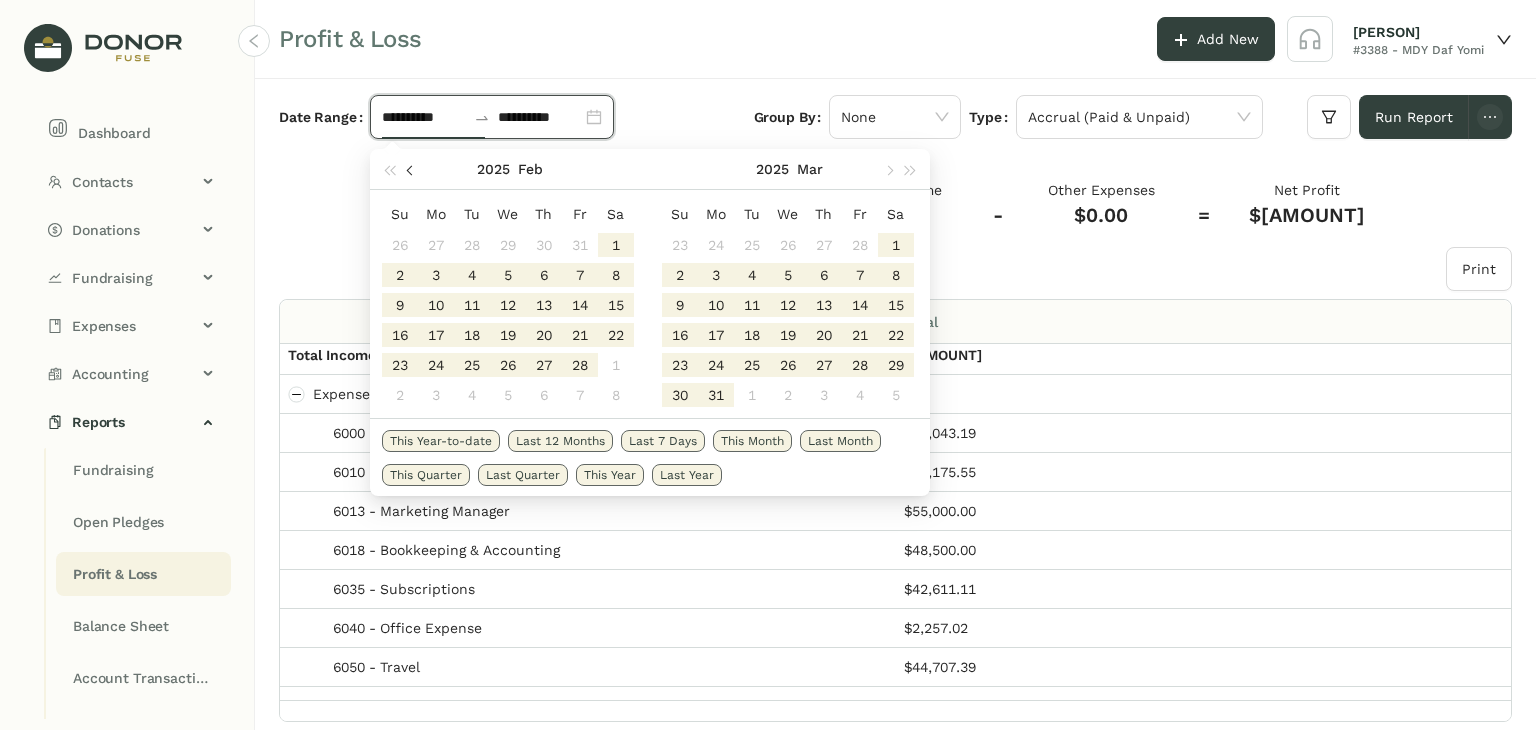 click at bounding box center (411, 169) 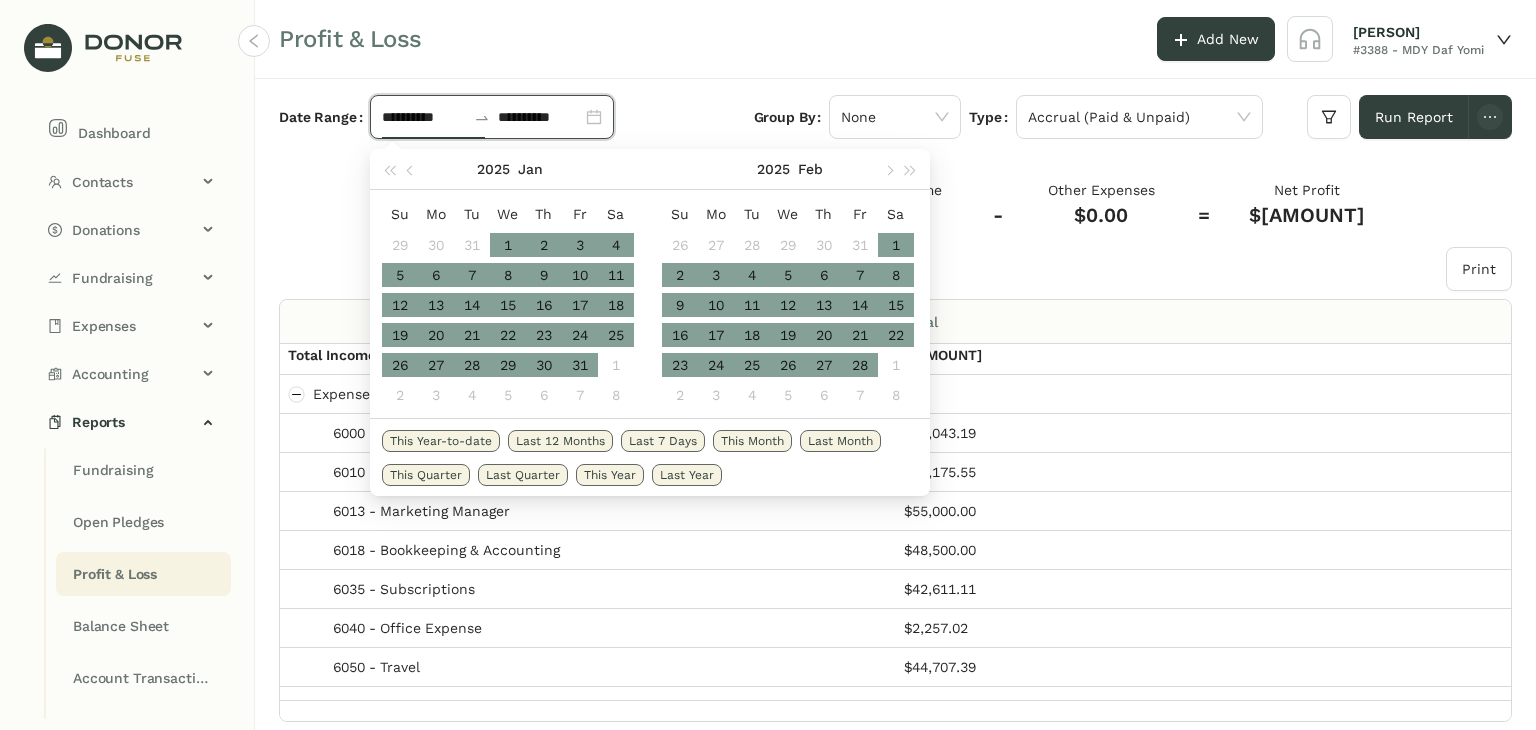 click on "1" at bounding box center [508, 245] 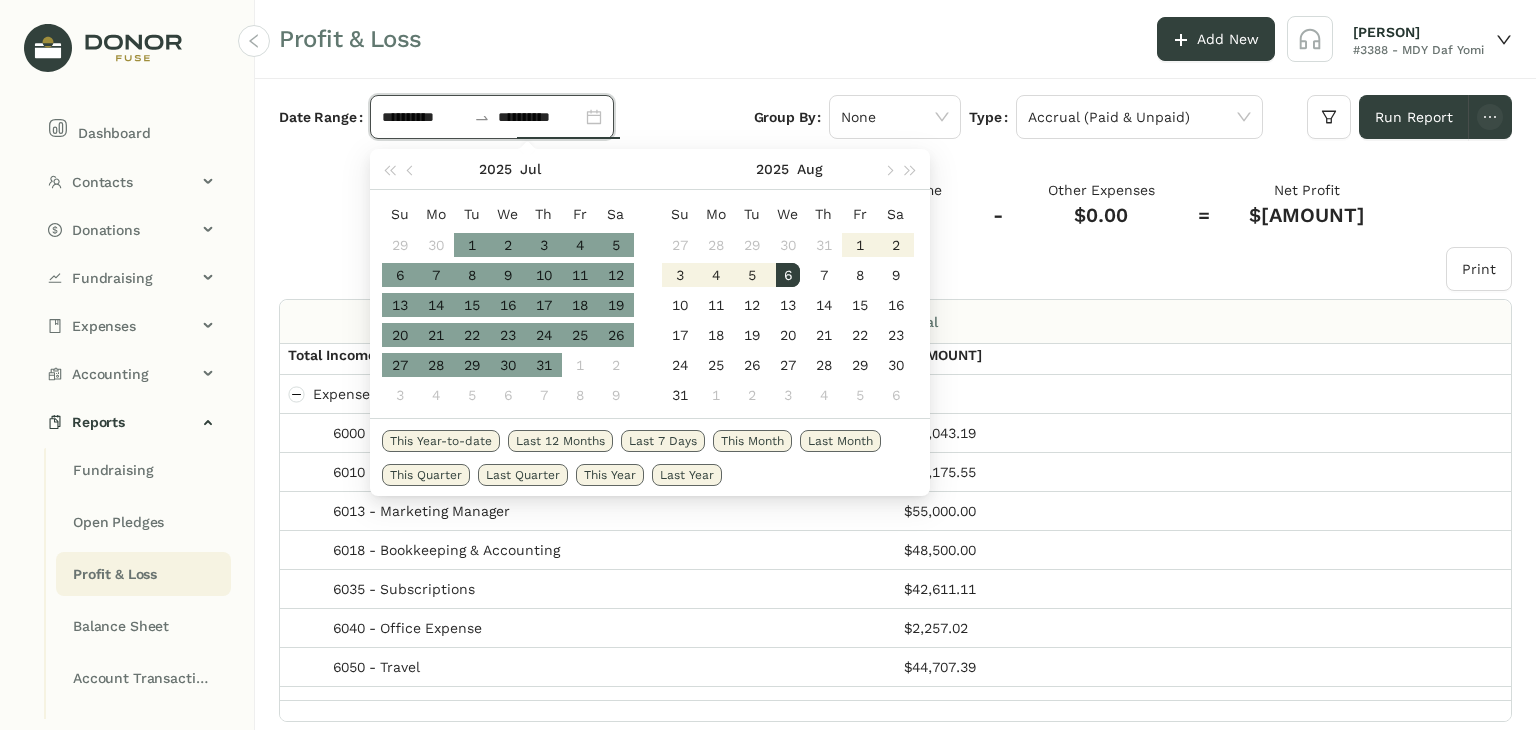 click on "31" at bounding box center (544, 365) 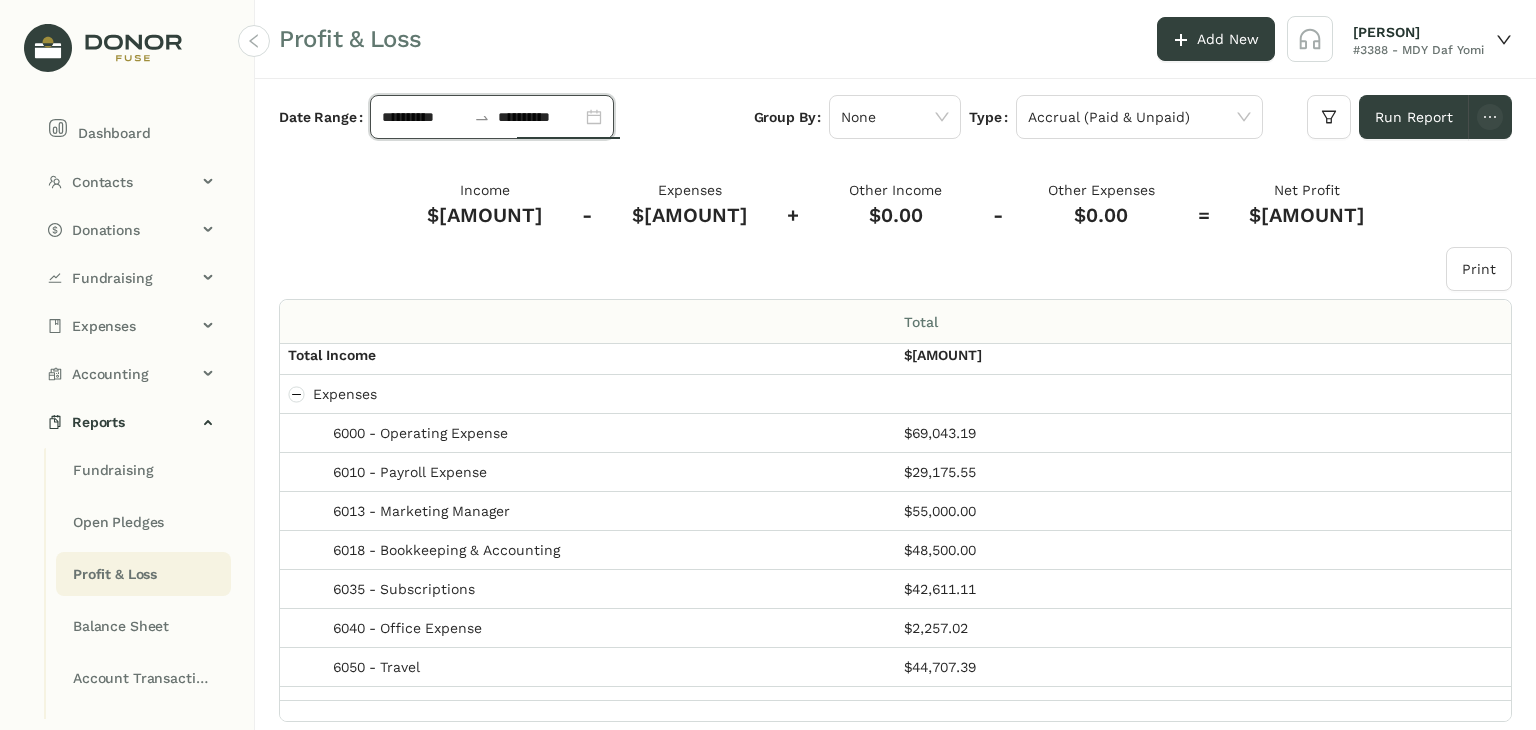 type on "**********" 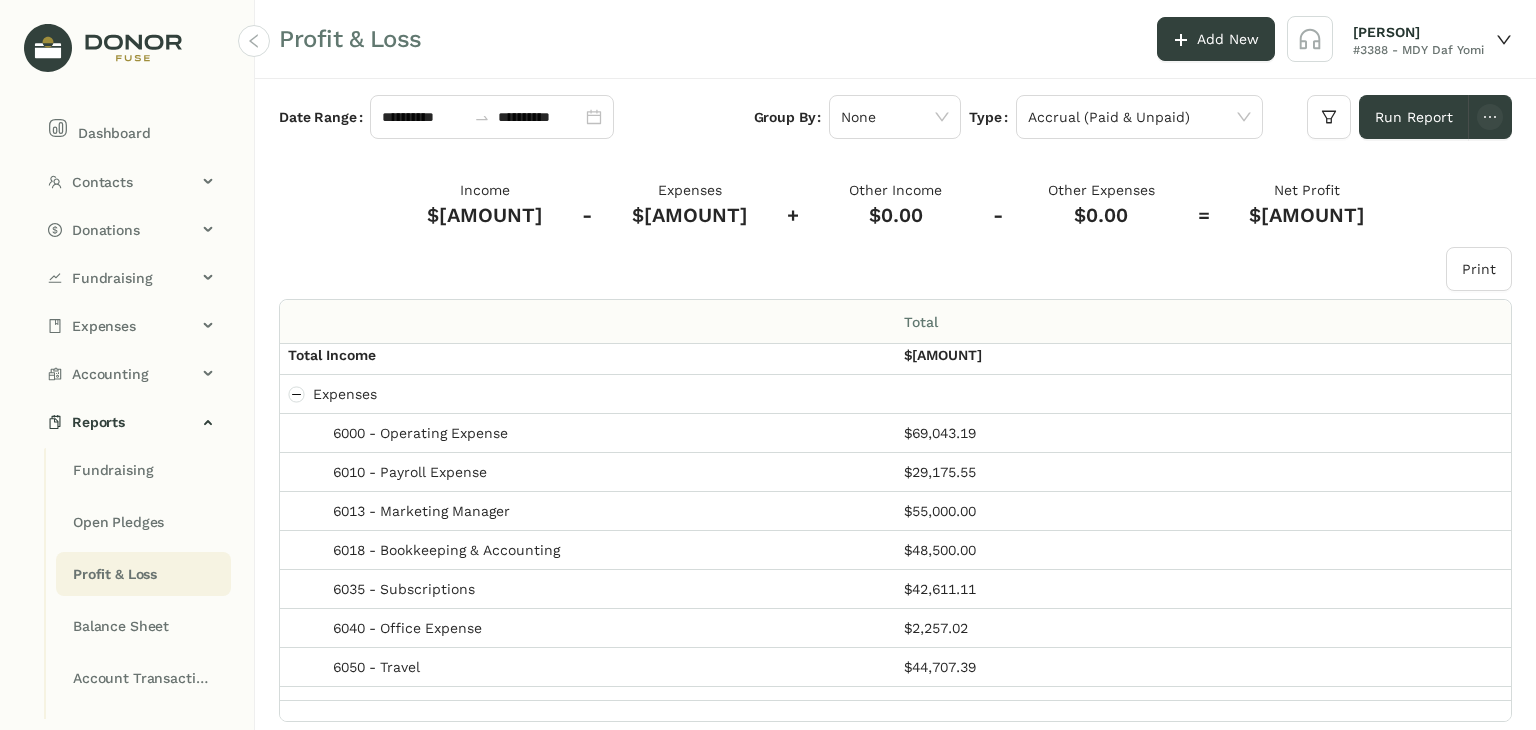click on "Print" 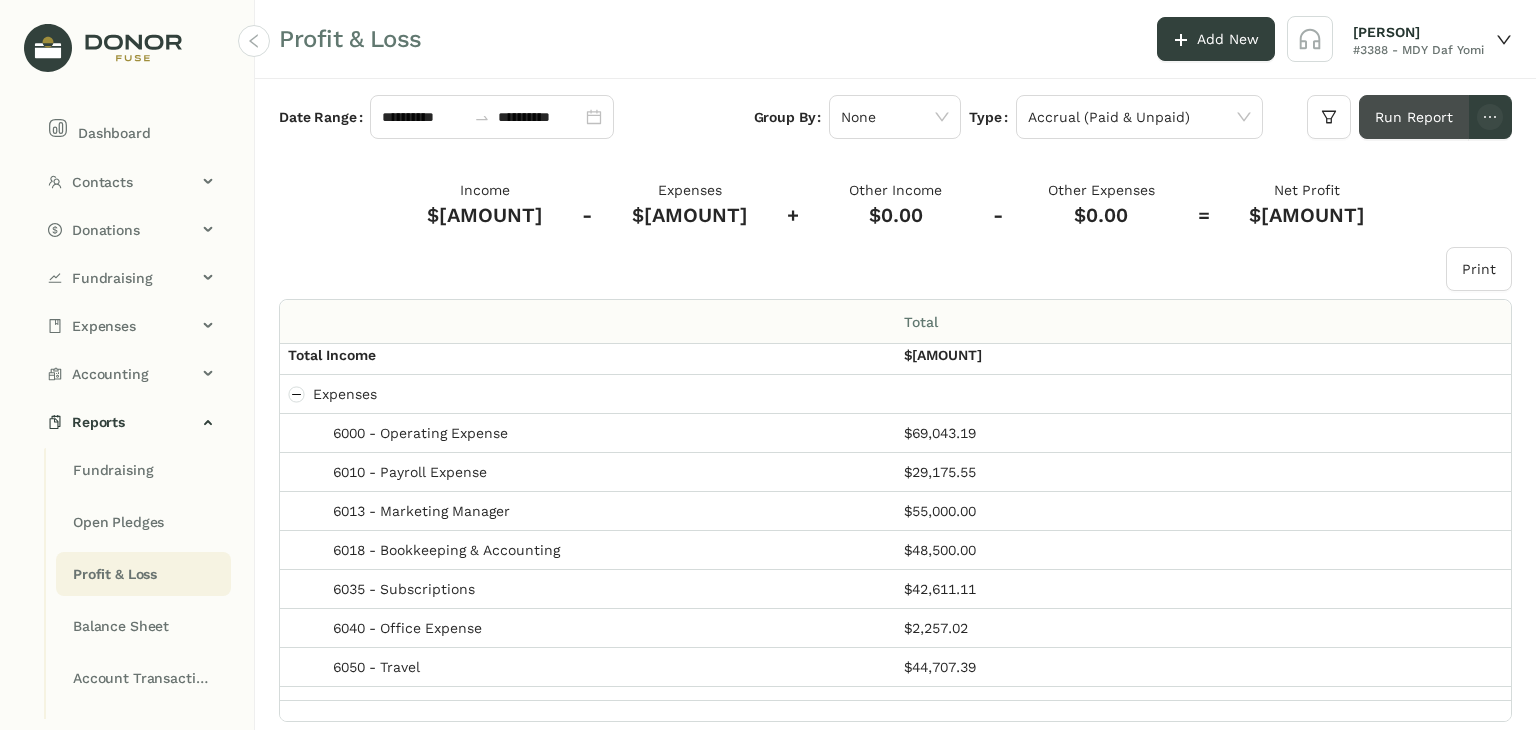 click on "Run Report" 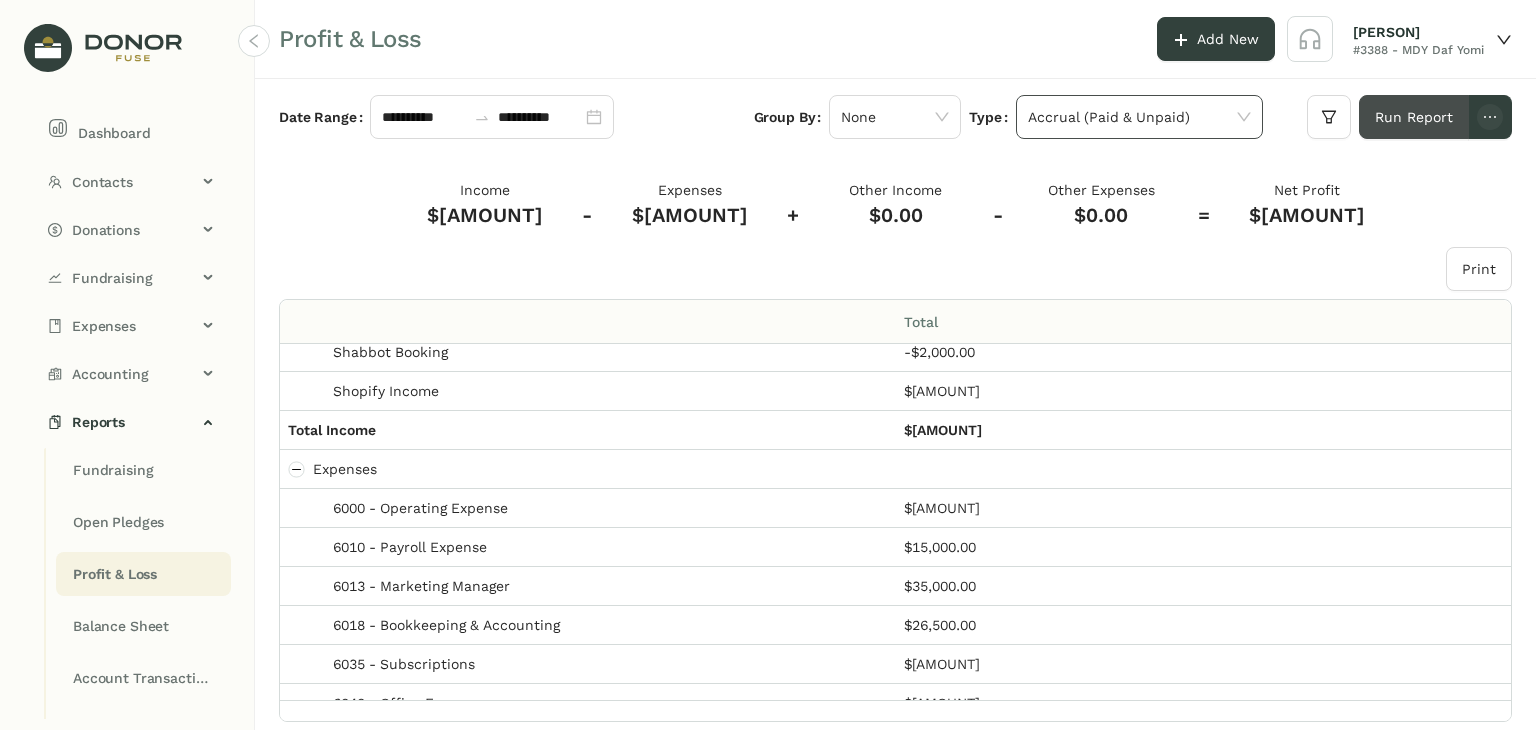 scroll, scrollTop: 400, scrollLeft: 0, axis: vertical 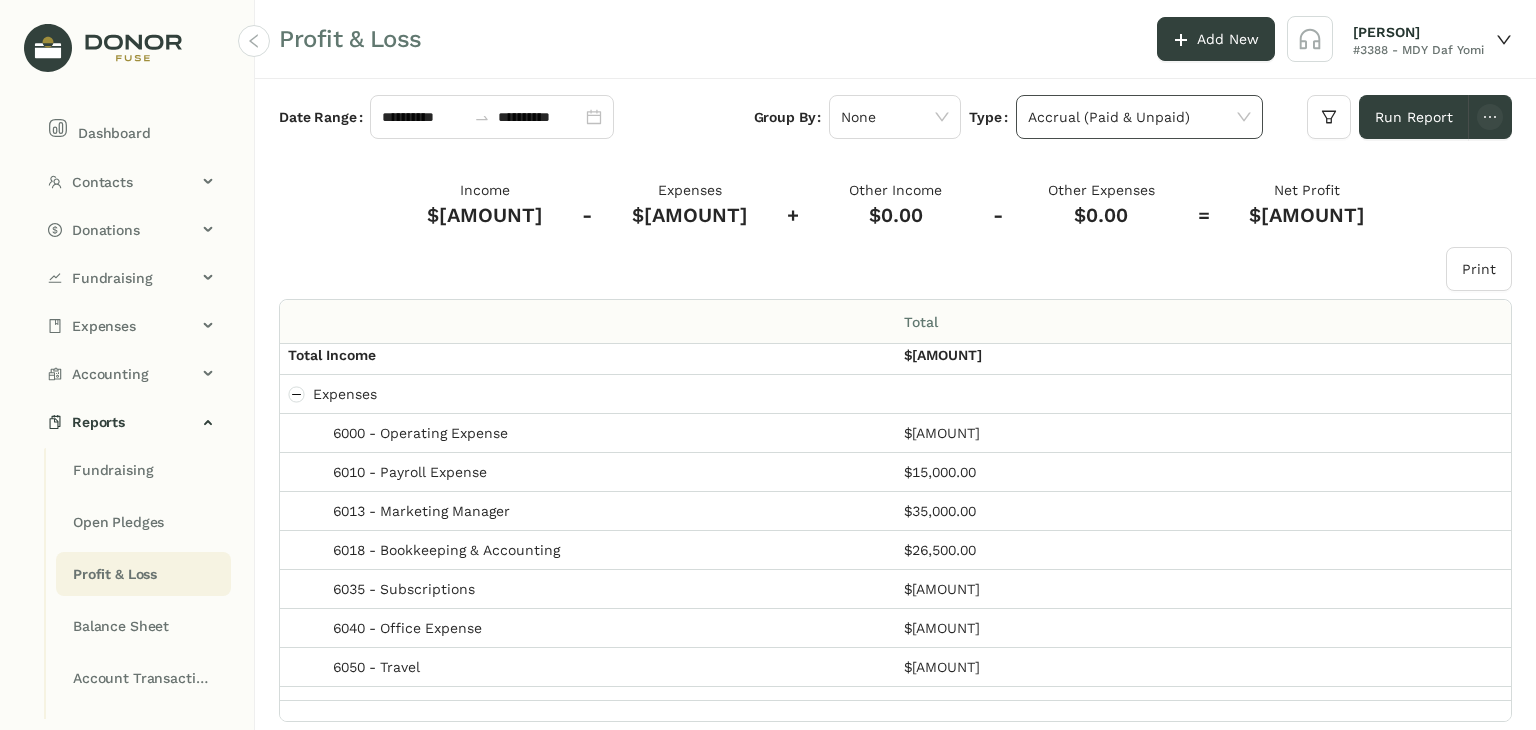 click 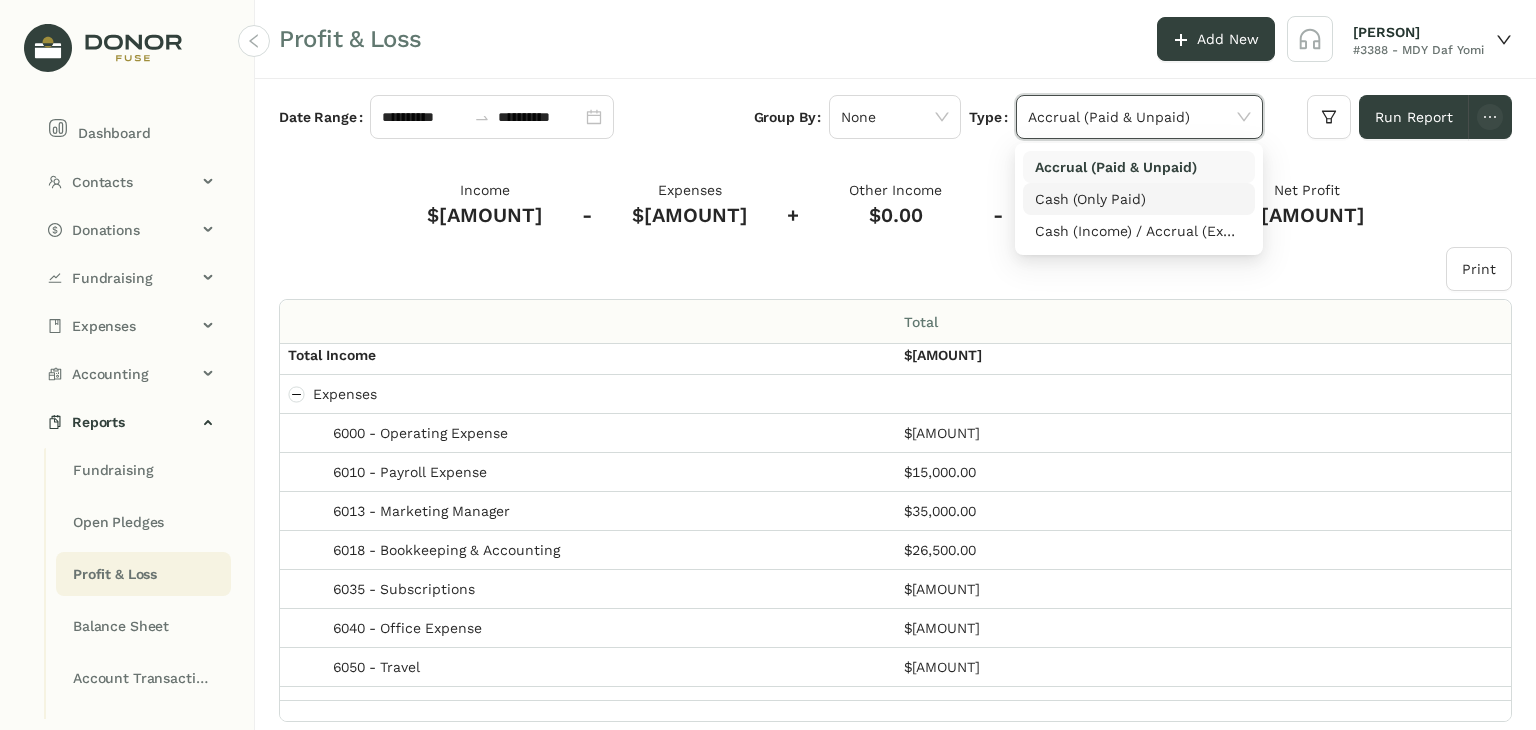 click on "Income $1,597,782.84    -    Expenses $1,350,339.32    +    Other Income $0.00    -    Other Expenses $0.00    =    Net Profit $247,443.52" 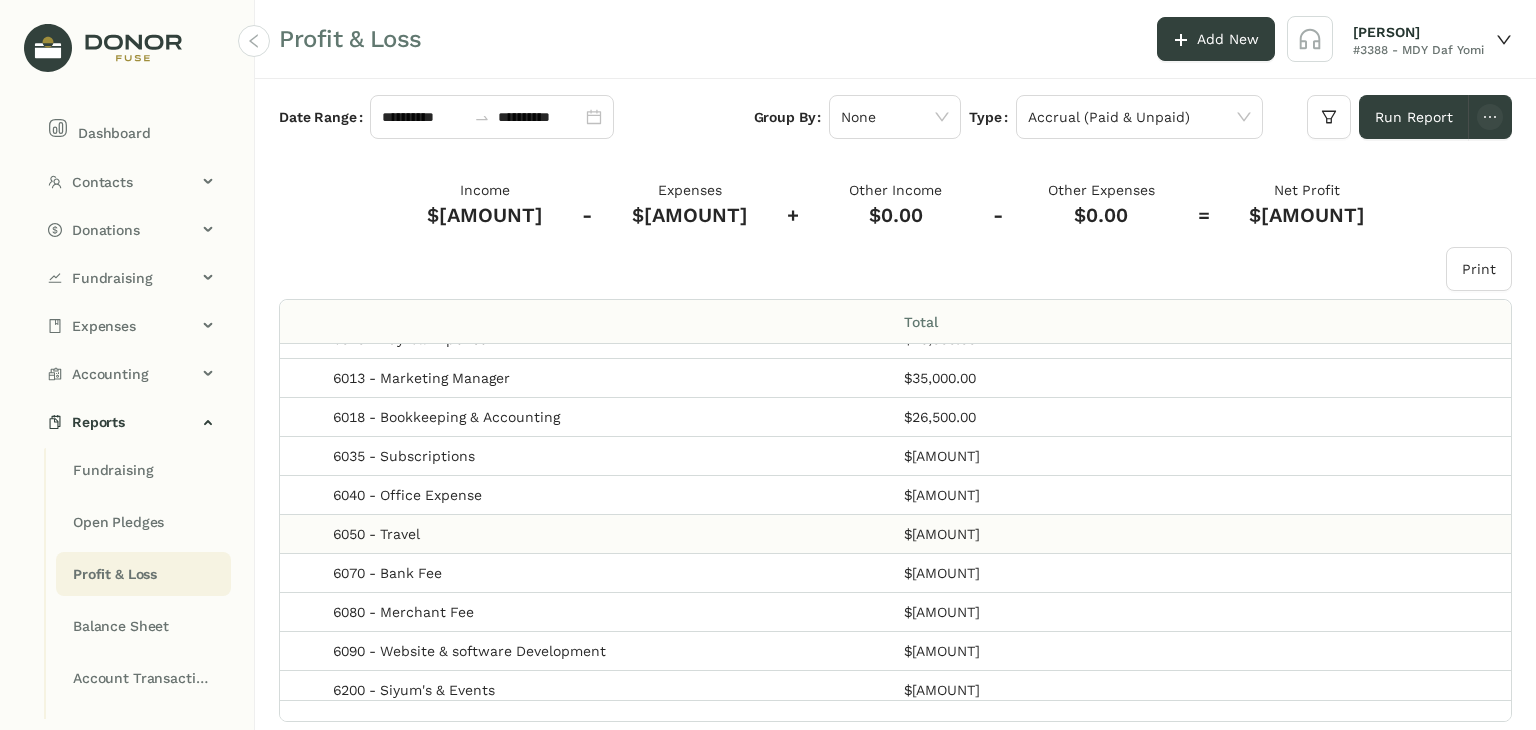 scroll, scrollTop: 500, scrollLeft: 0, axis: vertical 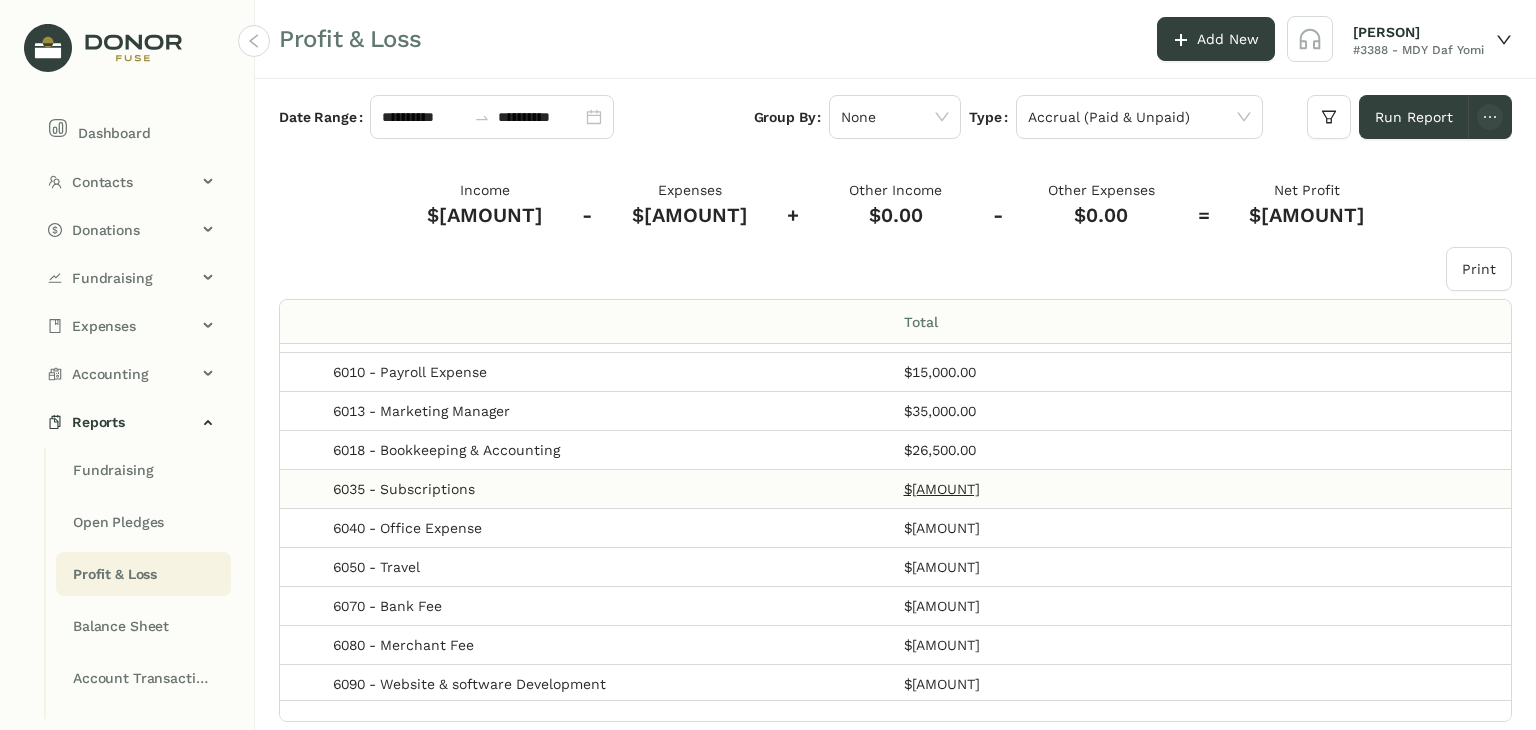 click on "$30,339.00" at bounding box center (942, 489) 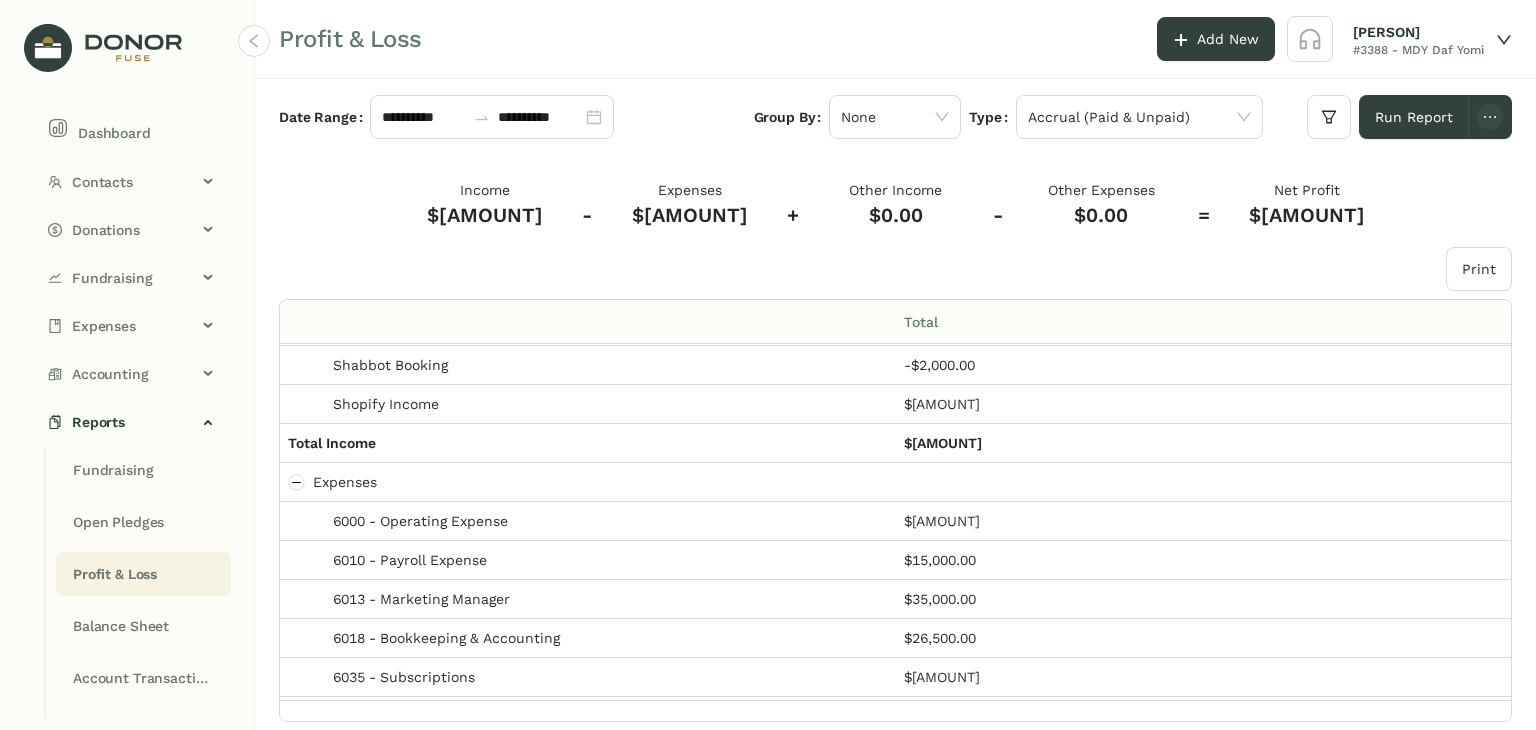 scroll, scrollTop: 100, scrollLeft: 0, axis: vertical 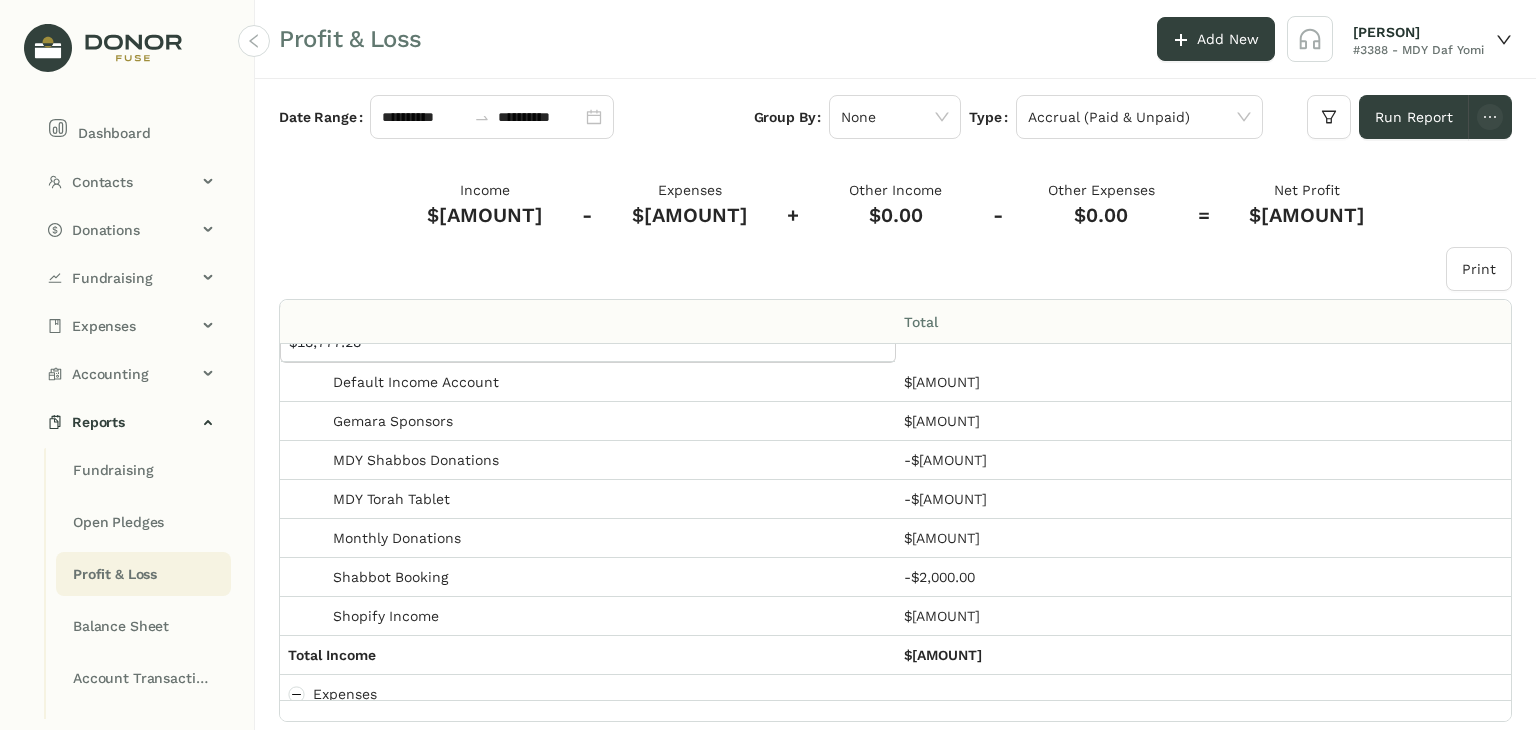 click on "Profit & Loss Add New Pooja Verma #3388 - MDY Daf Yomi" 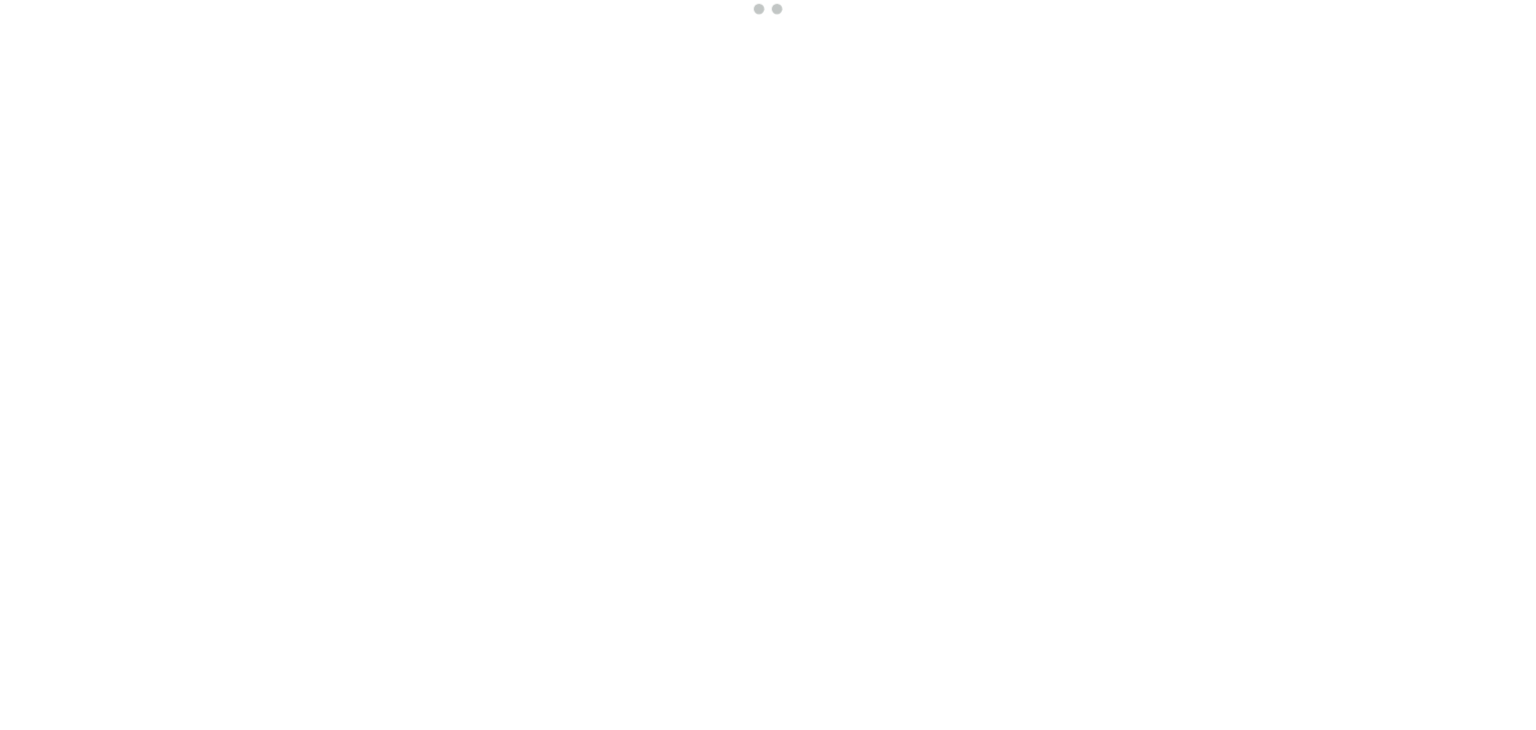 scroll, scrollTop: 0, scrollLeft: 0, axis: both 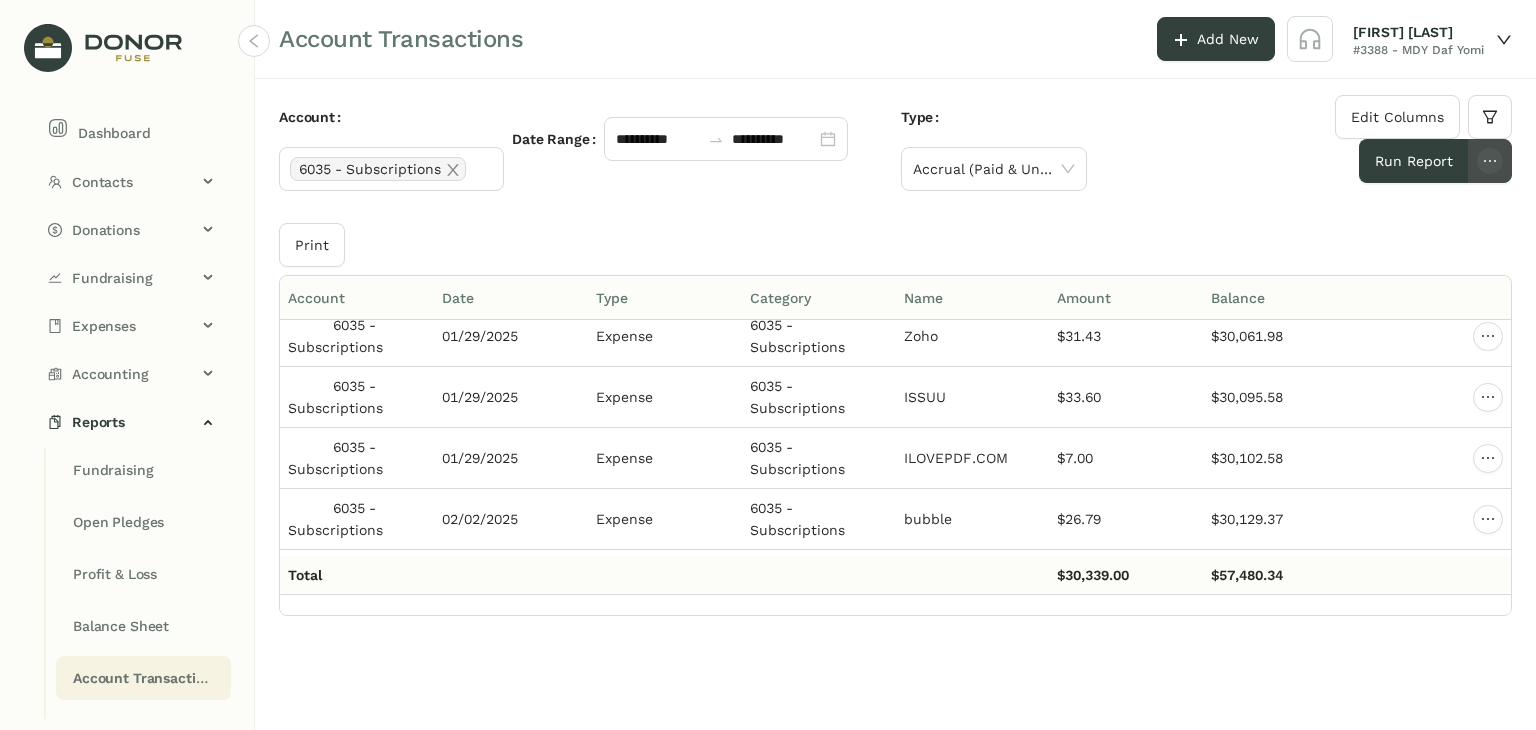 click 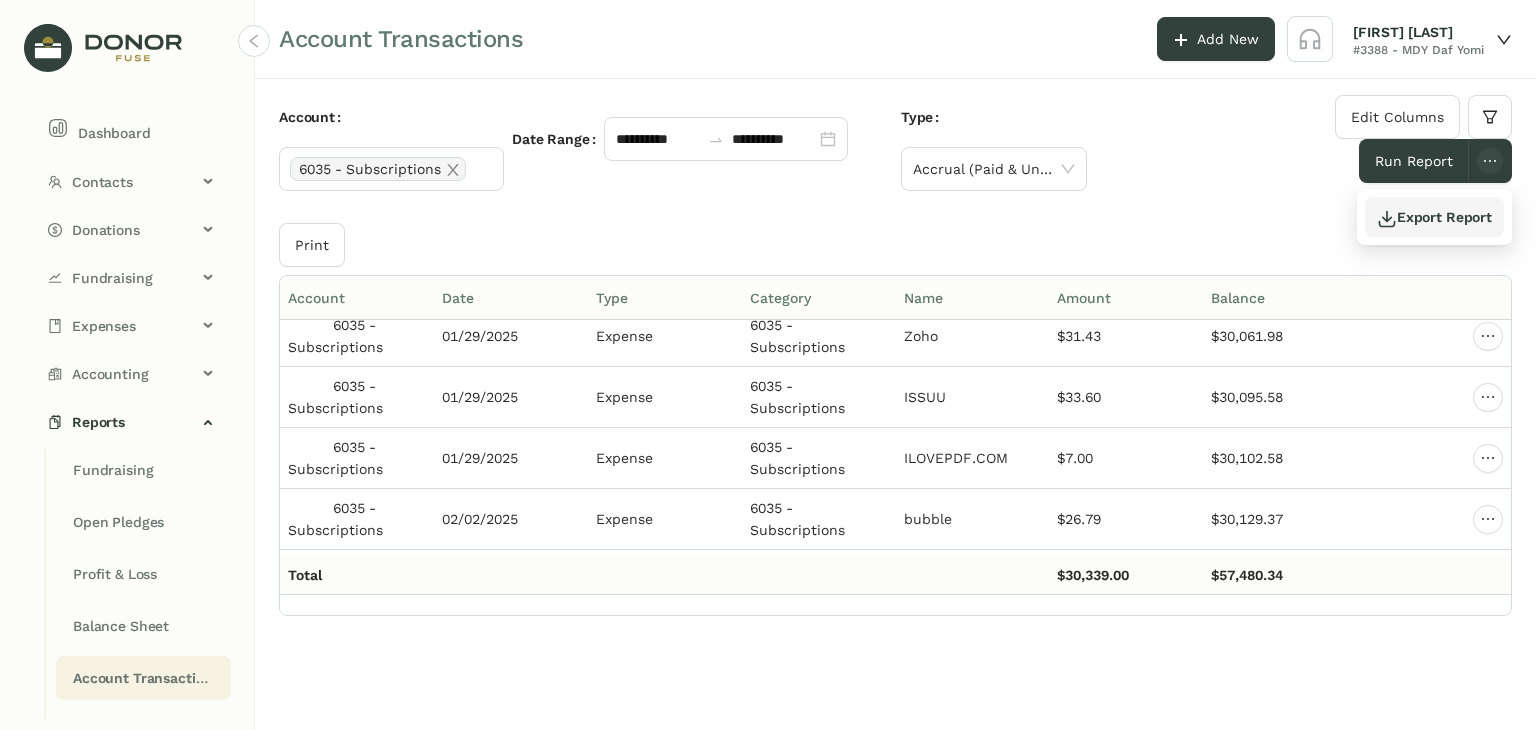 click on "Export Report" at bounding box center (1434, 217) 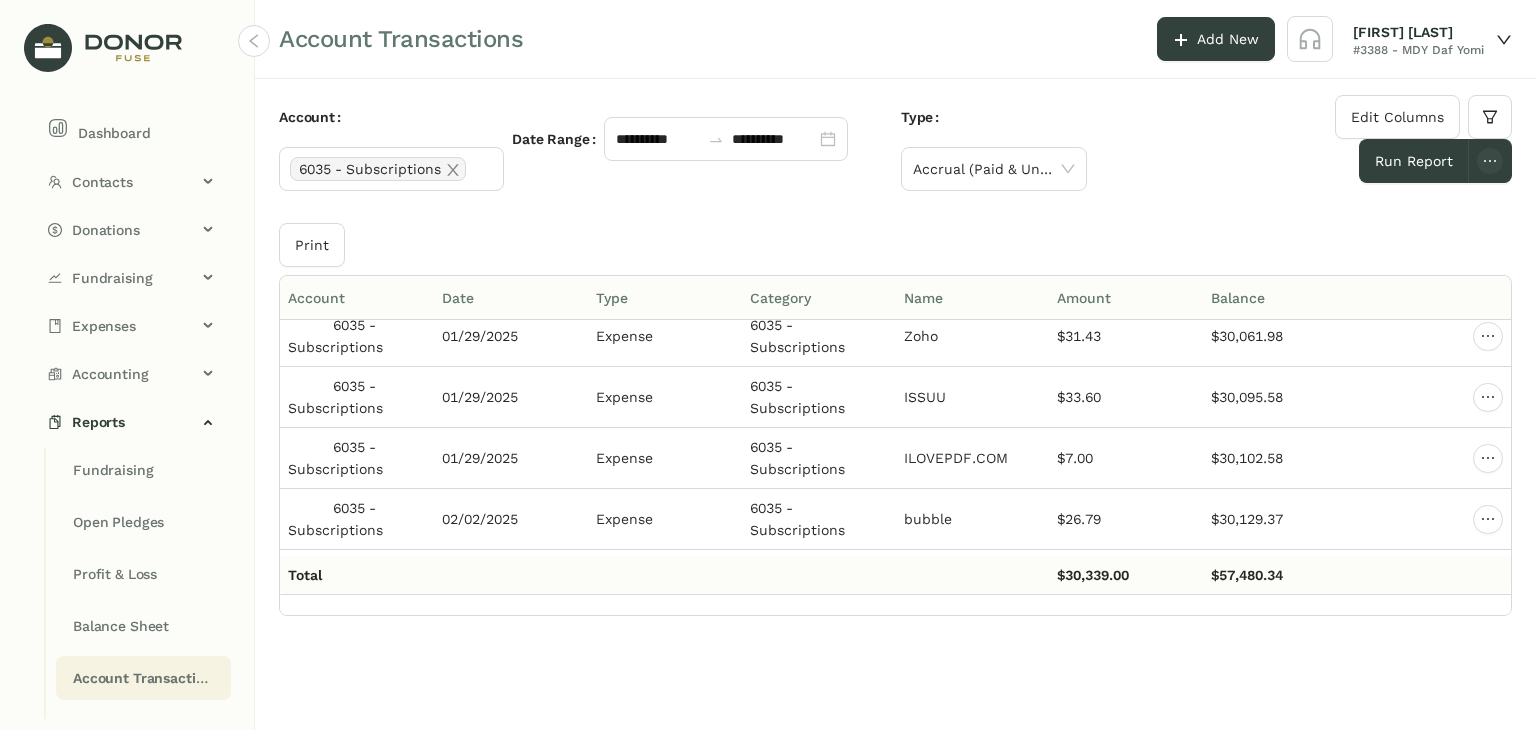 click on "**********" 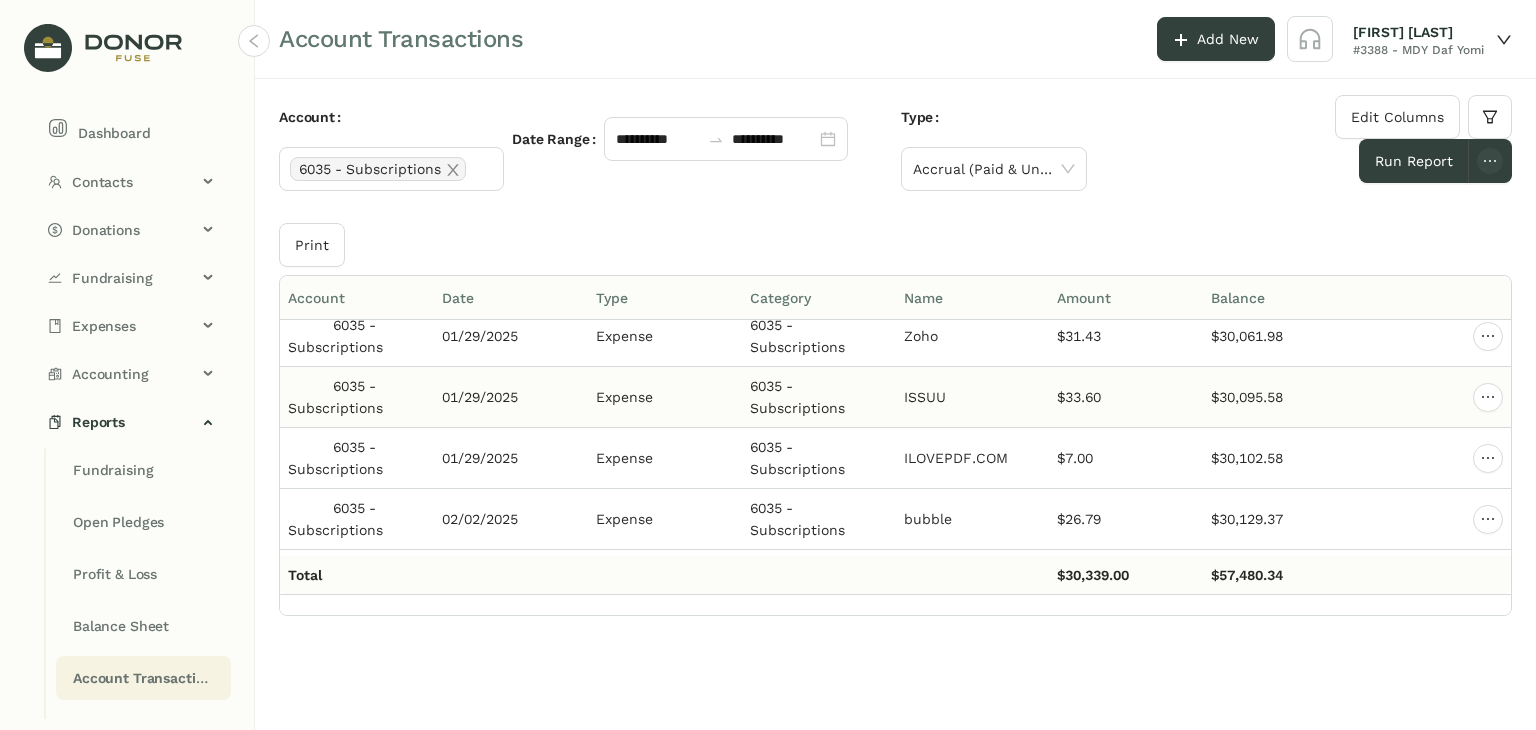scroll, scrollTop: 1400, scrollLeft: 0, axis: vertical 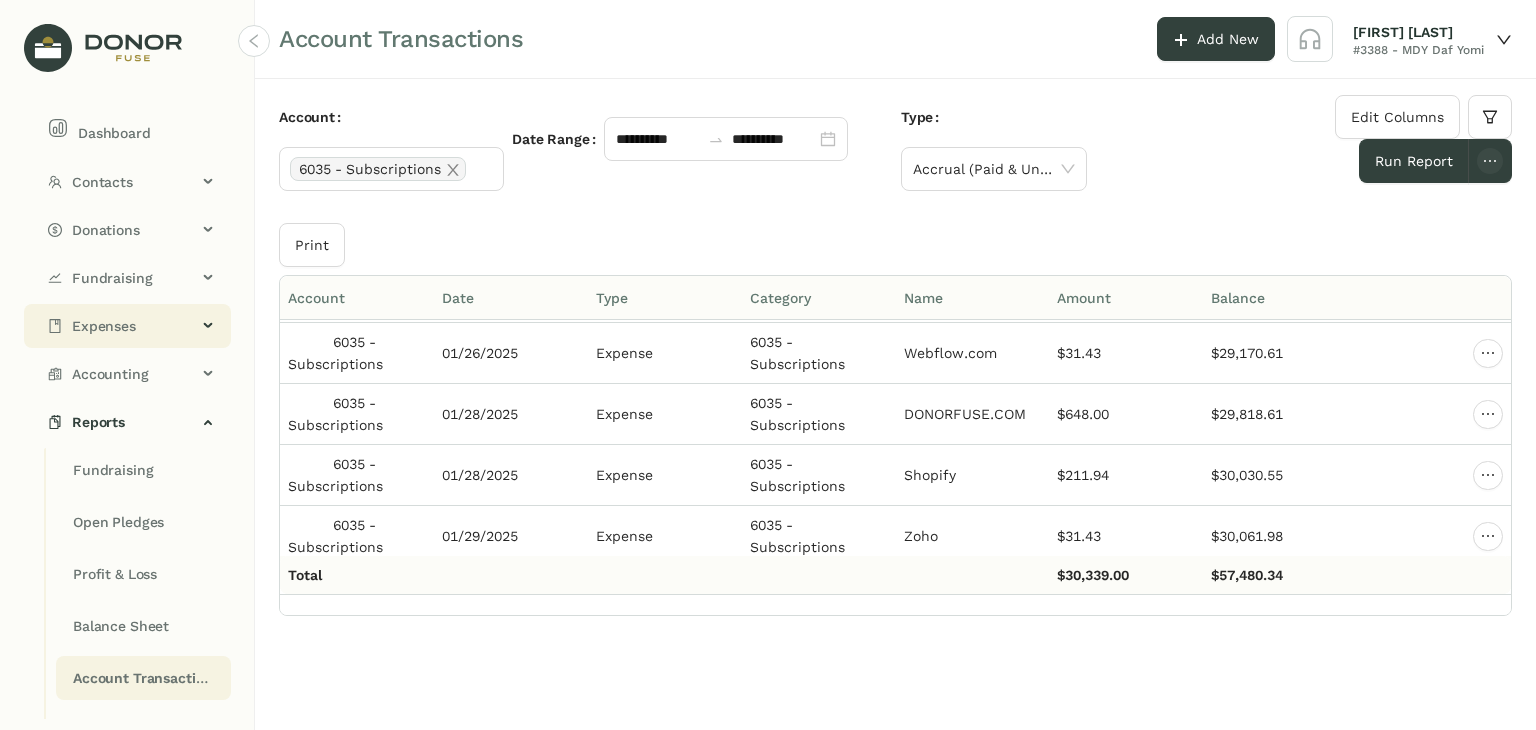 click on "Expenses" 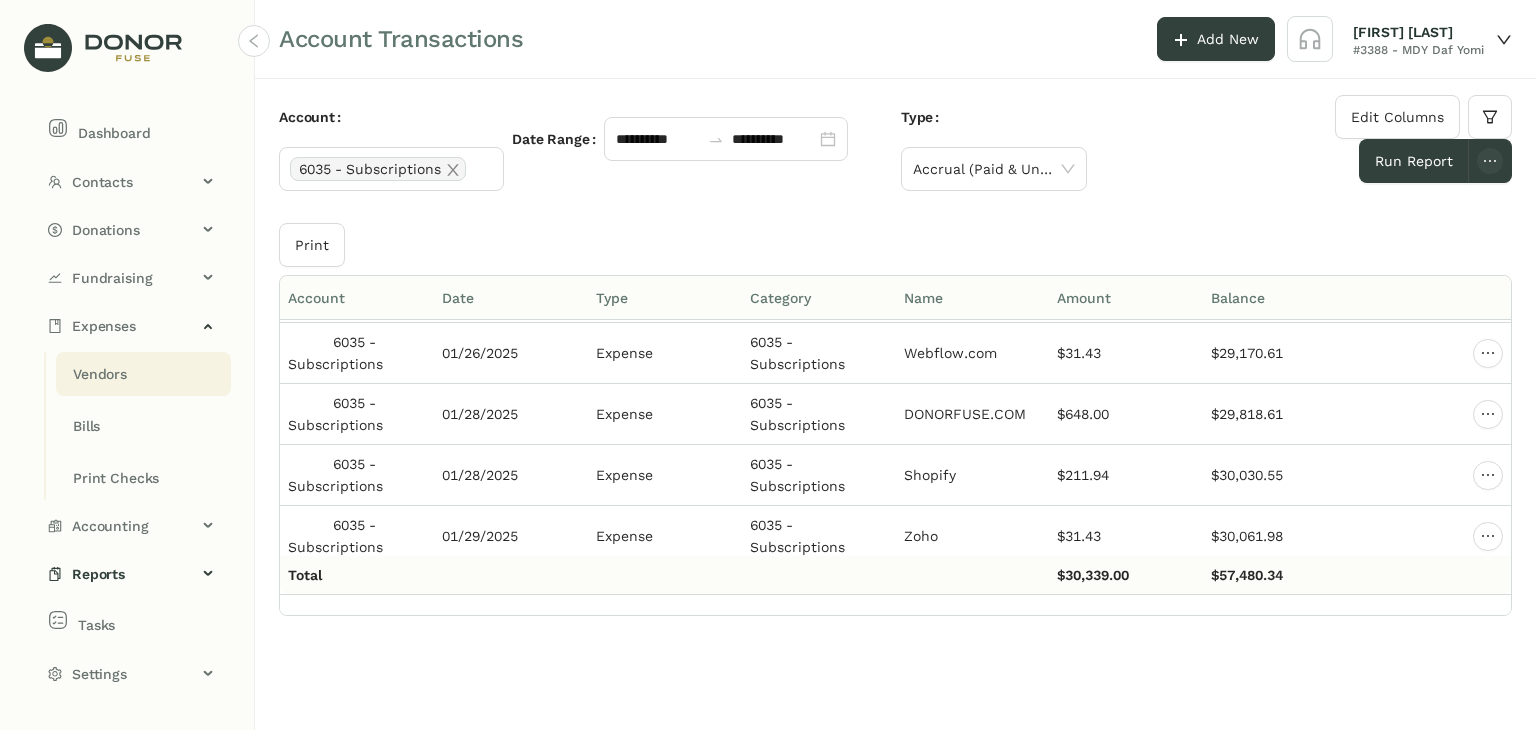 click on "Vendors" 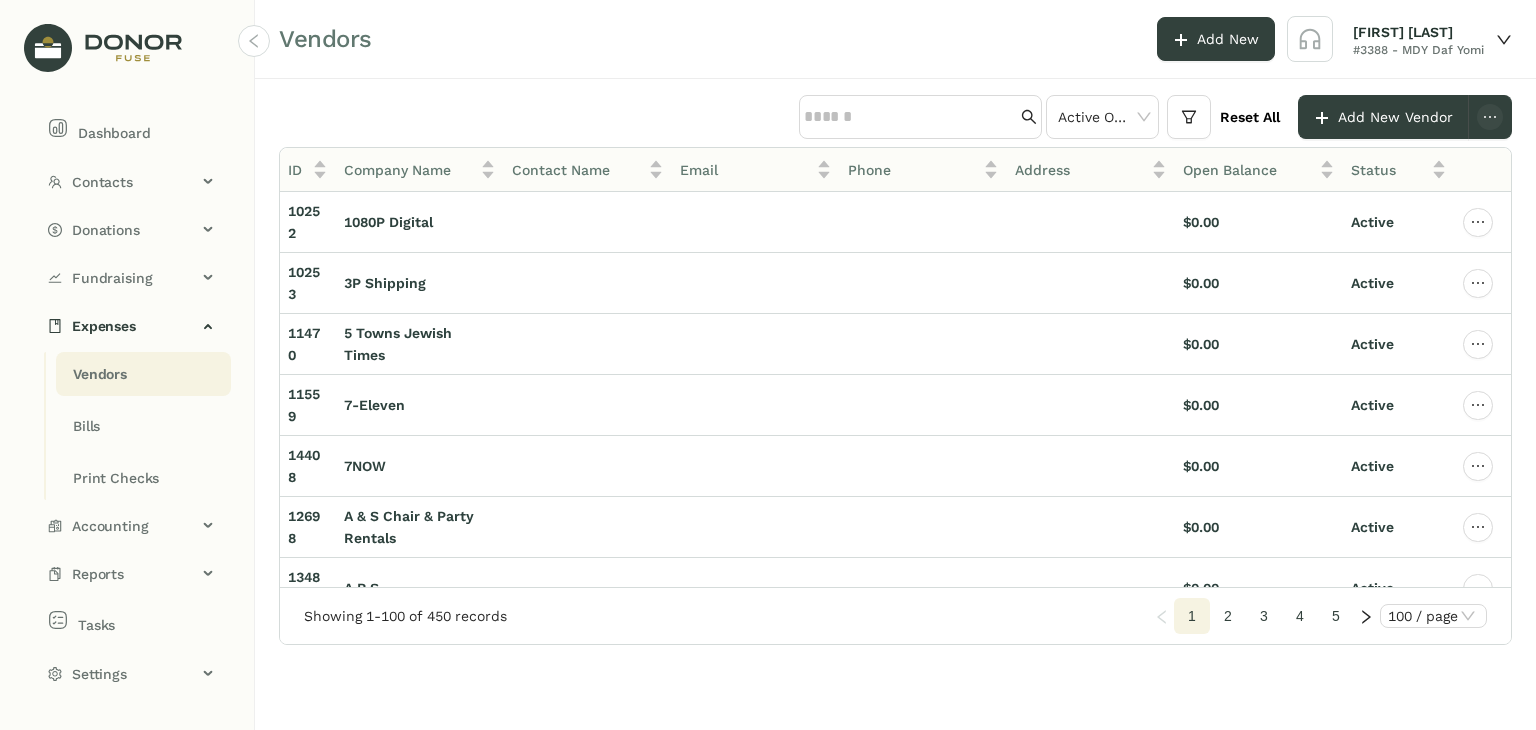 click on "Vendors" 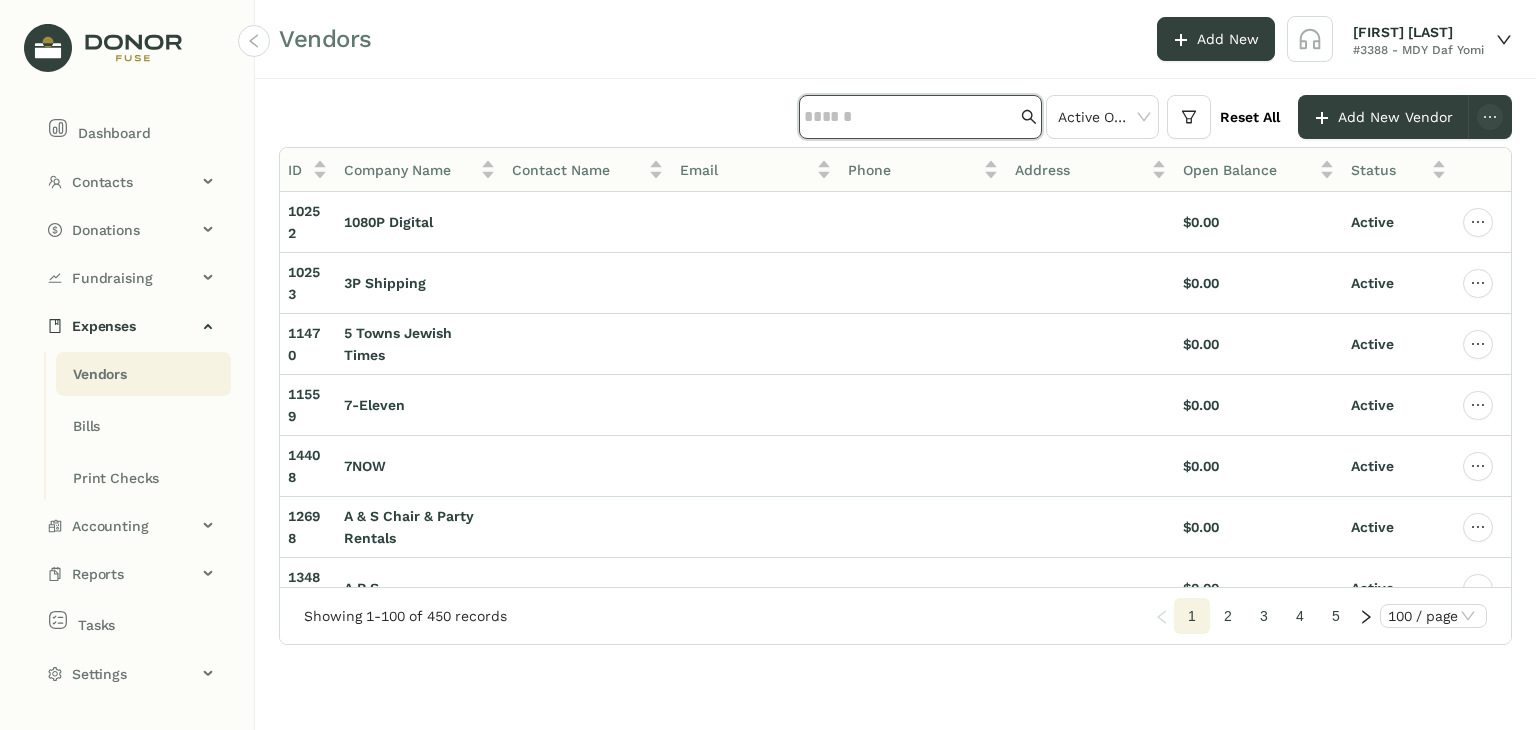 click 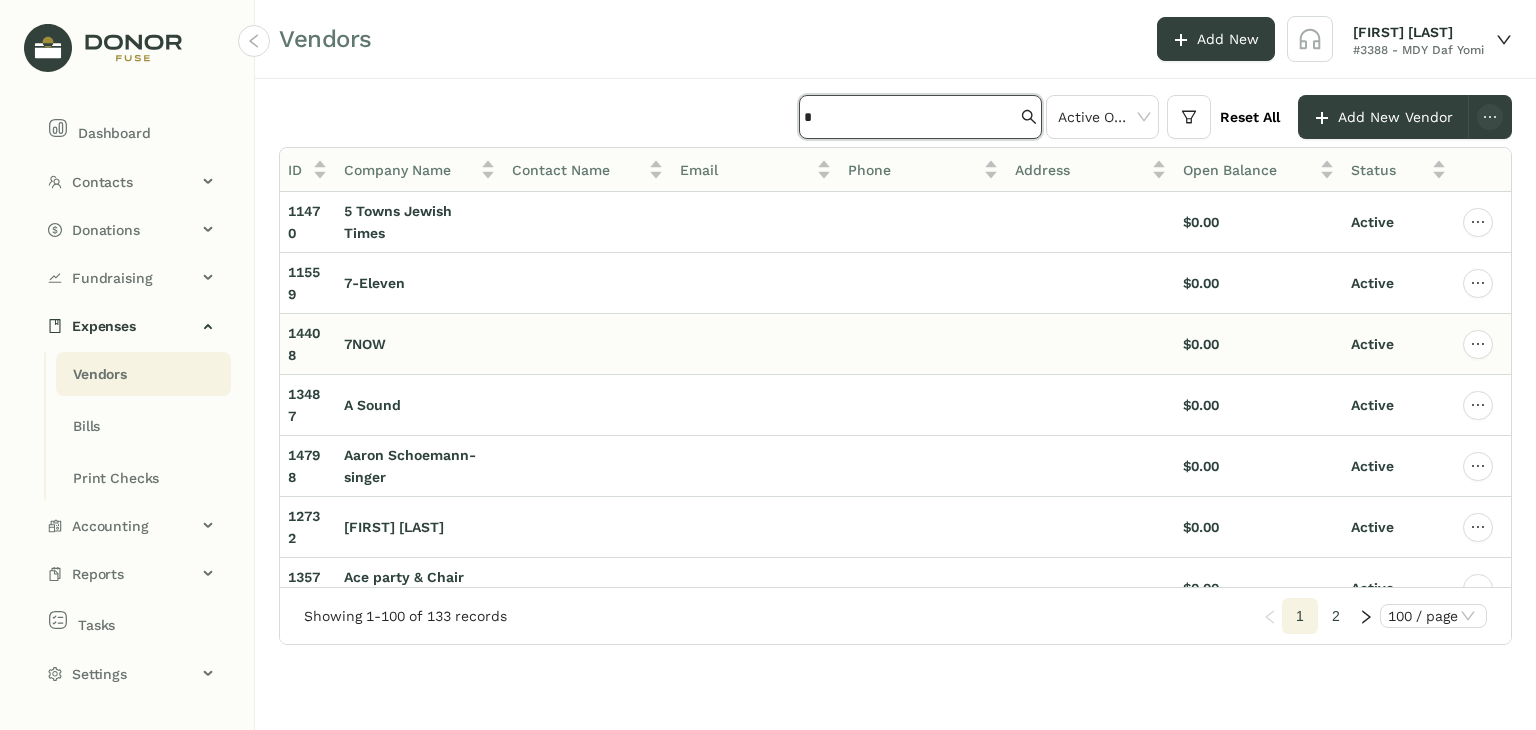 type on "*" 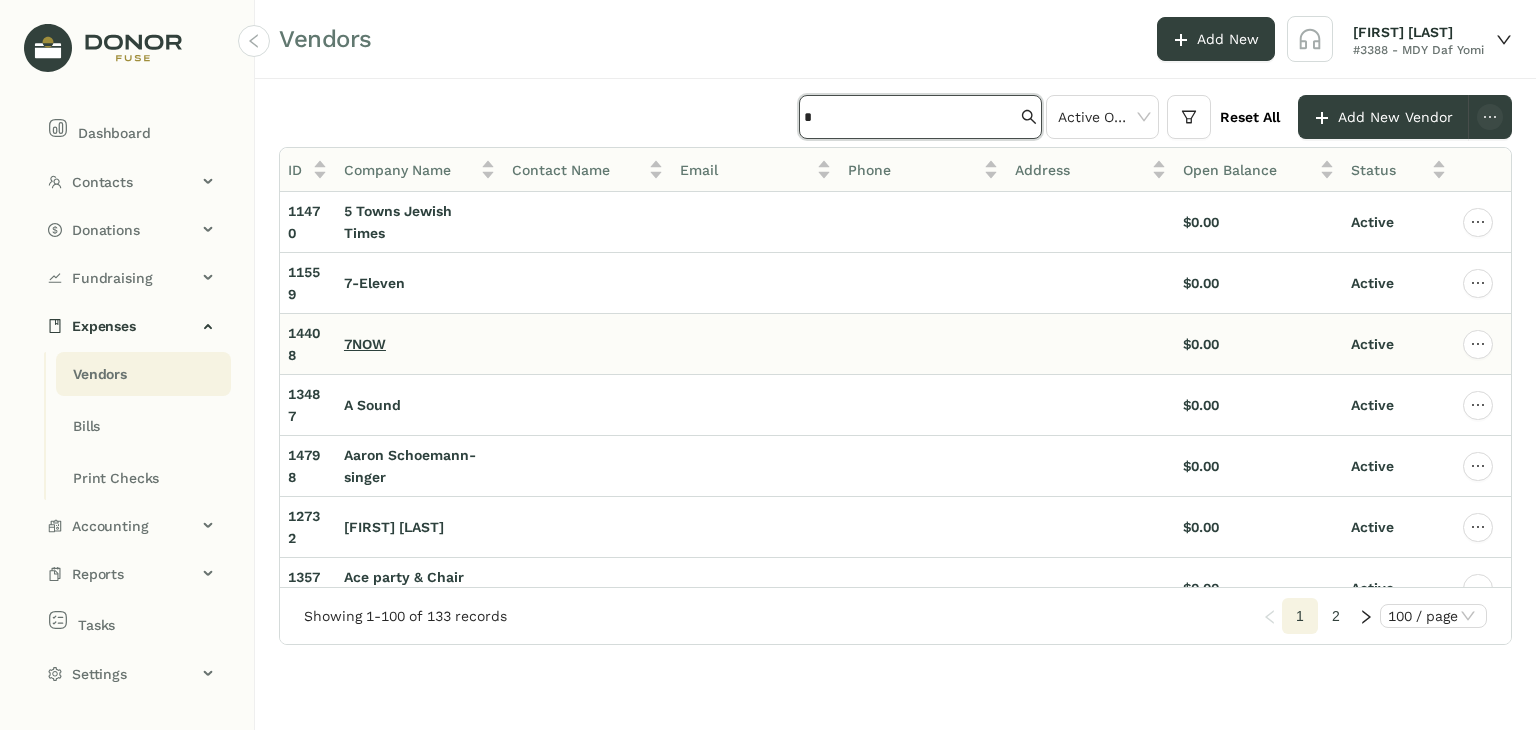 drag, startPoint x: 394, startPoint y: 329, endPoint x: 382, endPoint y: 335, distance: 13.416408 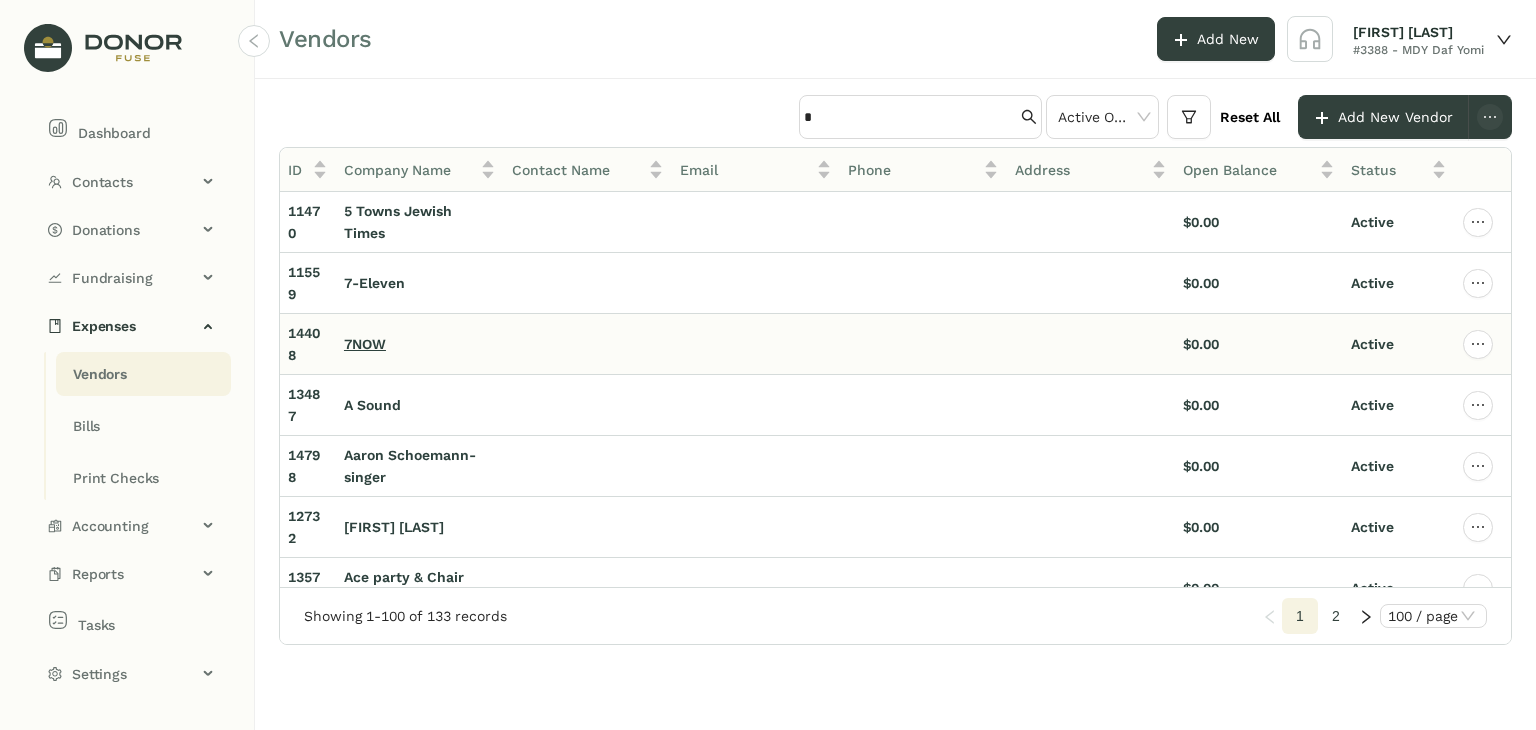 click on "7NOW" 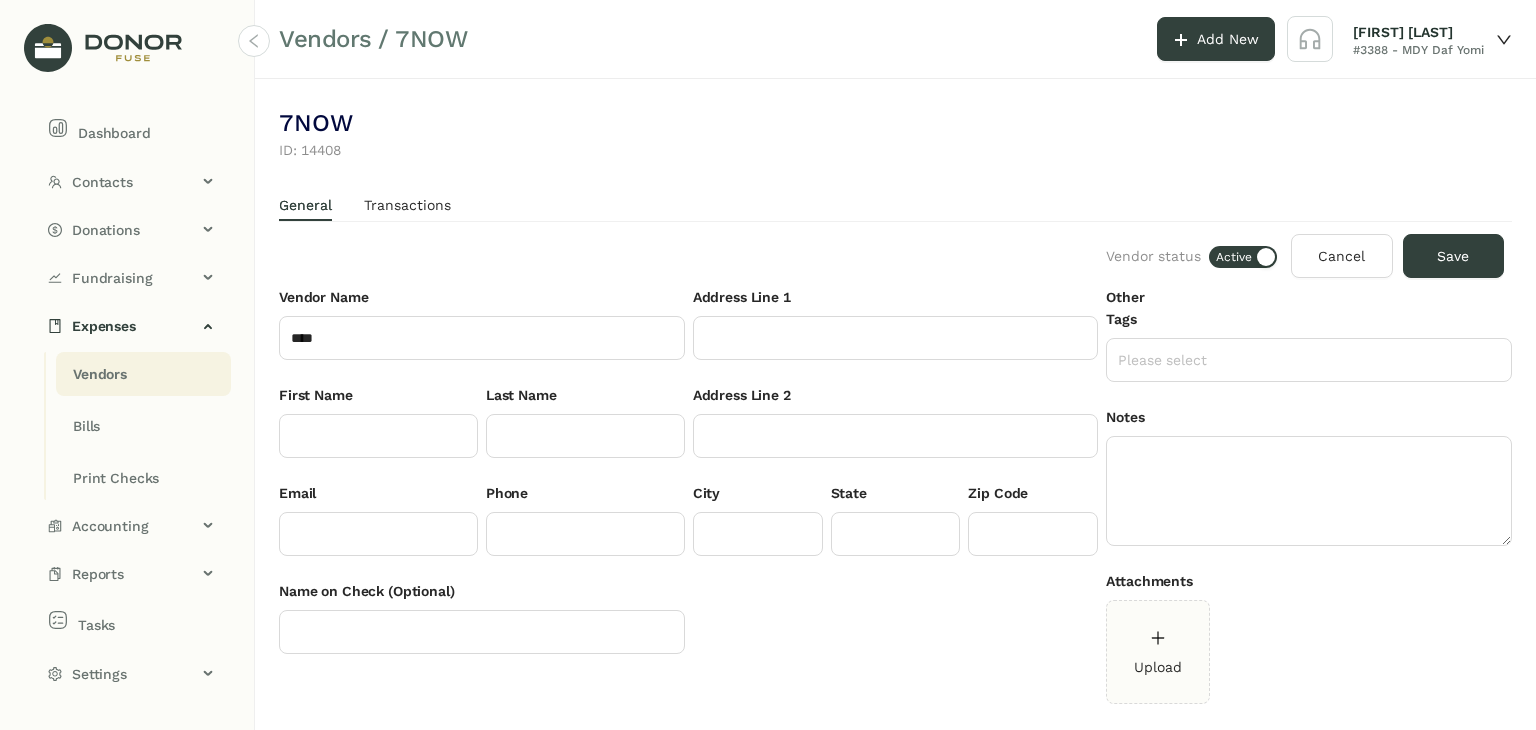 scroll, scrollTop: 4, scrollLeft: 0, axis: vertical 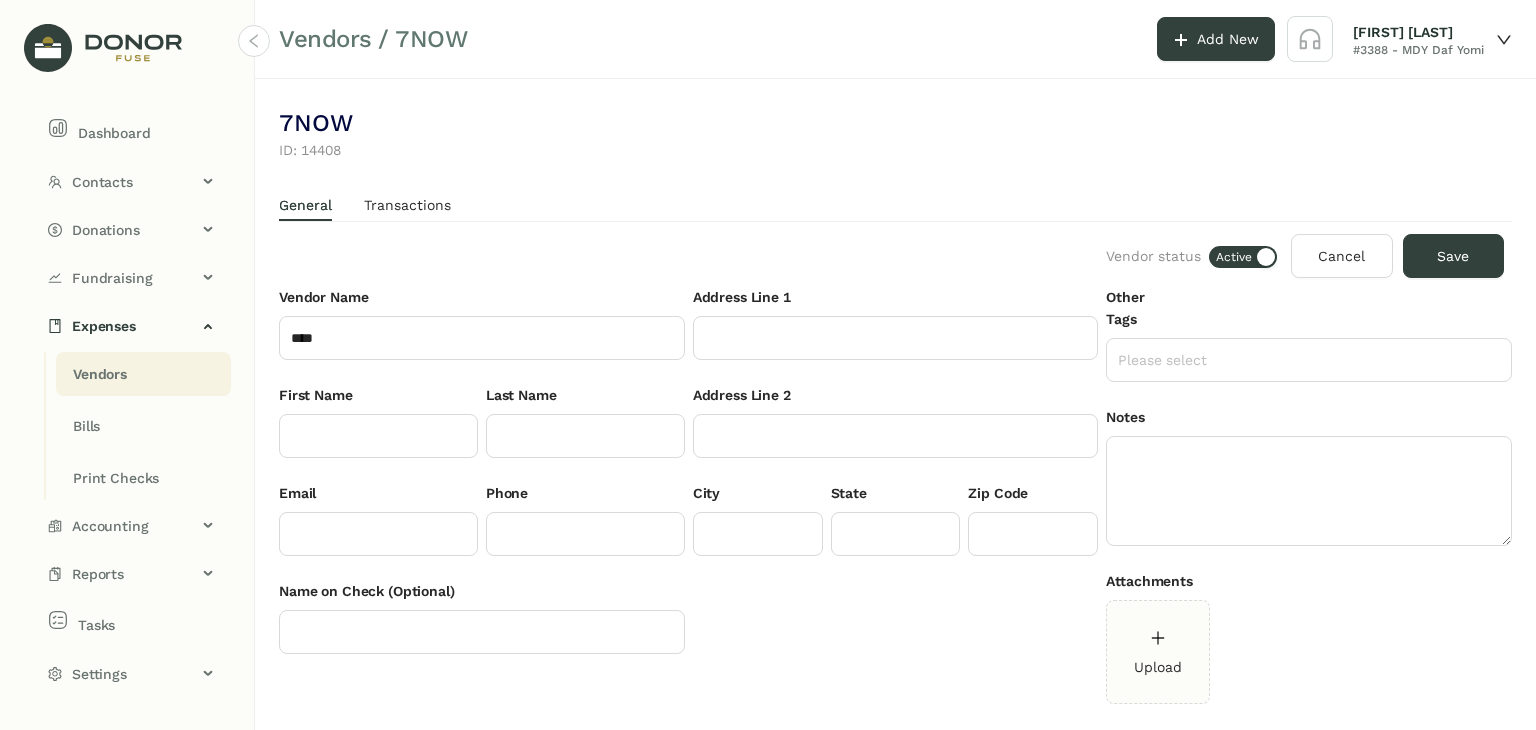 click 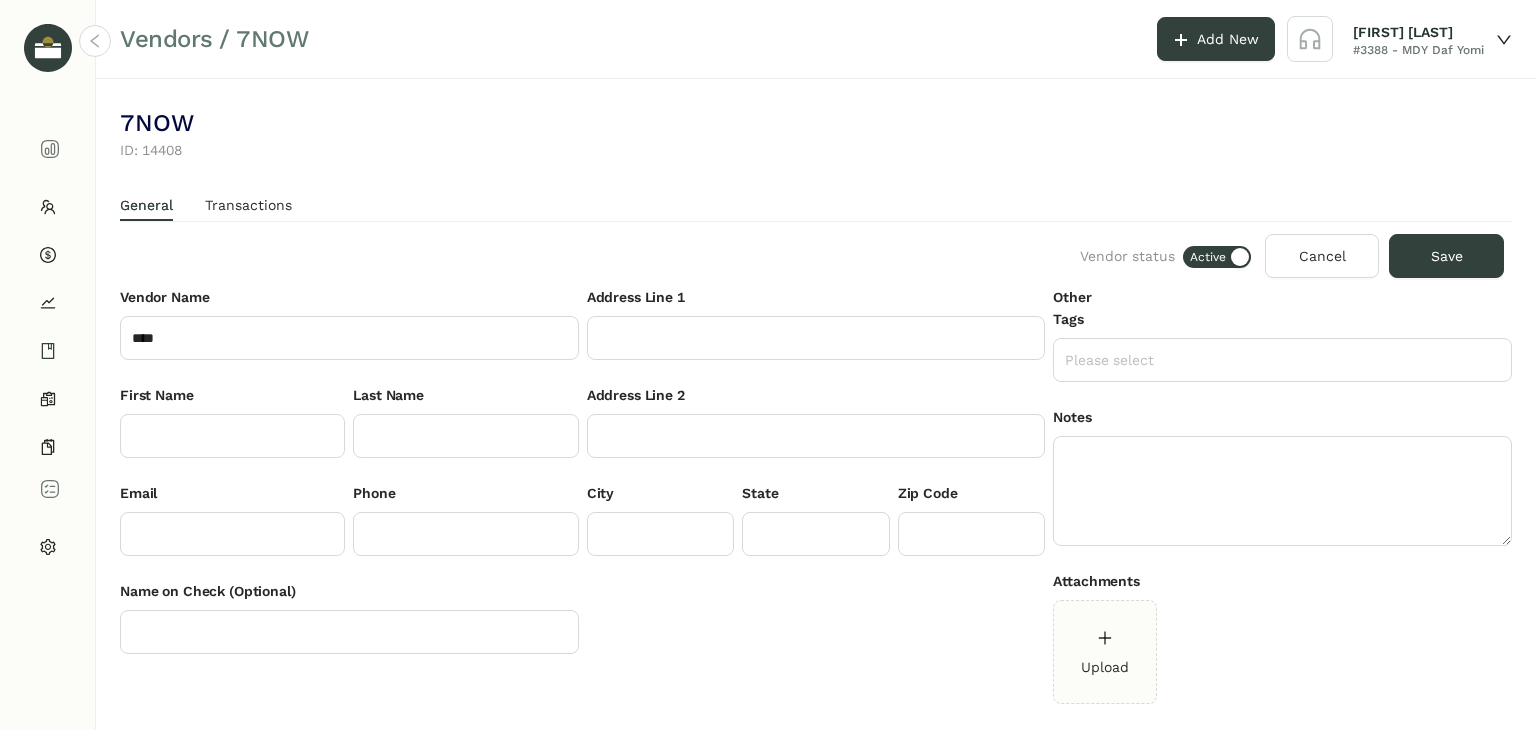 click 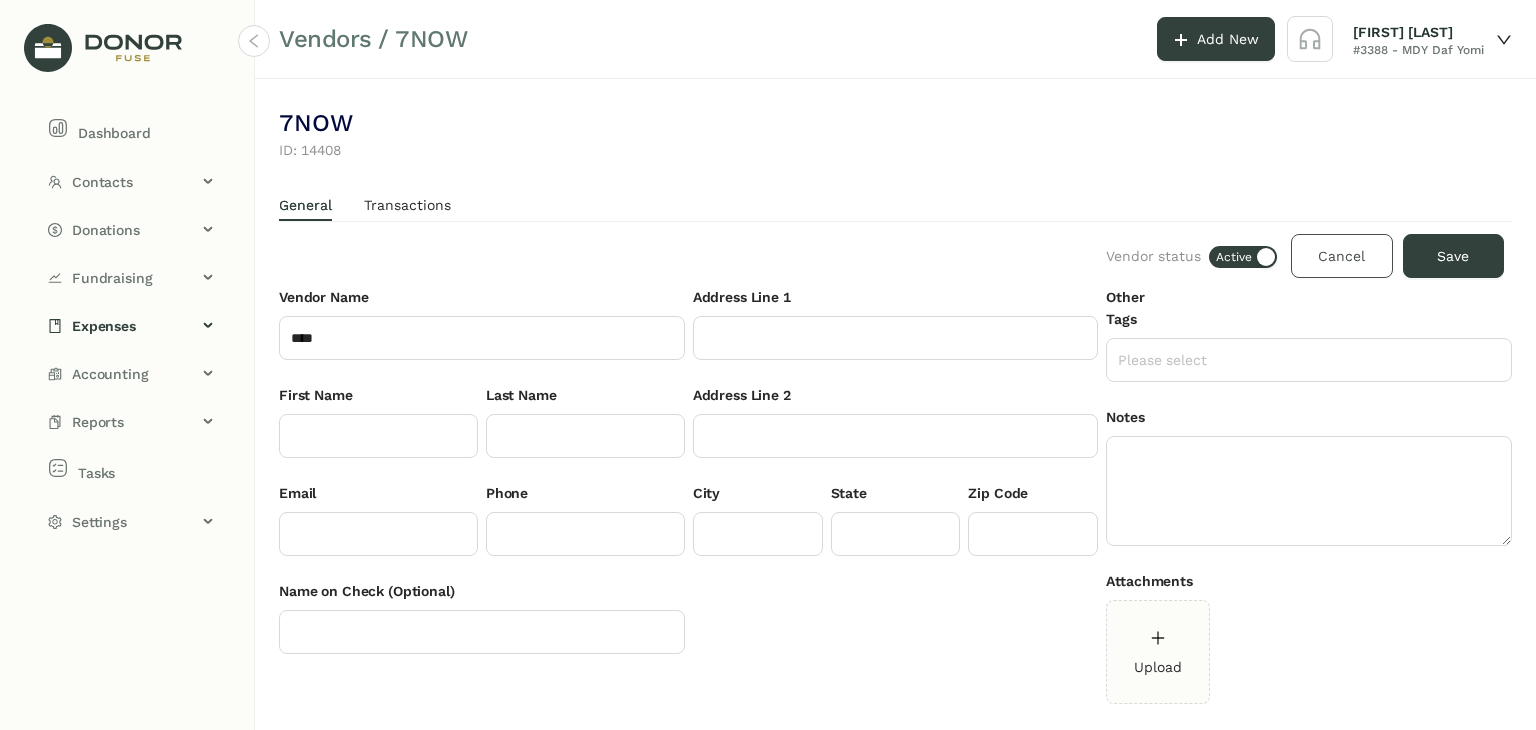 click on "Cancel" 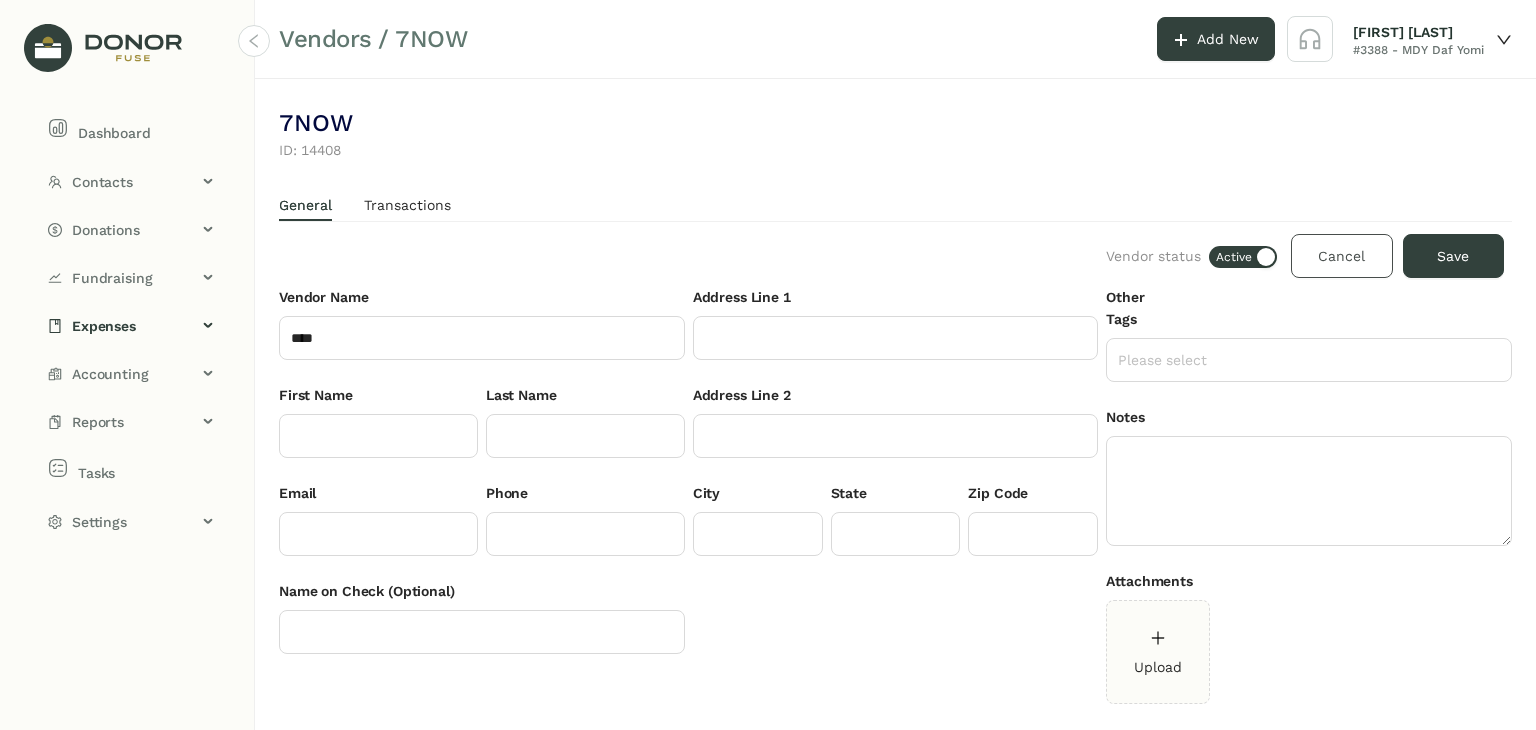 click on "Cancel" 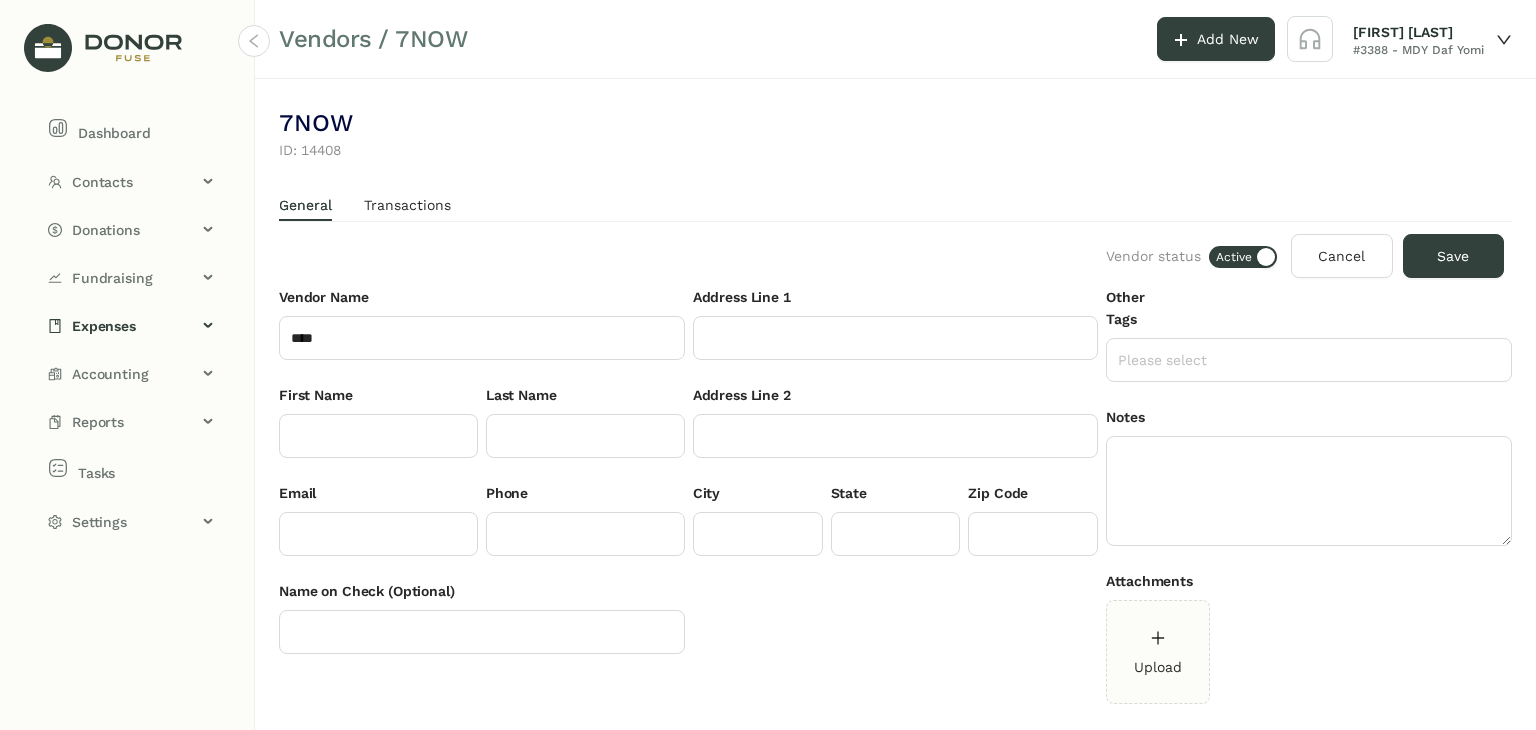 click on "7NOW ID: 14408 General Transactions Vendor status Active Cancel Save Vendor Name **** First Name Last Name Email Phone Name on Check (Optional) Address Line 1 Address Line 2 City State Zip Code Other    Tags    Please select  Notes Attachments Upload" 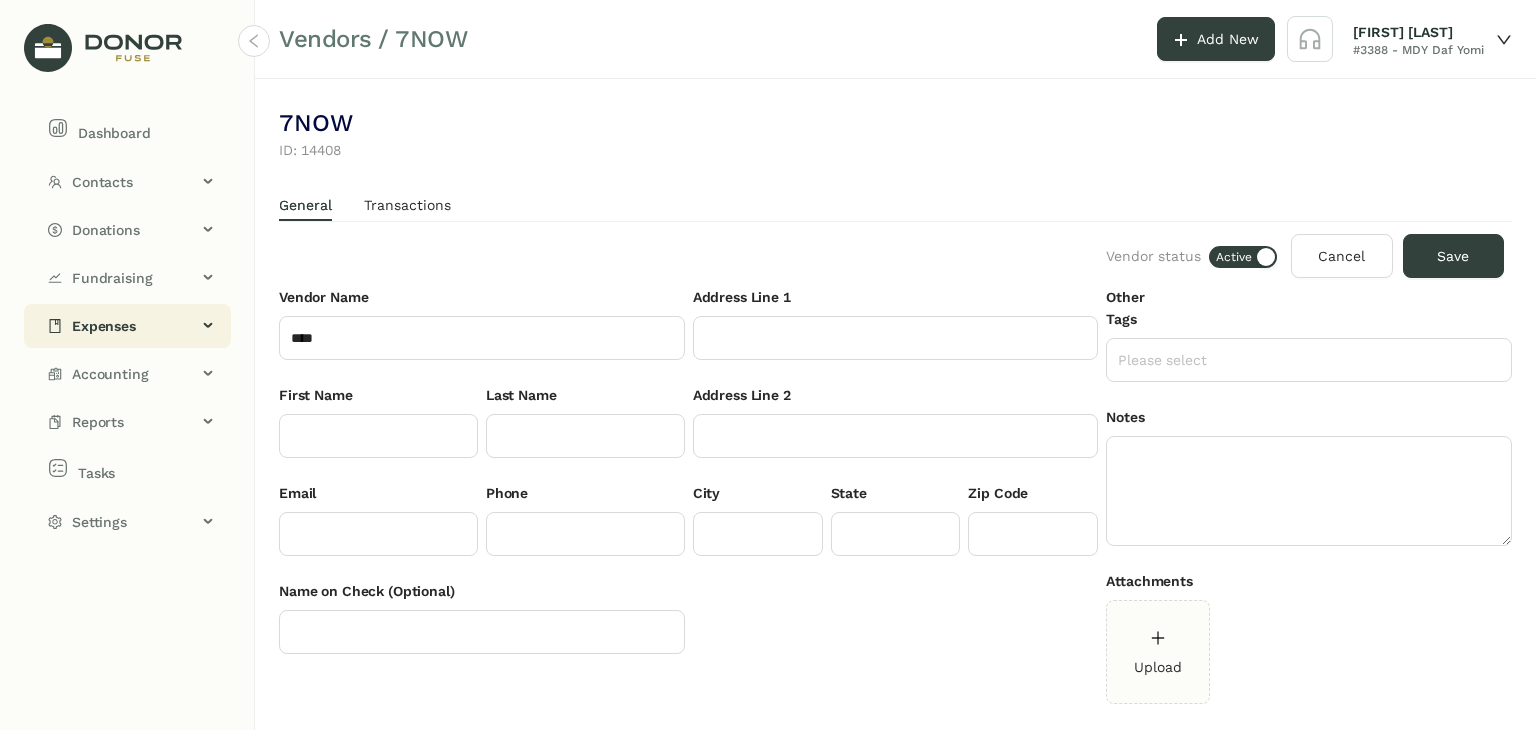 click on "Expenses" 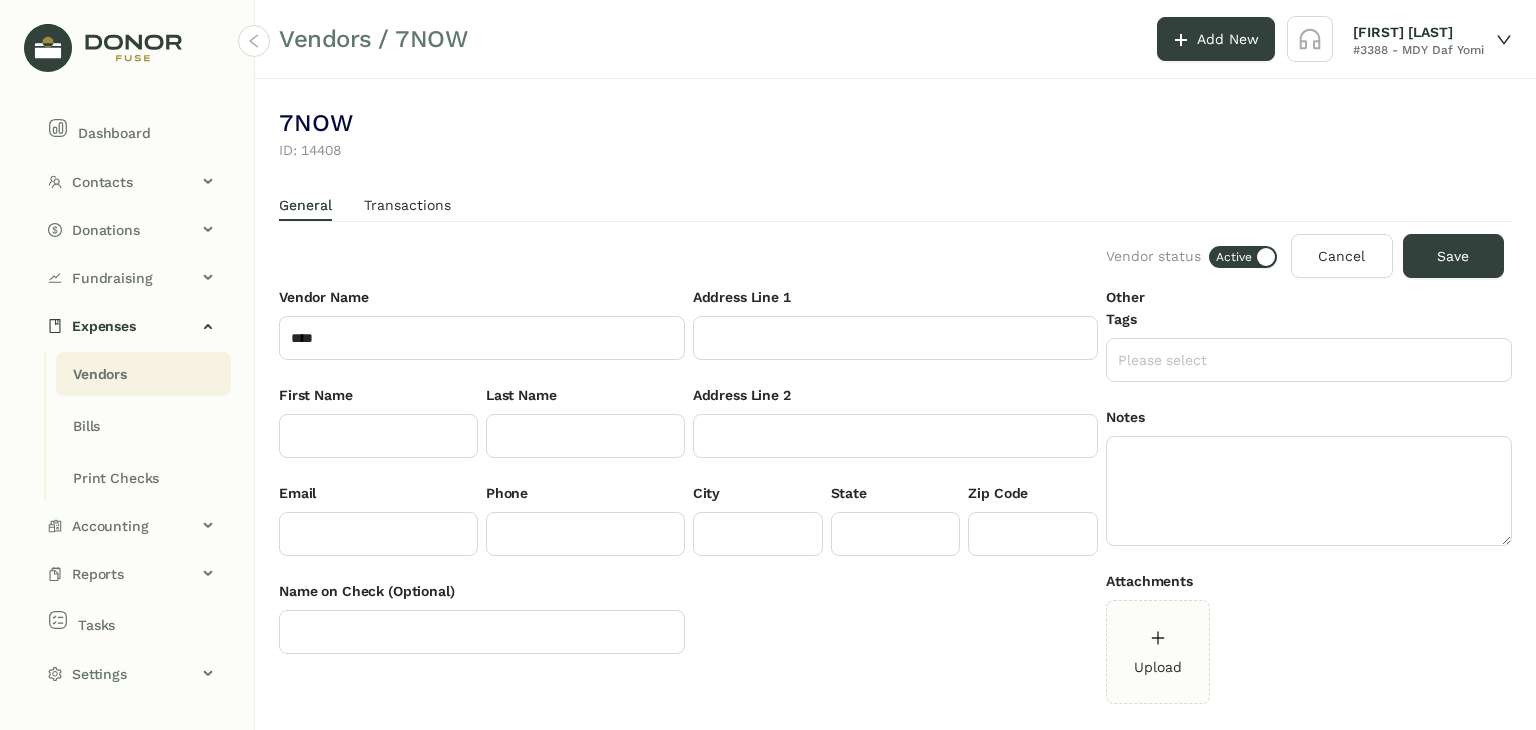 click on "Vendors" 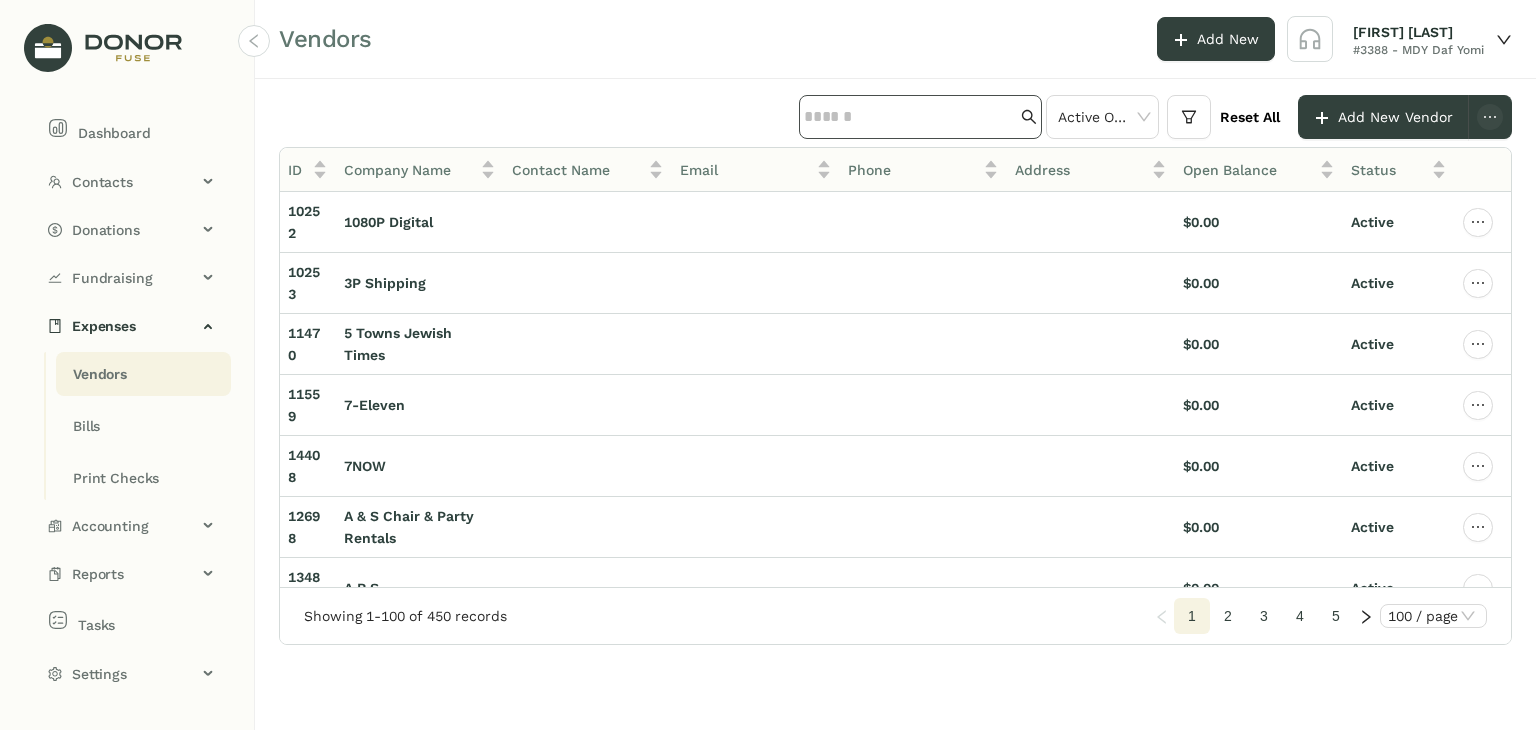 click 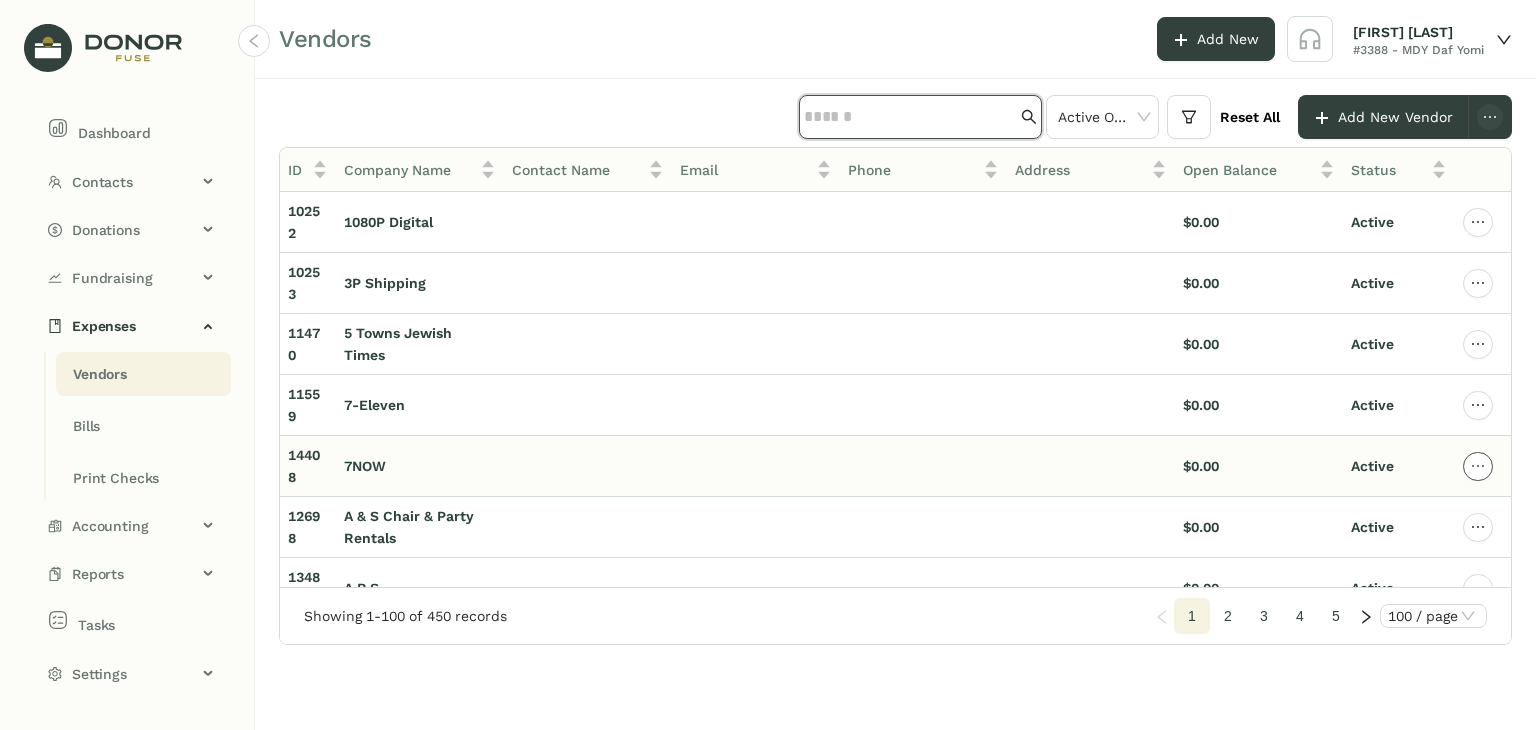 click 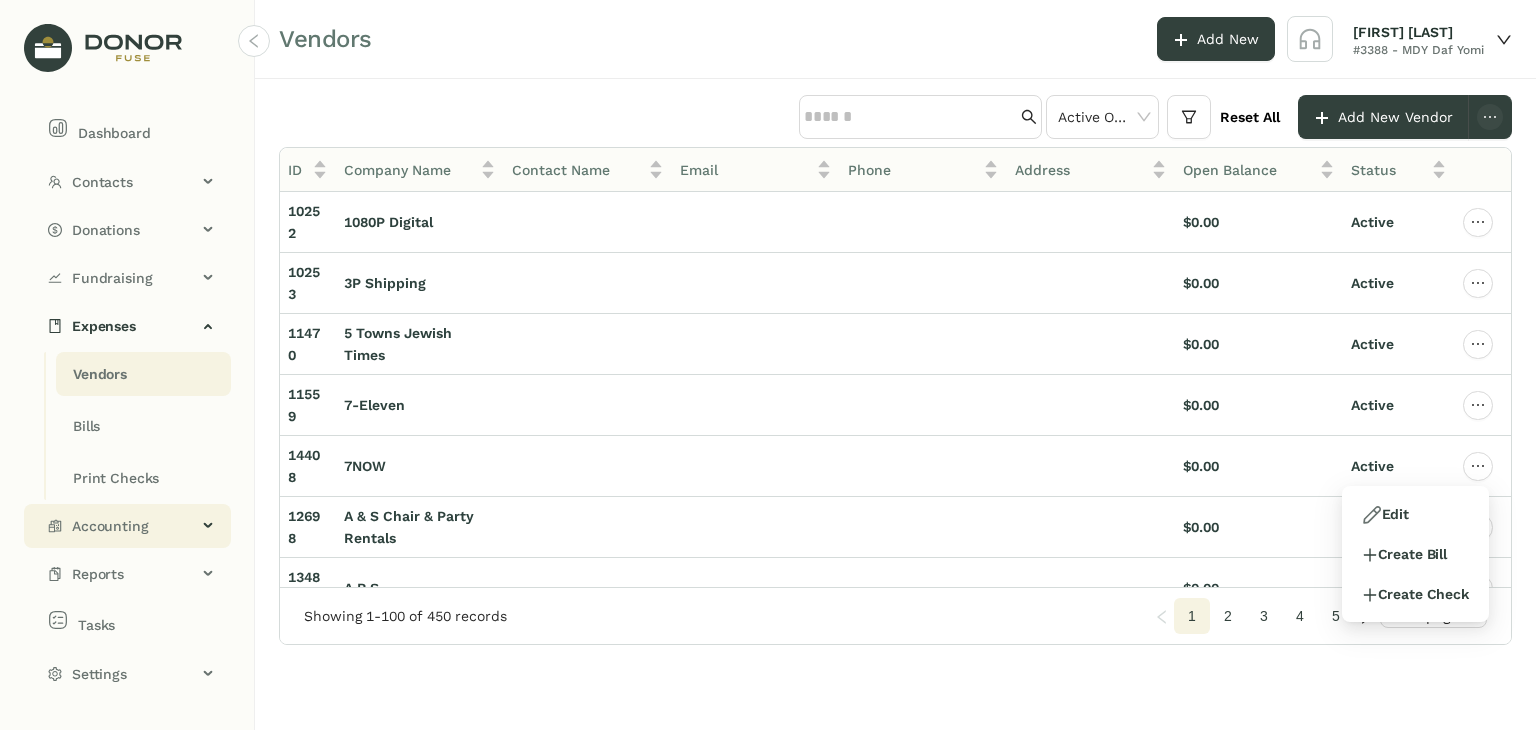click on "Accounting" 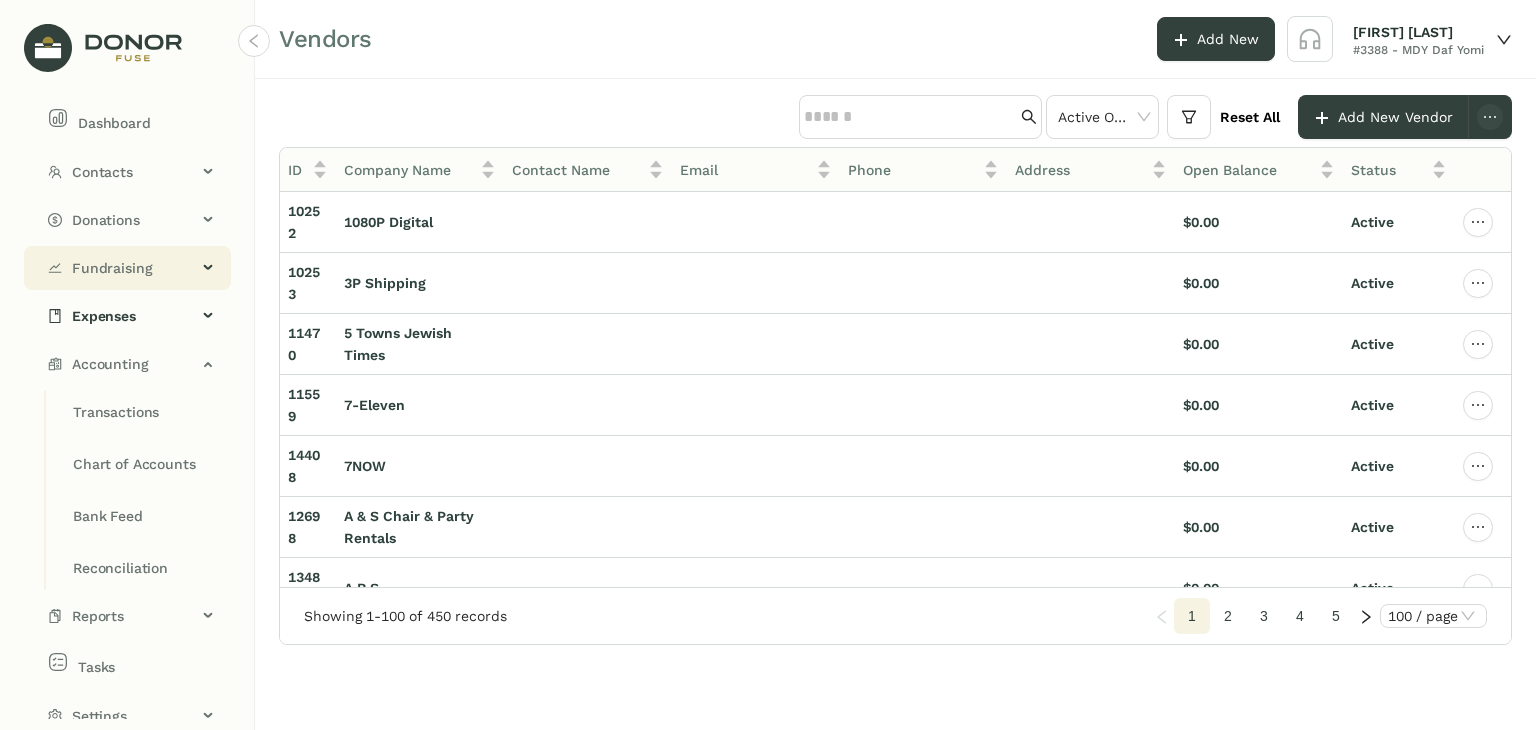 scroll, scrollTop: 0, scrollLeft: 0, axis: both 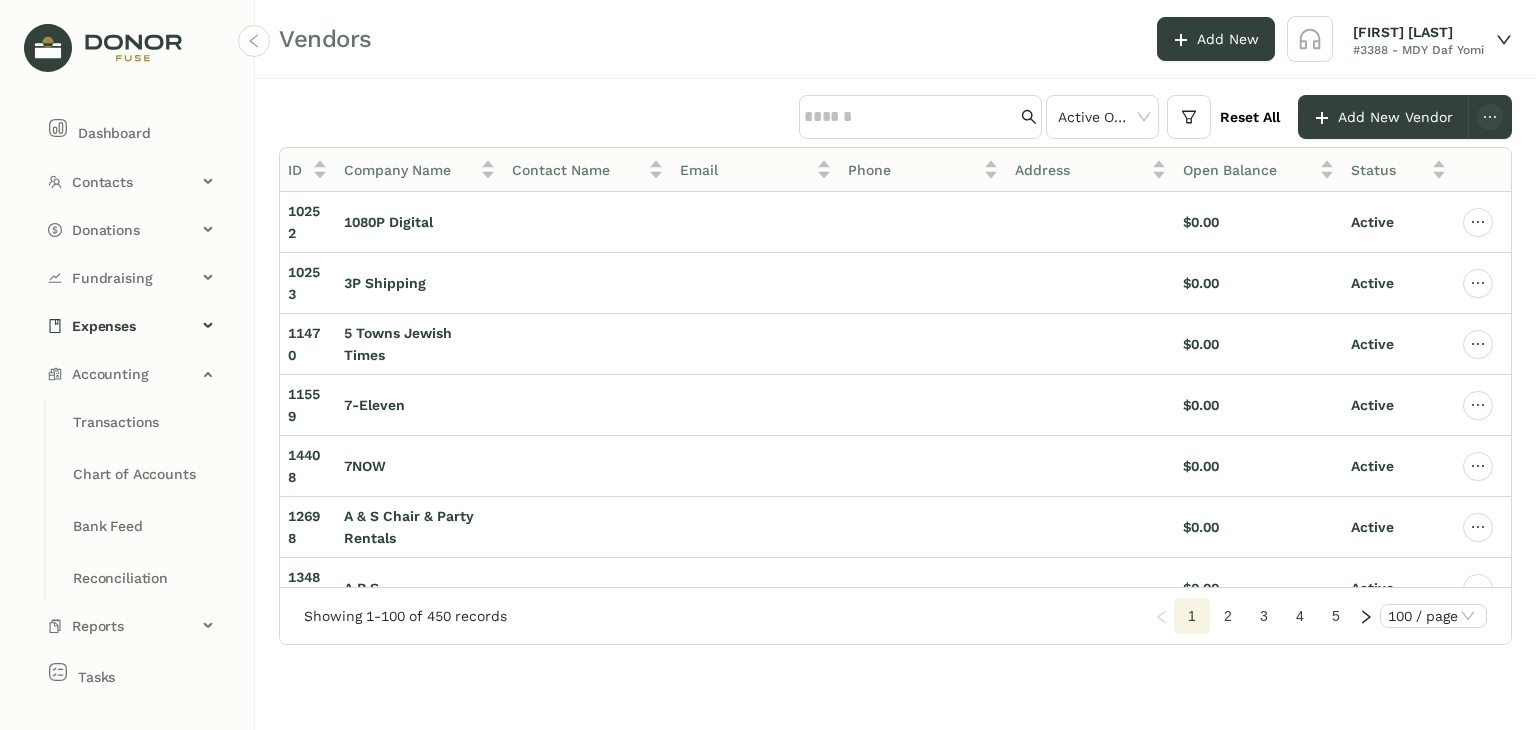 click 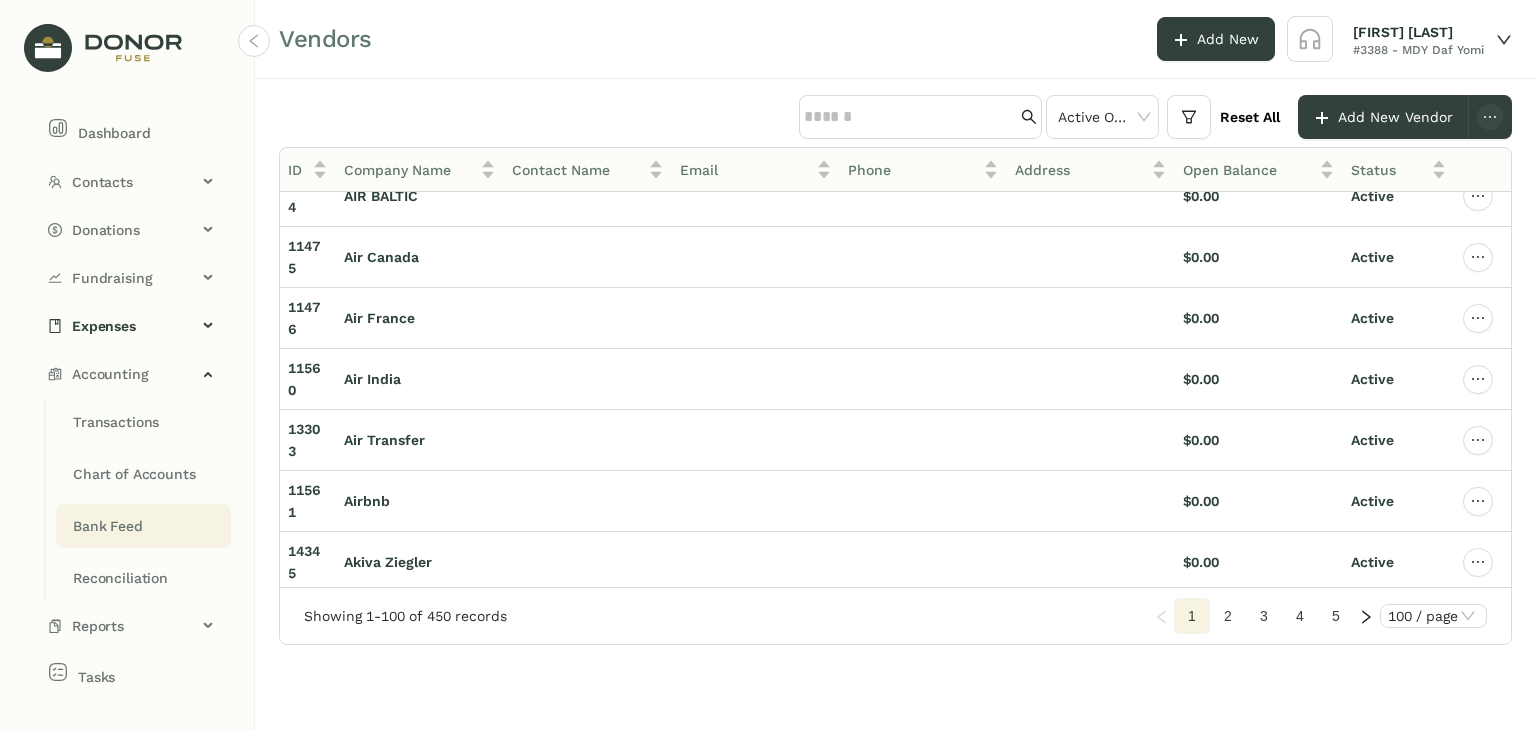 scroll, scrollTop: 1100, scrollLeft: 0, axis: vertical 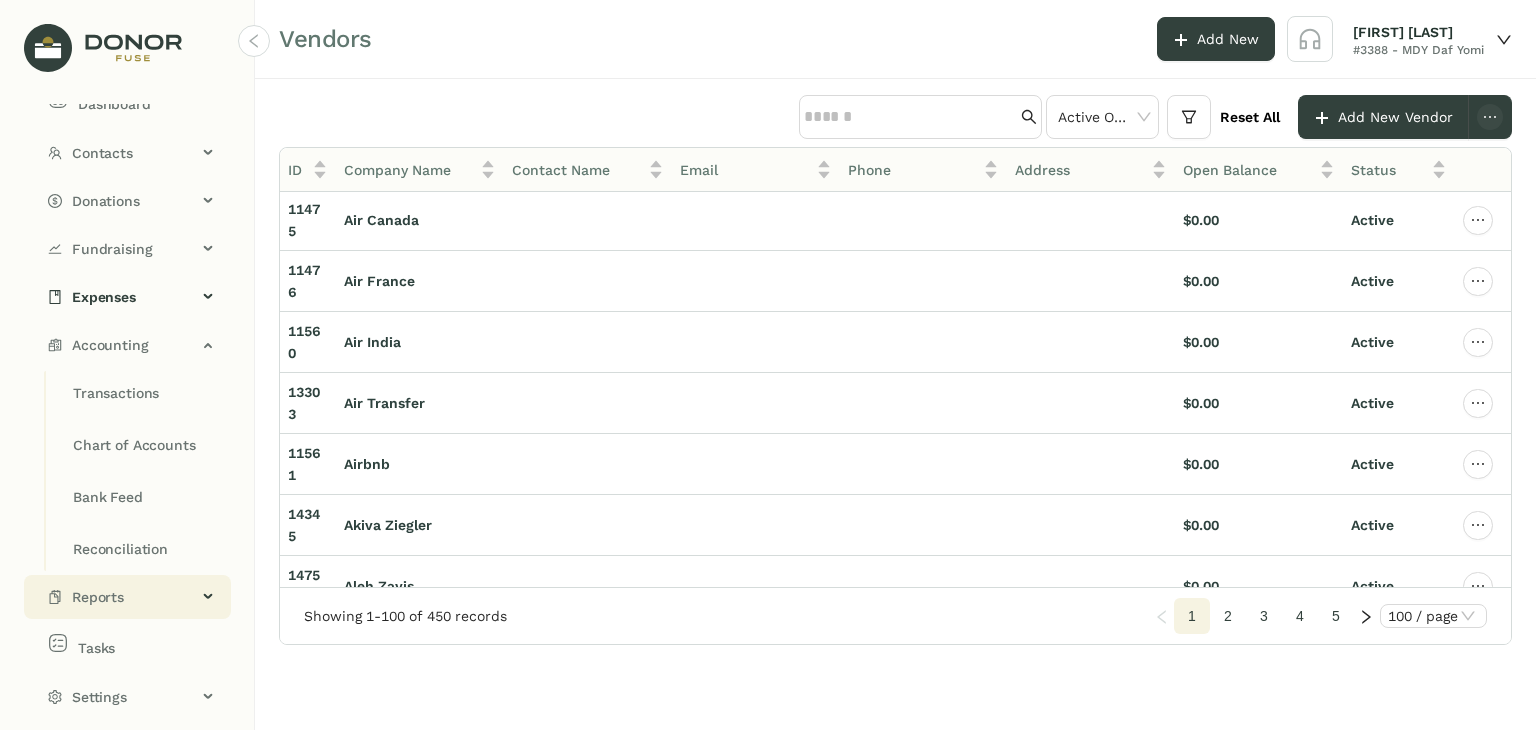 click on "Reports" 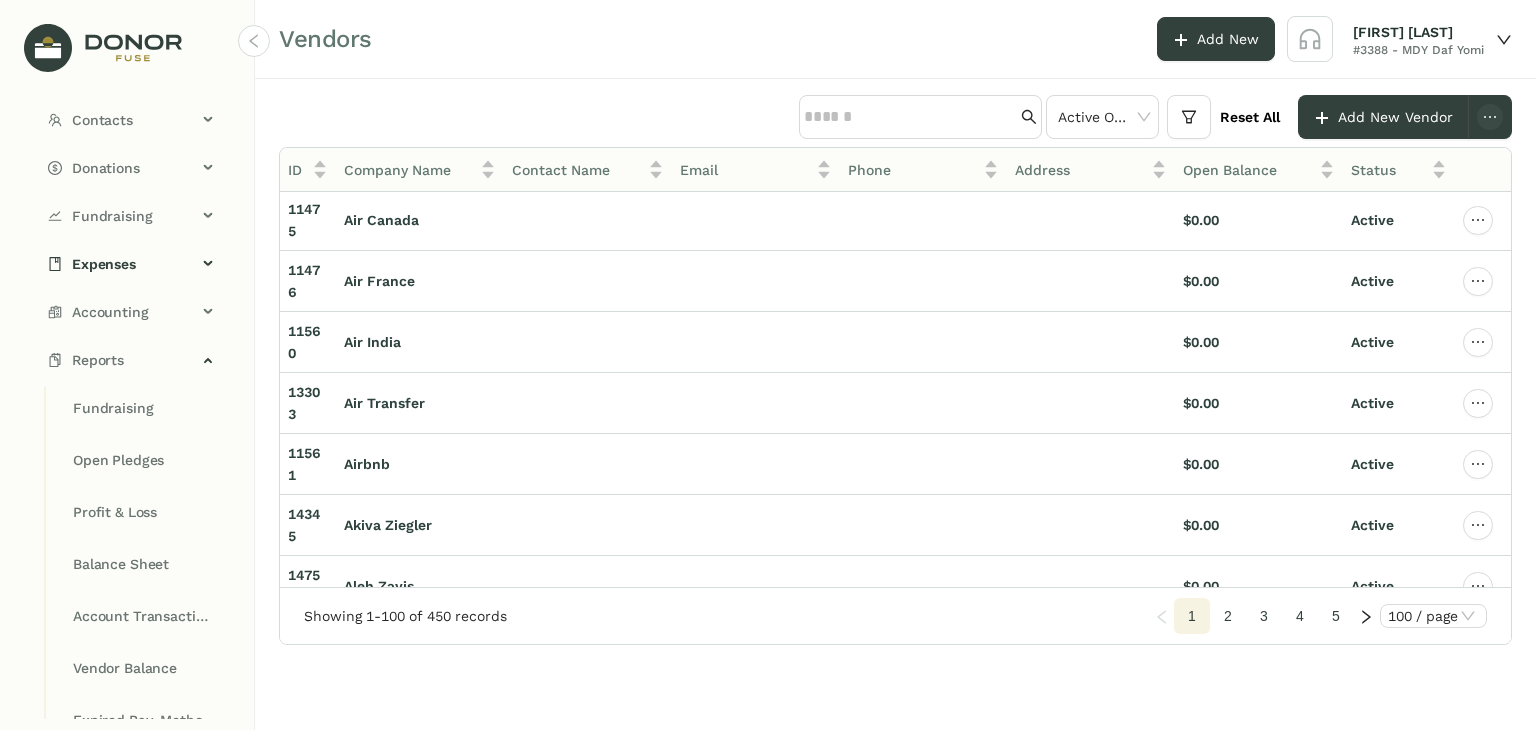 scroll, scrollTop: 0, scrollLeft: 0, axis: both 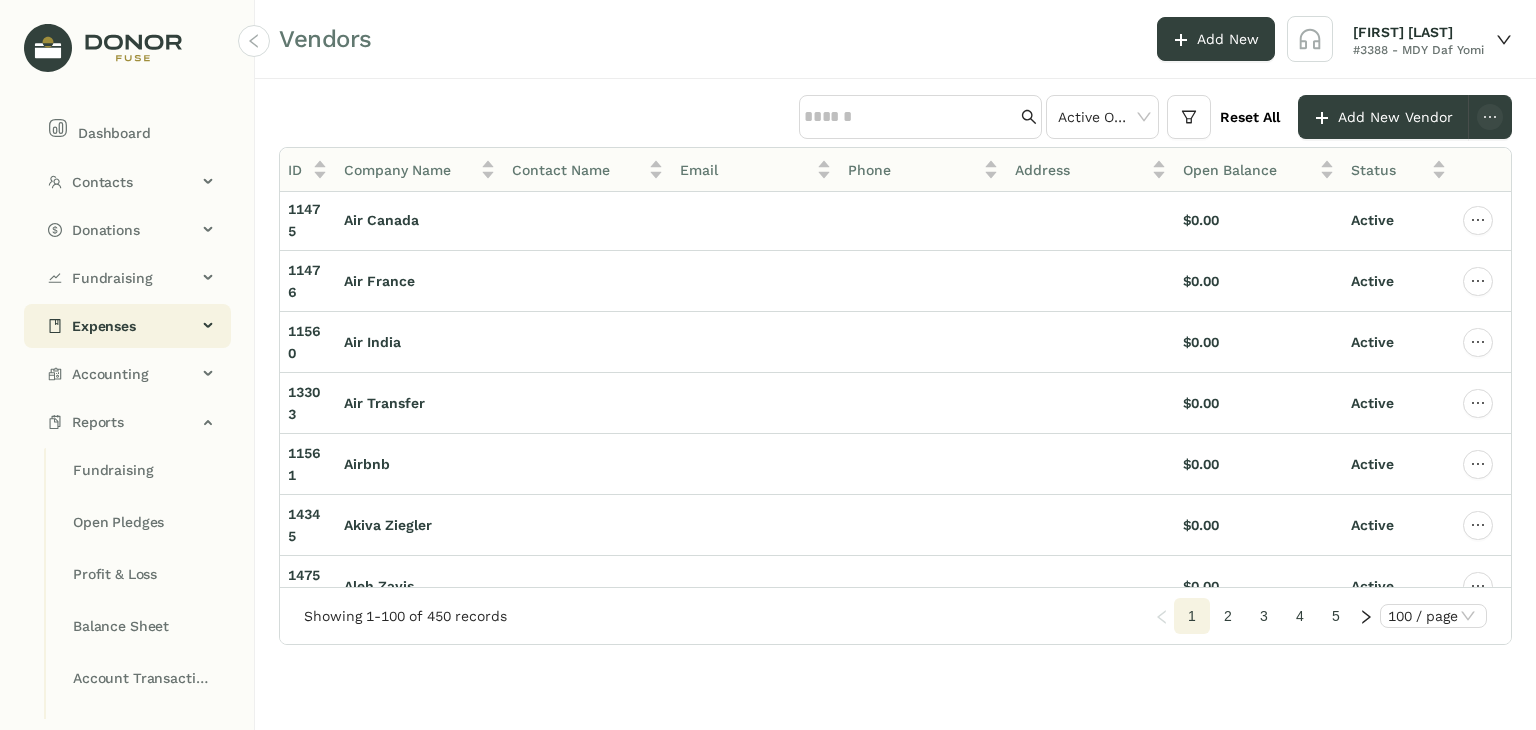 click on "Expenses" 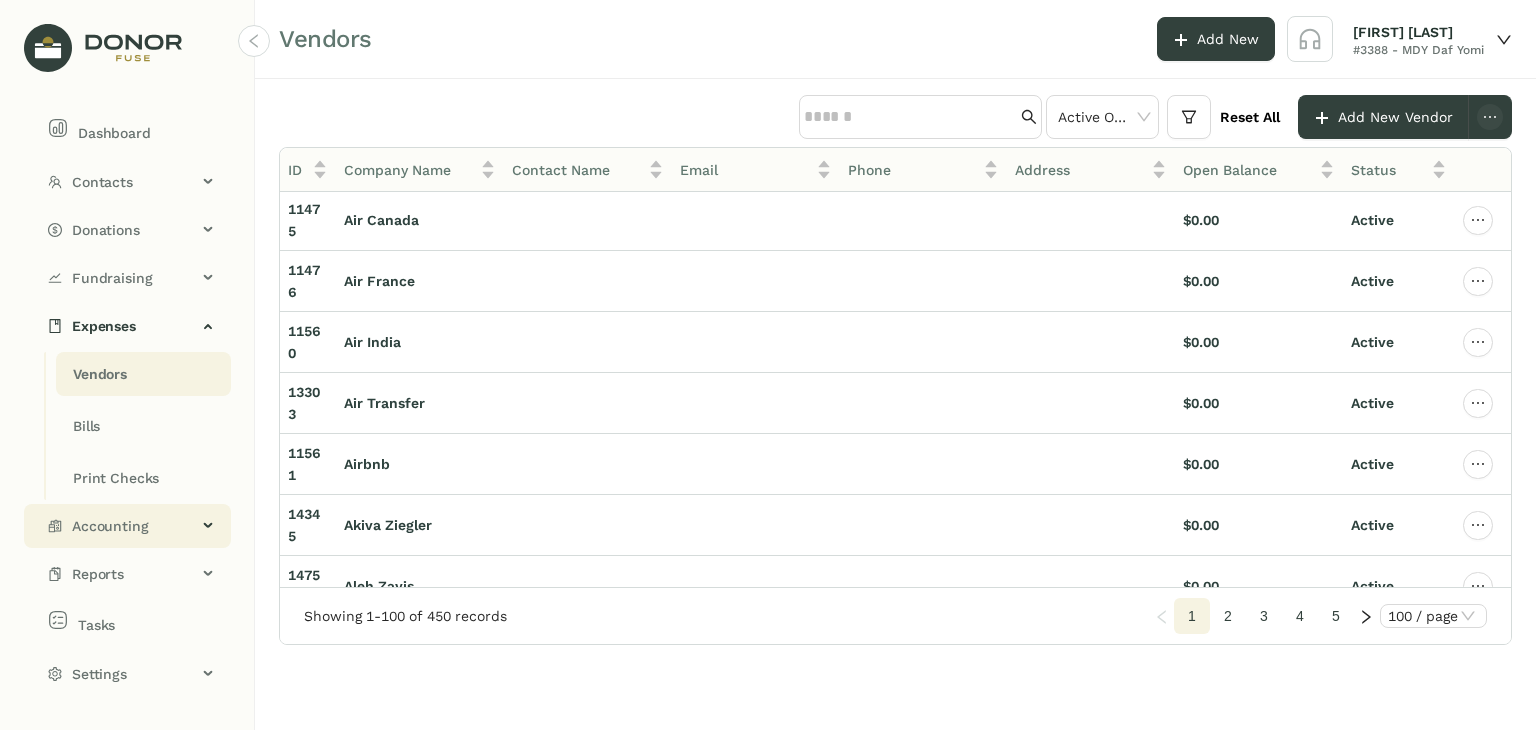 click on "Accounting" 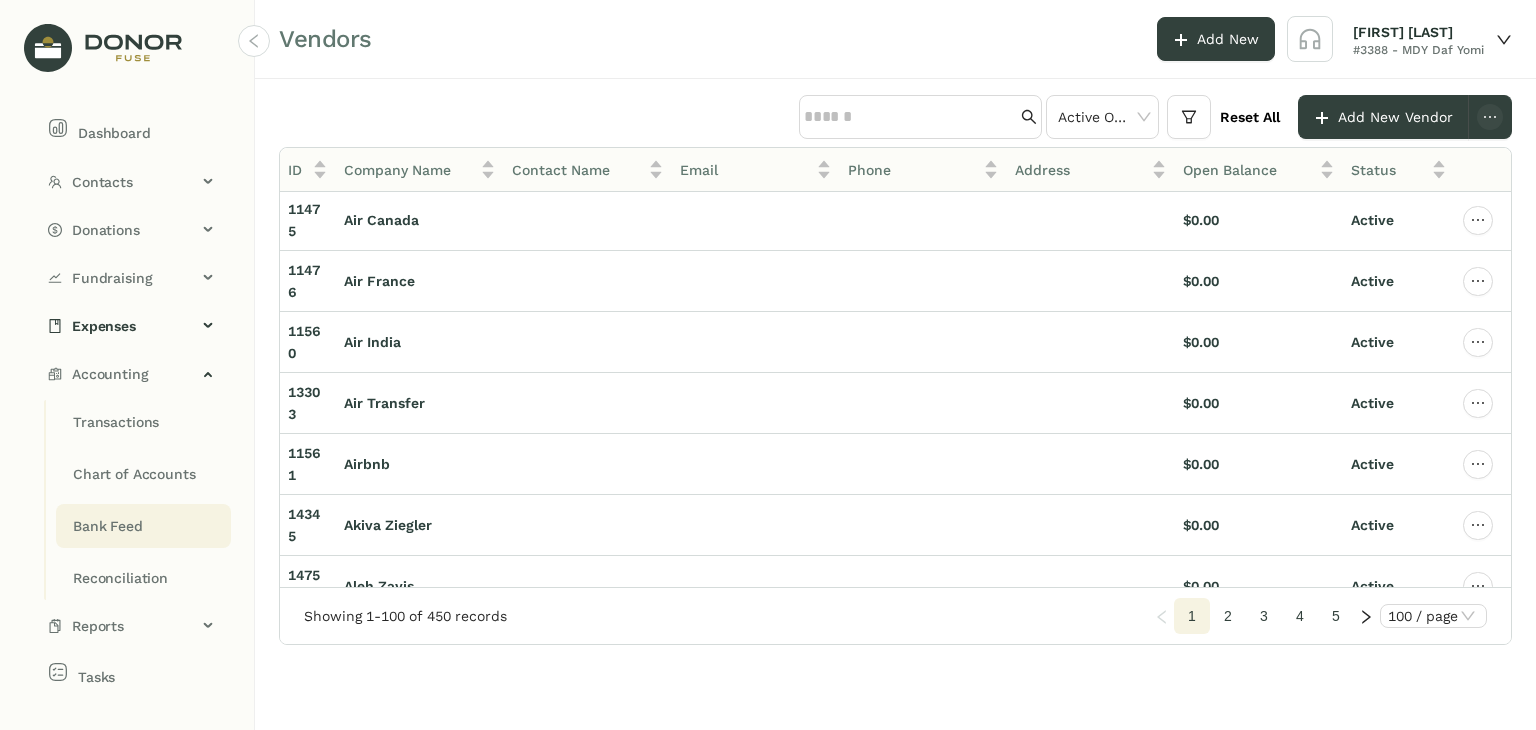 scroll, scrollTop: 29, scrollLeft: 0, axis: vertical 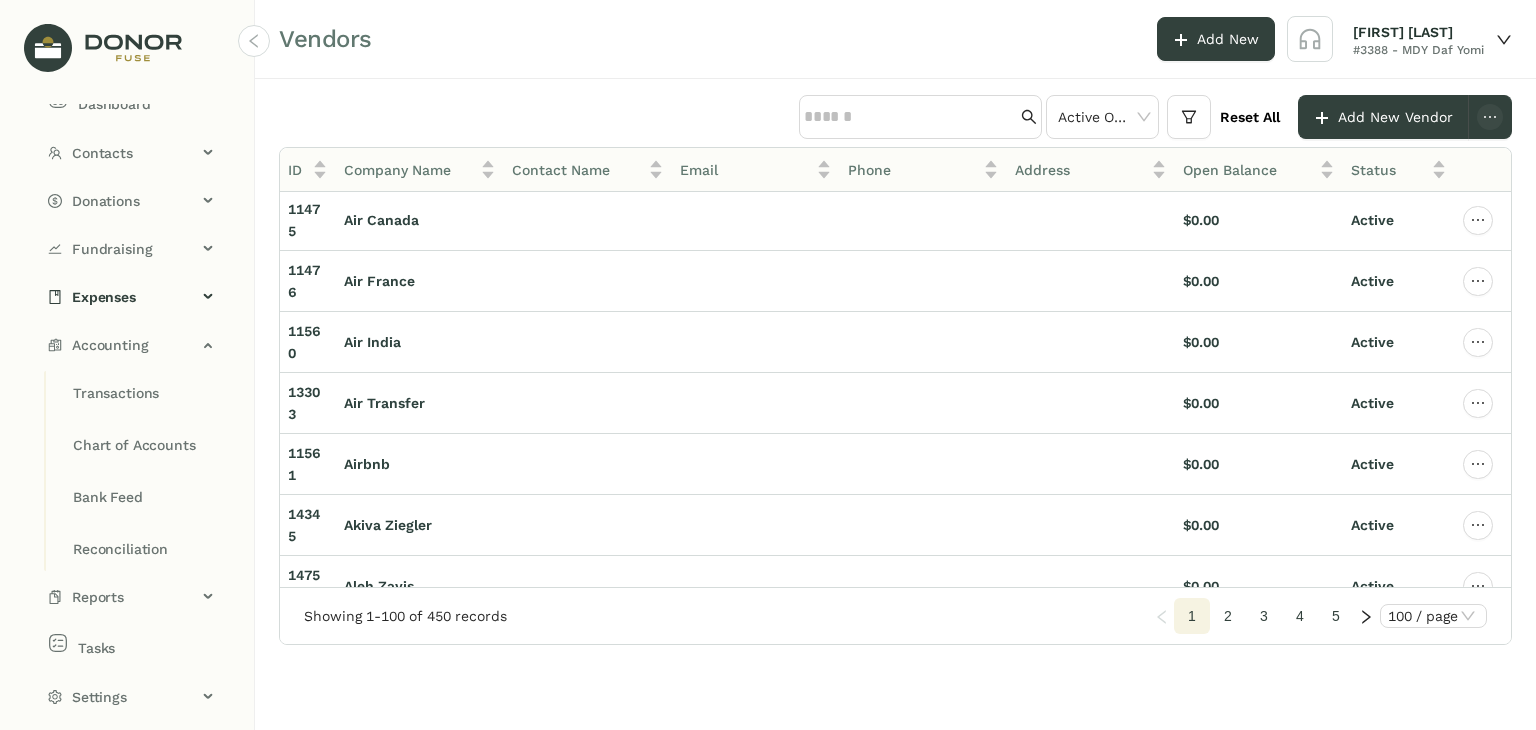 click on "Vendors Add New Pooja Verma #3388 - MDY Daf Yomi" 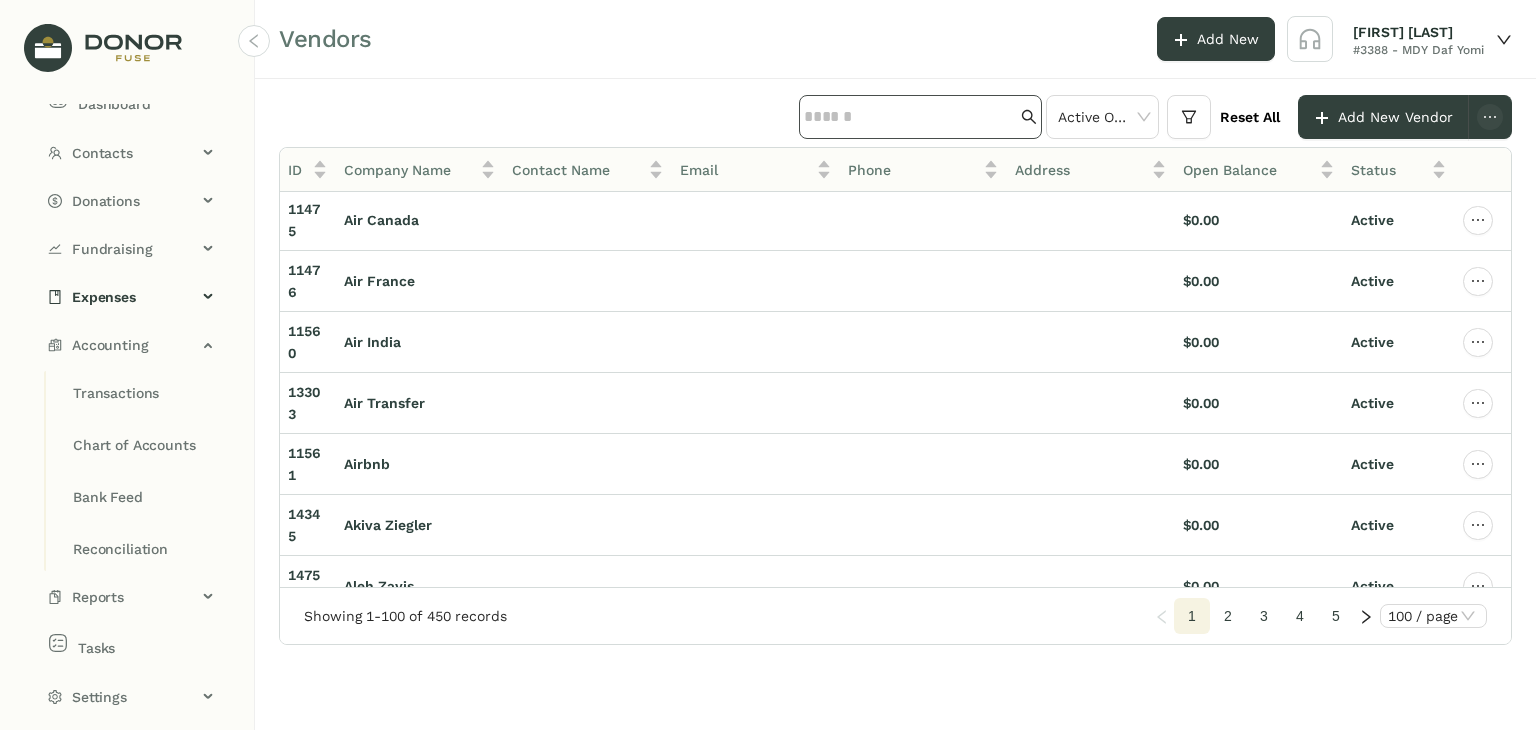 click 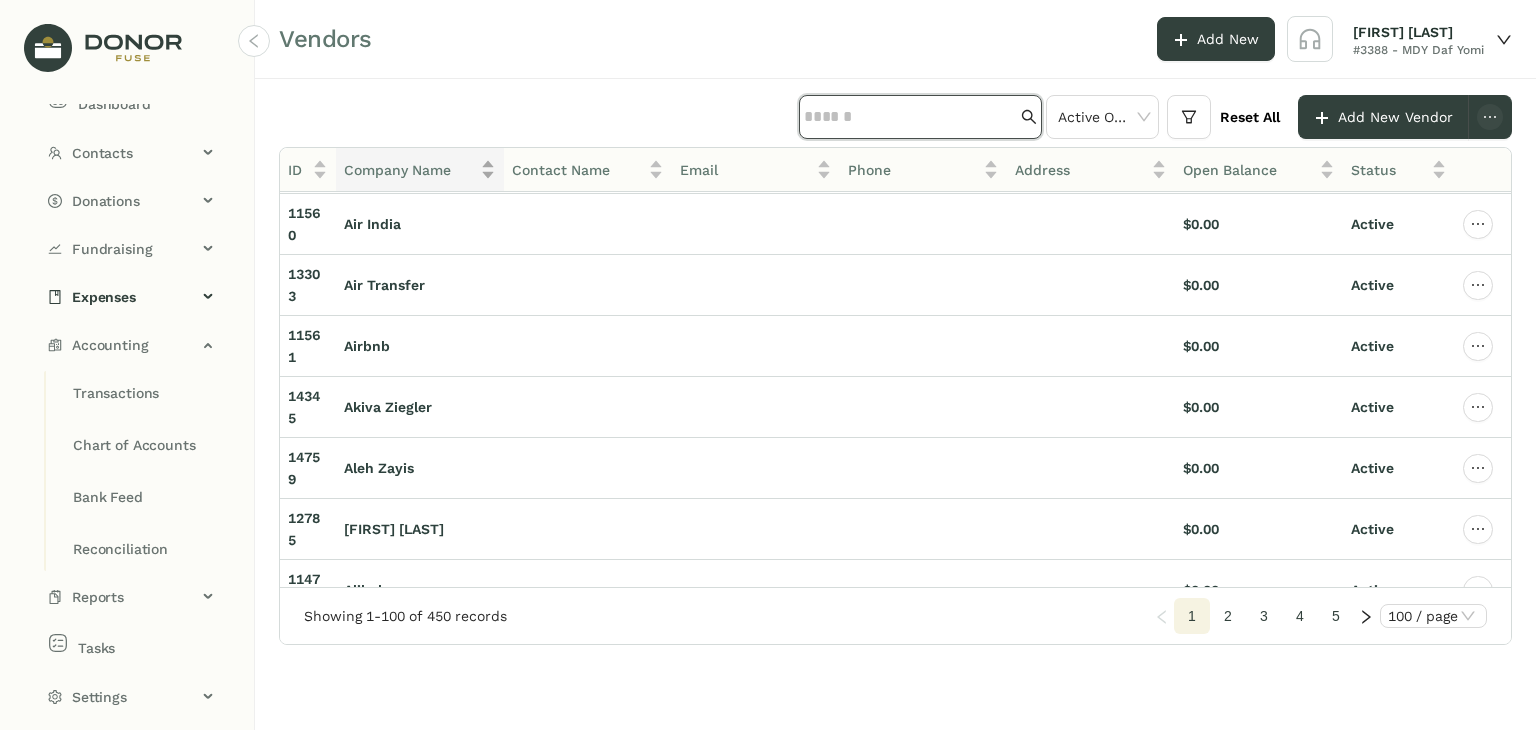 scroll, scrollTop: 1200, scrollLeft: 0, axis: vertical 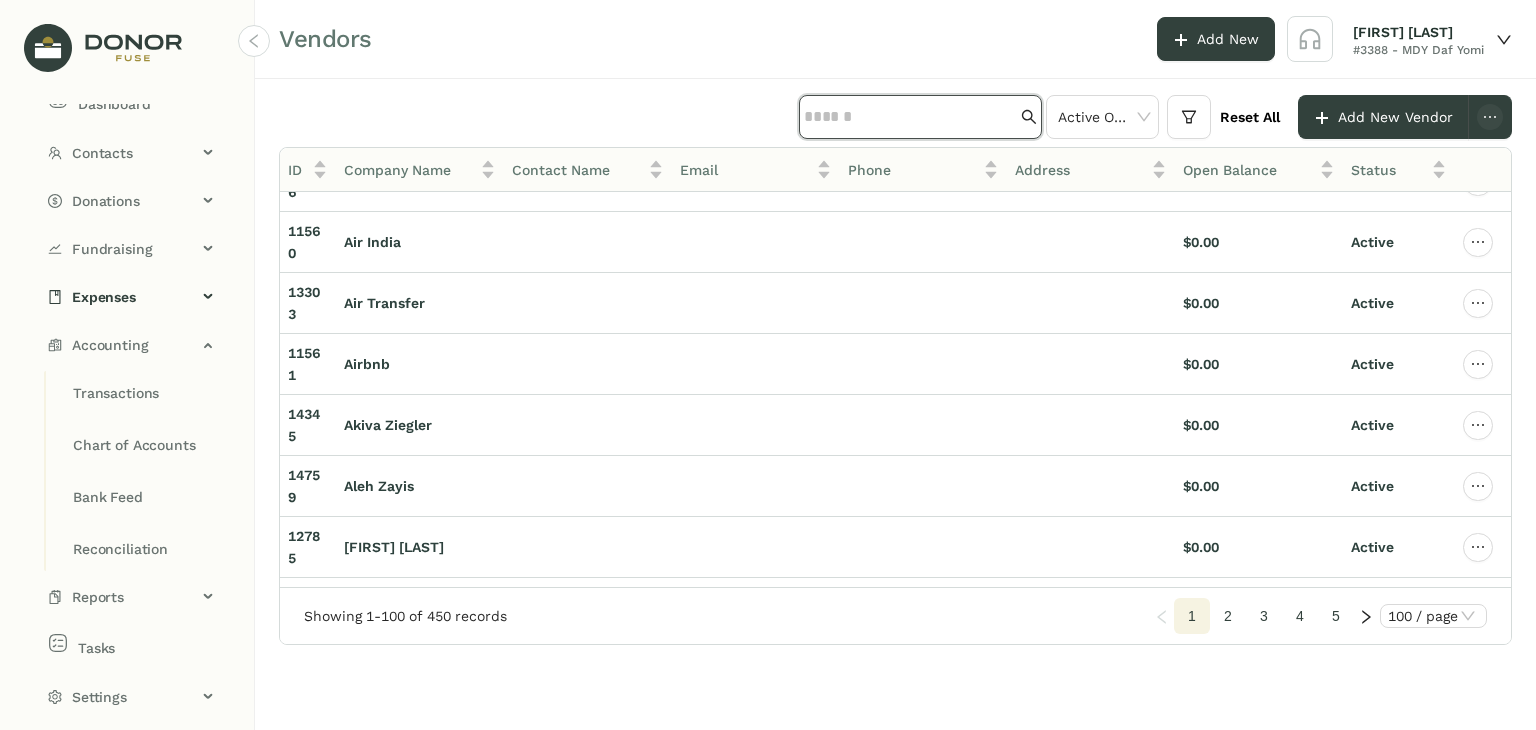 click 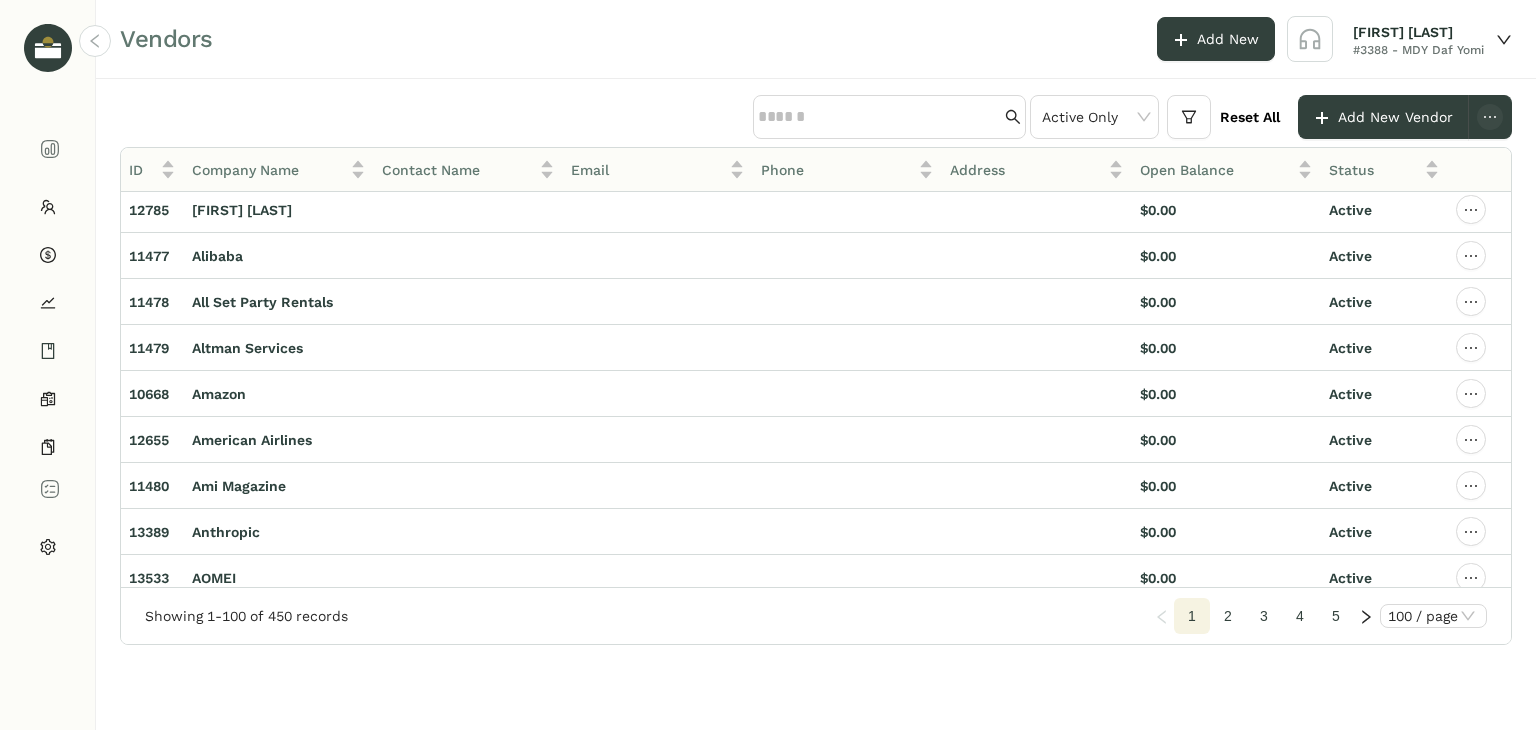 scroll, scrollTop: 0, scrollLeft: 0, axis: both 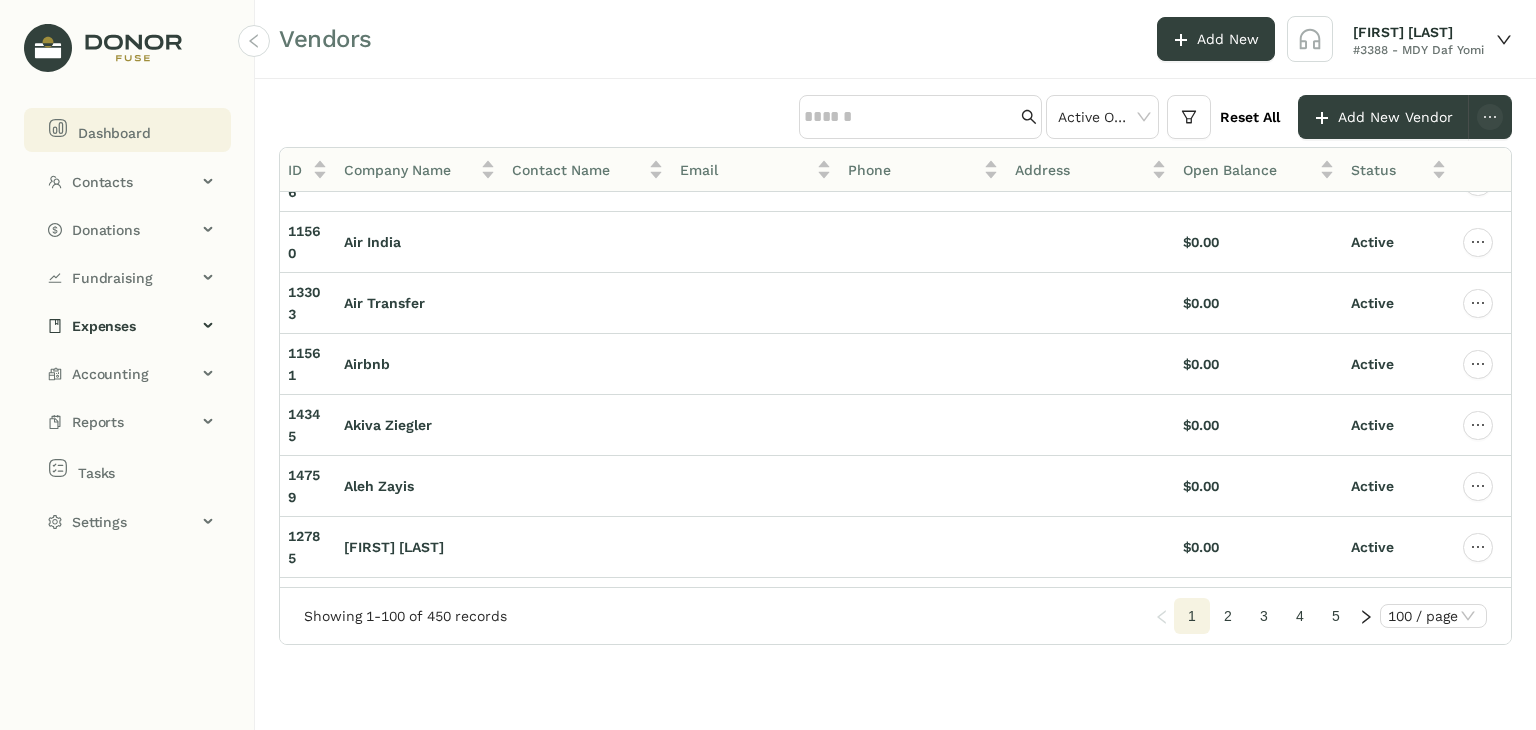 click on "Dashboard" 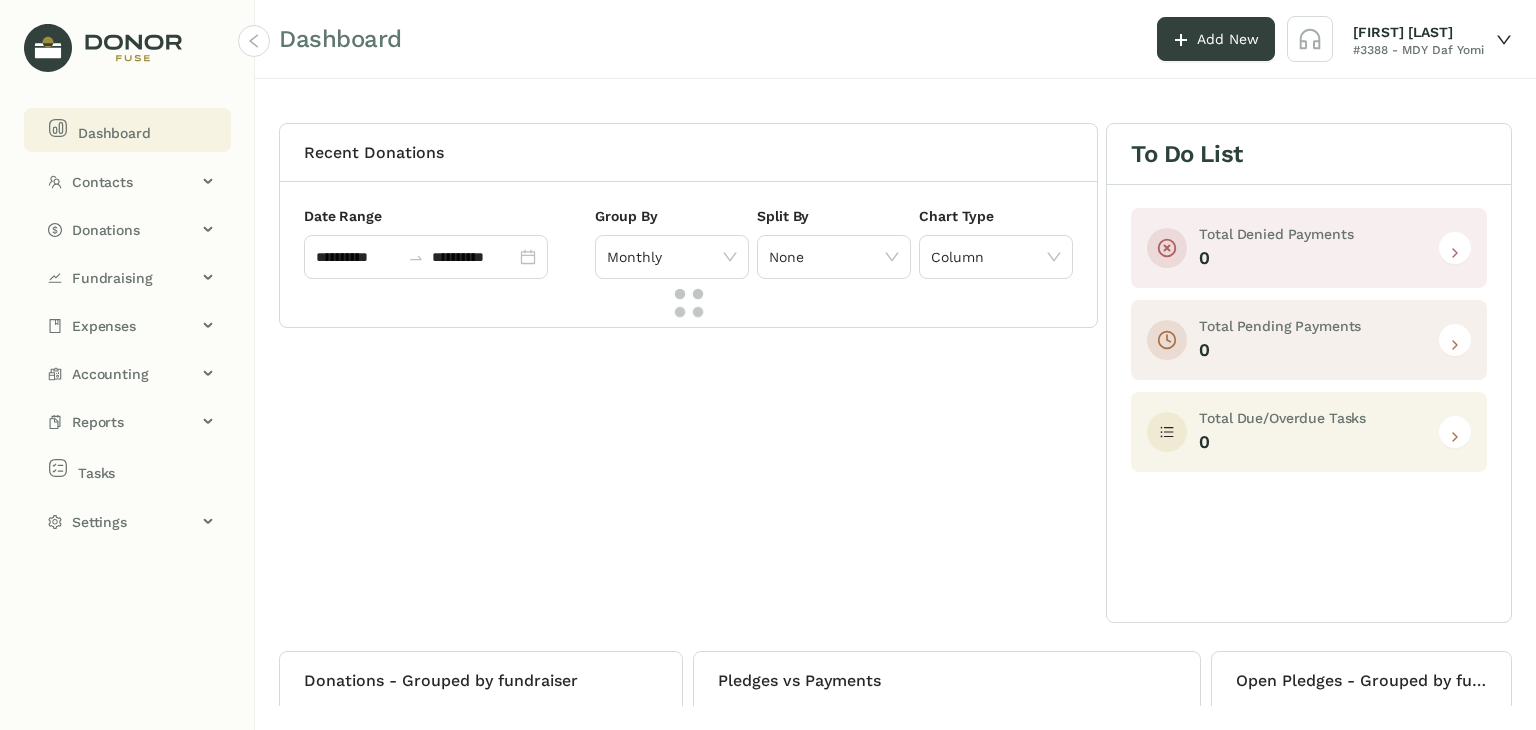 click on "Dashboard Add New Pooja Verma #3388 - MDY Daf Yomi" 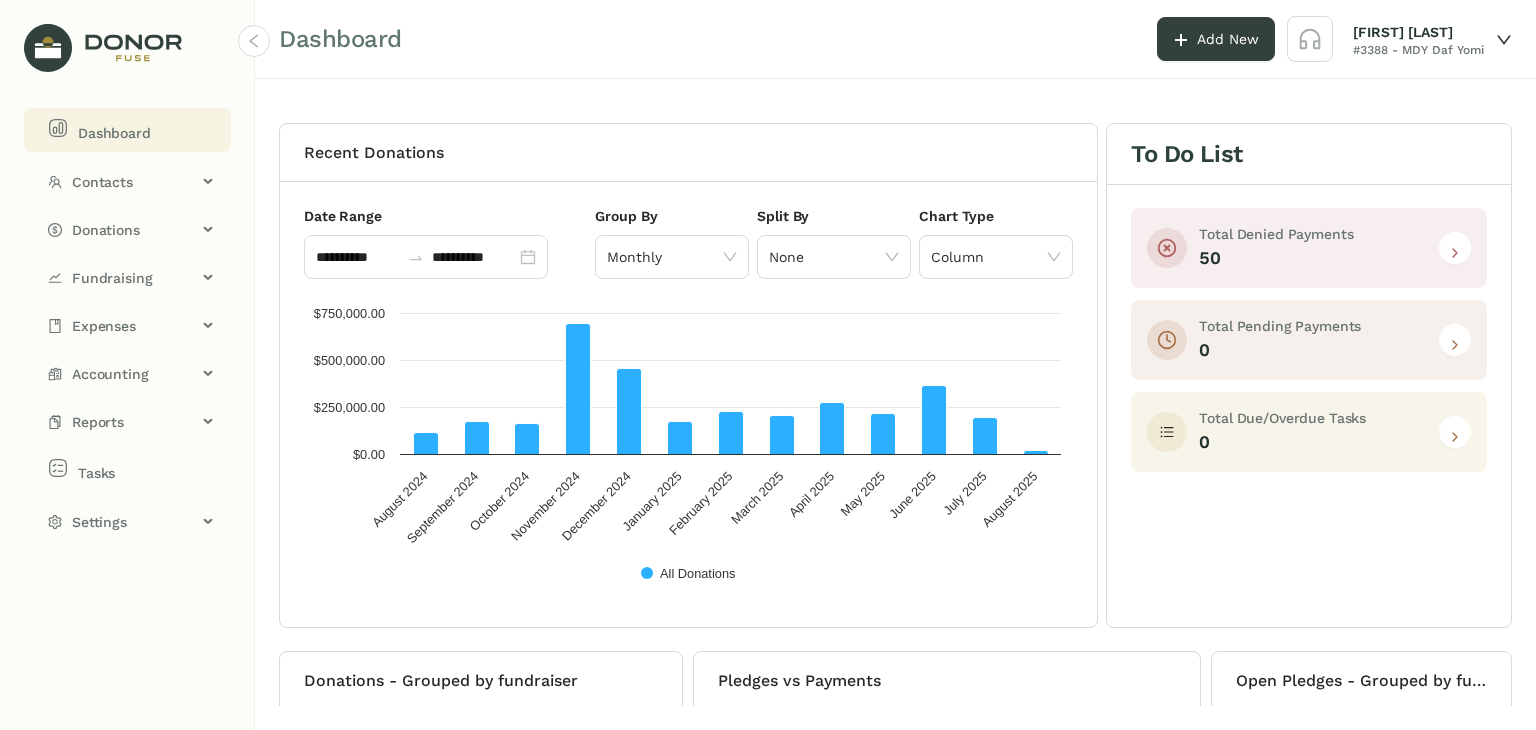 click on "**********" 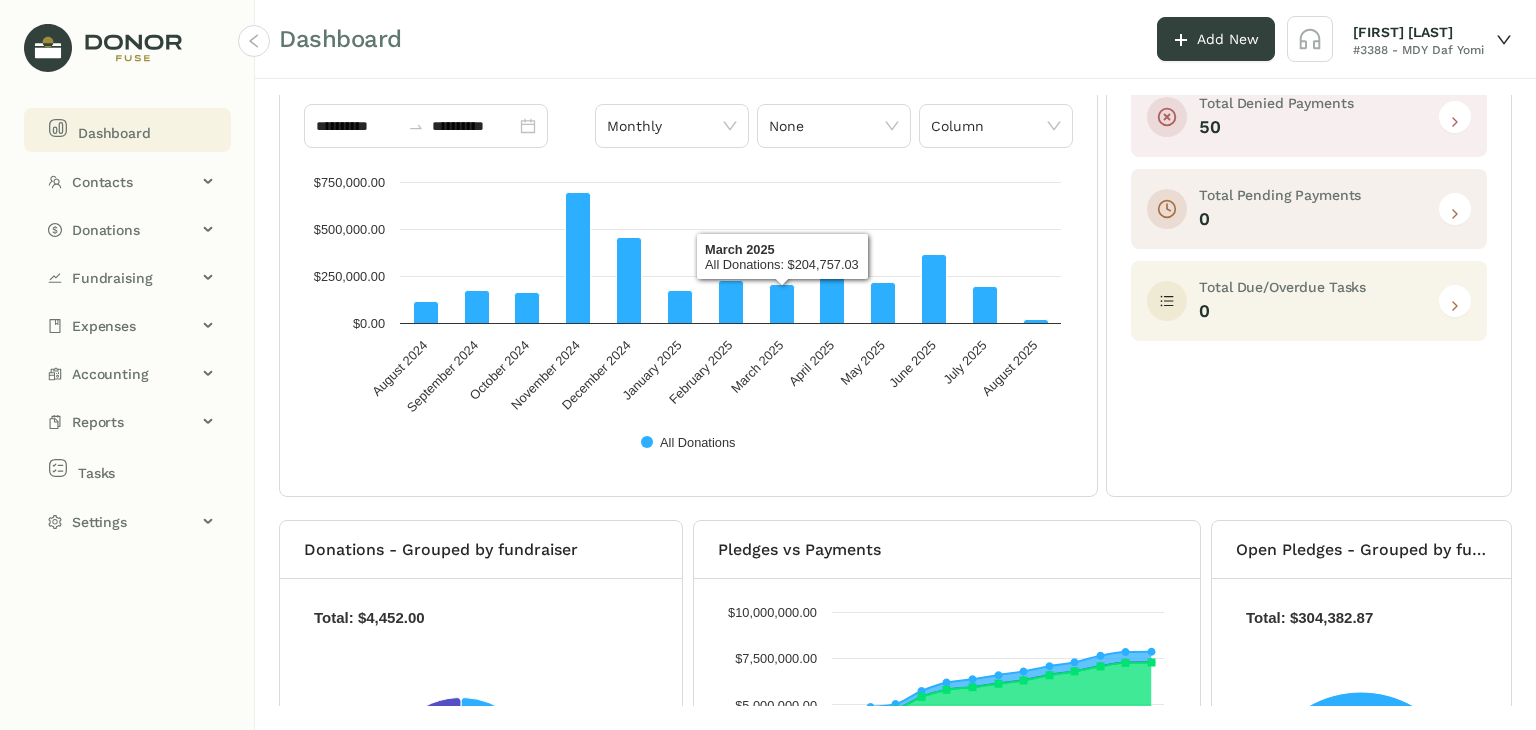scroll, scrollTop: 300, scrollLeft: 0, axis: vertical 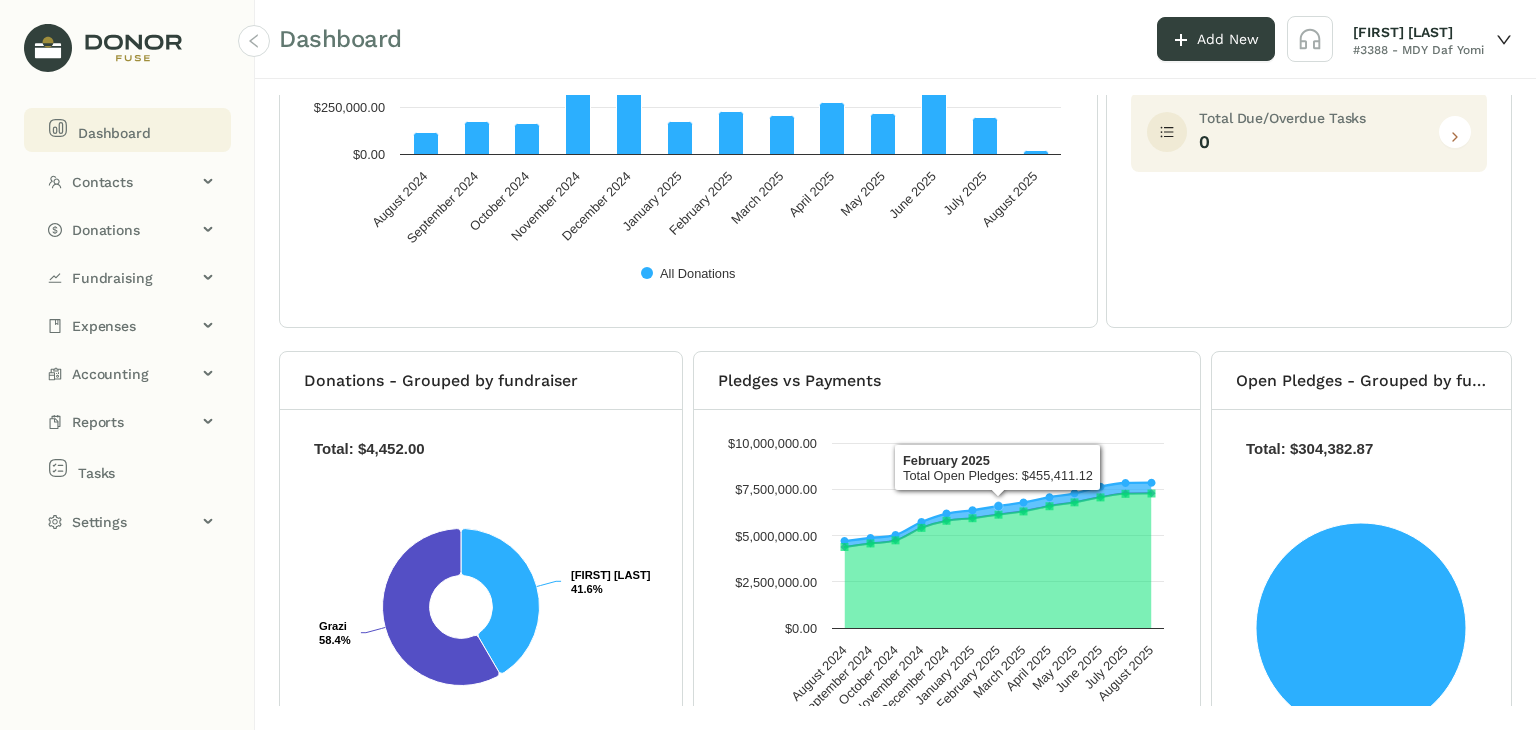 click on "To Do List Total Denied Payments    50    Total Pending Payments    0    Total Due/Overdue Tasks    0" 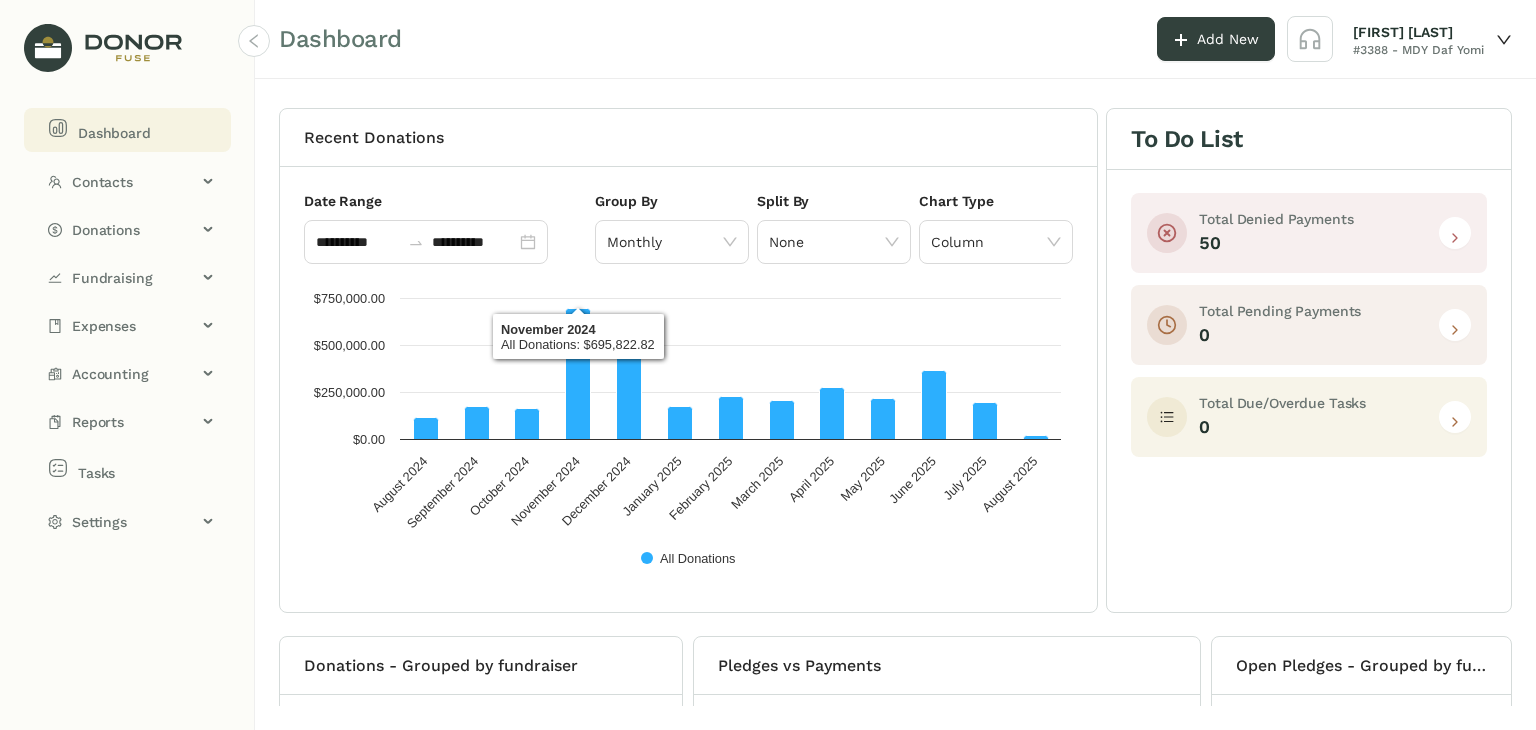 scroll, scrollTop: 0, scrollLeft: 0, axis: both 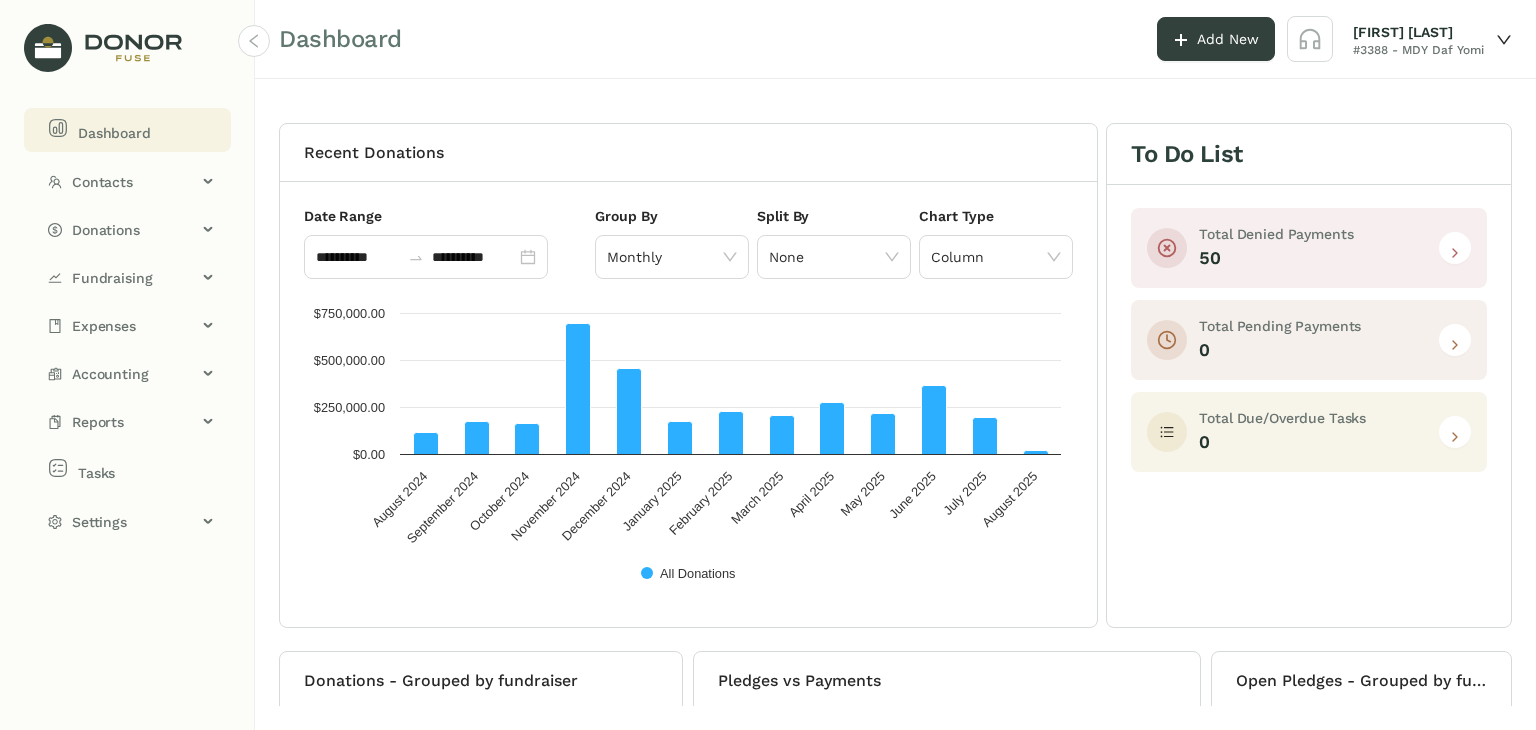 click on "Dashboard Add New Pooja Verma #3388 - MDY Daf Yomi" 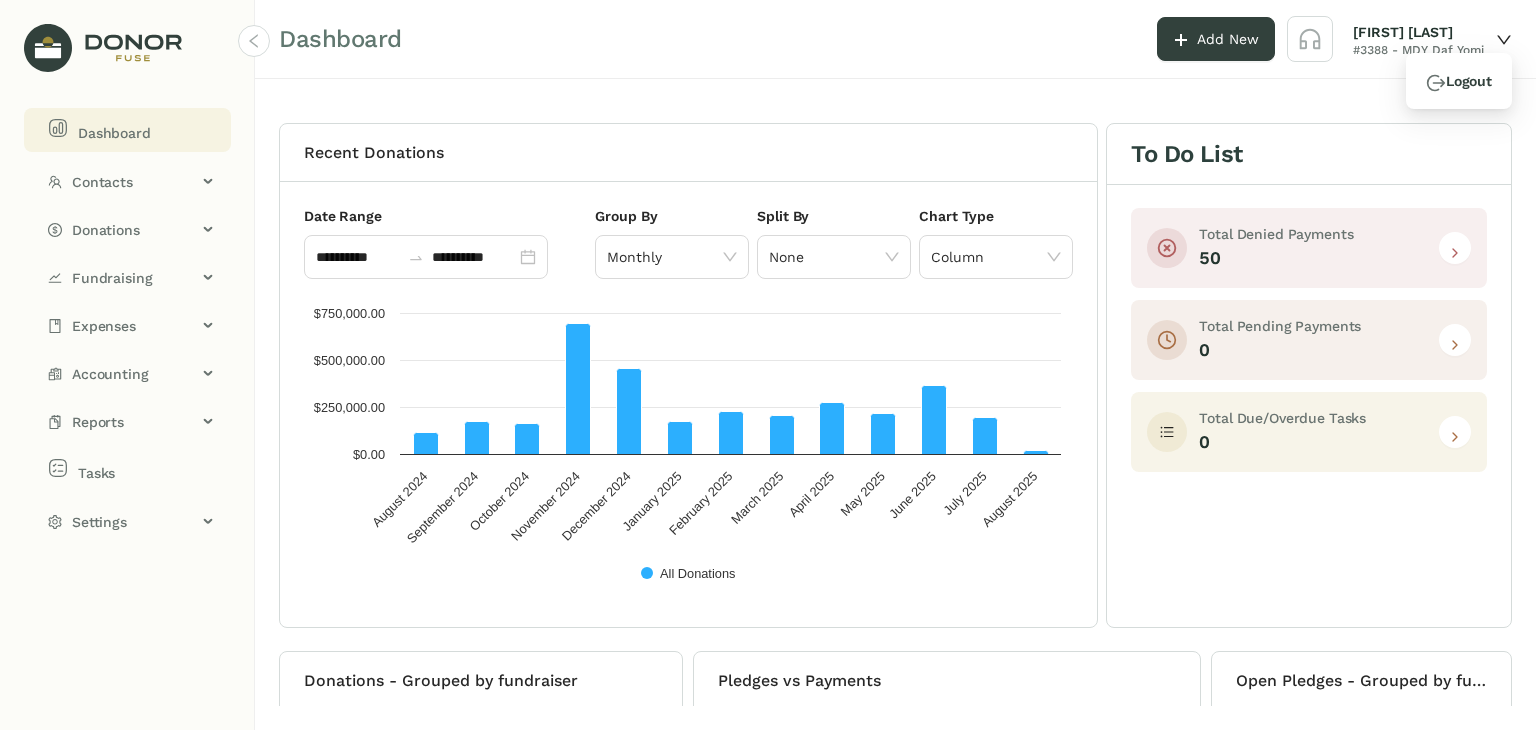 click on "Dashboard Add New Pooja Verma #3388 - MDY Daf Yomi" 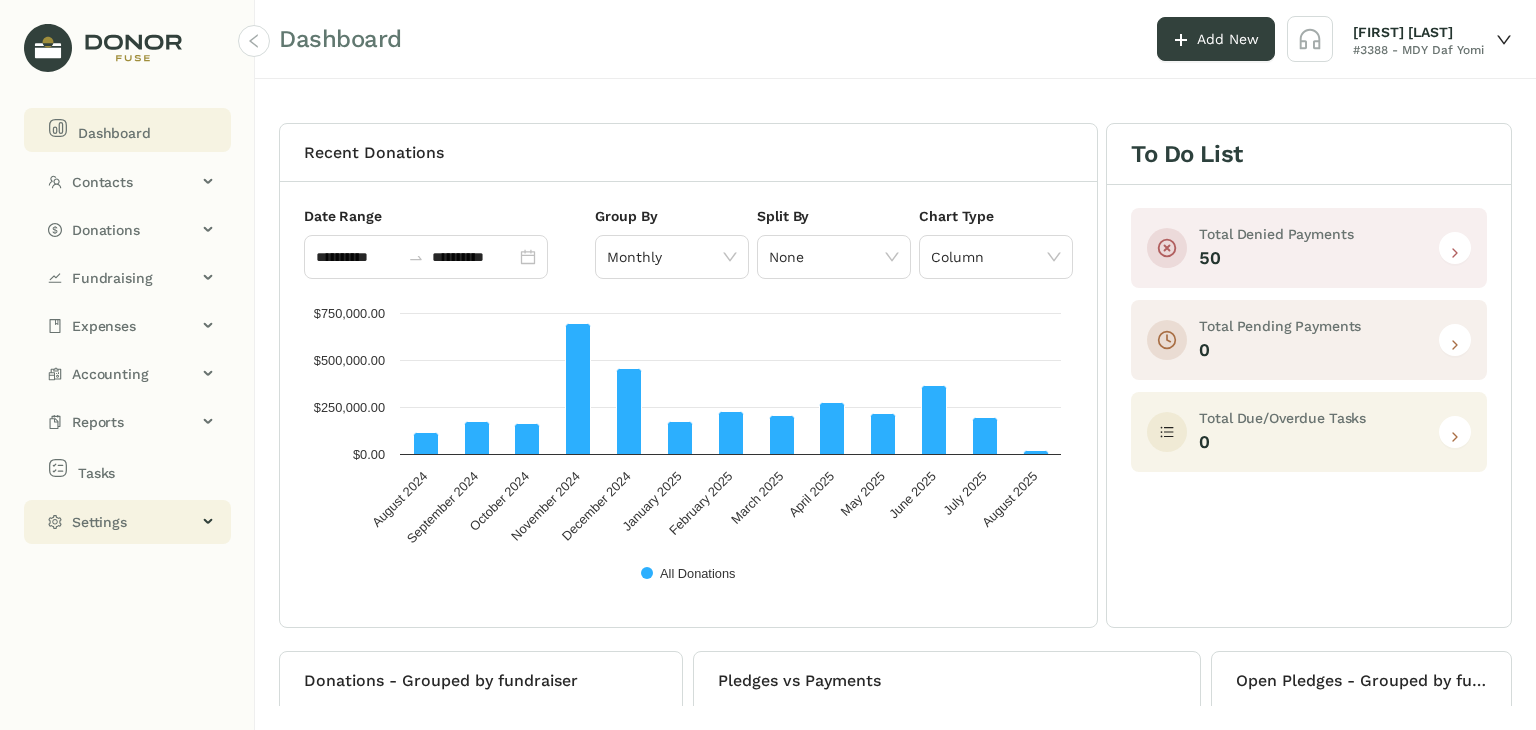 click on "Settings" 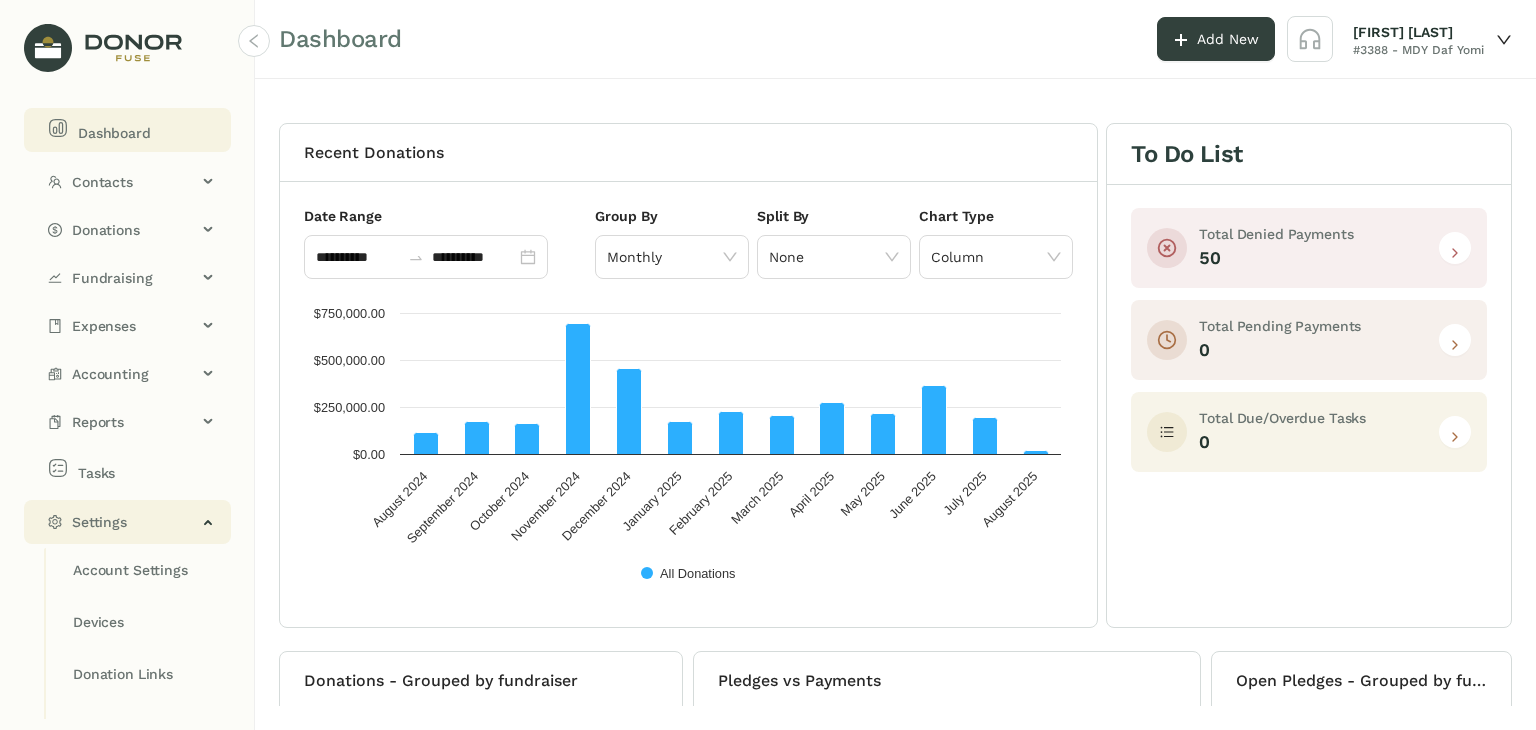 click on "Settings" 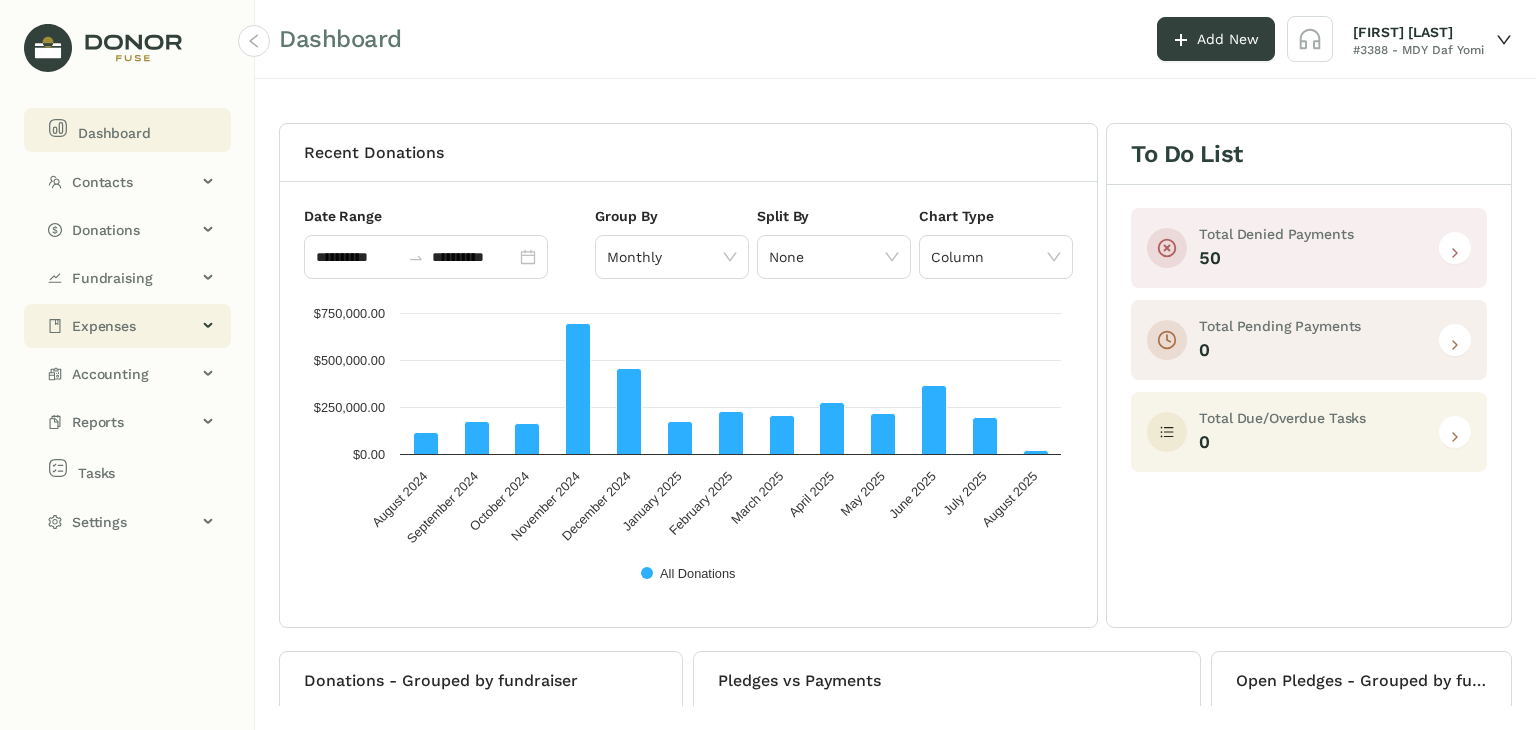 click on "Expenses" 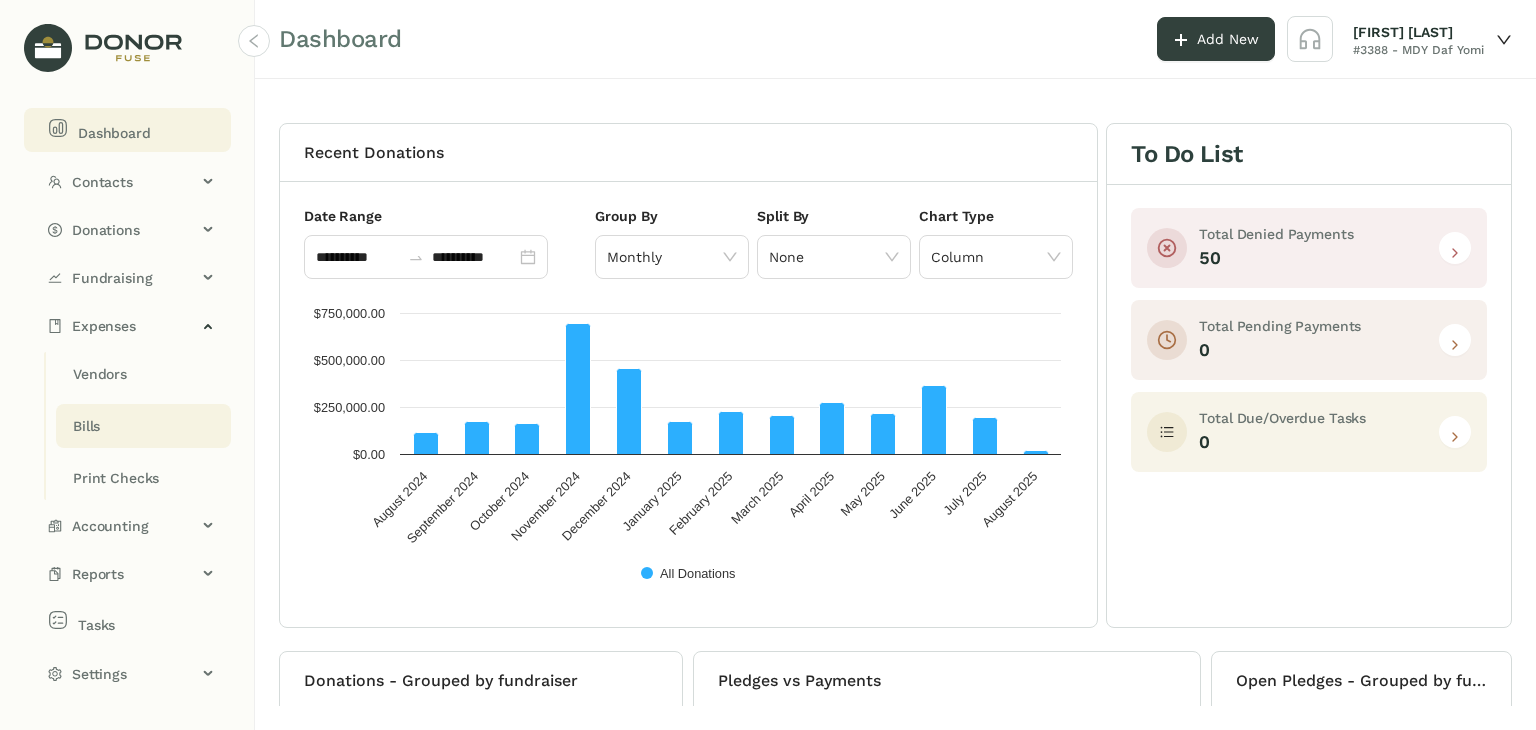 click on "Bills" 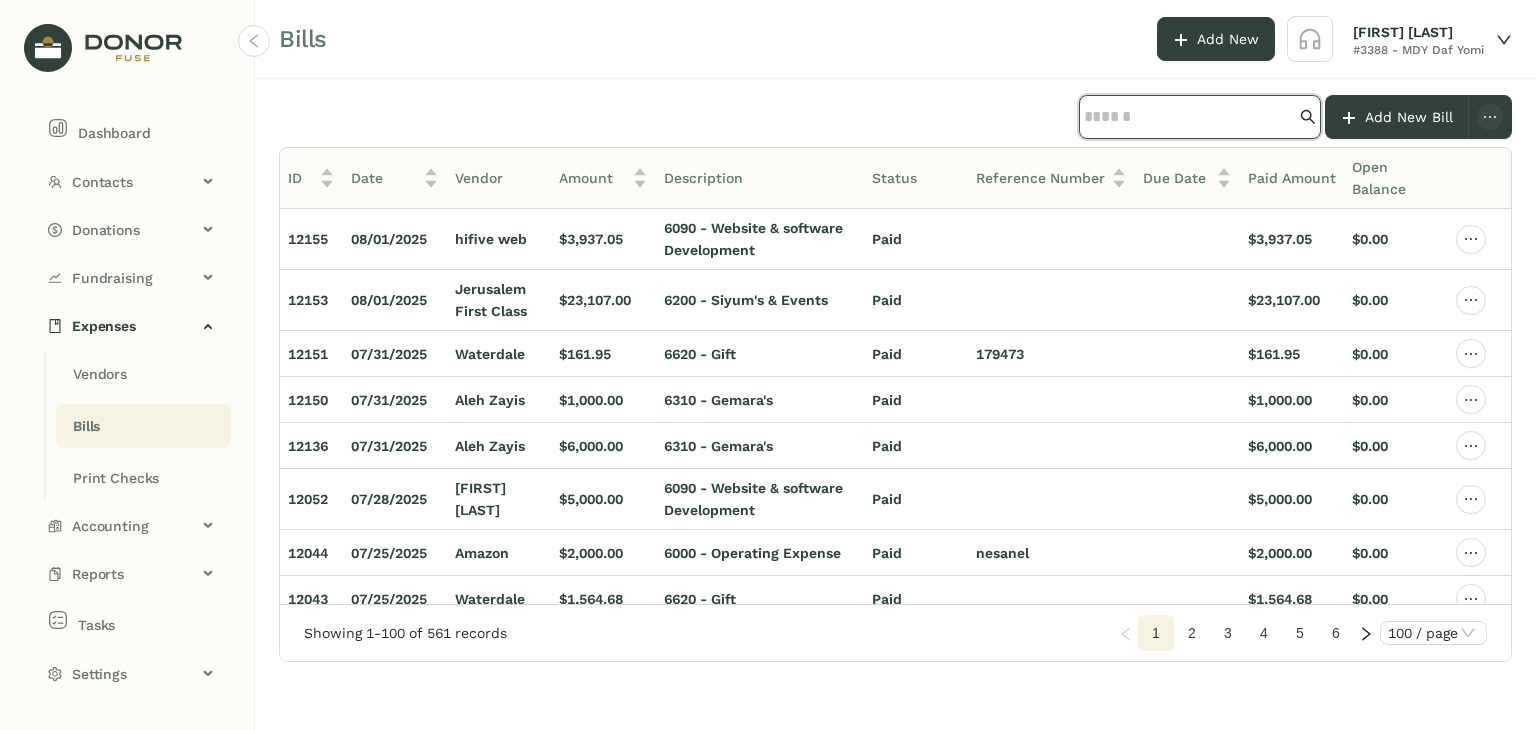 click 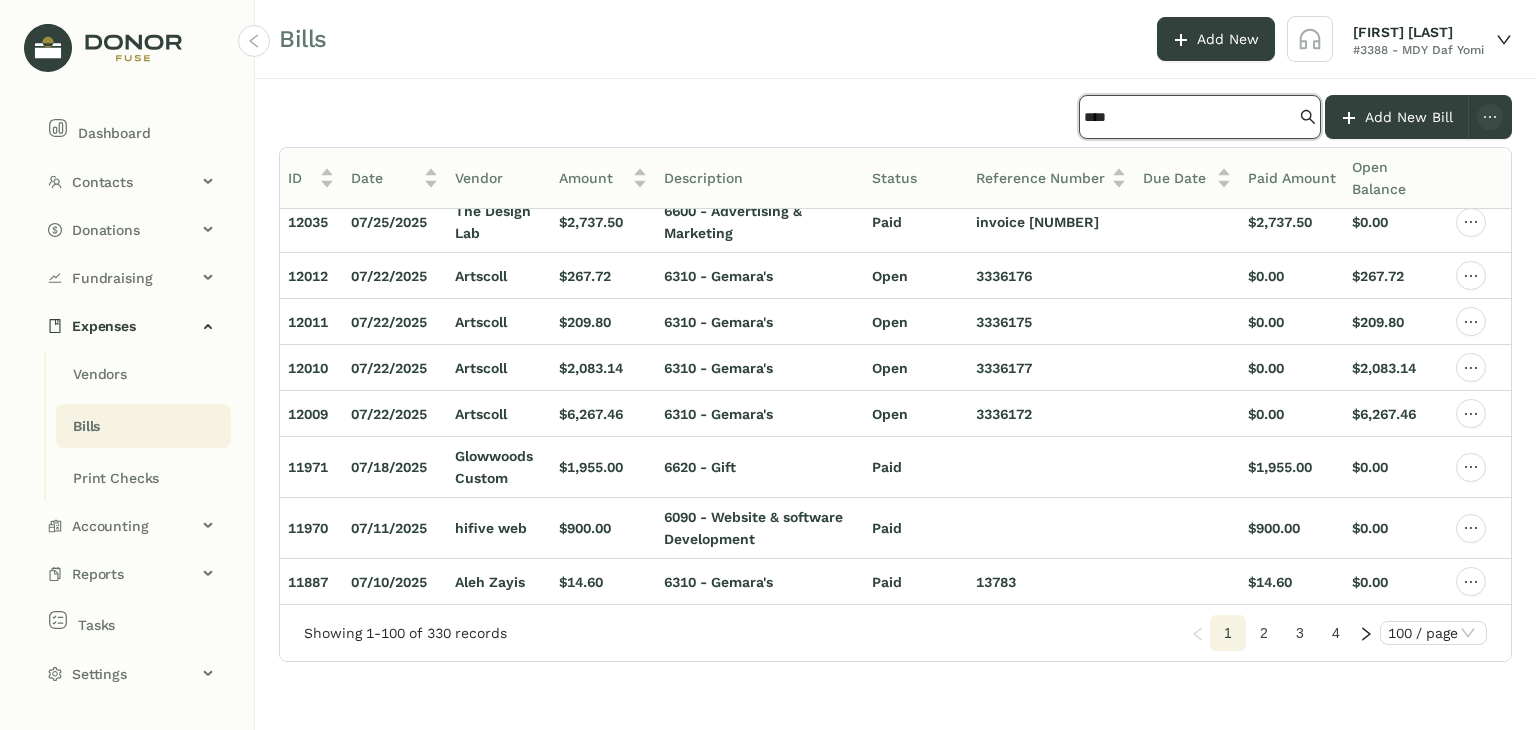 scroll, scrollTop: 400, scrollLeft: 0, axis: vertical 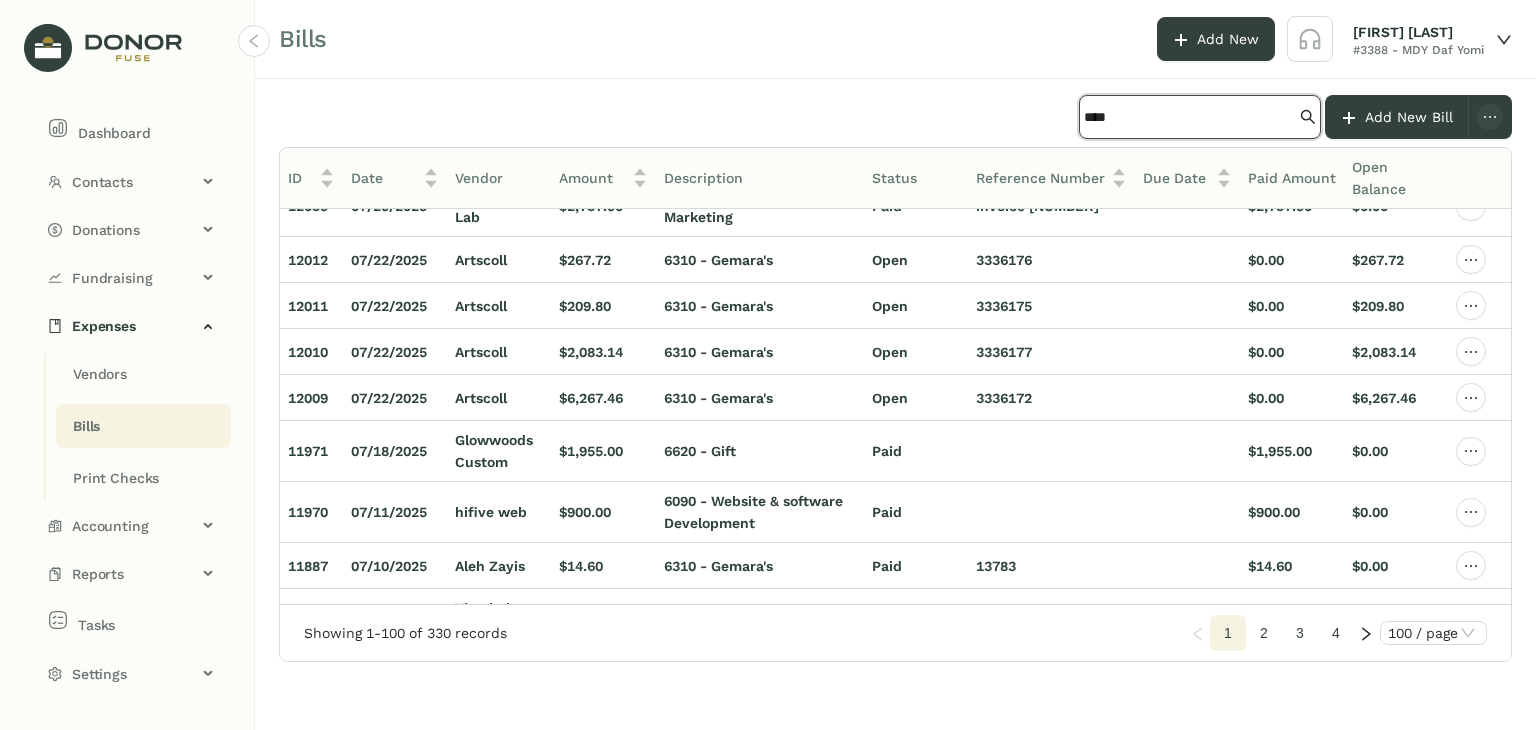drag, startPoint x: 1296, startPoint y: 117, endPoint x: 1307, endPoint y: 117, distance: 11 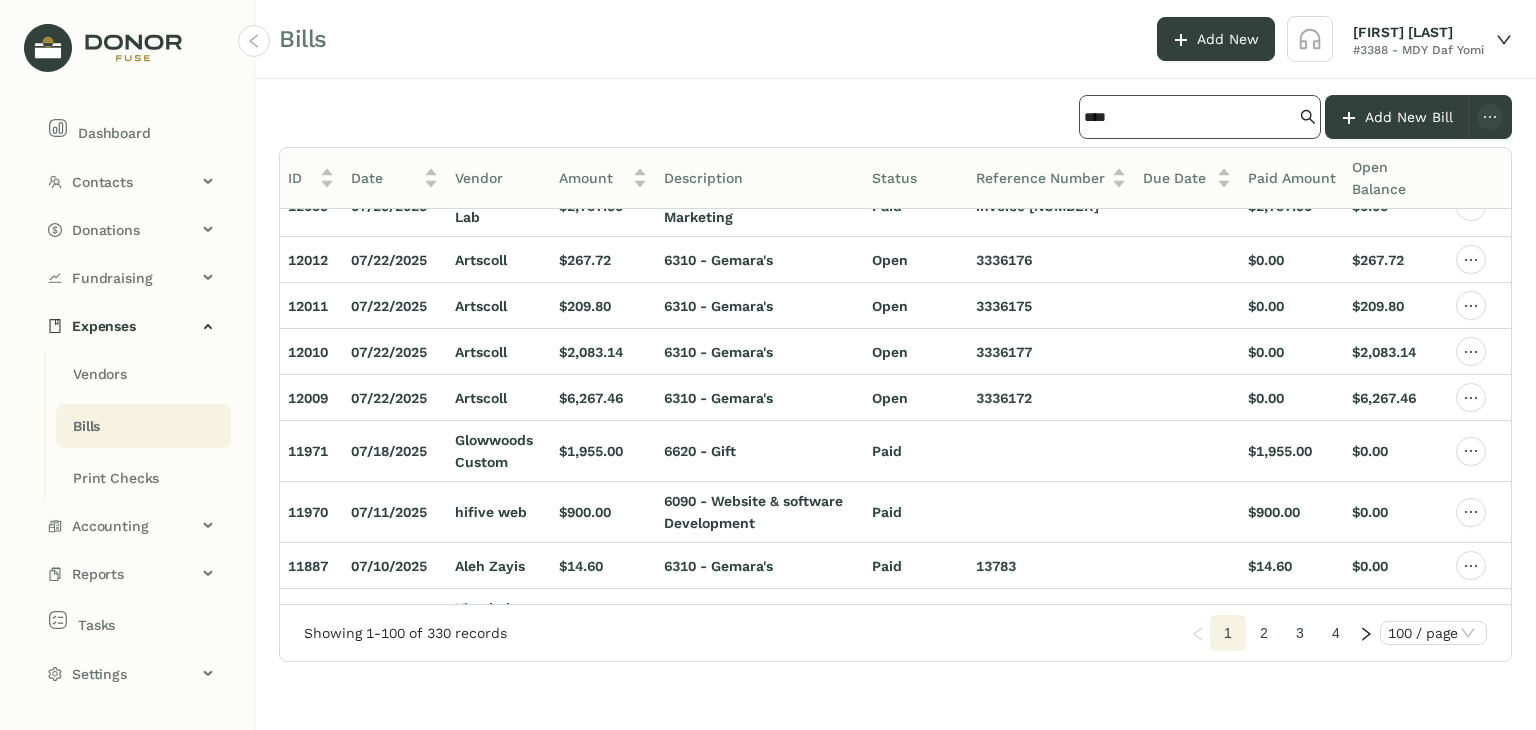 click 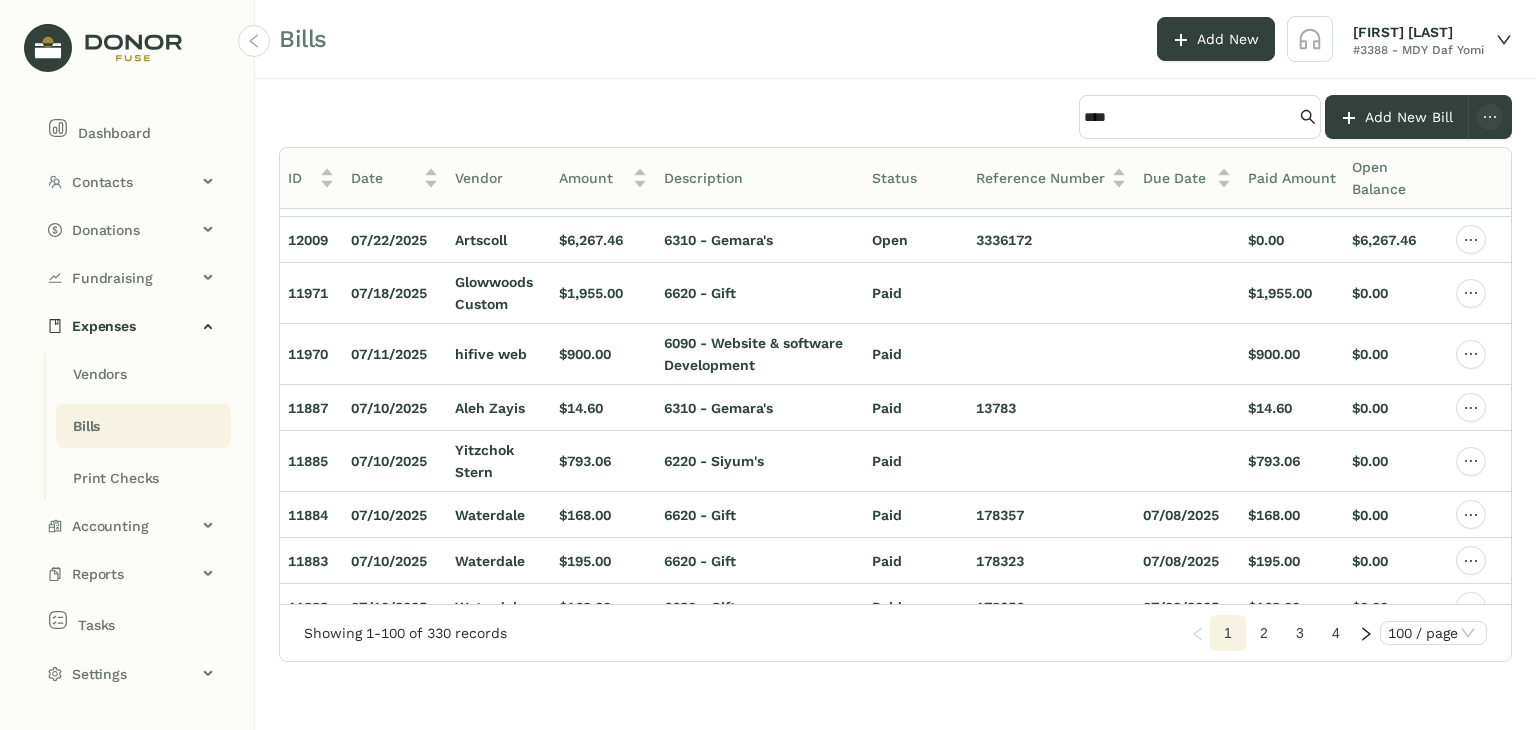 scroll, scrollTop: 600, scrollLeft: 0, axis: vertical 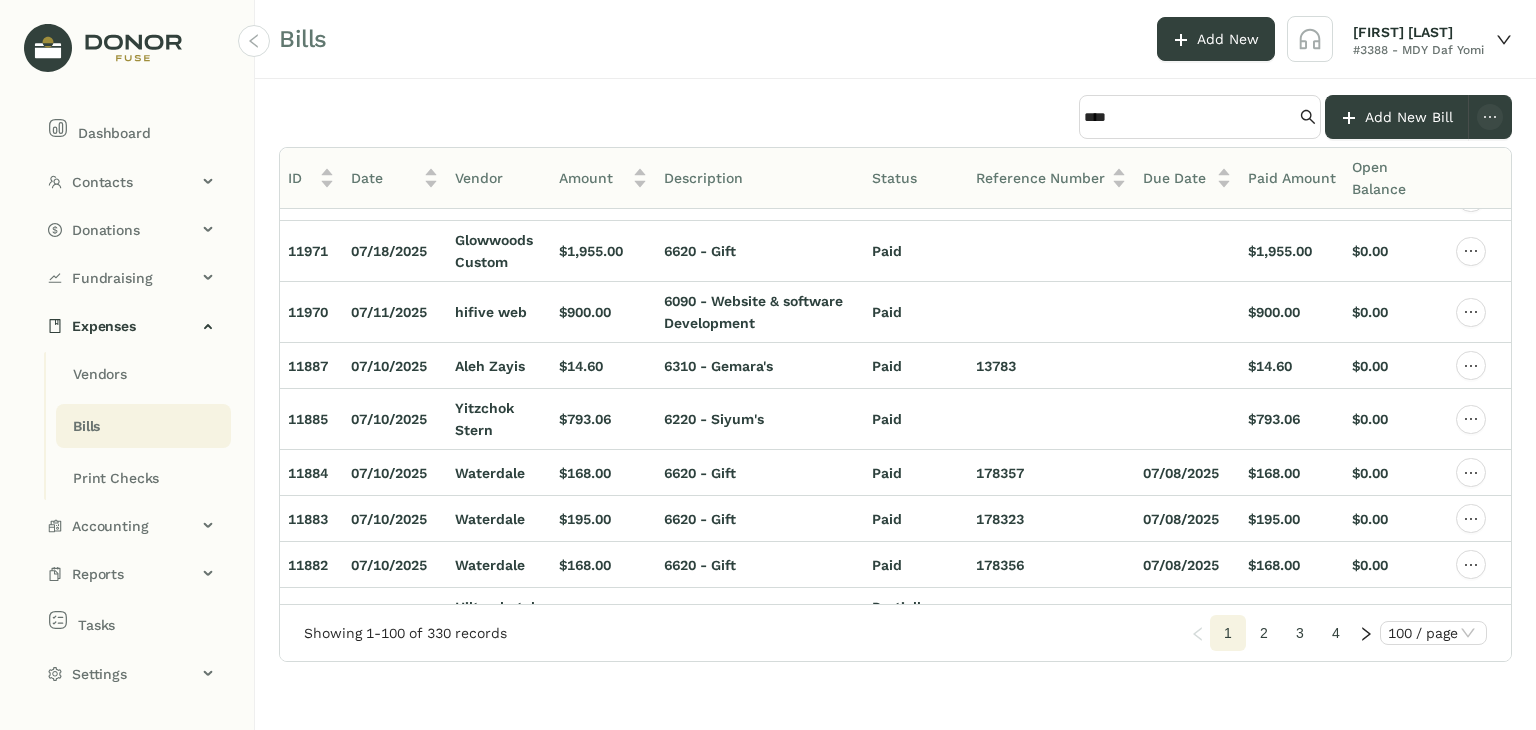 click on "****  Add New Bill  ID Date Vendor Amount Description Status Reference Number Due Date Paid Amount Open Balance 12155 08/01/2025 hifive web $3,937.05 6090 - Website & software Development Paid $3,937.05 $0.00 12153 08/01/2025 Jerusalem First Class $23,107.00 6200 - Siyum's & Events Paid $23,107.00 $0.00 12151 07/31/2025 Waterdale $161.95 6620 - Gift Paid 179473 $161.95 $0.00 12040 07/25/2025 Duvy Dembitzer $170.00 6200 - Siyum's & Events Paid $170.00 $0.00 12038 07/25/2025 Artscoll $59.62 6310 - Gemara's Open 3337332 $0.00 $59.62 12037 07/25/2025 Artscoll $520.59 6320 - Gemara's Shipping Open 3337331 $0.00 $520.59 12036 07/25/2025 Artscoll $309.71 6310 - Gemara's Open 3337333 $0.00 $309.71 12035 07/25/2025 The Design Lab $2,737.50 6600 - Advertising & Marketing Paid invoice 24 $2,737.50 $0.00 12012 07/22/2025 Artscoll $267.72 6310 - Gemara's Open 3336176 $0.00 $267.72 12011 07/22/2025 Artscoll $209.80 6310 - Gemara's Open 3336175 $0.00 $209.80 12010 07/22/2025 Artscoll $2,083.14 6310 - Gemara's Open 3336177 1" 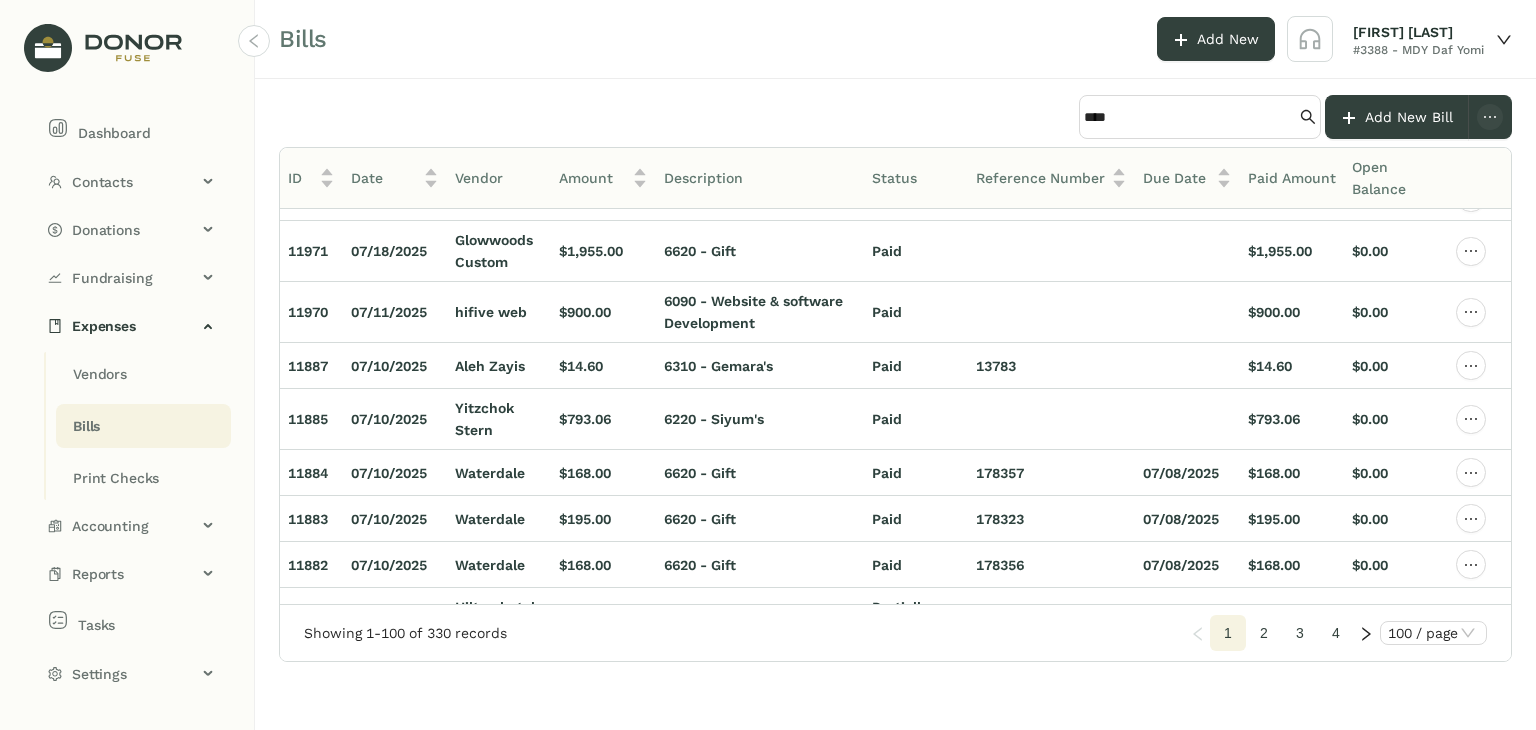 click 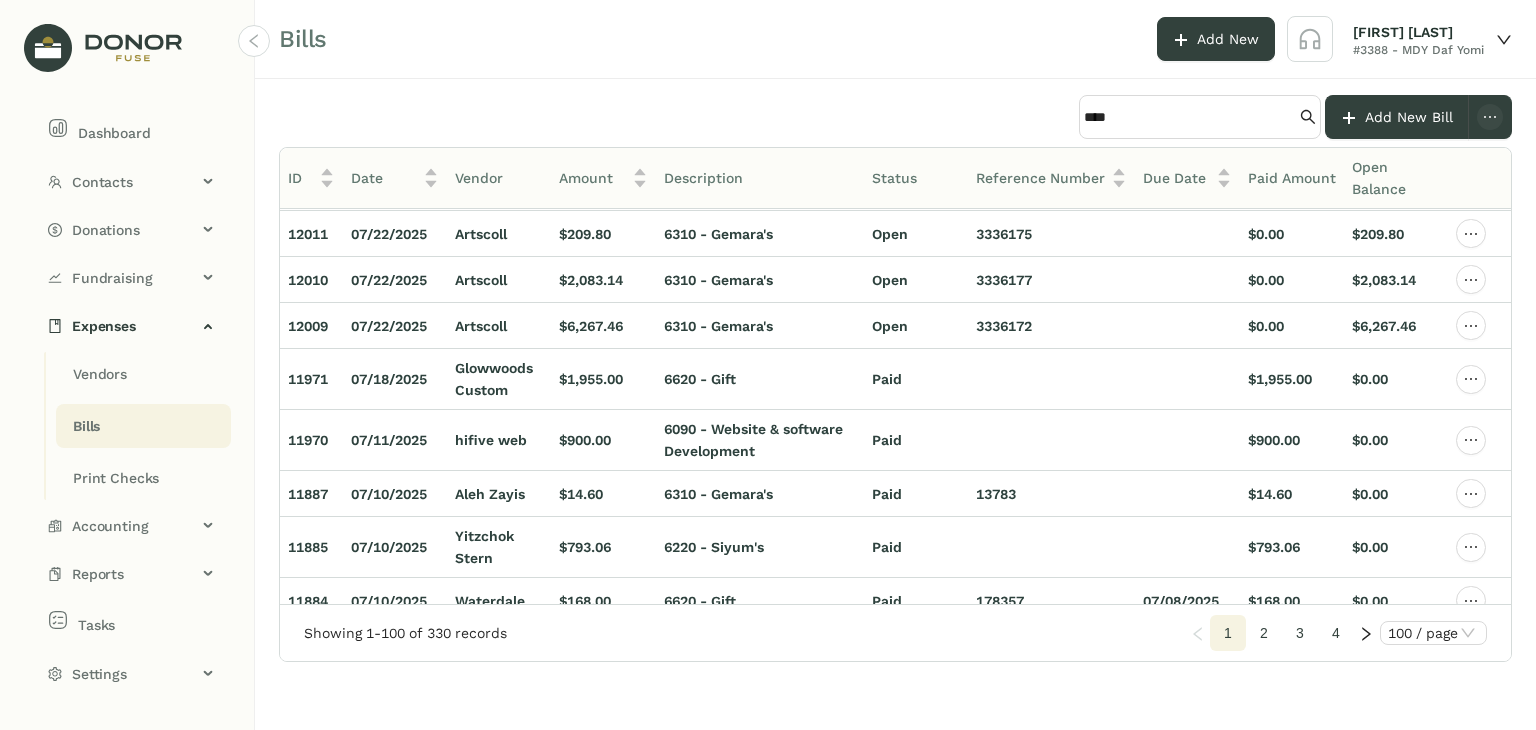 scroll, scrollTop: 300, scrollLeft: 0, axis: vertical 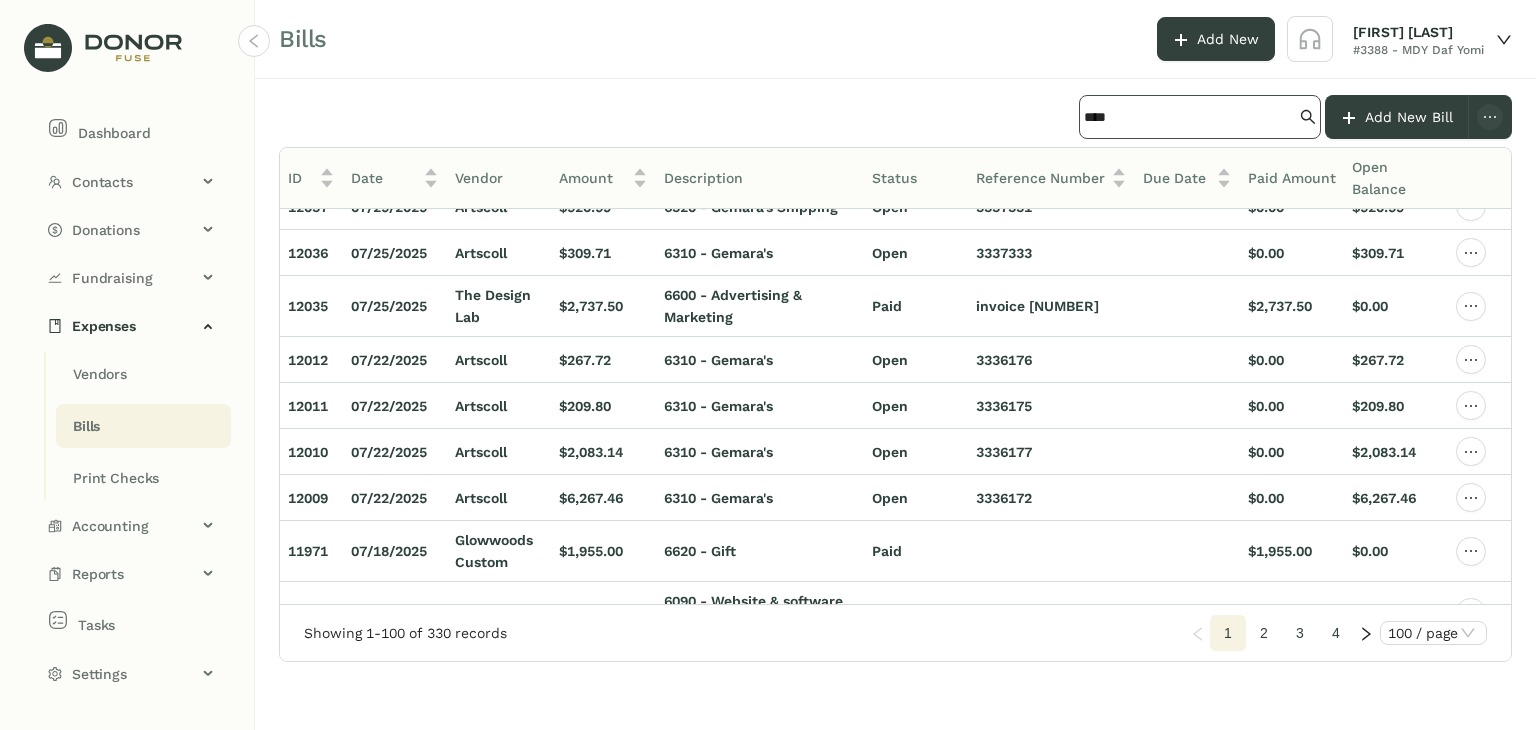 click 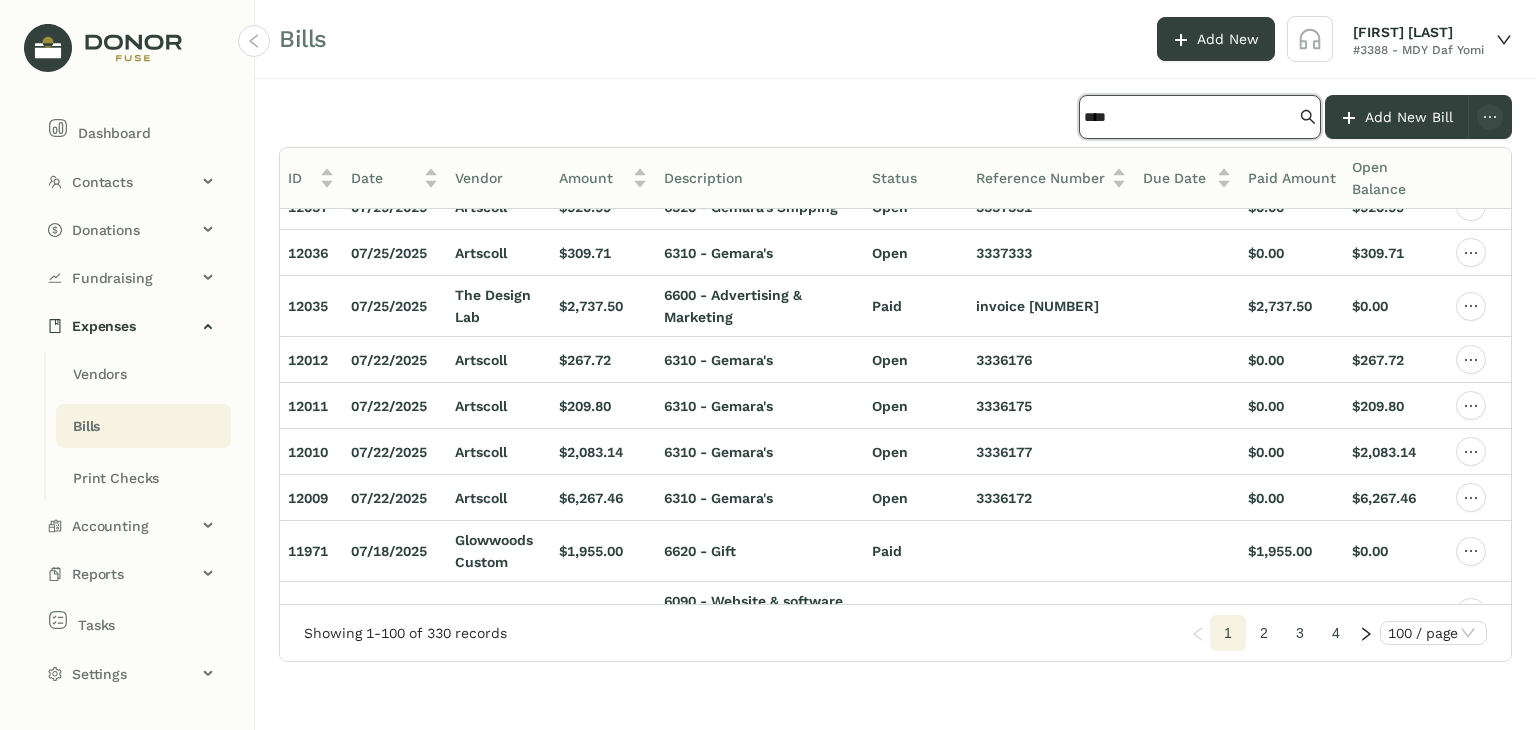 click on "****" 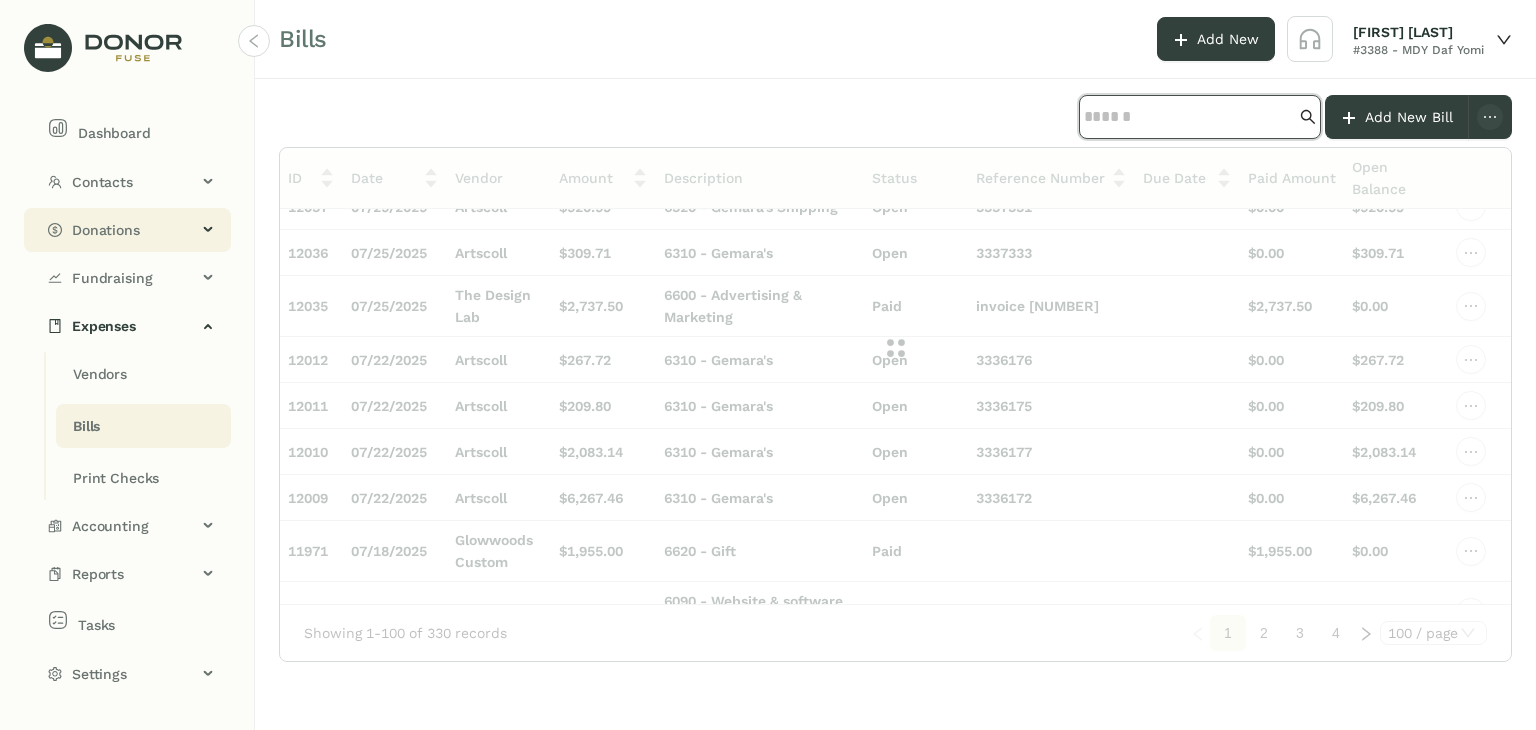 type 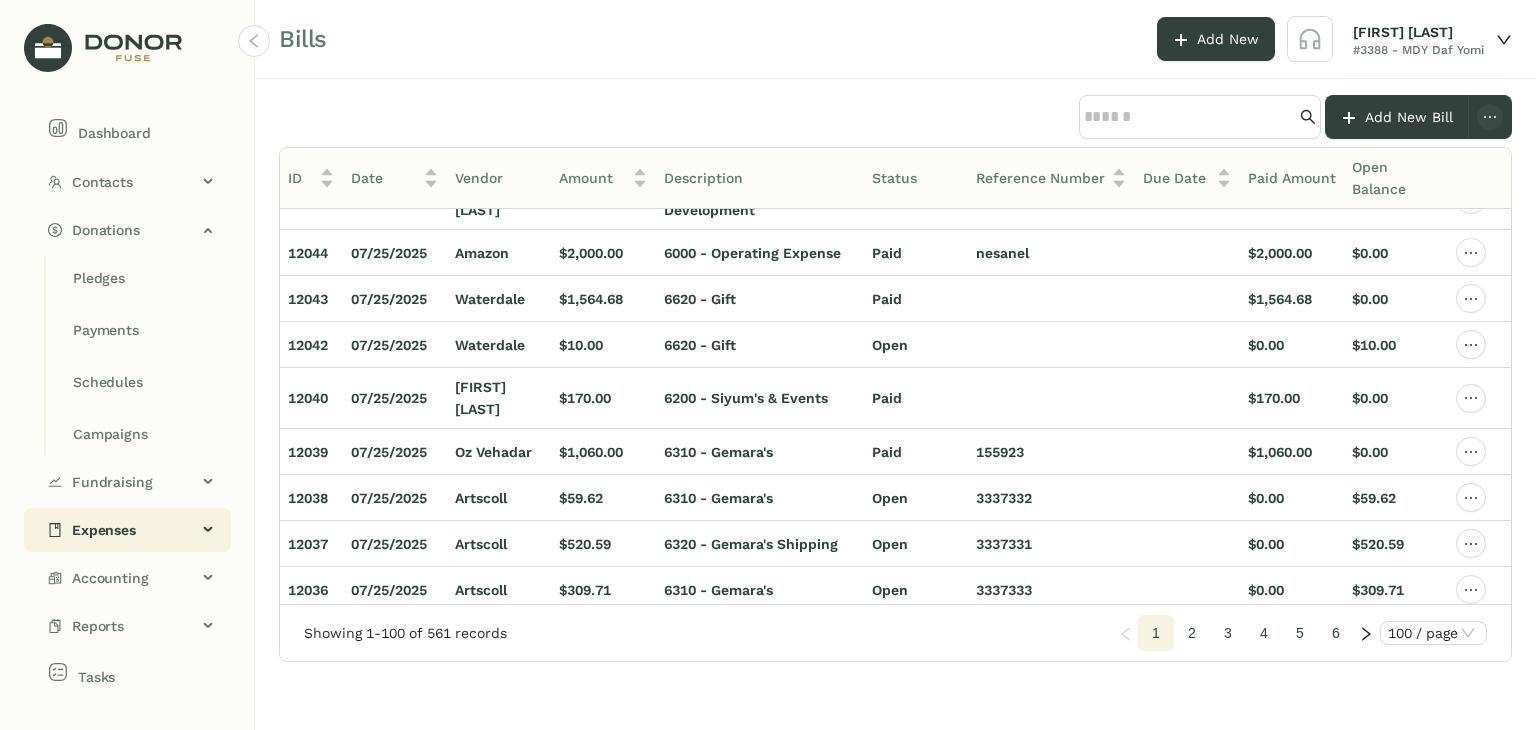 scroll, scrollTop: 29, scrollLeft: 0, axis: vertical 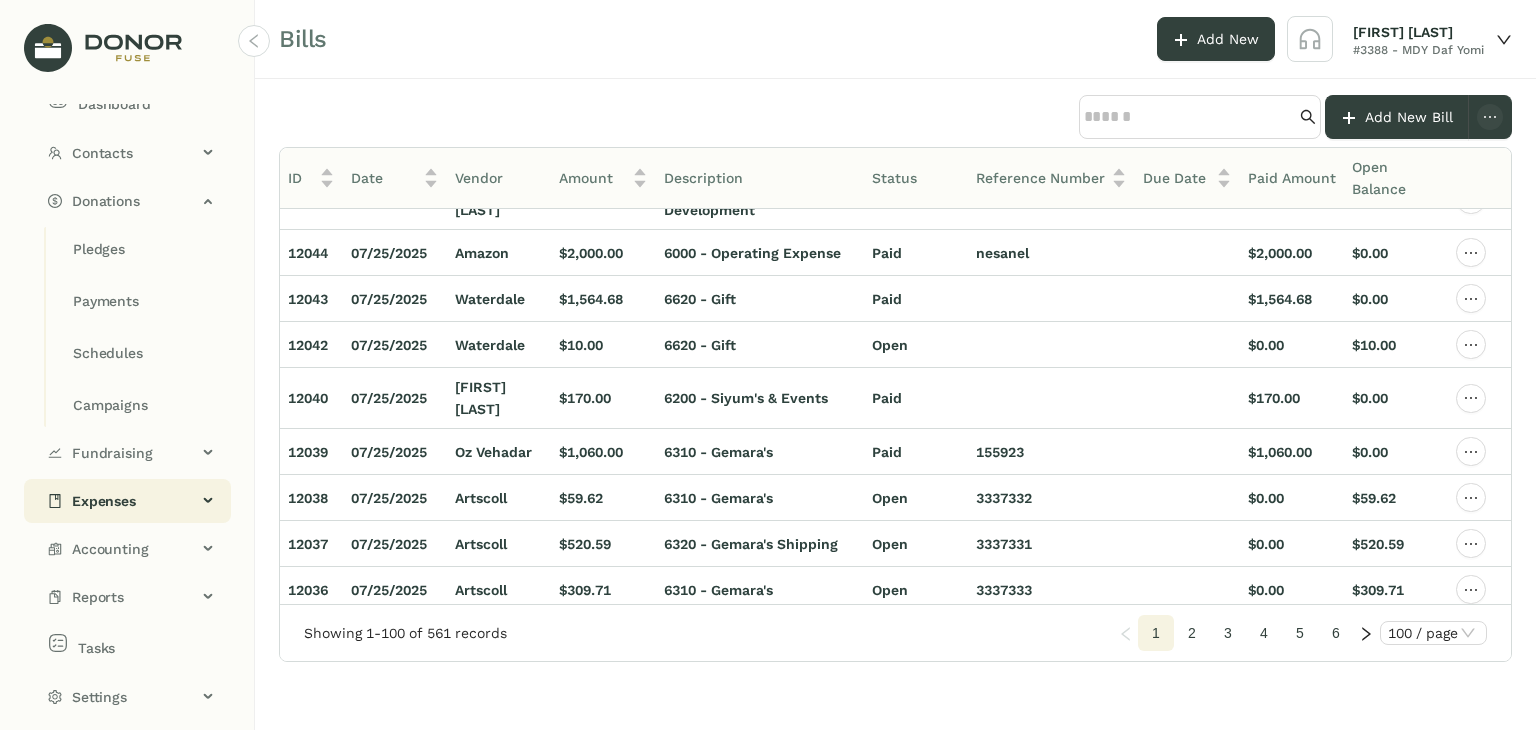 click on "Expenses" 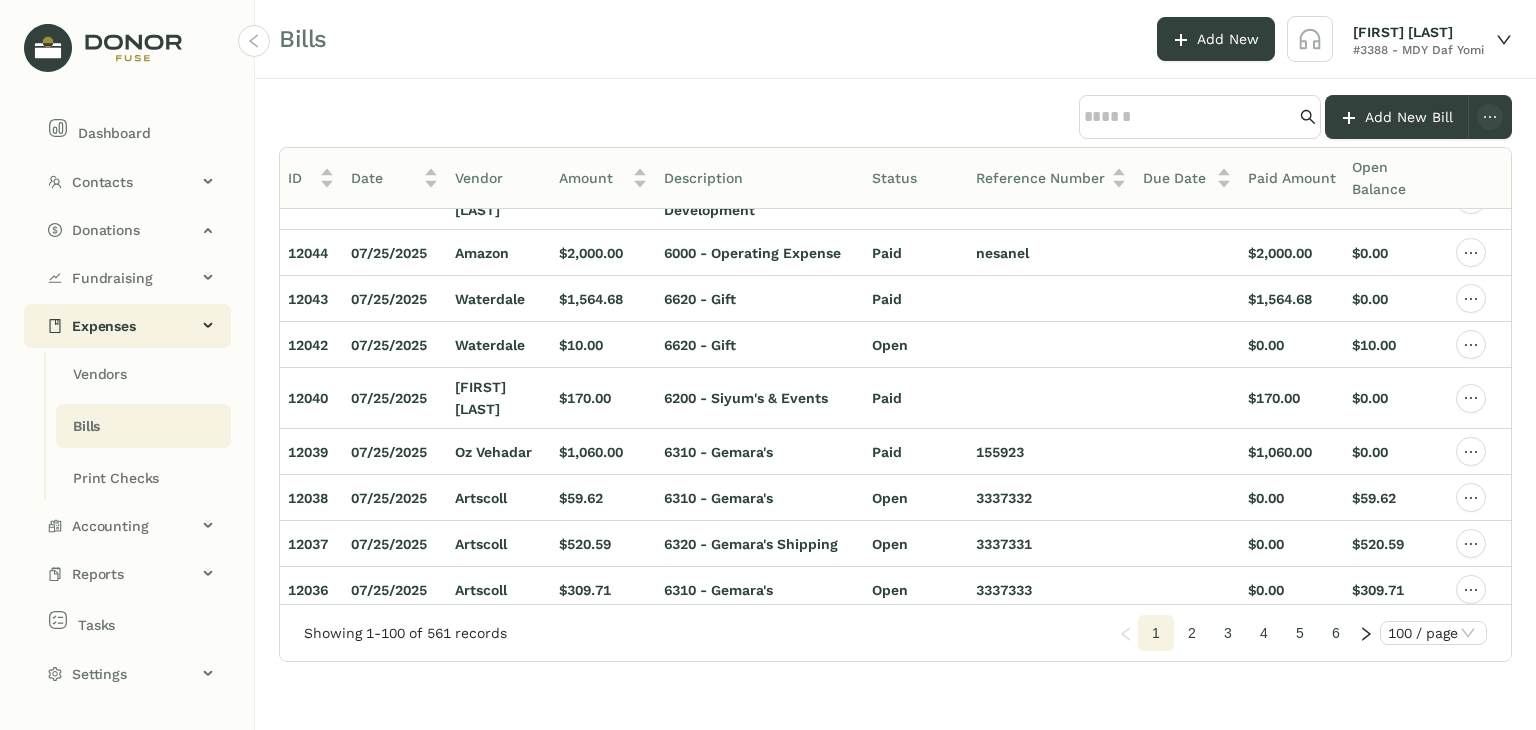 scroll, scrollTop: 0, scrollLeft: 0, axis: both 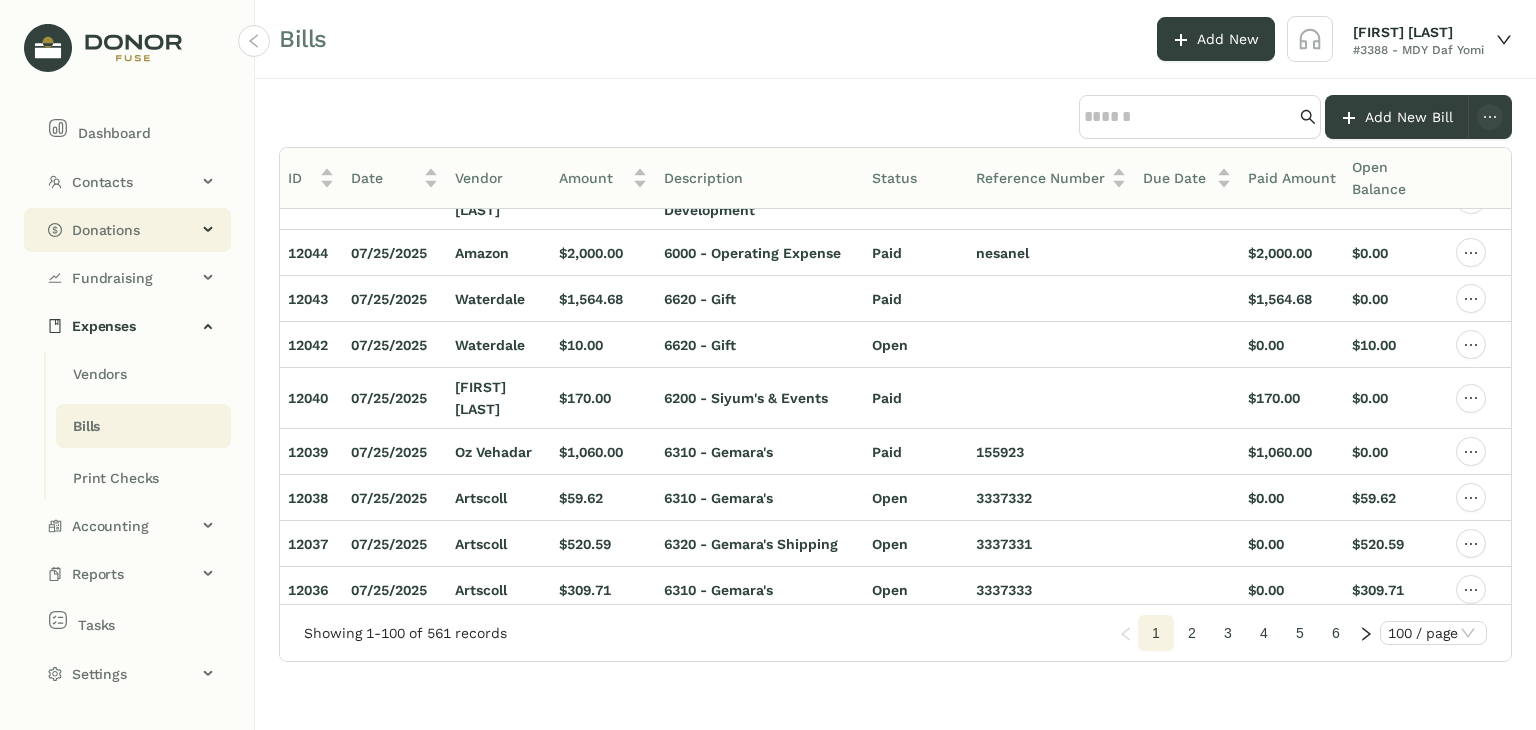 click on "Donations" 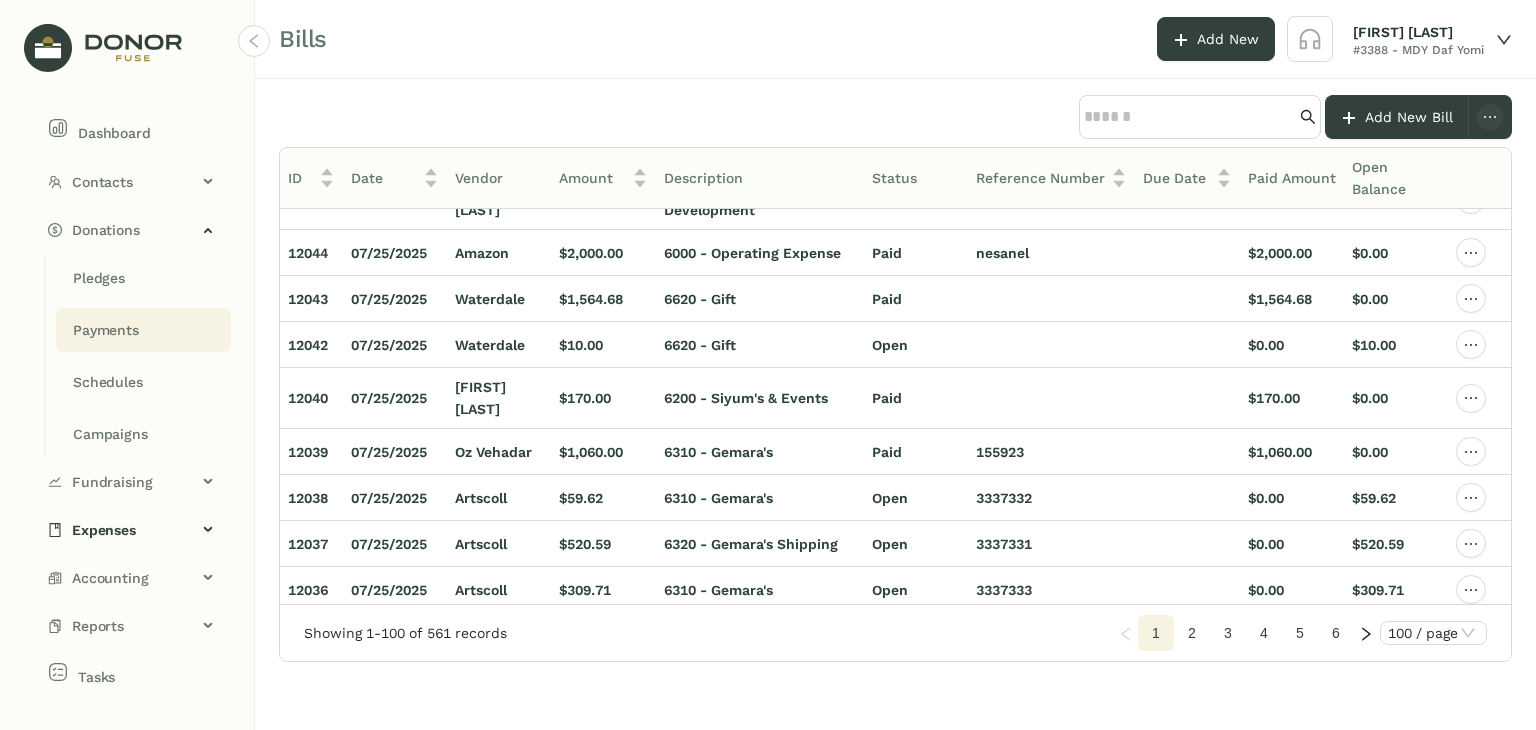 click on "Payments" 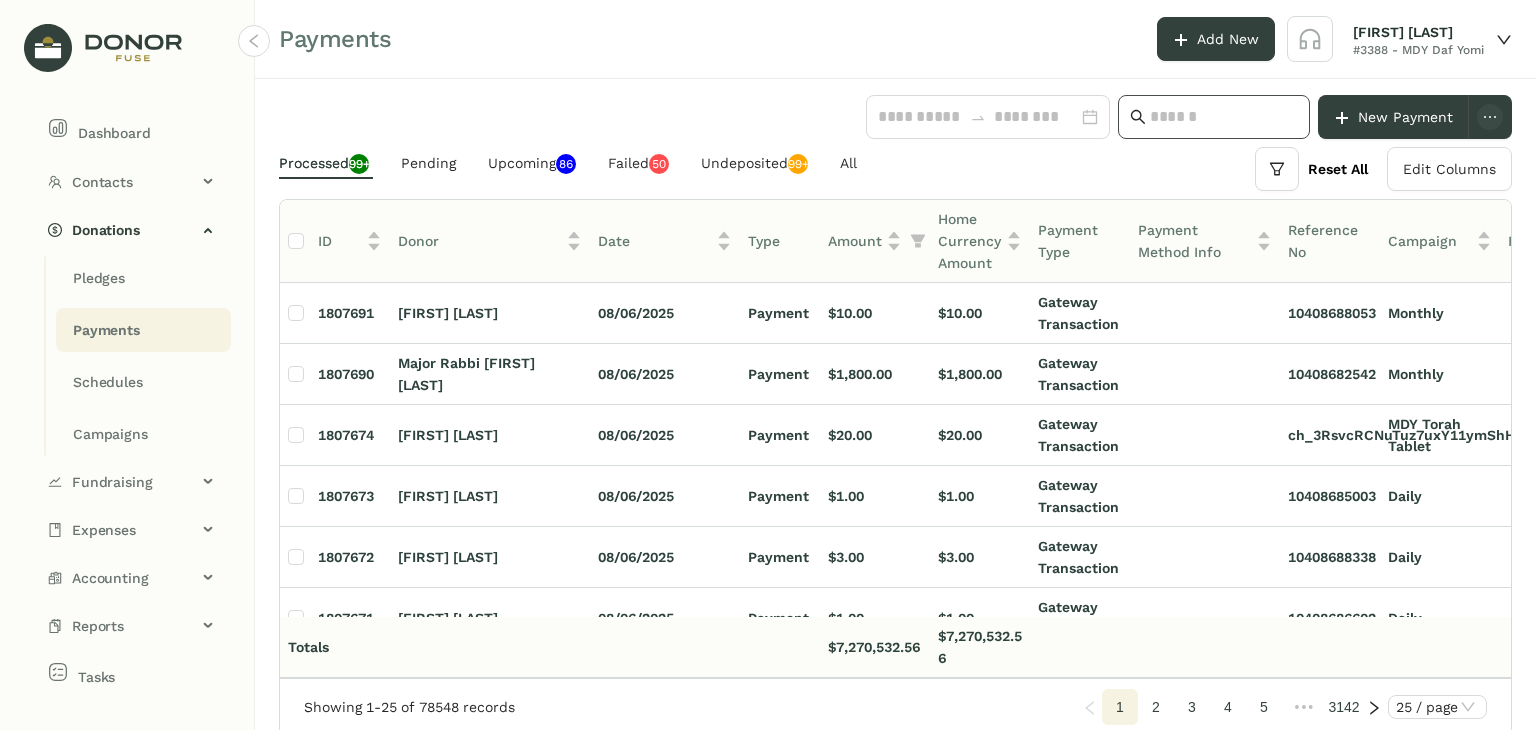 click 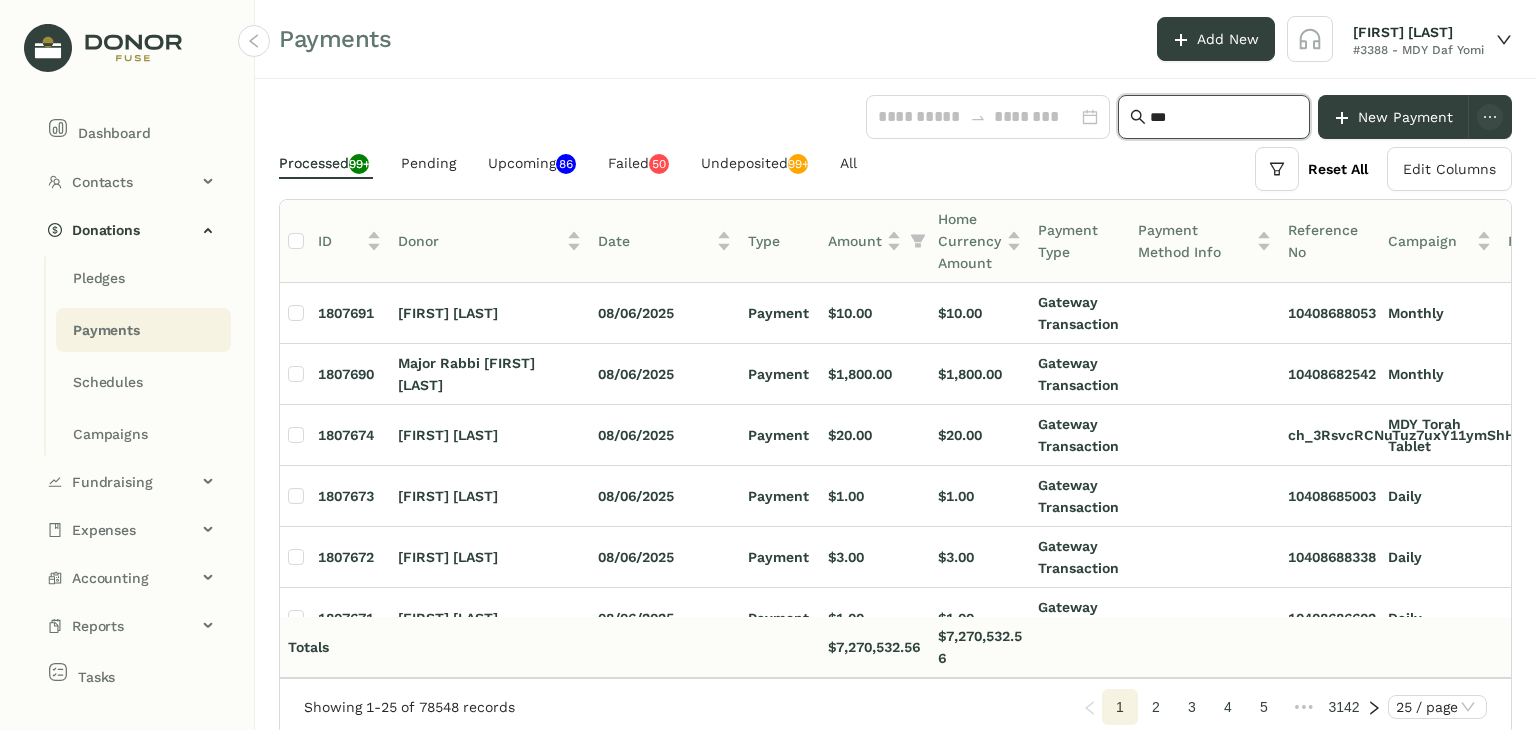 type on "****" 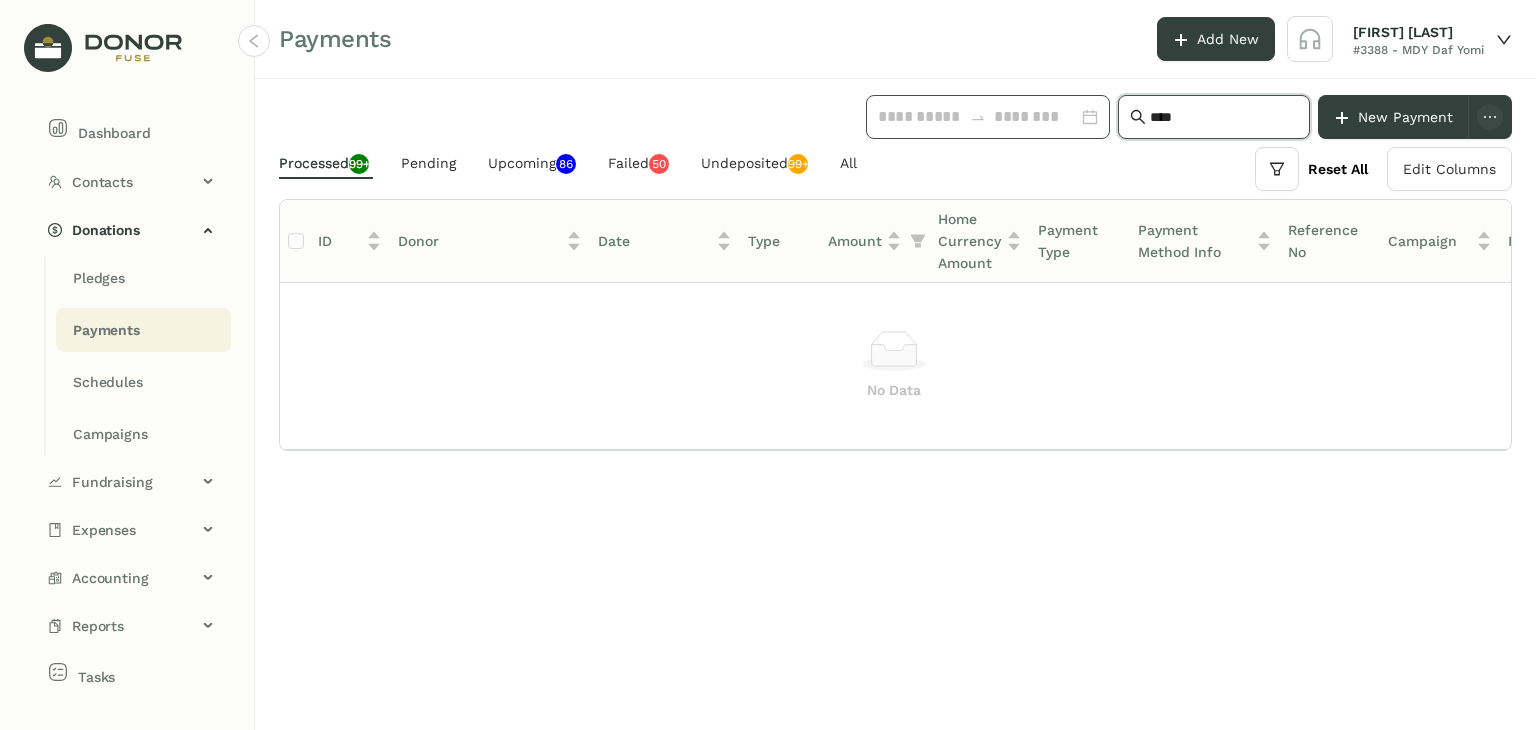 drag, startPoint x: 1200, startPoint y: 121, endPoint x: 869, endPoint y: 121, distance: 331 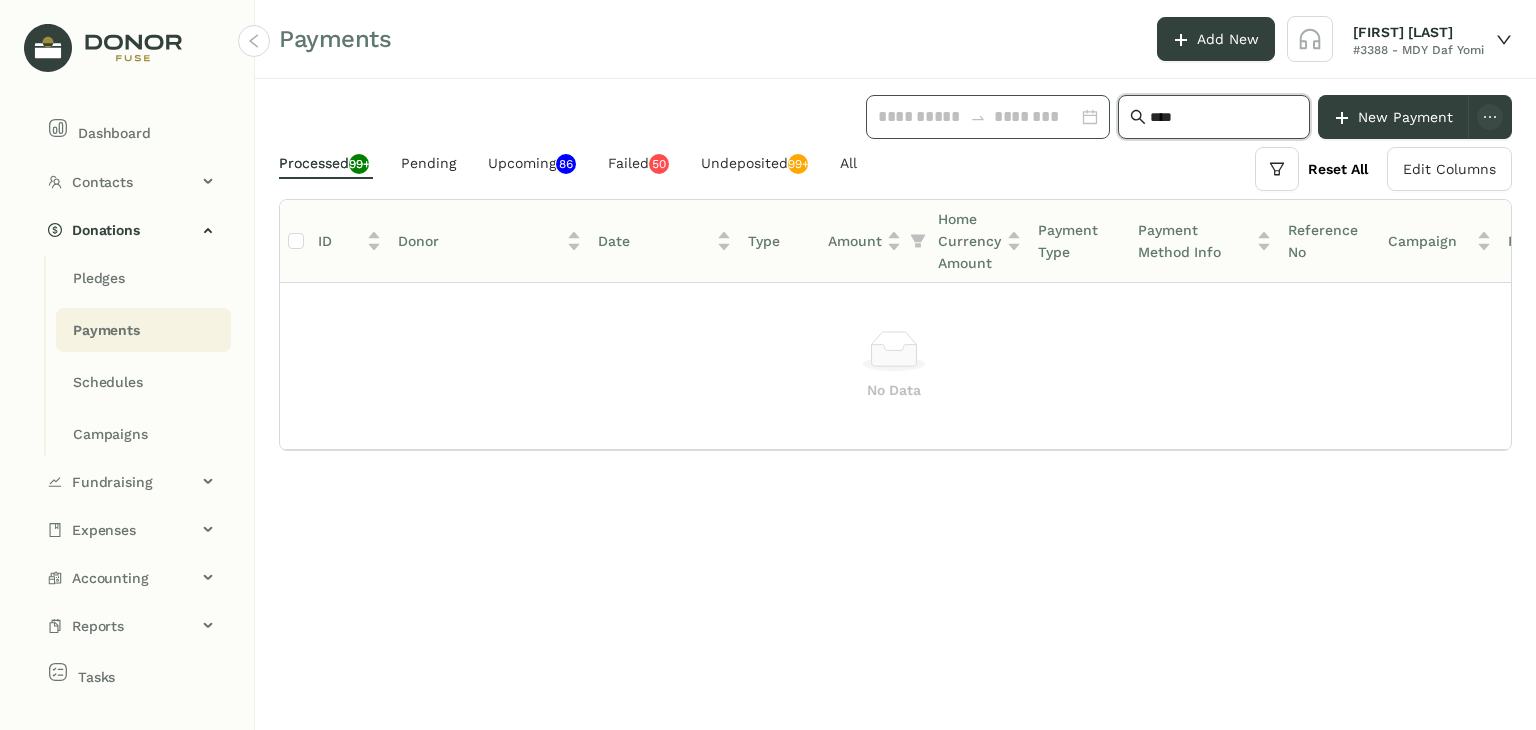 click on "****  New Payment" 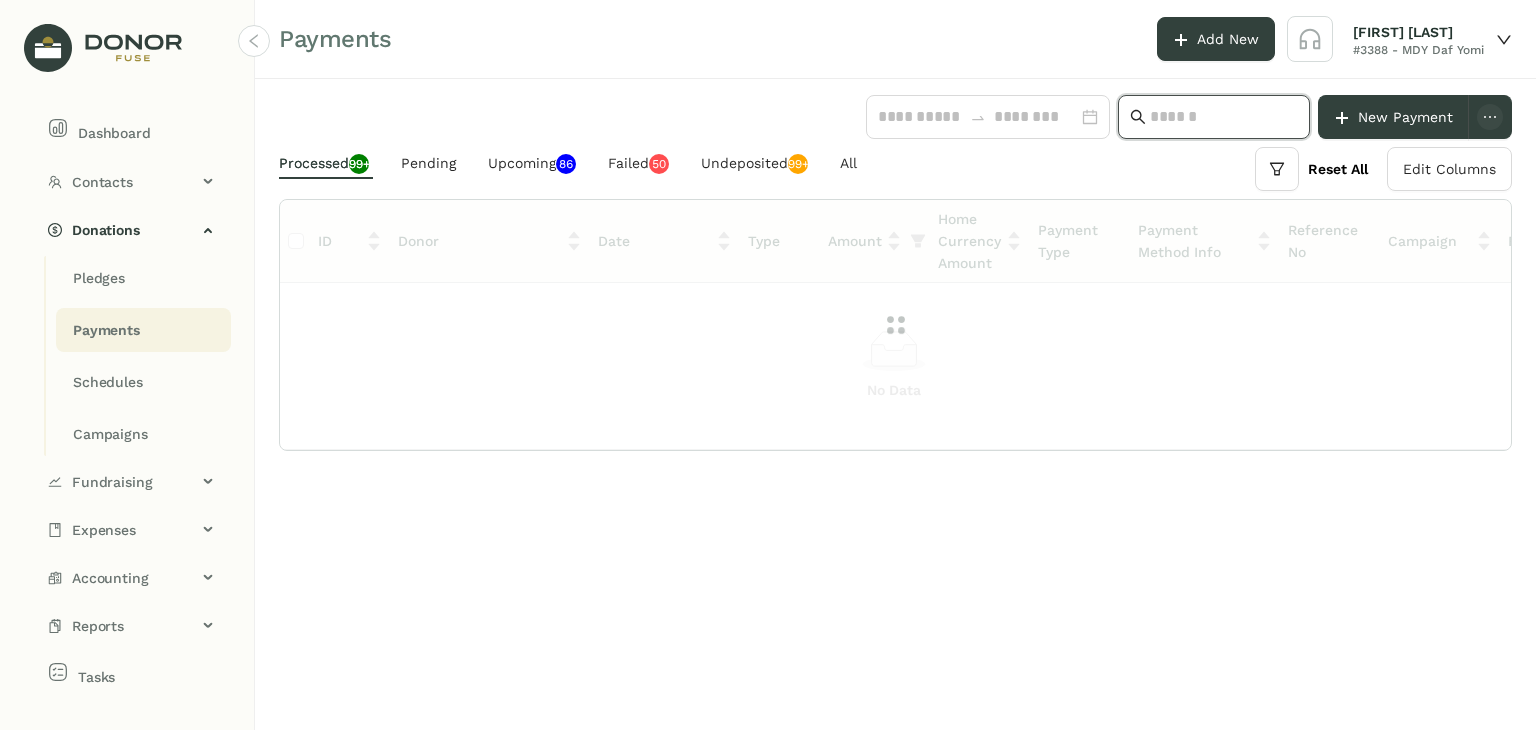 click on "Payments Add New Pooja Verma #3388 - MDY Daf Yomi" 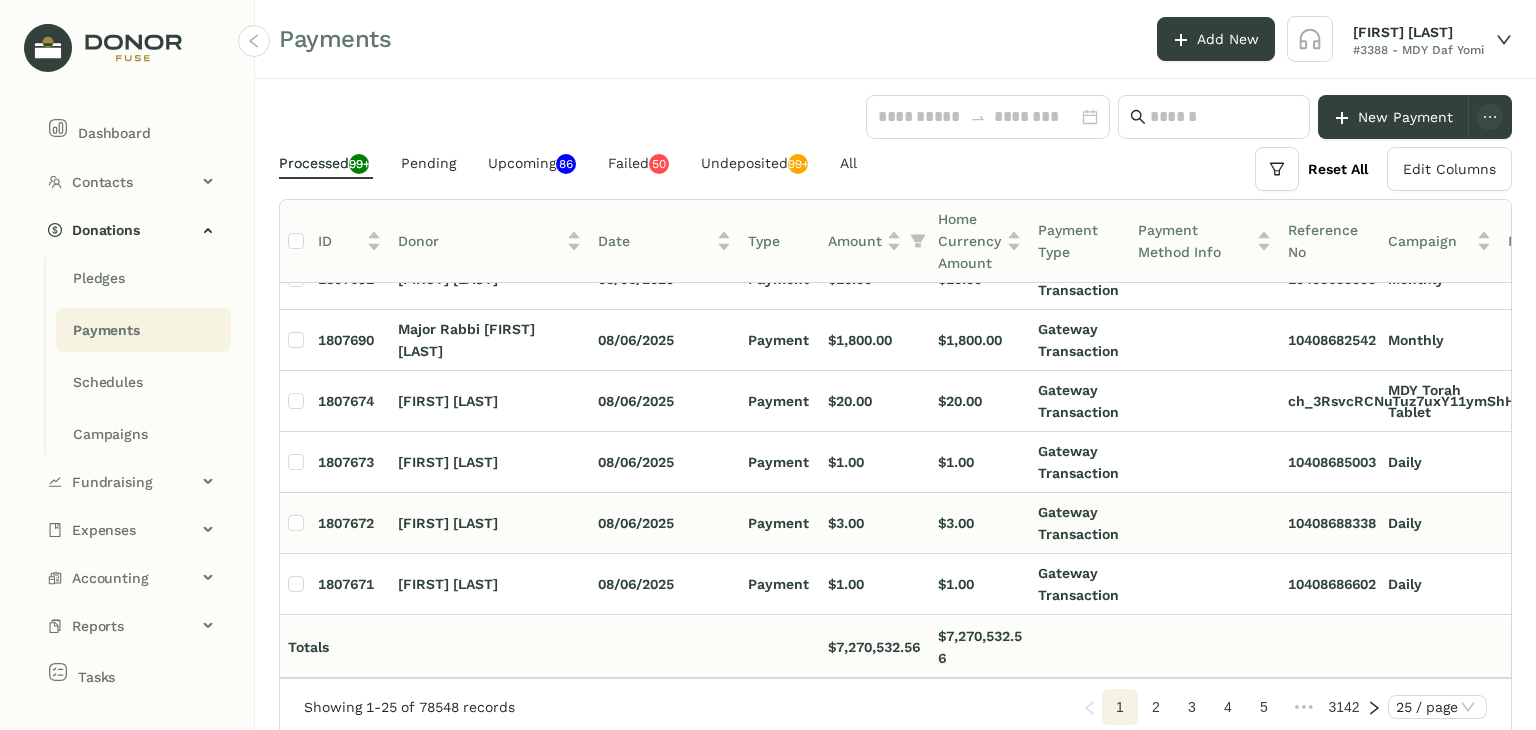 scroll, scrollTop: 0, scrollLeft: 0, axis: both 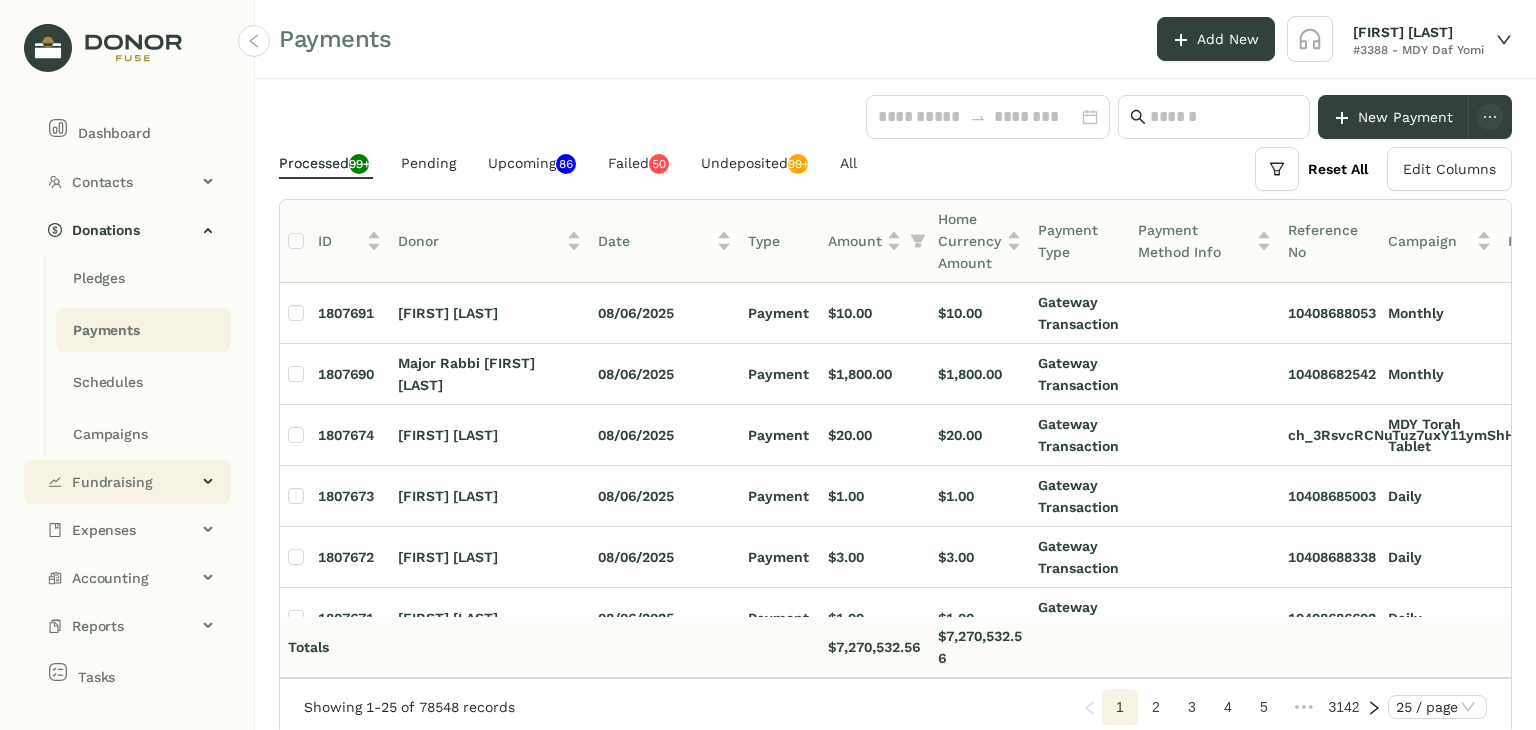 click on "Fundraising" 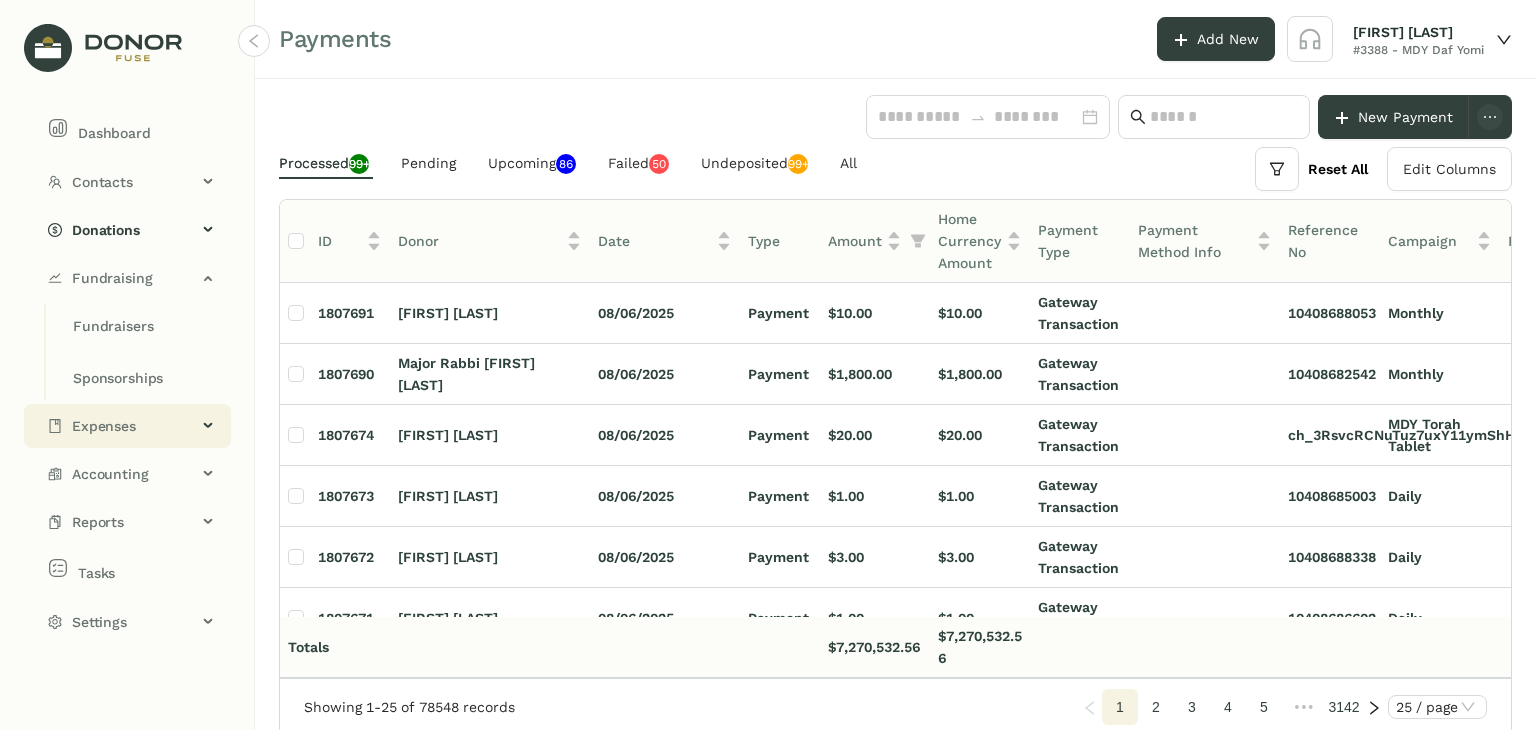 click on "Expenses" 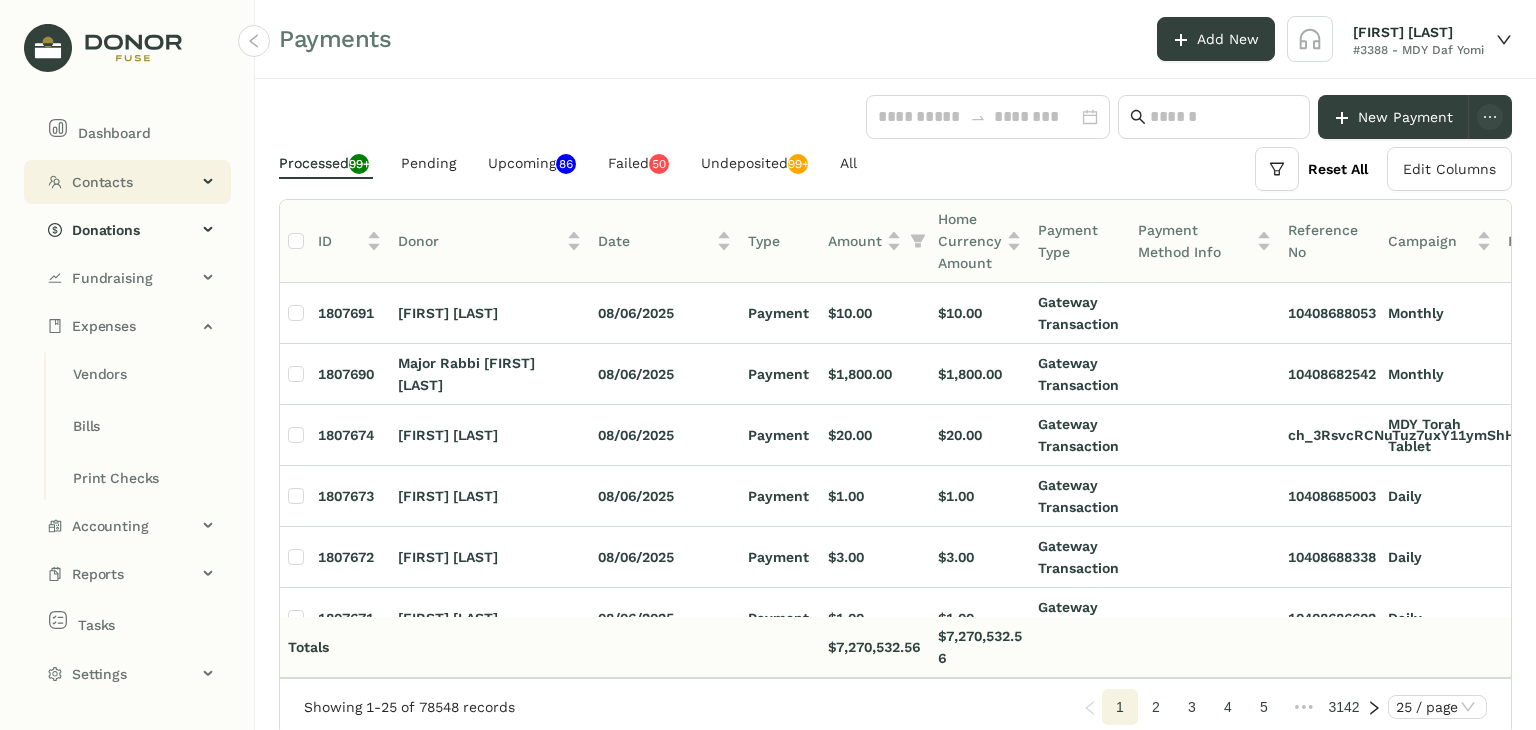 click on "Contacts" 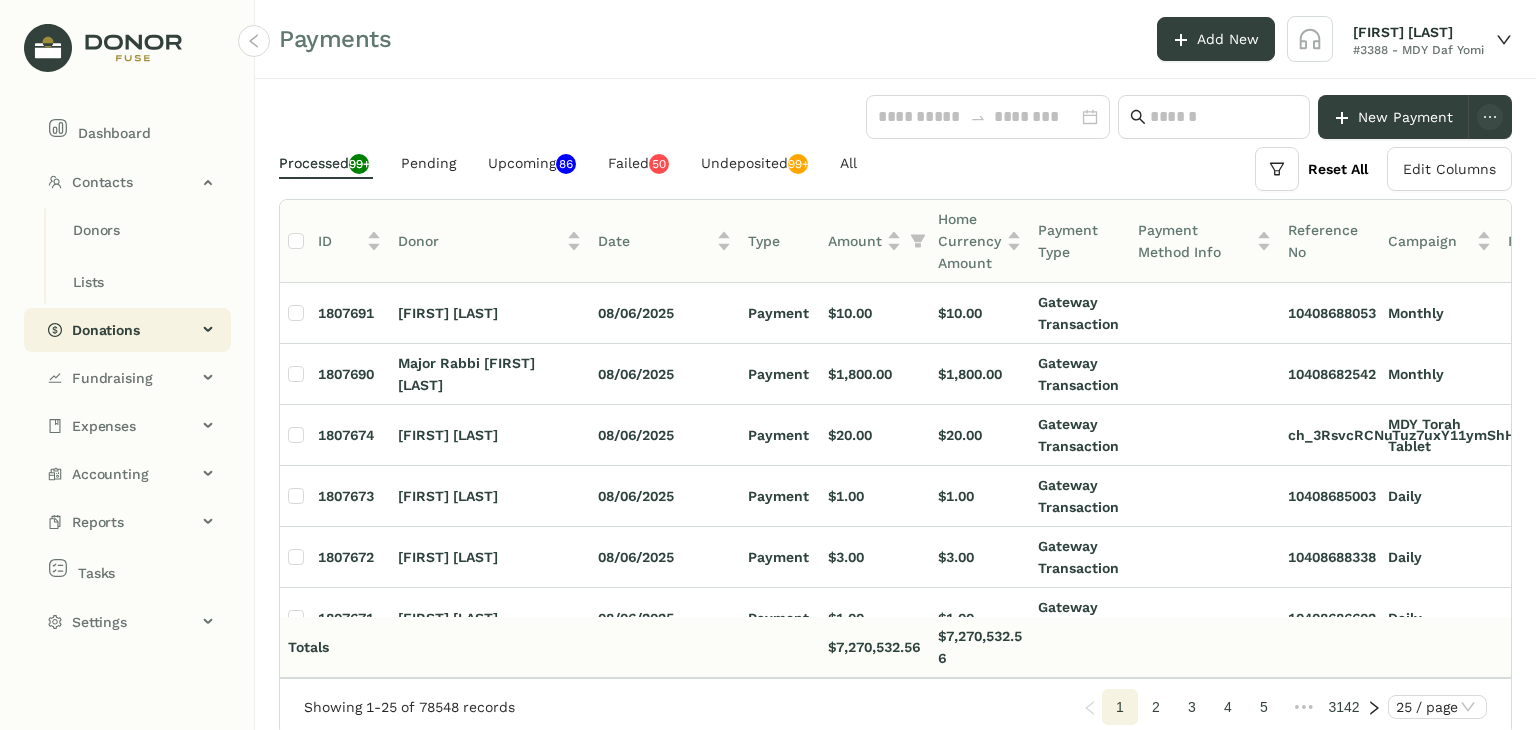 click on "Donations" 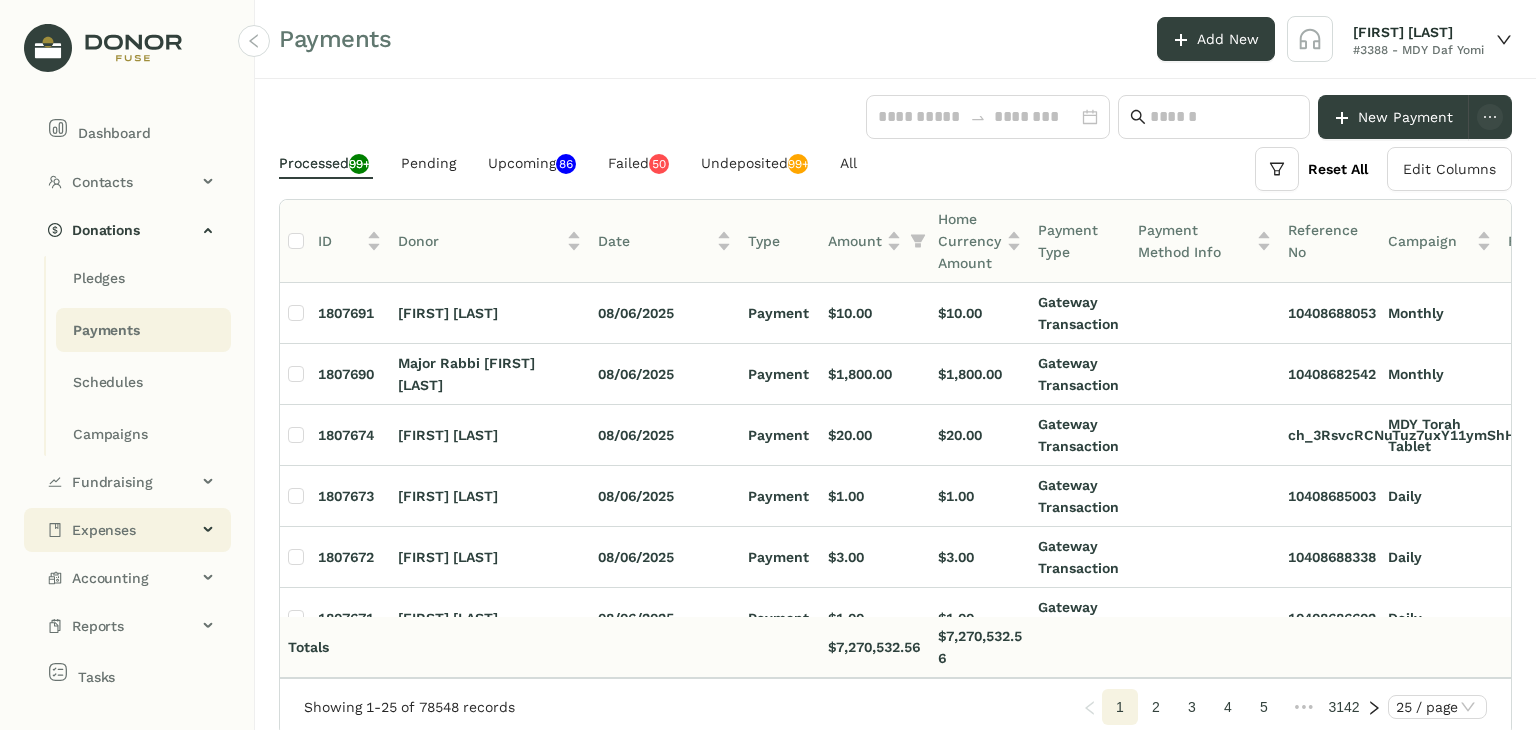 click on "Expenses" 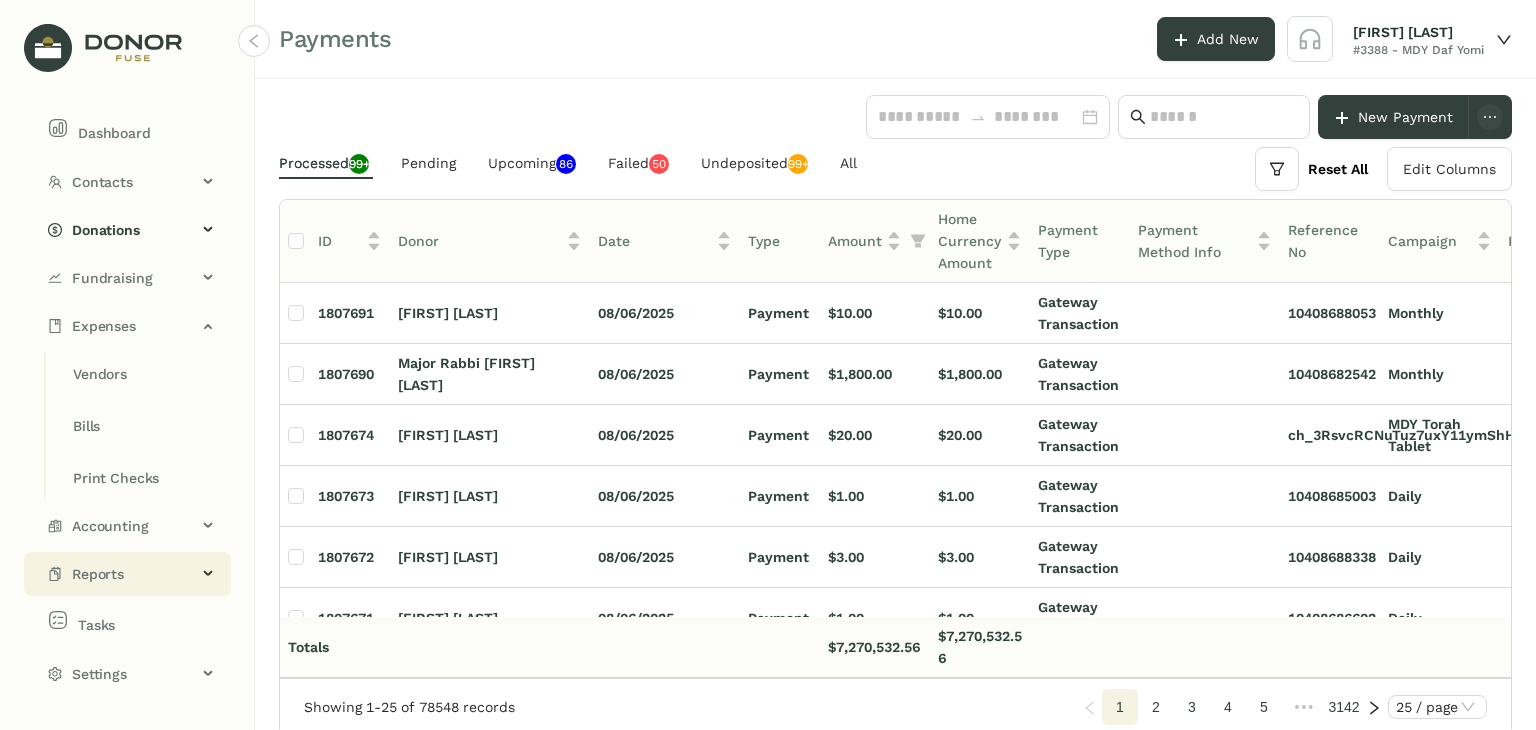 click on "Reports" 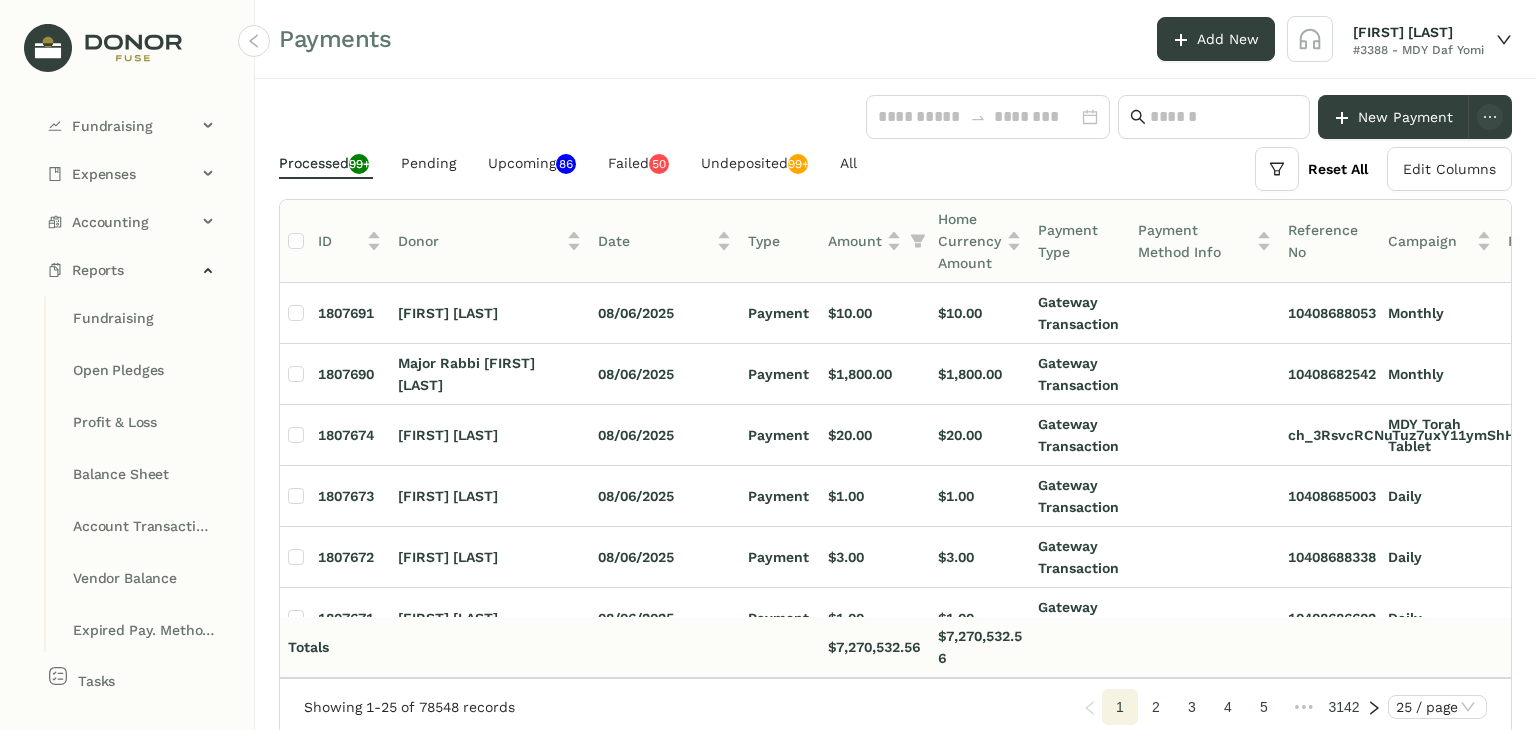 scroll, scrollTop: 185, scrollLeft: 0, axis: vertical 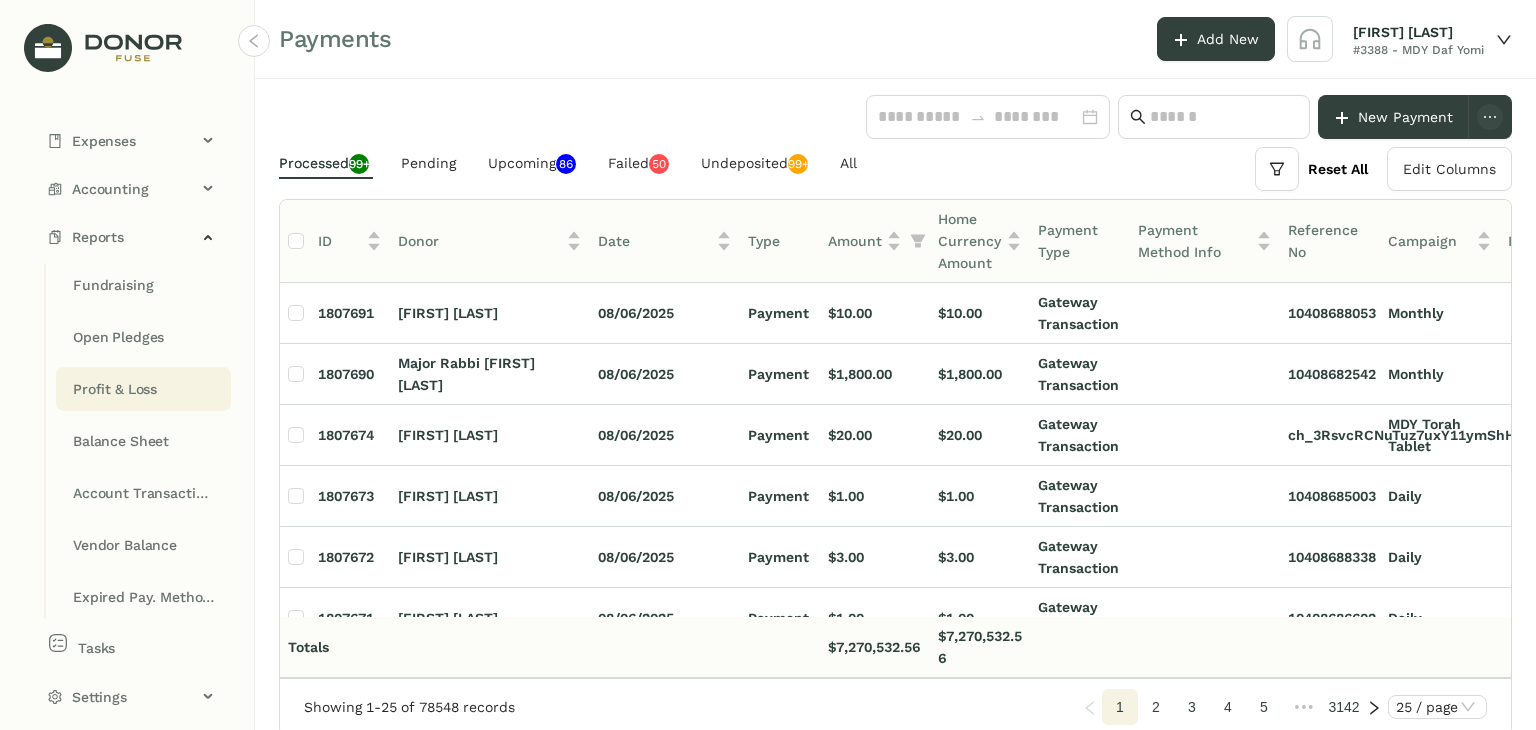 click on "Profit & Loss" 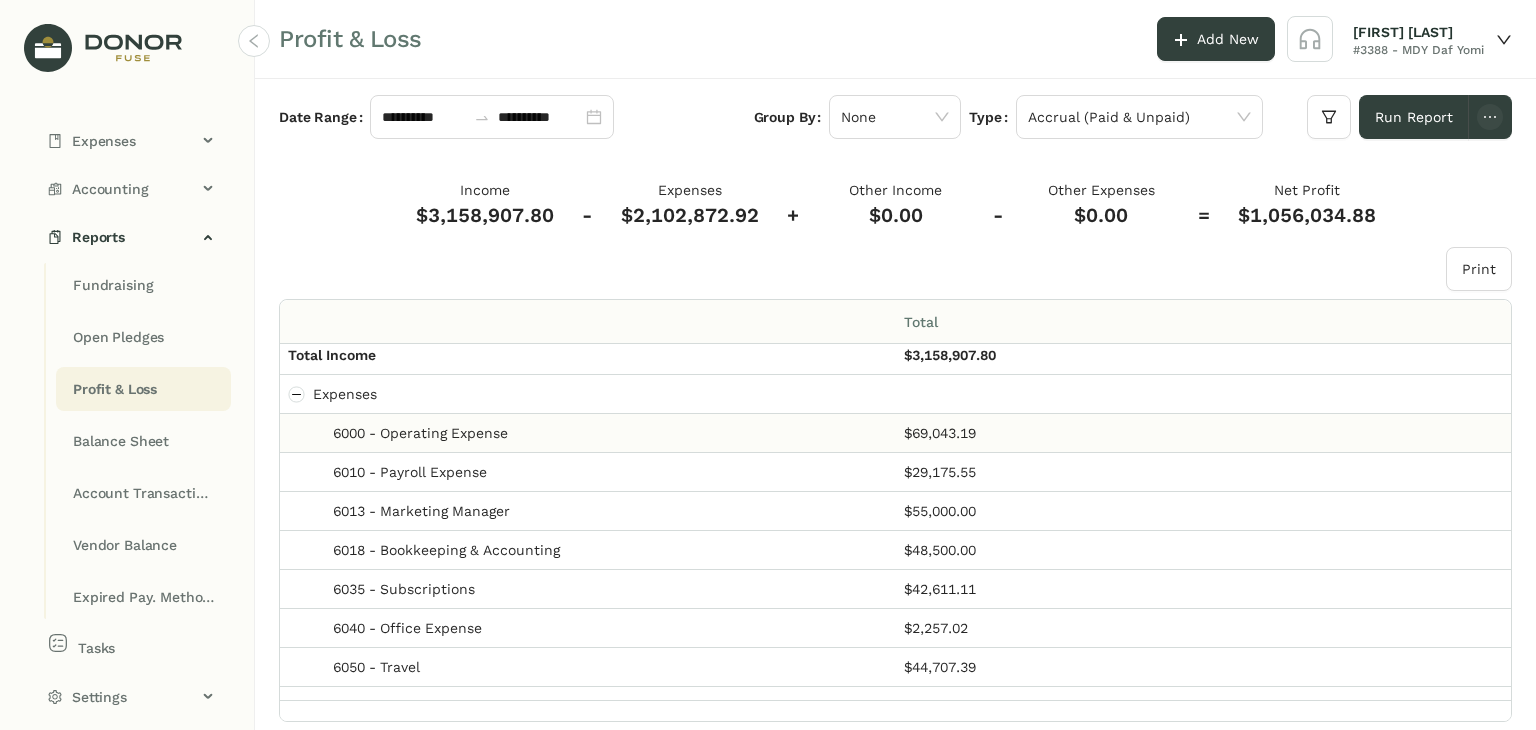 scroll, scrollTop: 500, scrollLeft: 0, axis: vertical 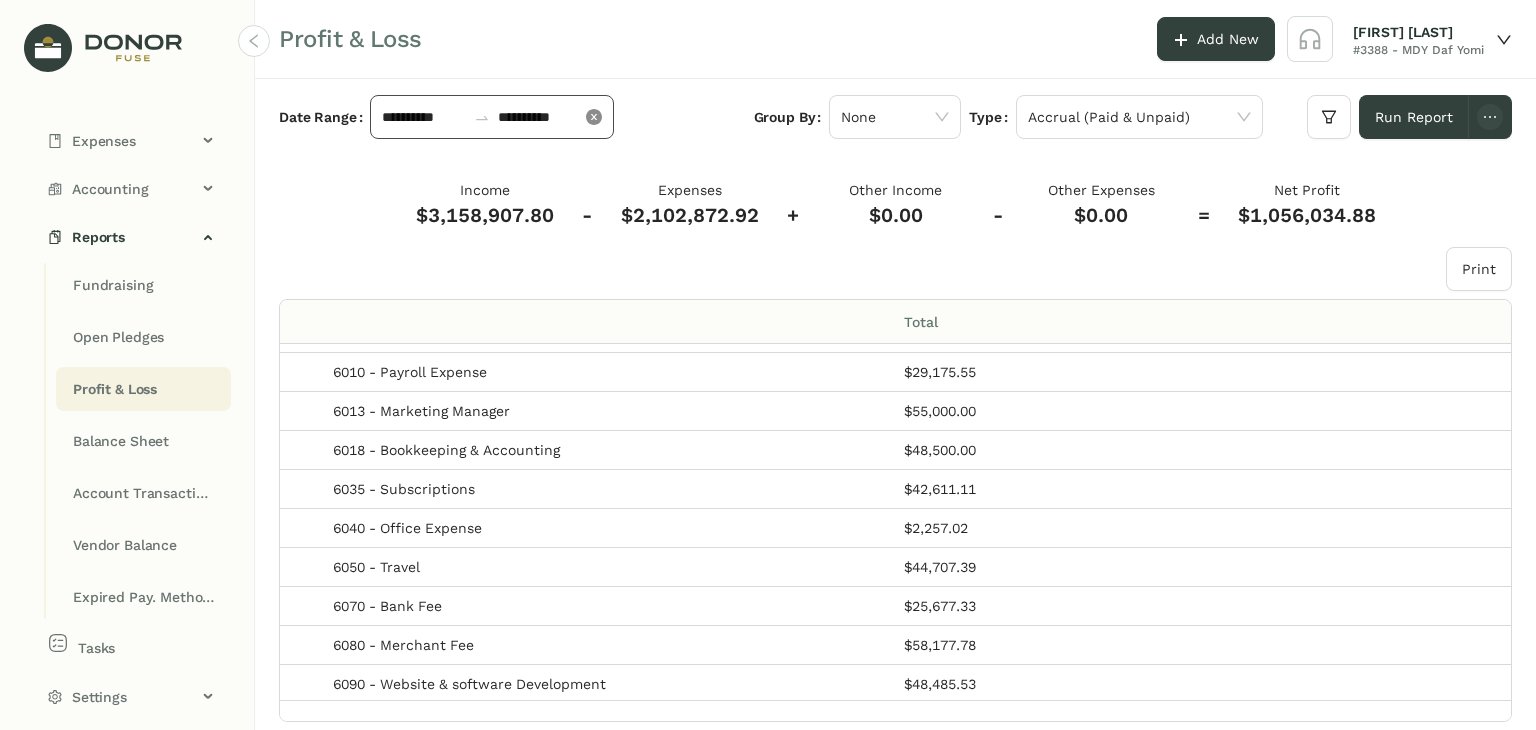click 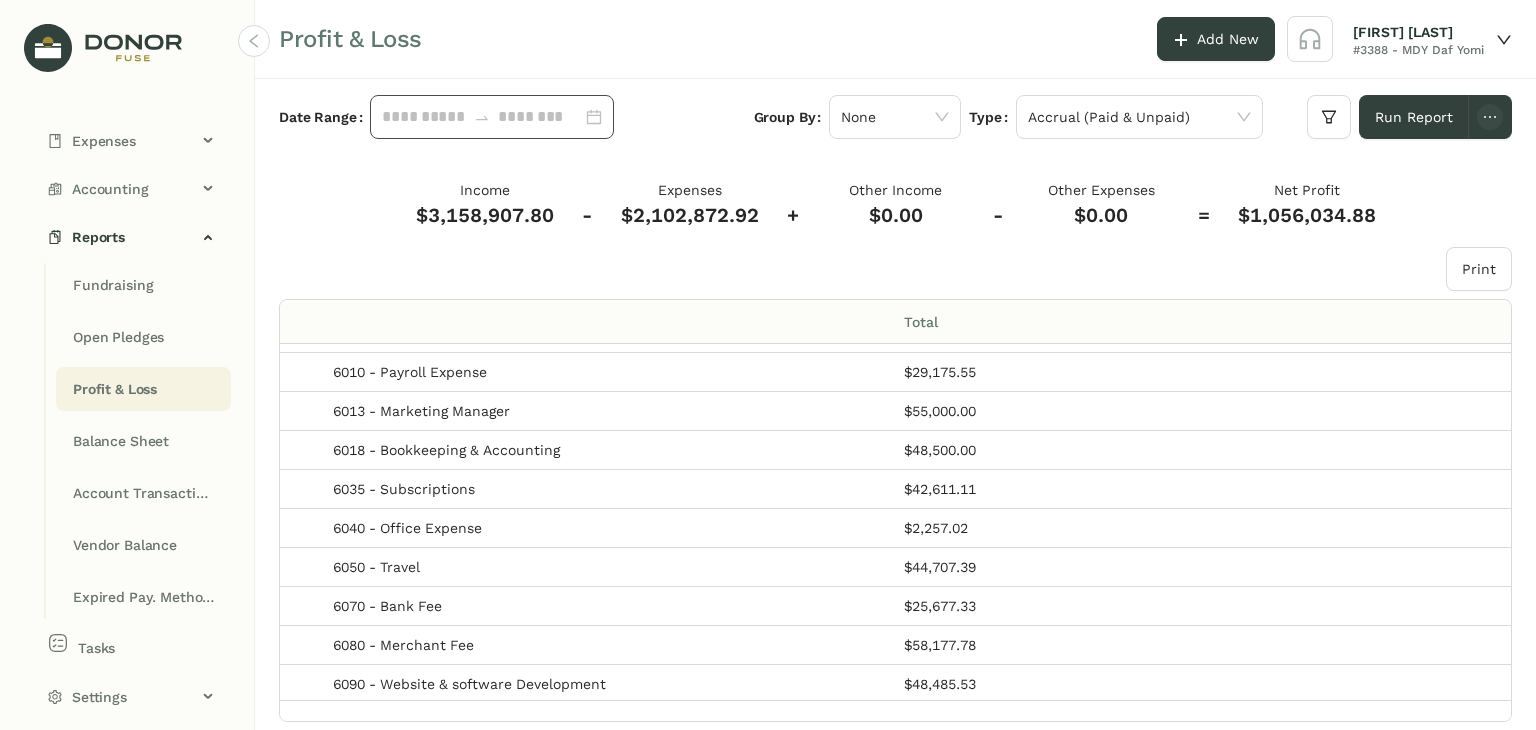 click 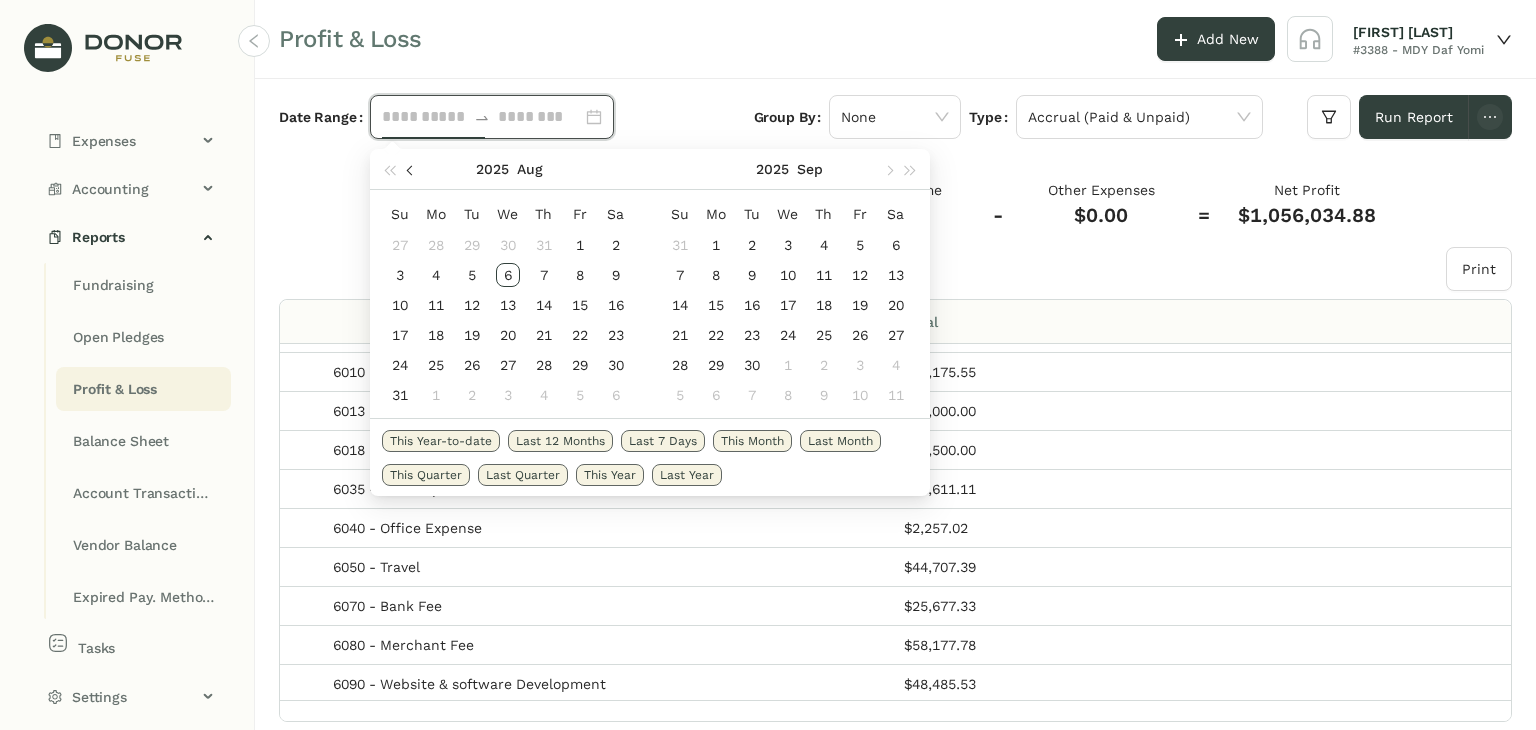 click at bounding box center [411, 170] 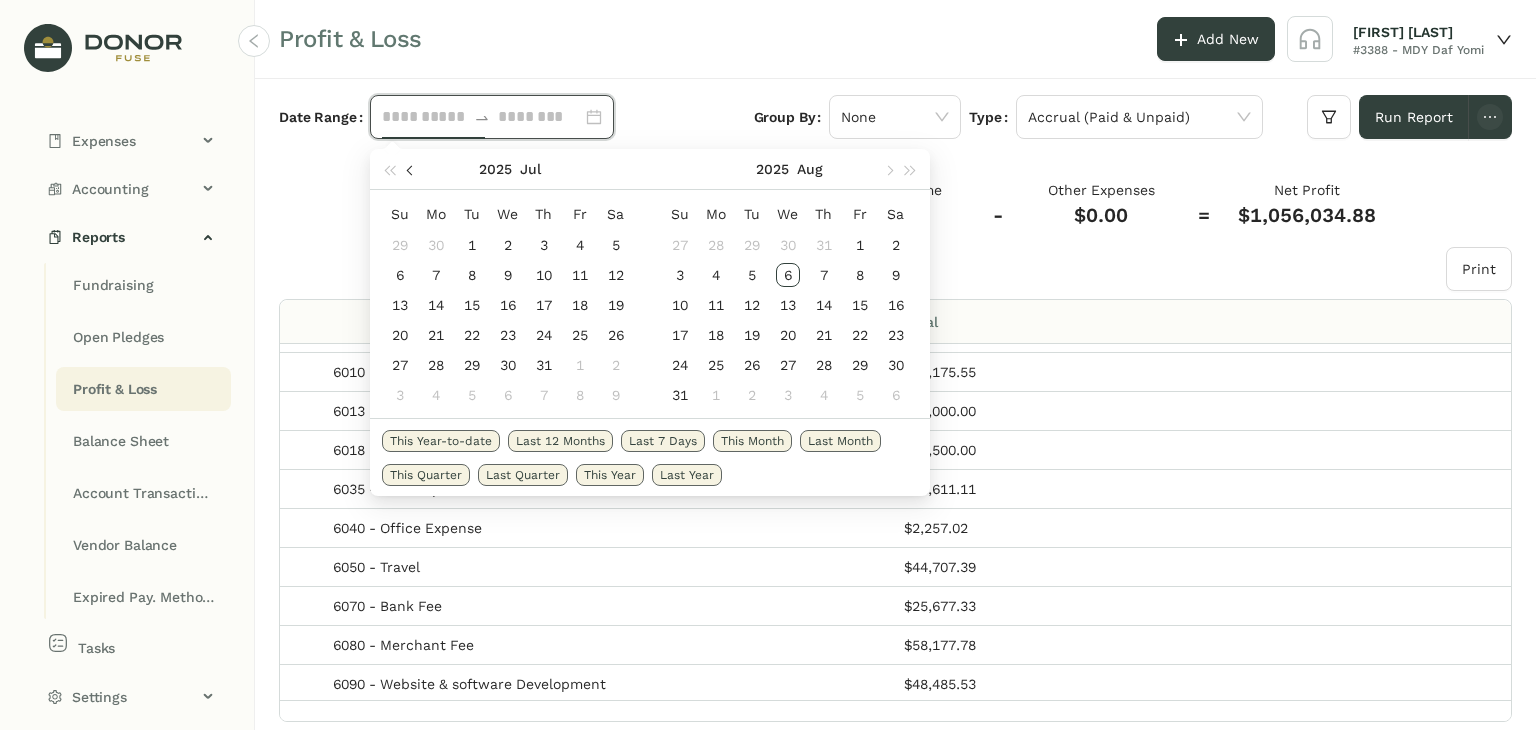 click at bounding box center (411, 170) 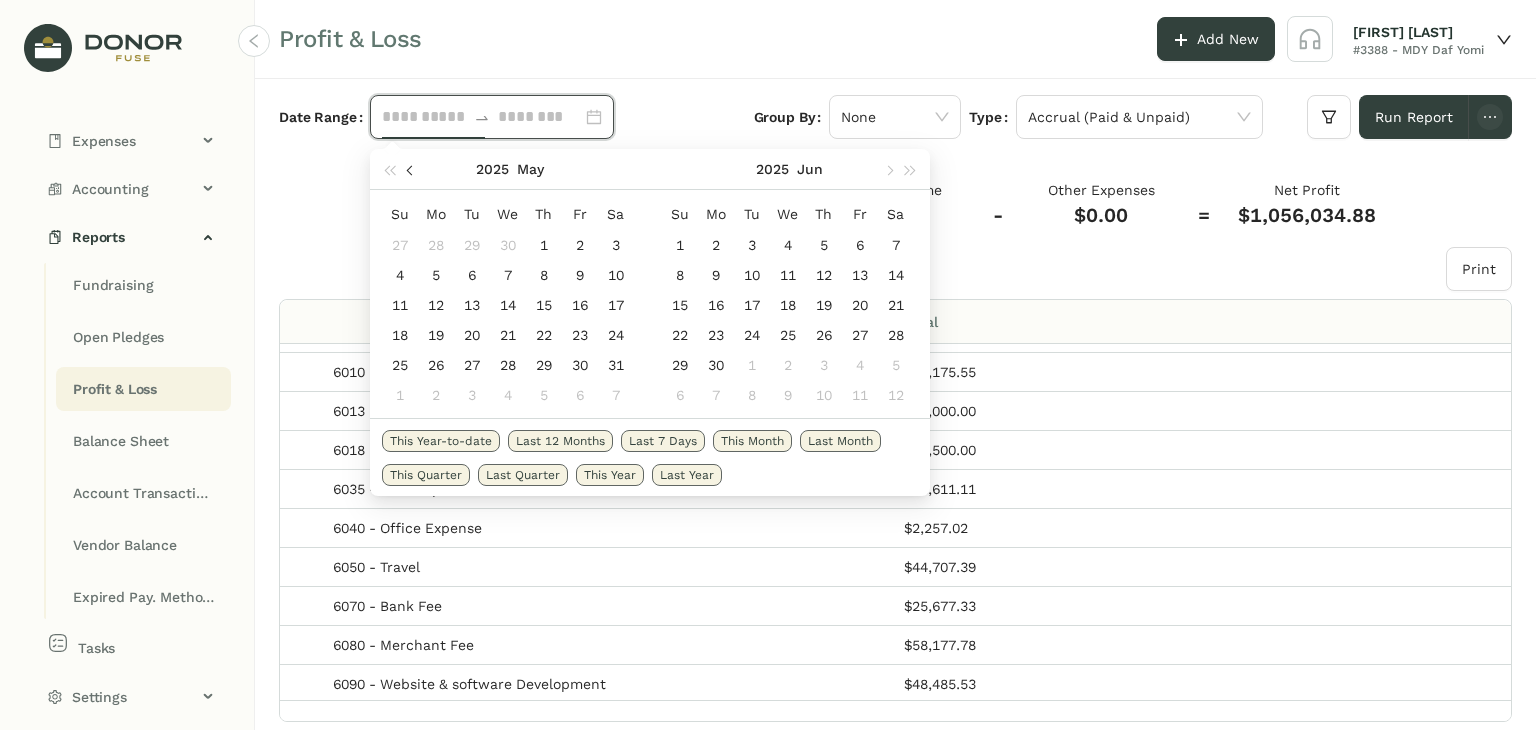 click at bounding box center (411, 170) 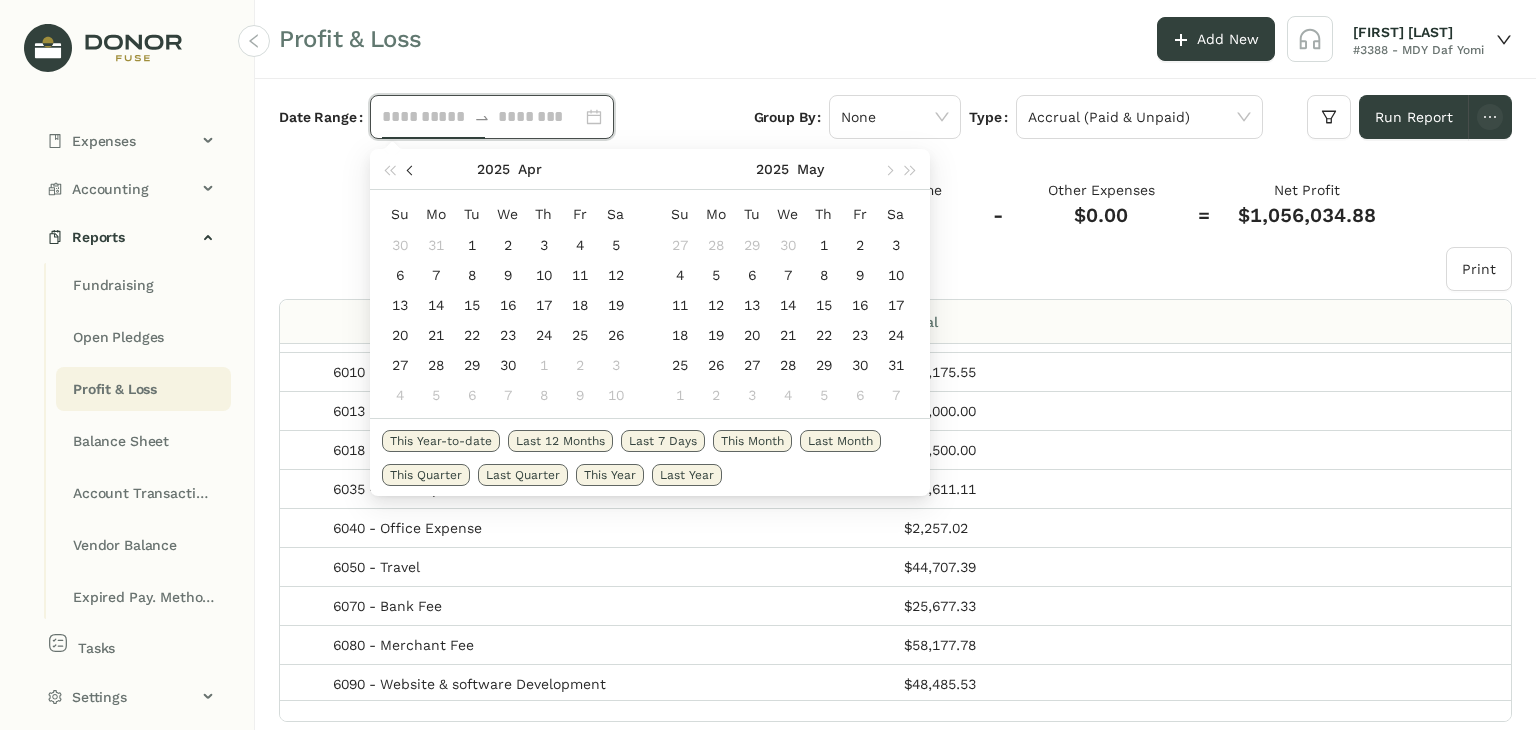 click at bounding box center [411, 170] 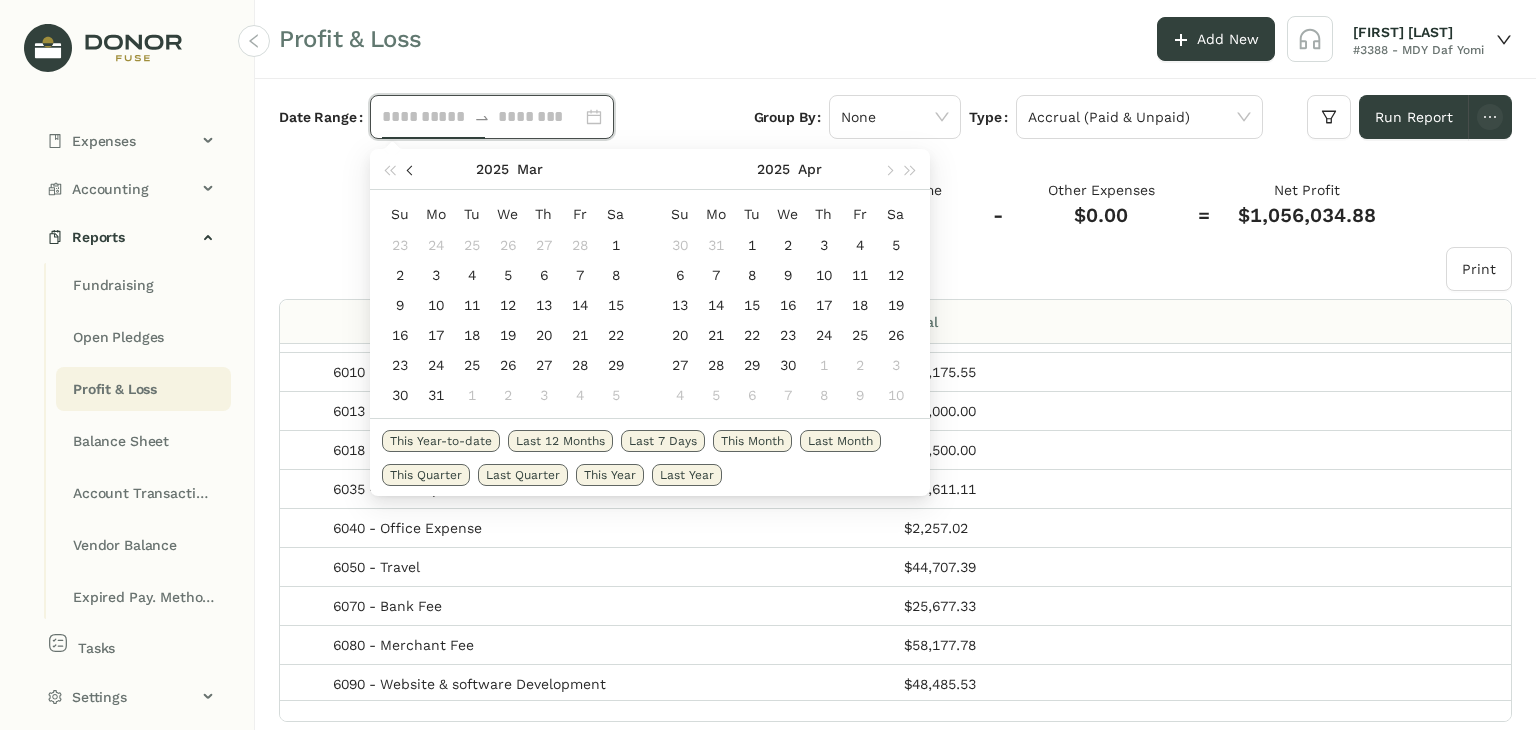 click at bounding box center (411, 170) 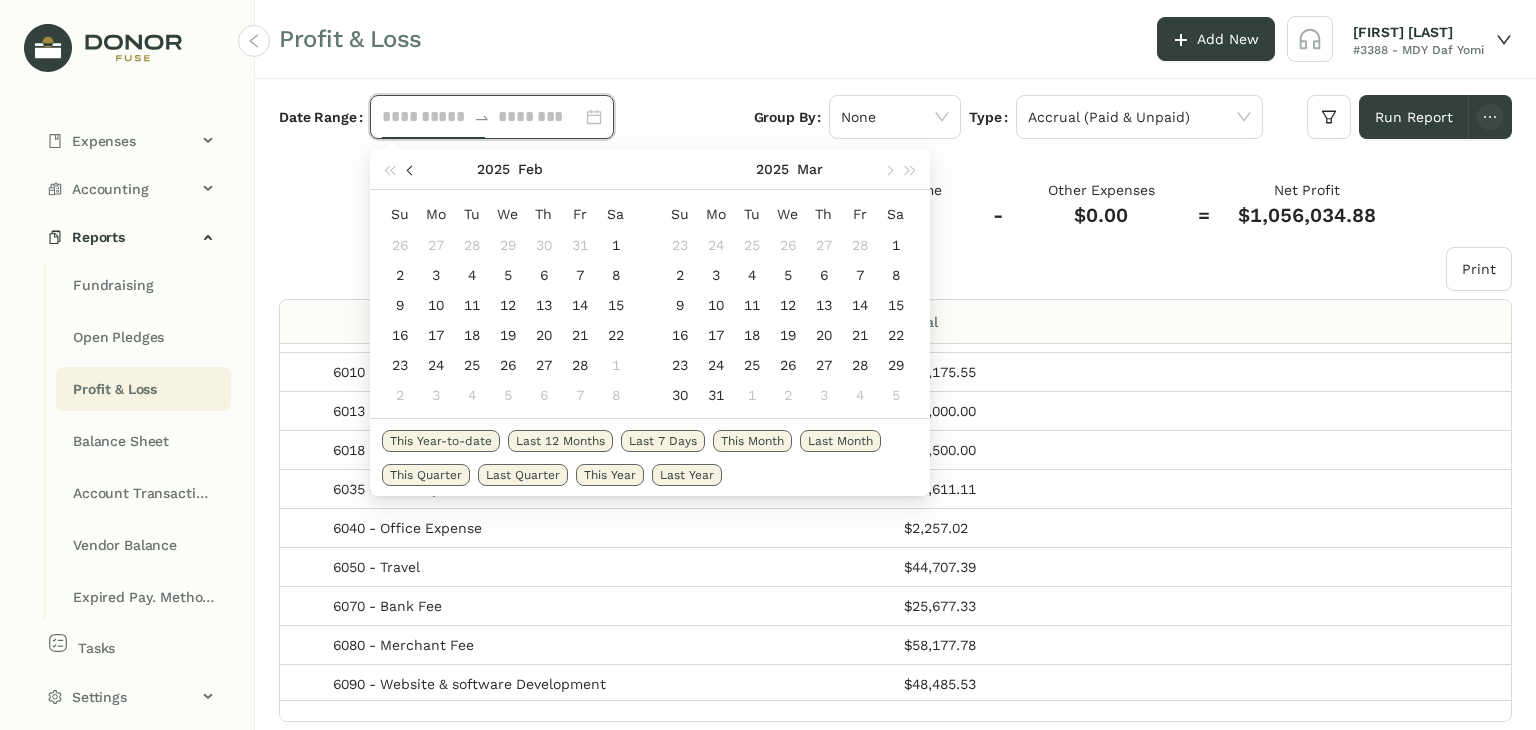 click at bounding box center (411, 169) 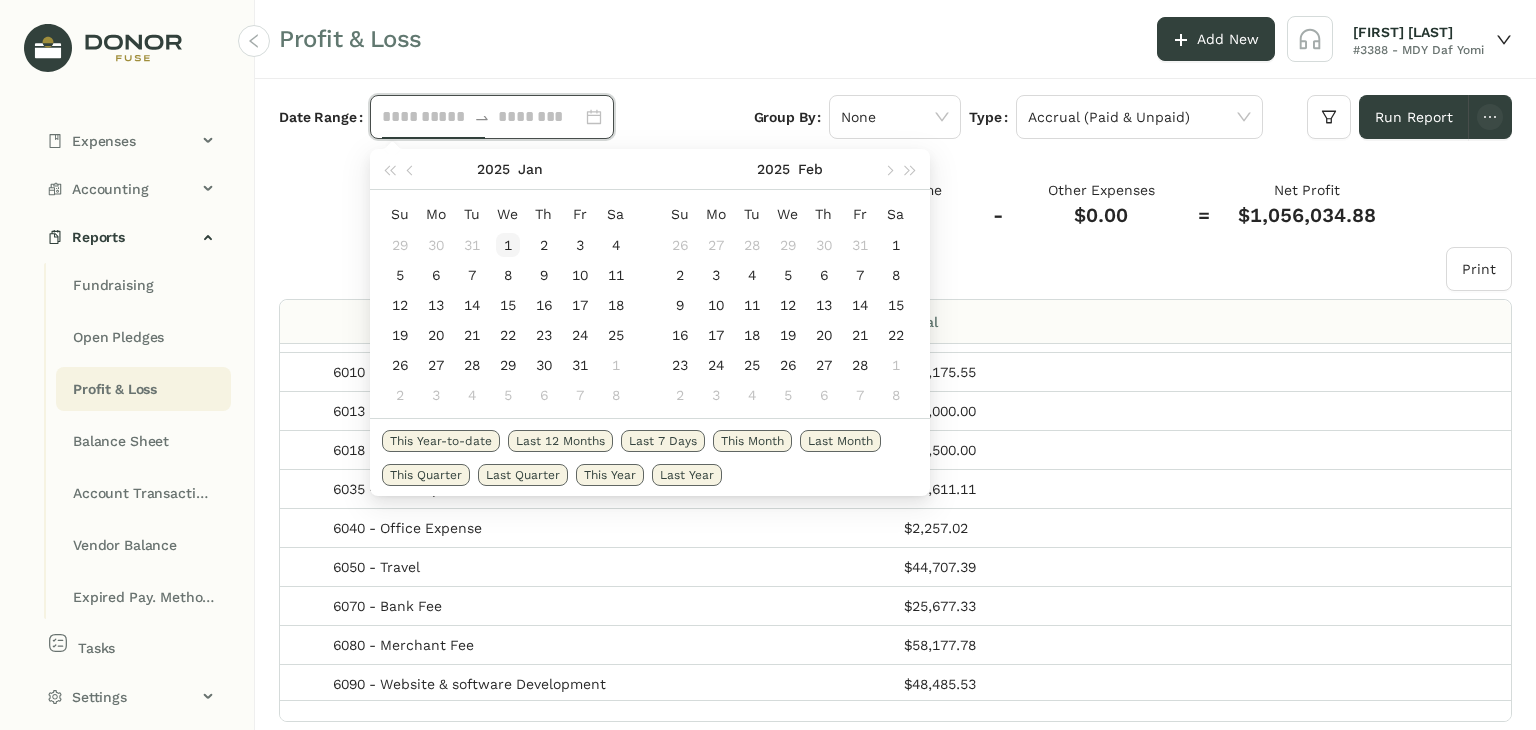 click on "1" at bounding box center (508, 245) 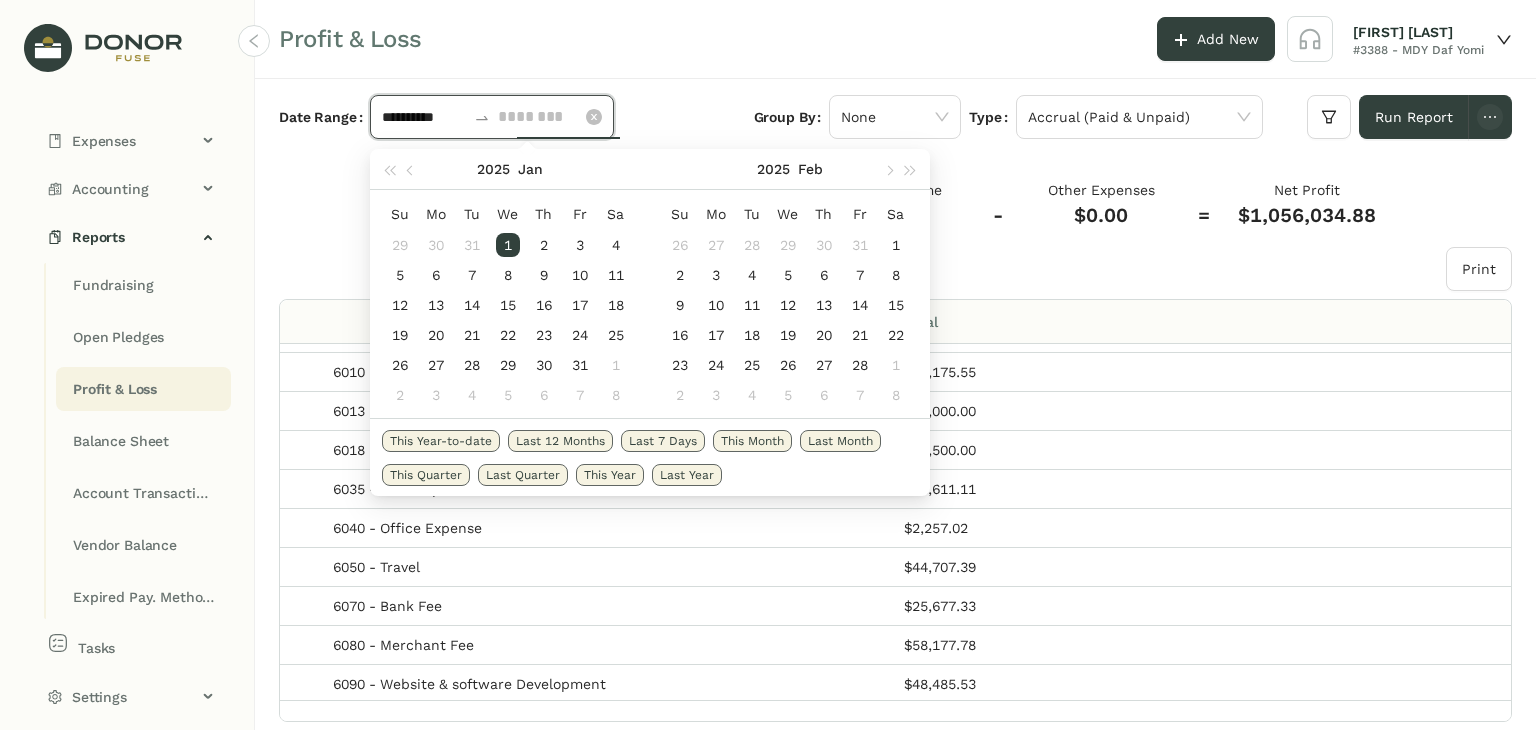click 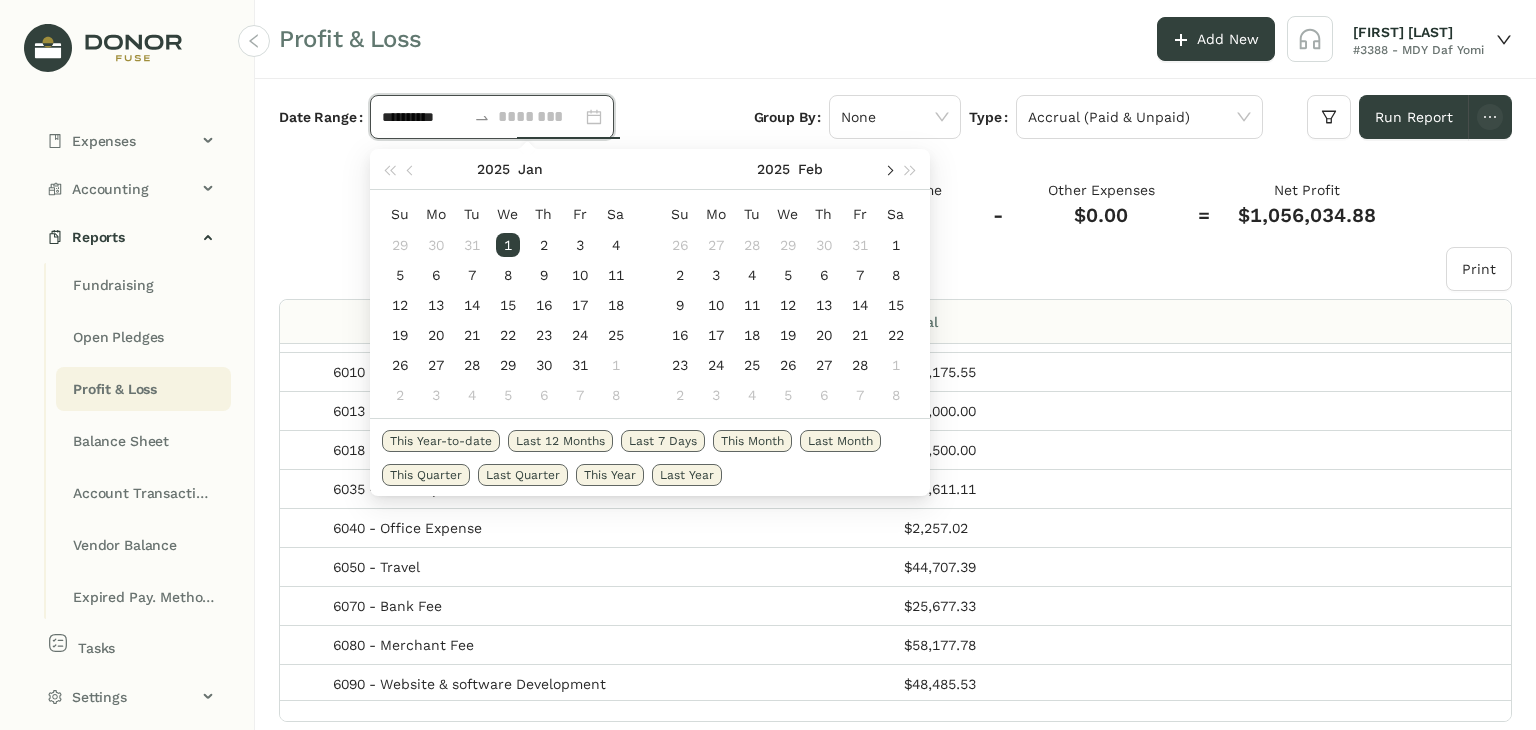 click at bounding box center [888, 170] 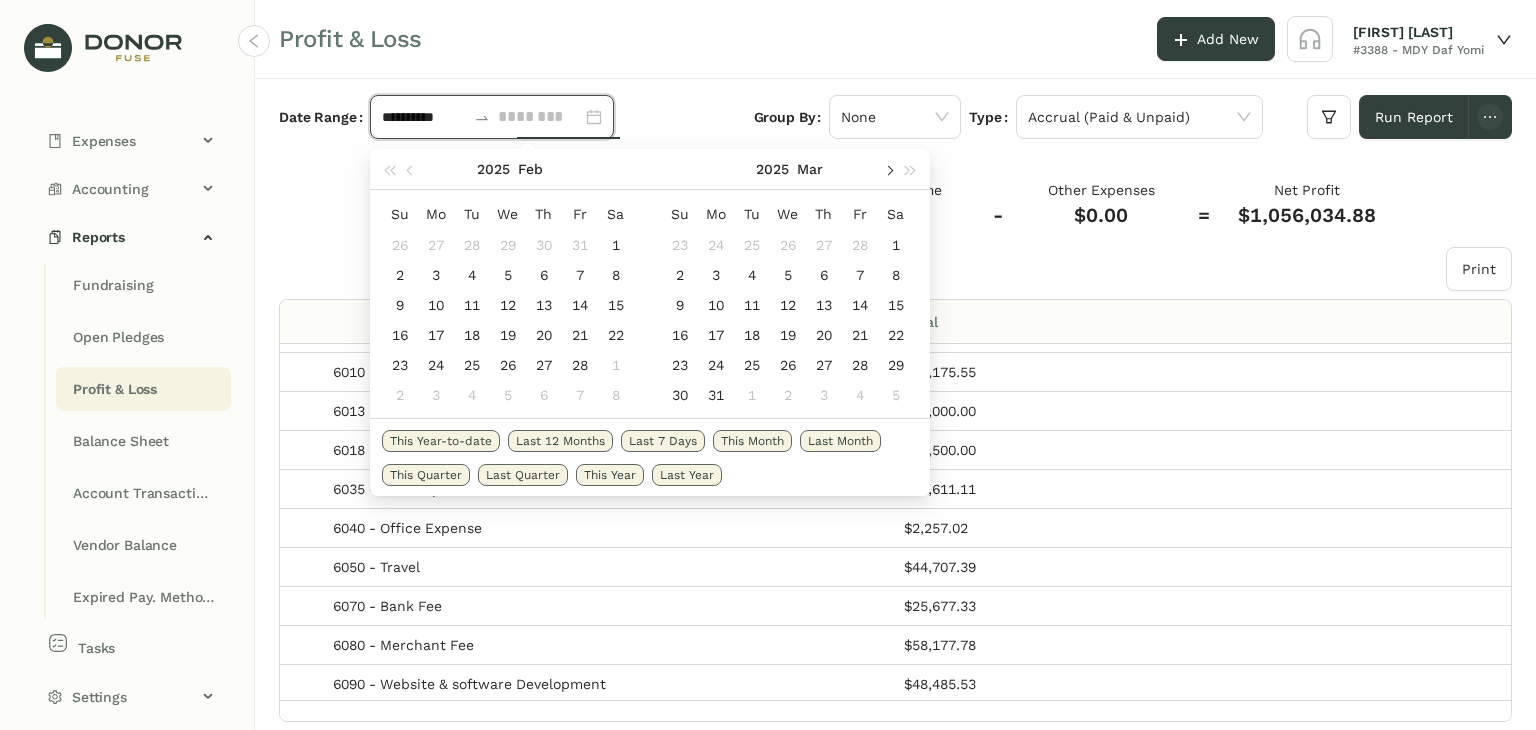 click at bounding box center (888, 170) 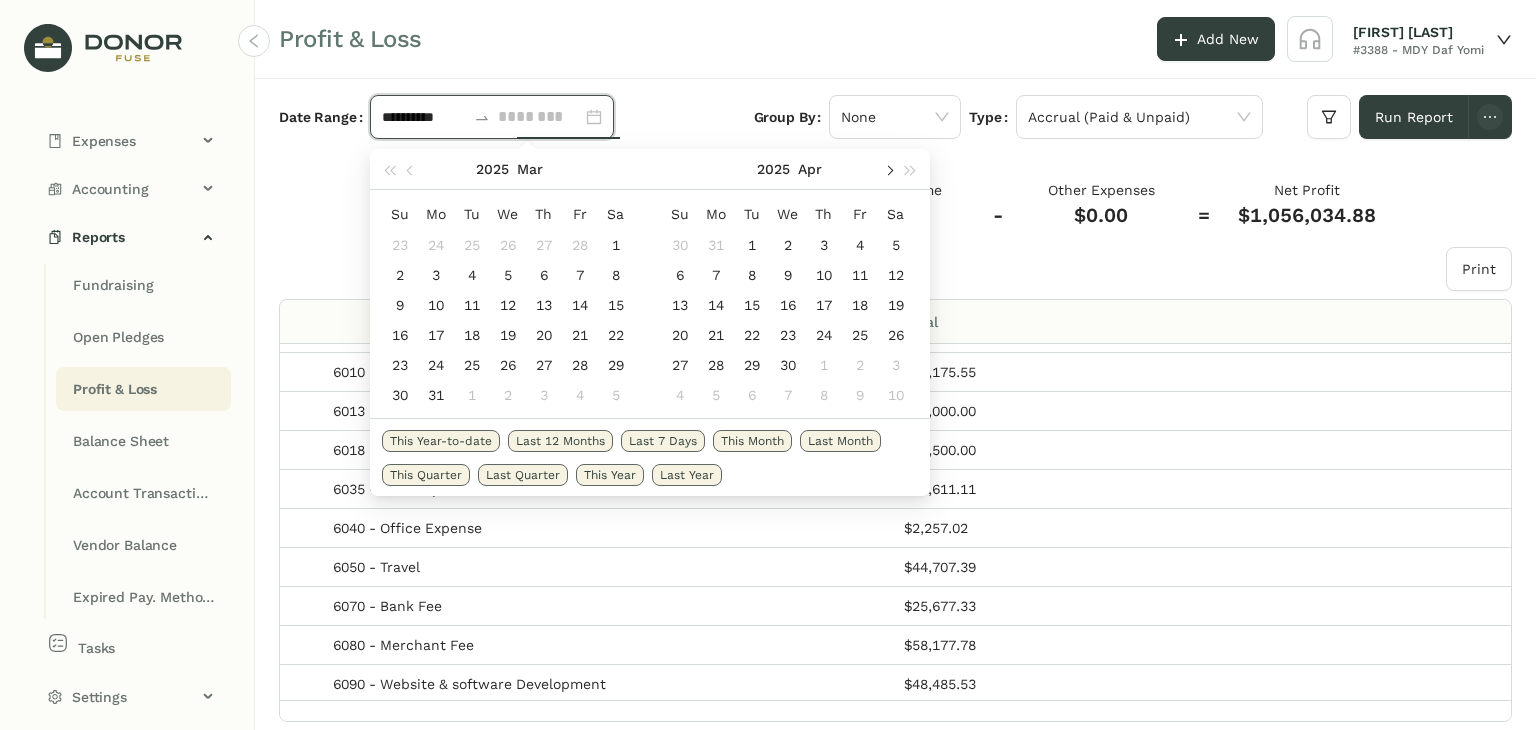 click at bounding box center (888, 170) 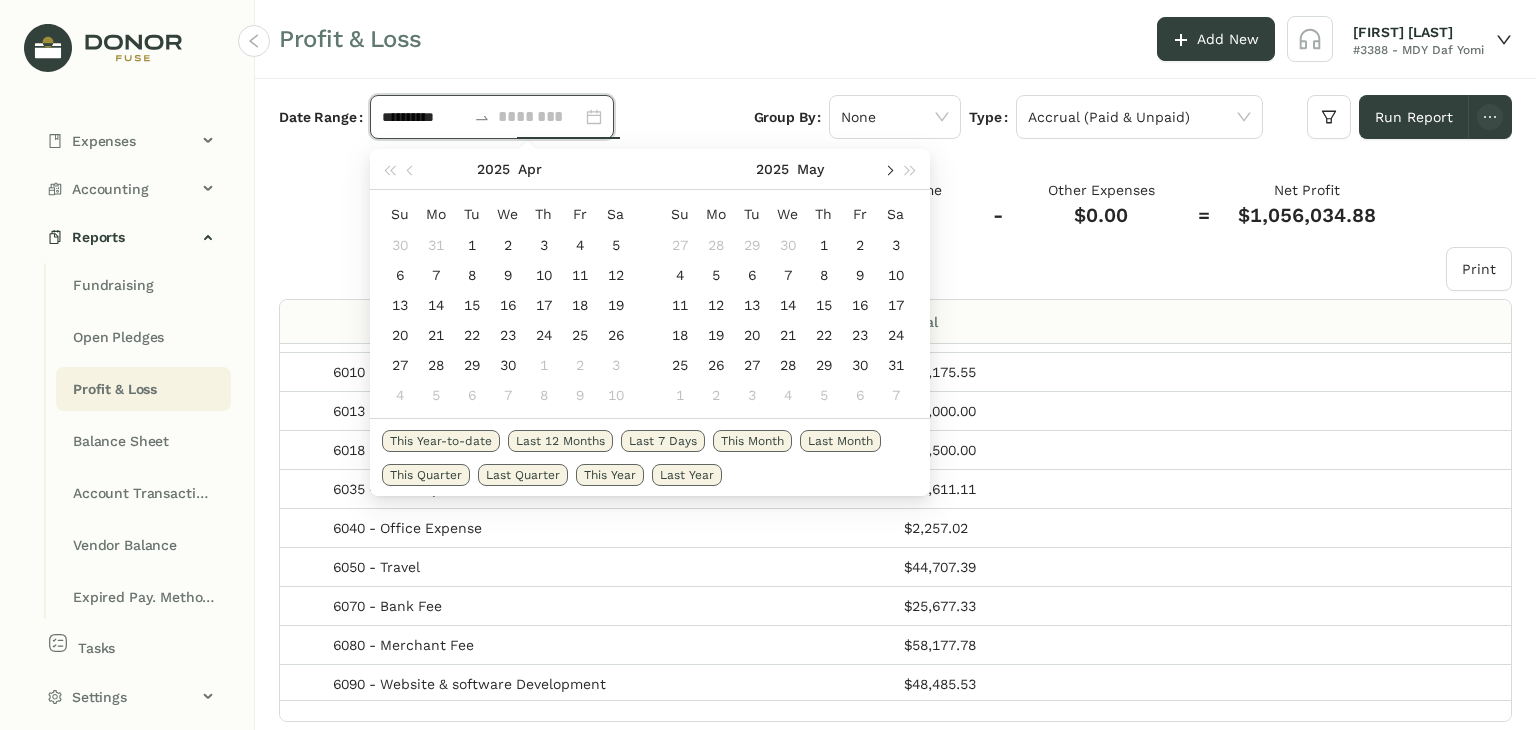 click at bounding box center (888, 170) 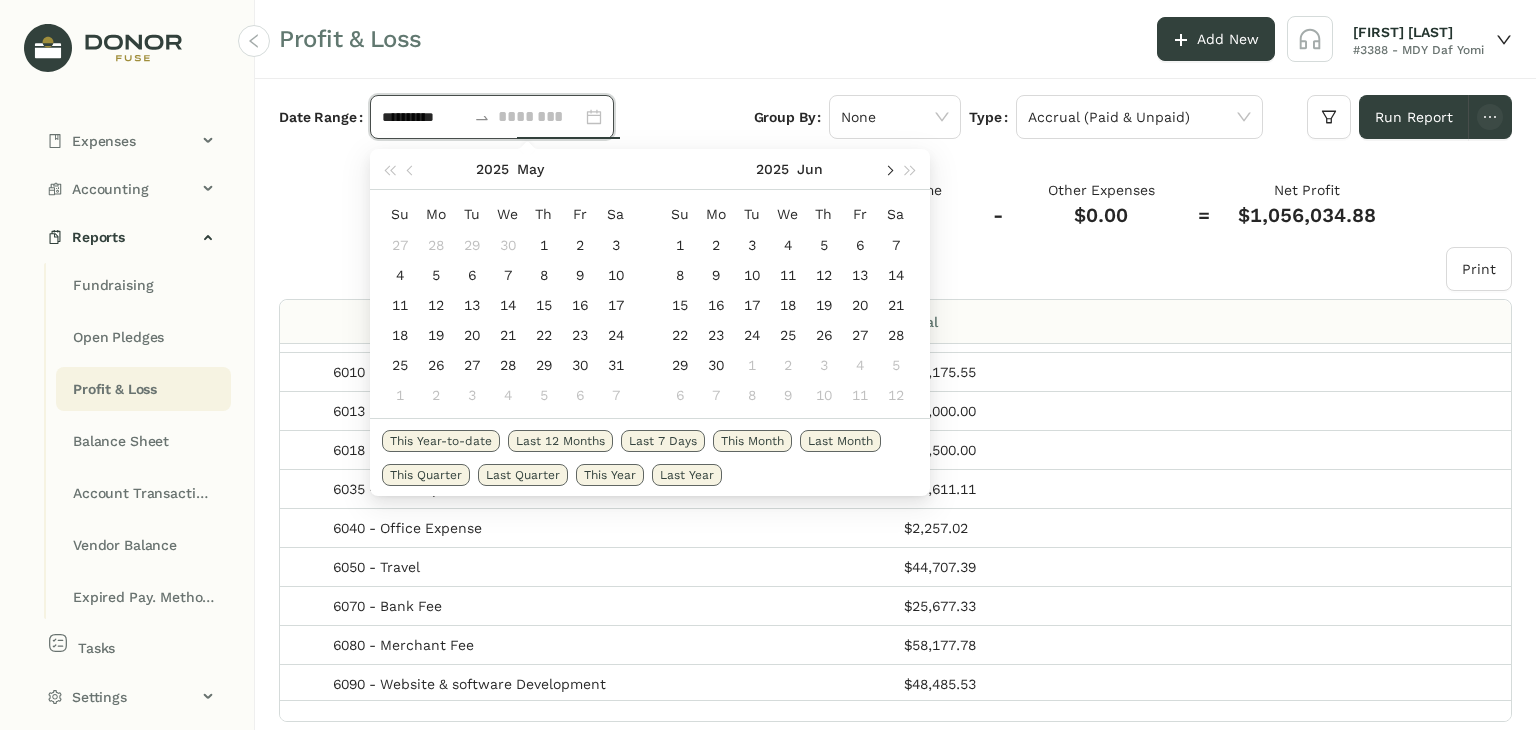 click at bounding box center (888, 170) 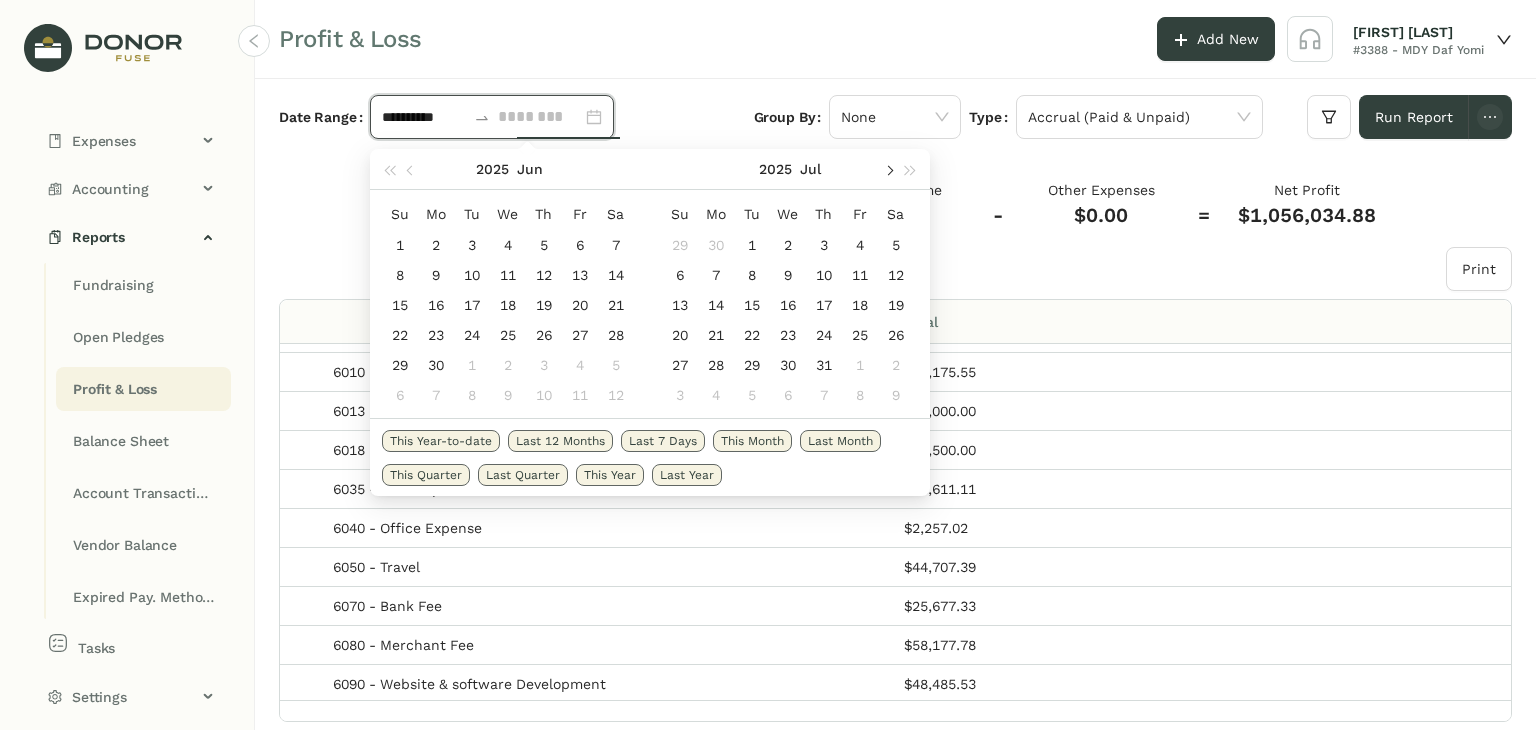 click at bounding box center [888, 170] 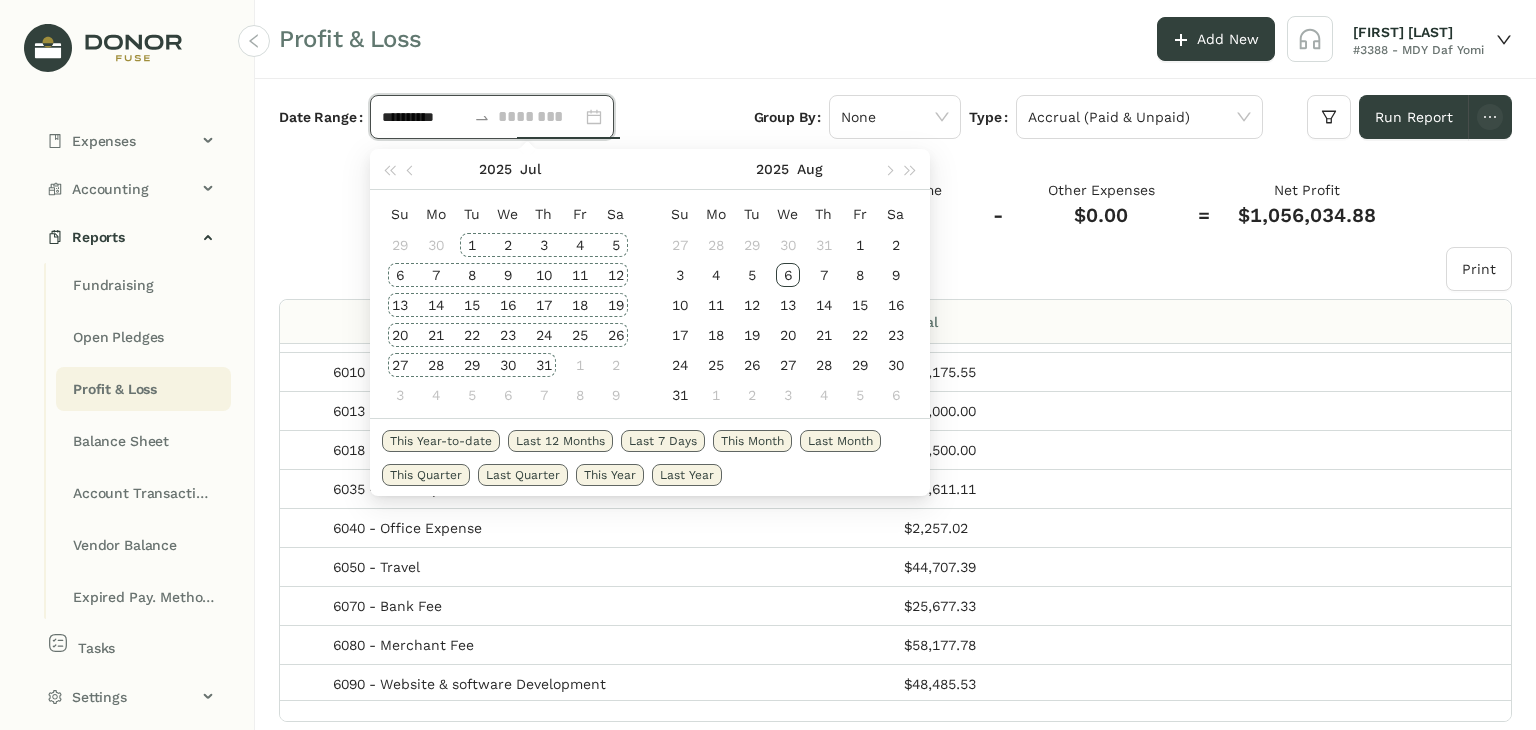 click on "31" at bounding box center (544, 365) 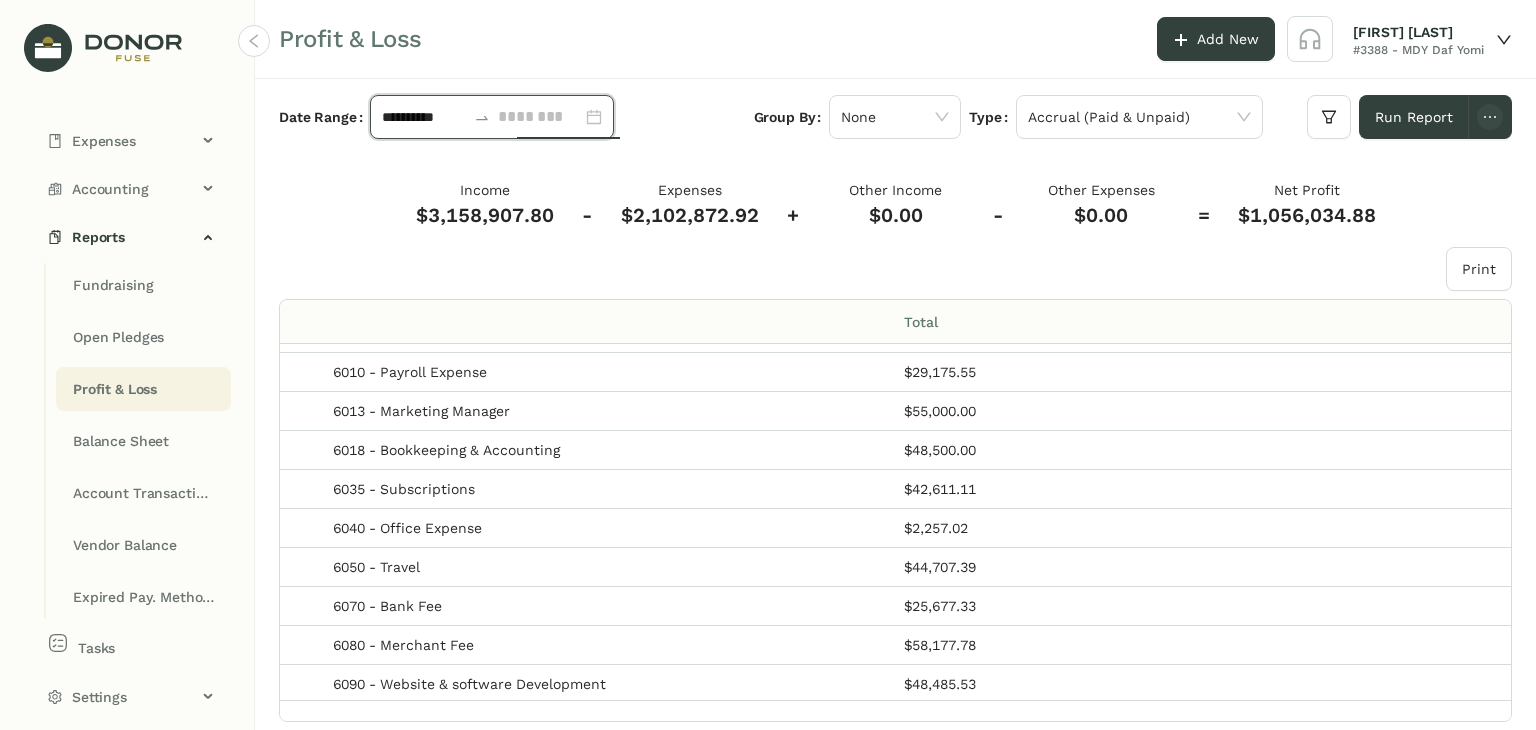 type on "**********" 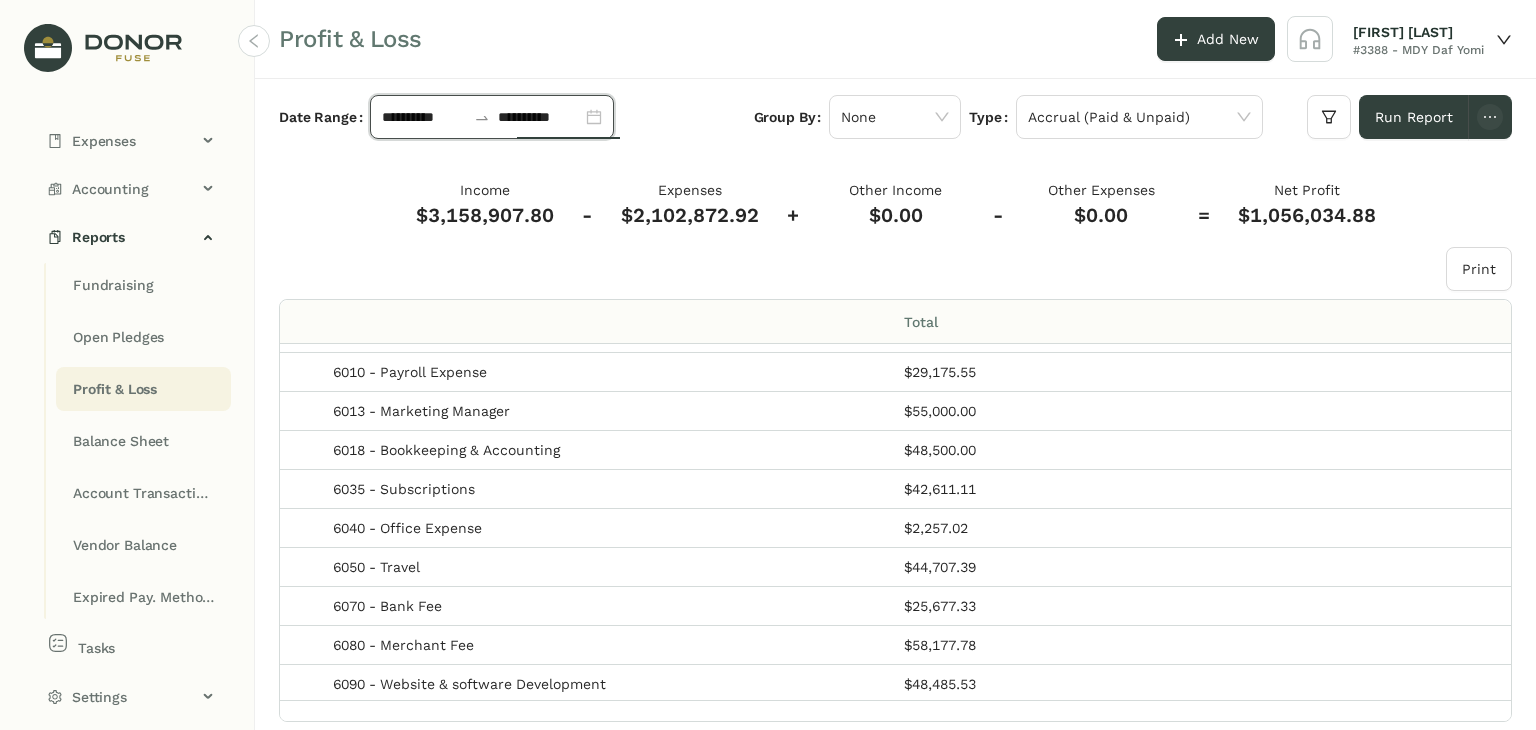 click on "**********" 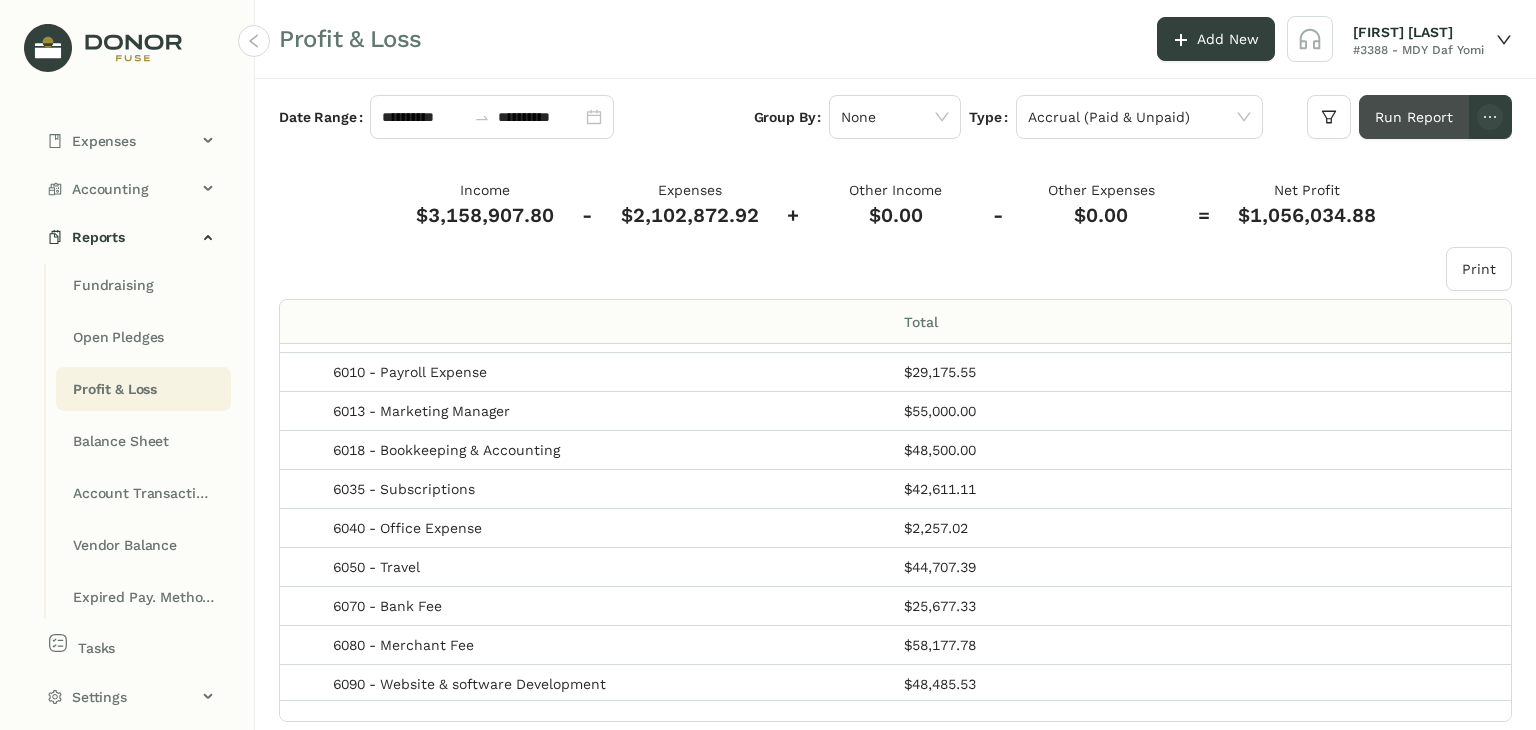 click on "Run Report" 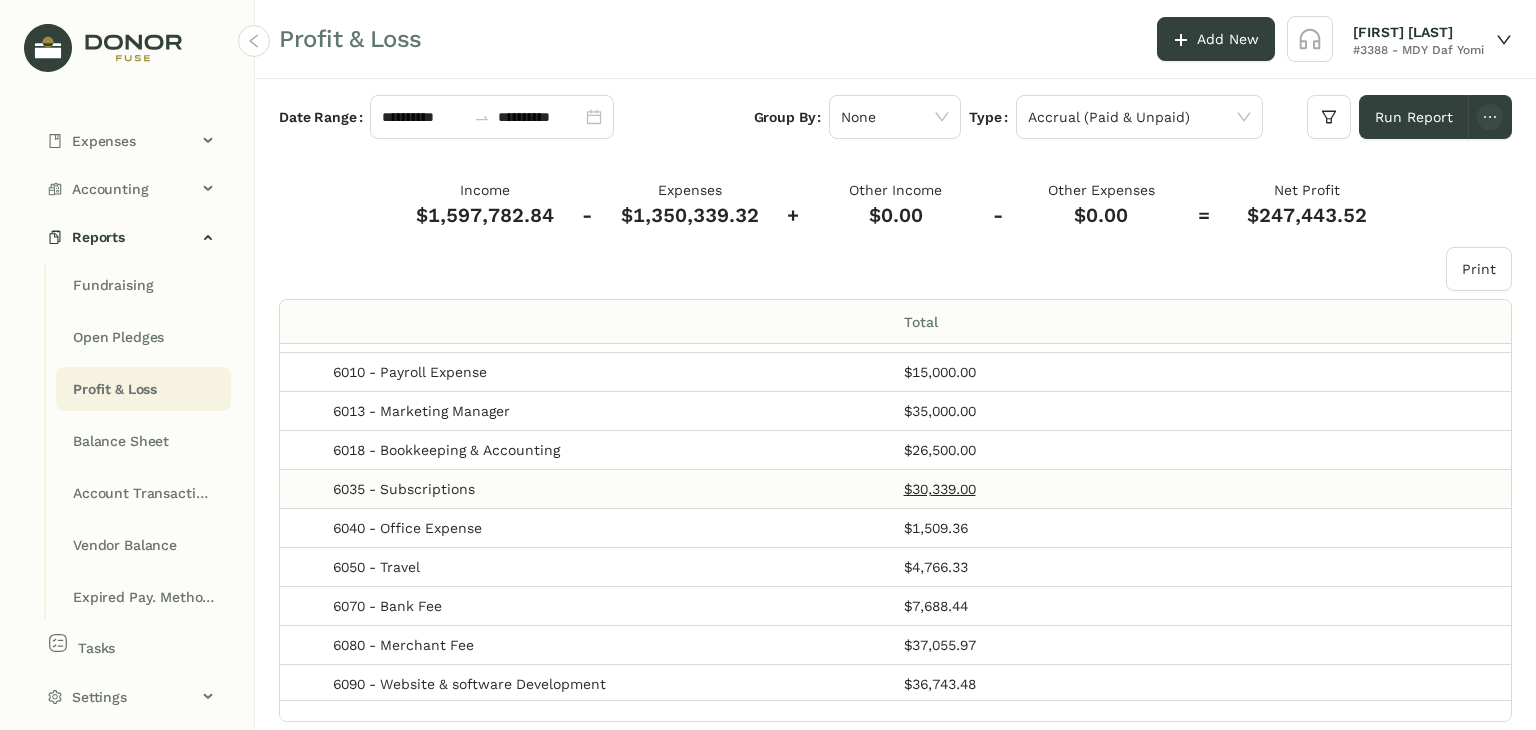 click on "$30,339.00" at bounding box center [940, 489] 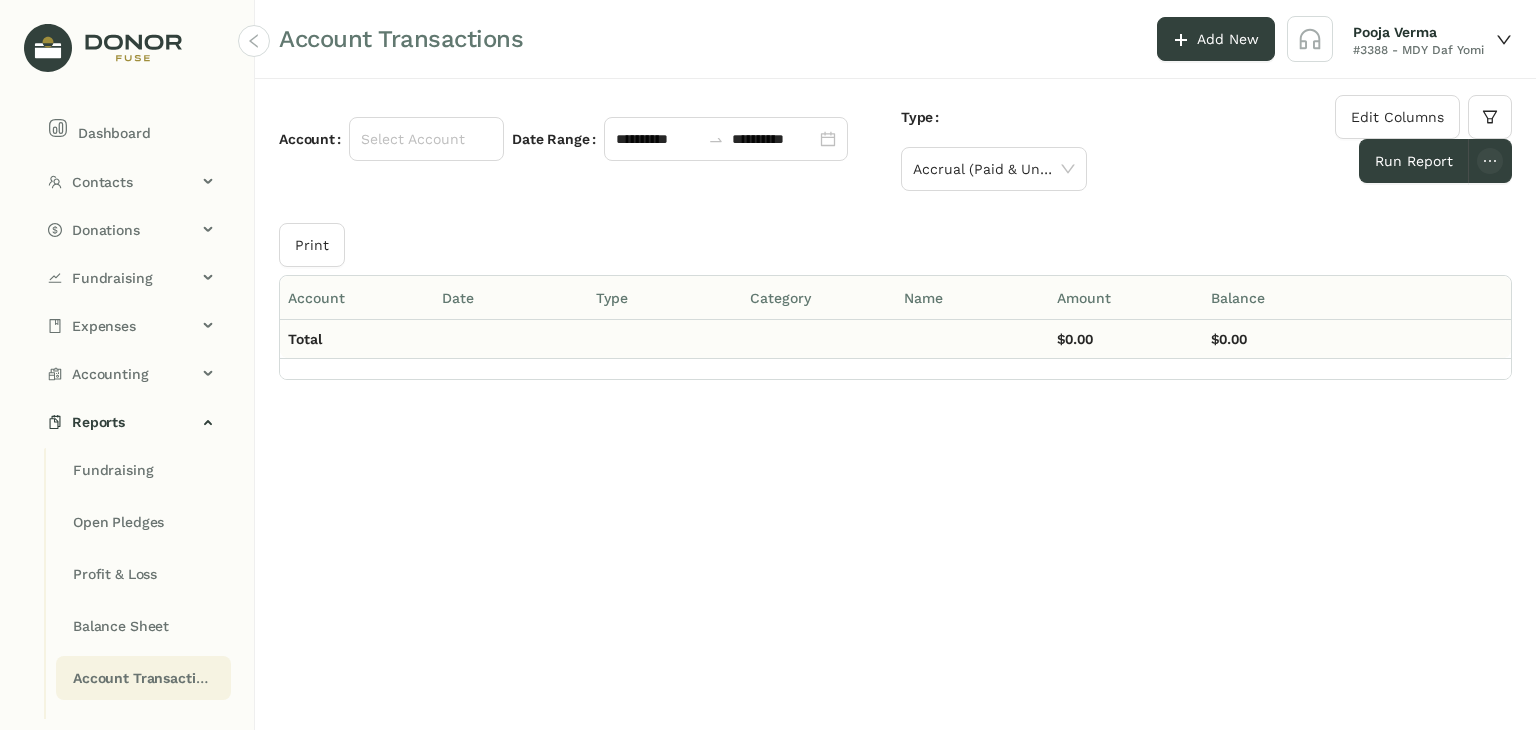 scroll, scrollTop: 0, scrollLeft: 0, axis: both 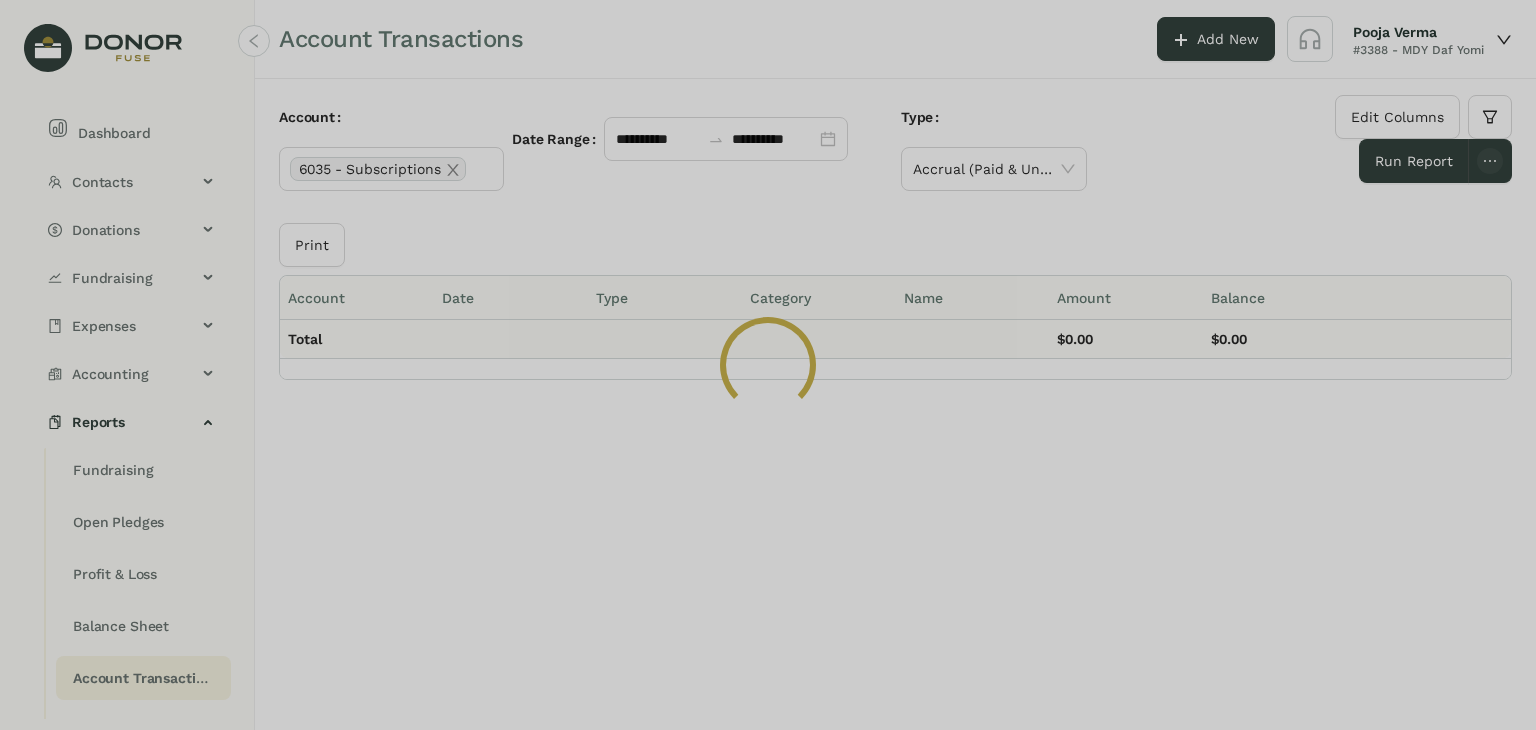 click 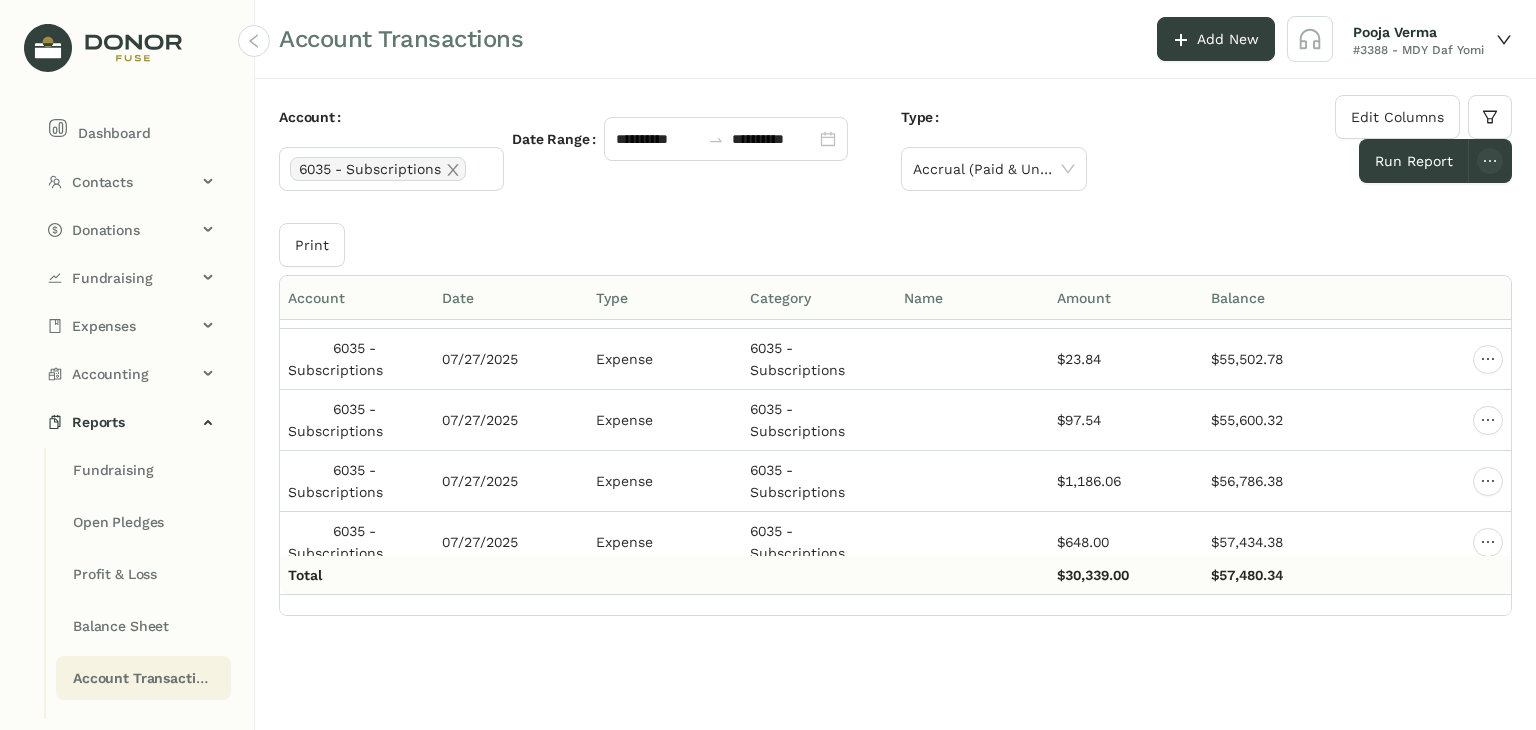 scroll, scrollTop: 13500, scrollLeft: 0, axis: vertical 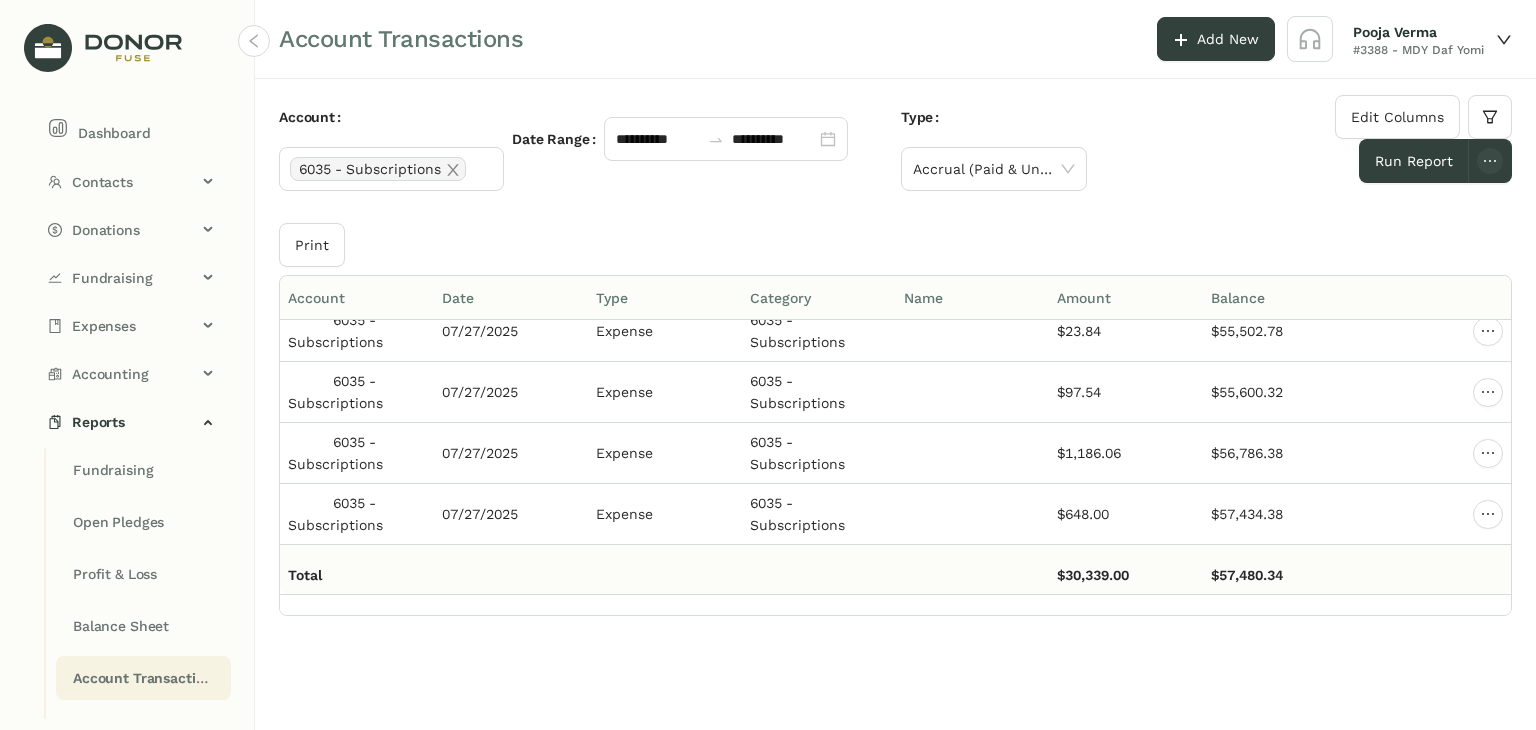 click on "6035 - Subscriptions" at bounding box center [819, 575] 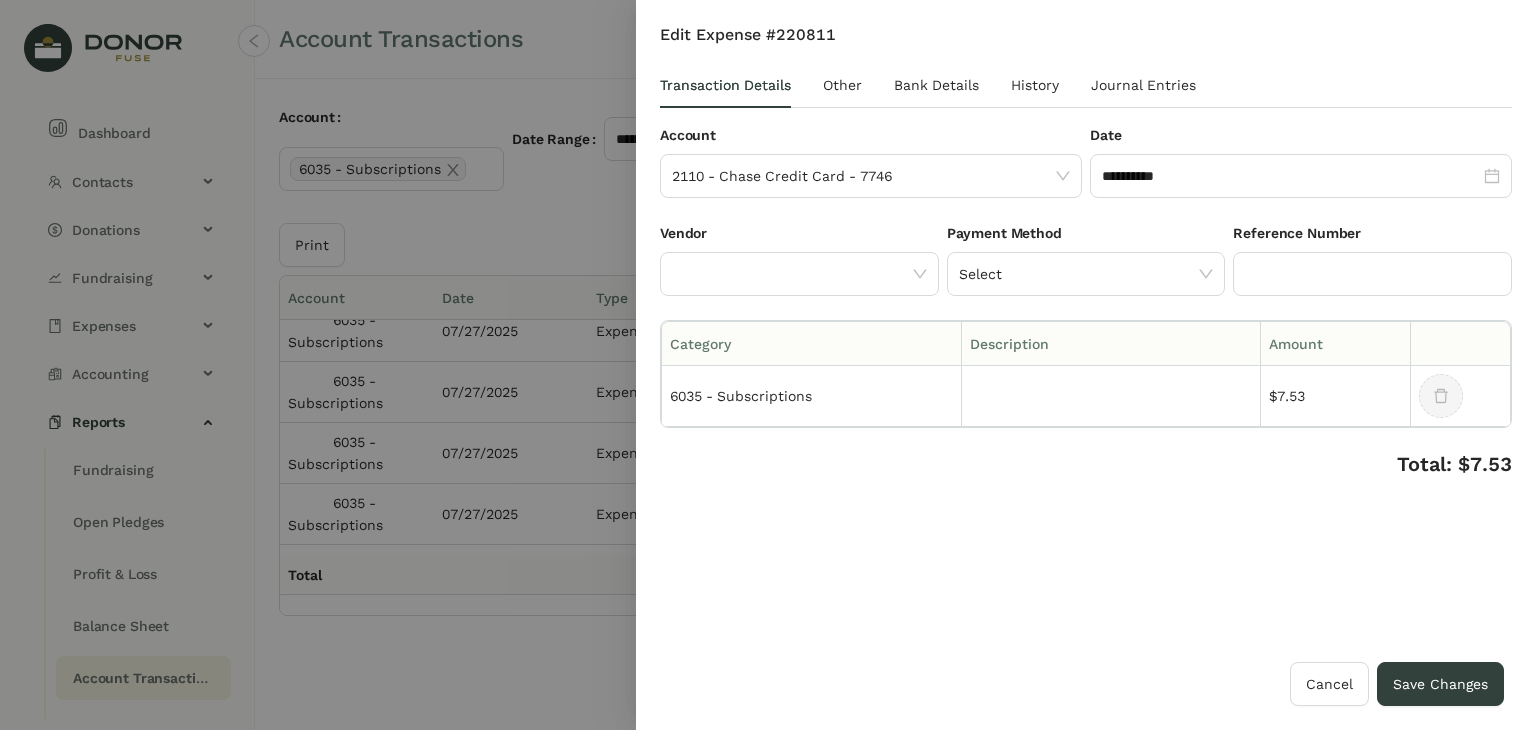 click 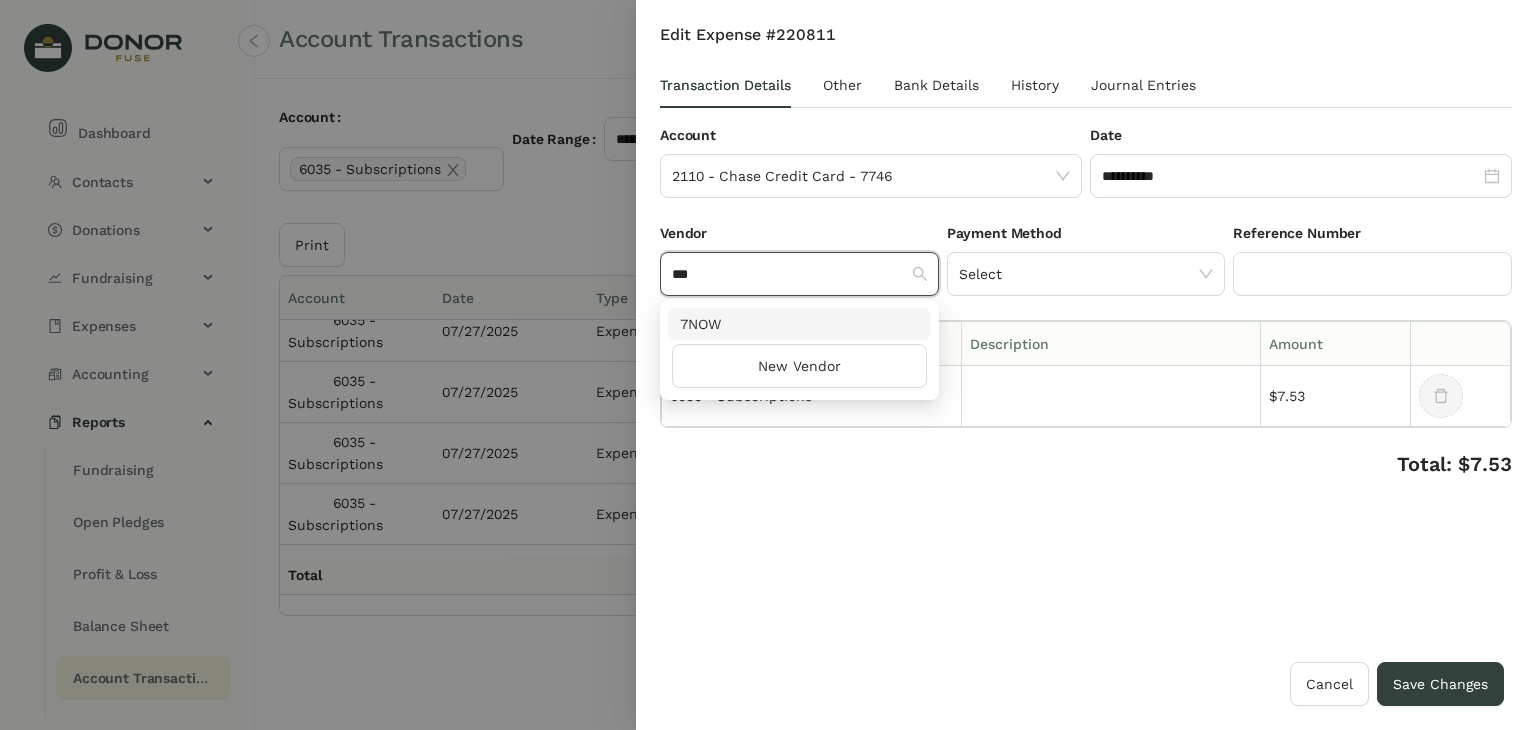 type on "***" 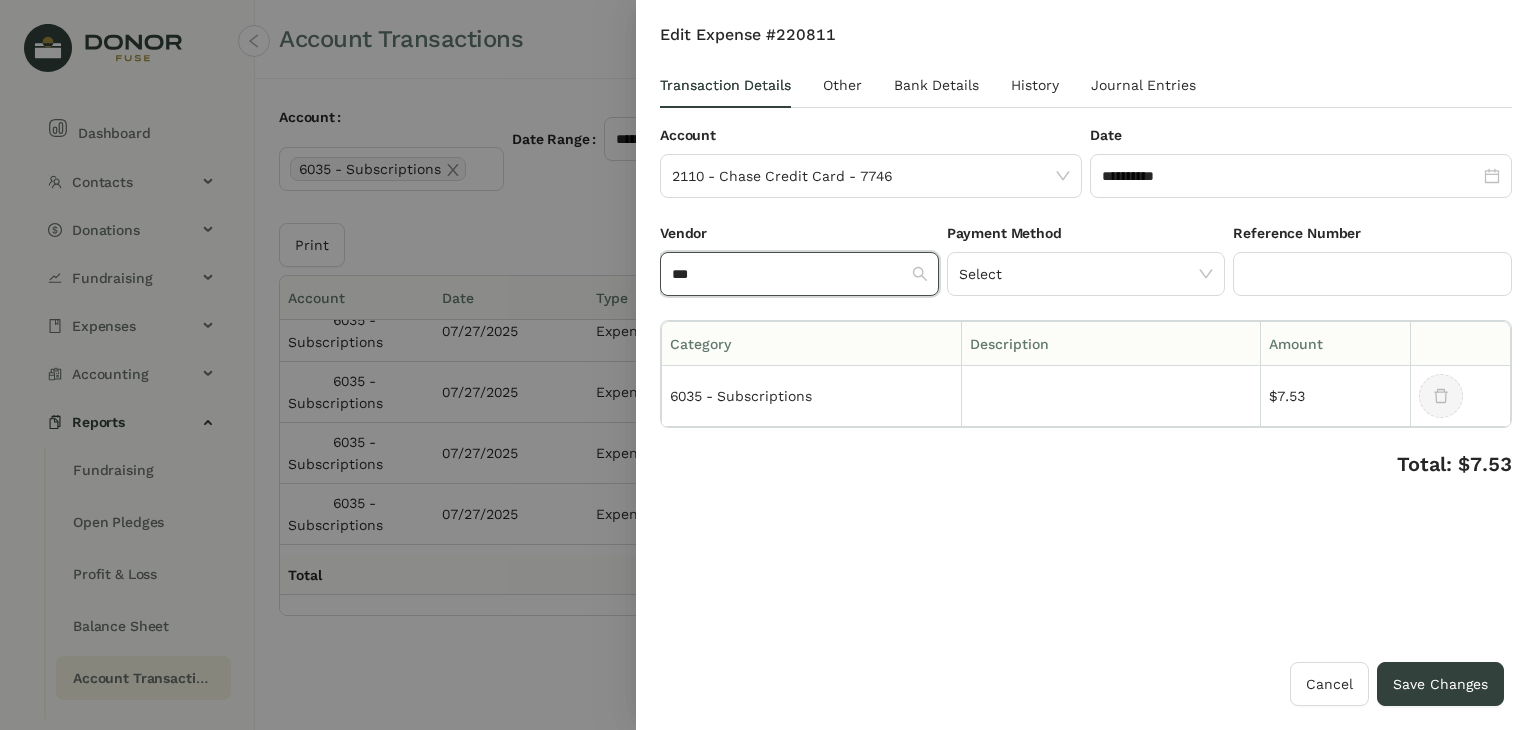 type 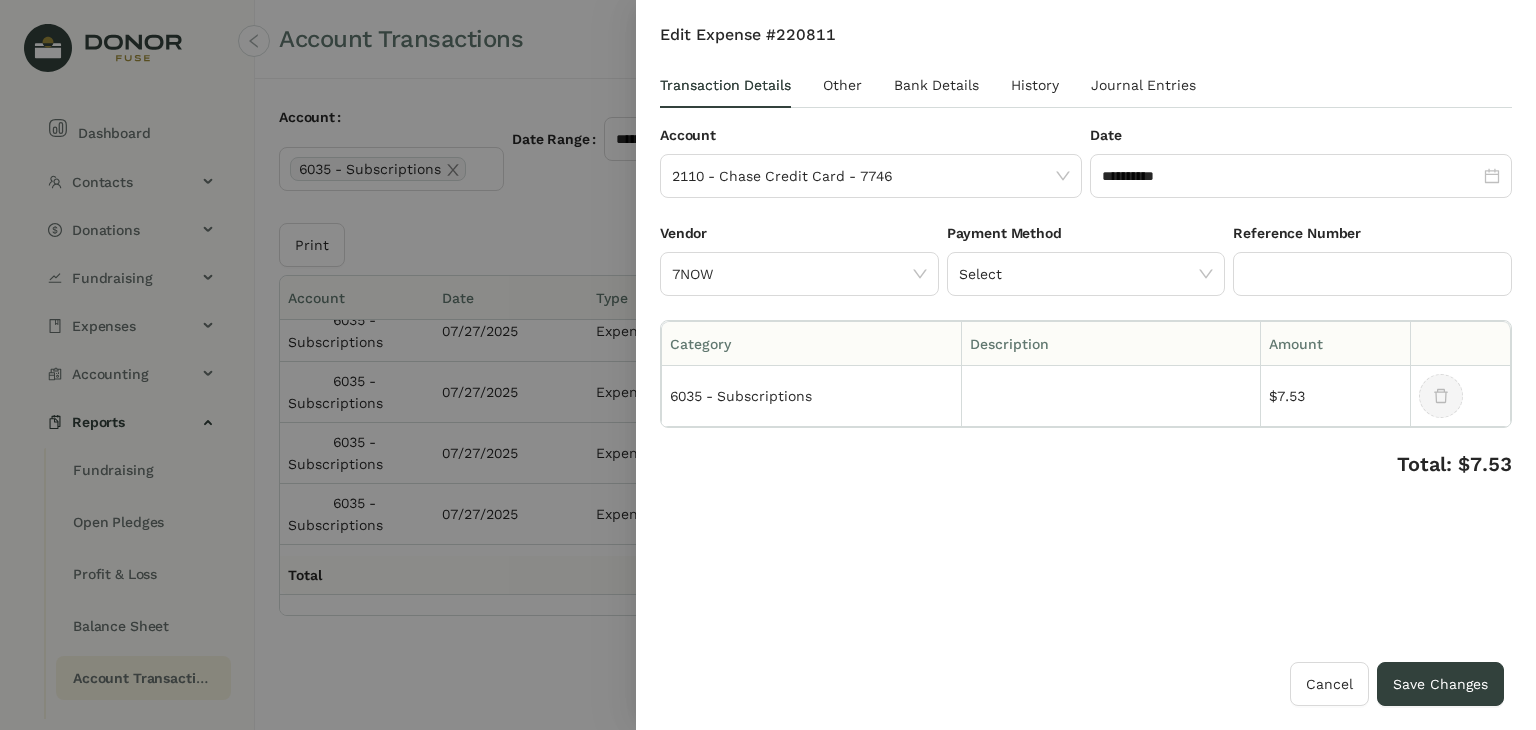 click on "**********" at bounding box center [1086, 343] 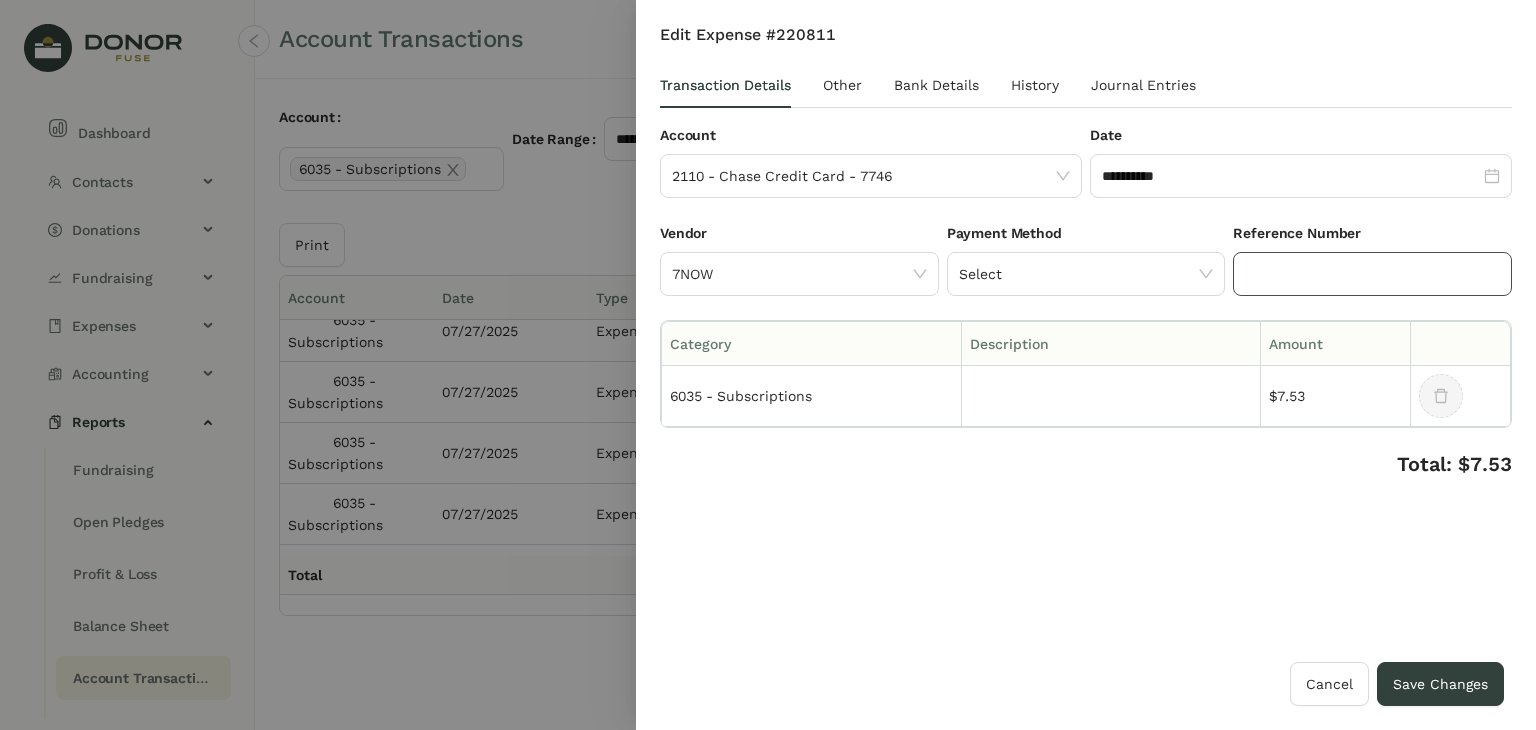 click 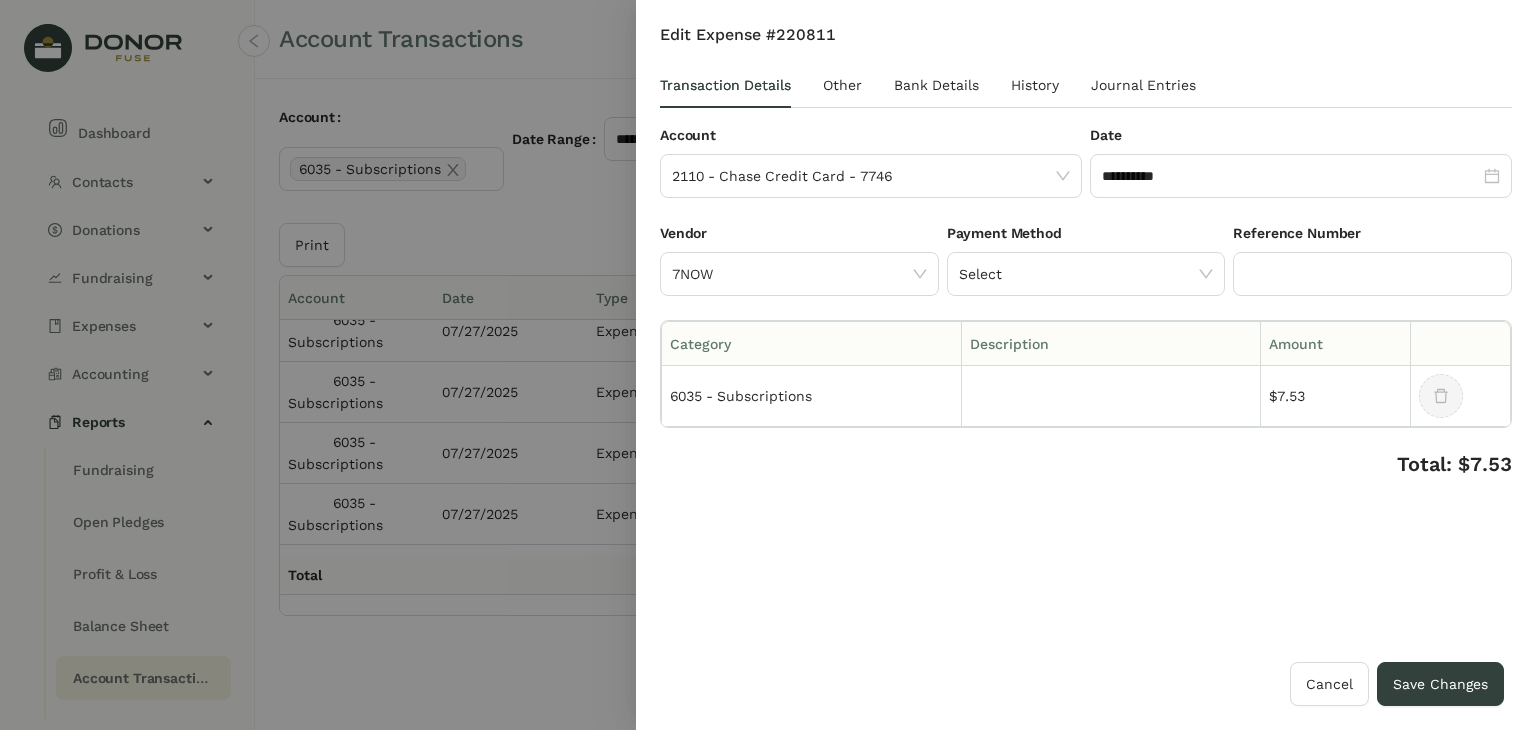 click on "**********" at bounding box center (1086, 343) 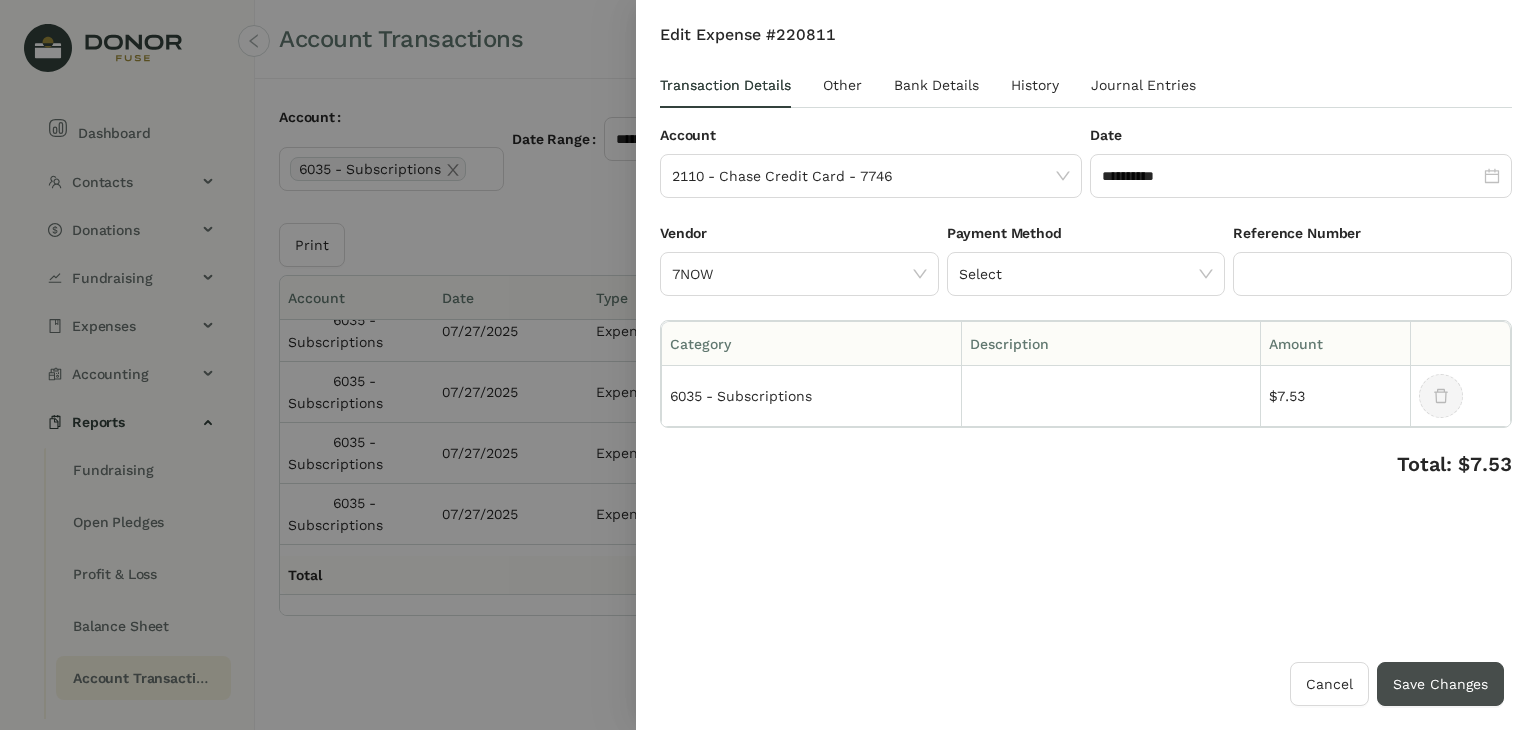 click on "Save Changes" at bounding box center (1440, 684) 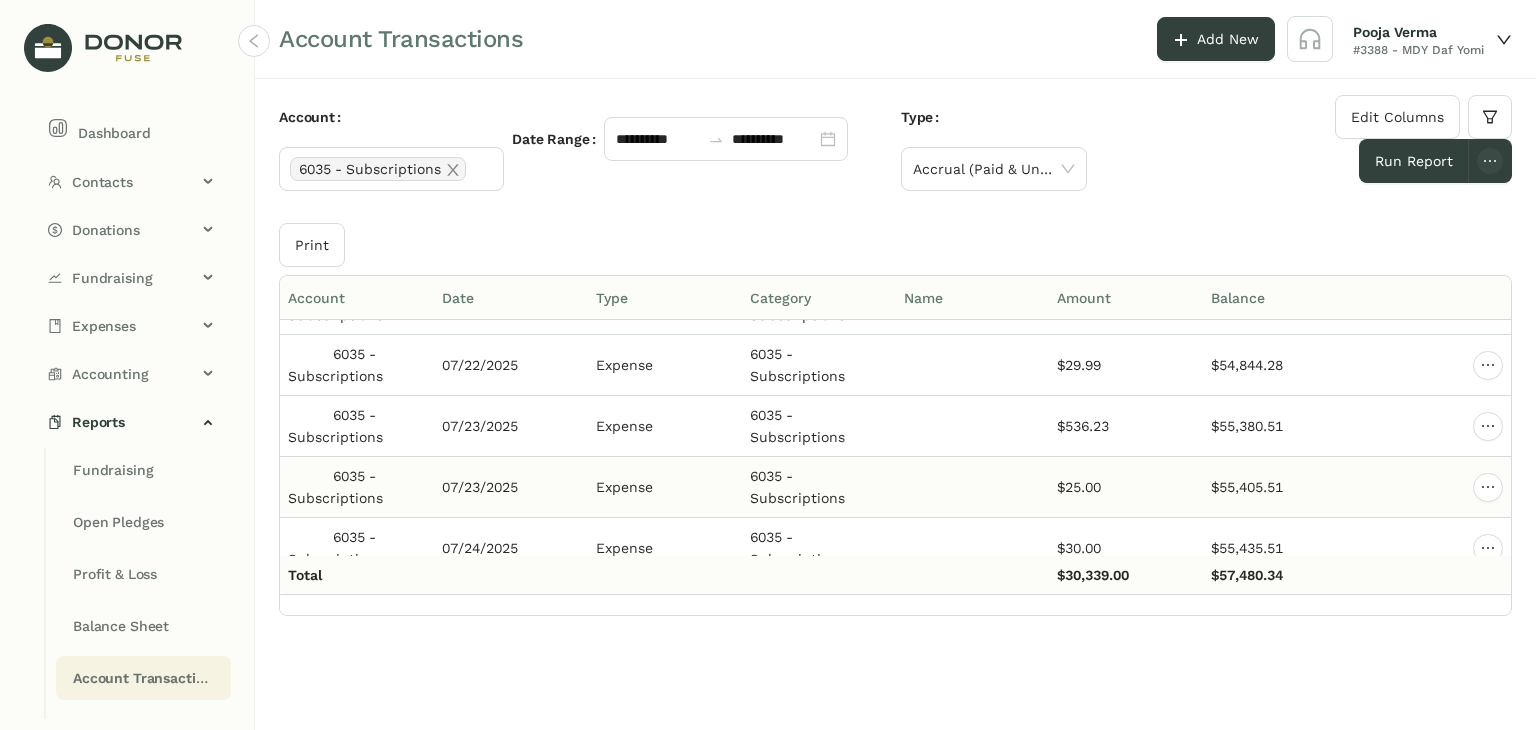 scroll, scrollTop: 13300, scrollLeft: 0, axis: vertical 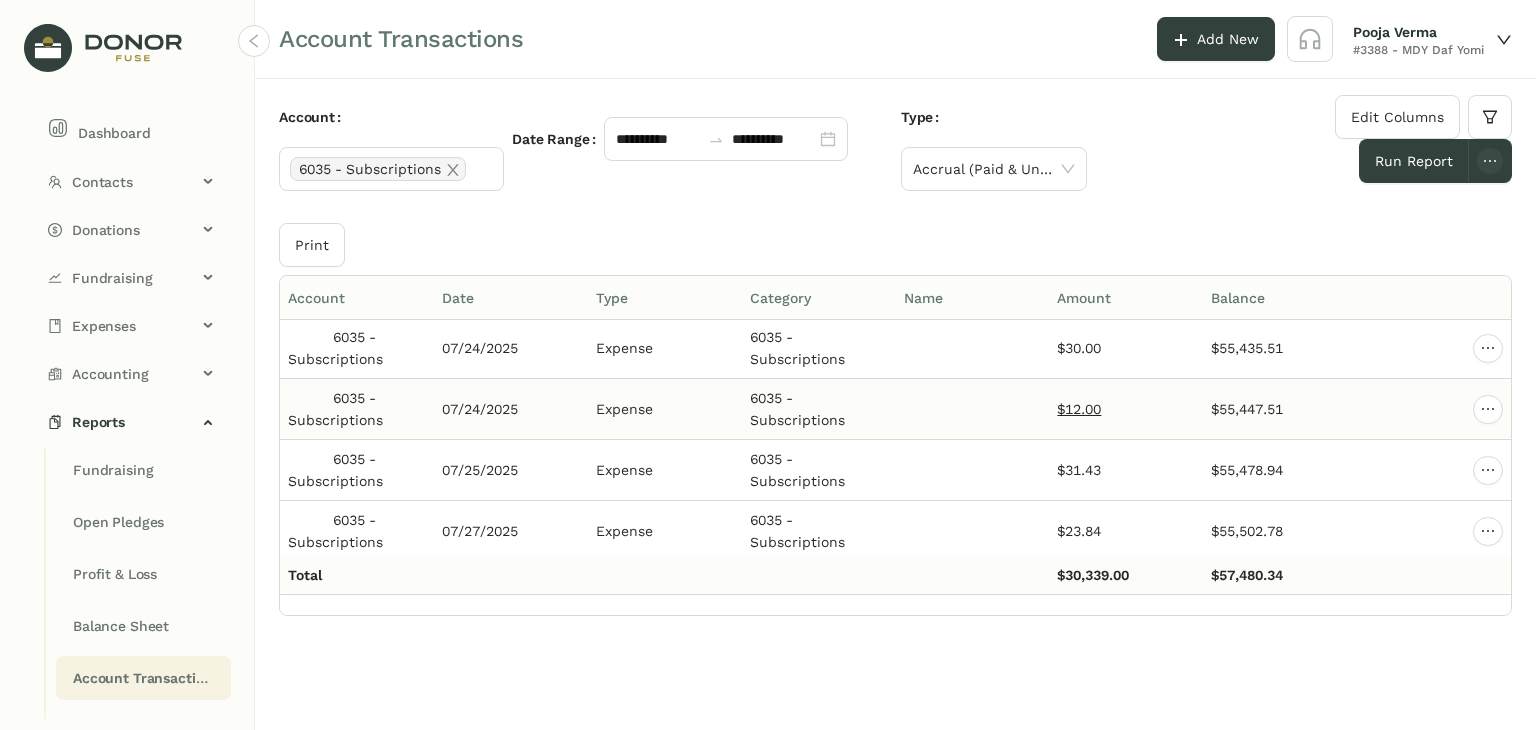 click on "$12.00" at bounding box center [1079, 409] 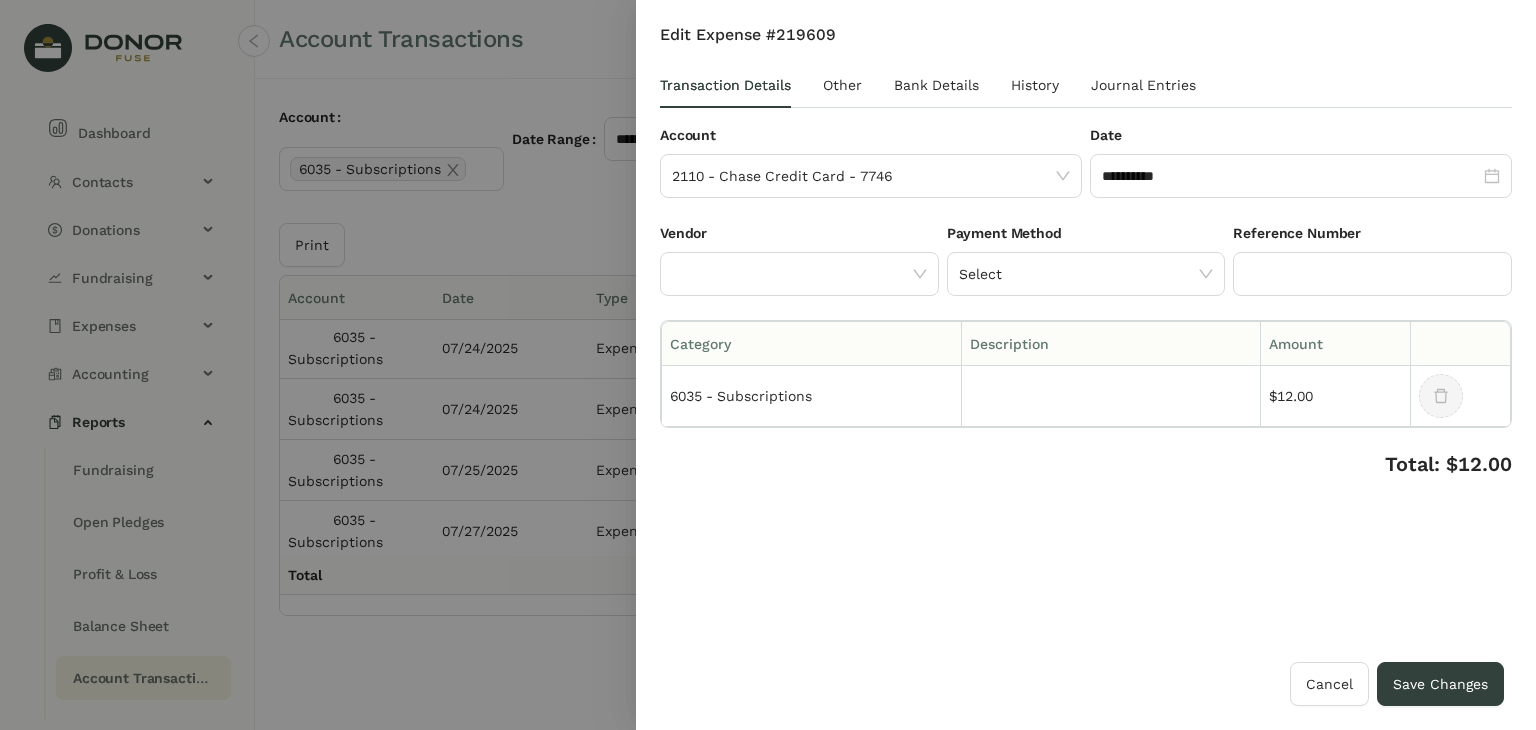 click 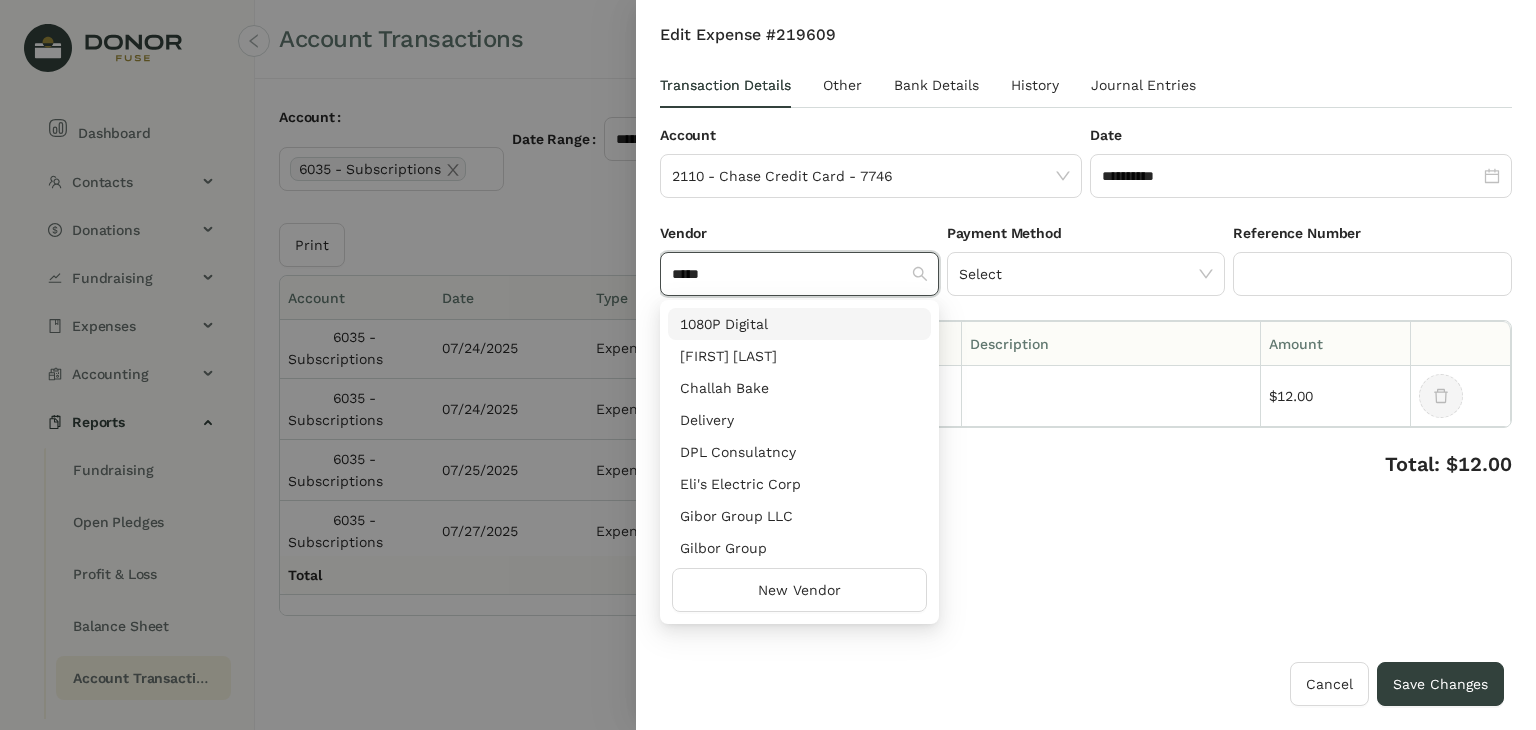 type on "****" 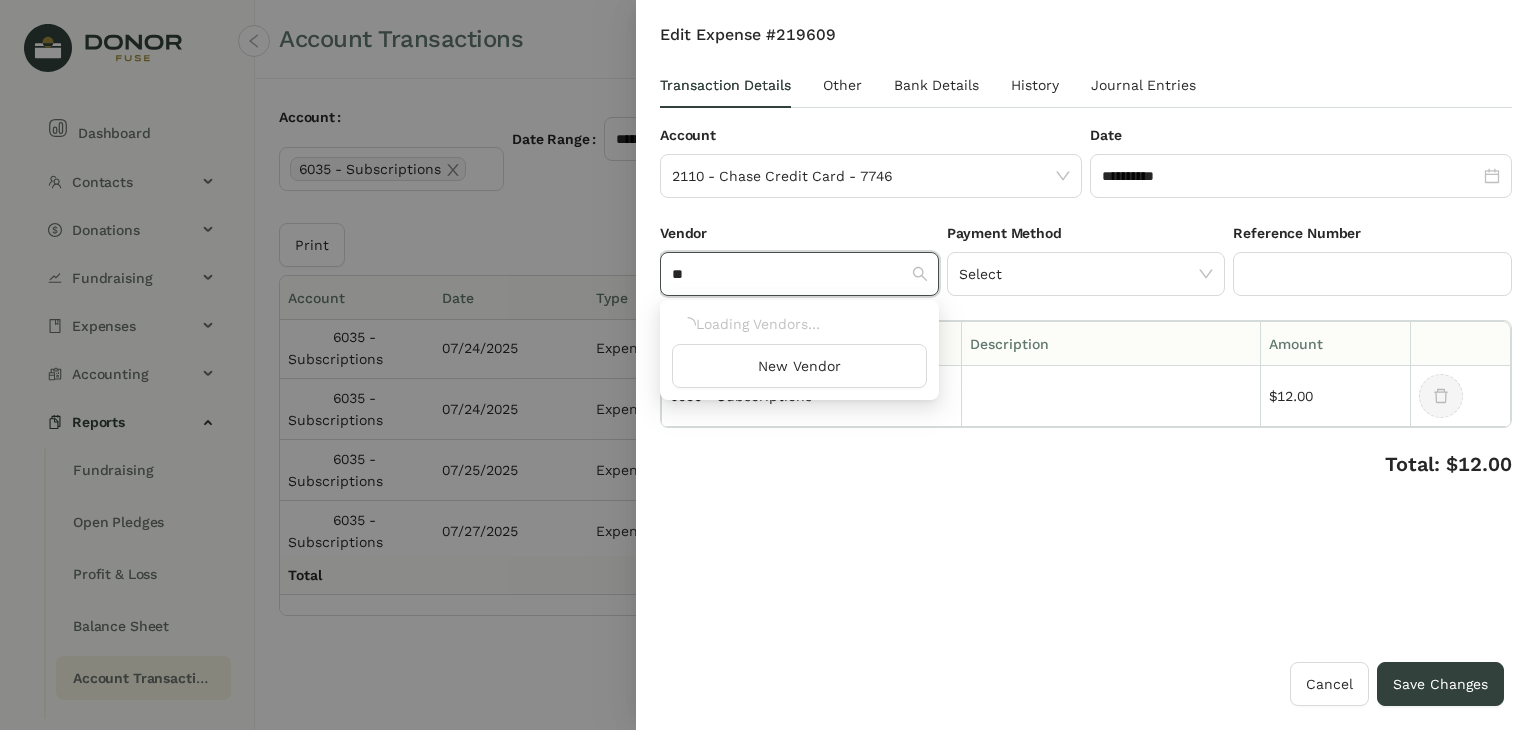 type on "***" 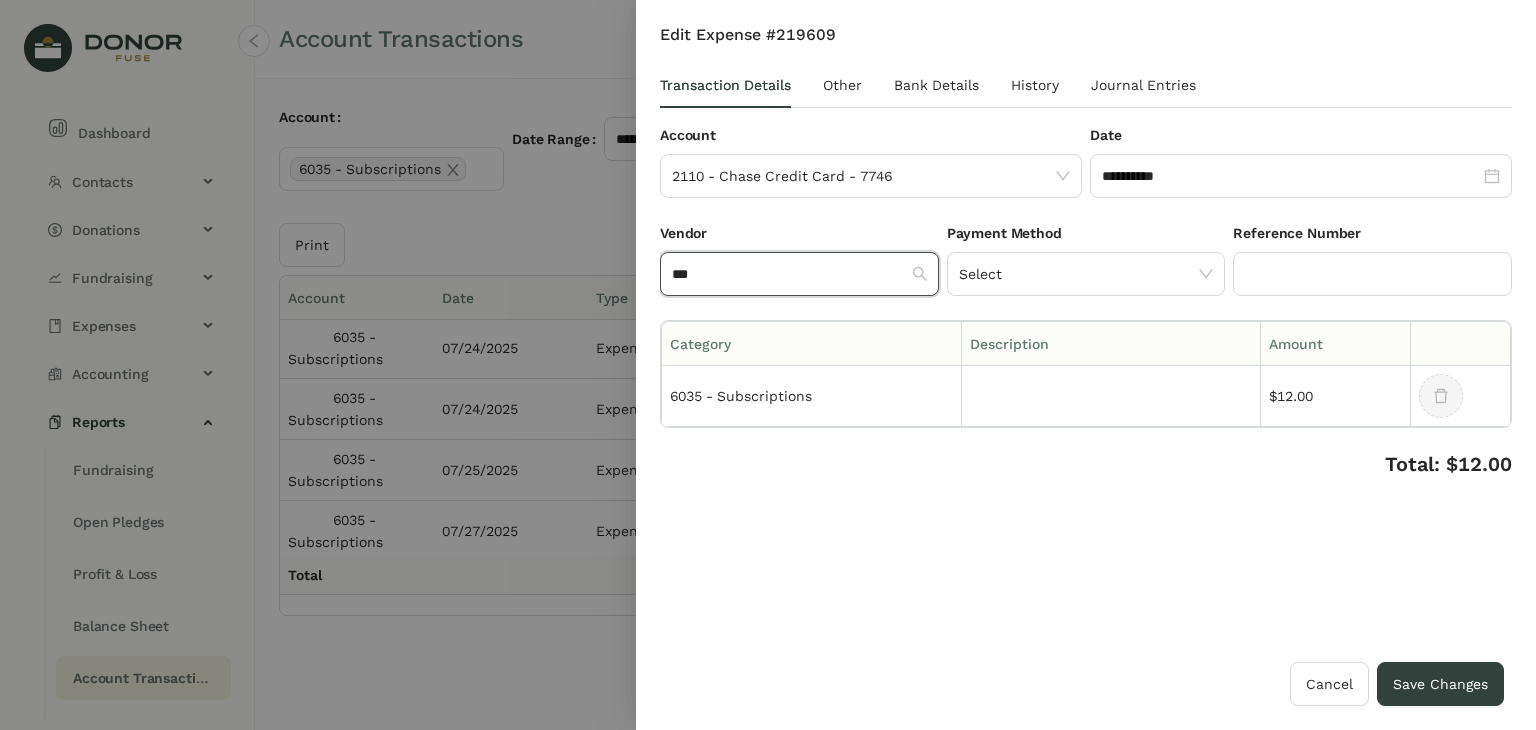 type 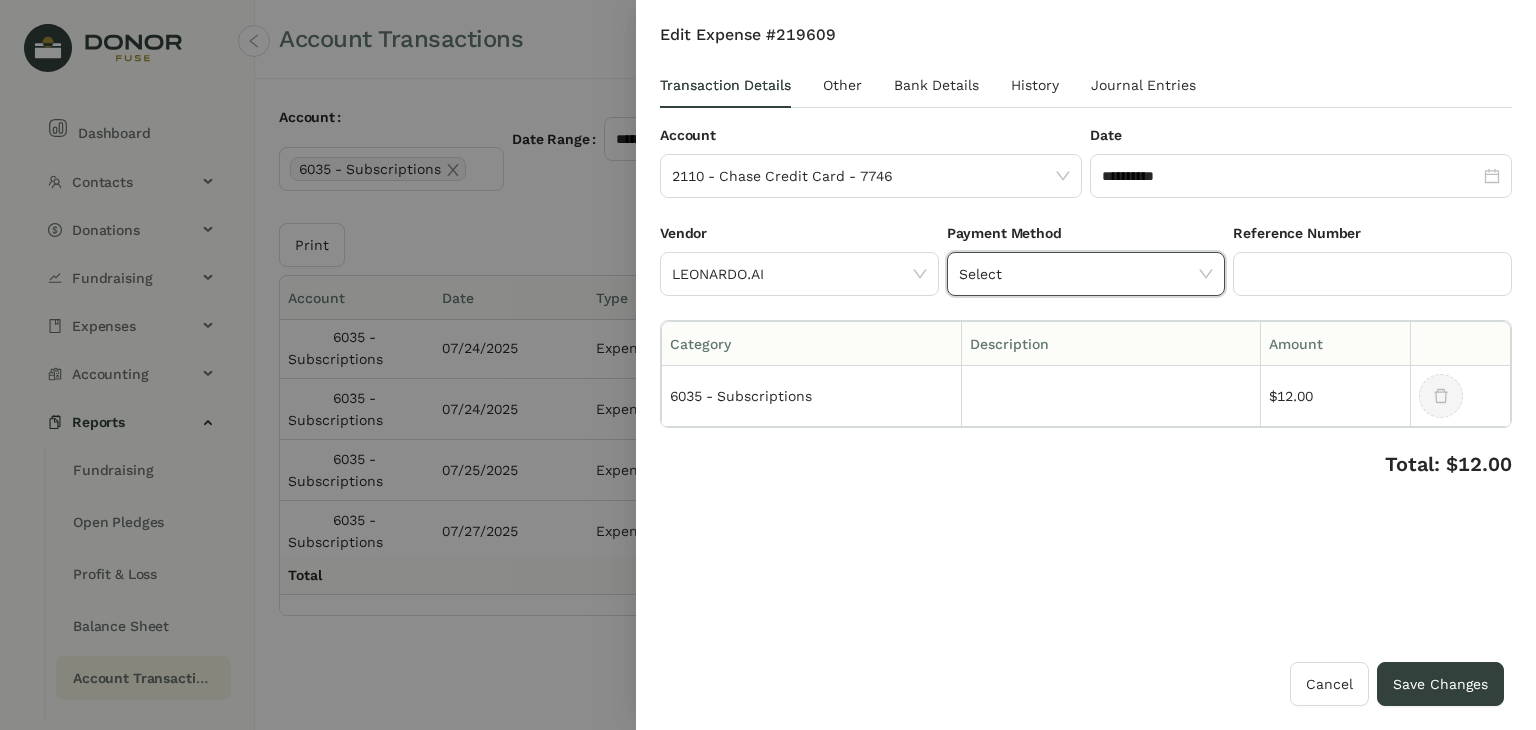 click on "**********" at bounding box center [1086, 343] 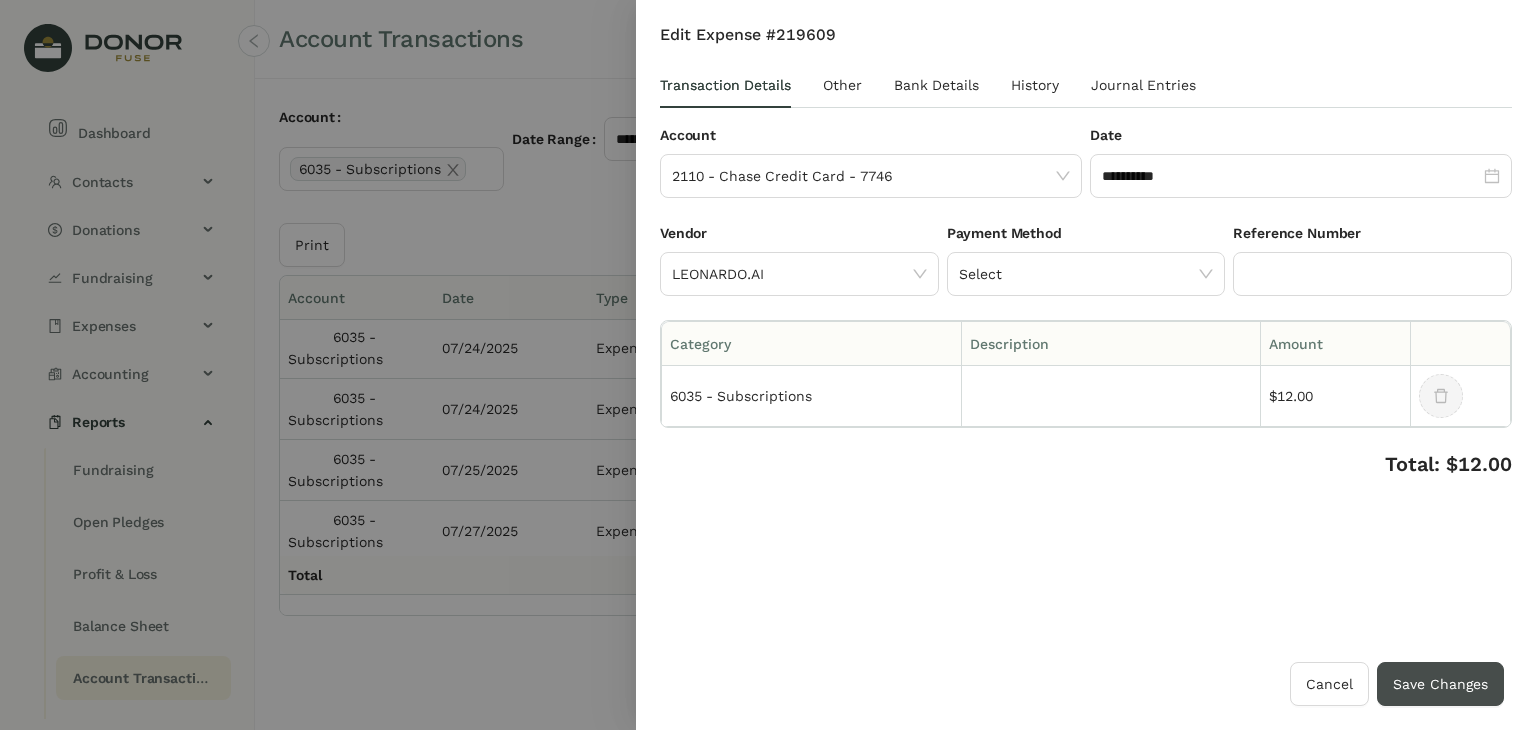 click on "Save Changes" at bounding box center (1440, 684) 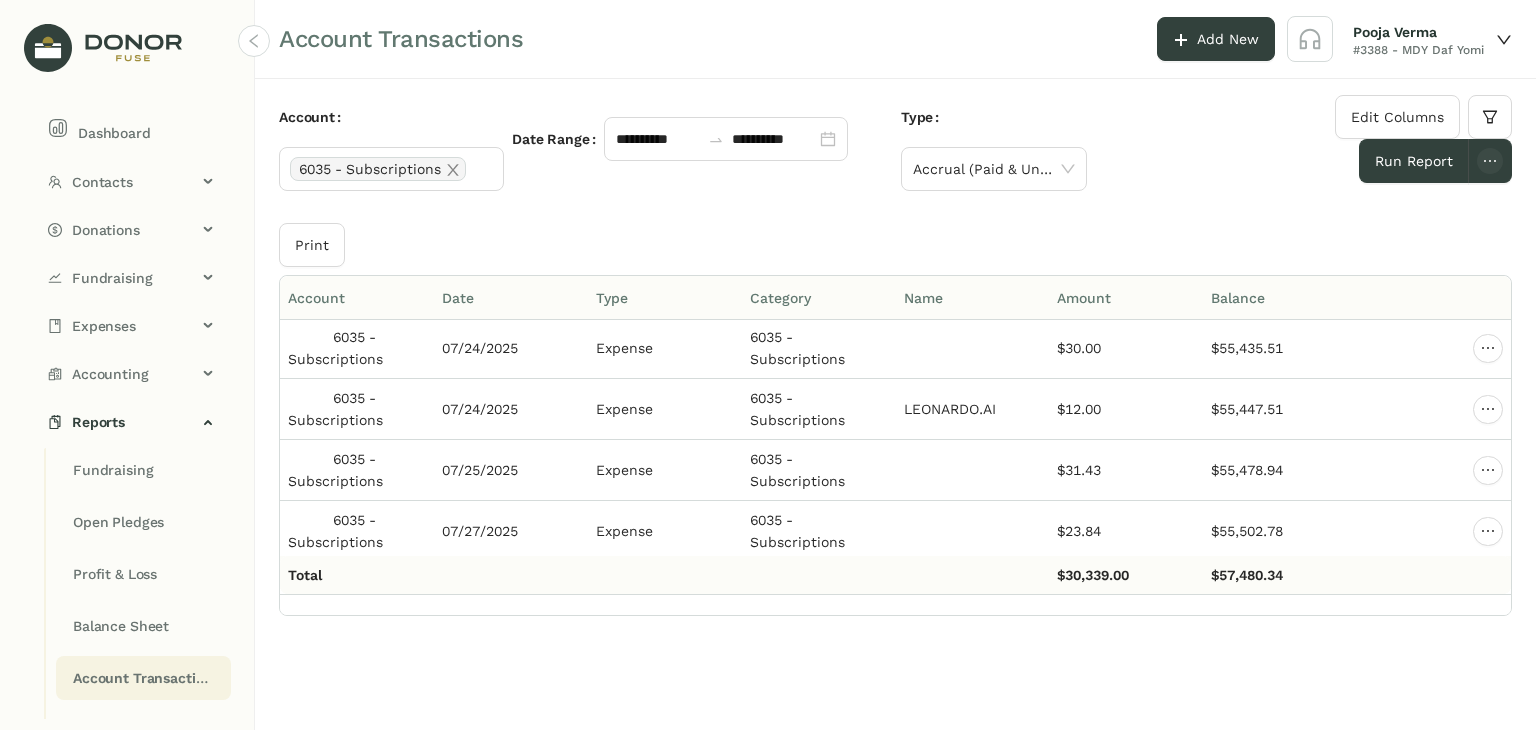 click on "Account Transactions Add New Pooja Verma #3388 - MDY Daf Yomi" 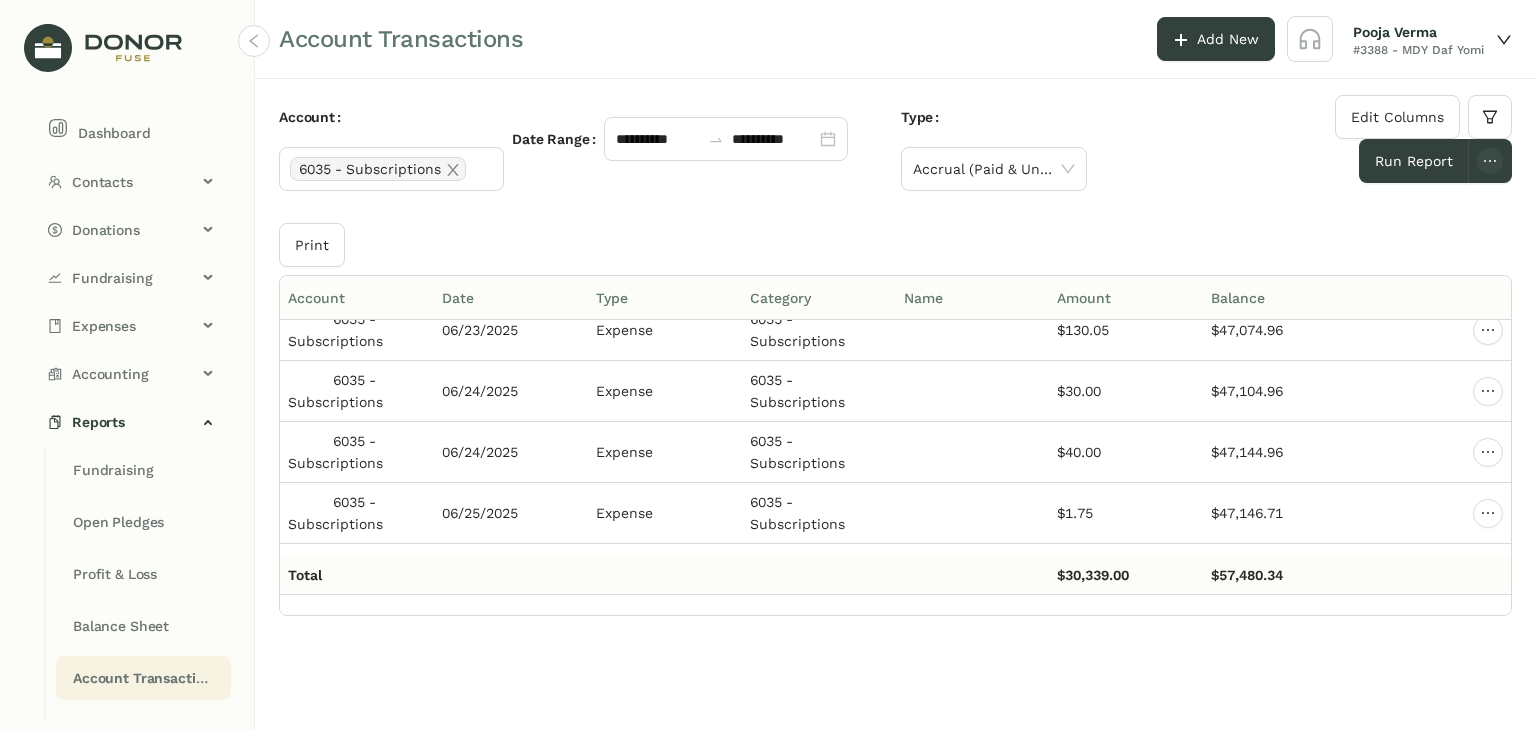 scroll, scrollTop: 10700, scrollLeft: 0, axis: vertical 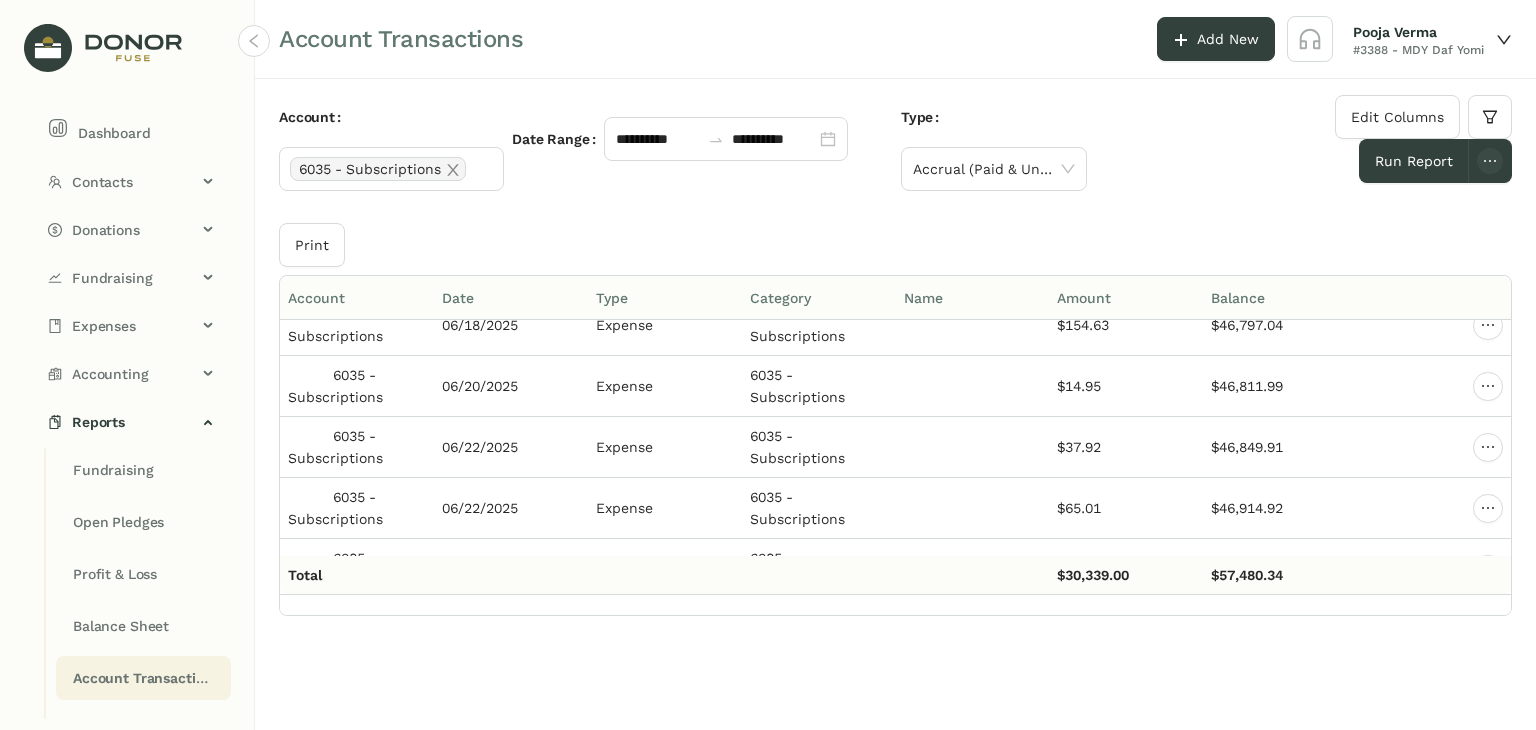 click on "Print" 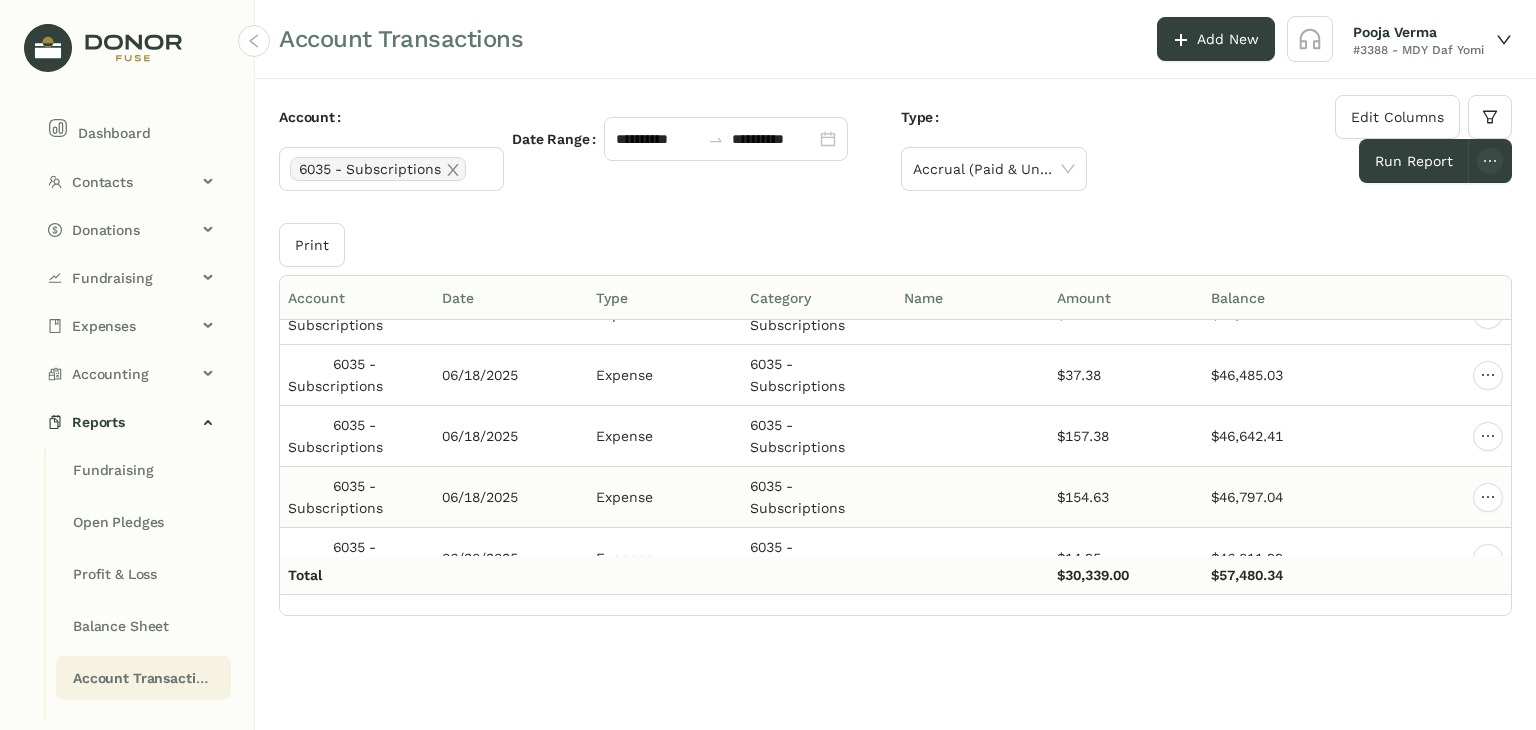 scroll, scrollTop: 10600, scrollLeft: 0, axis: vertical 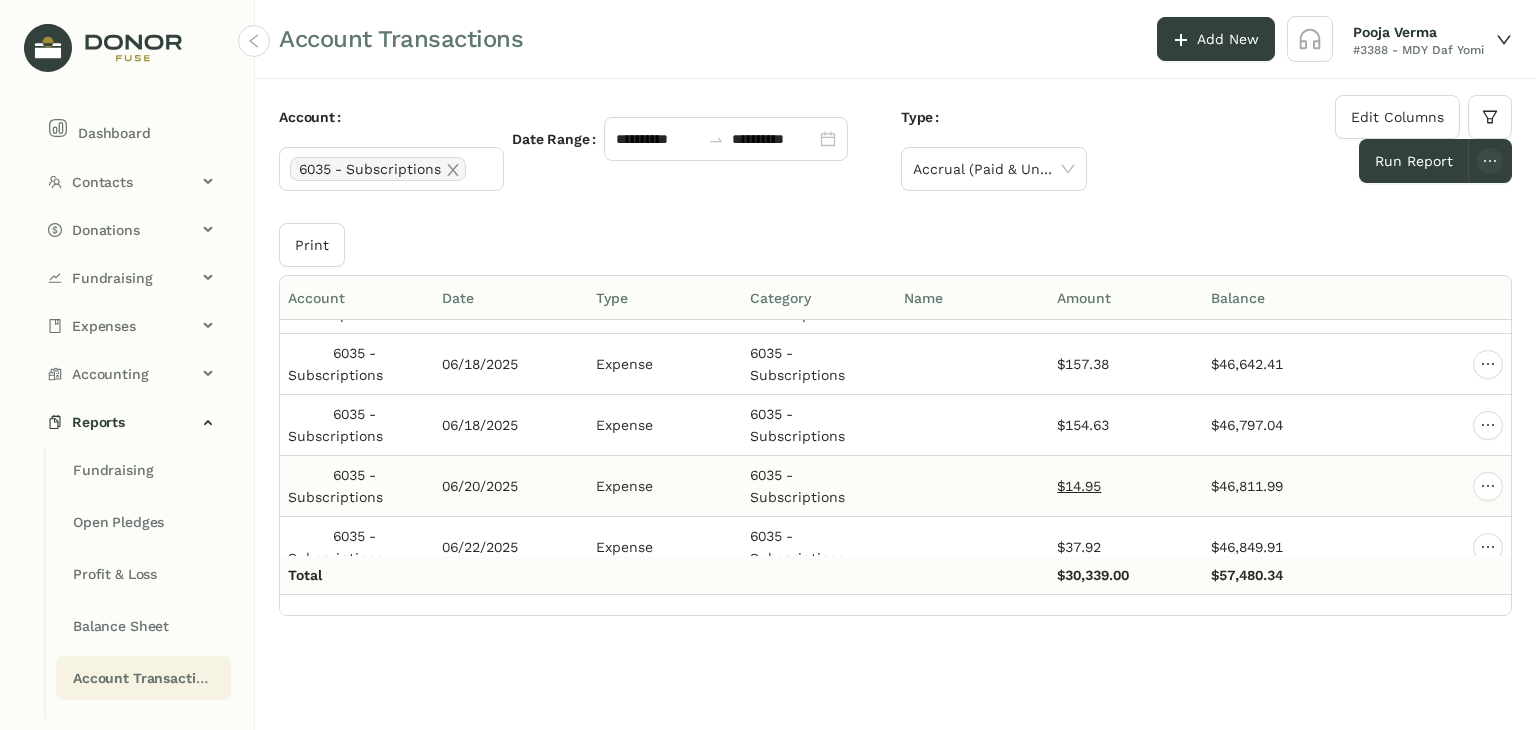 click on "$14.95" at bounding box center [1079, 486] 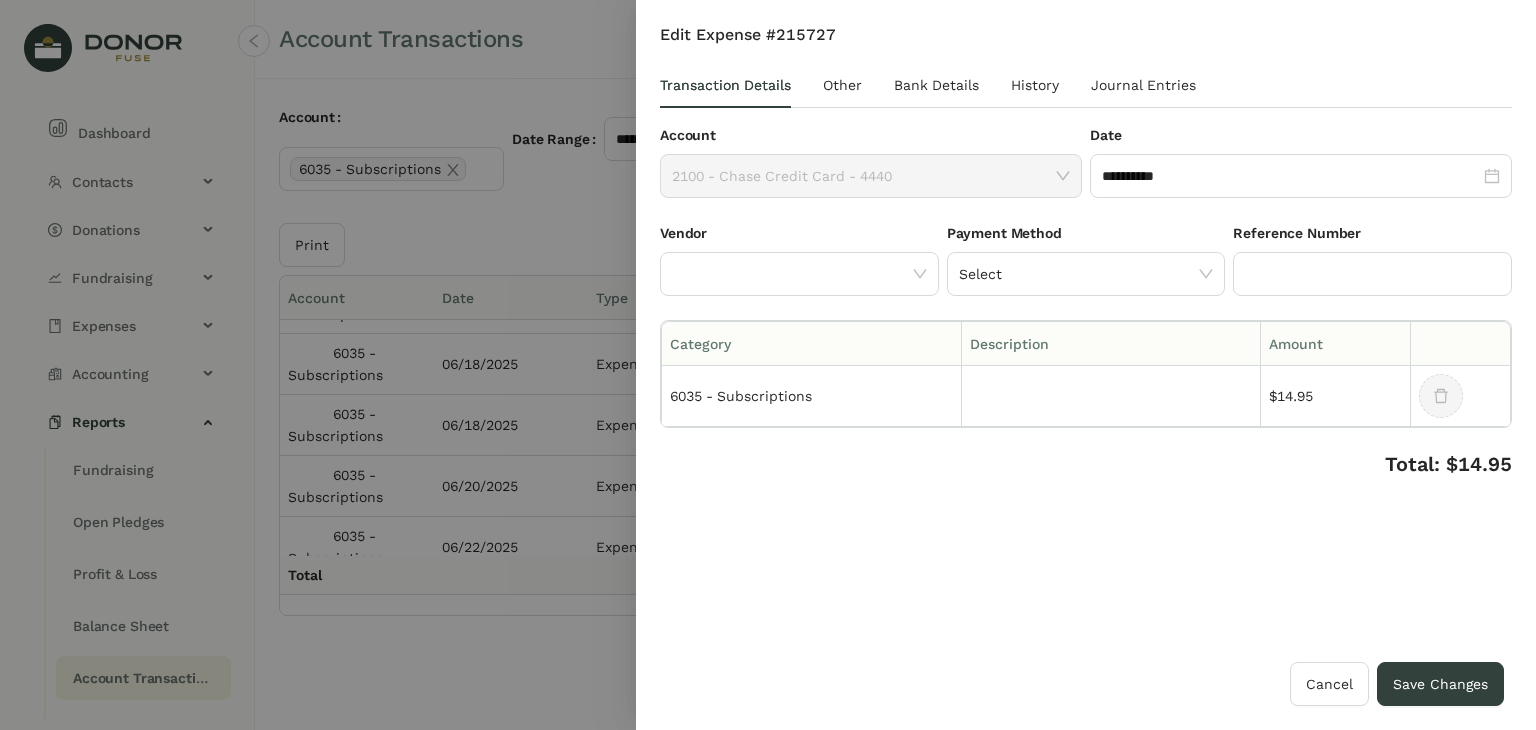 click on "**********" at bounding box center [1086, 343] 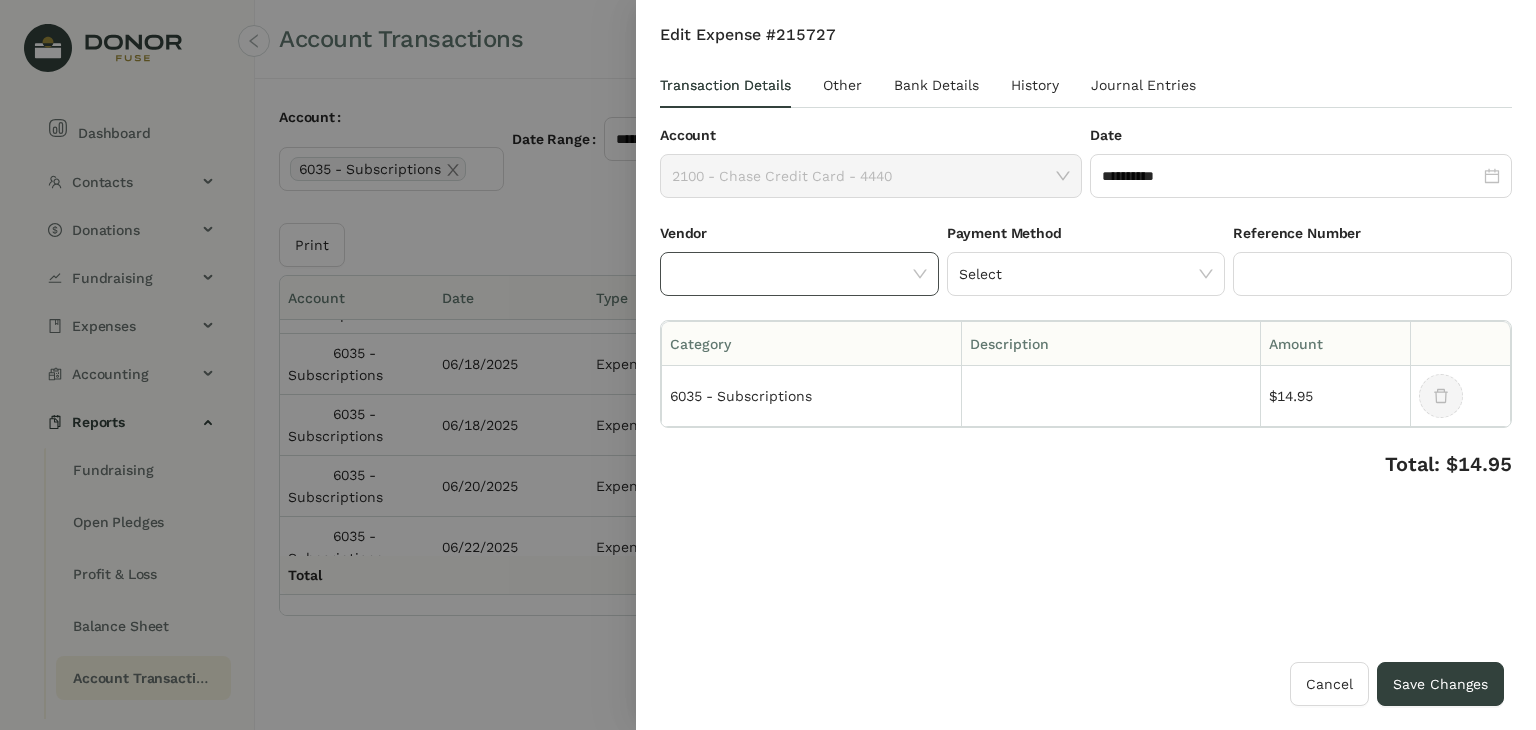 click 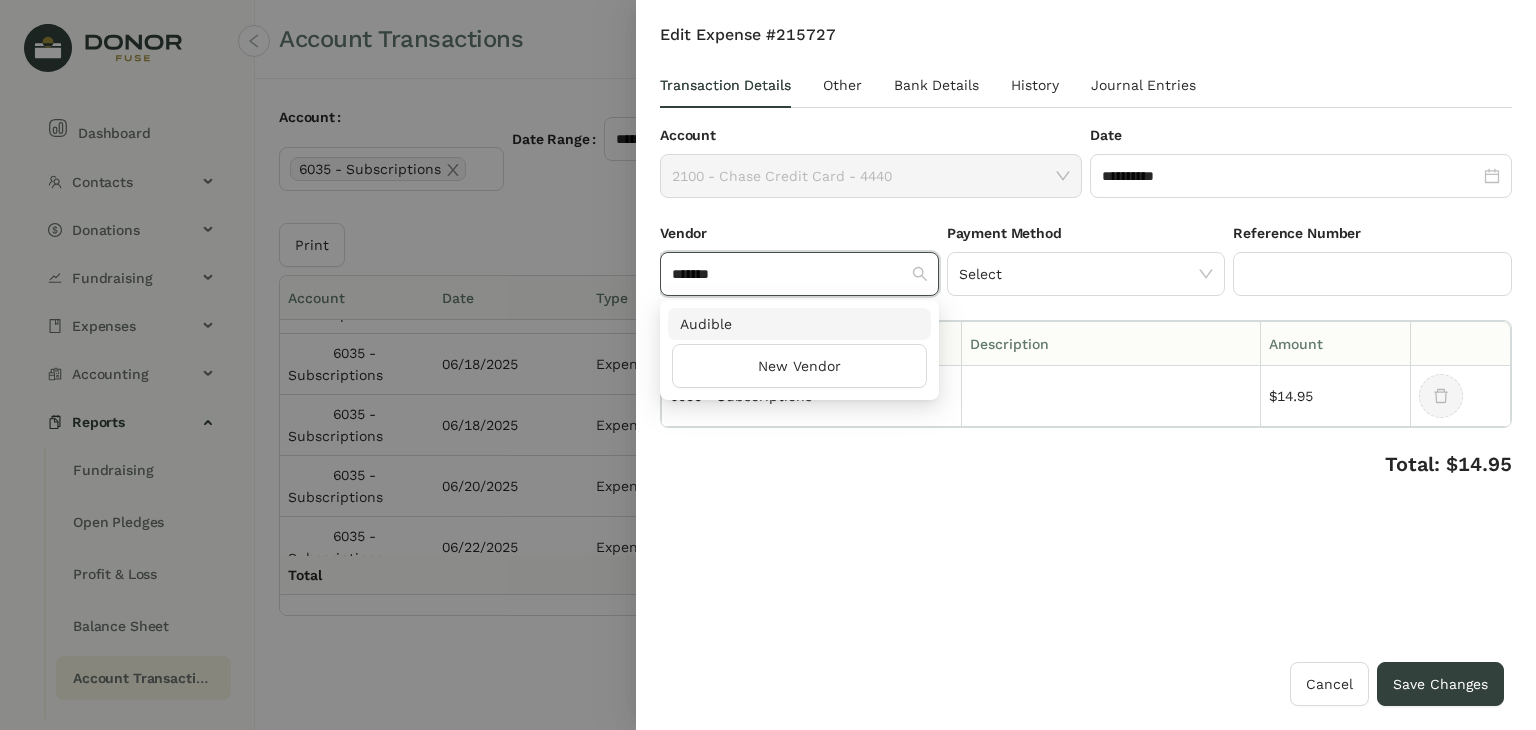 type on "*******" 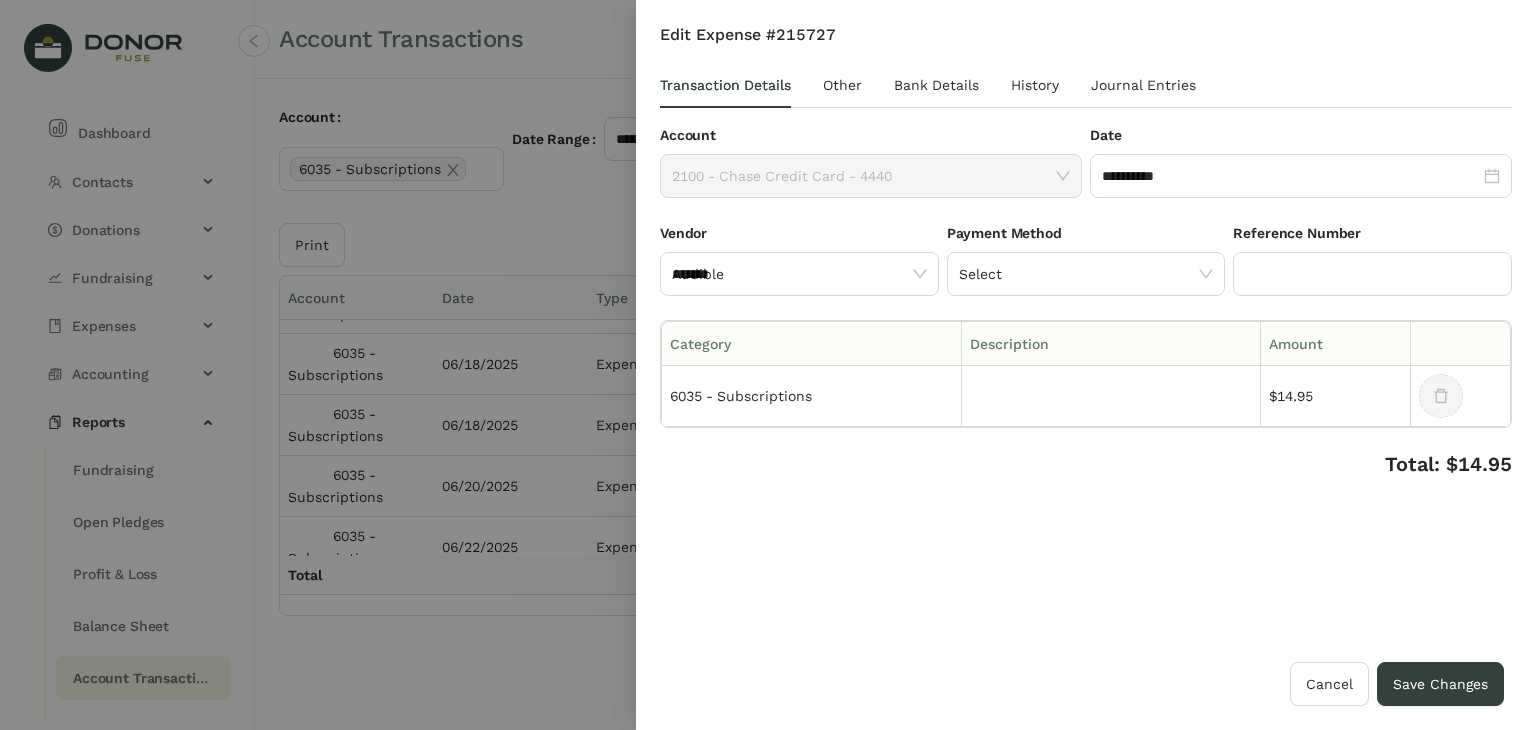 type 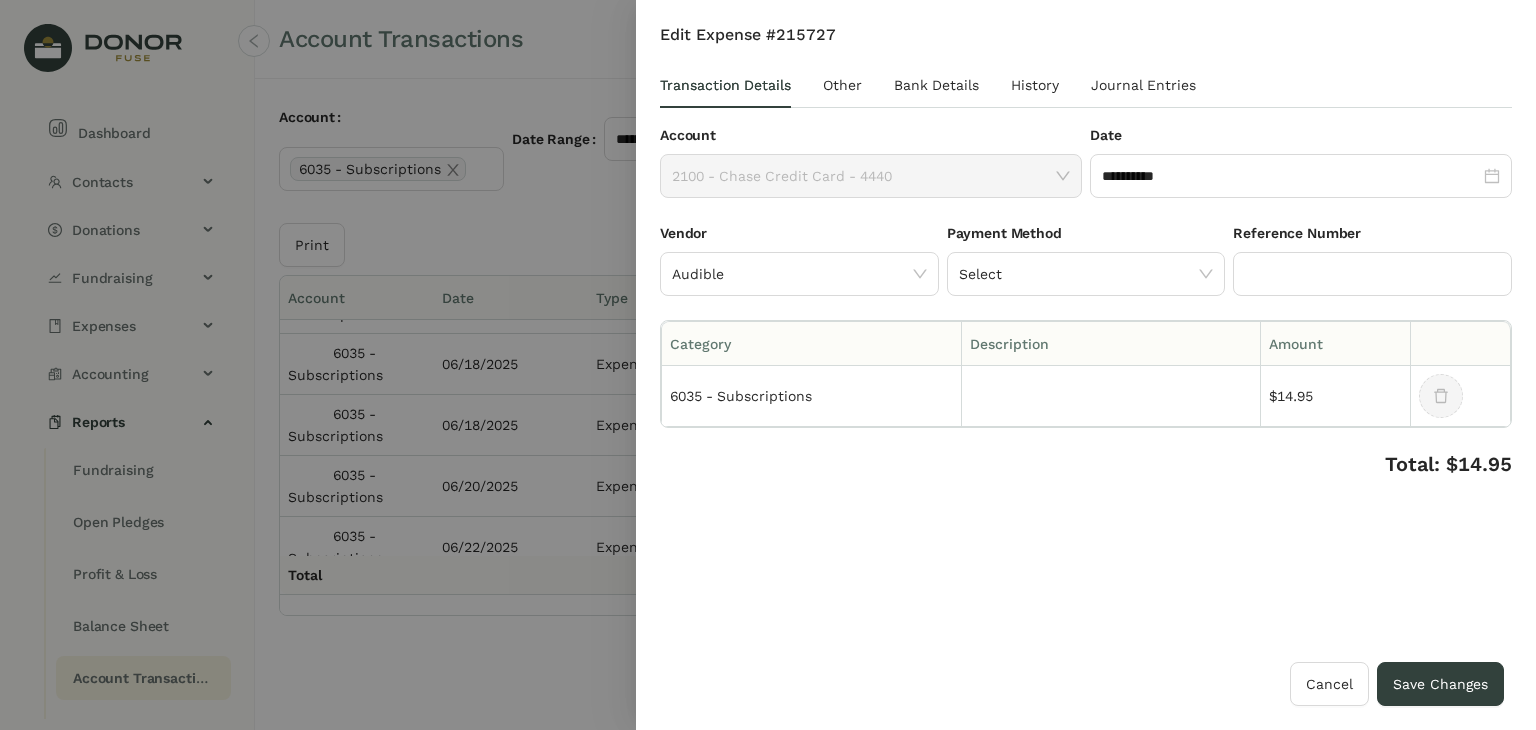 click on "**********" at bounding box center [1086, 343] 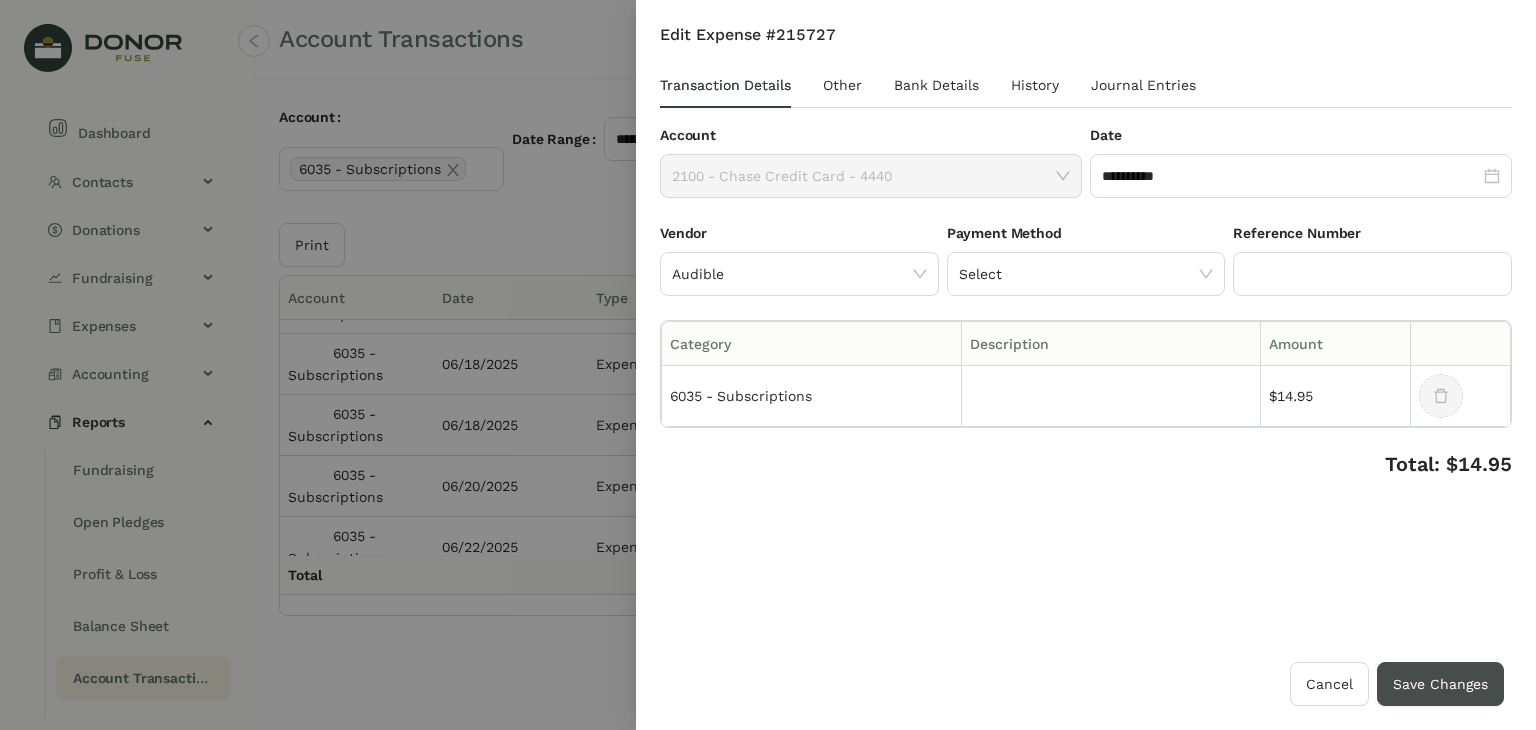 click on "Save Changes" at bounding box center [1440, 684] 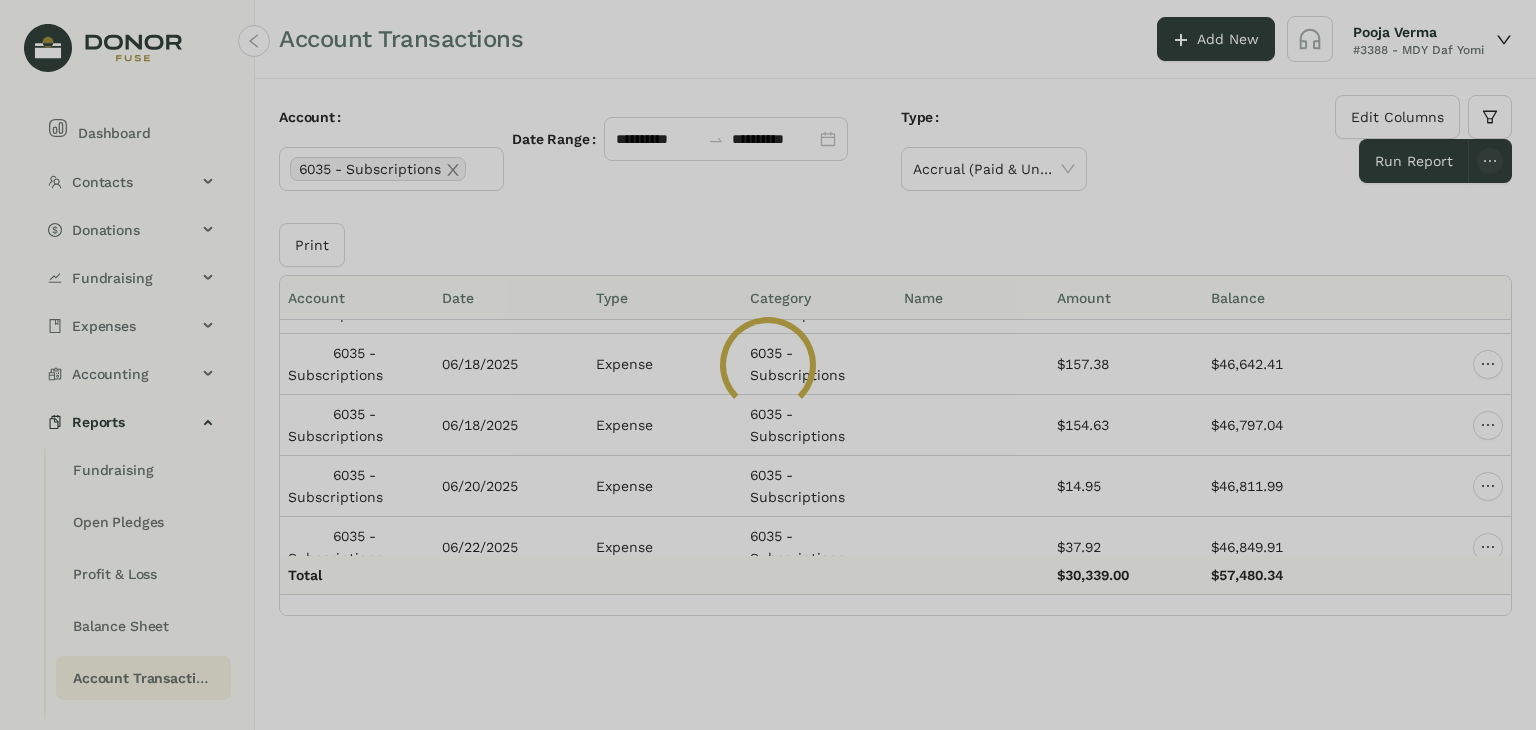 click 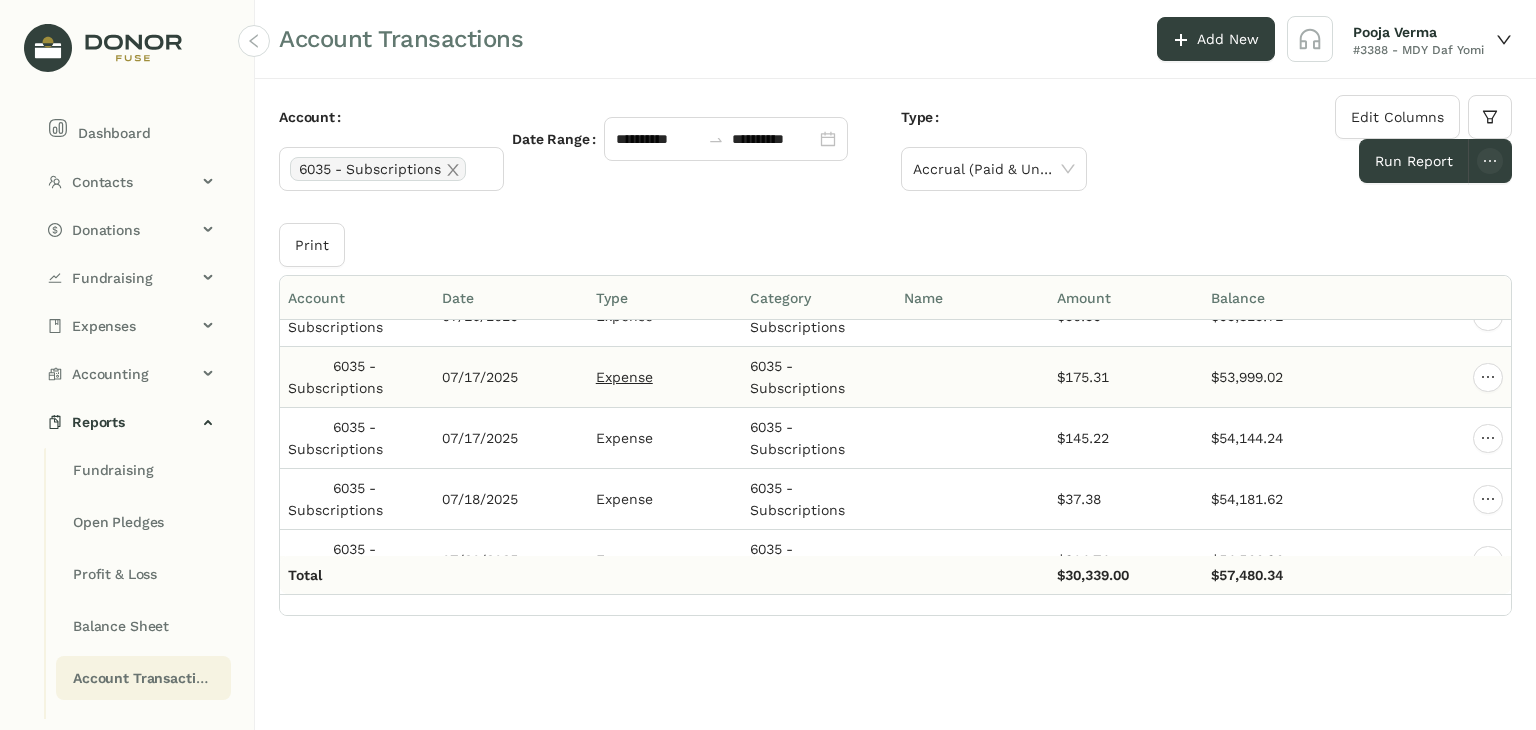 scroll, scrollTop: 12700, scrollLeft: 0, axis: vertical 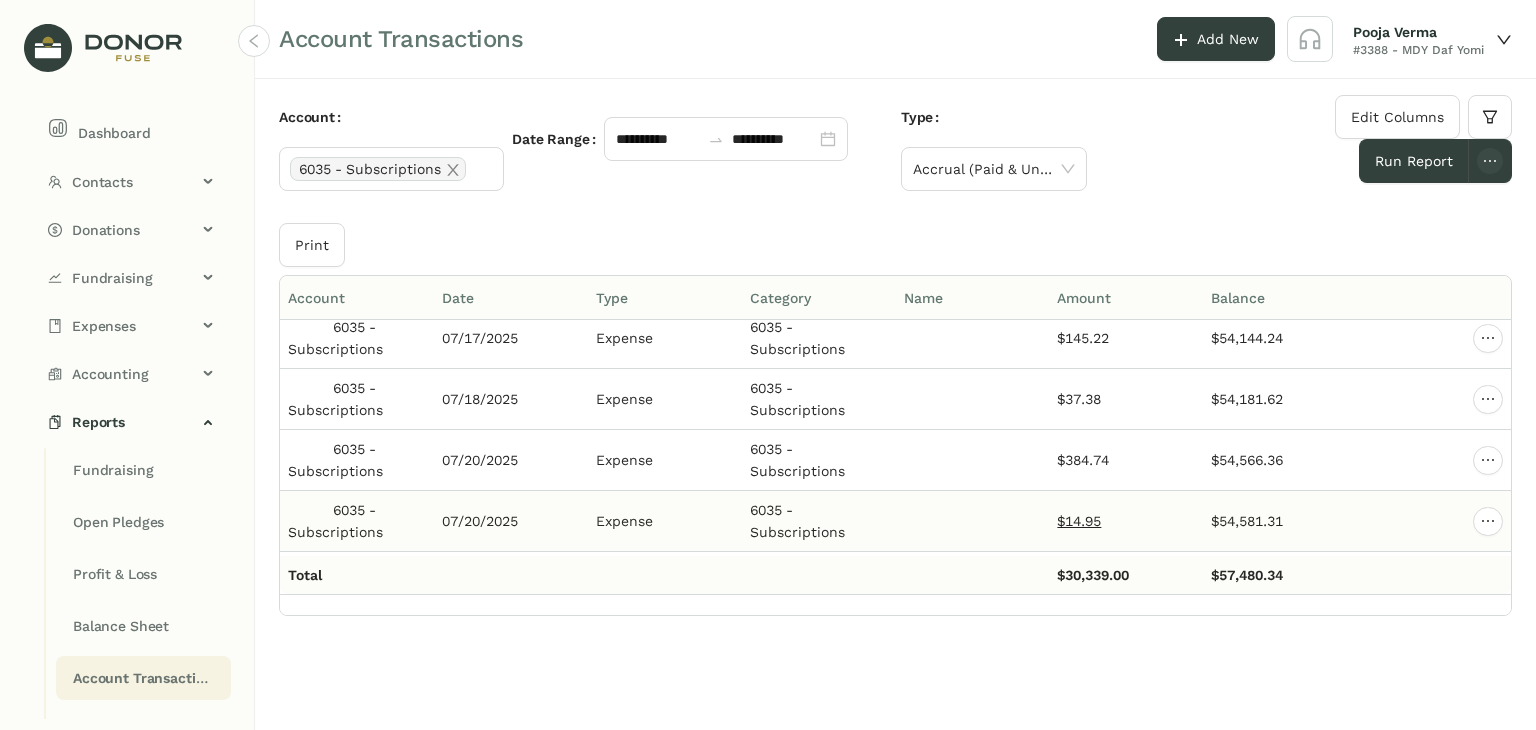 click on "$14.95" at bounding box center (1079, 521) 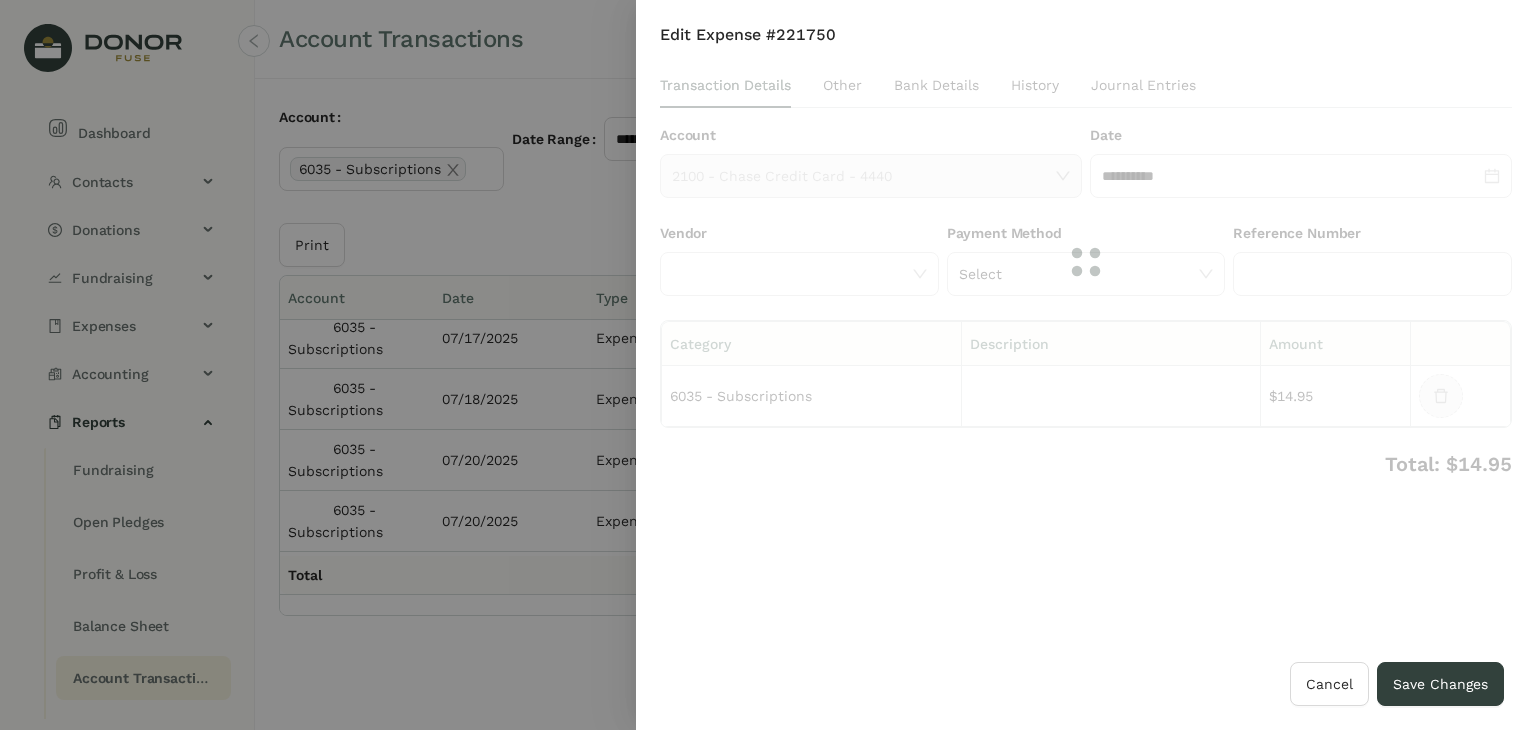 click at bounding box center (1086, 262) 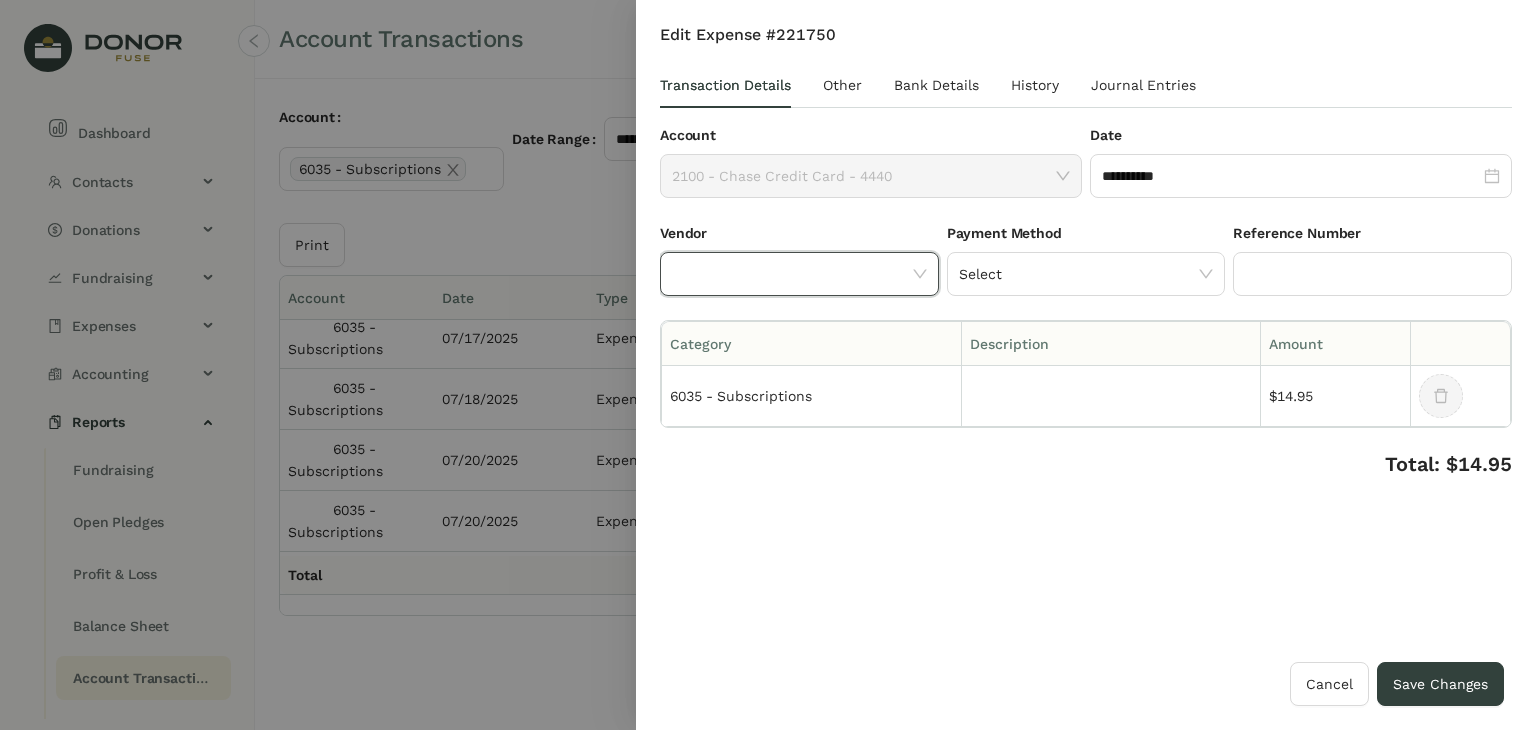 click 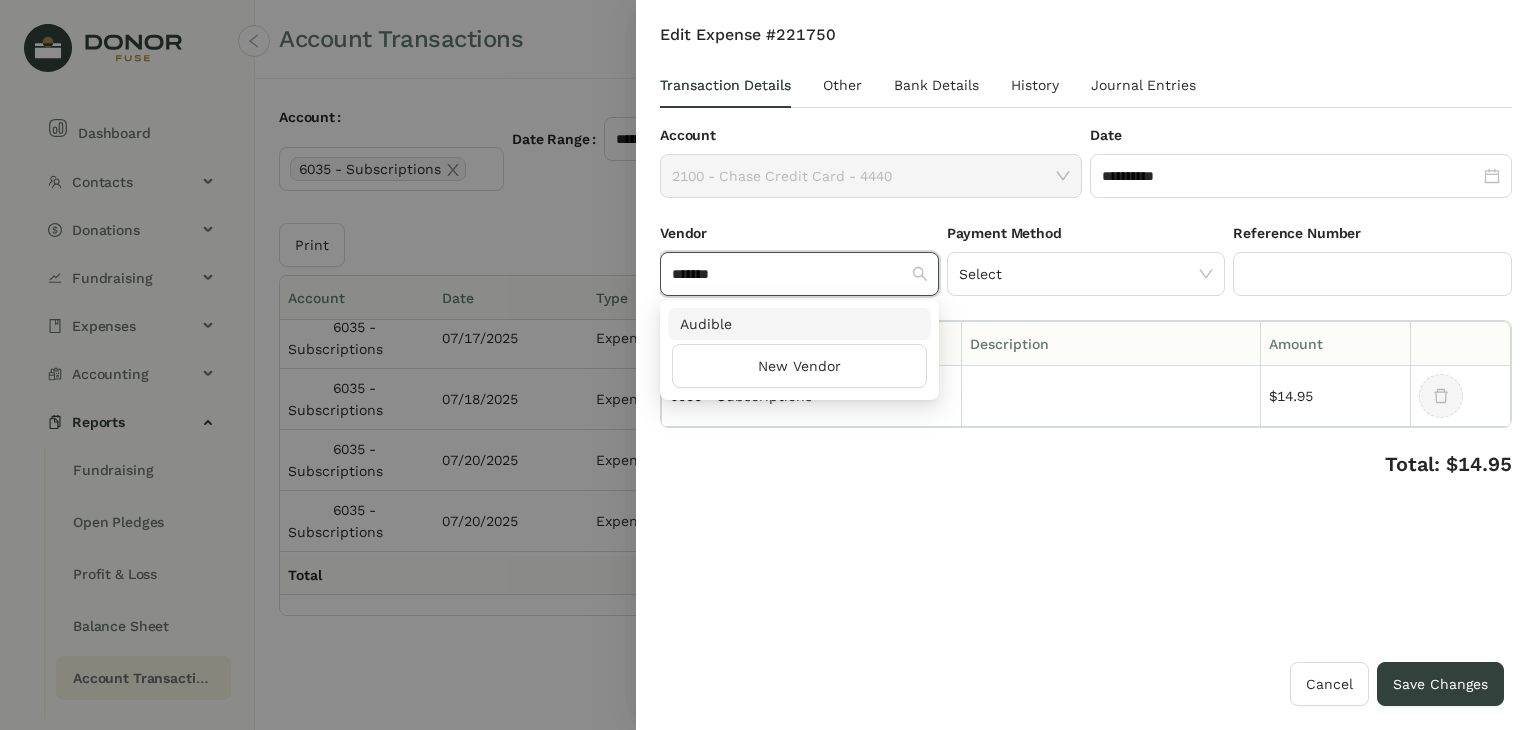 type on "*******" 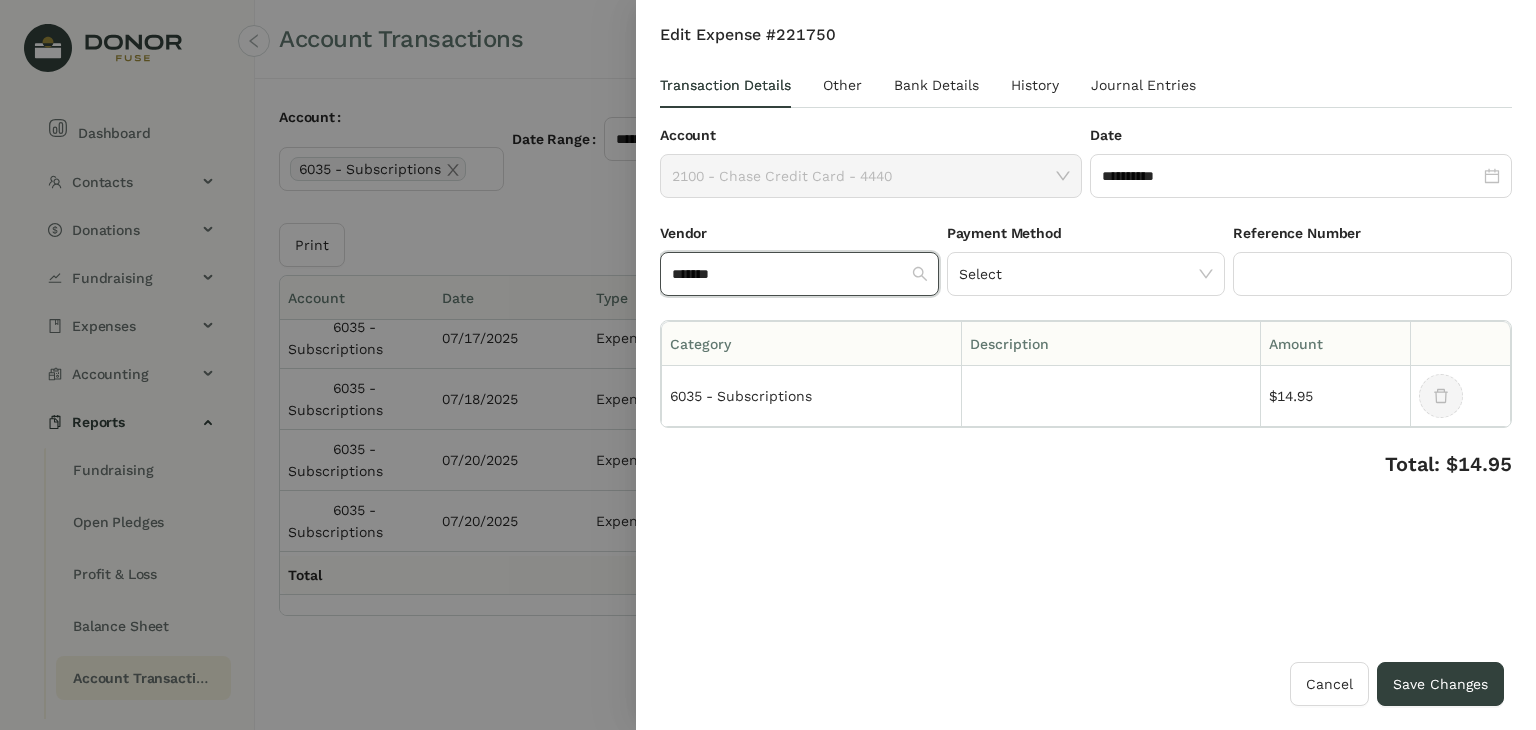 type 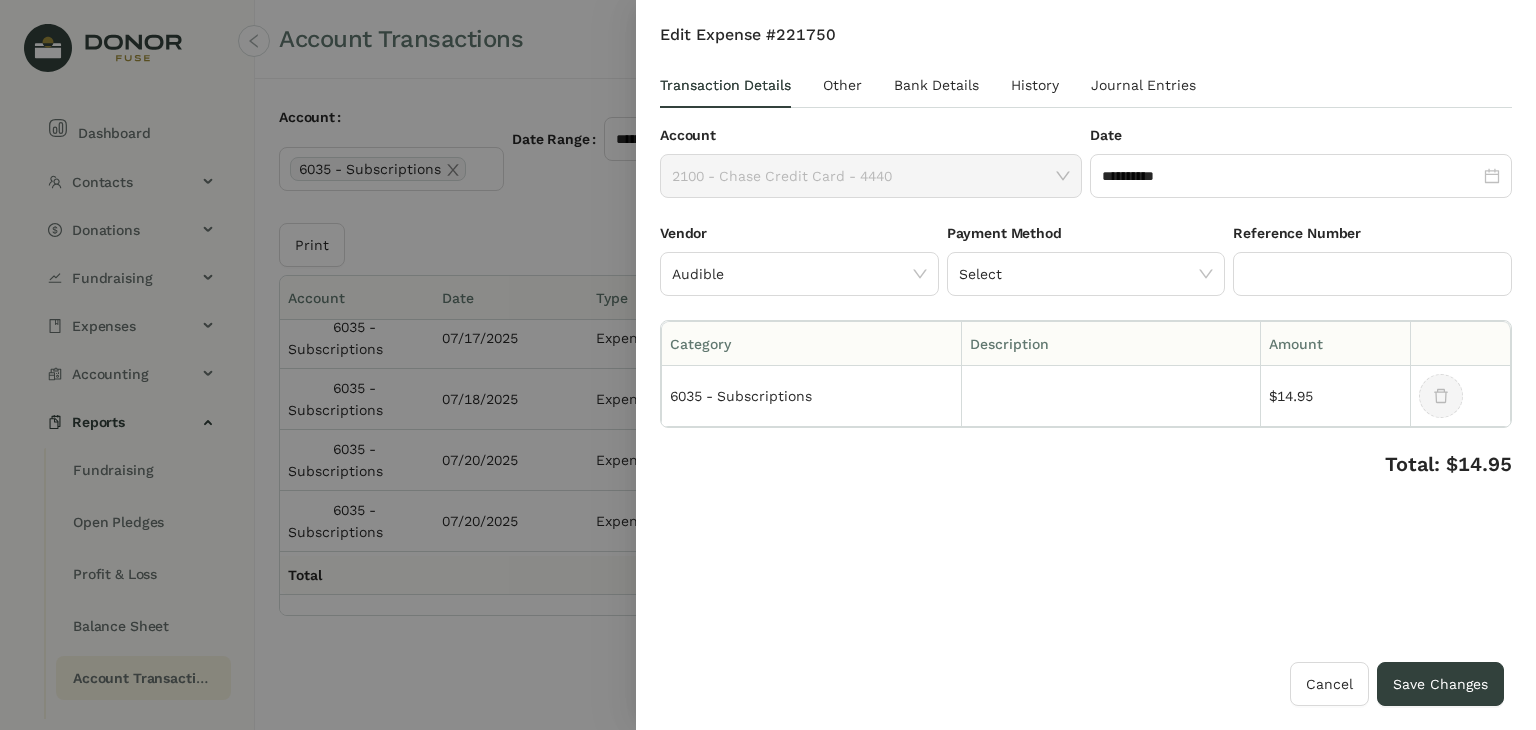 click on "**********" at bounding box center [1086, 343] 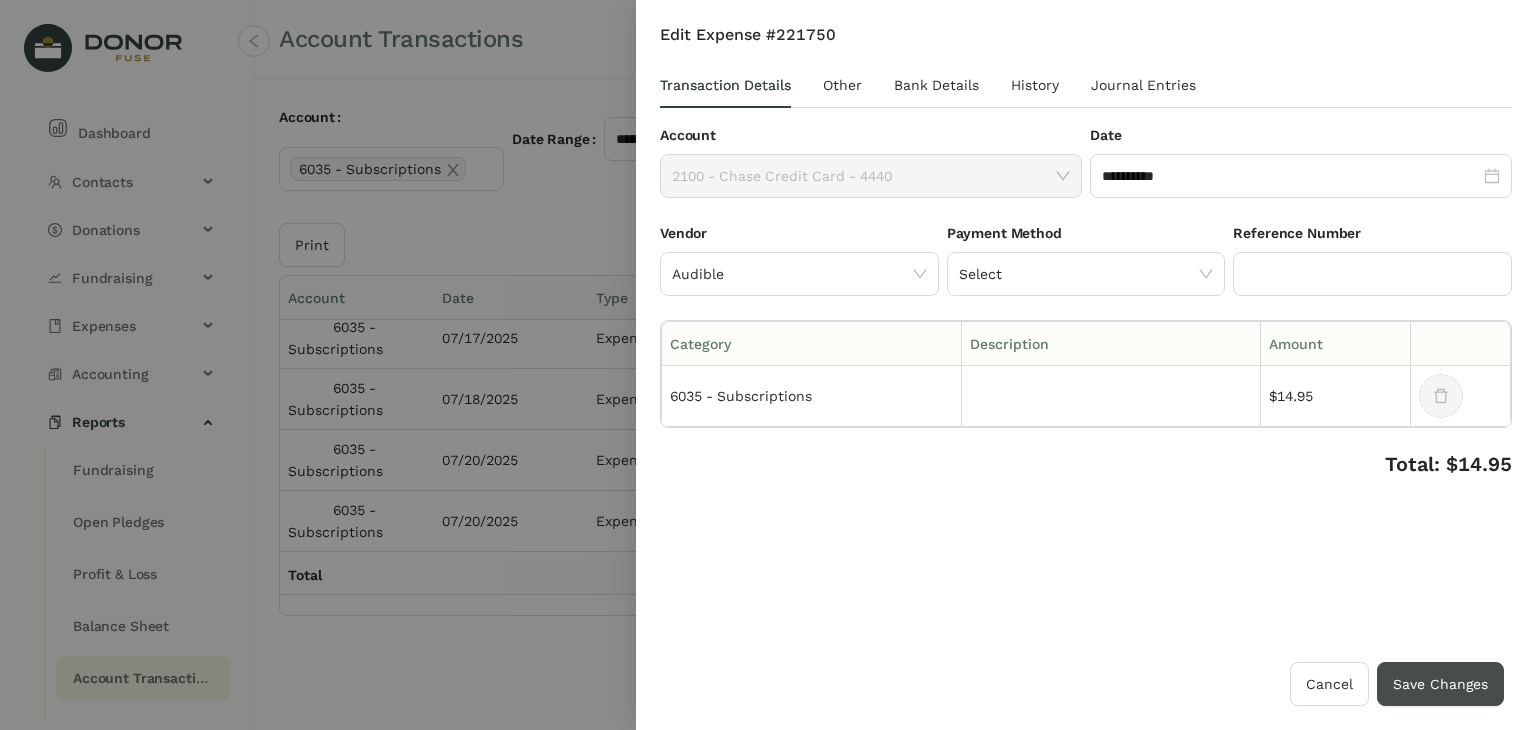 click on "Save Changes" at bounding box center [1440, 684] 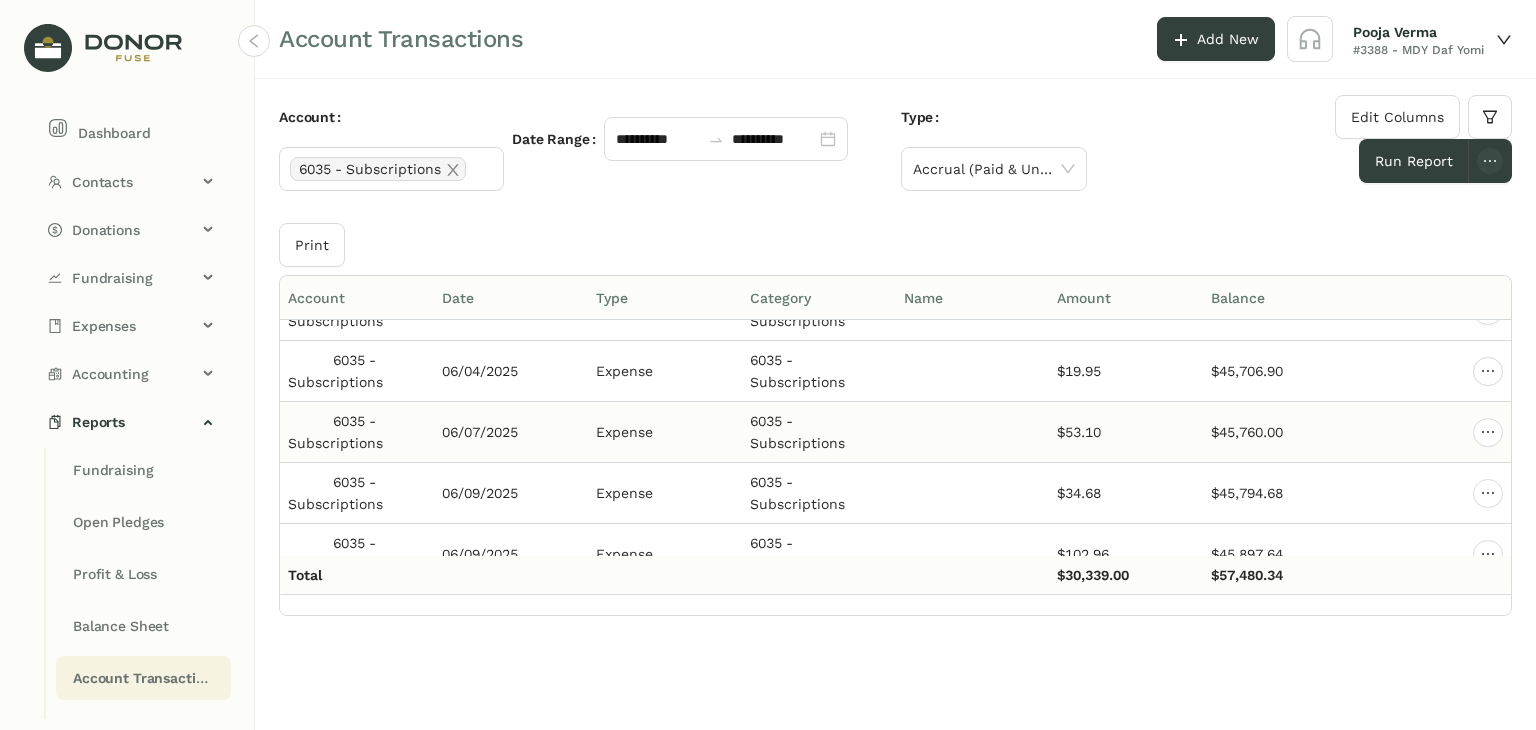 scroll, scrollTop: 9700, scrollLeft: 0, axis: vertical 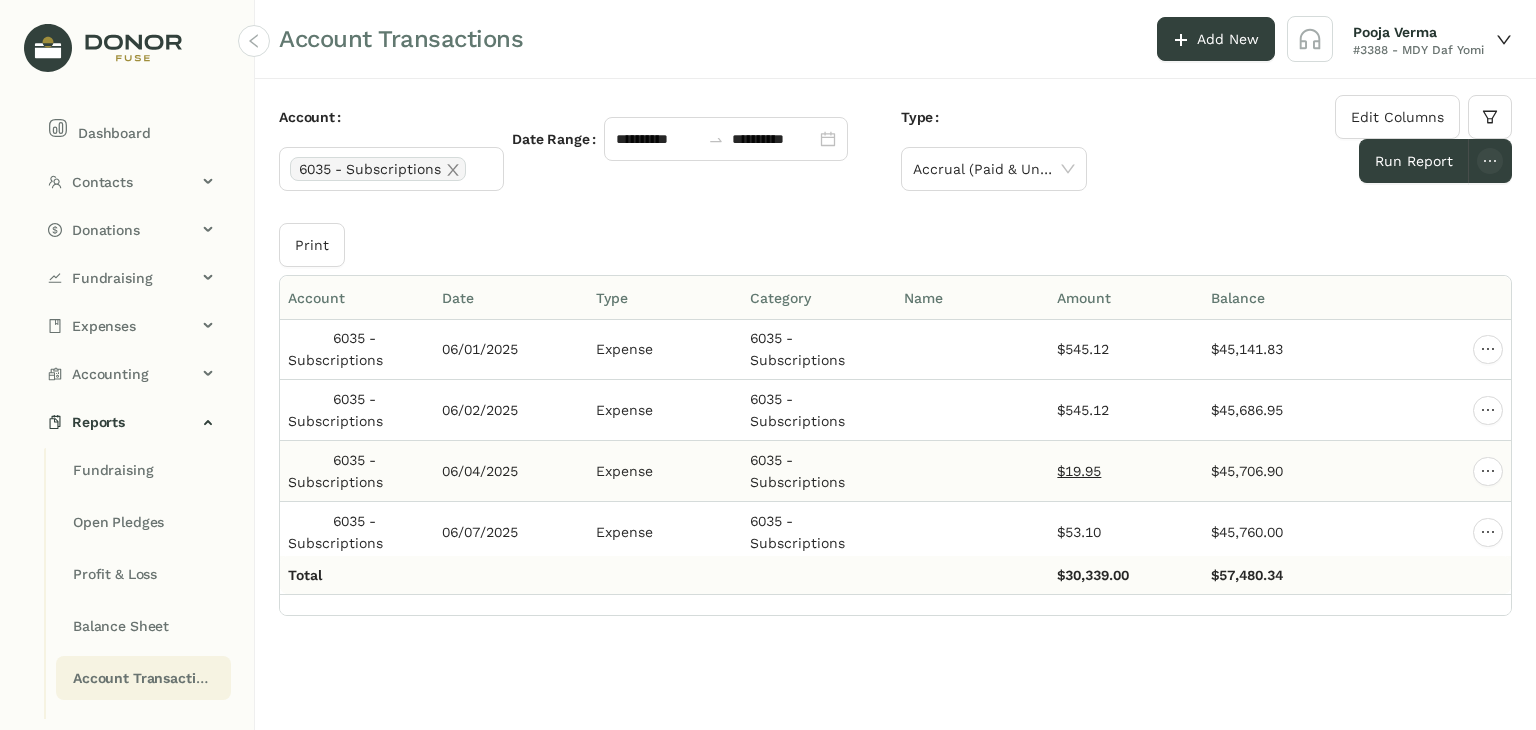 click on "$19.95" at bounding box center [1079, 471] 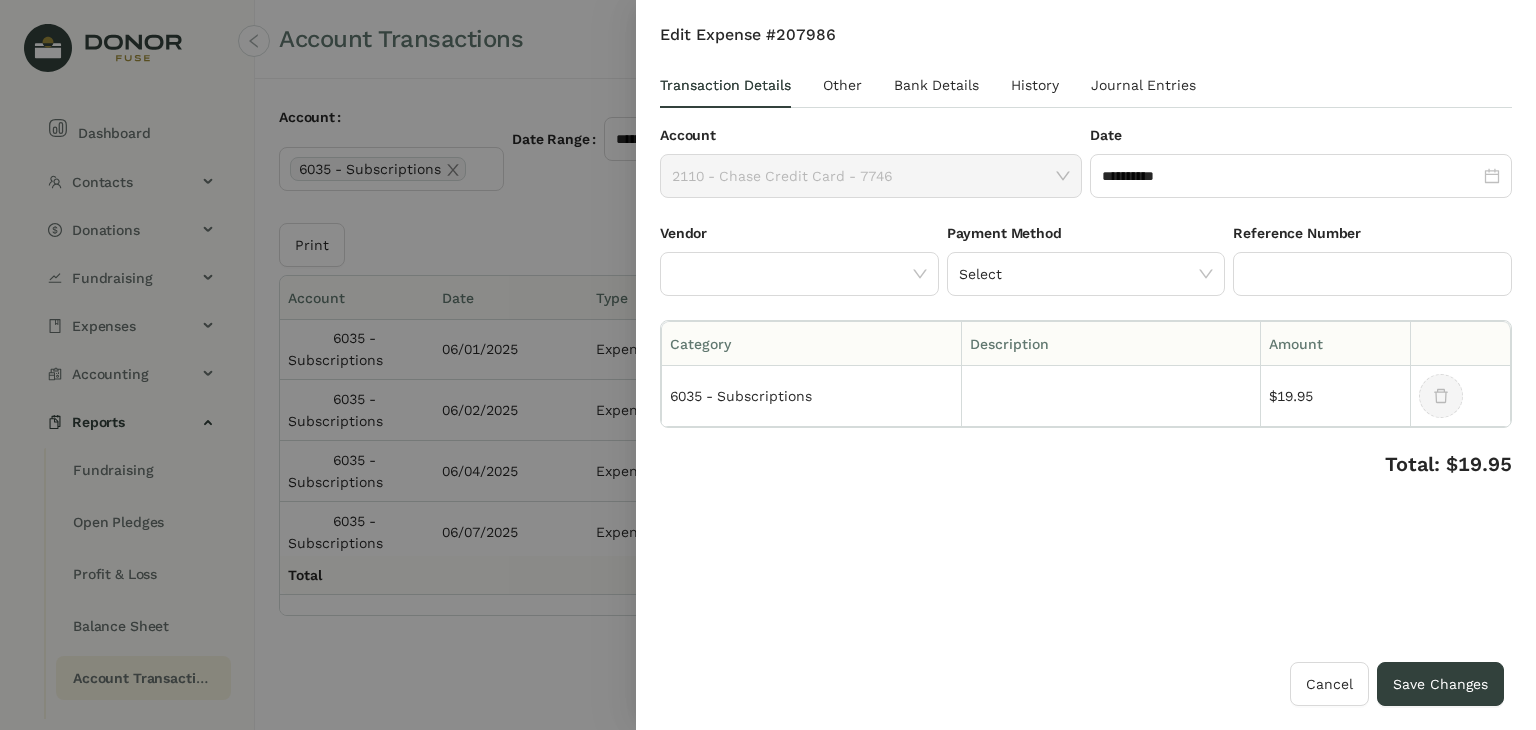 click 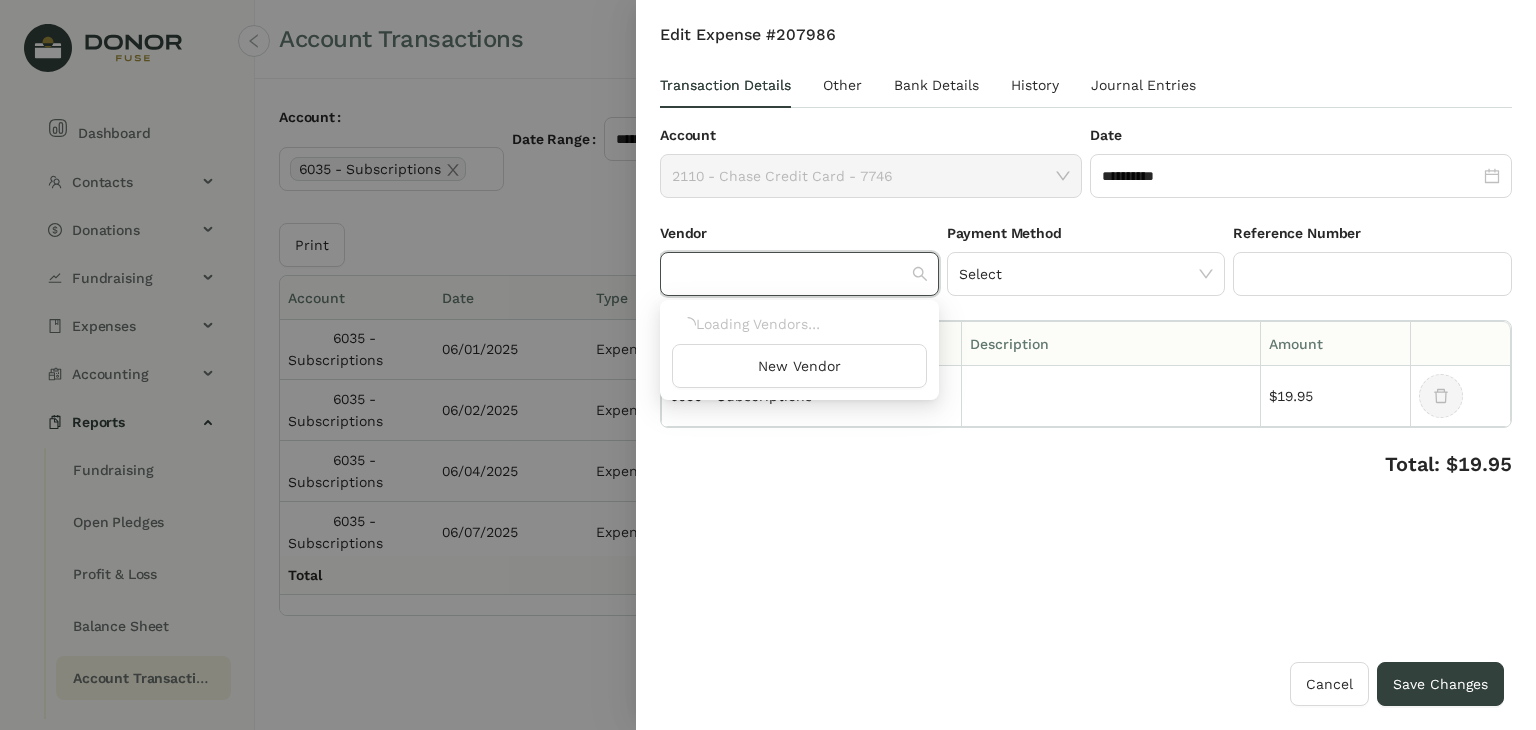 click 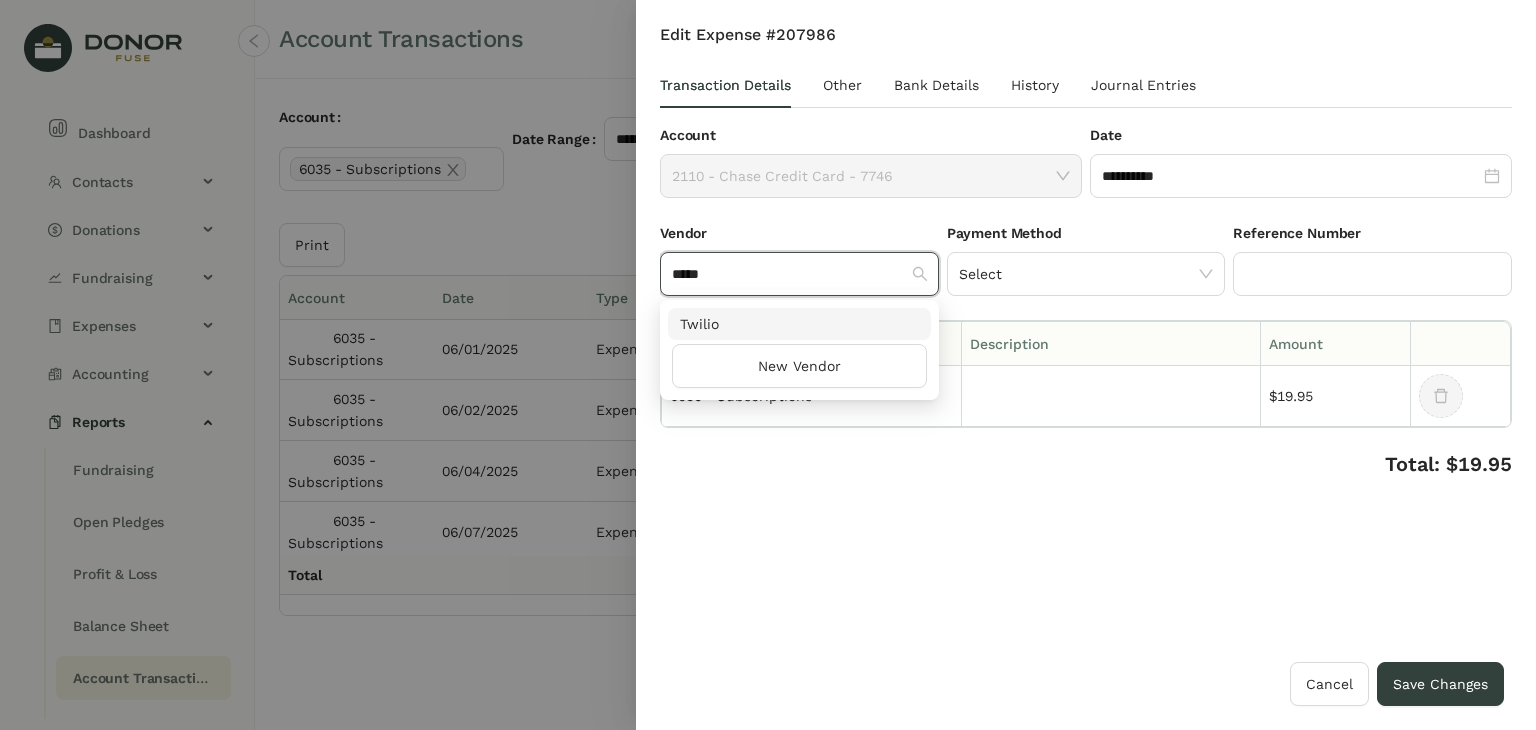 type on "*****" 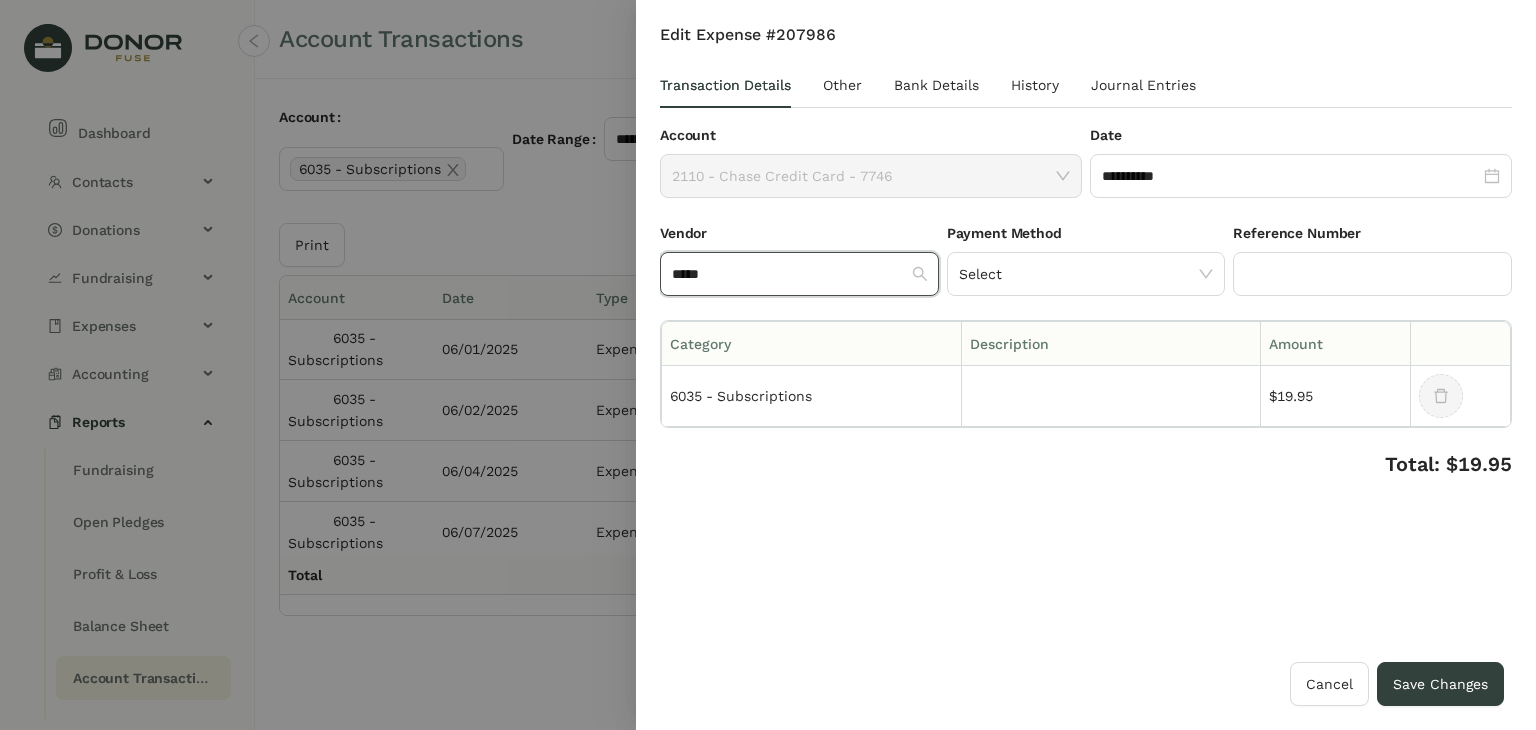 type 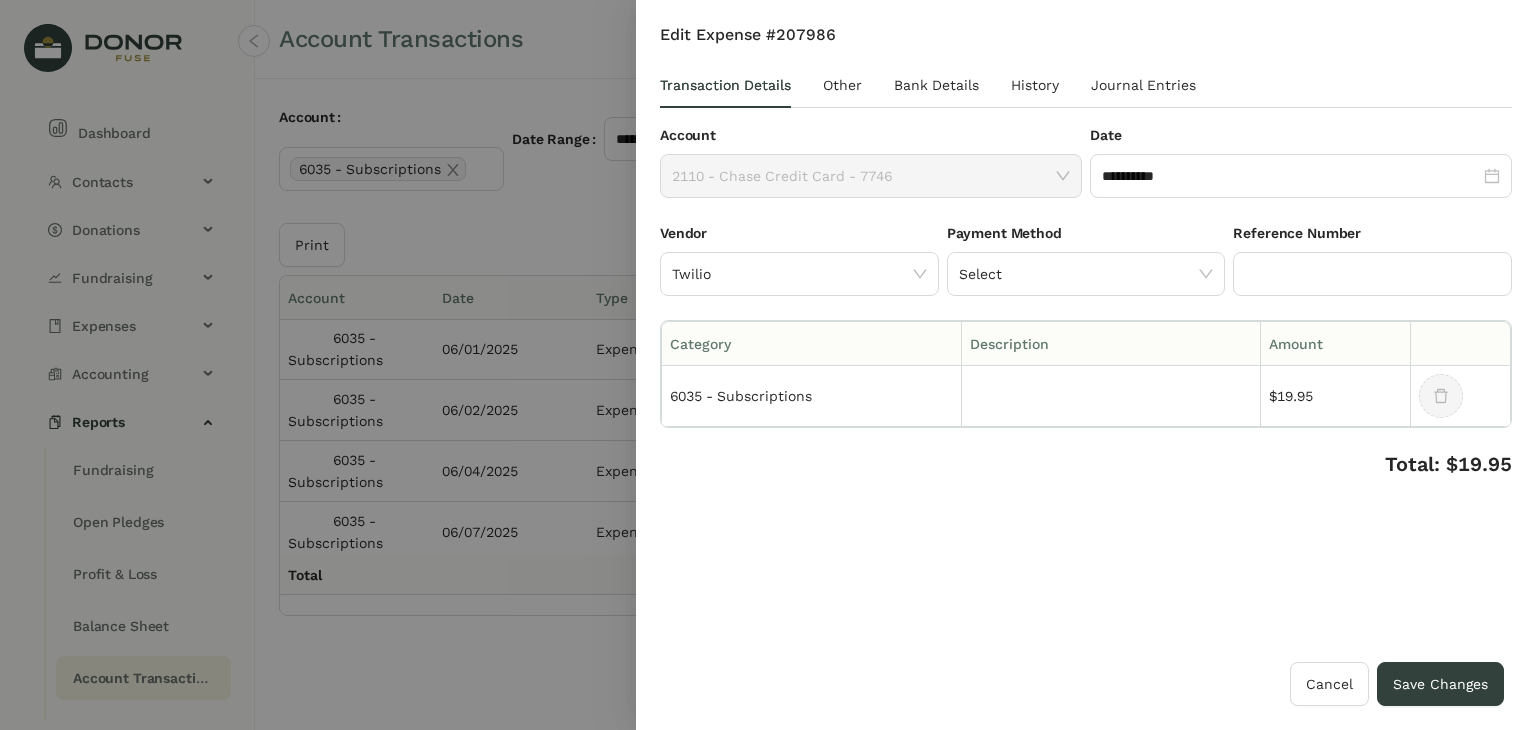 click on "**********" at bounding box center [1086, 343] 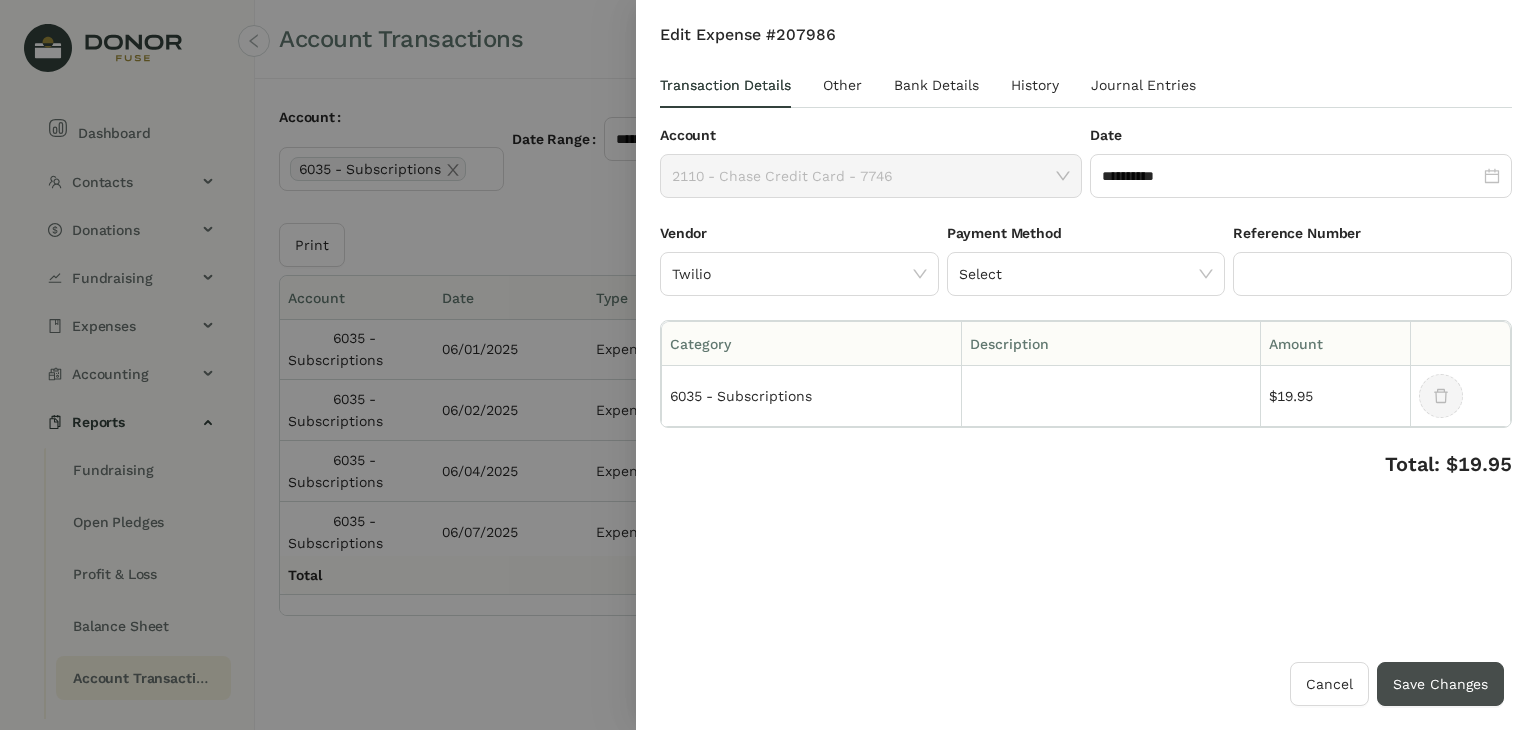 click on "Save Changes" at bounding box center [1440, 684] 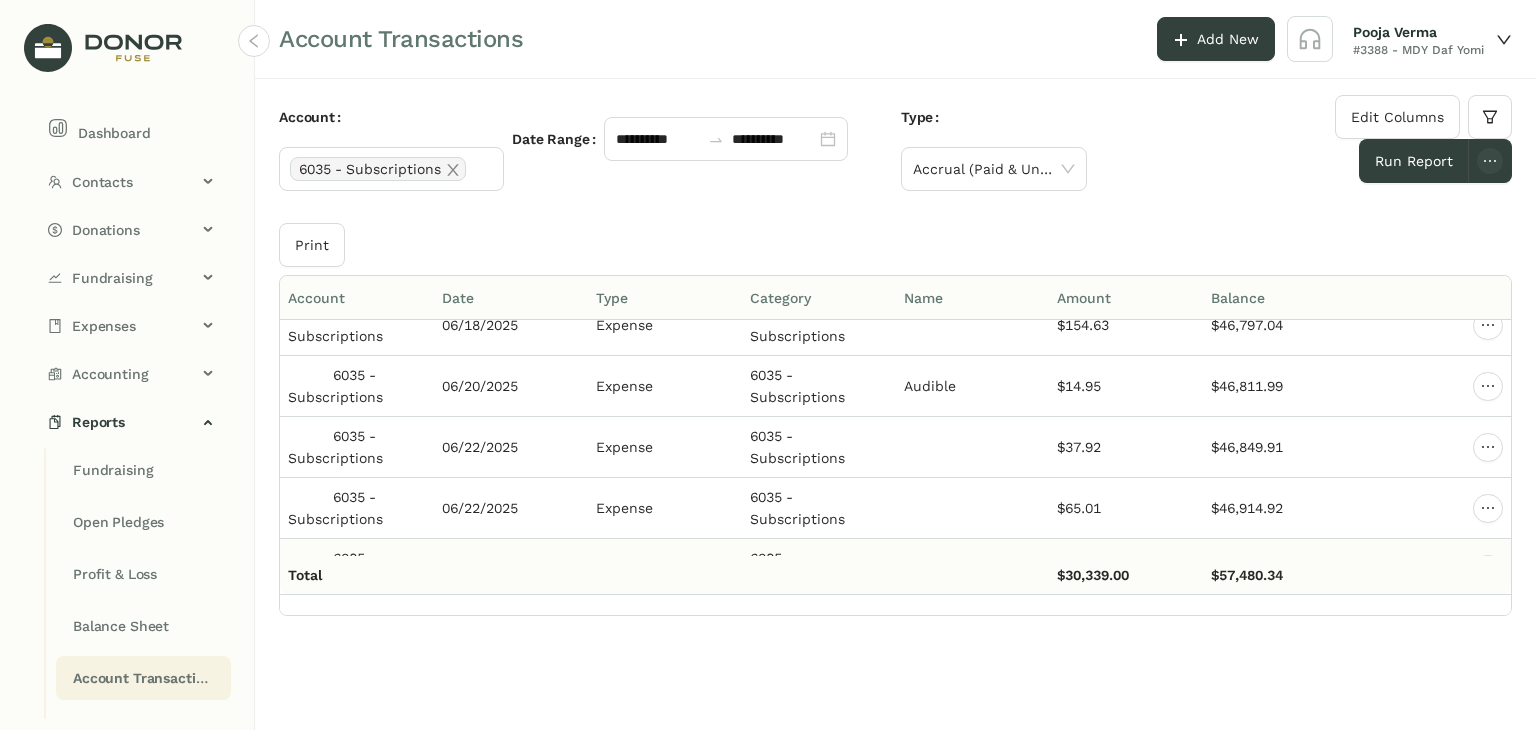 scroll, scrollTop: 10800, scrollLeft: 0, axis: vertical 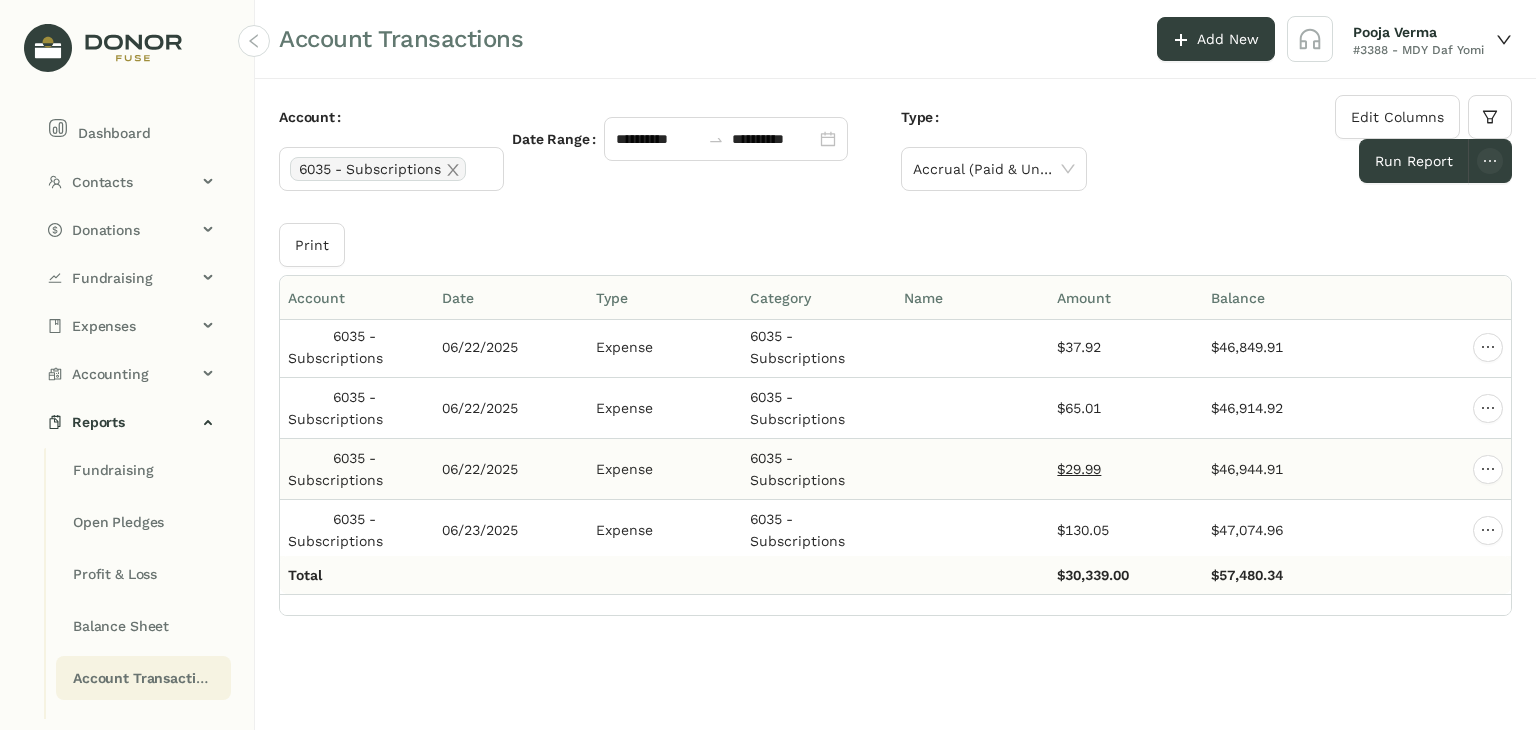 click on "$29.99" at bounding box center (1079, 469) 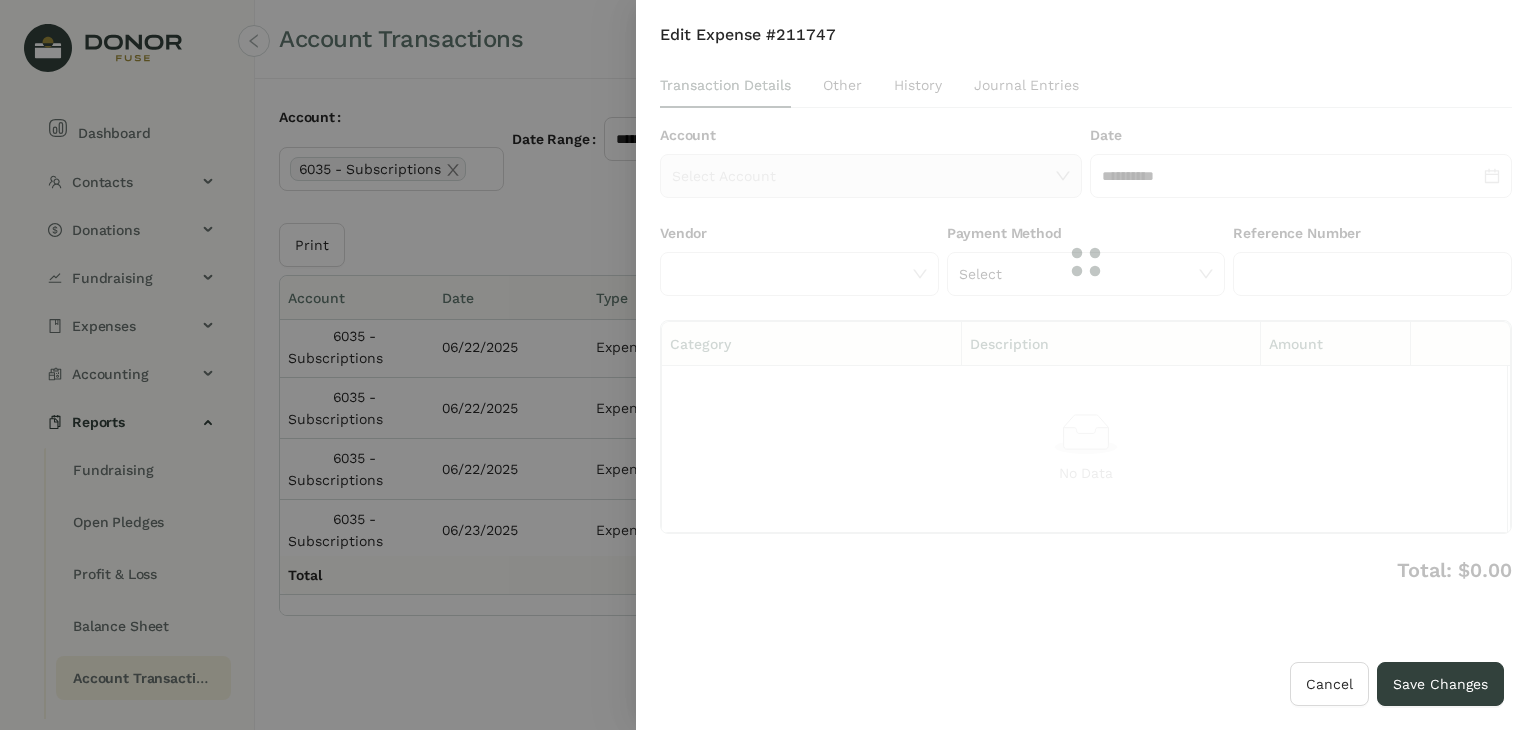 click at bounding box center [1086, 262] 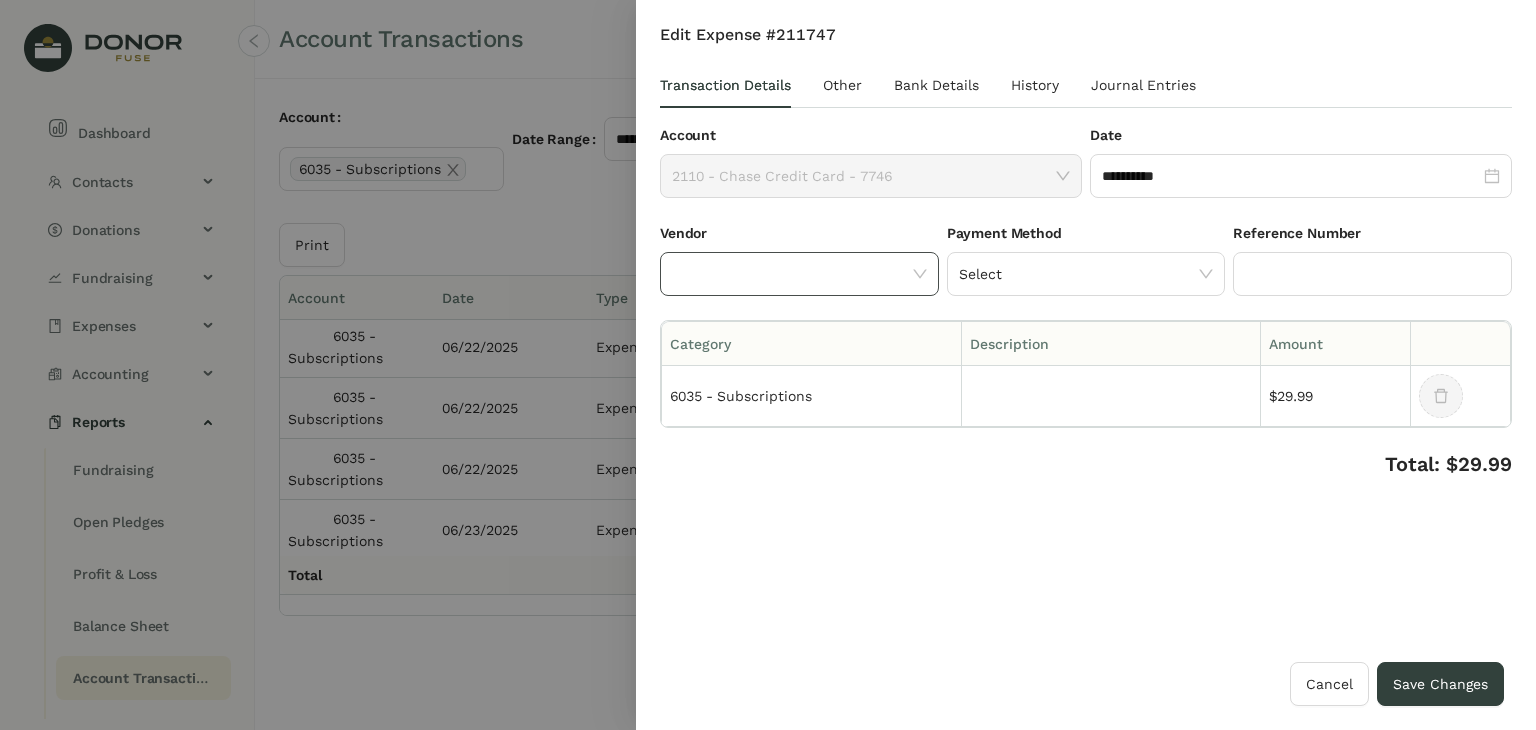 click 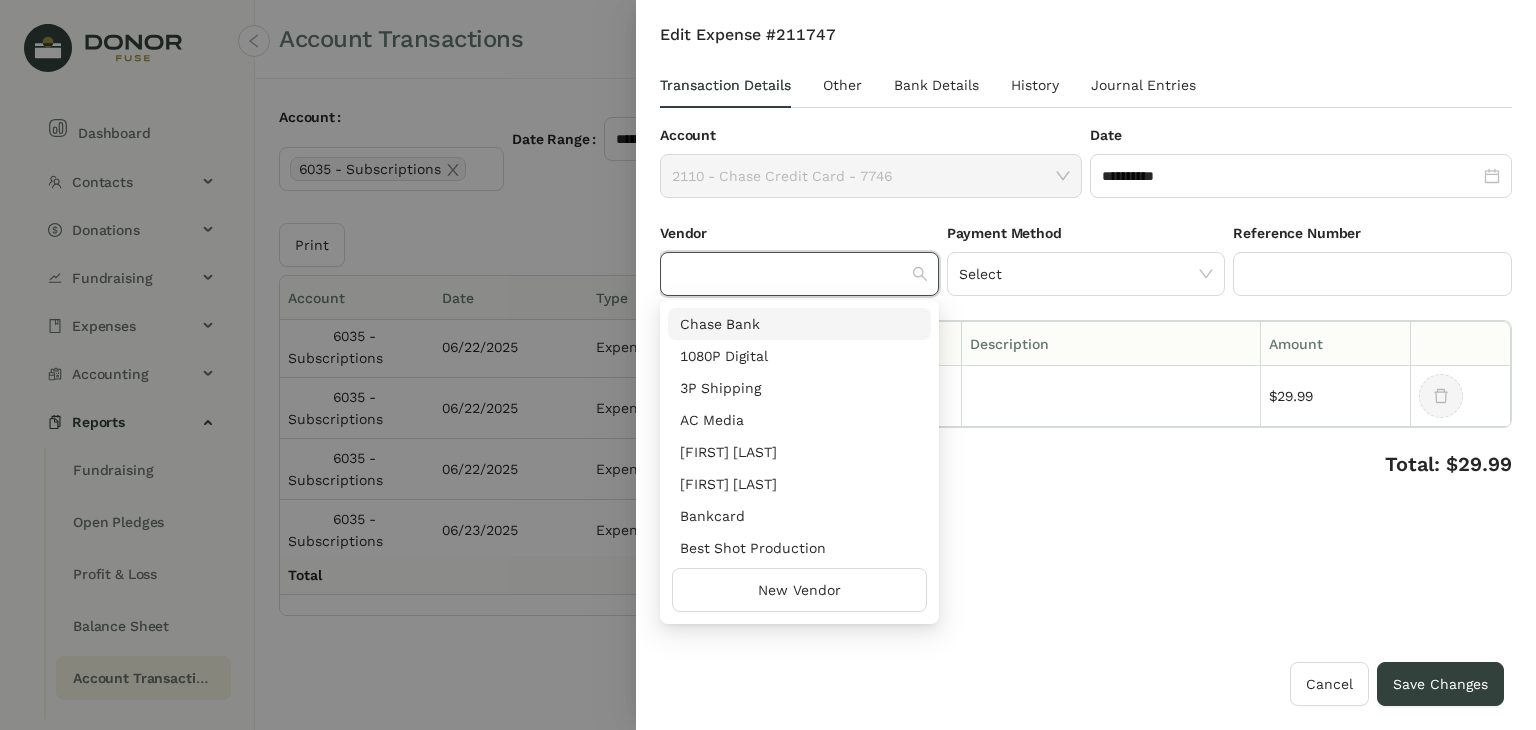 click 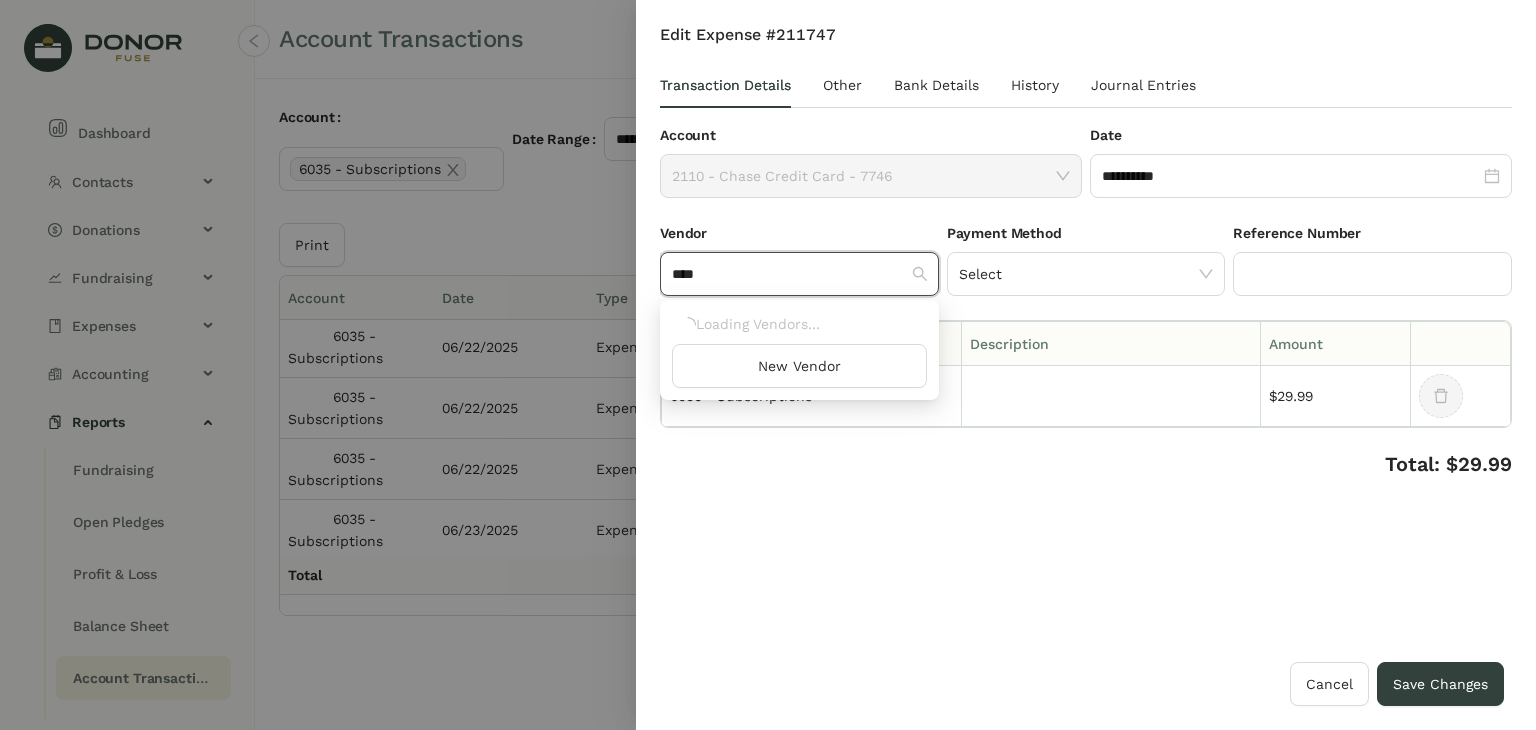 type on "*****" 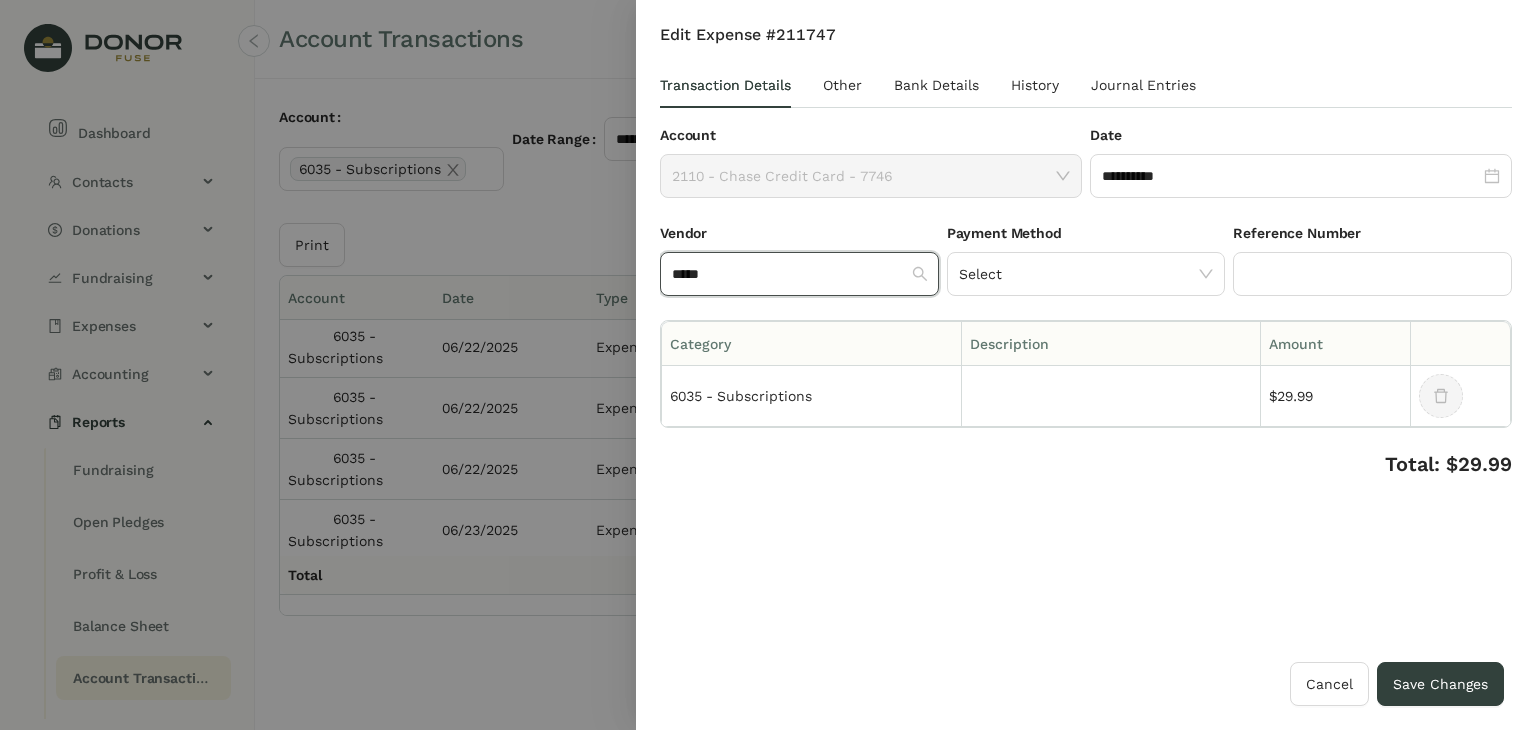 type 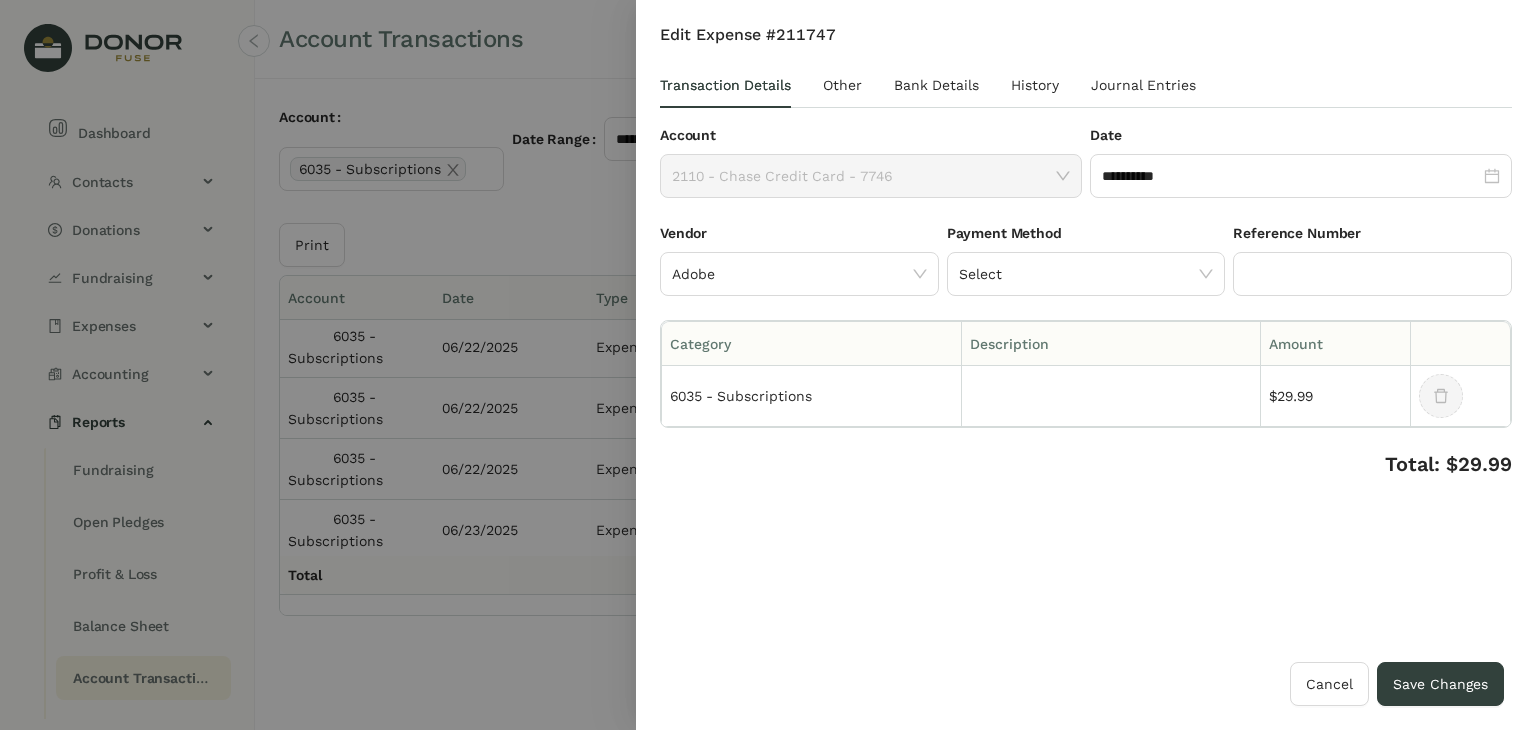 click on "**********" at bounding box center (1086, 343) 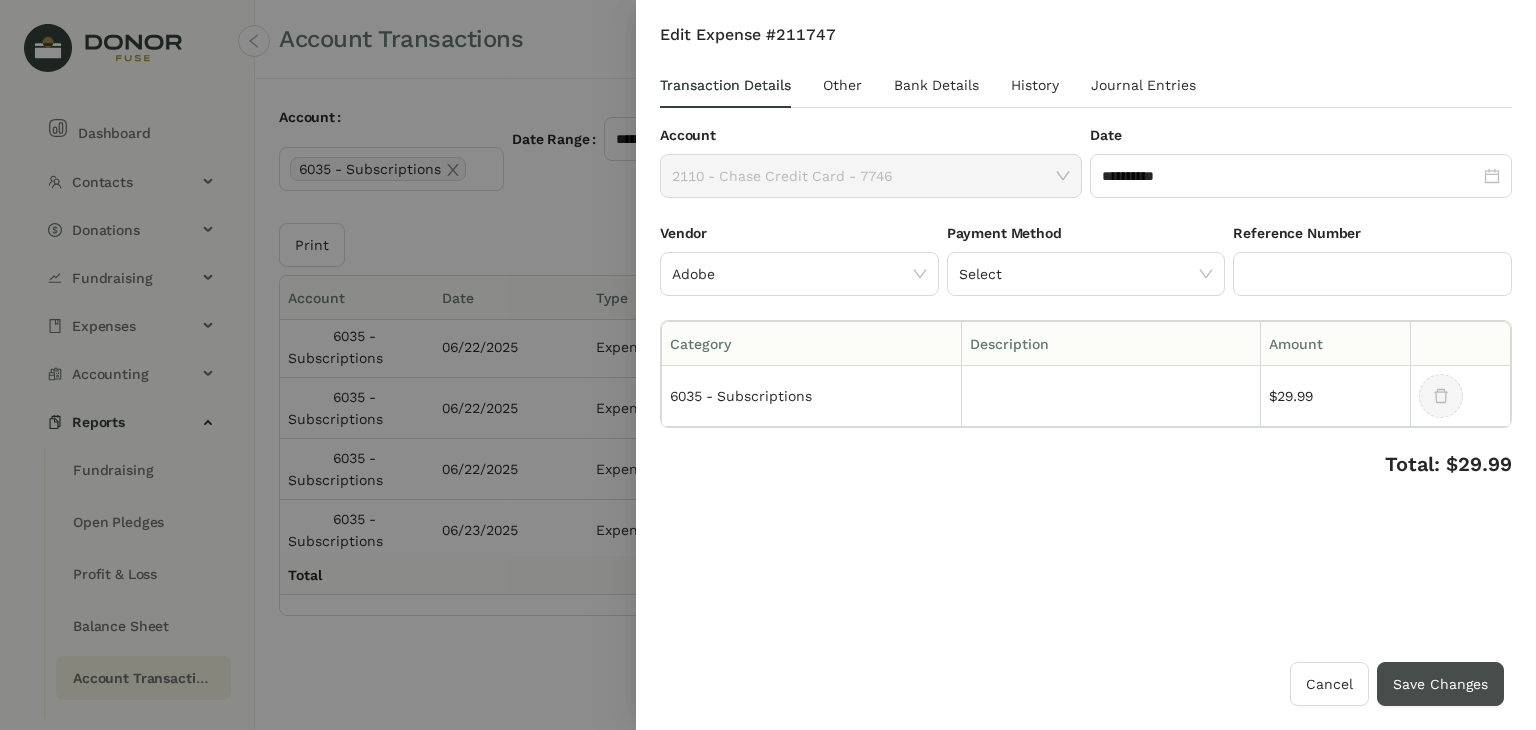 click on "Save Changes" at bounding box center (1440, 684) 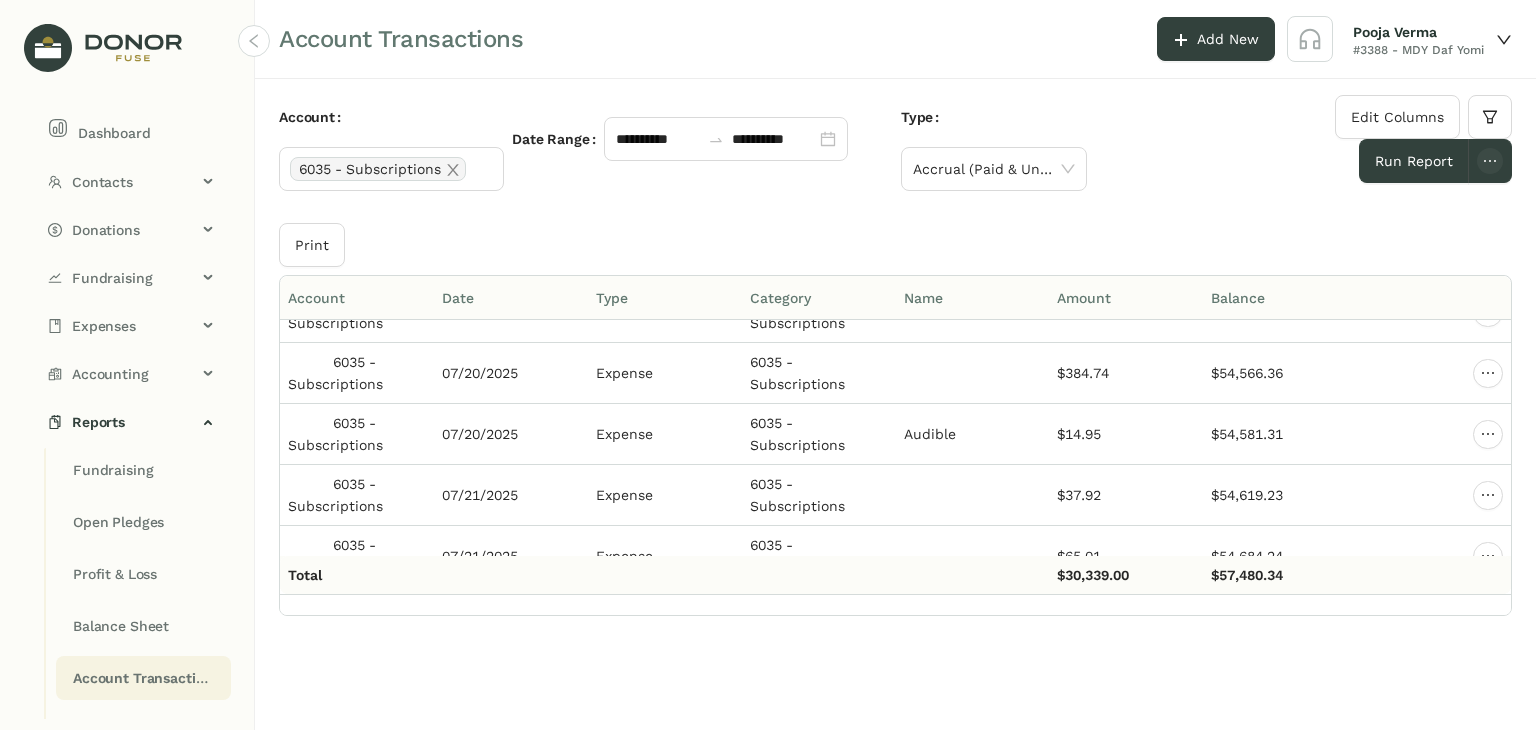 scroll, scrollTop: 12900, scrollLeft: 0, axis: vertical 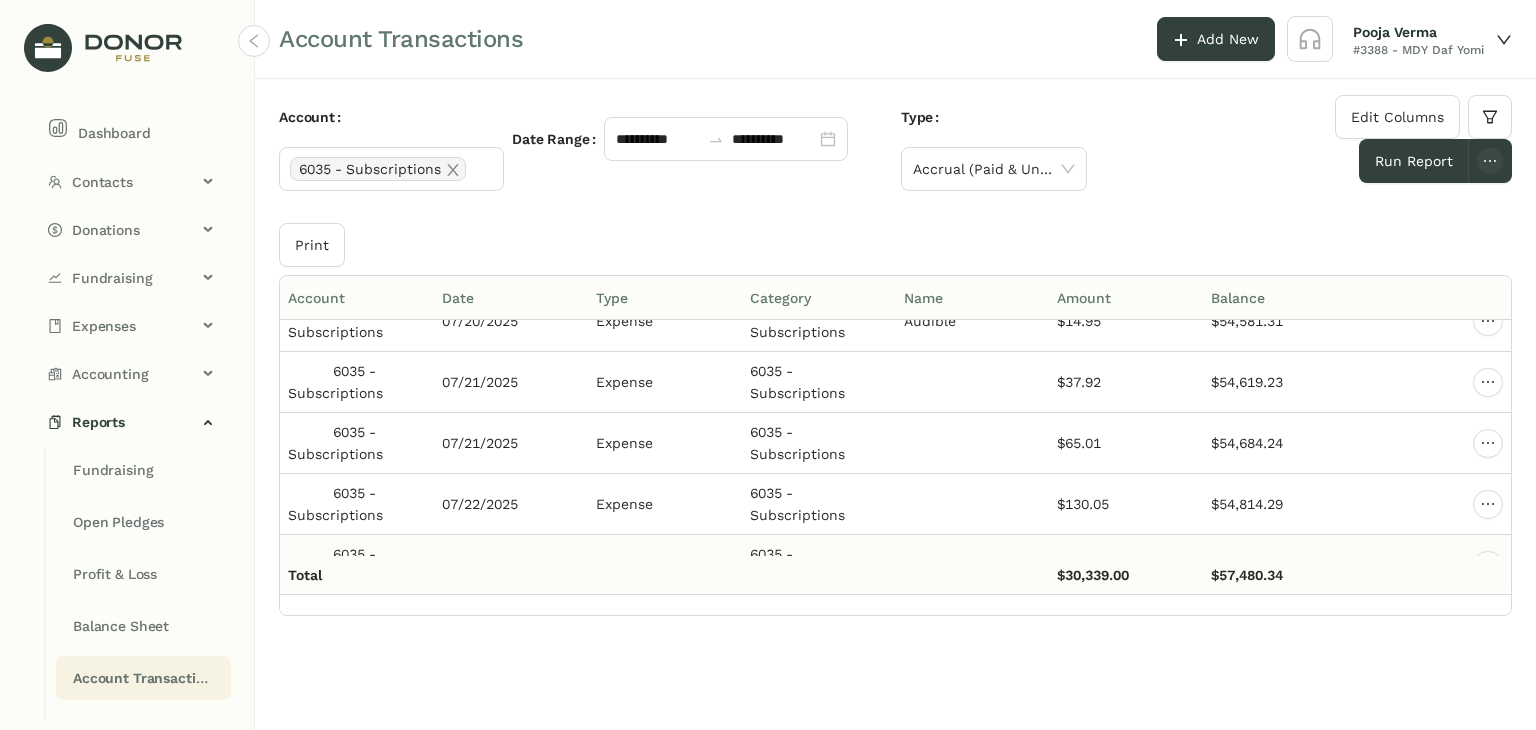 click on "$29.99" at bounding box center (1079, 565) 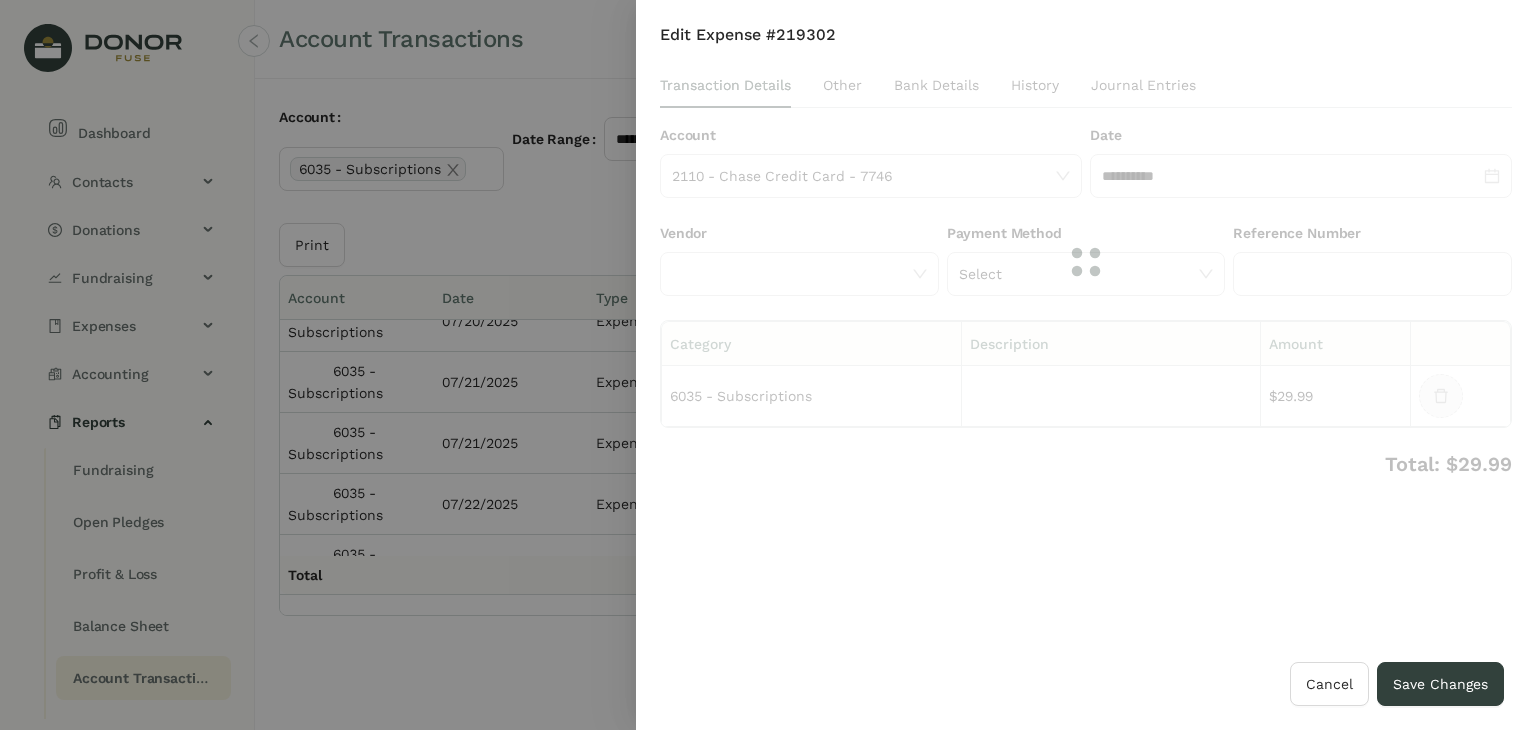 click at bounding box center [1086, 262] 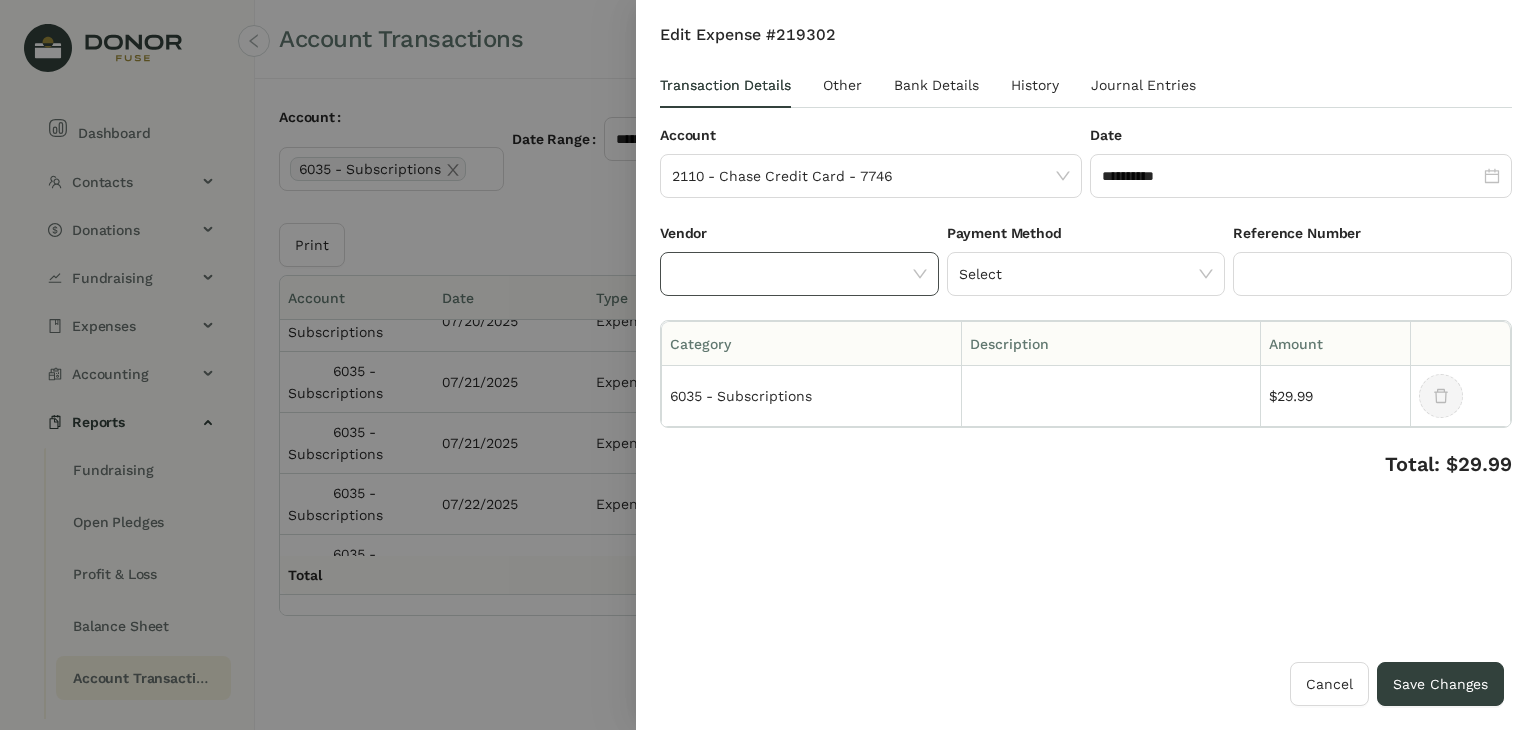 click 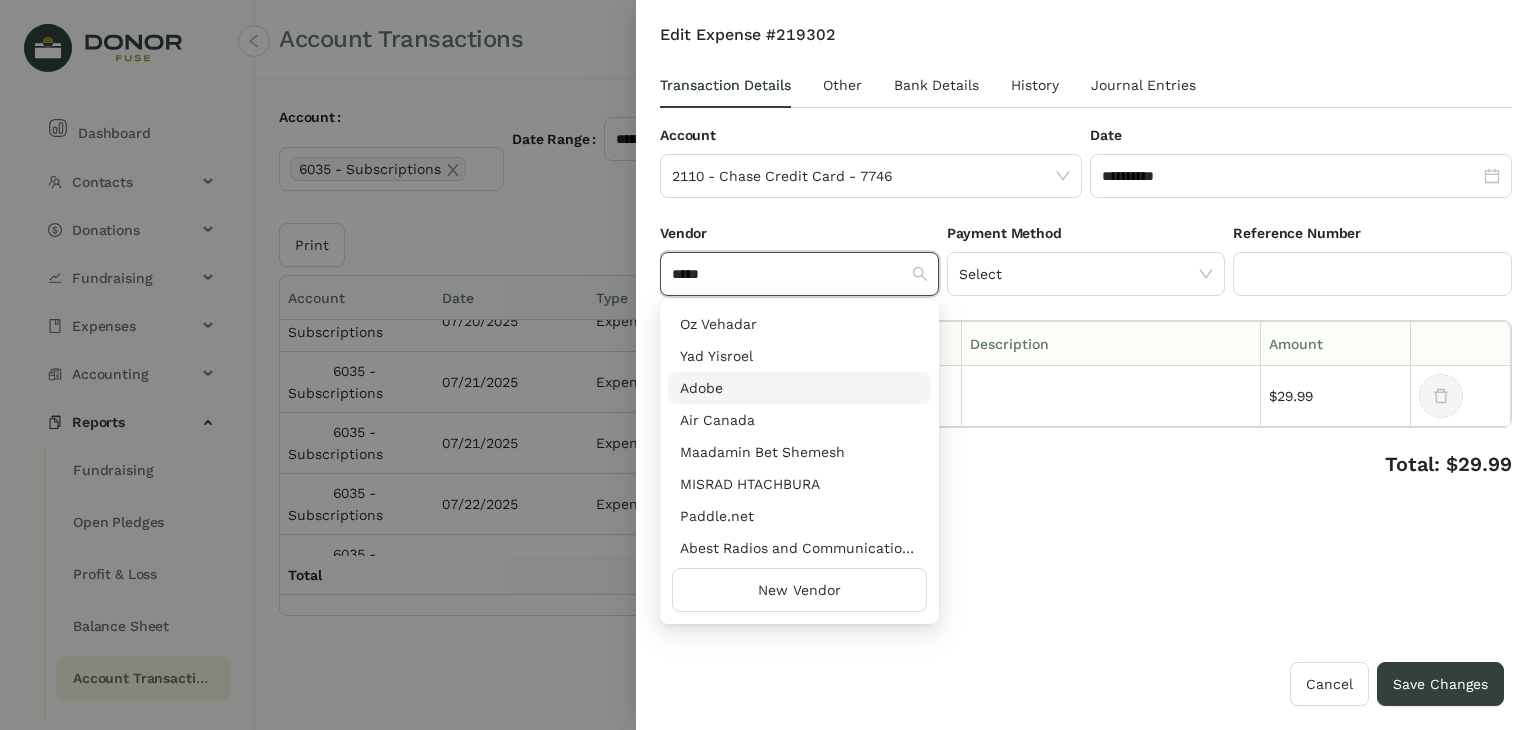type on "*****" 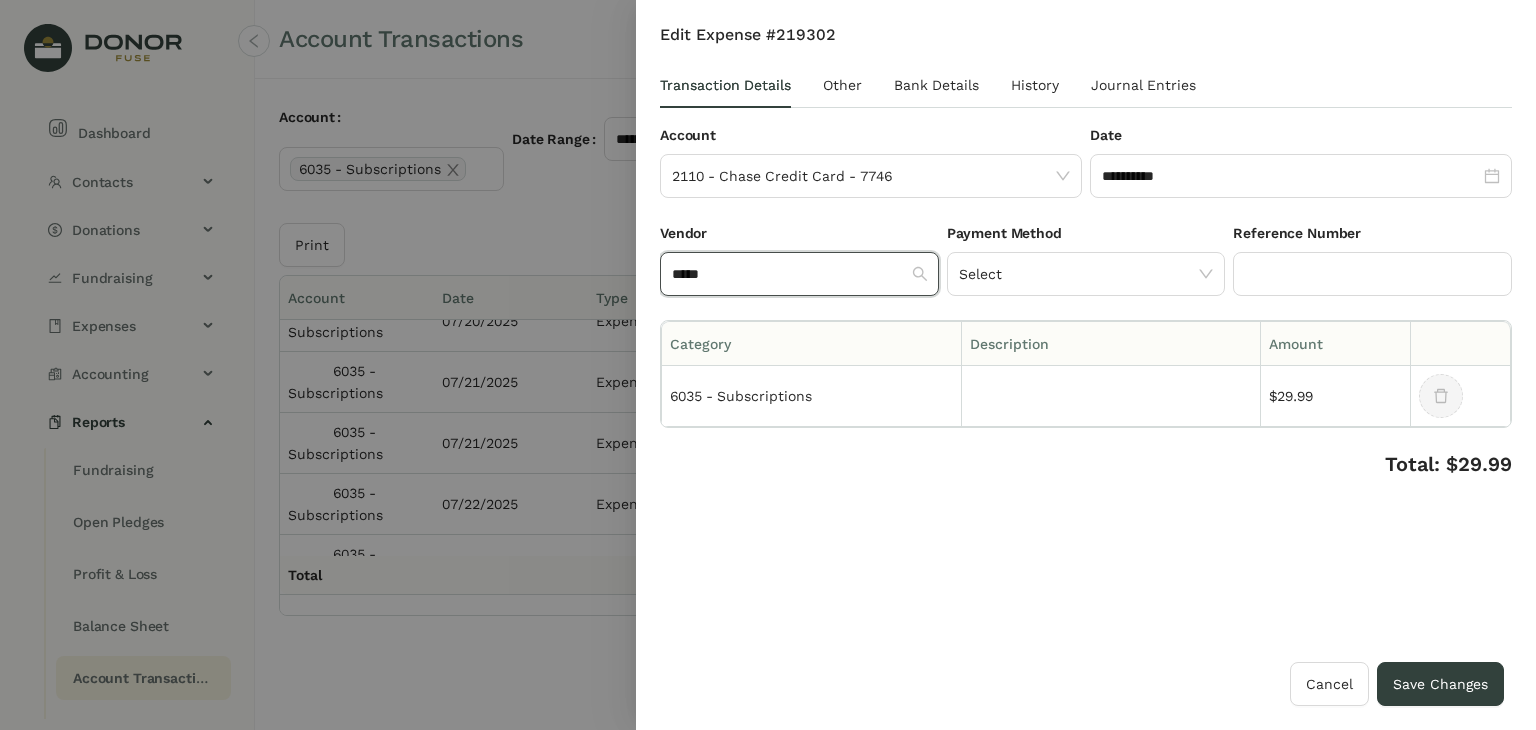 type 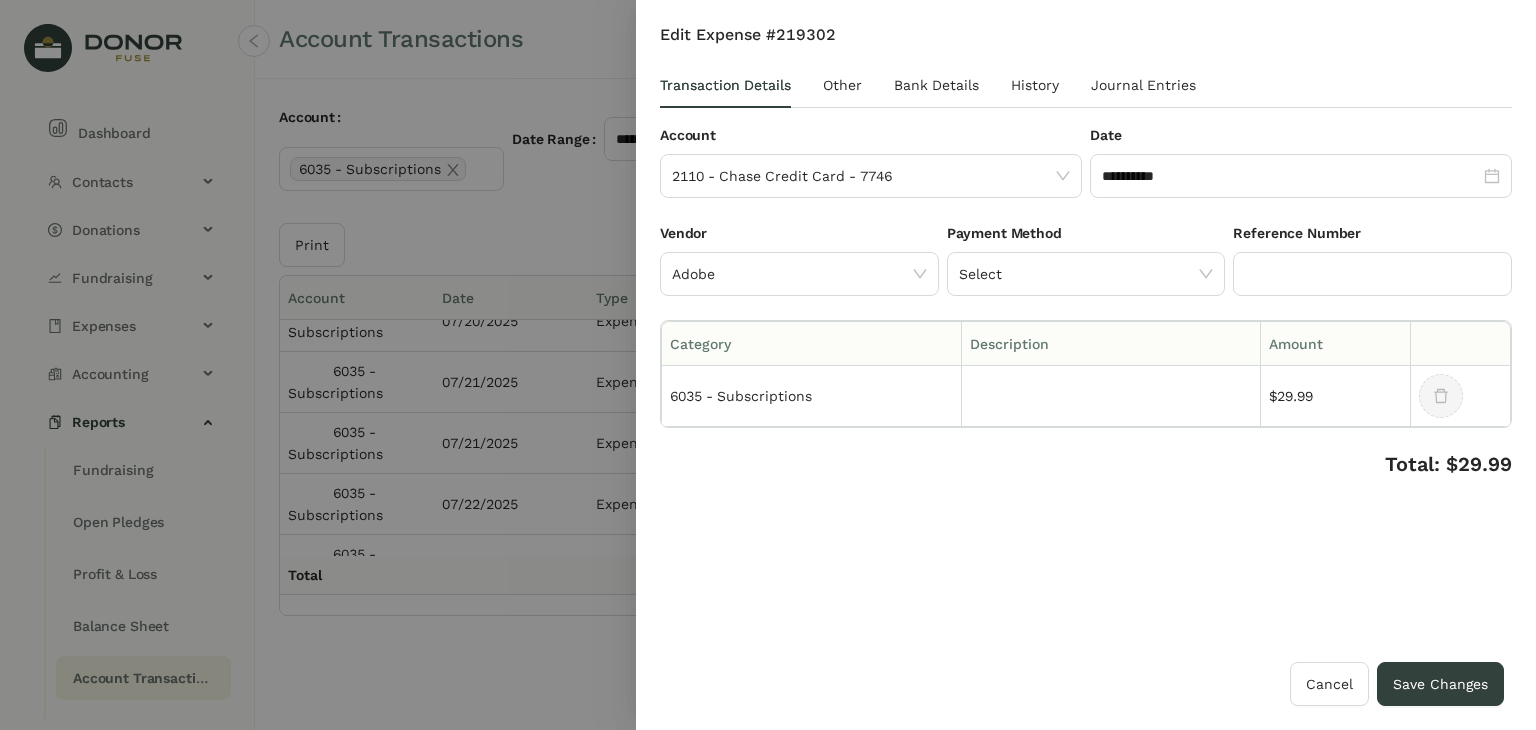 click on "**********" at bounding box center [1086, 343] 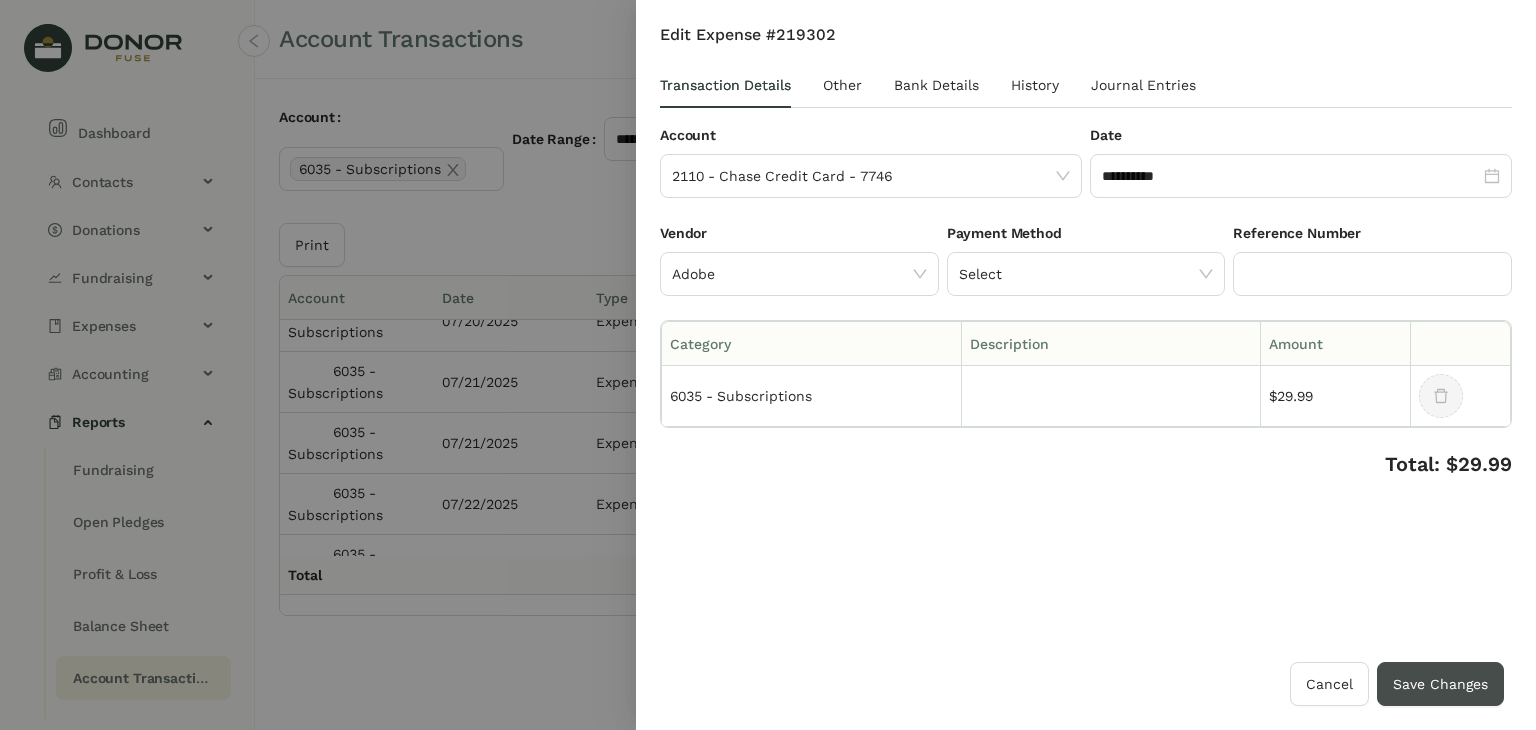 click on "Save Changes" at bounding box center [1440, 684] 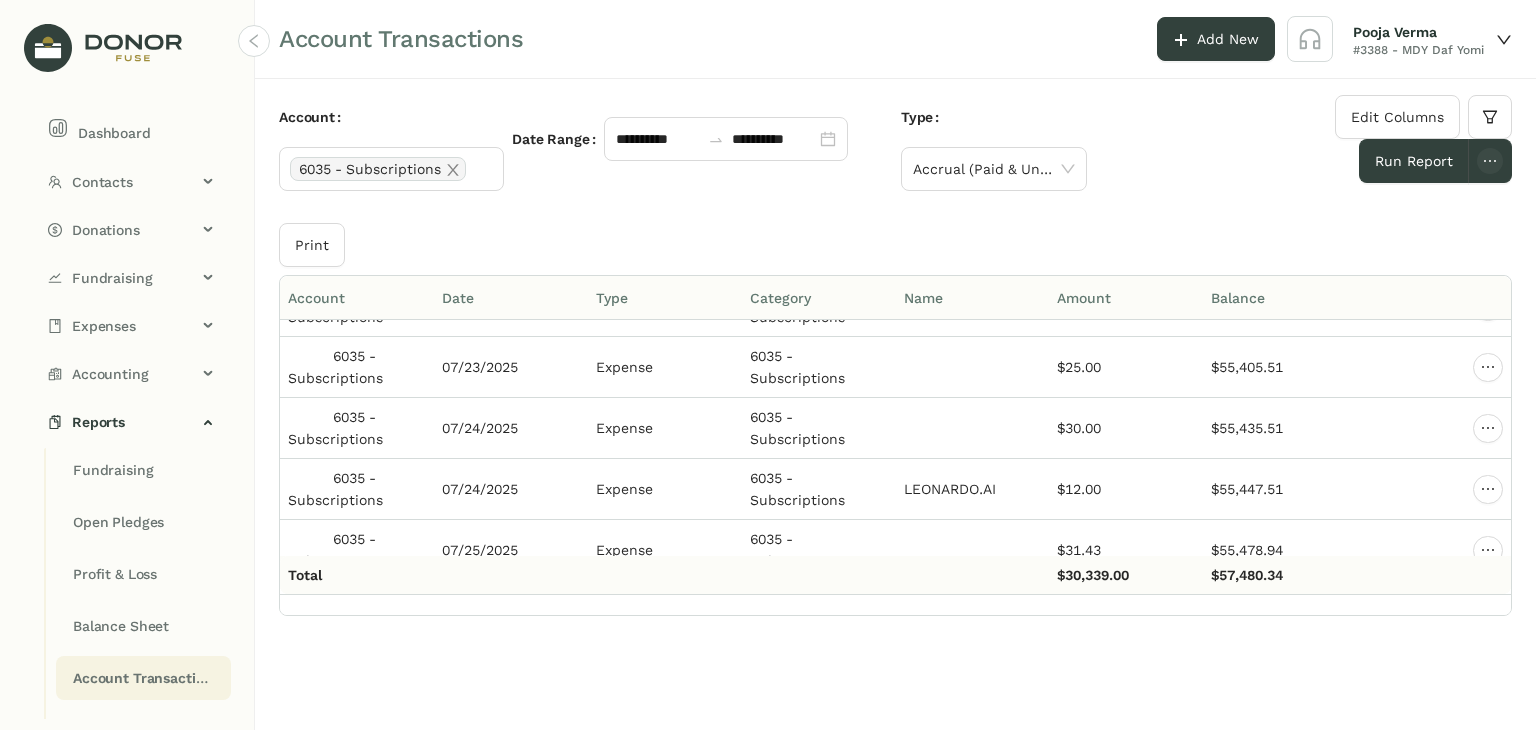 scroll, scrollTop: 13200, scrollLeft: 0, axis: vertical 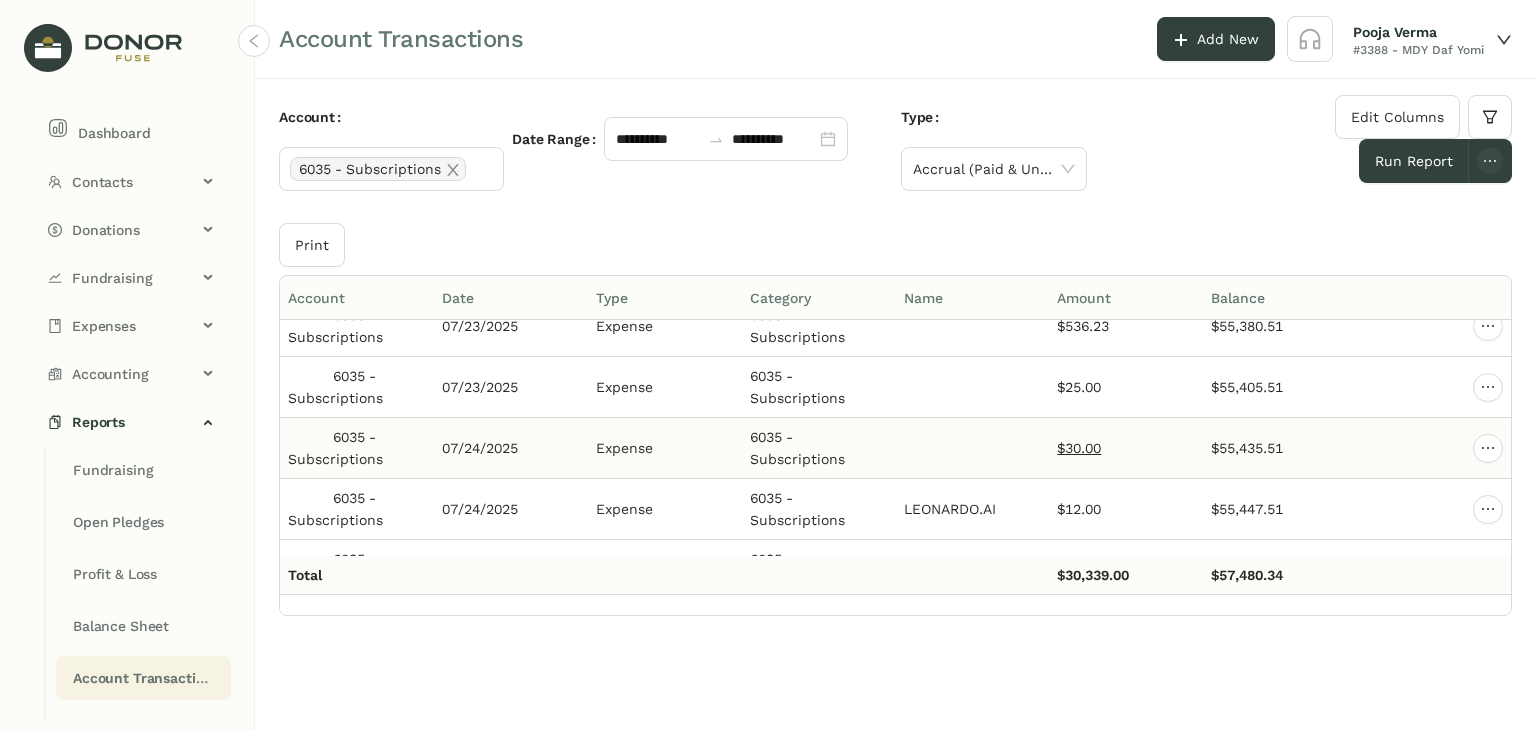 click on "$30.00" at bounding box center [1079, 448] 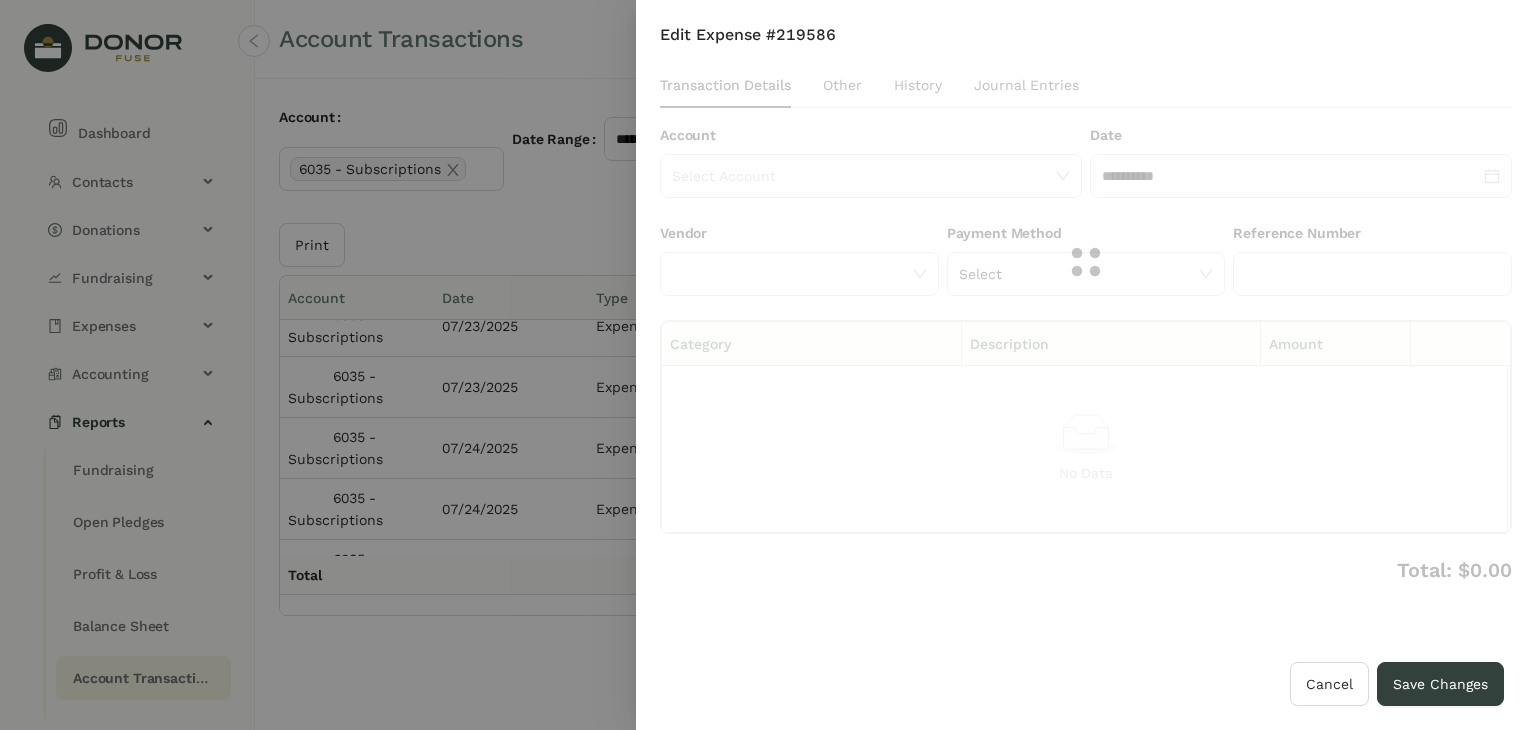 click at bounding box center [1086, 262] 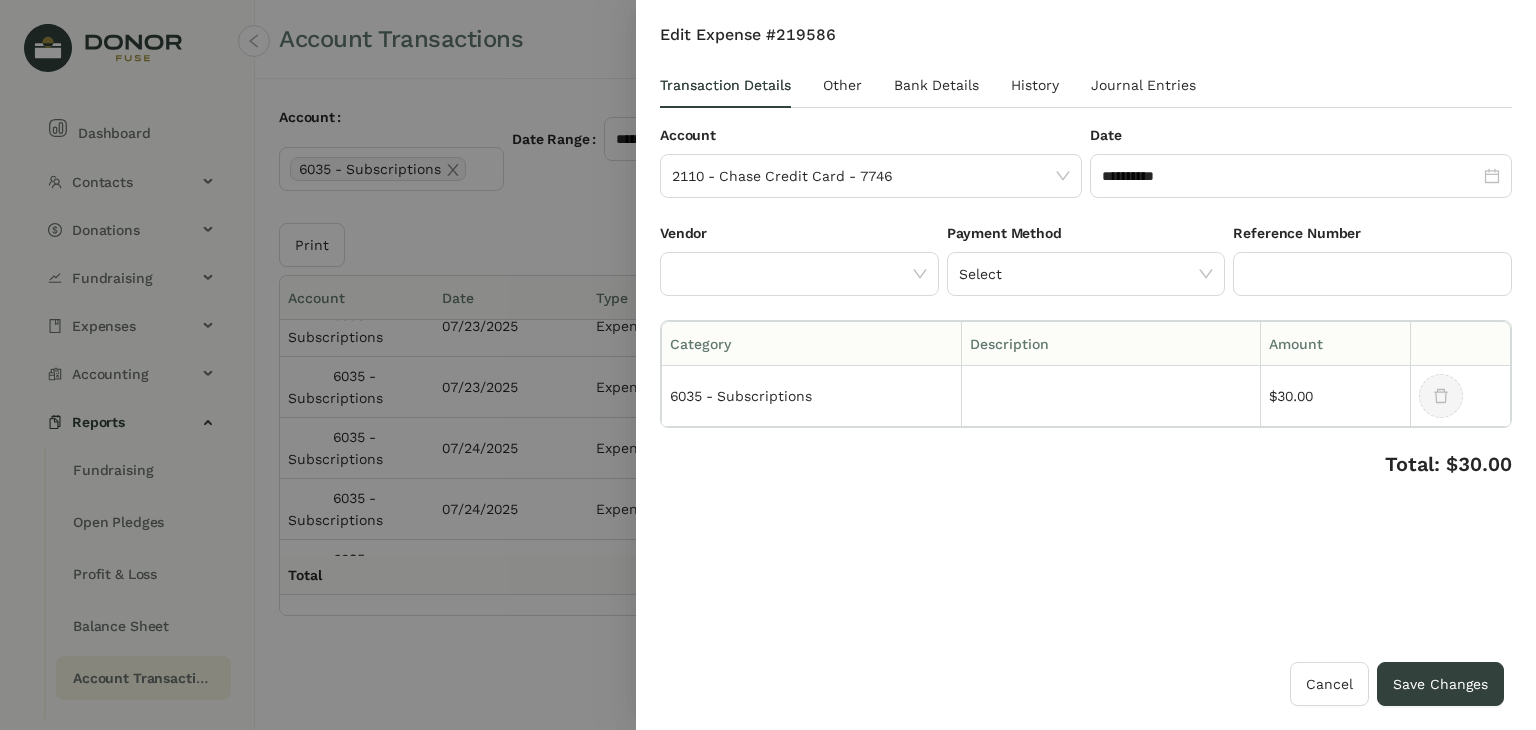 click 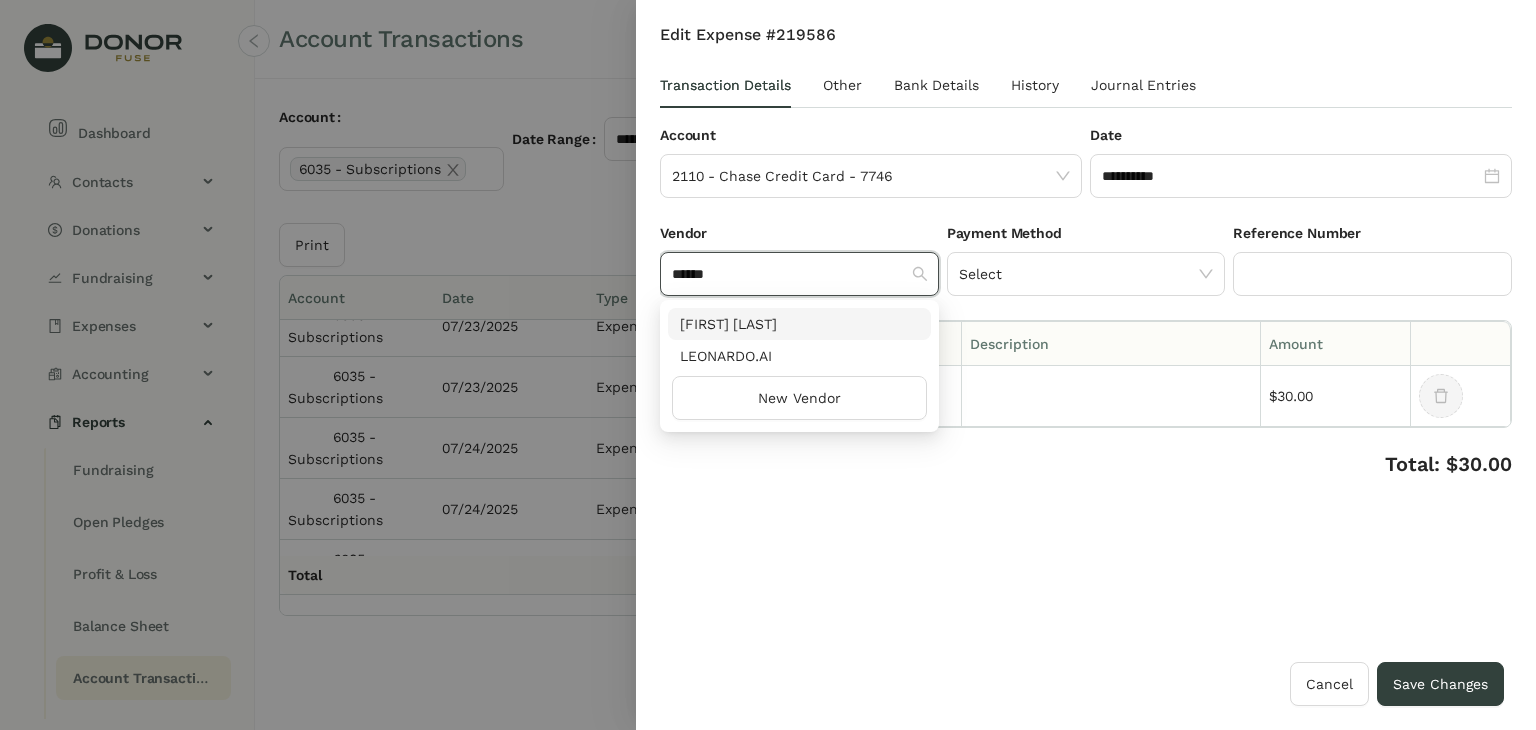 type on "*******" 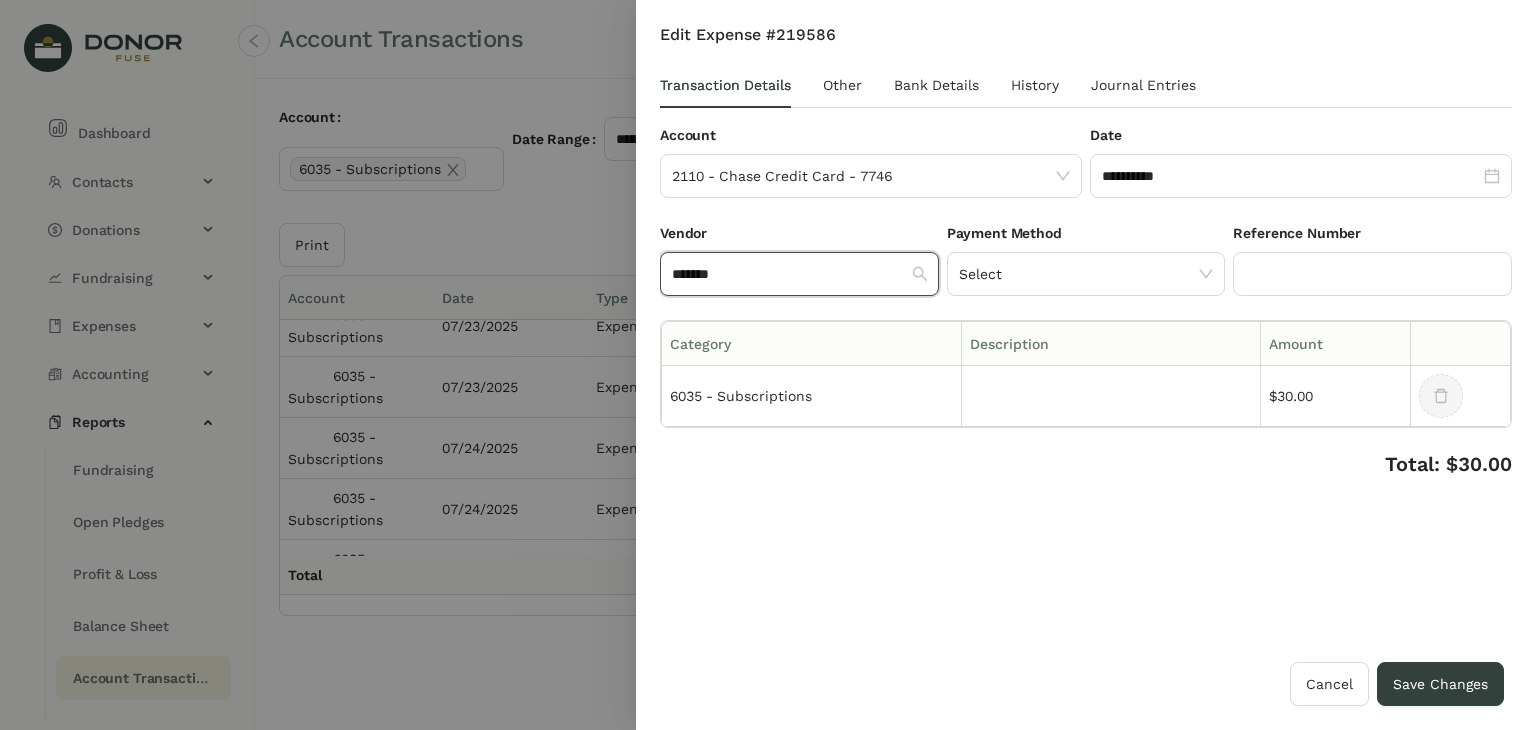 type 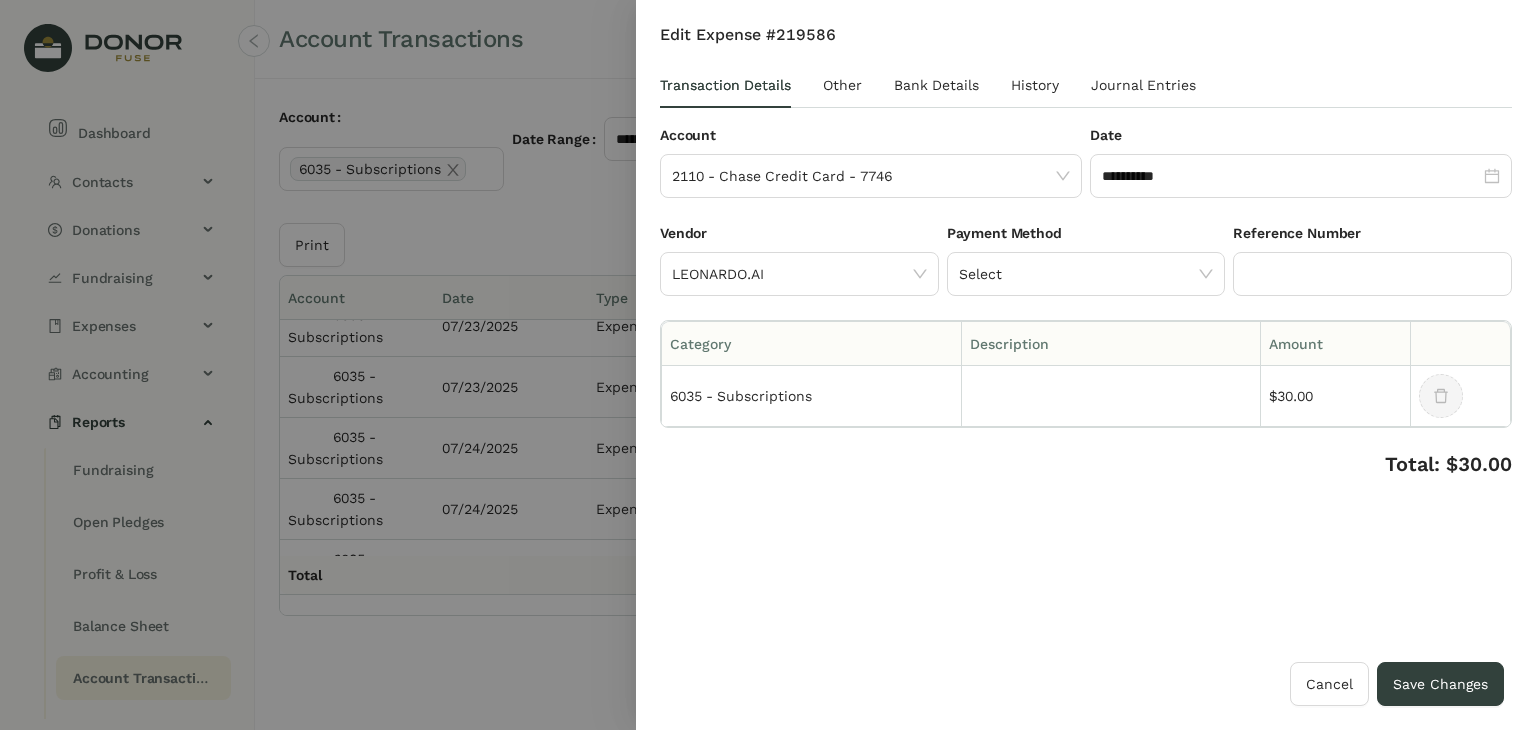 click on "**********" at bounding box center [1086, 343] 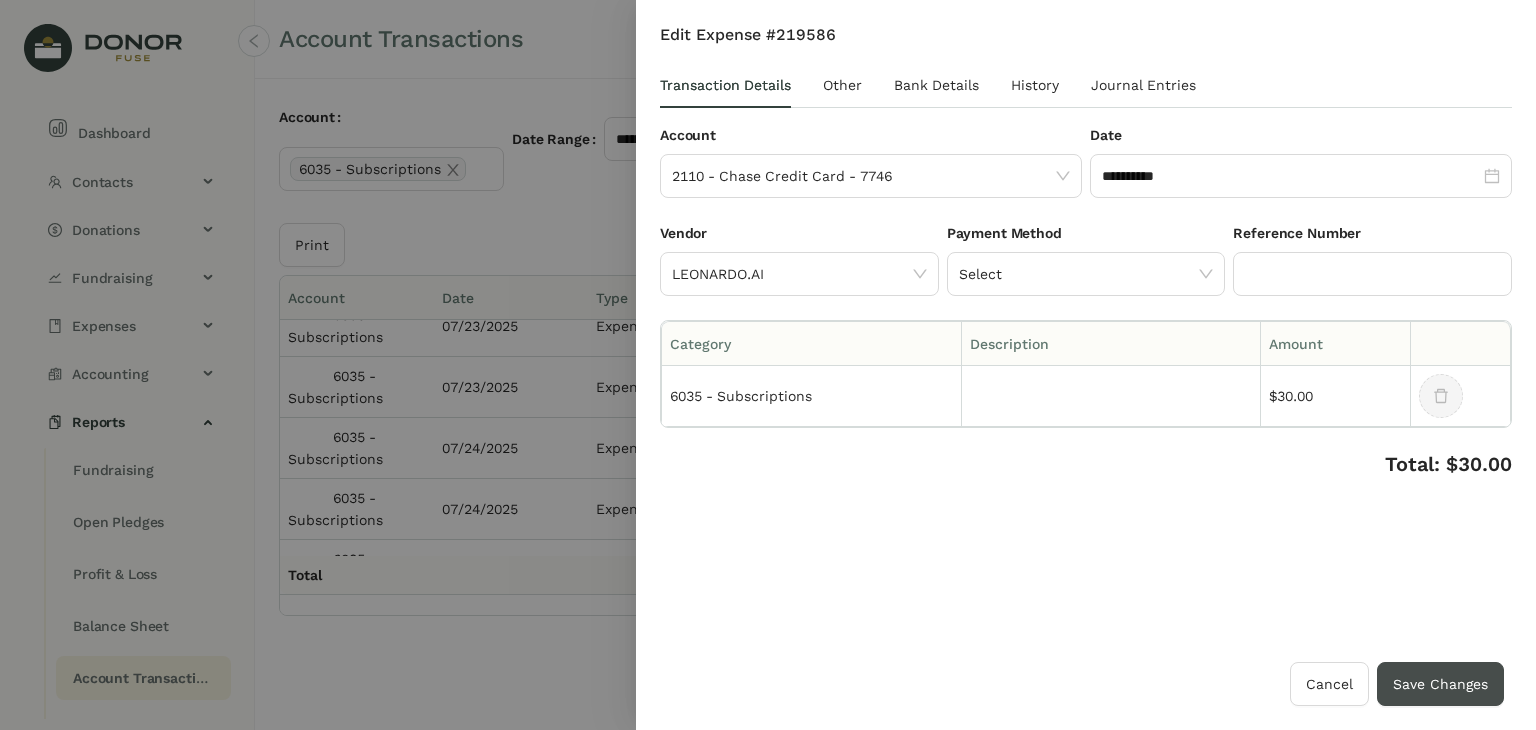 click on "Save Changes" at bounding box center (1440, 684) 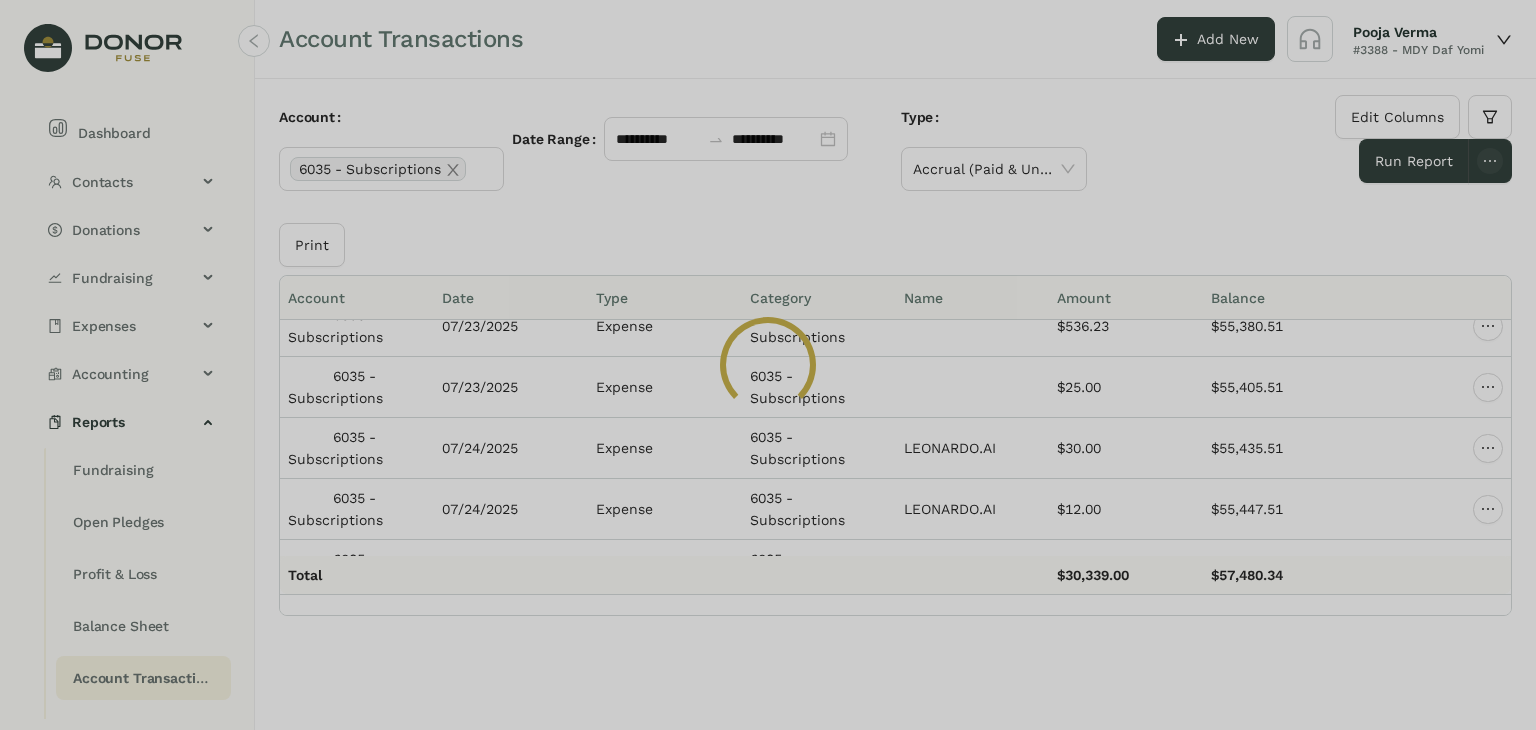 click 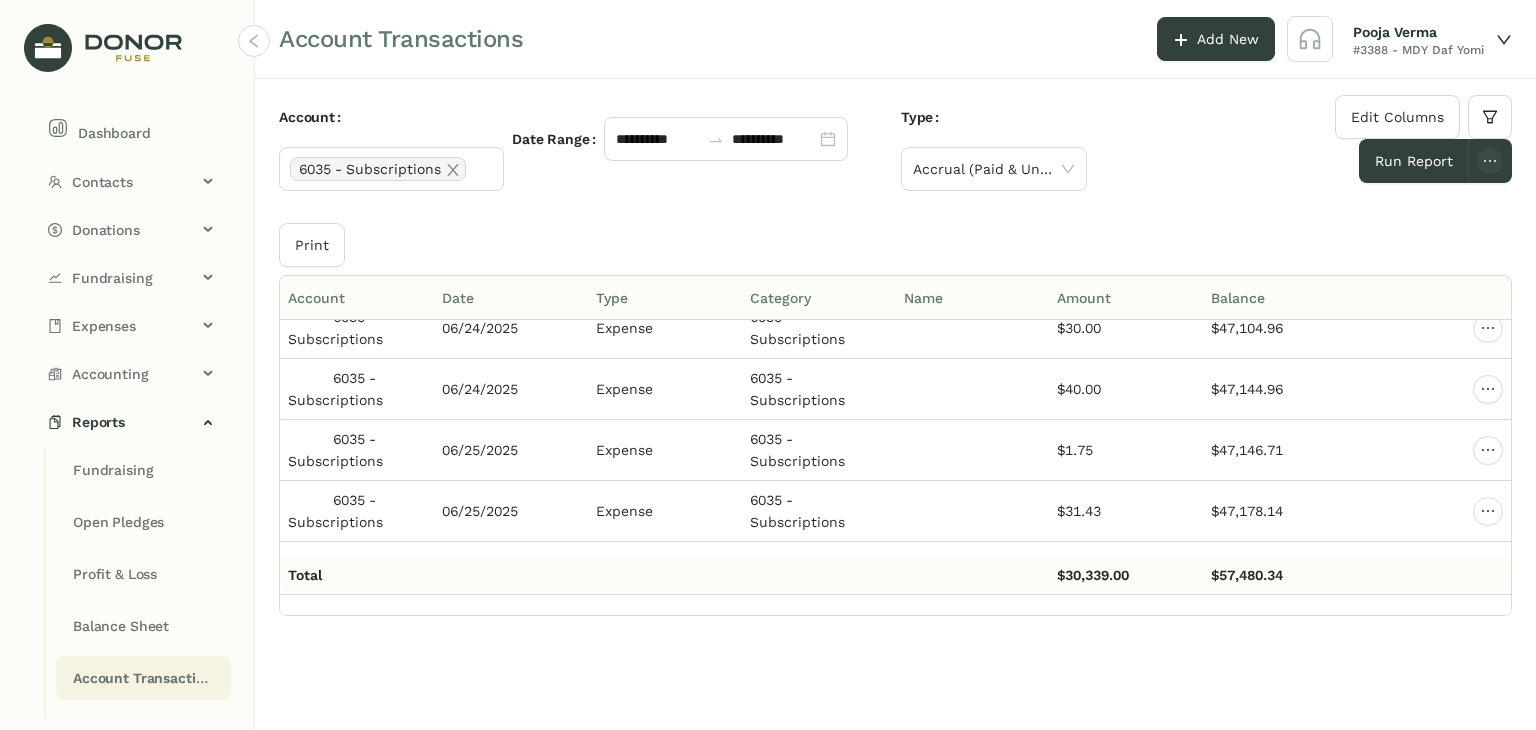 scroll, scrollTop: 10900, scrollLeft: 0, axis: vertical 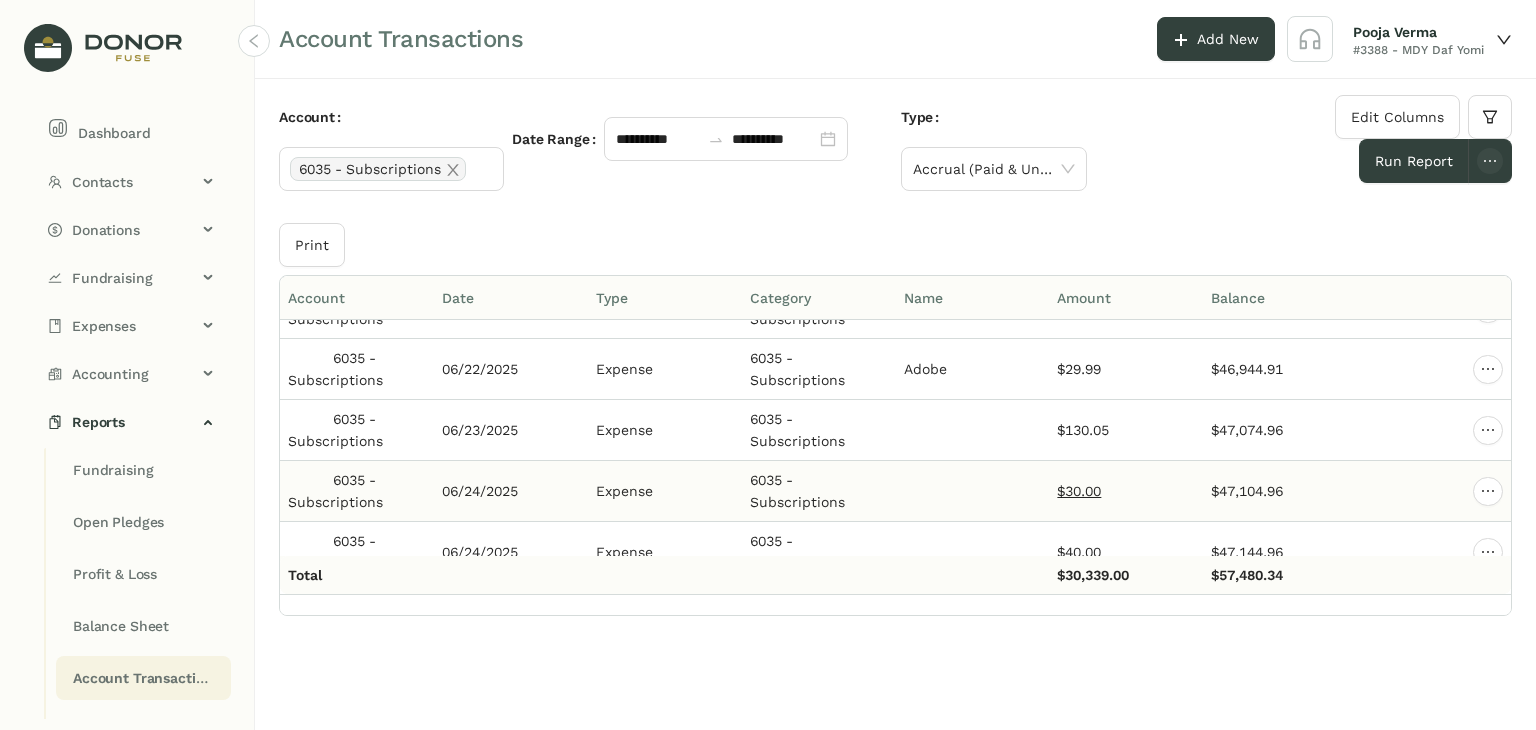 click on "$30.00" at bounding box center [1079, 491] 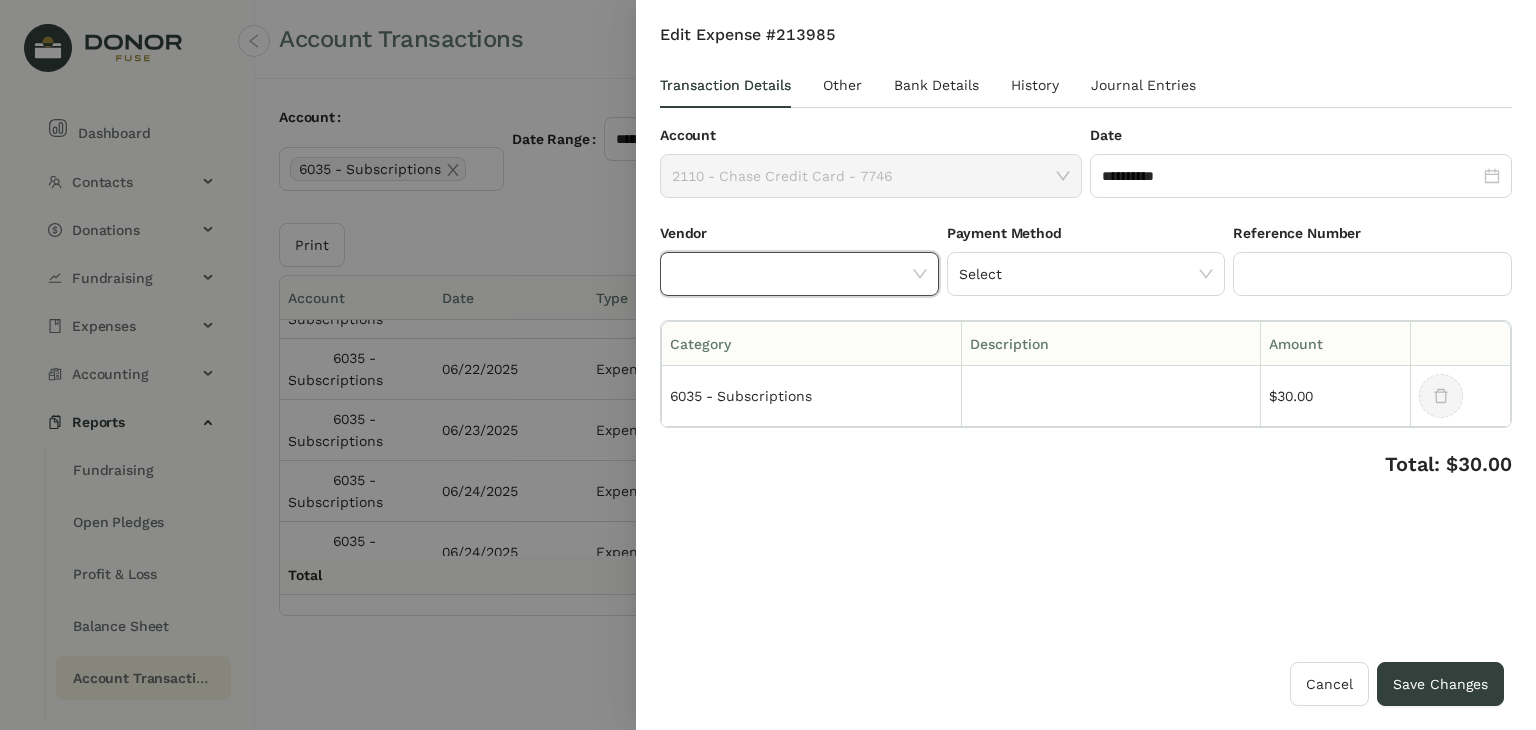click 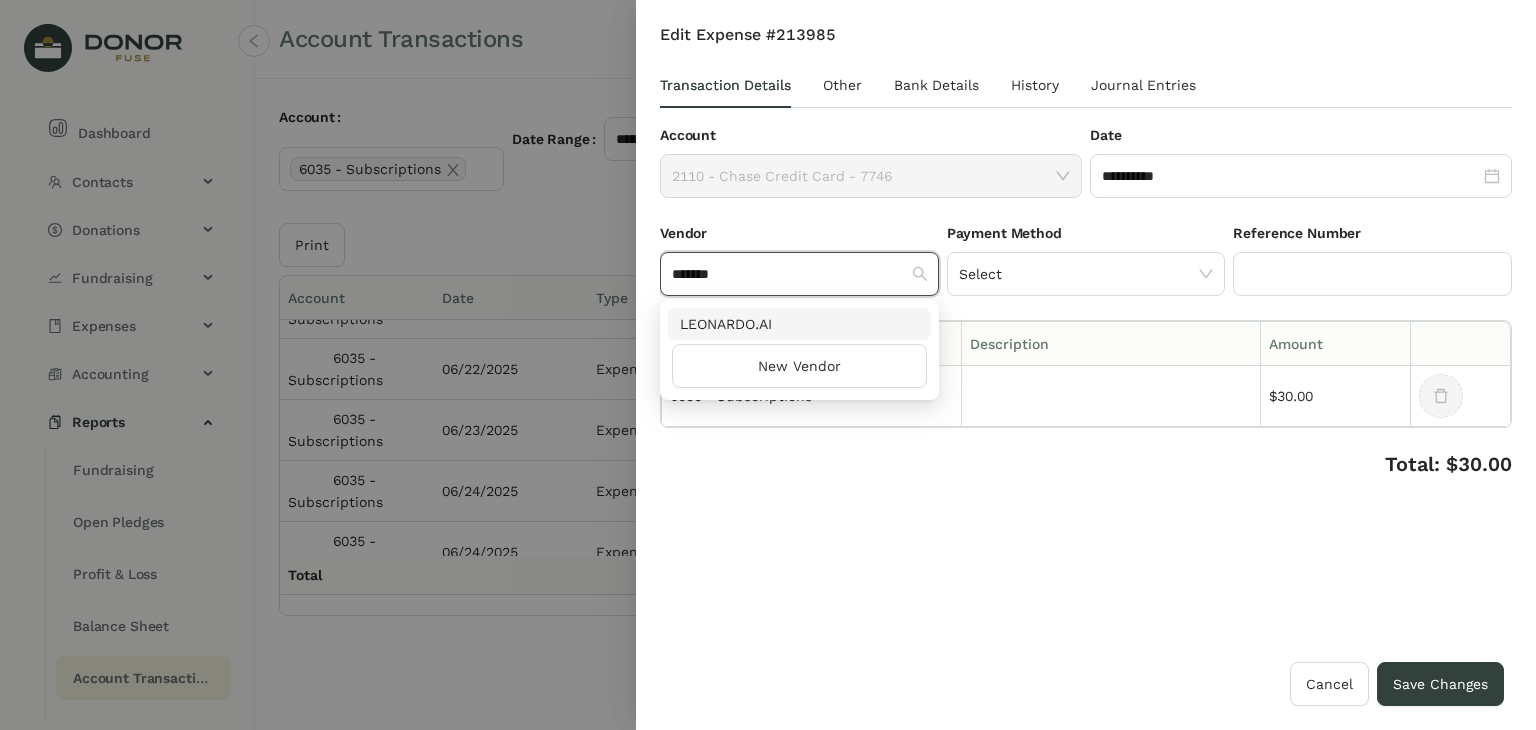 type on "*******" 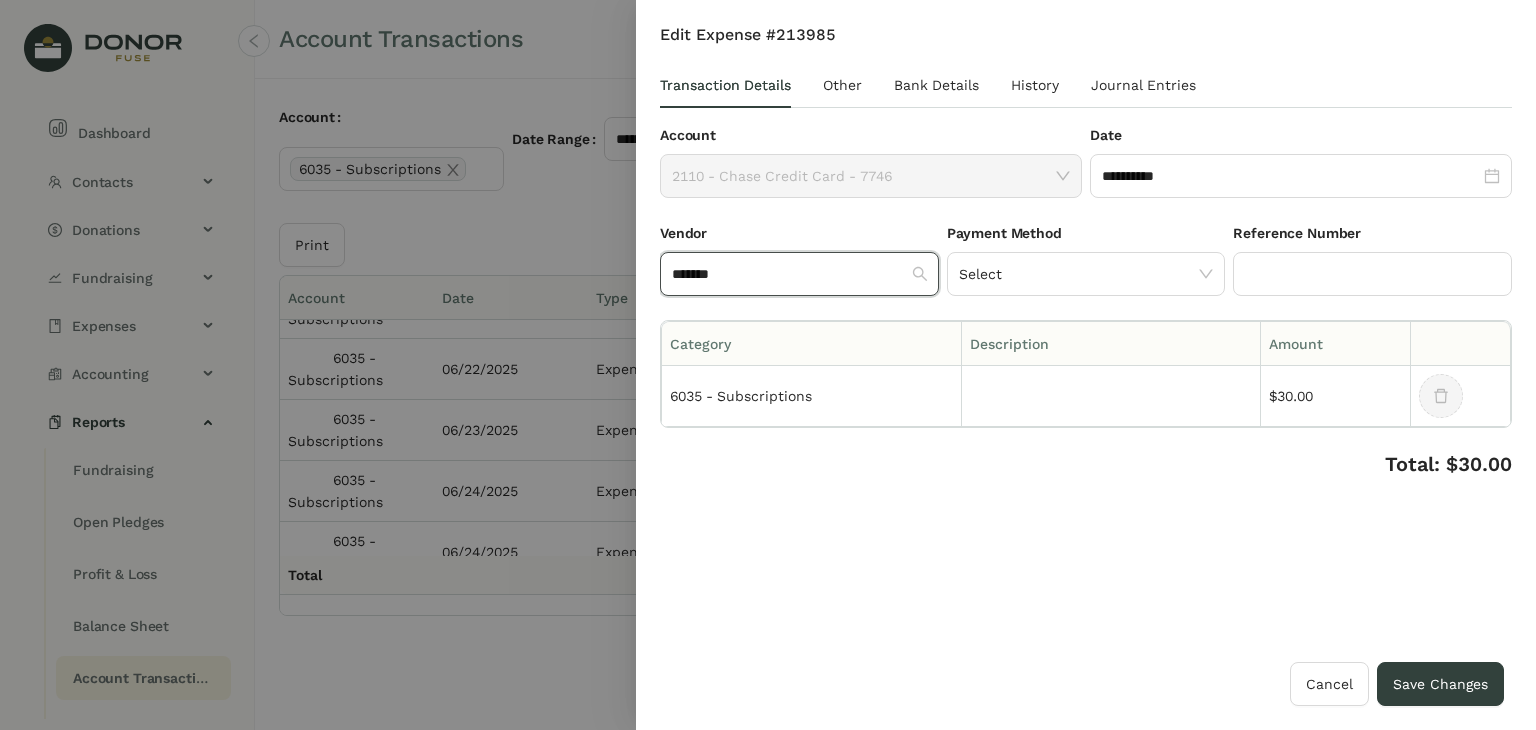 type 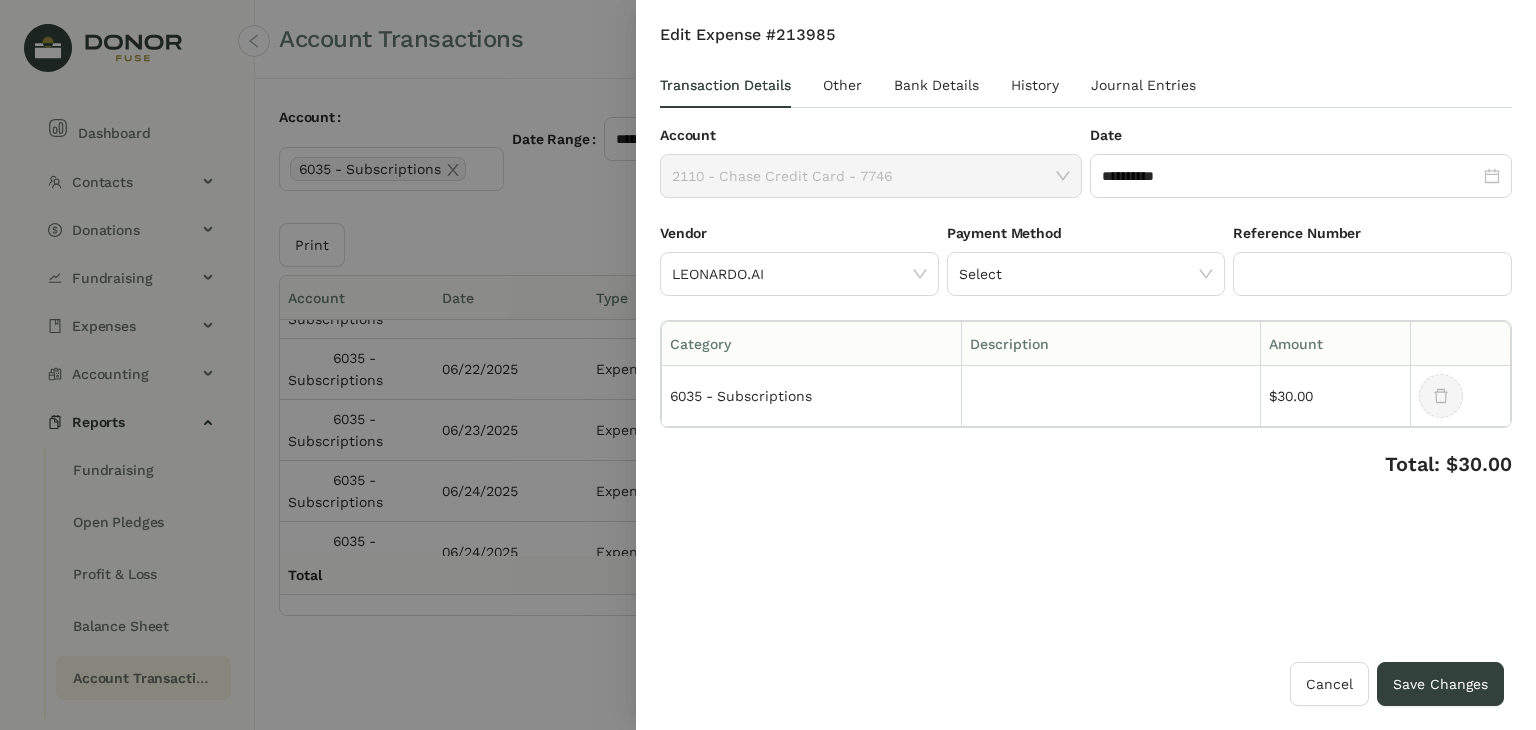 click on "**********" at bounding box center (1086, 343) 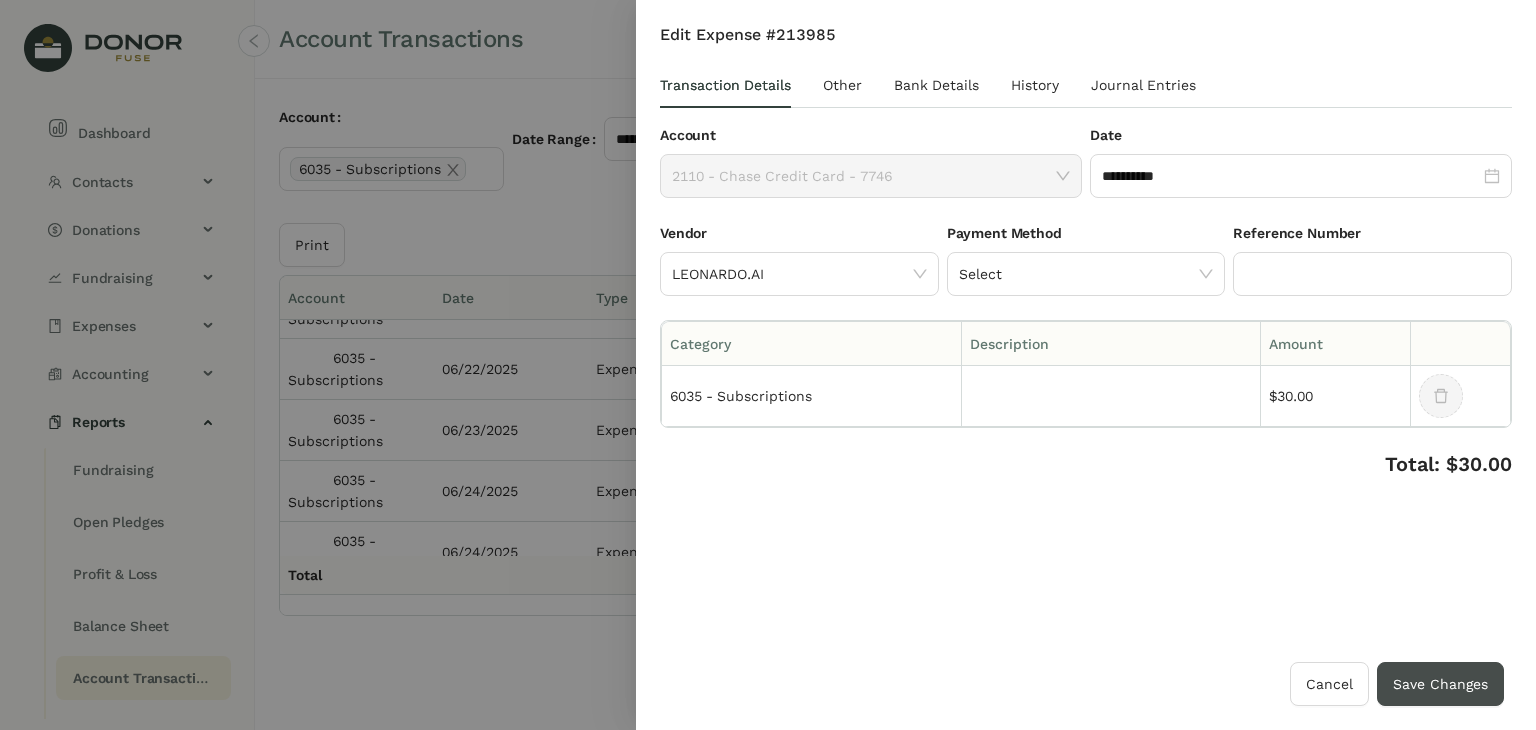 click on "Save Changes" at bounding box center (1440, 684) 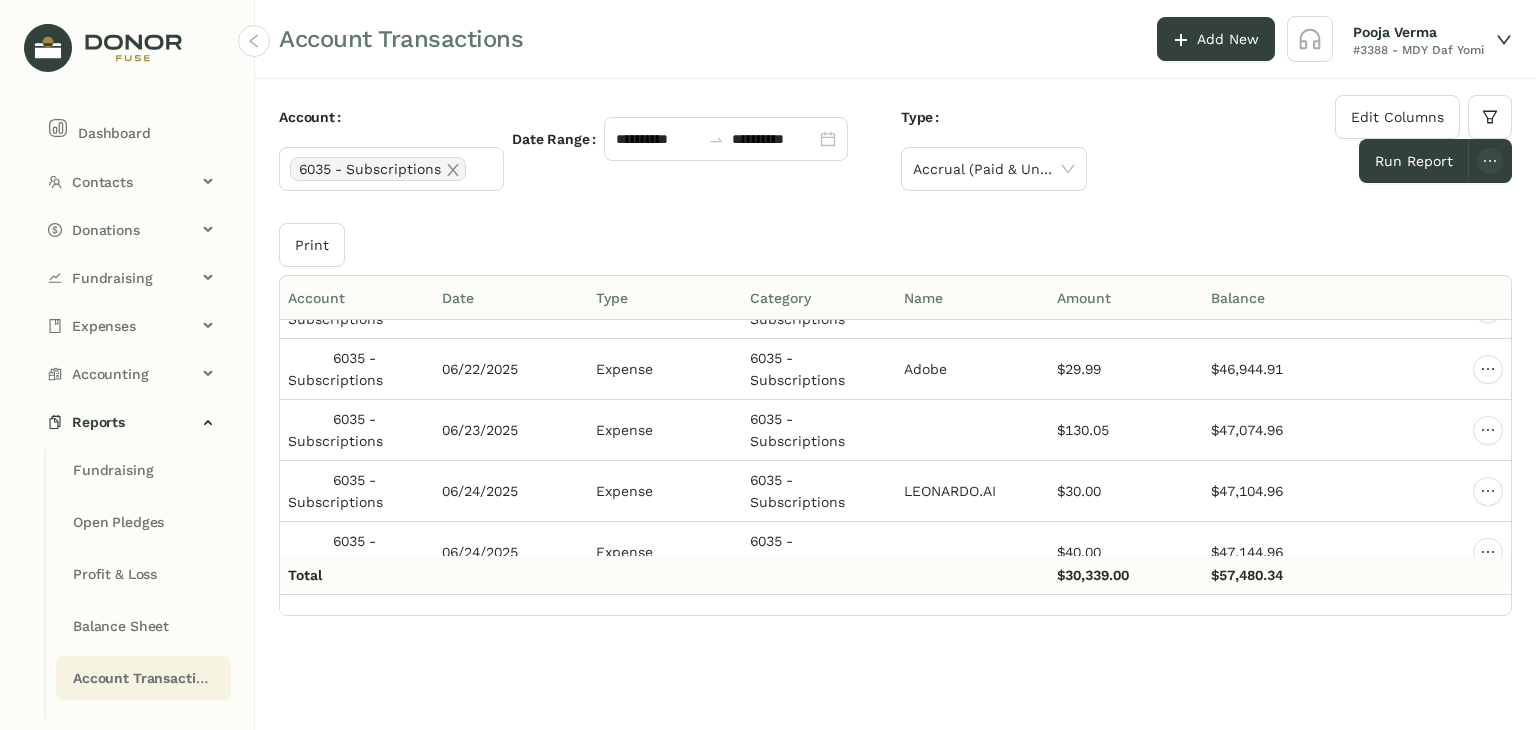 click on "Print" 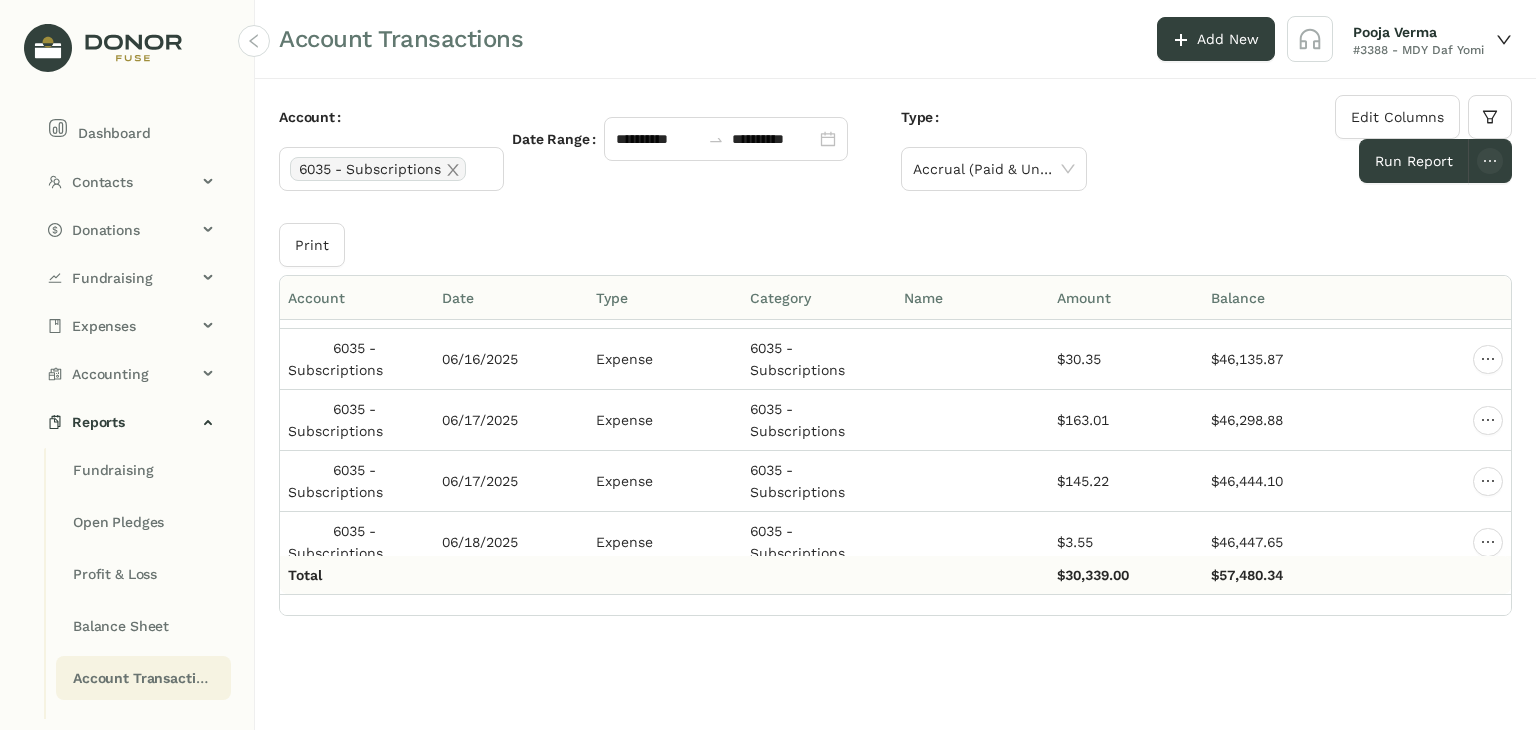 scroll, scrollTop: 10100, scrollLeft: 0, axis: vertical 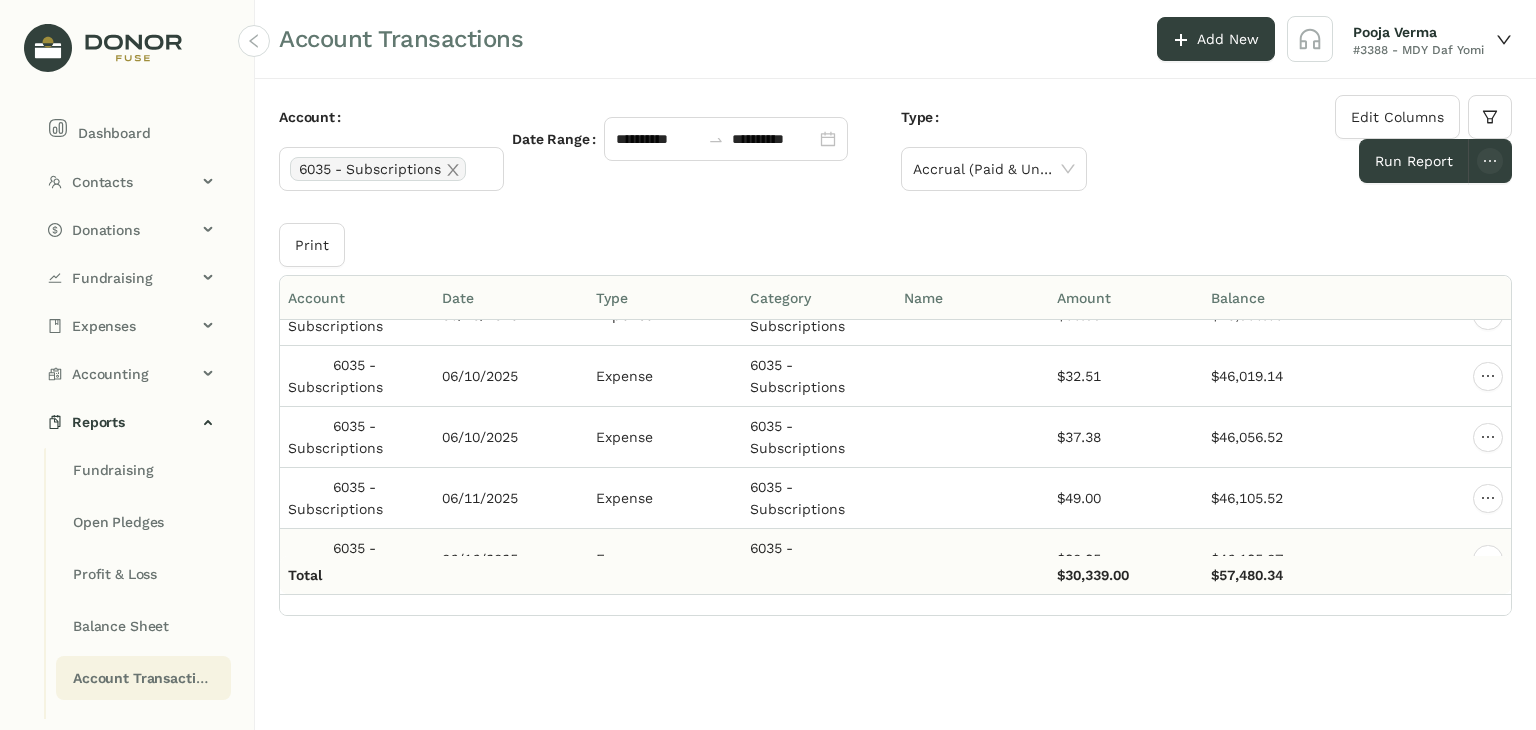 click on "$30.35" at bounding box center (1079, 559) 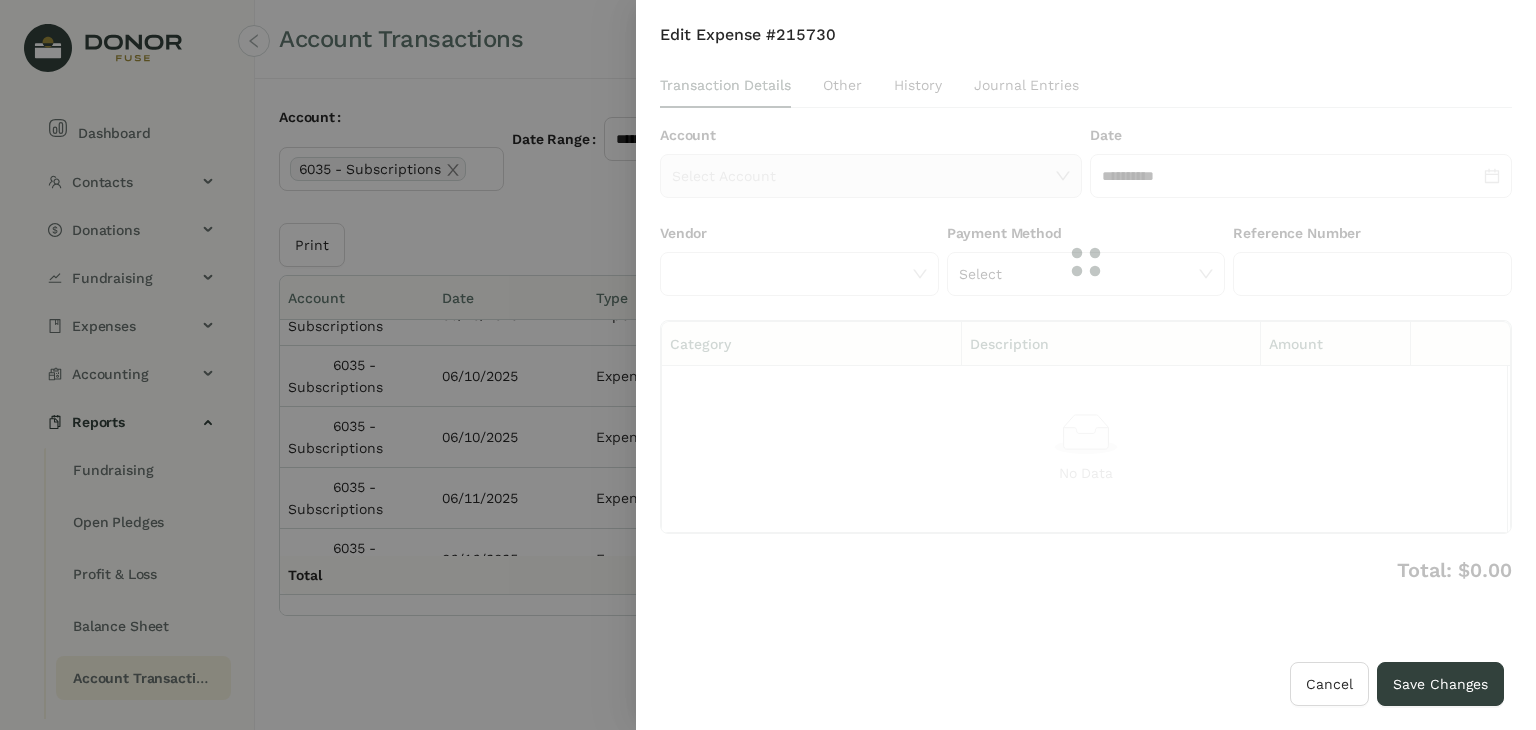 click at bounding box center (1086, 262) 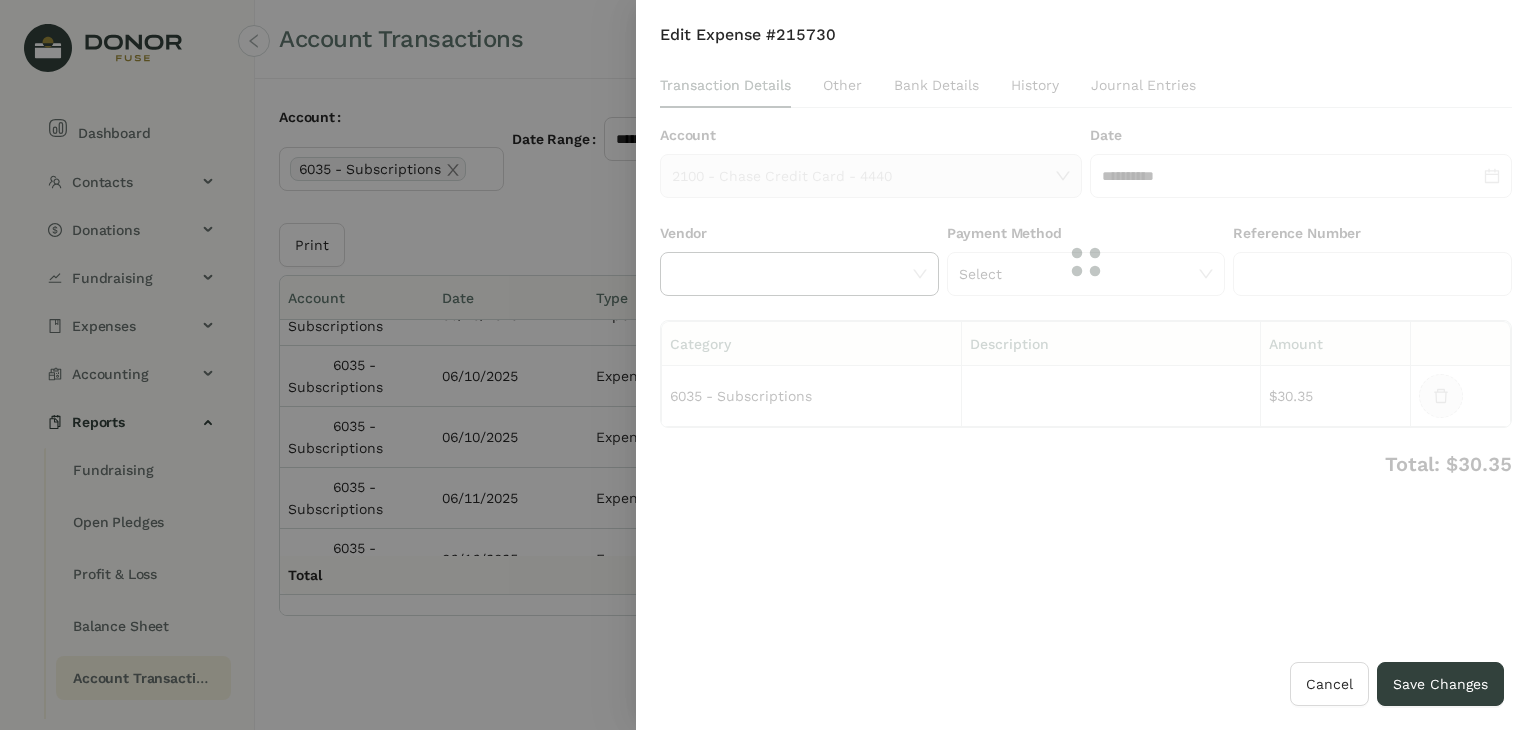 click 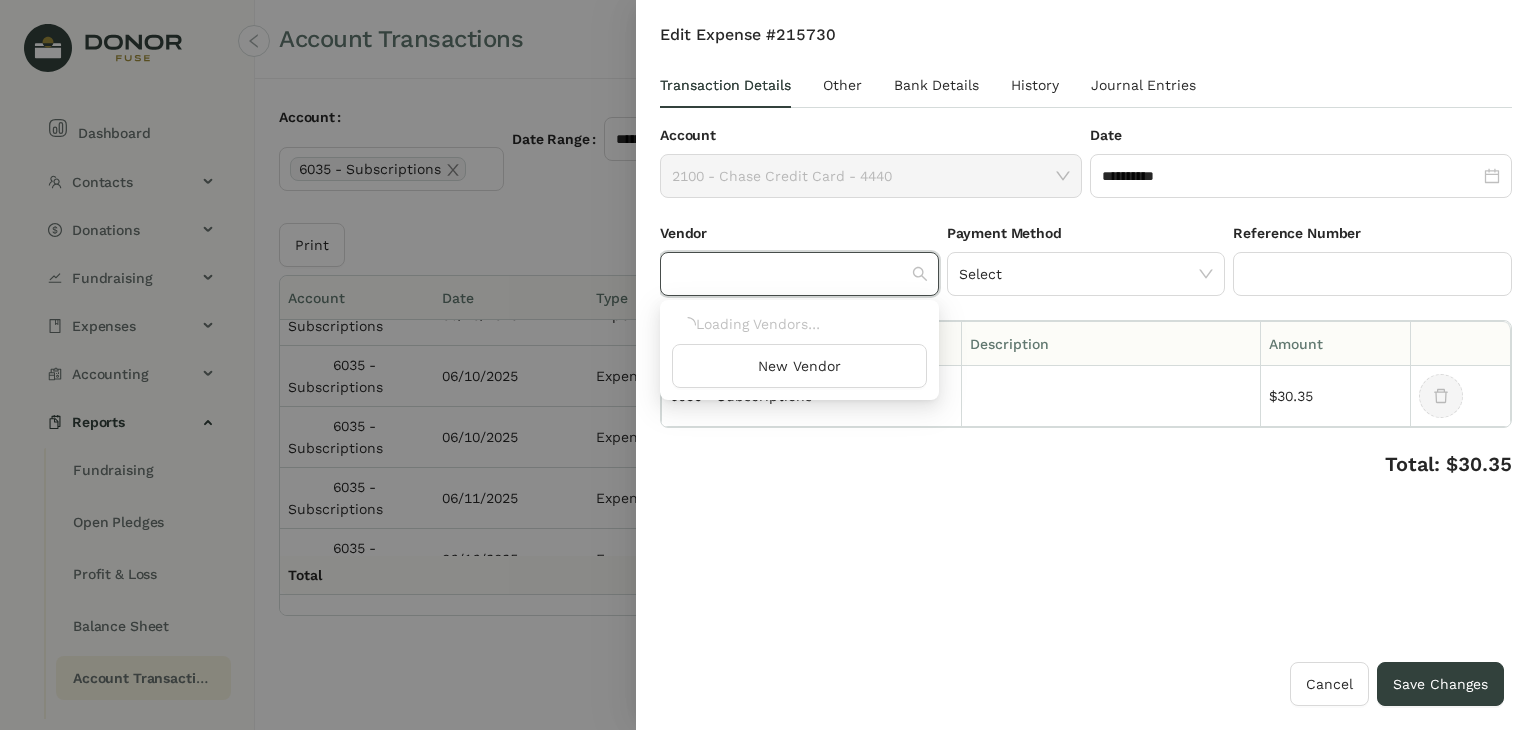click 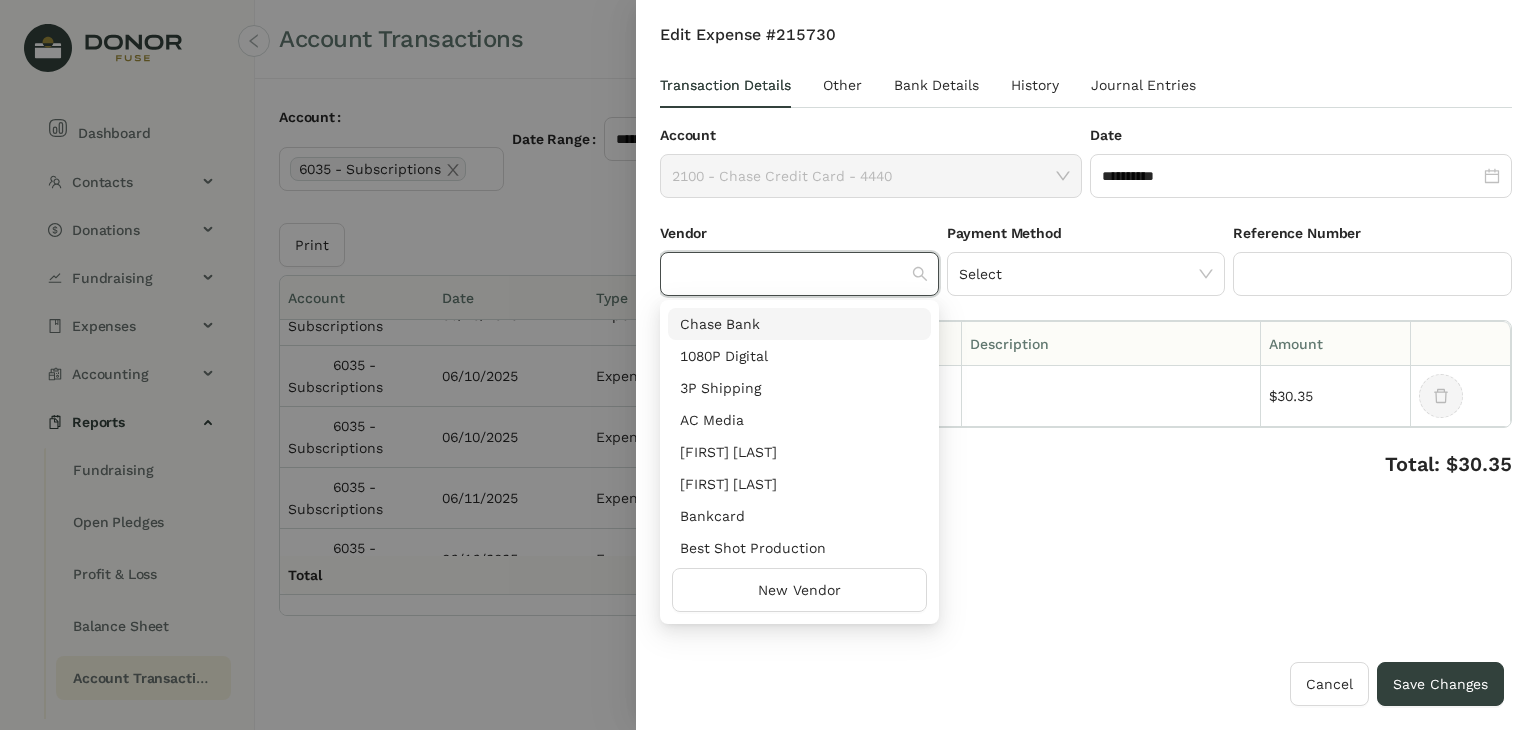 click 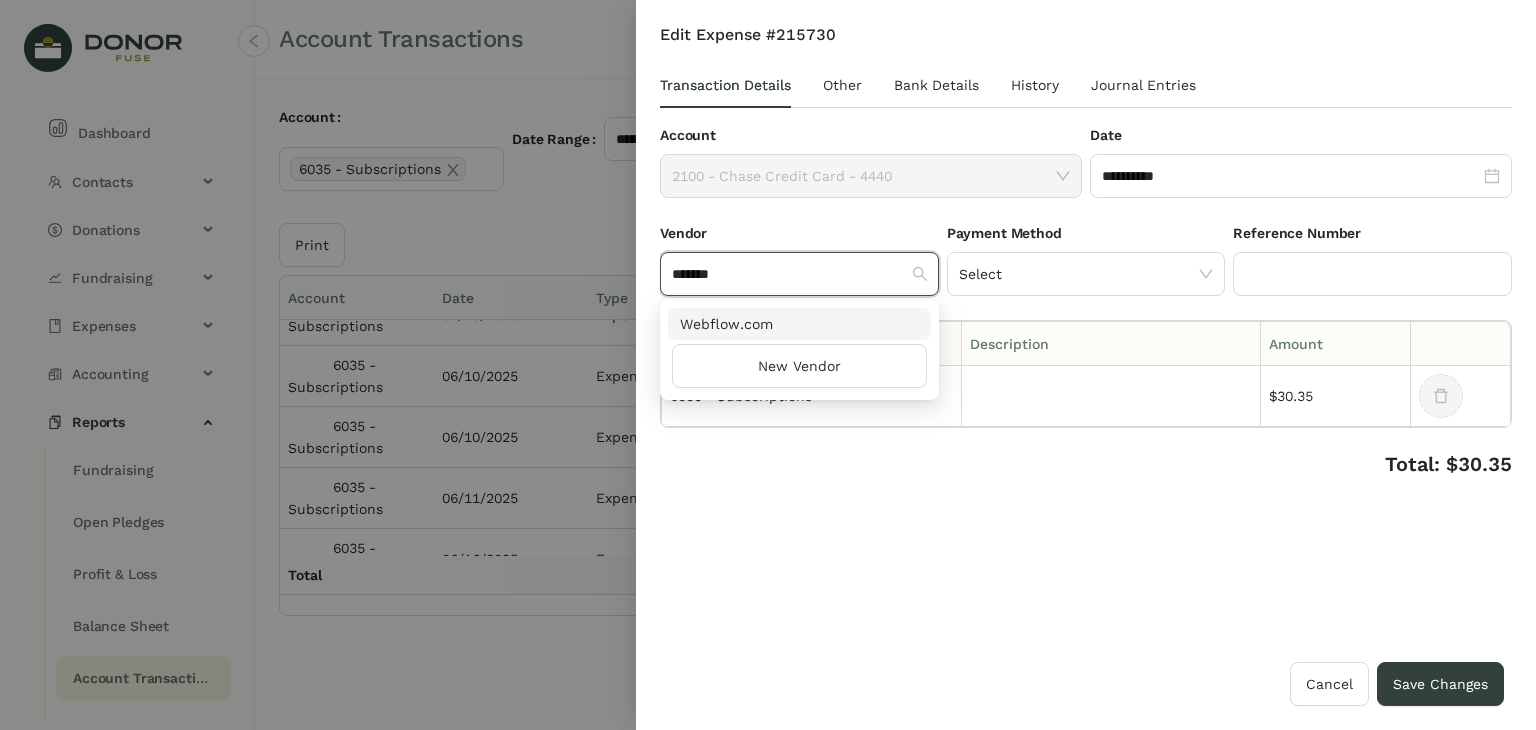 type on "*******" 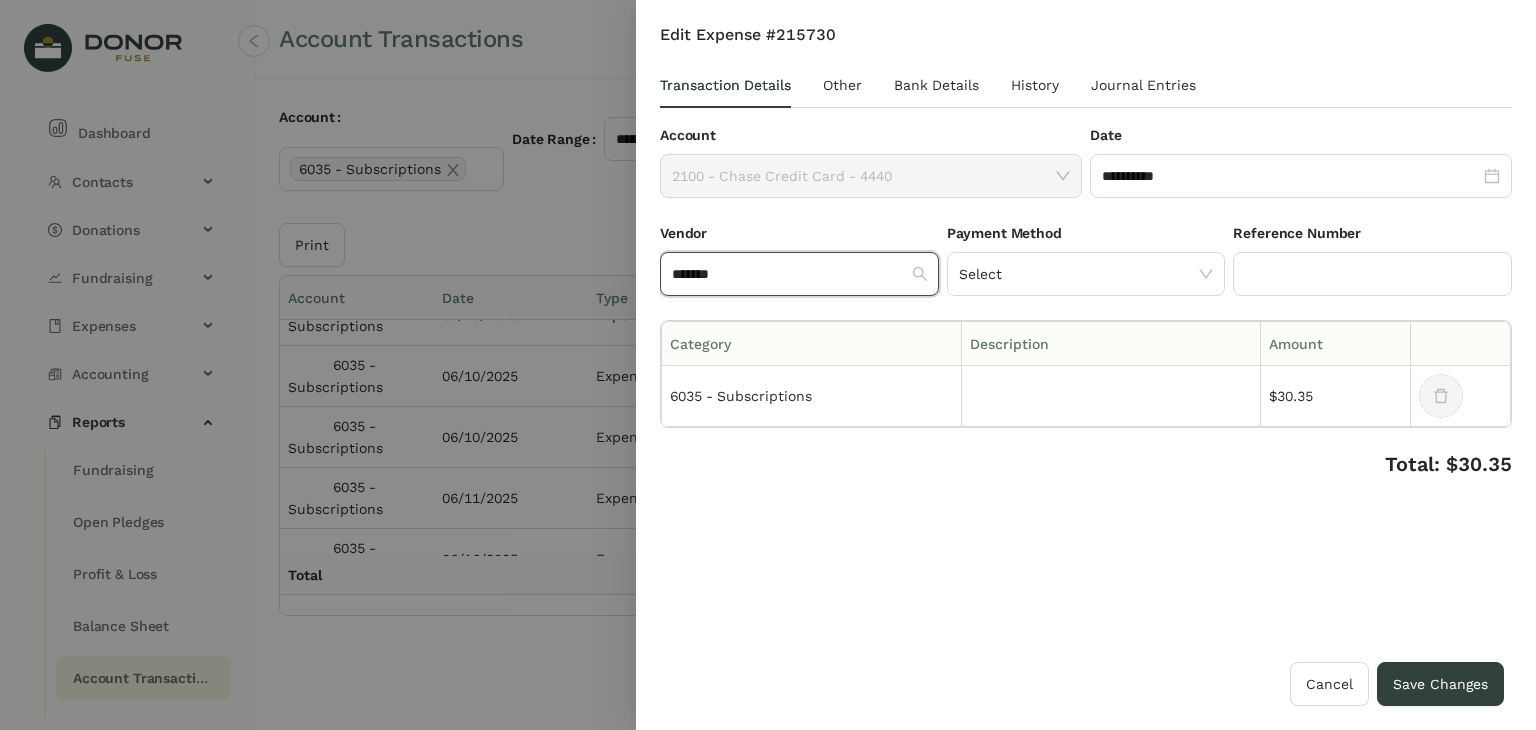 type 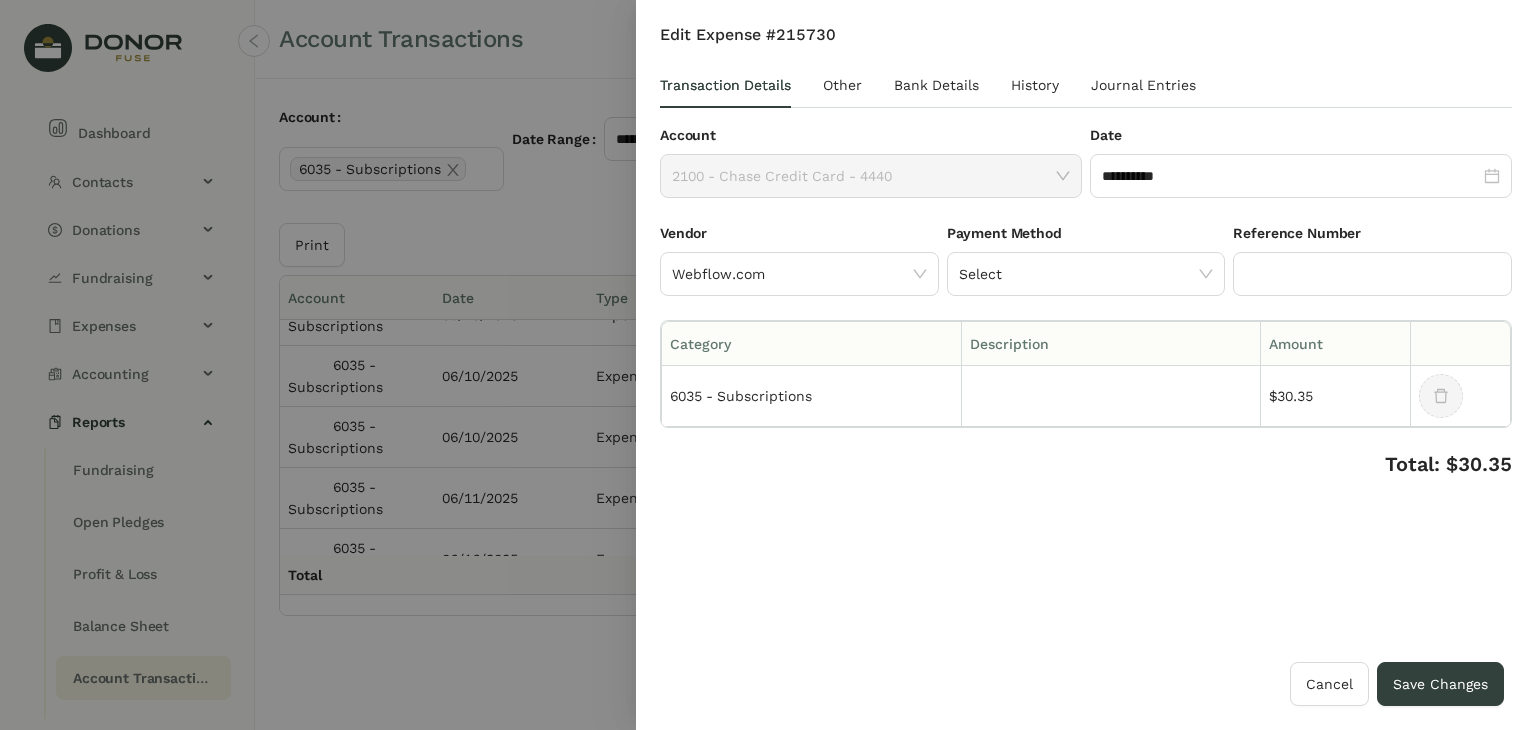 click on "**********" at bounding box center (1086, 343) 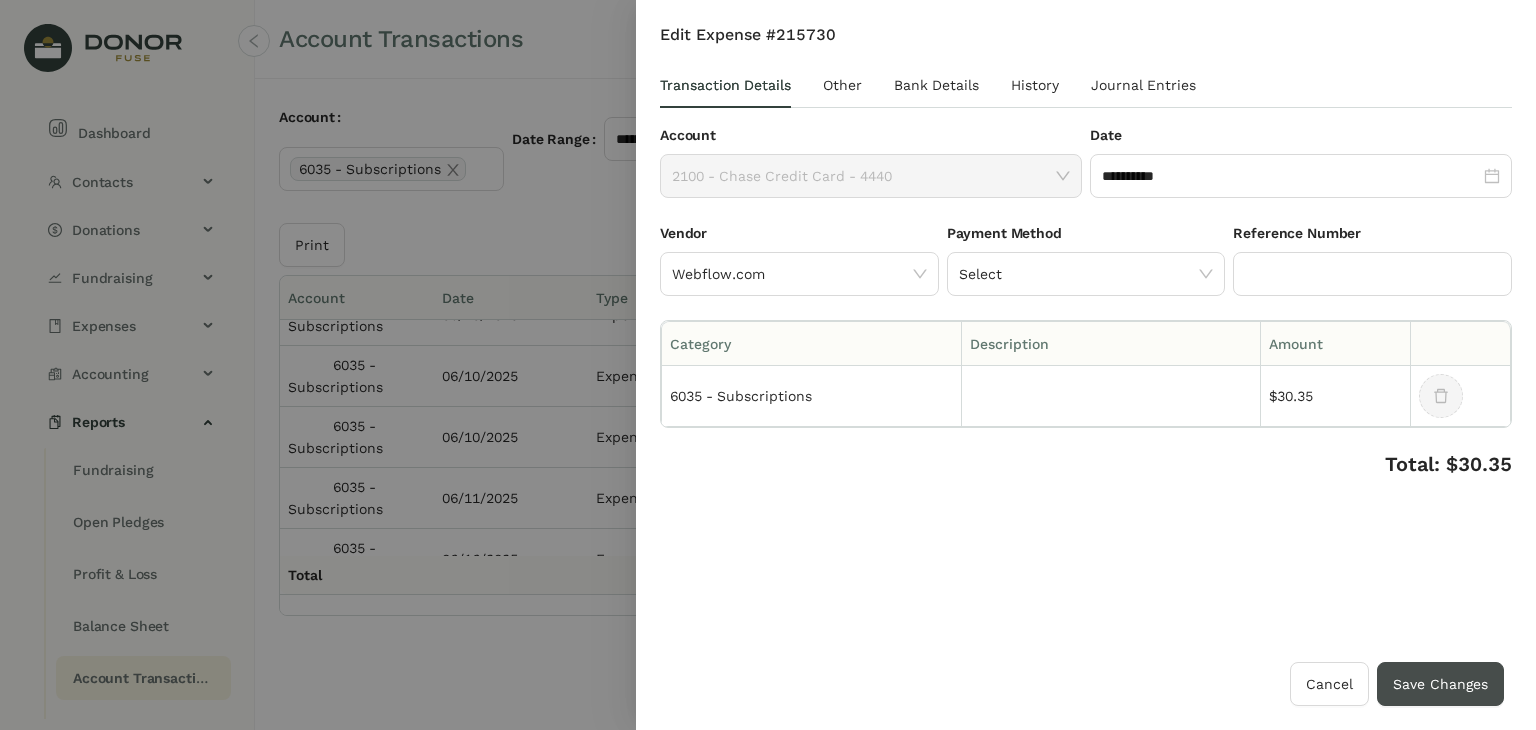 click on "Save Changes" at bounding box center (1440, 684) 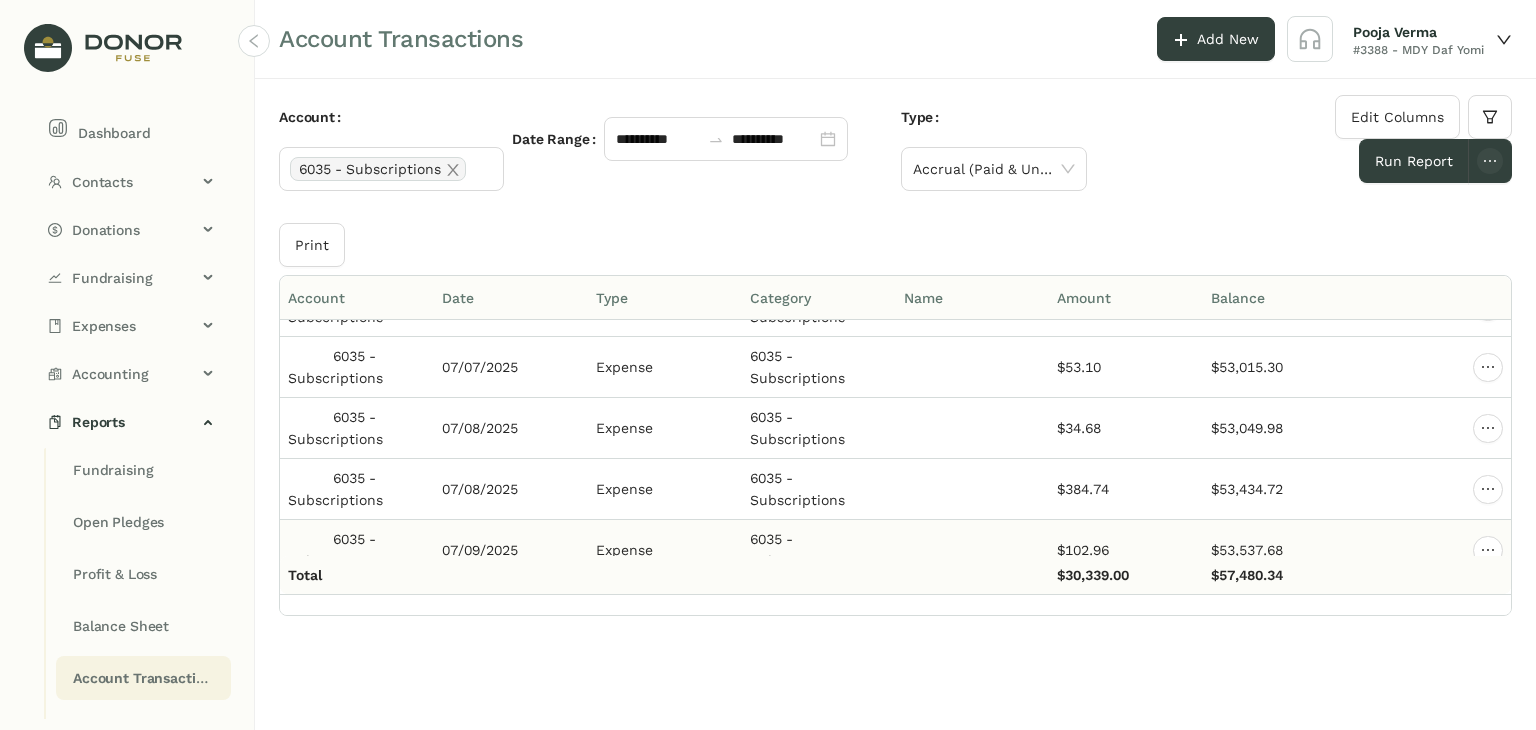 scroll, scrollTop: 12400, scrollLeft: 0, axis: vertical 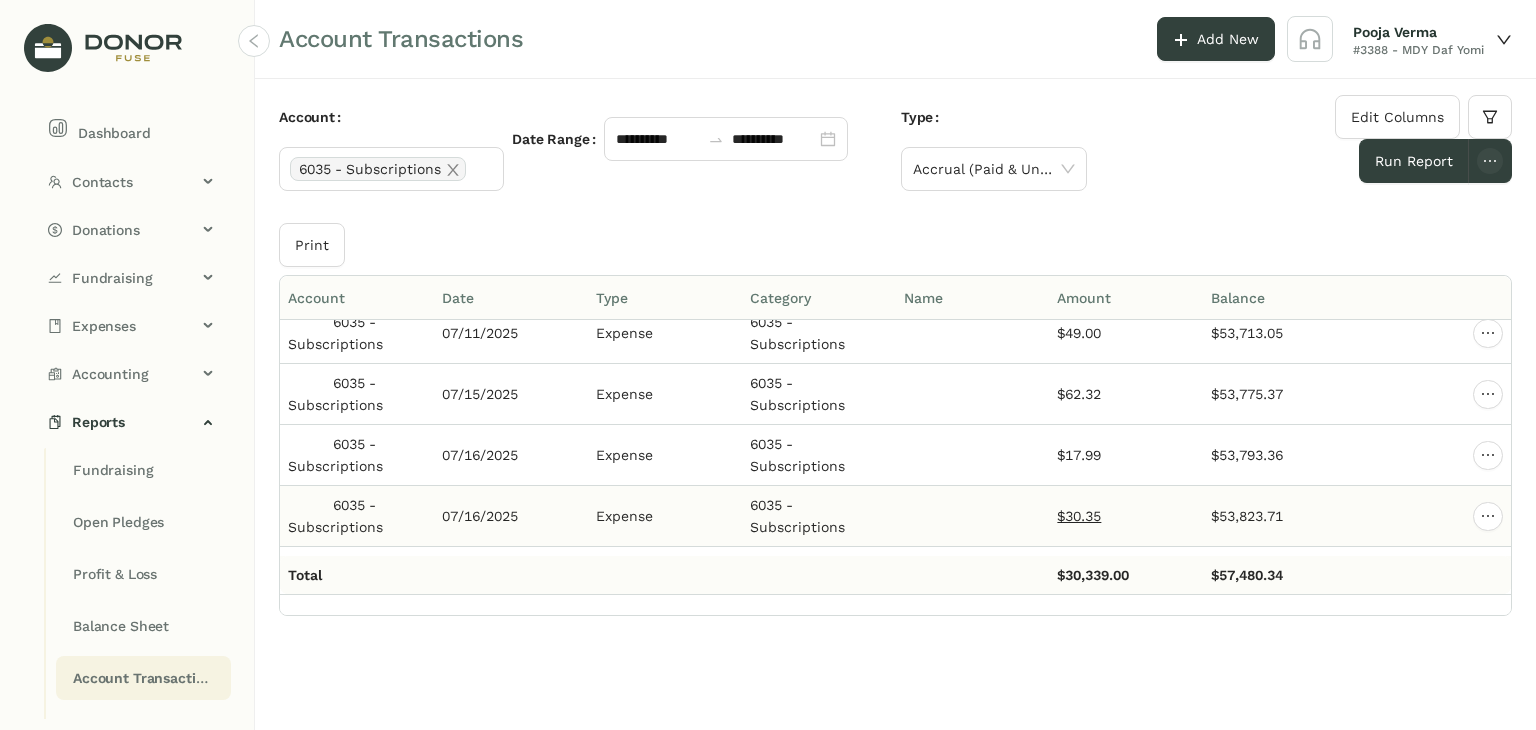 click on "$30.35" at bounding box center [1079, 516] 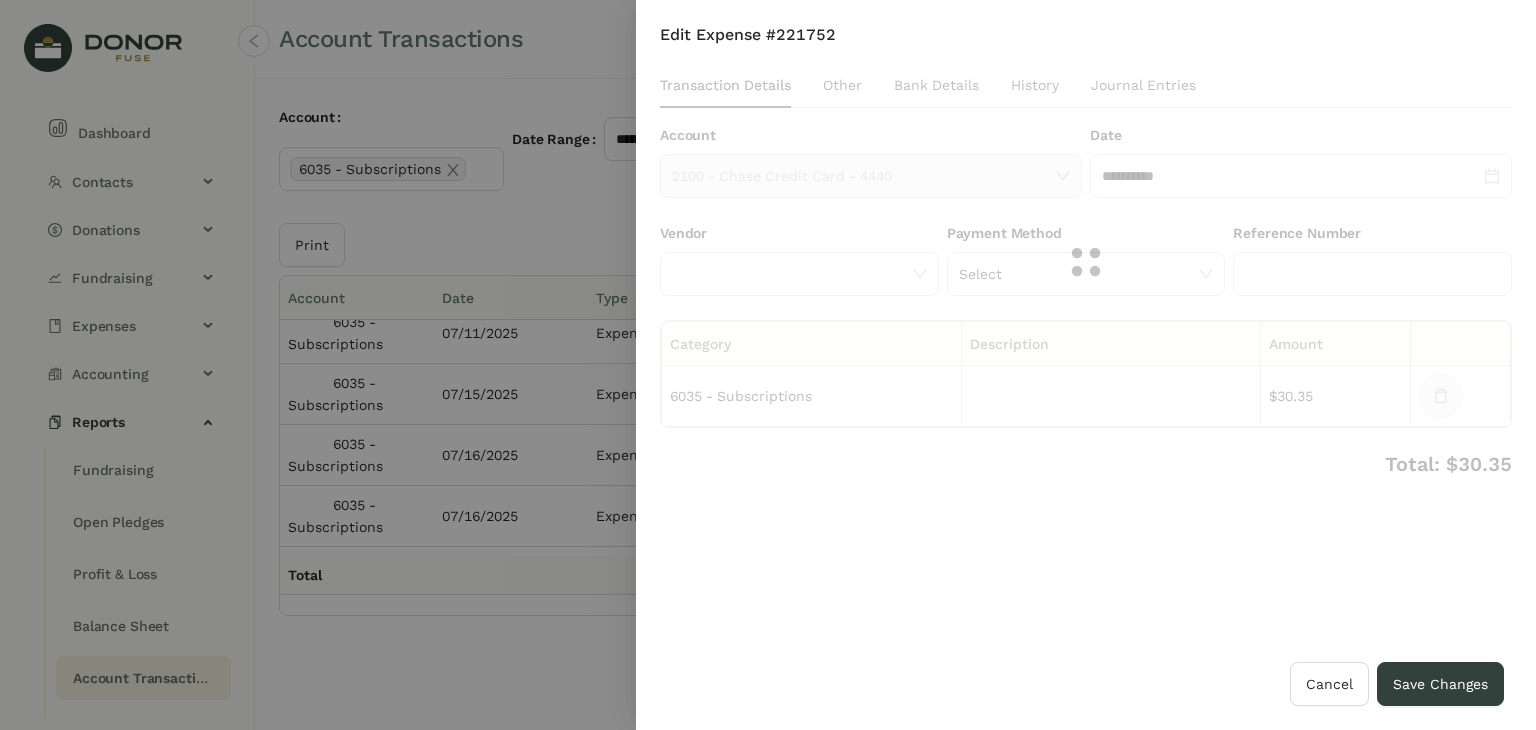 click at bounding box center (1086, 262) 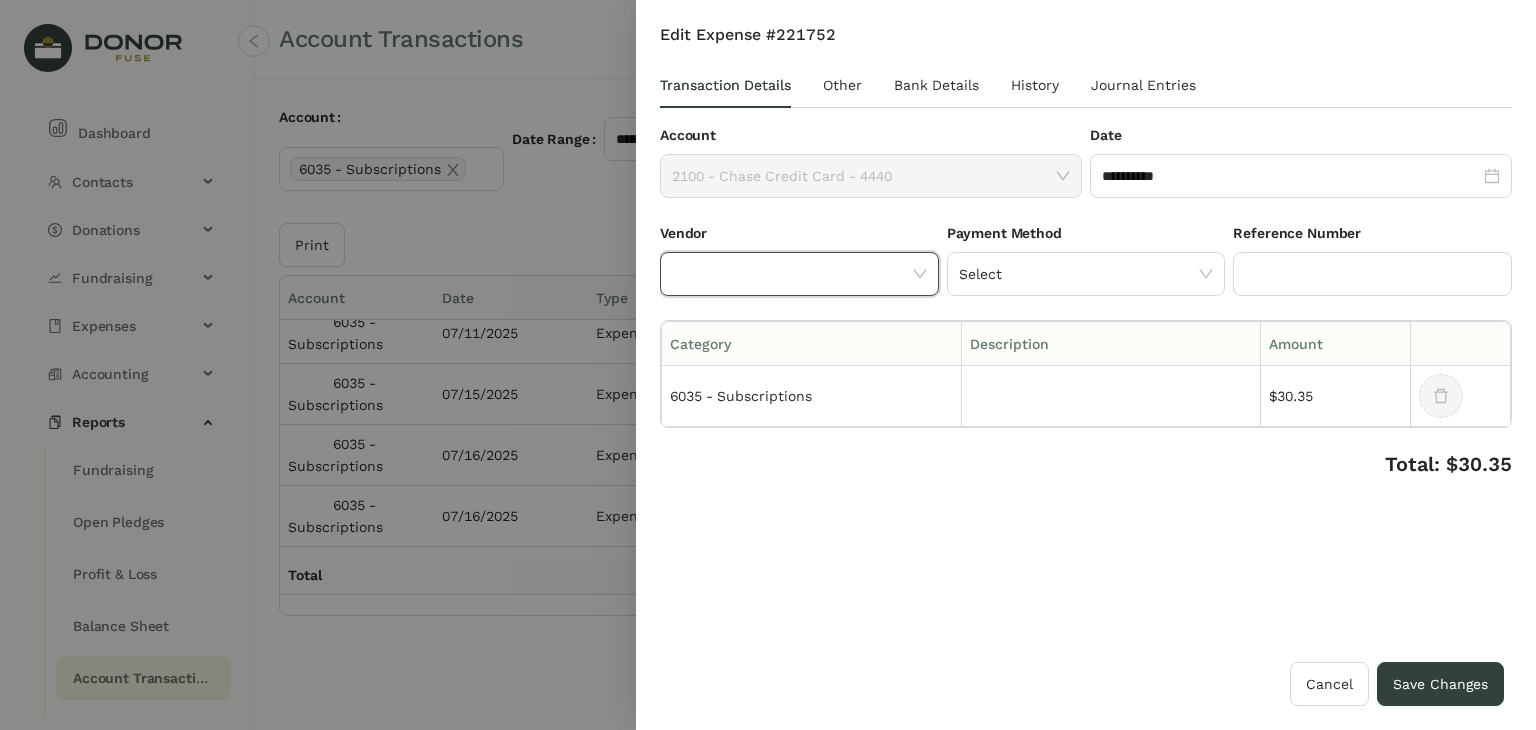click 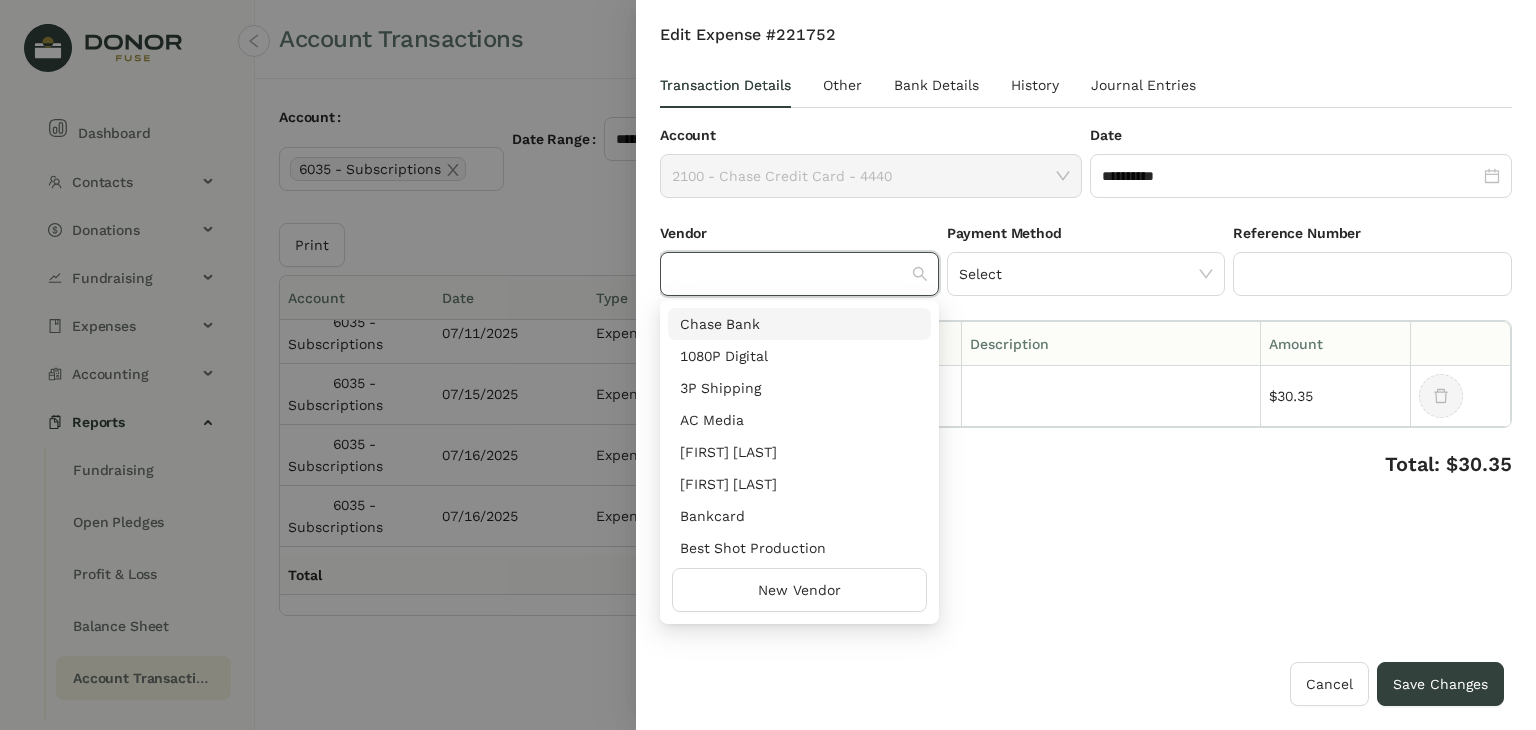 drag, startPoint x: 840, startPoint y: 278, endPoint x: 824, endPoint y: 279, distance: 16.03122 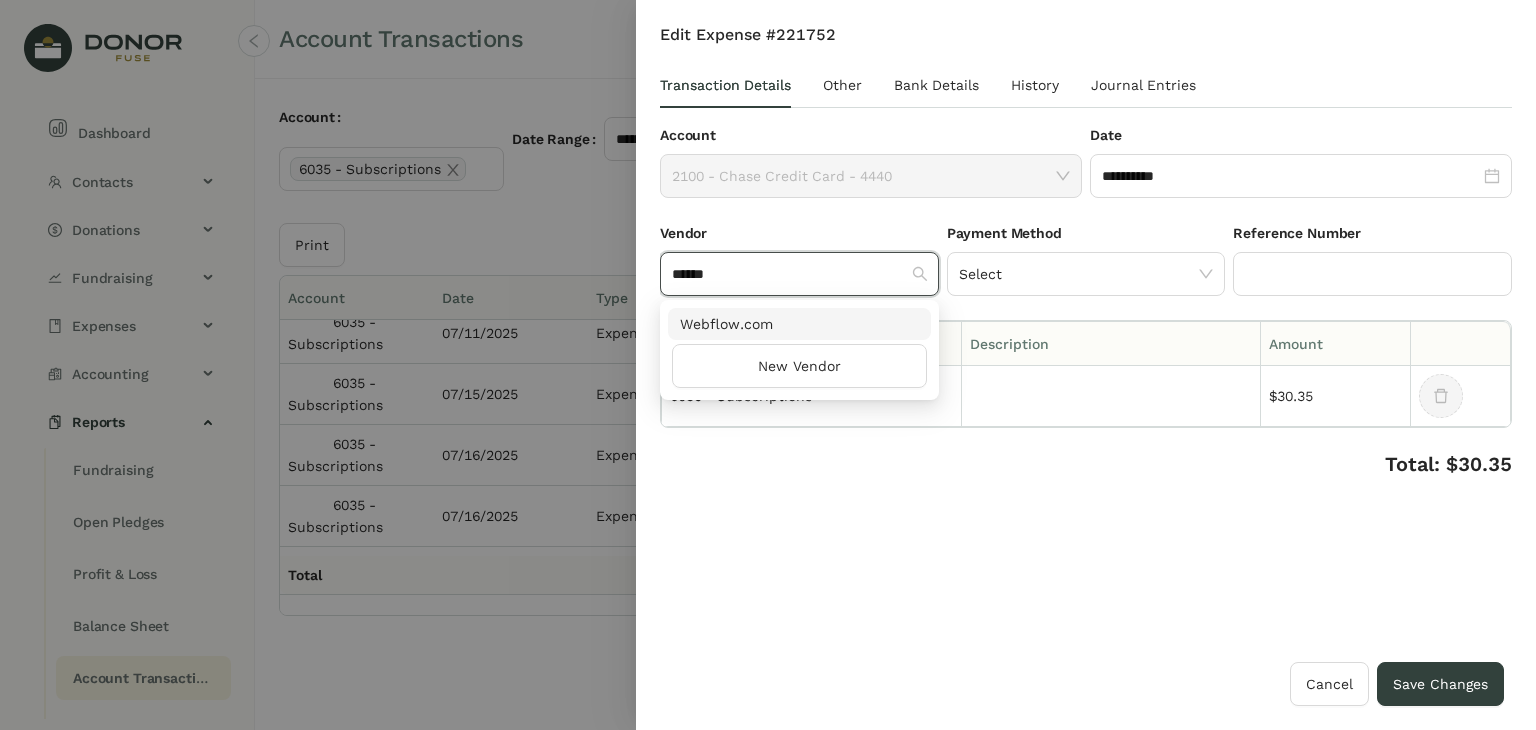 type on "******" 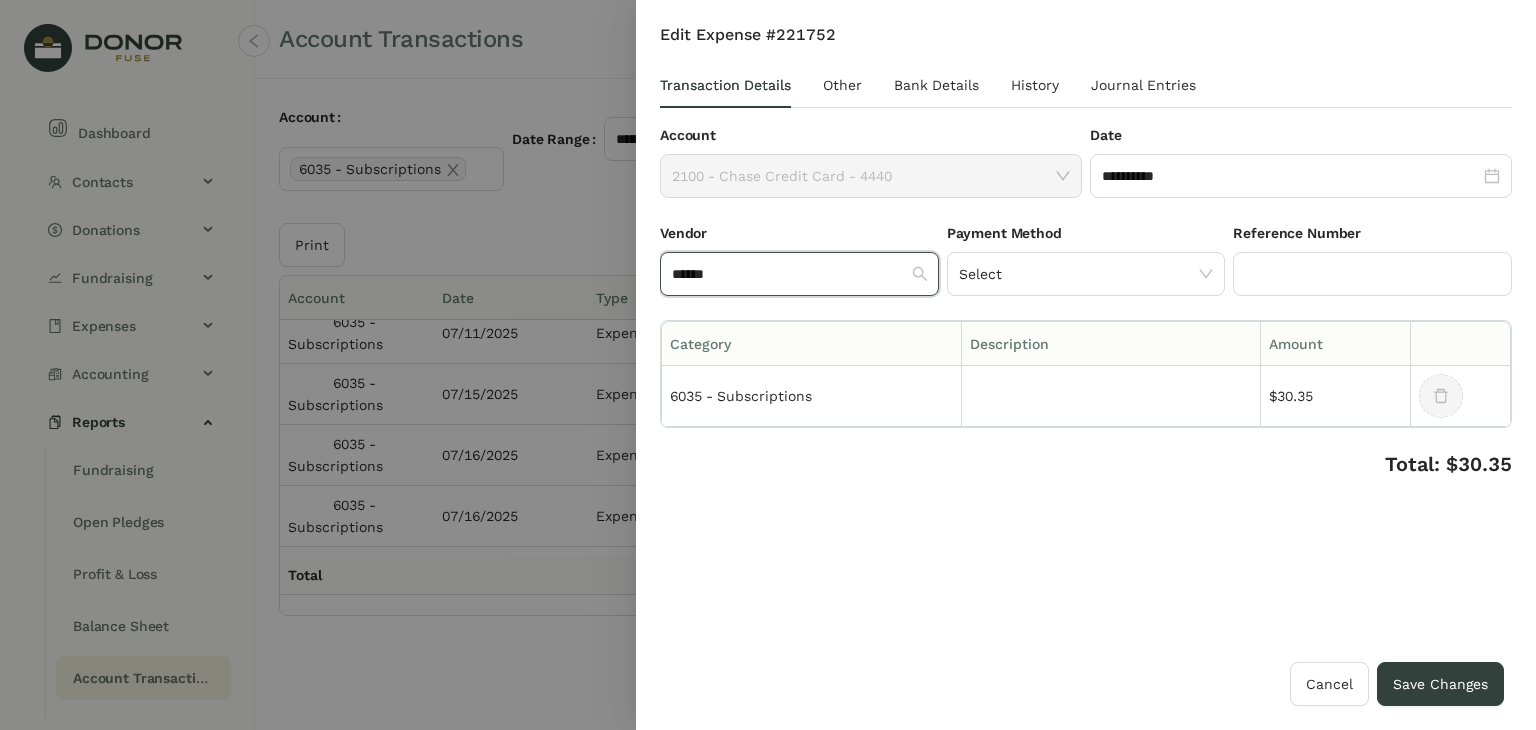 type 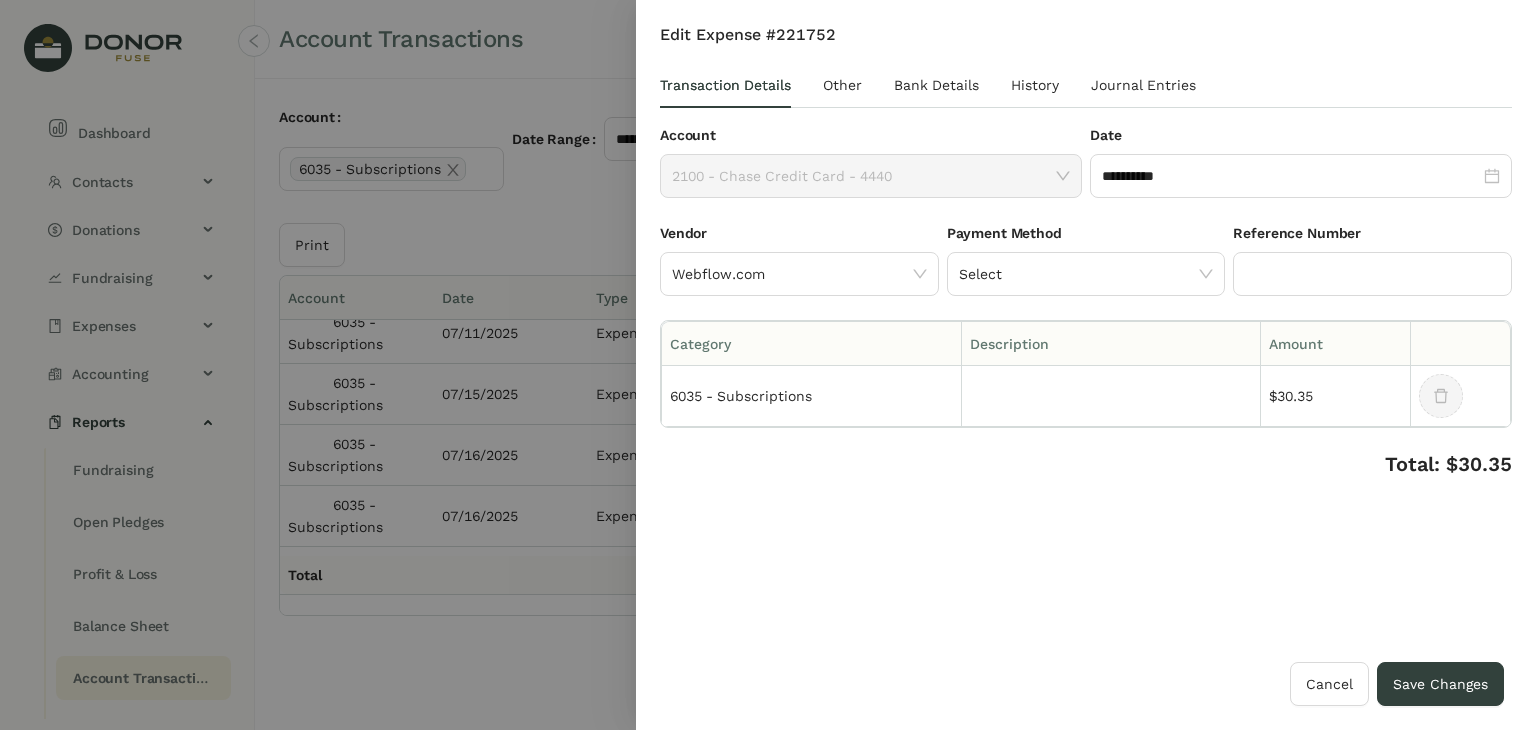 click on "**********" at bounding box center (1086, 343) 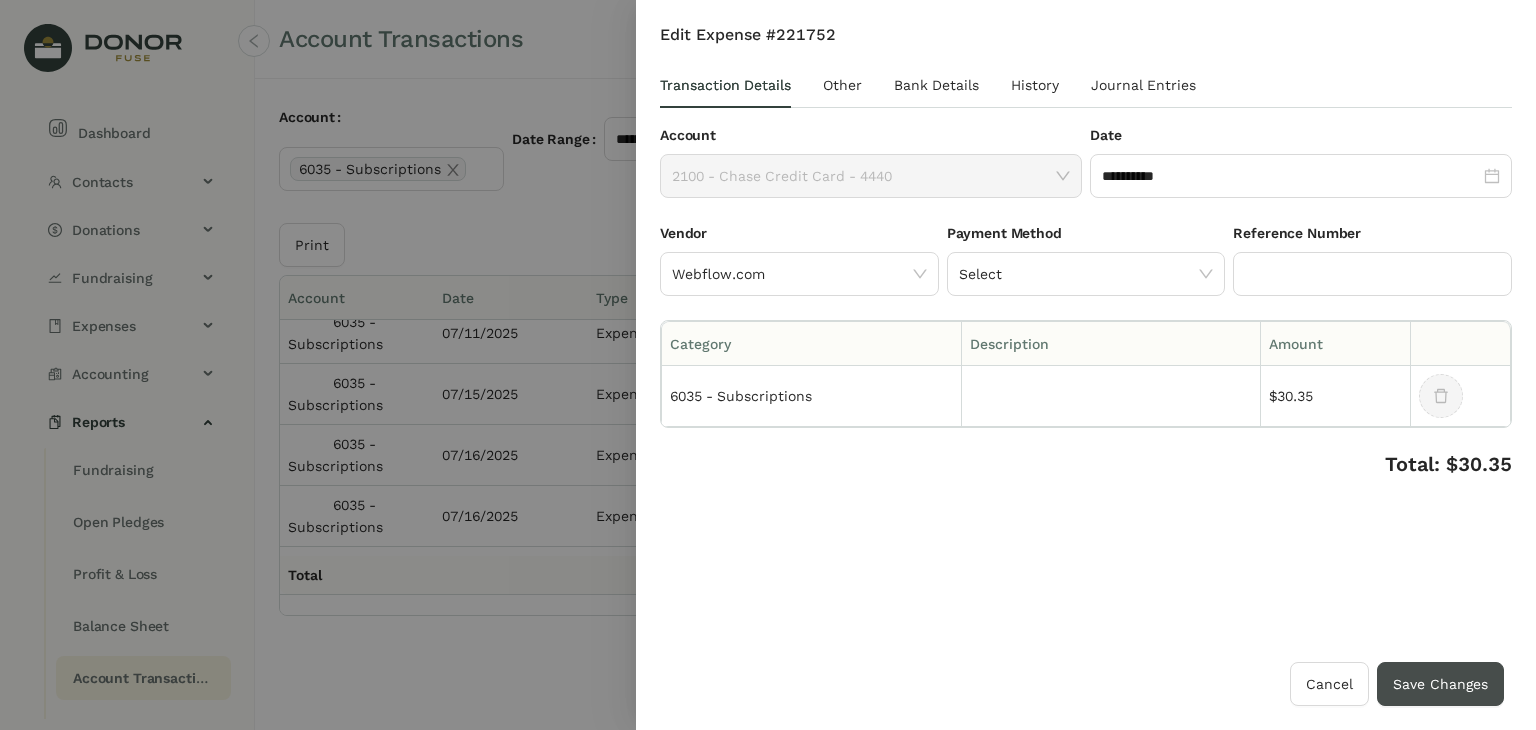 click on "Save Changes" at bounding box center (1440, 684) 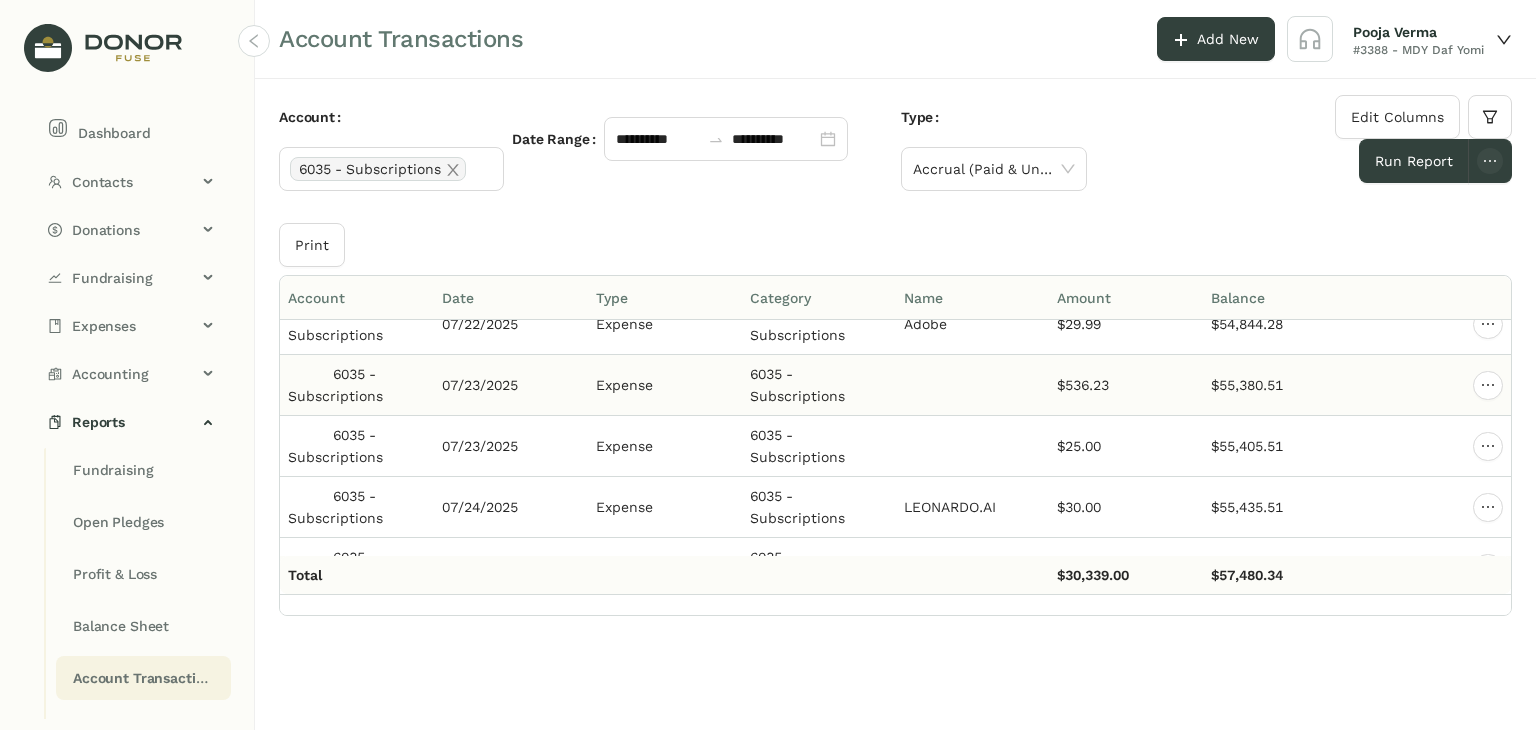scroll, scrollTop: 13200, scrollLeft: 0, axis: vertical 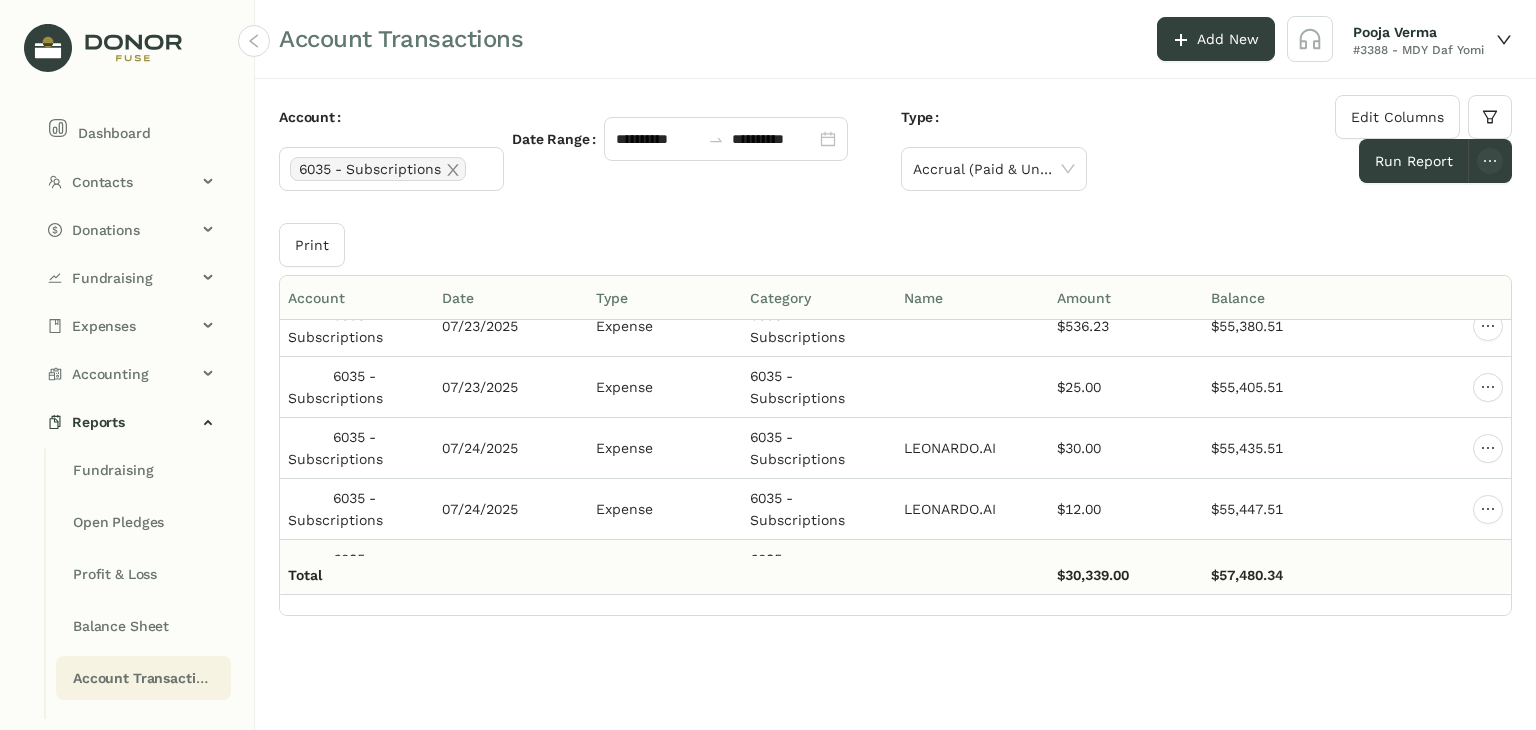 click on "$31.43" at bounding box center (1079, 570) 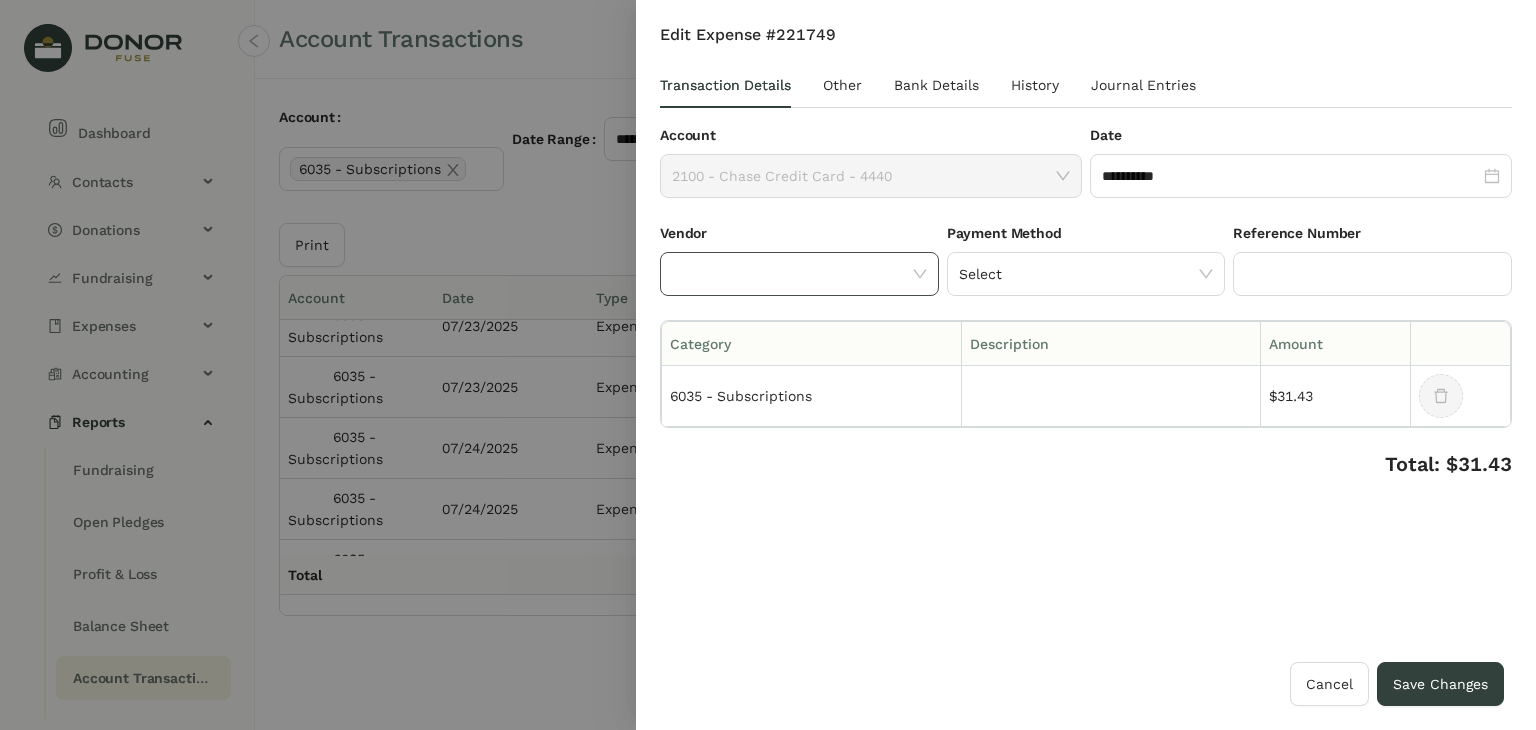 click 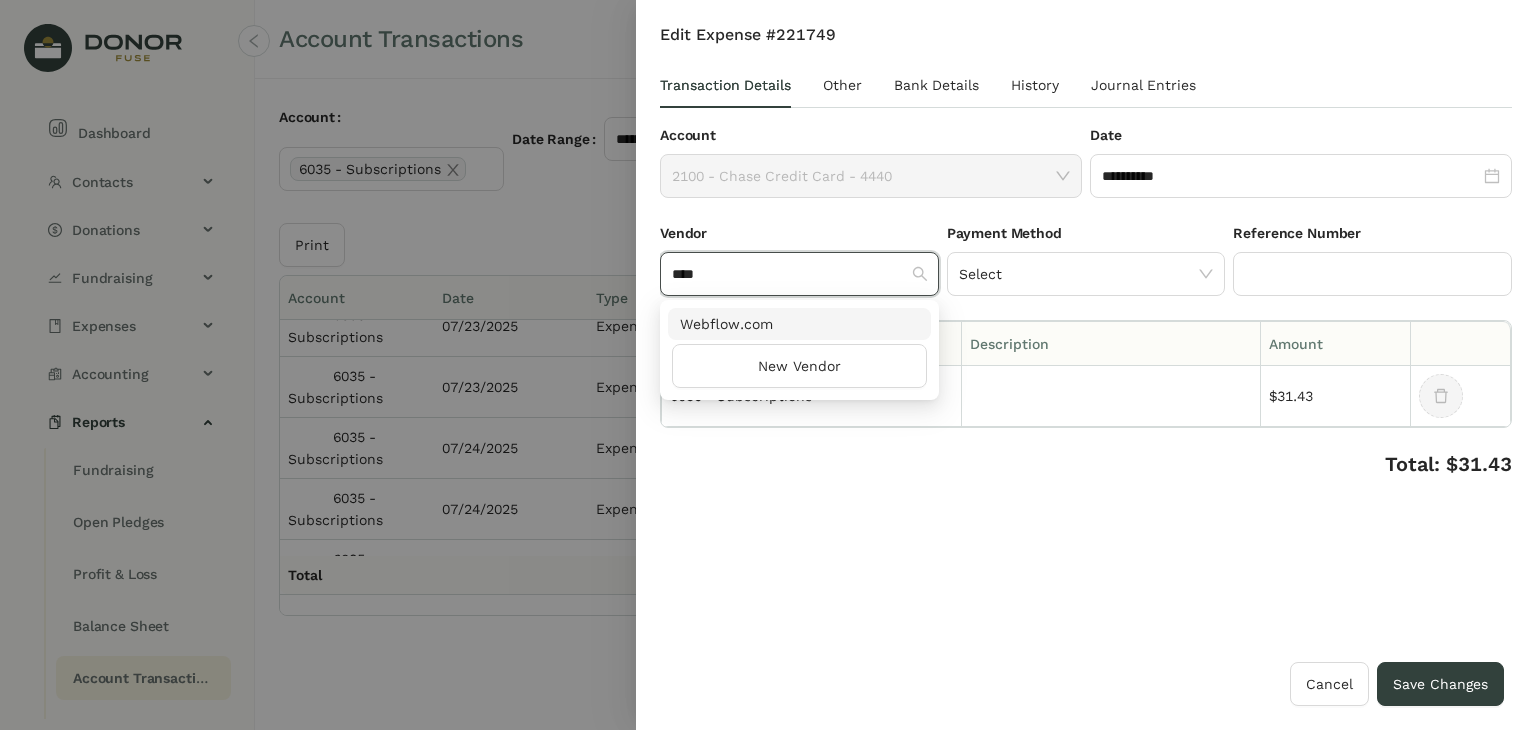 type on "****" 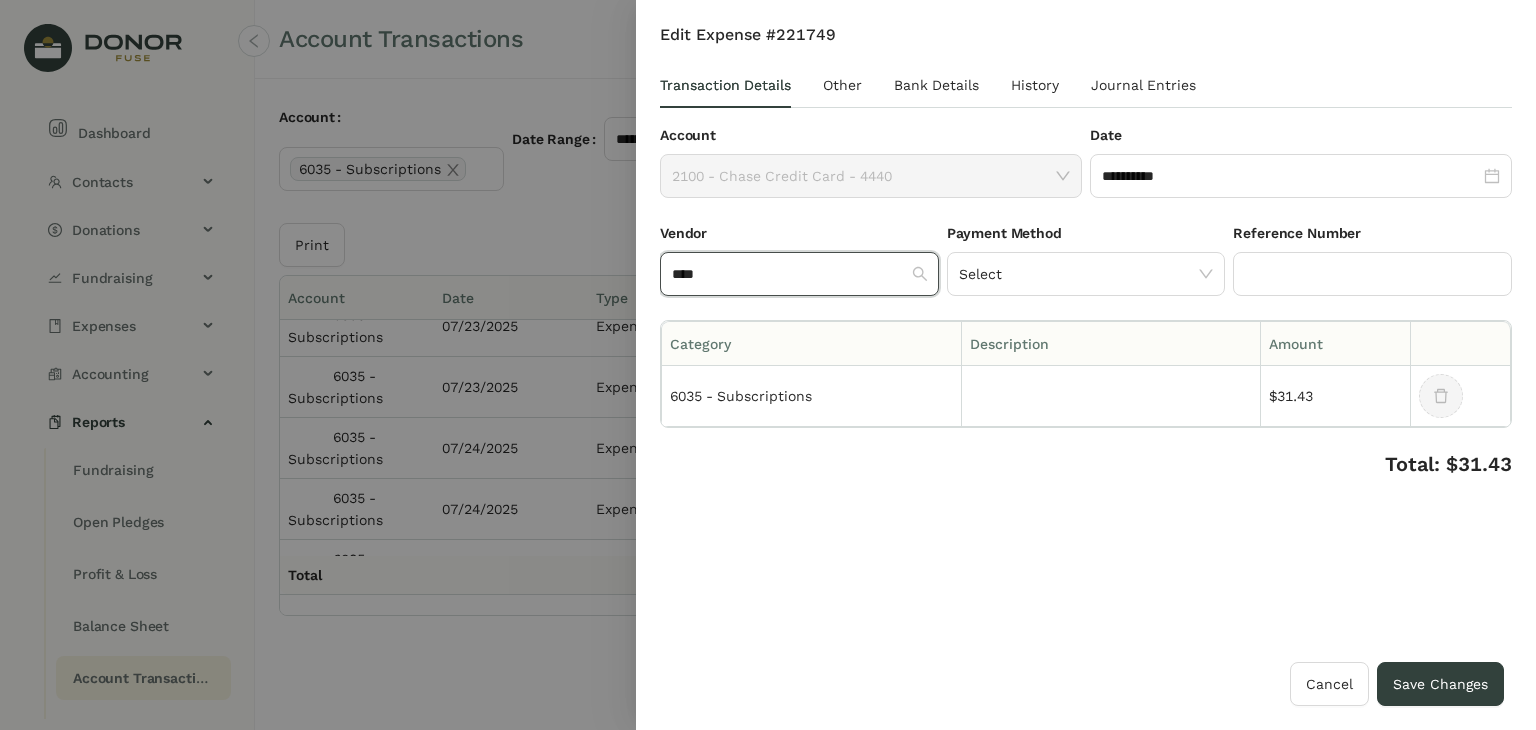 type 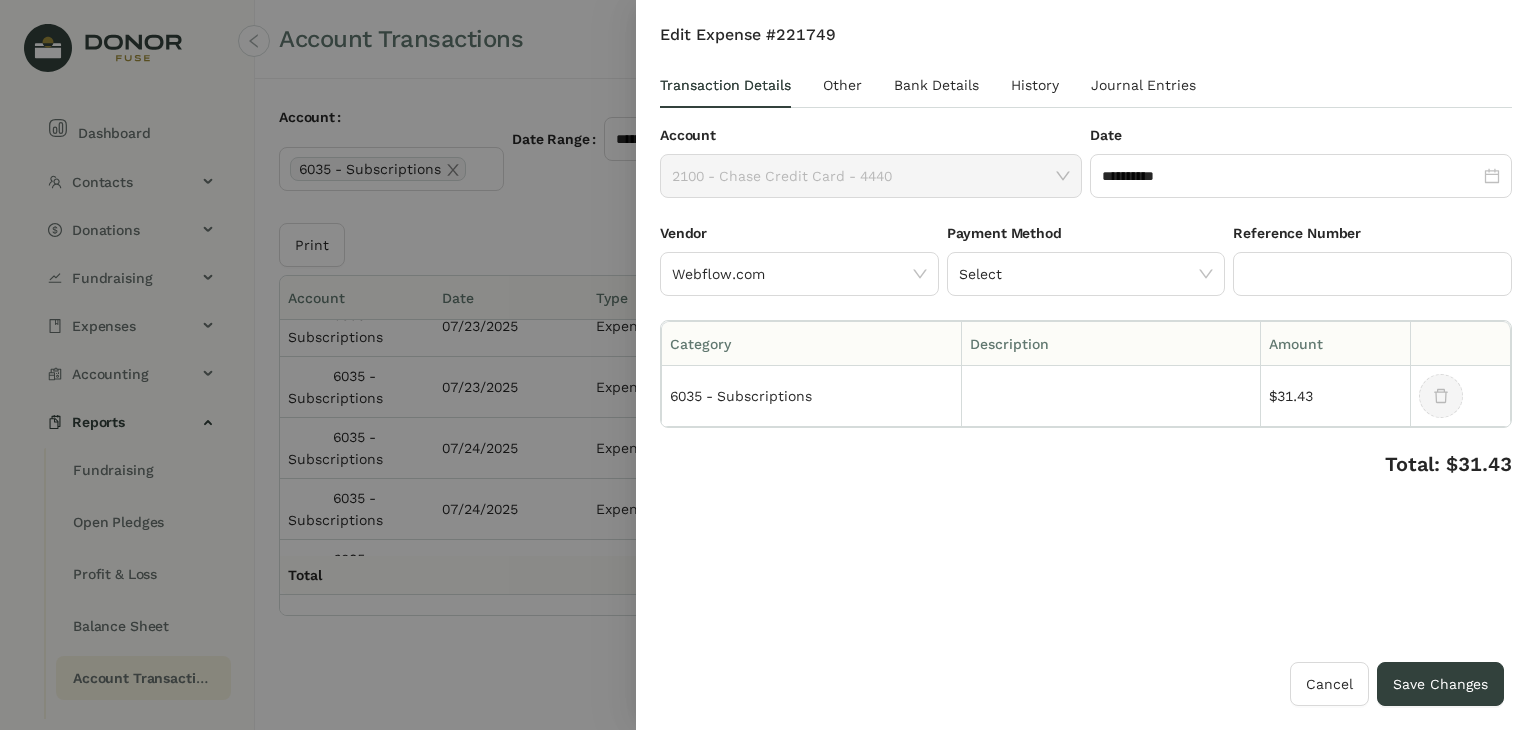 click on "**********" at bounding box center (1086, 343) 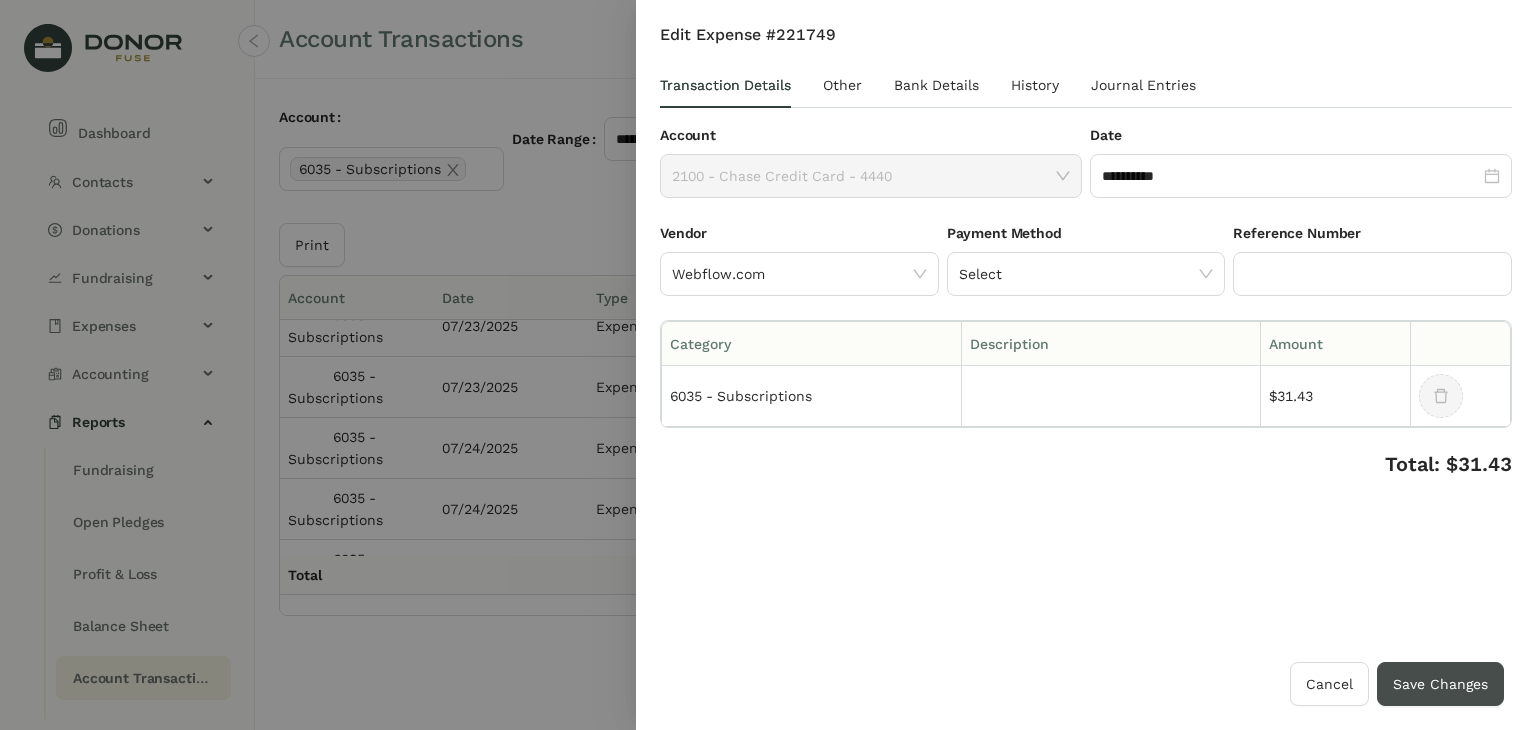 click on "Save Changes" at bounding box center [1440, 684] 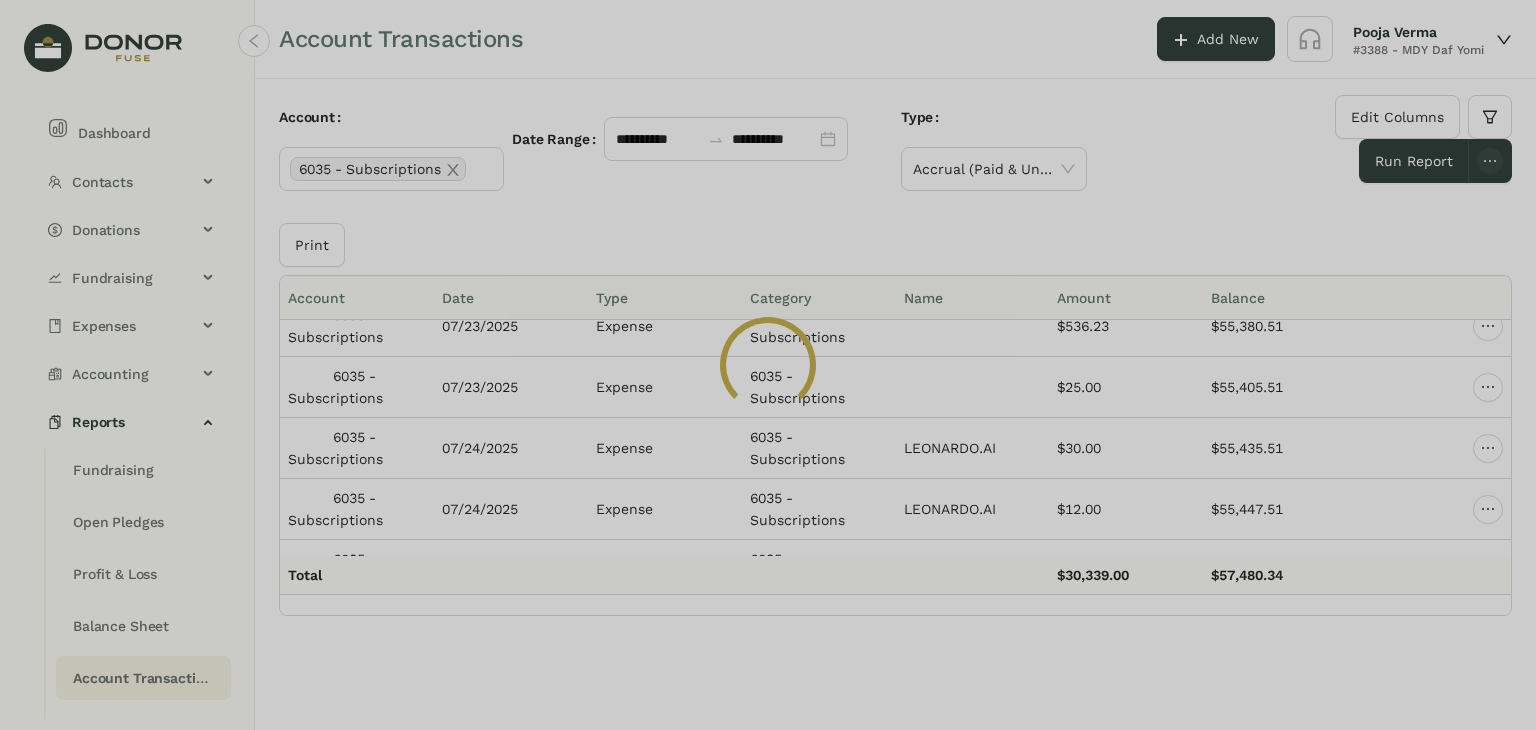 click 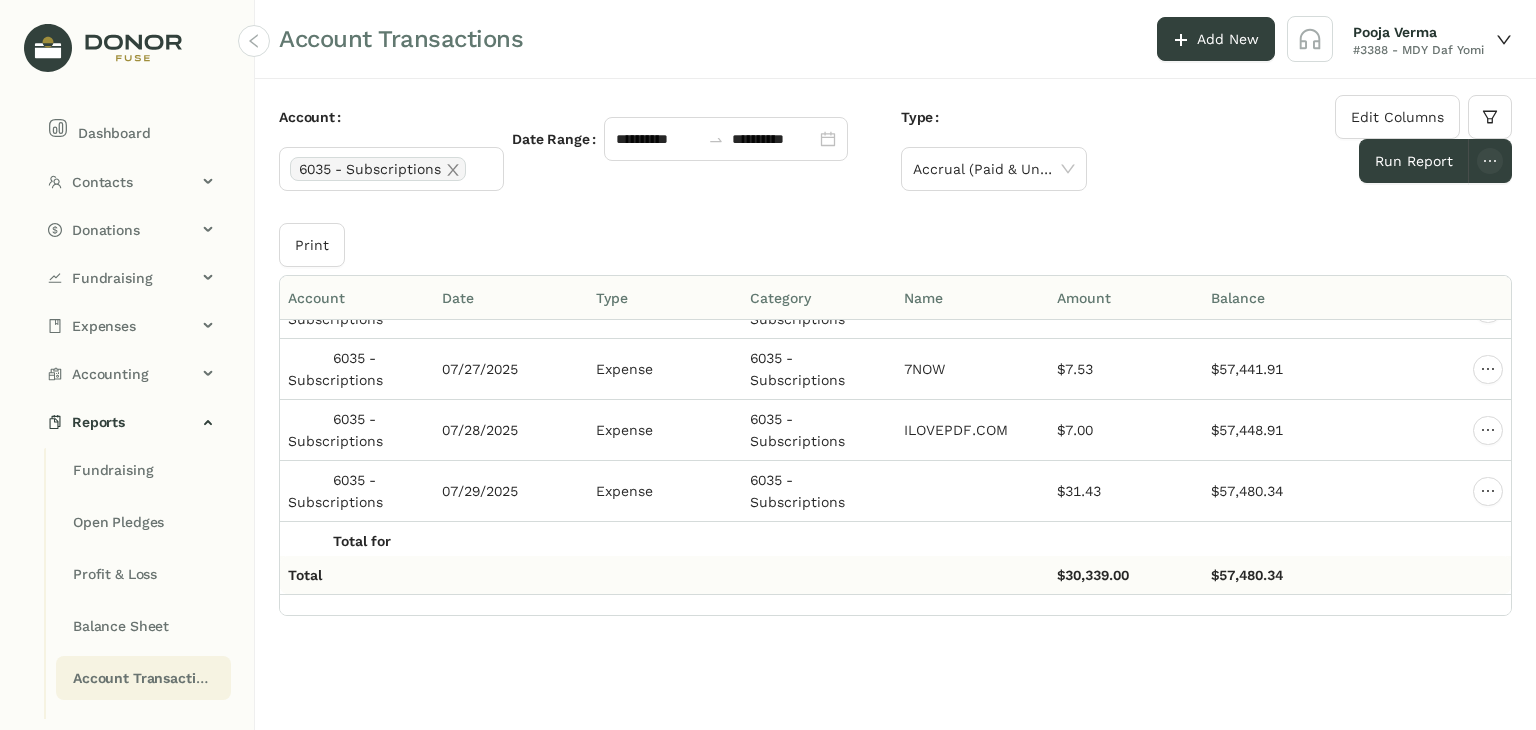 scroll, scrollTop: 13710, scrollLeft: 0, axis: vertical 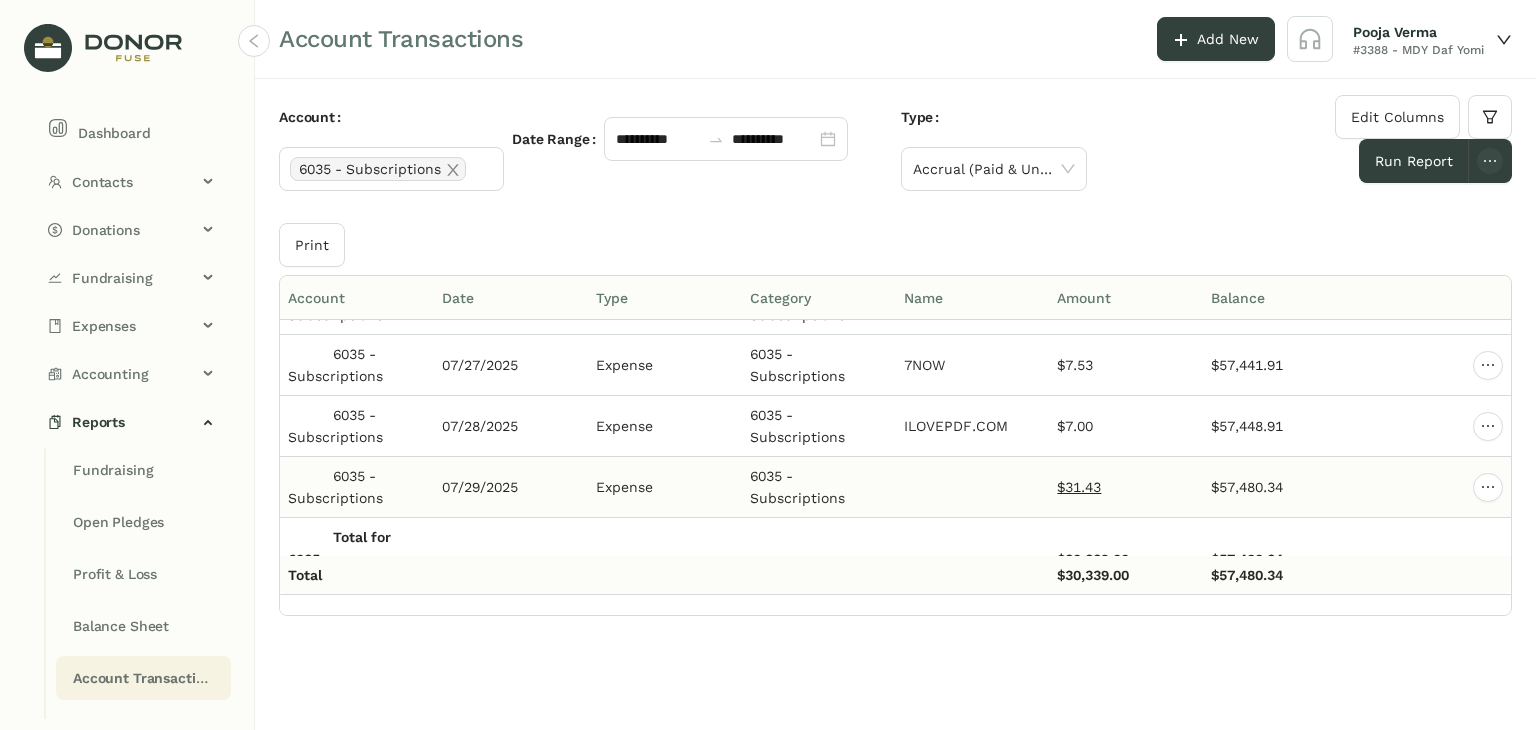 click on "$31.43" at bounding box center [1079, 487] 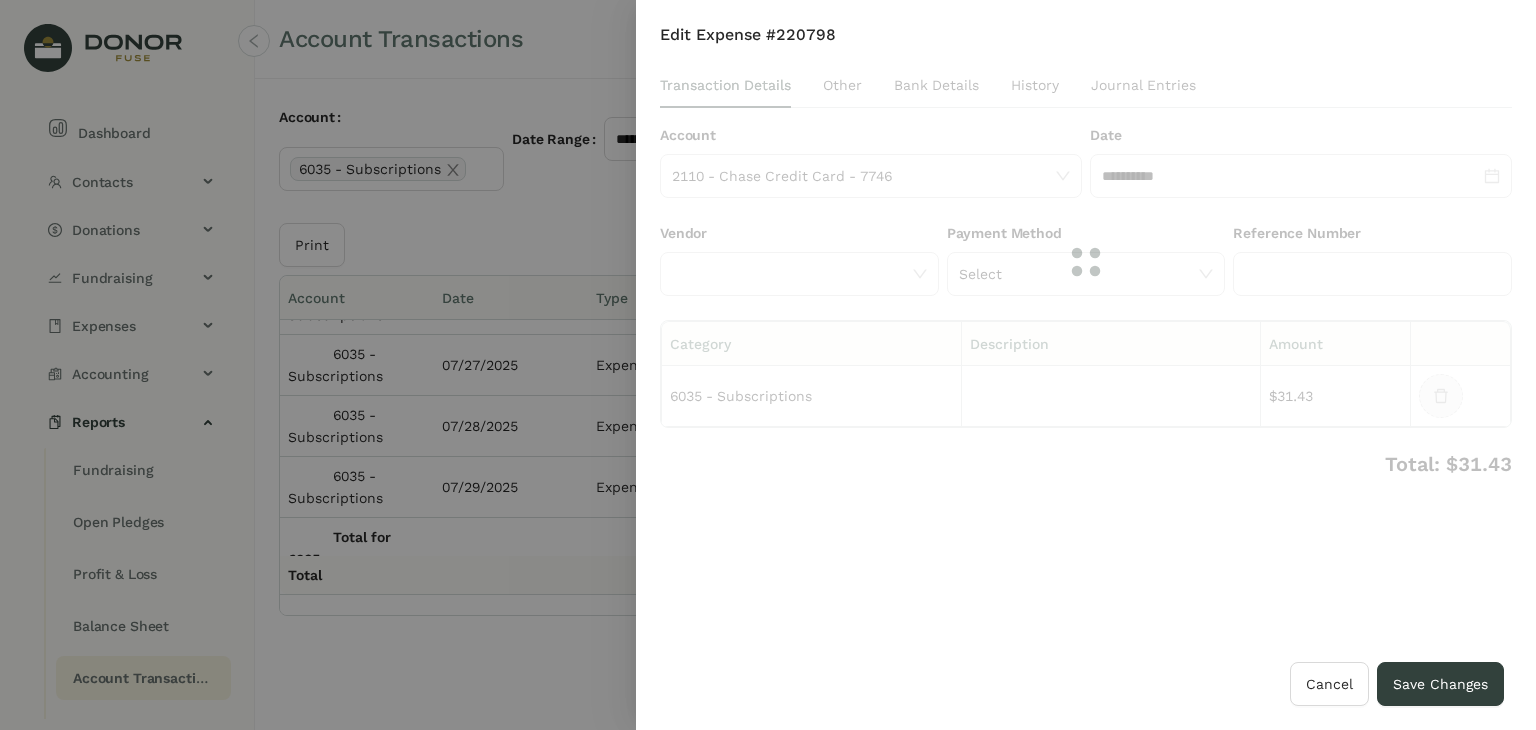 click at bounding box center [1086, 262] 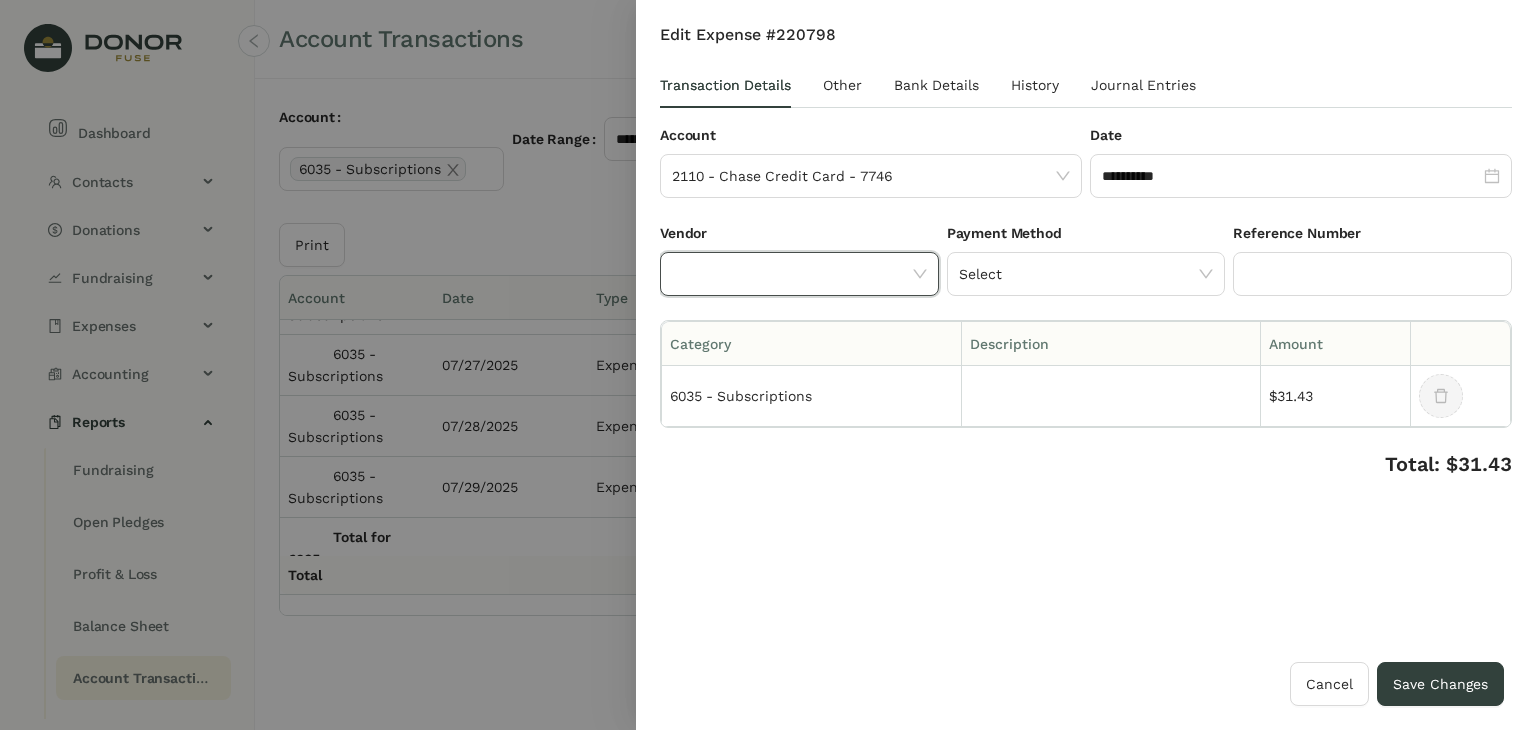 click 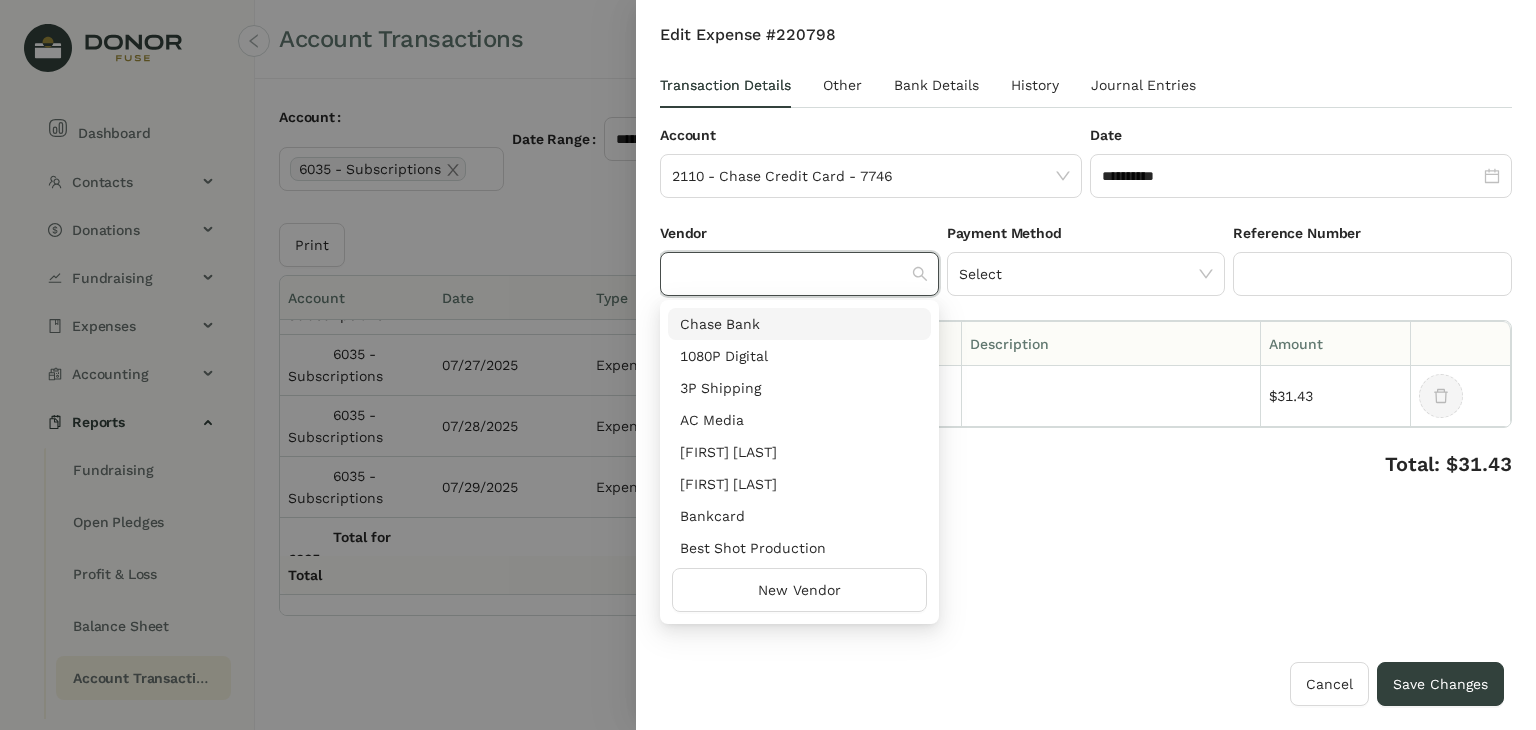 click 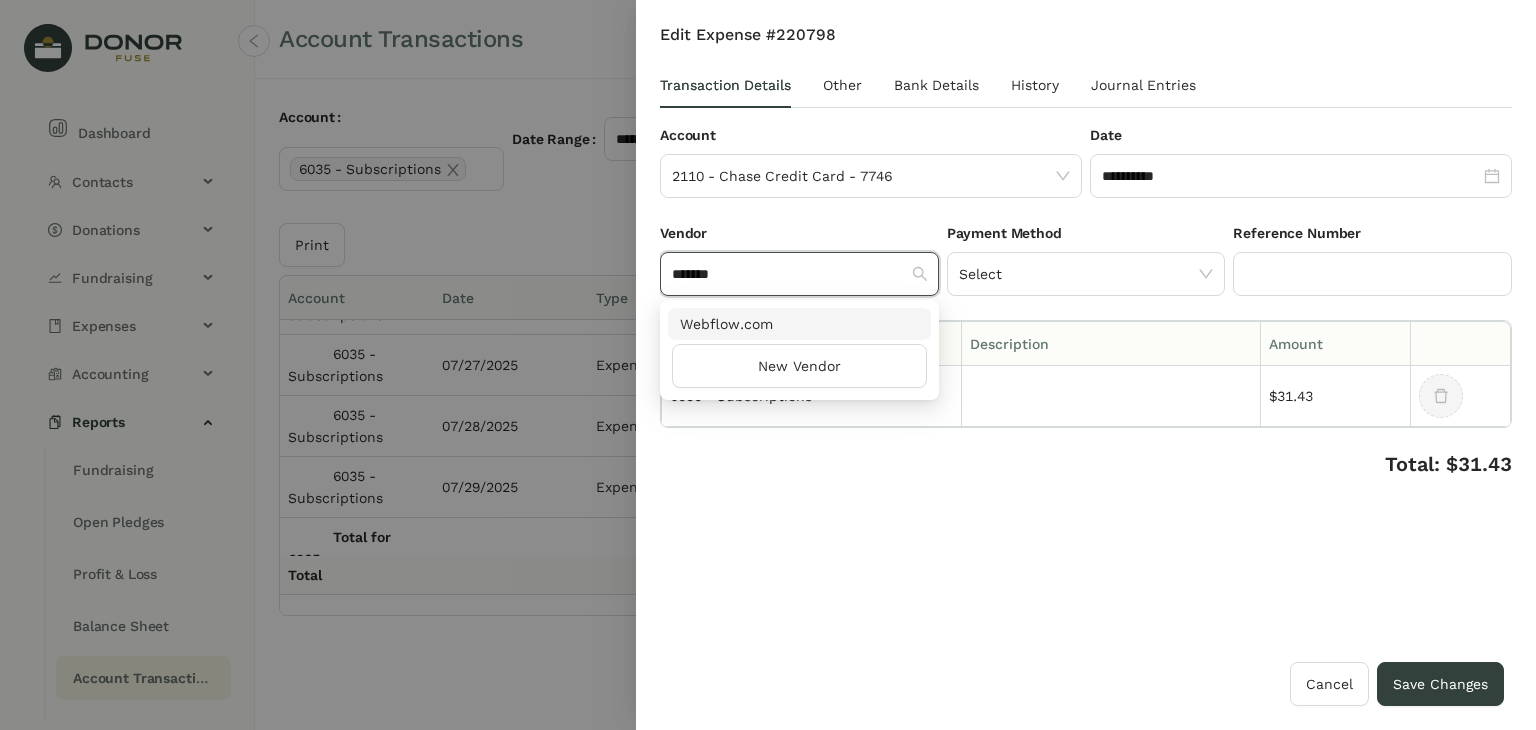 type on "*******" 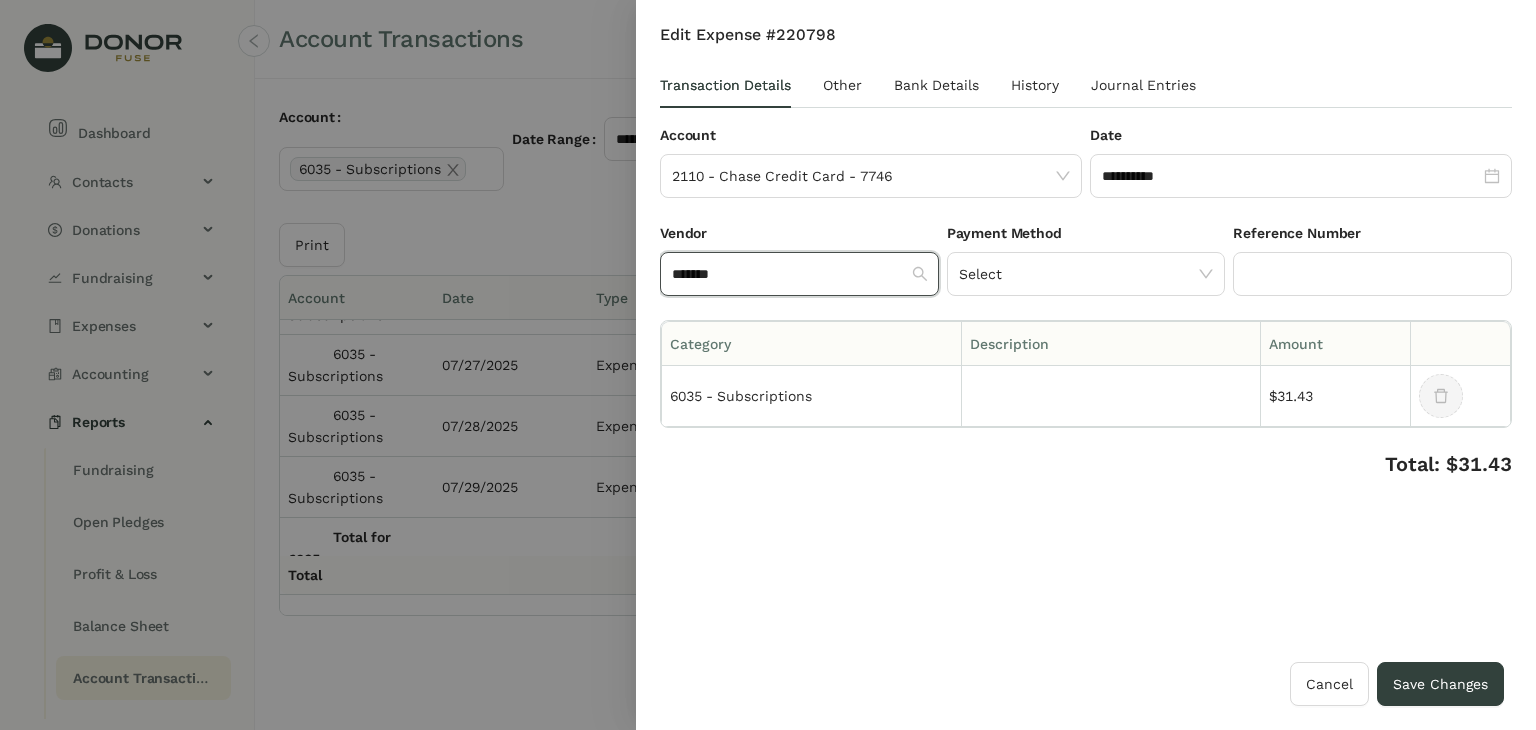 type 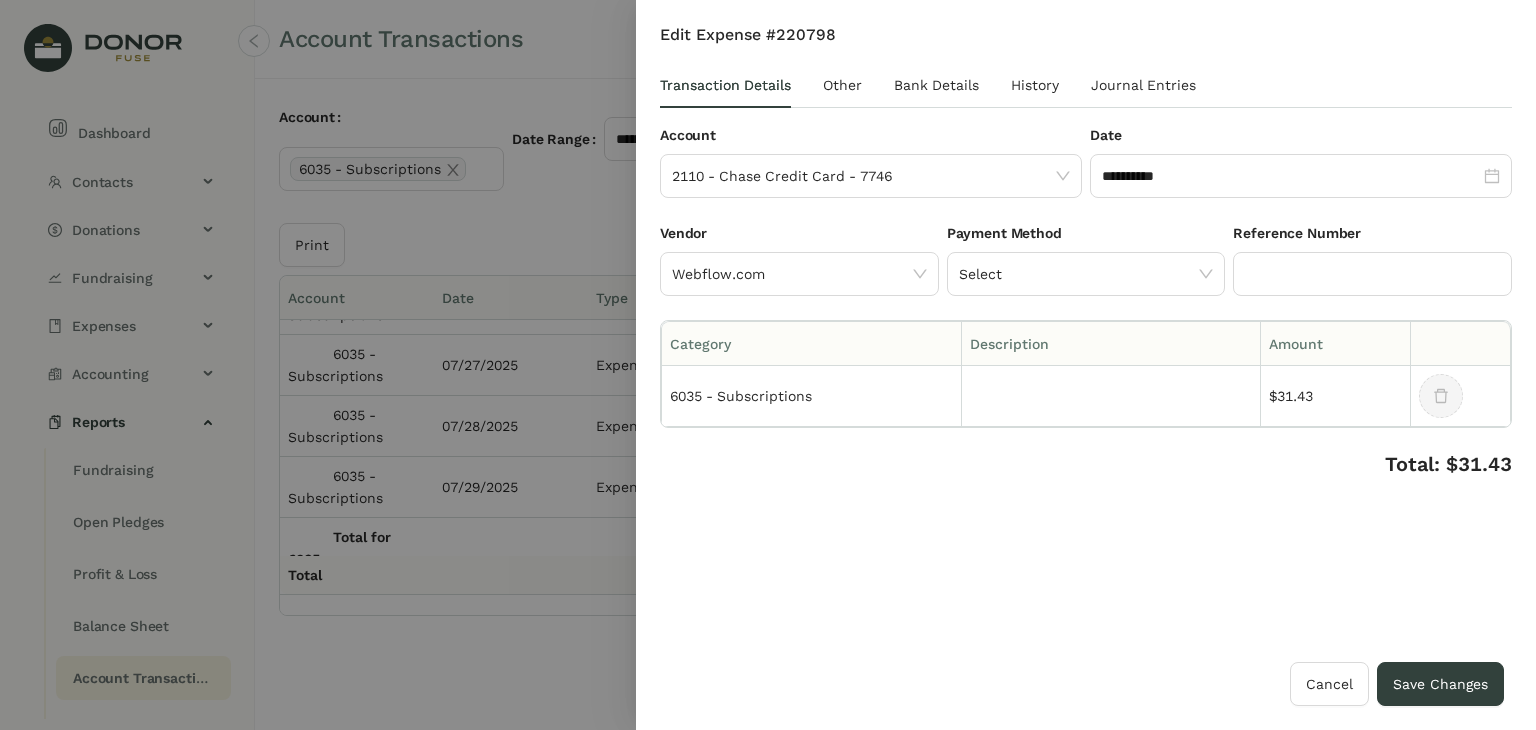 click on "**********" at bounding box center (1086, 343) 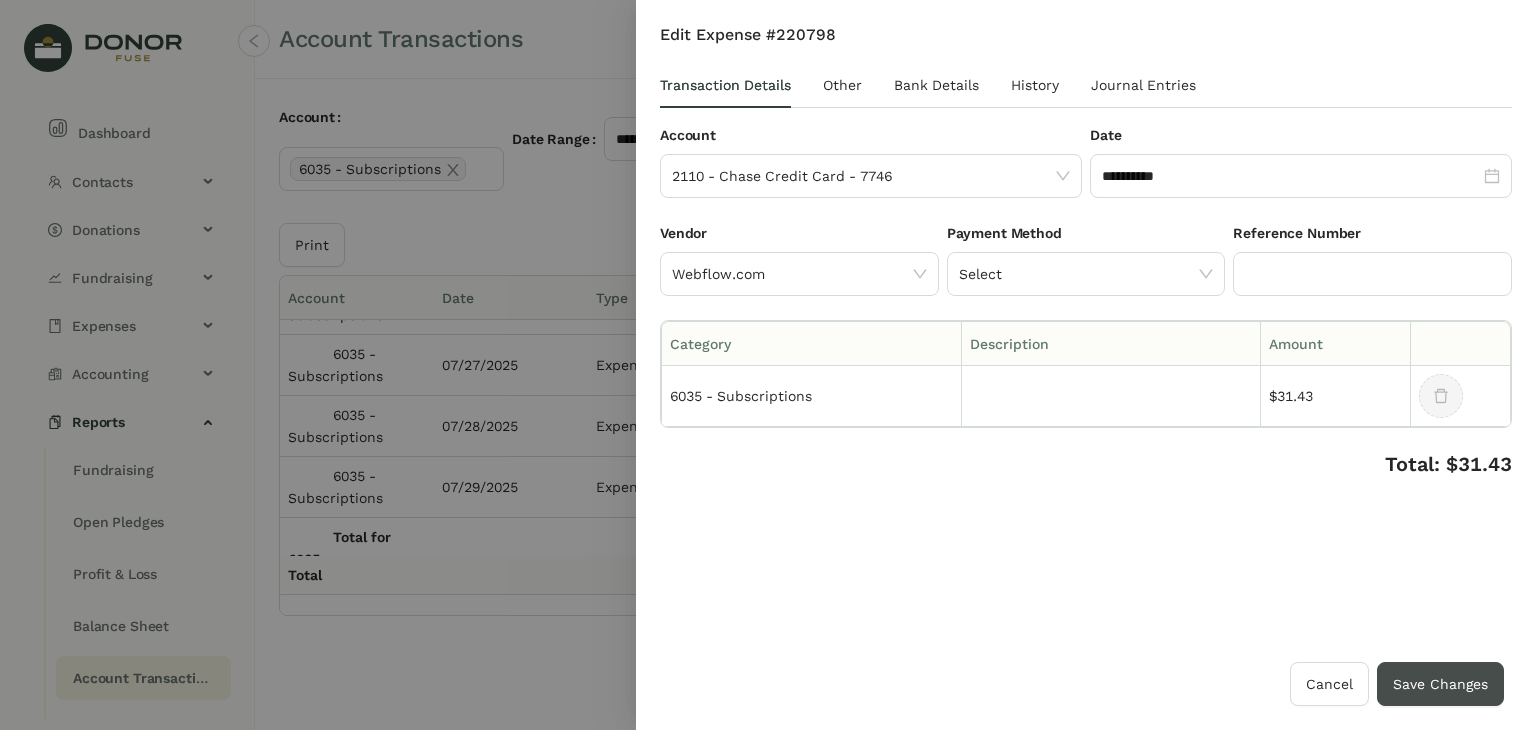 click on "Save Changes" at bounding box center [1440, 684] 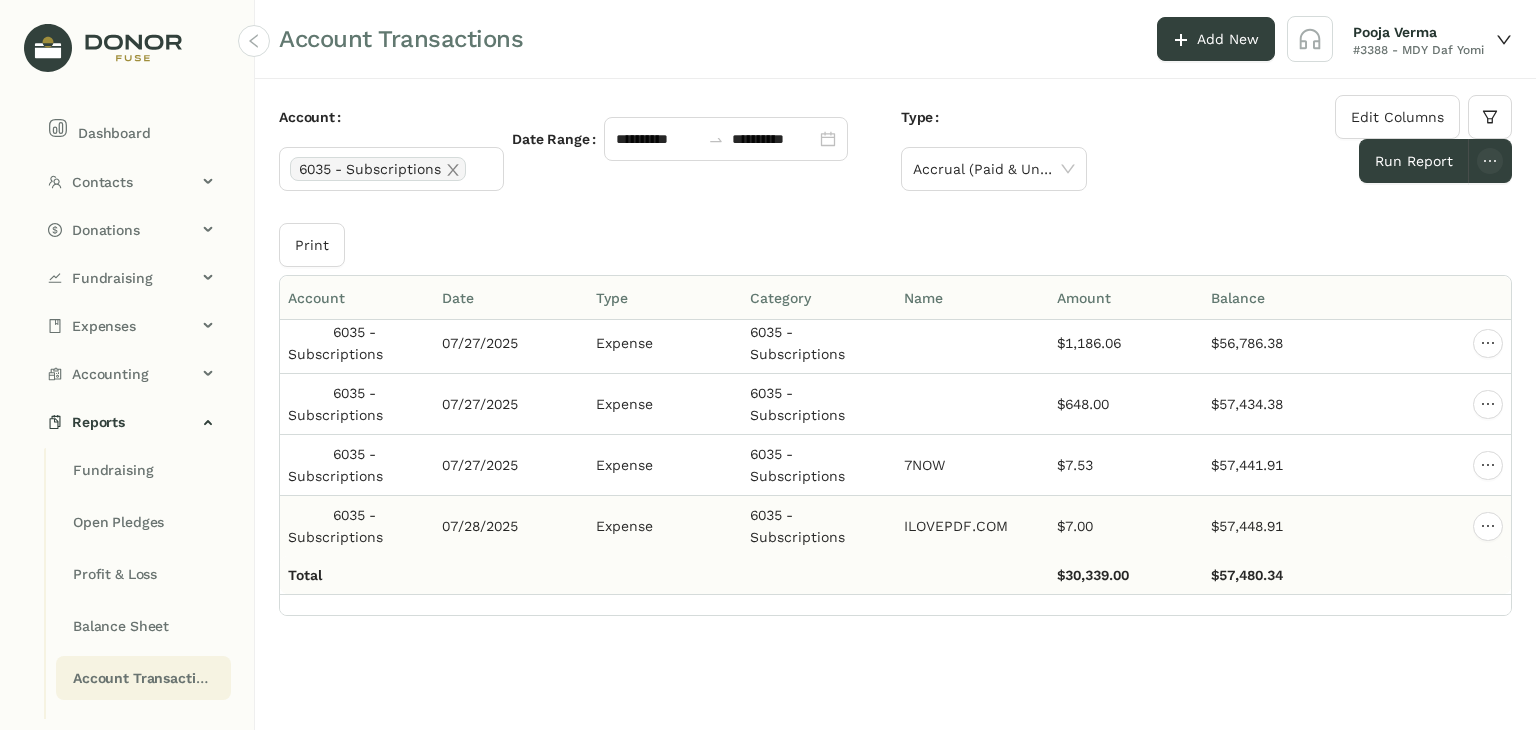 scroll, scrollTop: 13710, scrollLeft: 0, axis: vertical 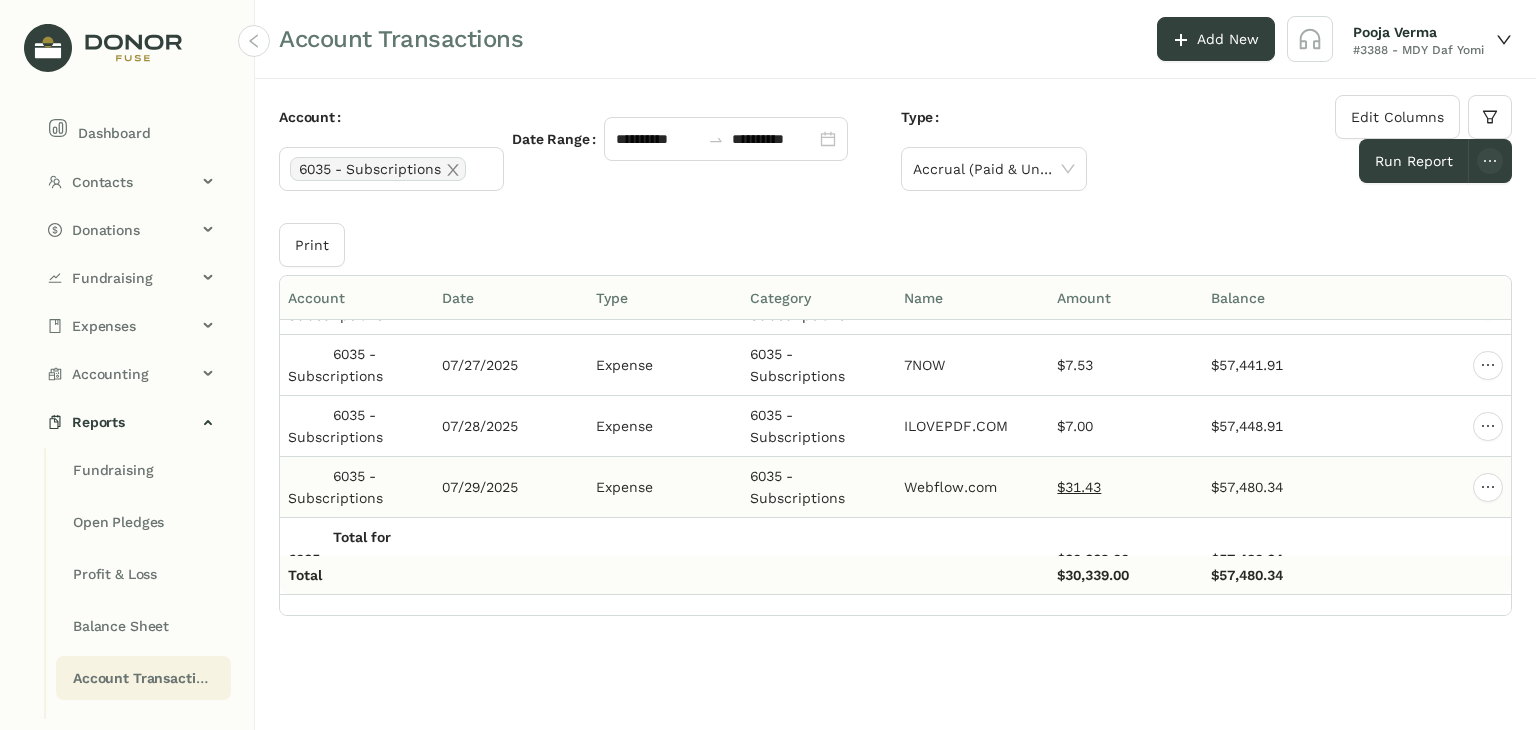 click on "$31.43" at bounding box center [1079, 487] 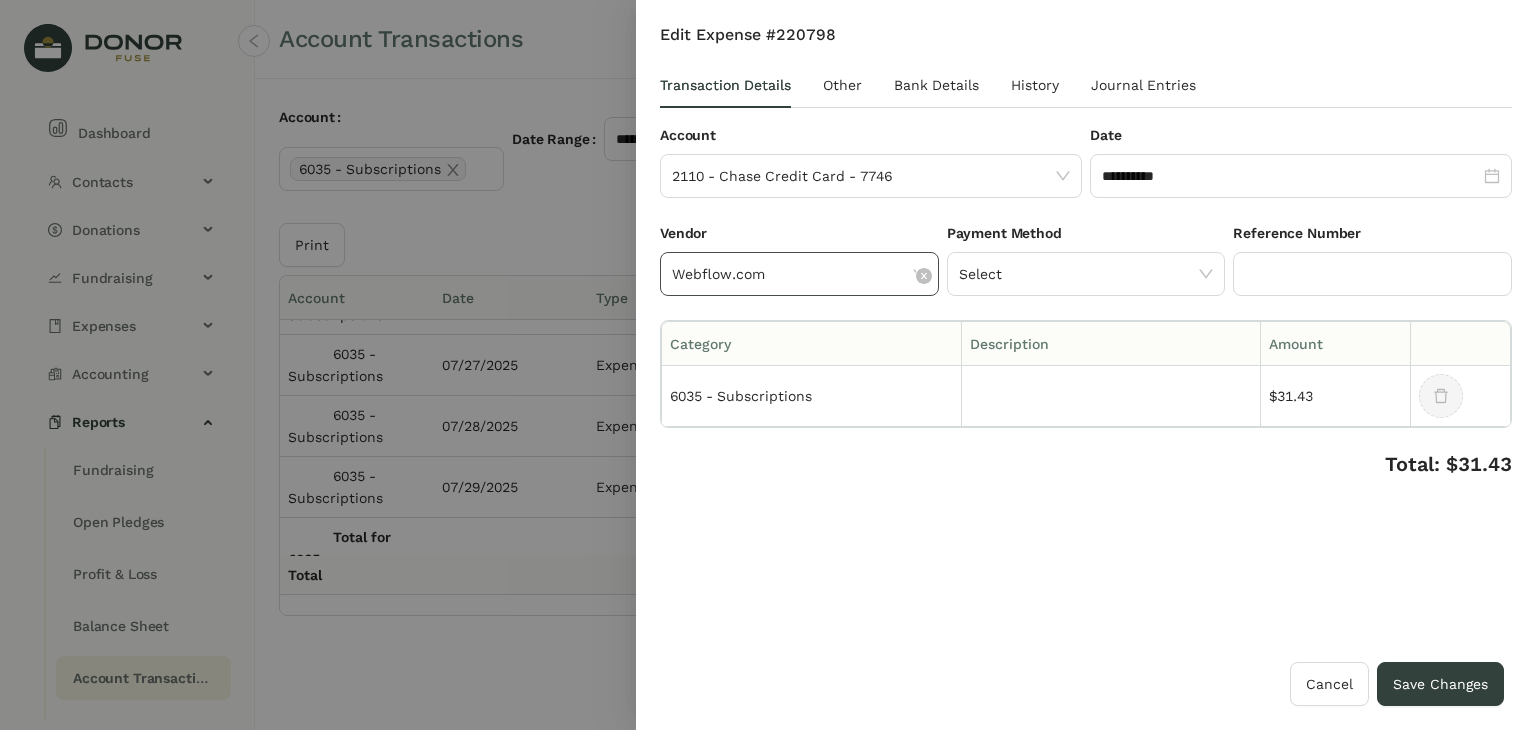 click on "Webflow.com" 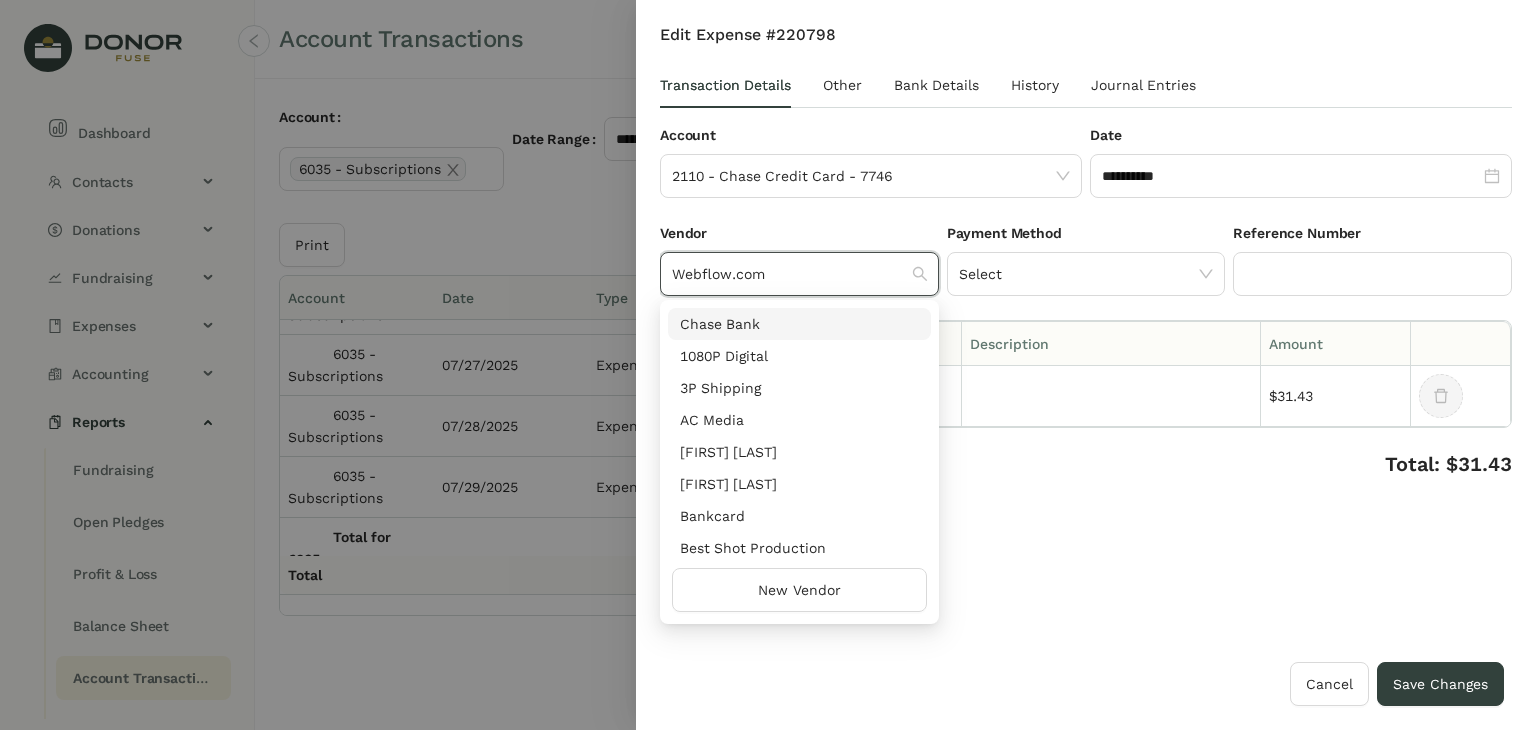 drag, startPoint x: 789, startPoint y: 276, endPoint x: 634, endPoint y: 255, distance: 156.4161 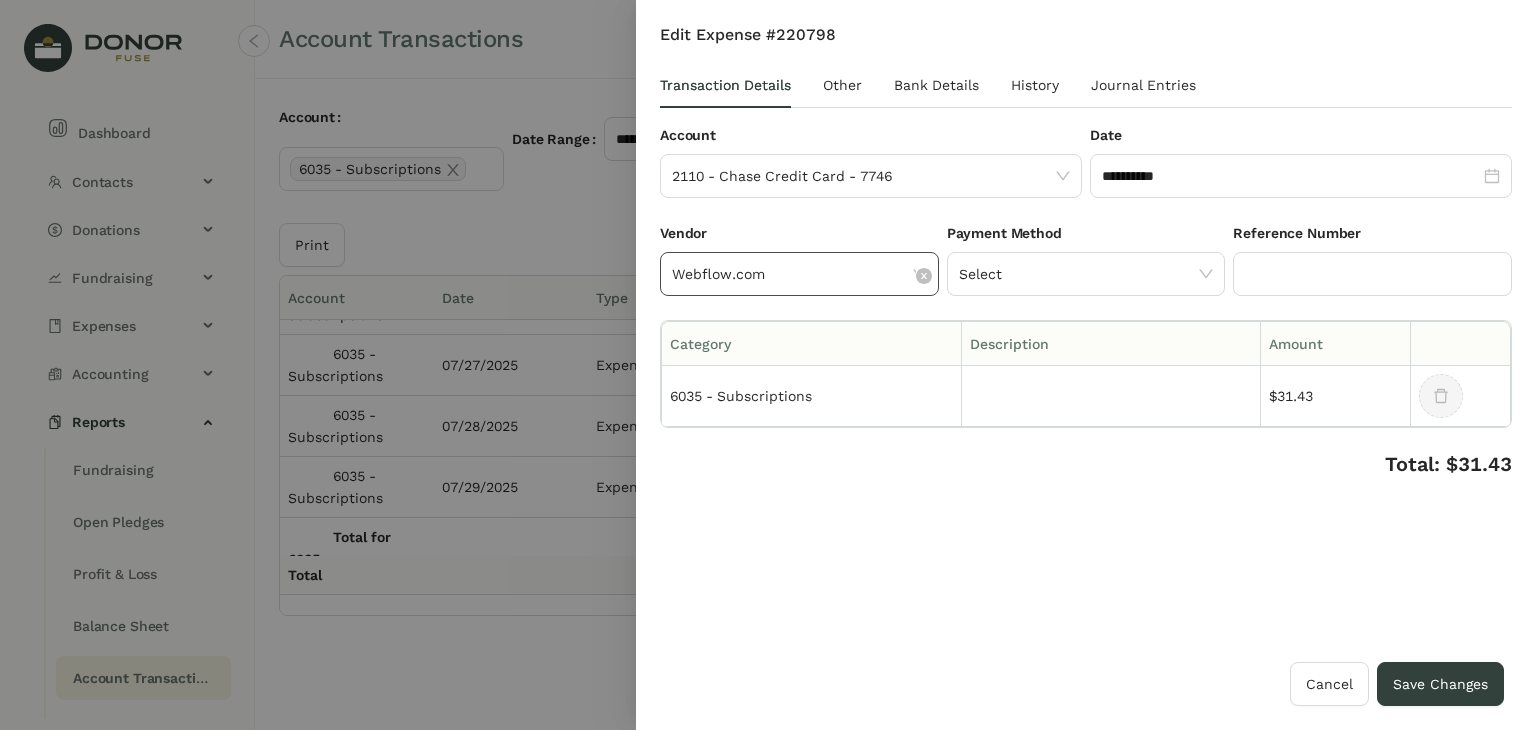 drag, startPoint x: 672, startPoint y: 273, endPoint x: 752, endPoint y: 280, distance: 80.305664 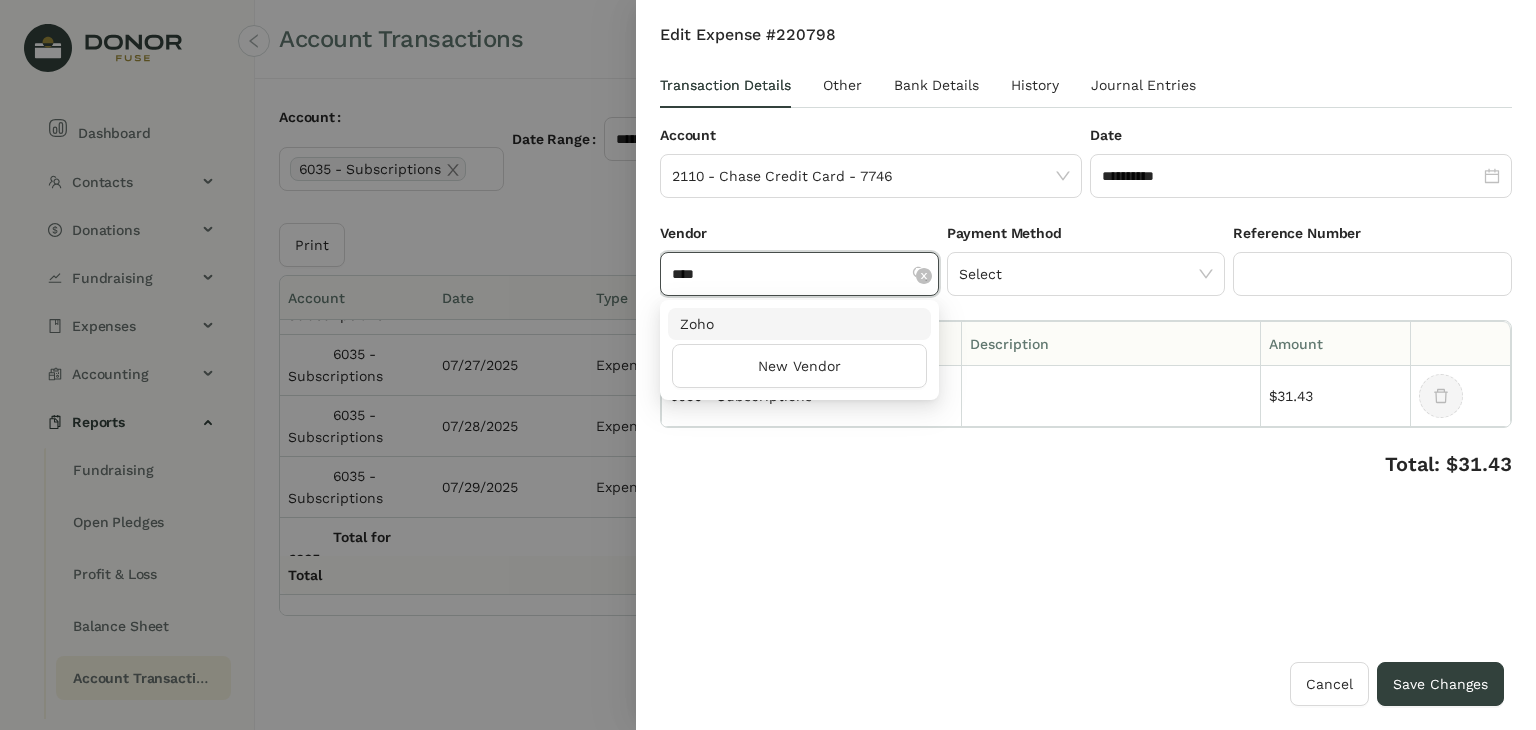 type on "****" 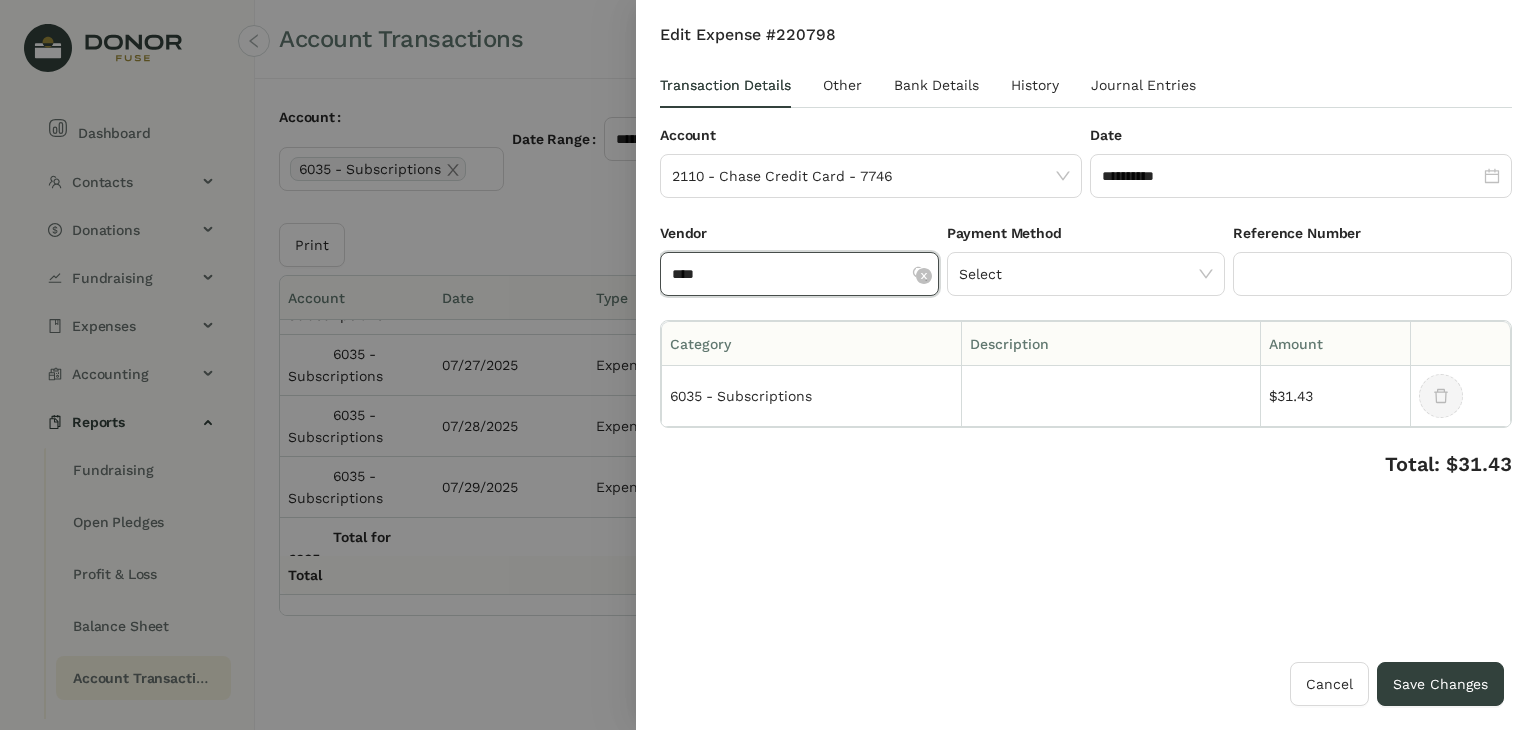 type 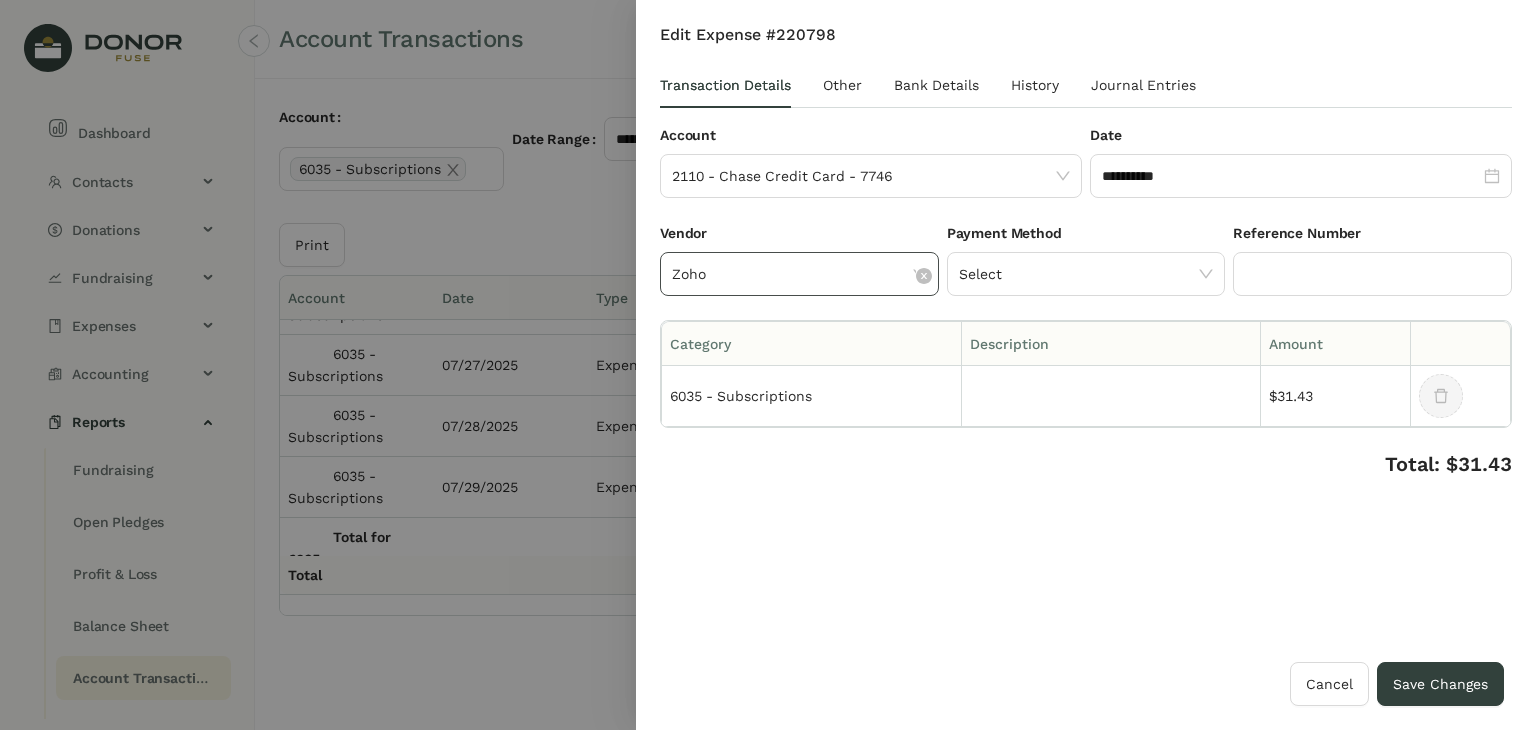 click on "**********" at bounding box center [1086, 343] 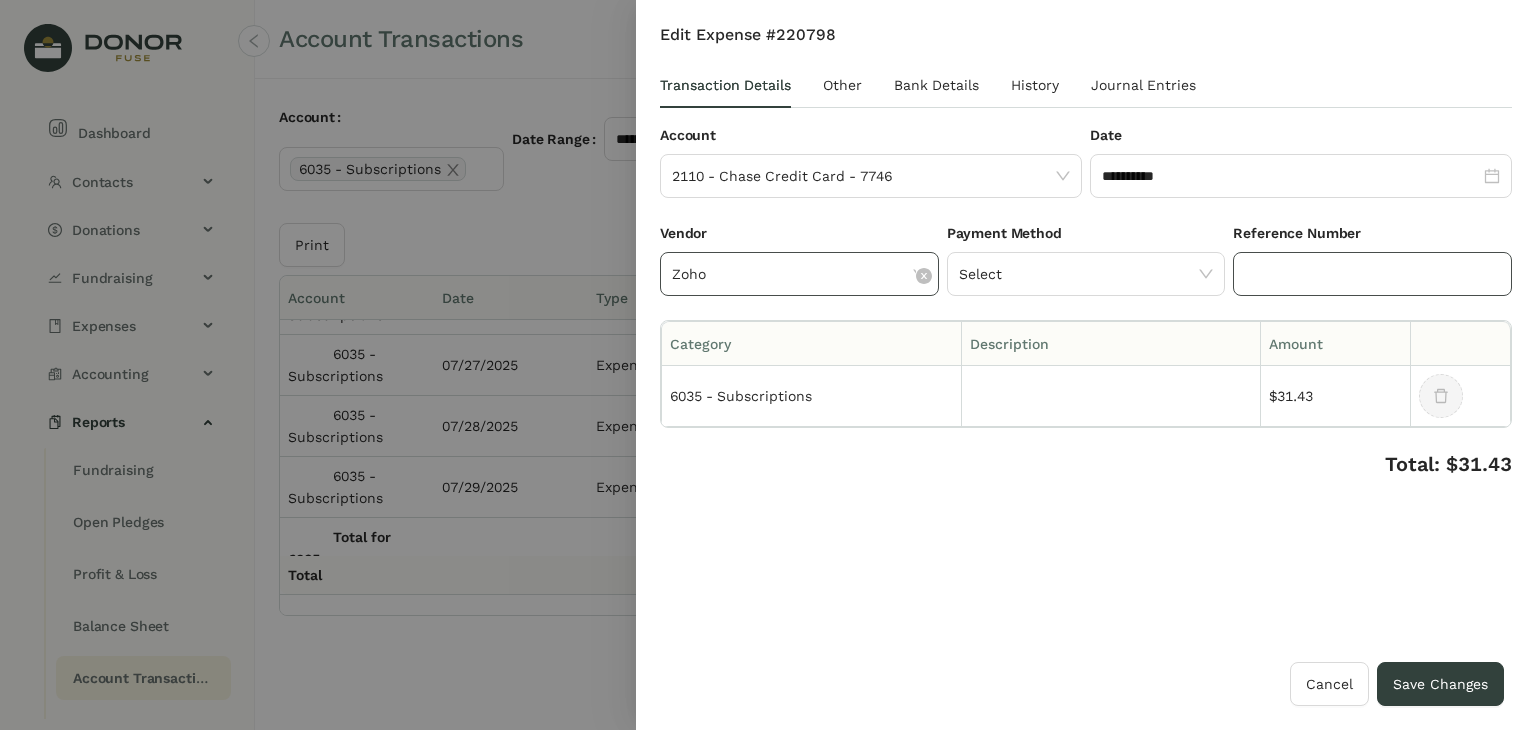 click 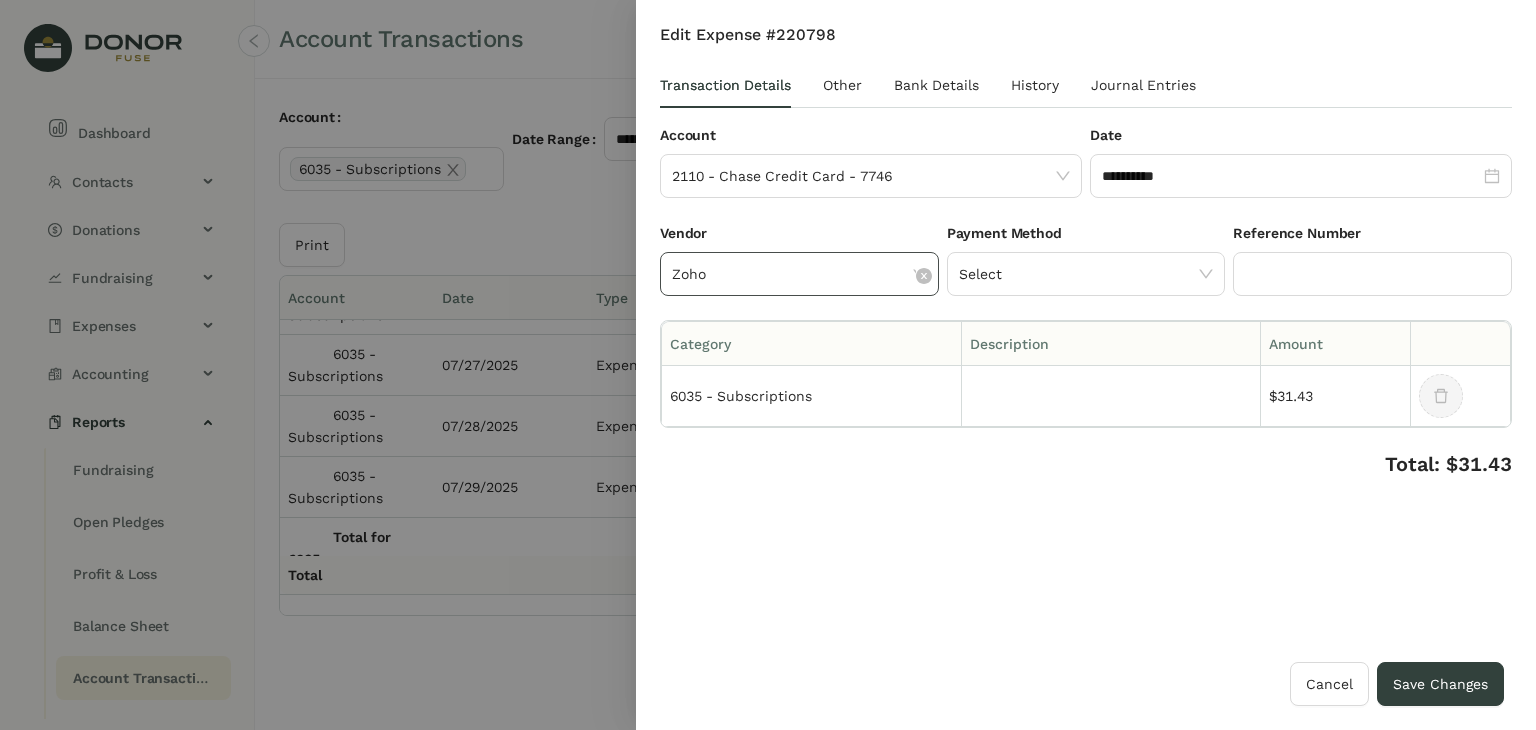 click on "**********" at bounding box center [1086, 343] 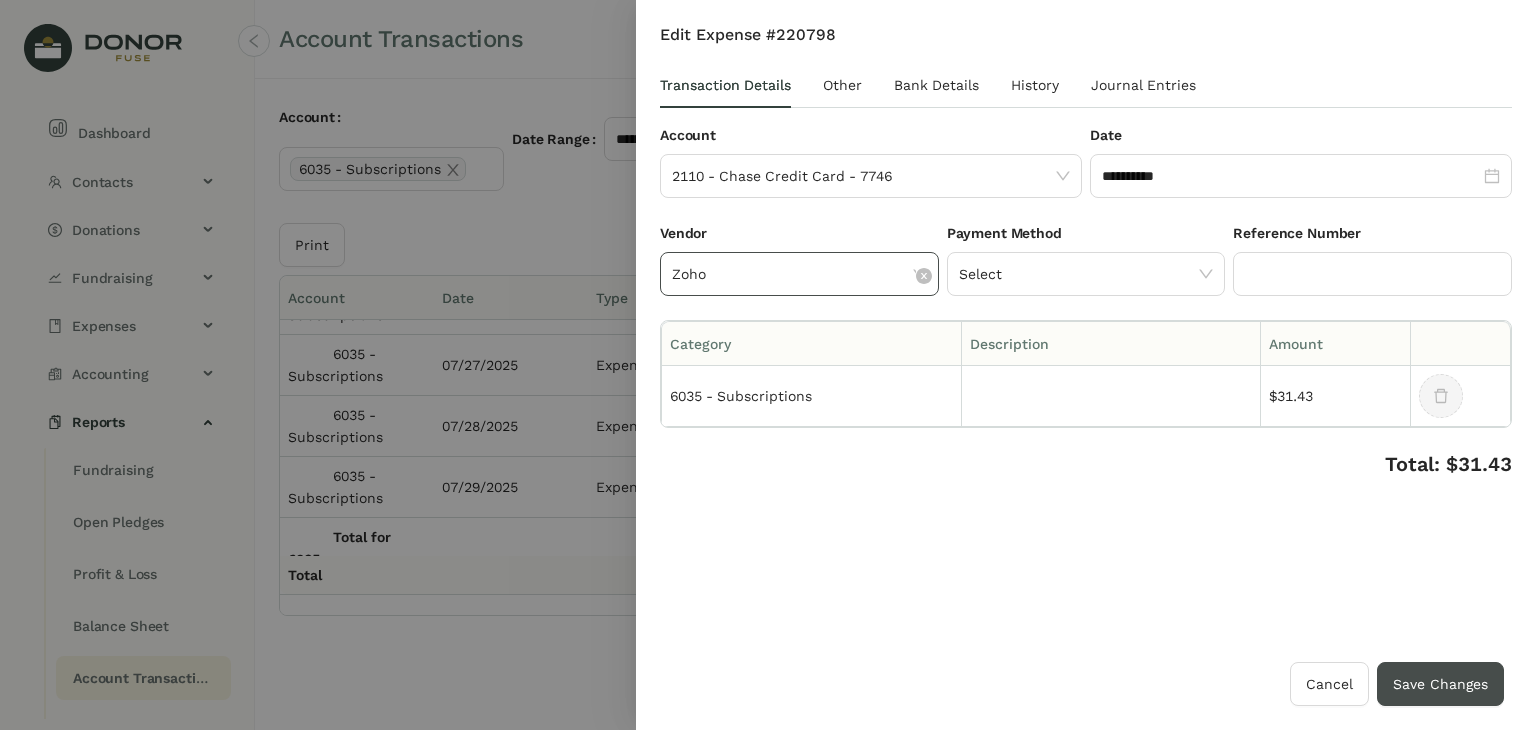 click on "Save Changes" at bounding box center (1440, 684) 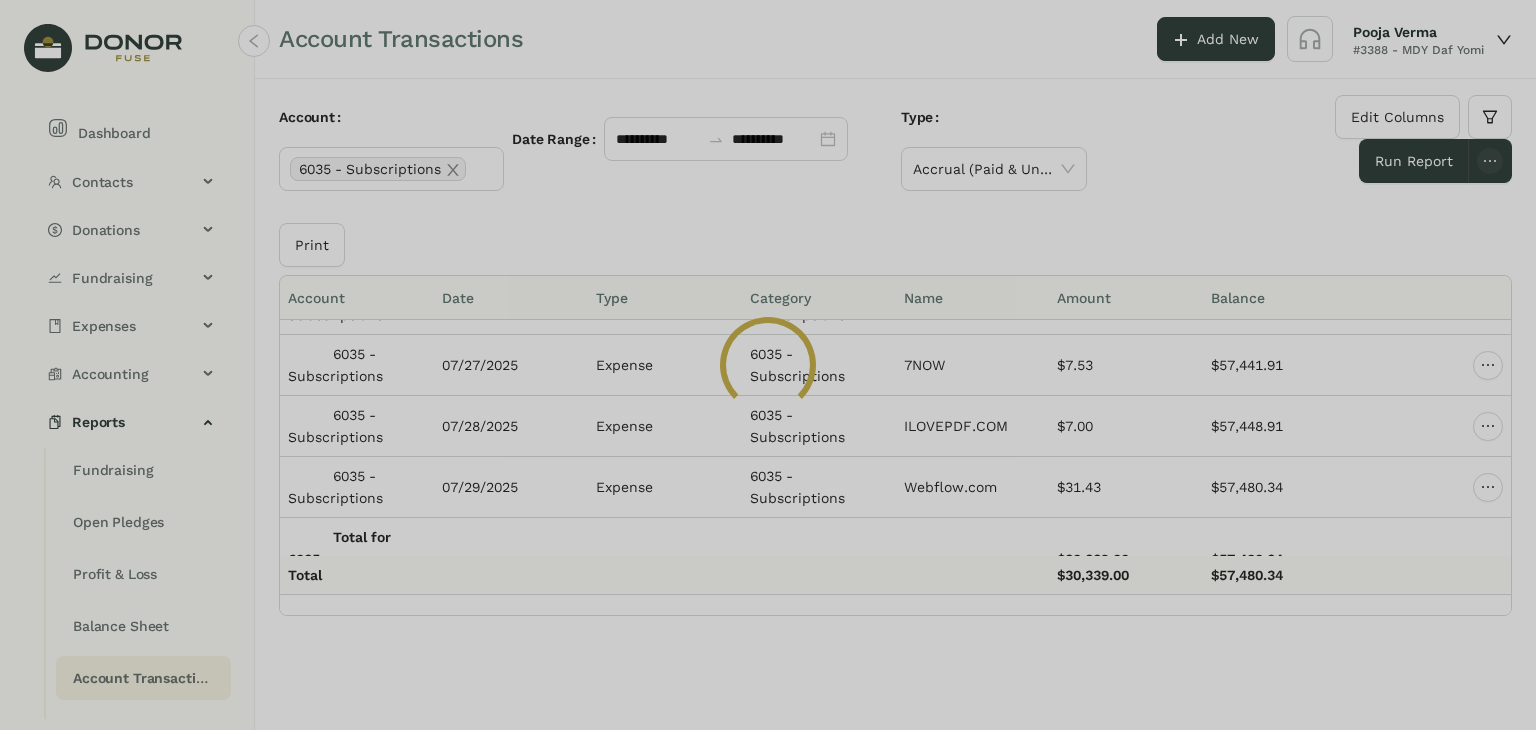 click 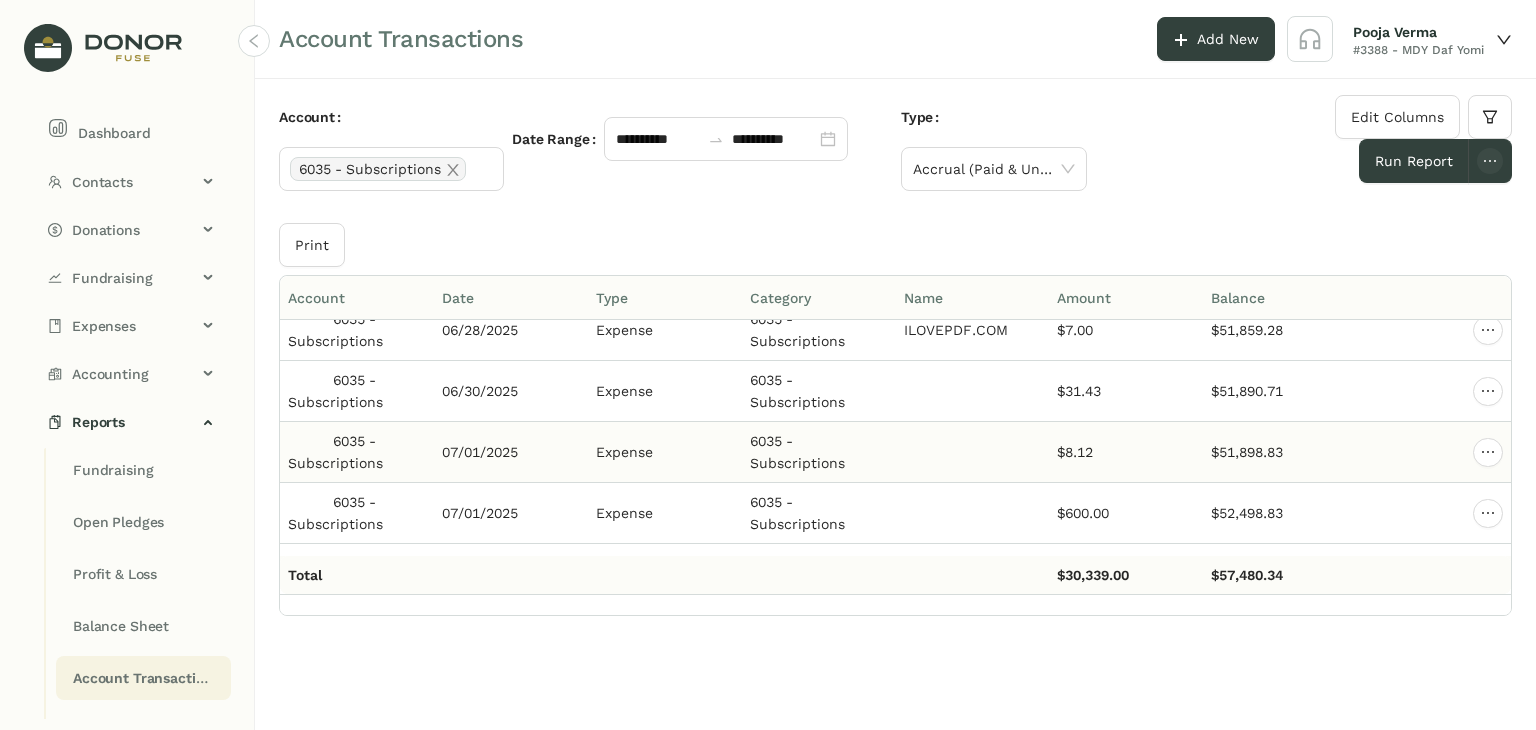 scroll, scrollTop: 11510, scrollLeft: 0, axis: vertical 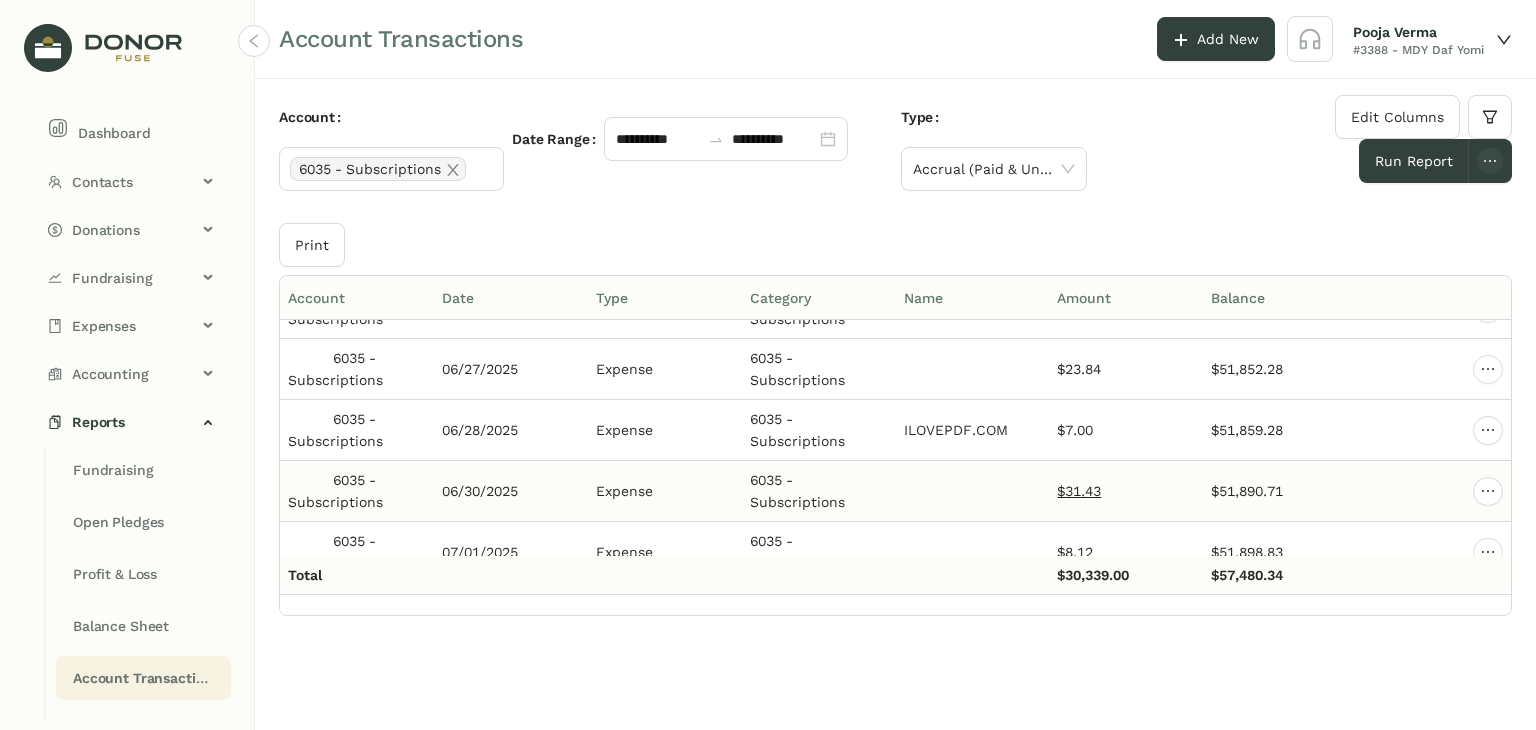 click on "$31.43" at bounding box center [1079, 491] 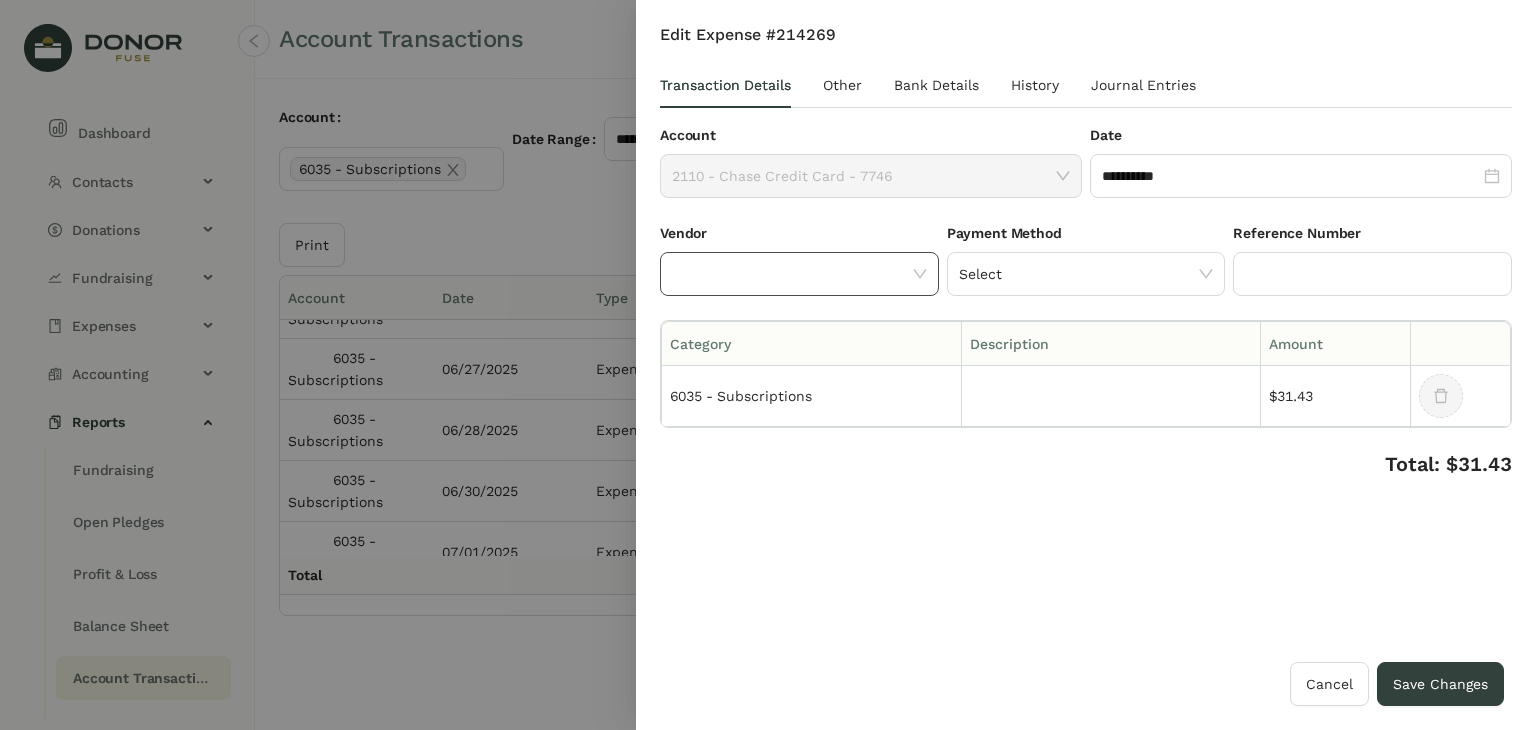 click 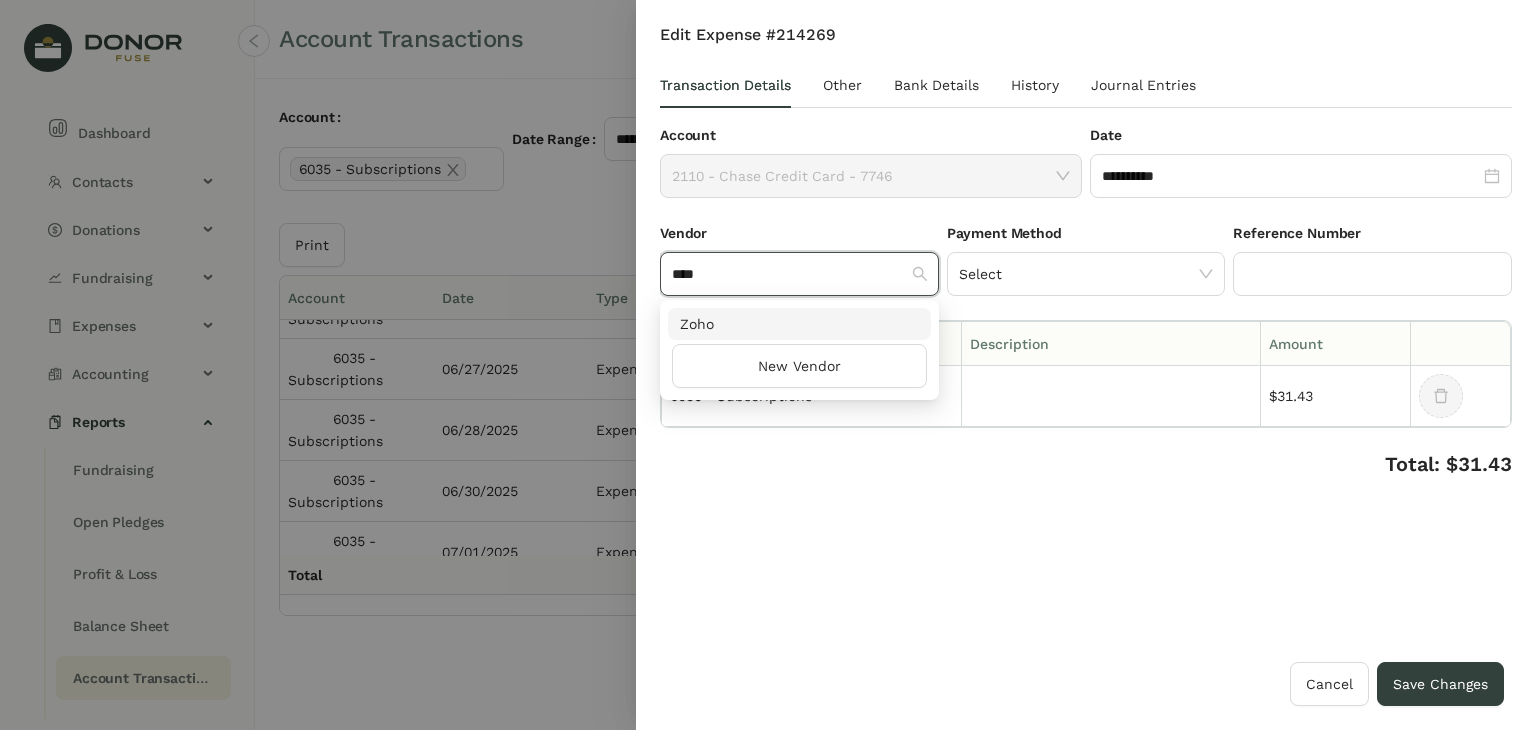 type on "****" 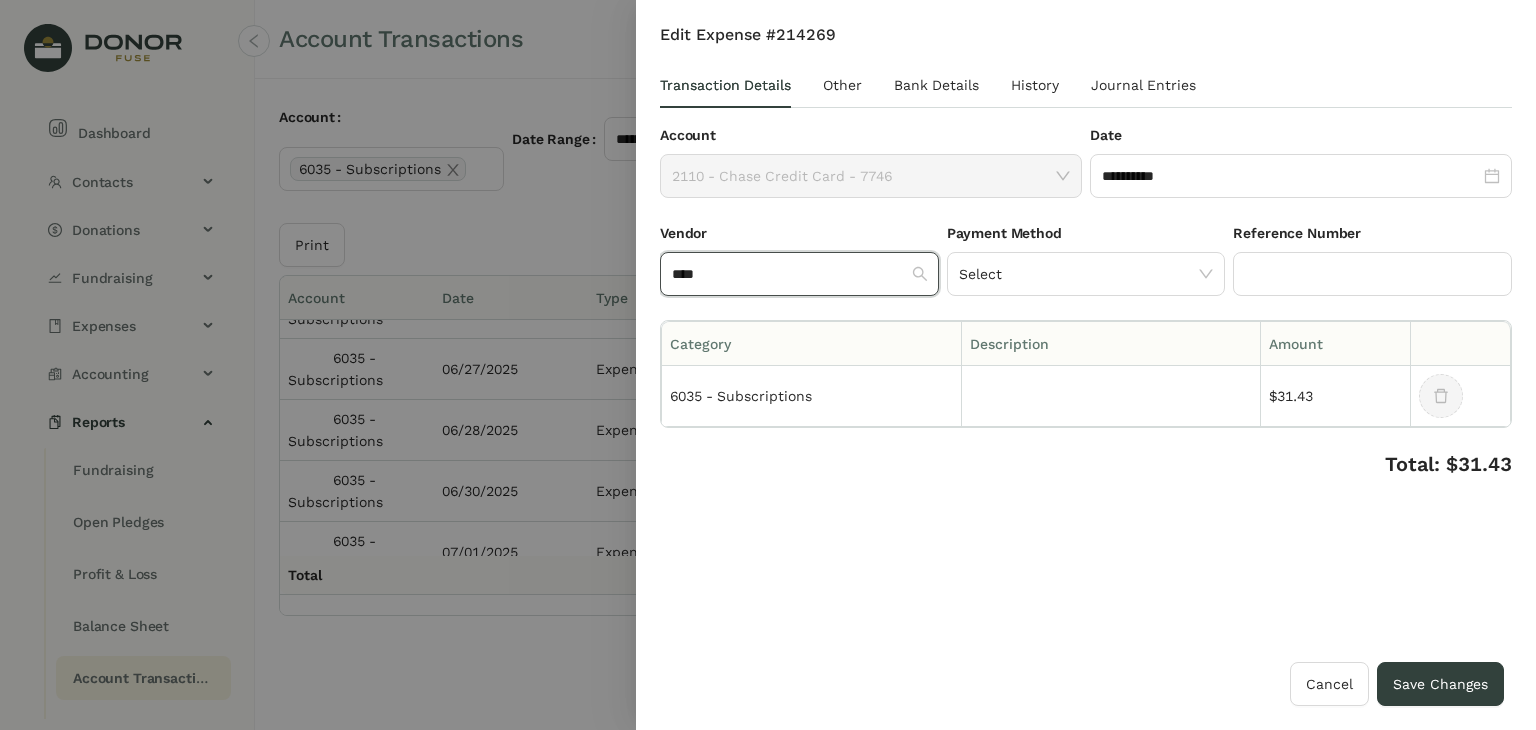 type 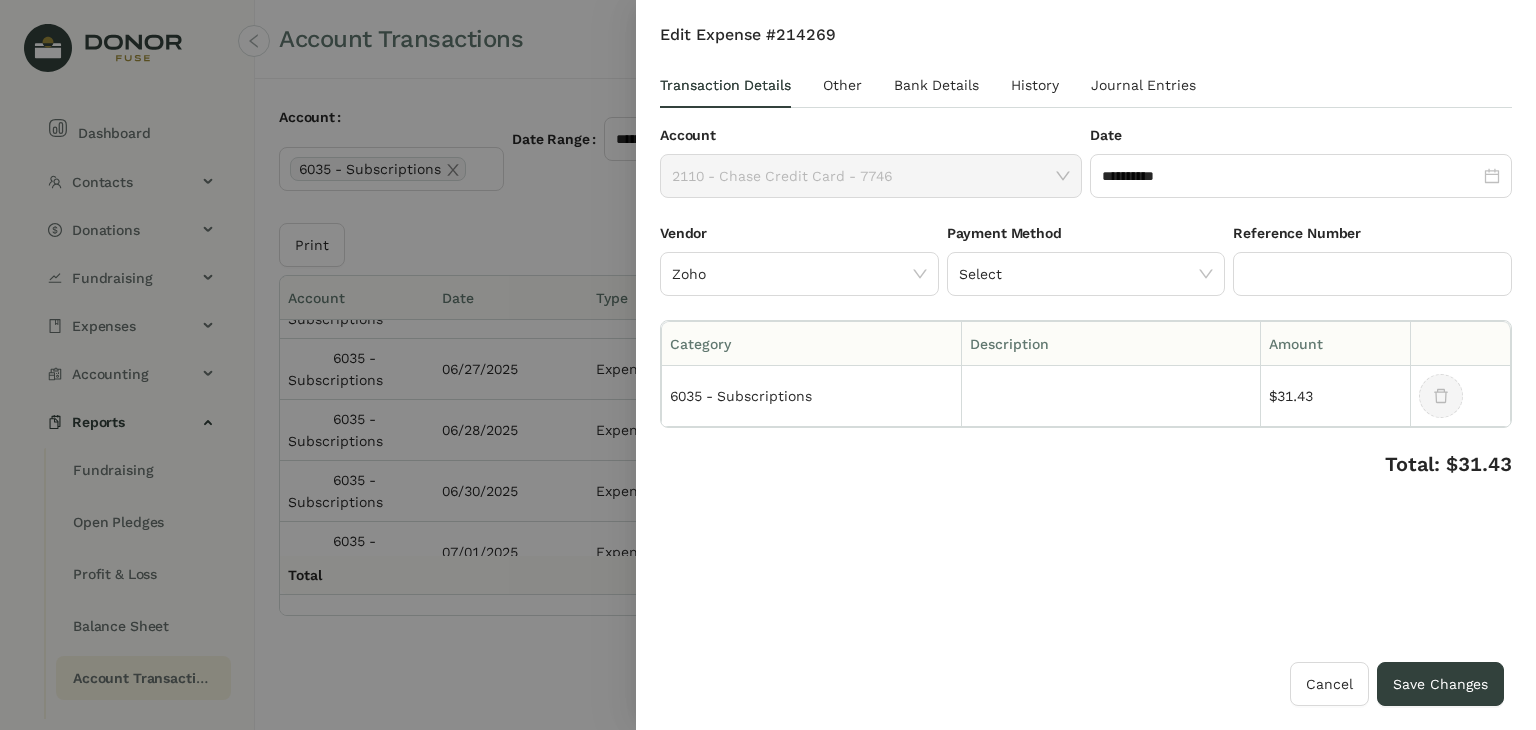 click on "**********" at bounding box center (1086, 343) 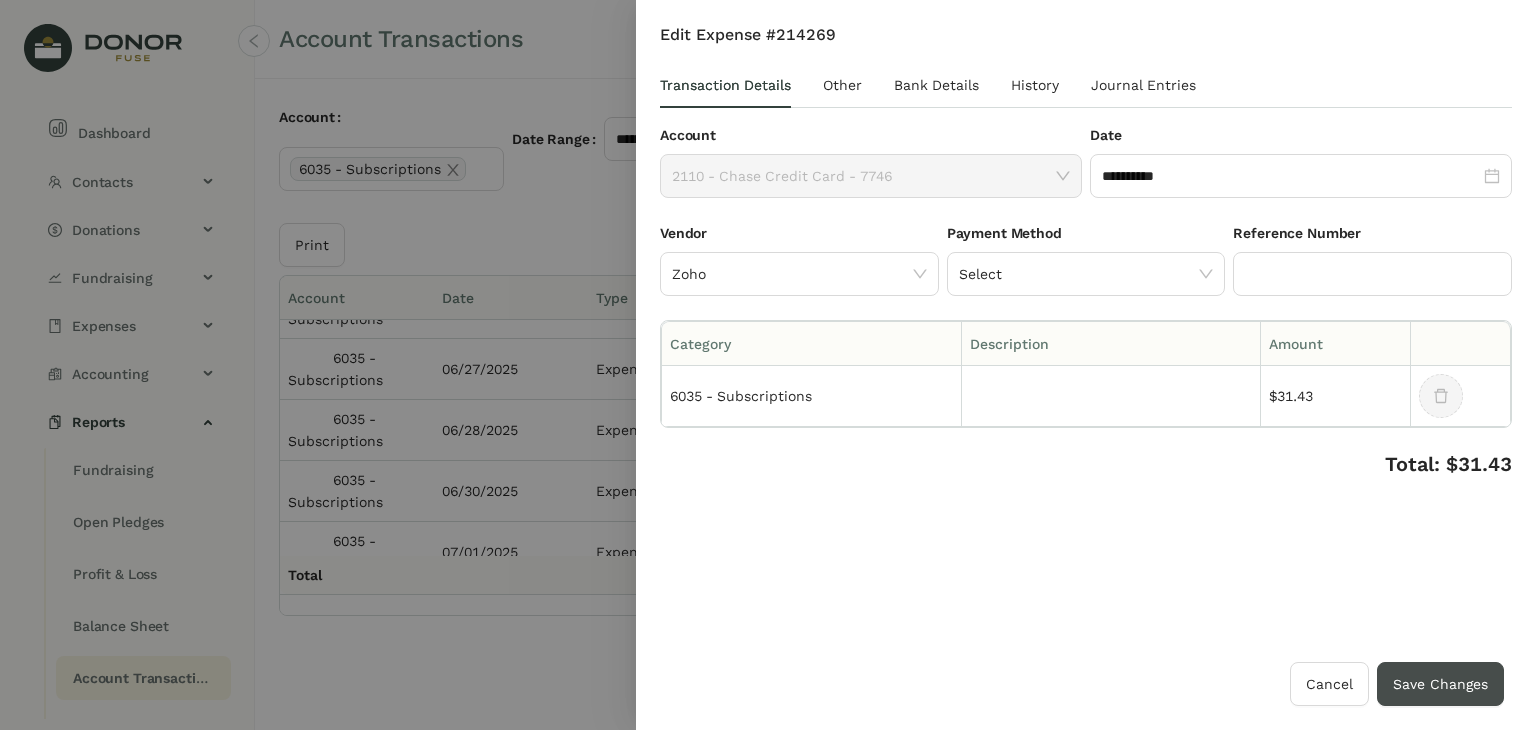 click on "Save Changes" at bounding box center (1440, 684) 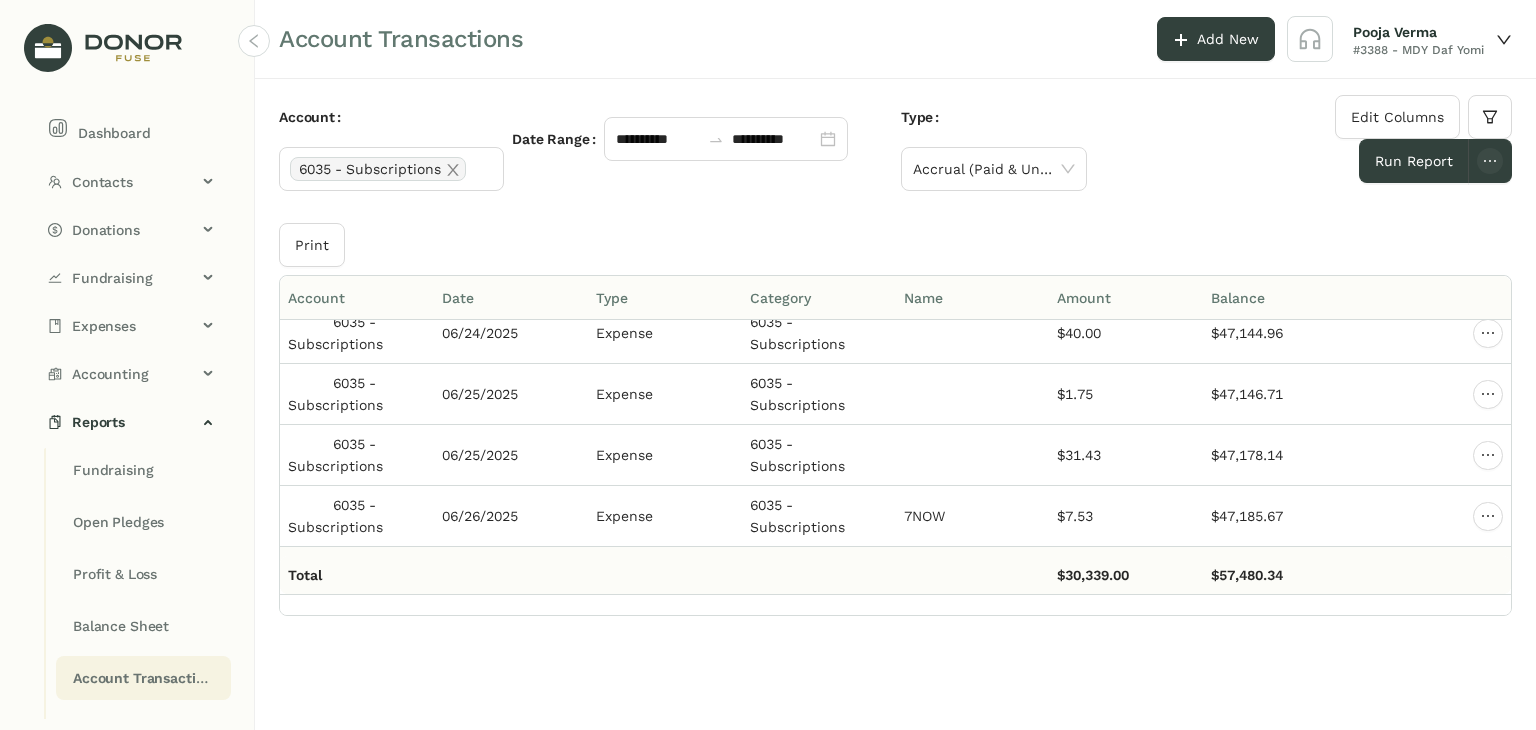 scroll, scrollTop: 11110, scrollLeft: 0, axis: vertical 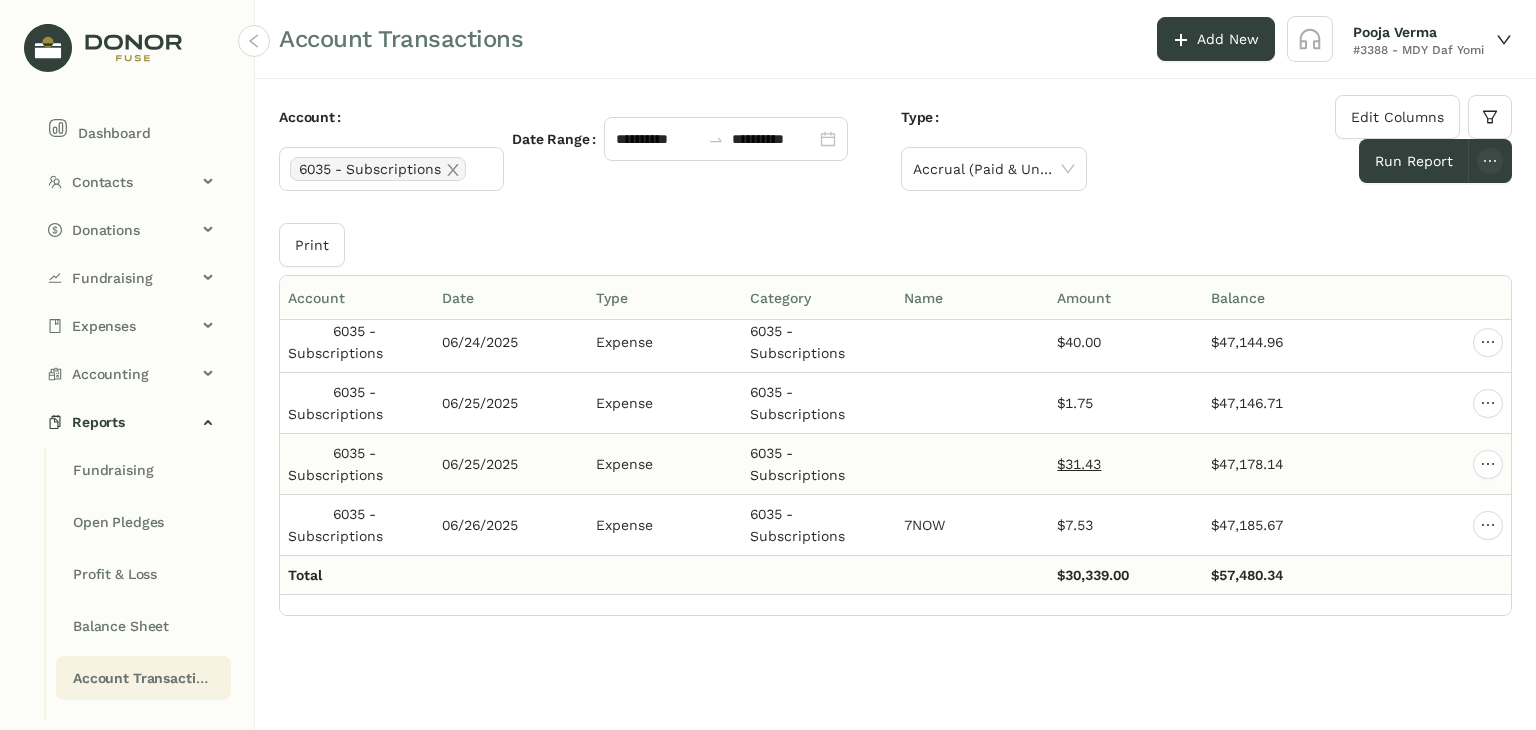 click on "$31.43" at bounding box center [1079, 464] 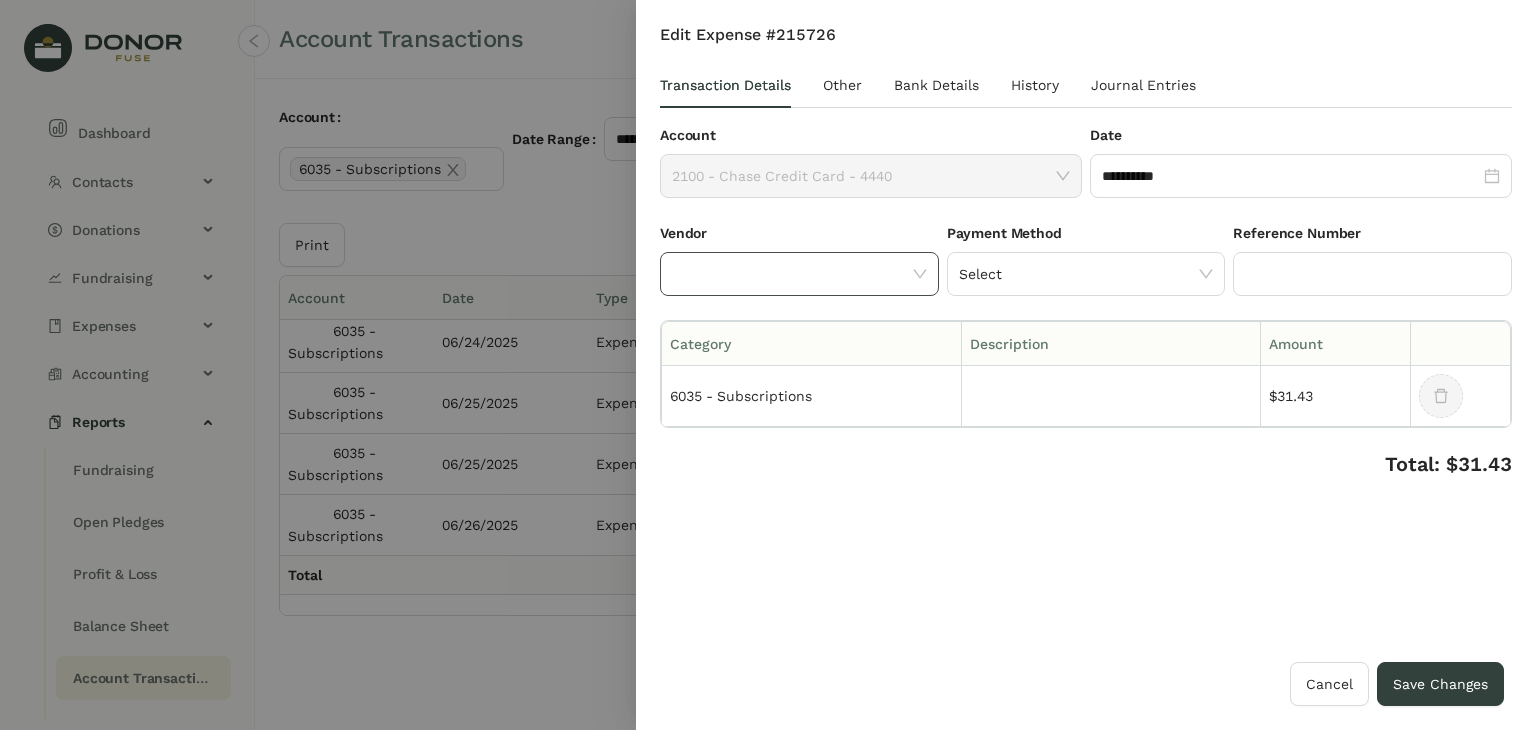 click 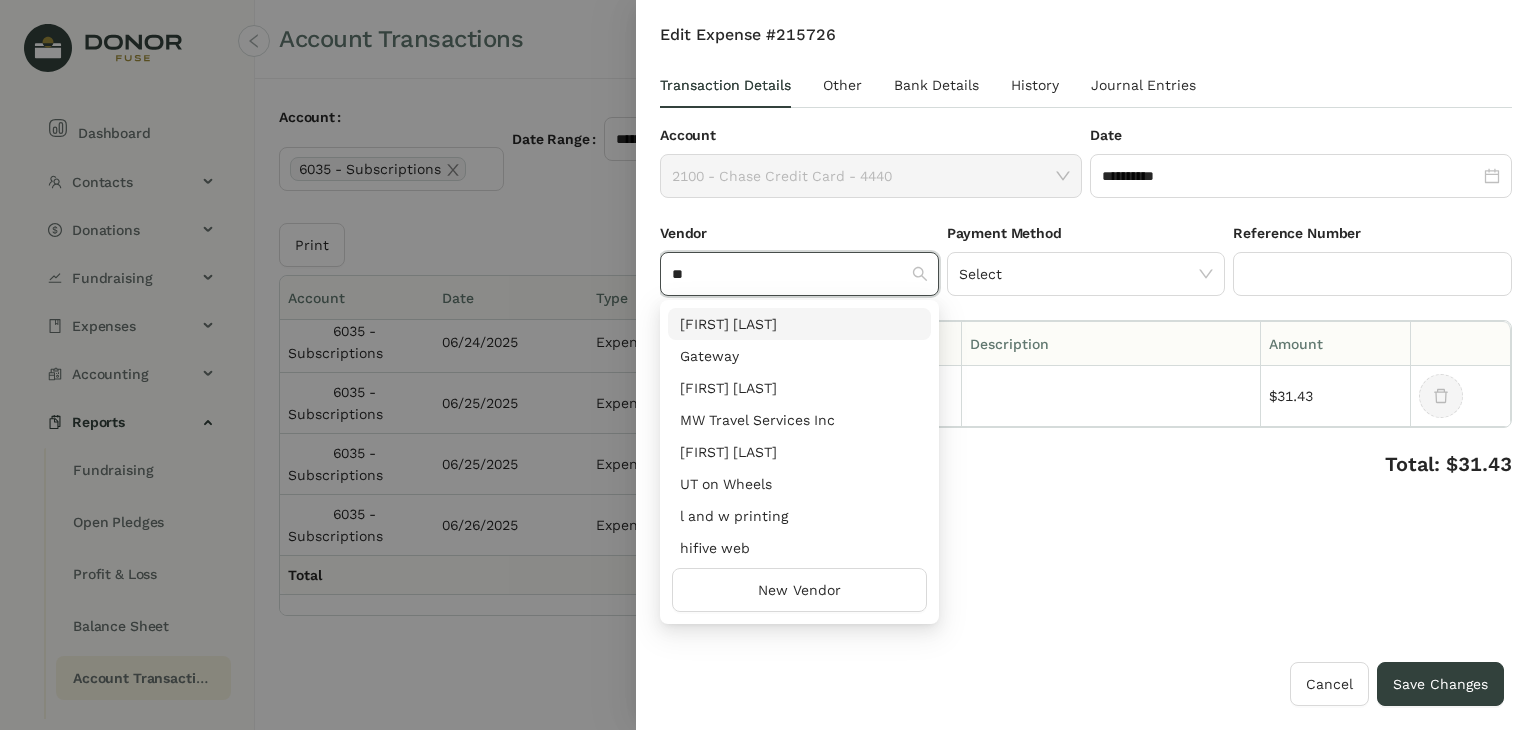 type on "***" 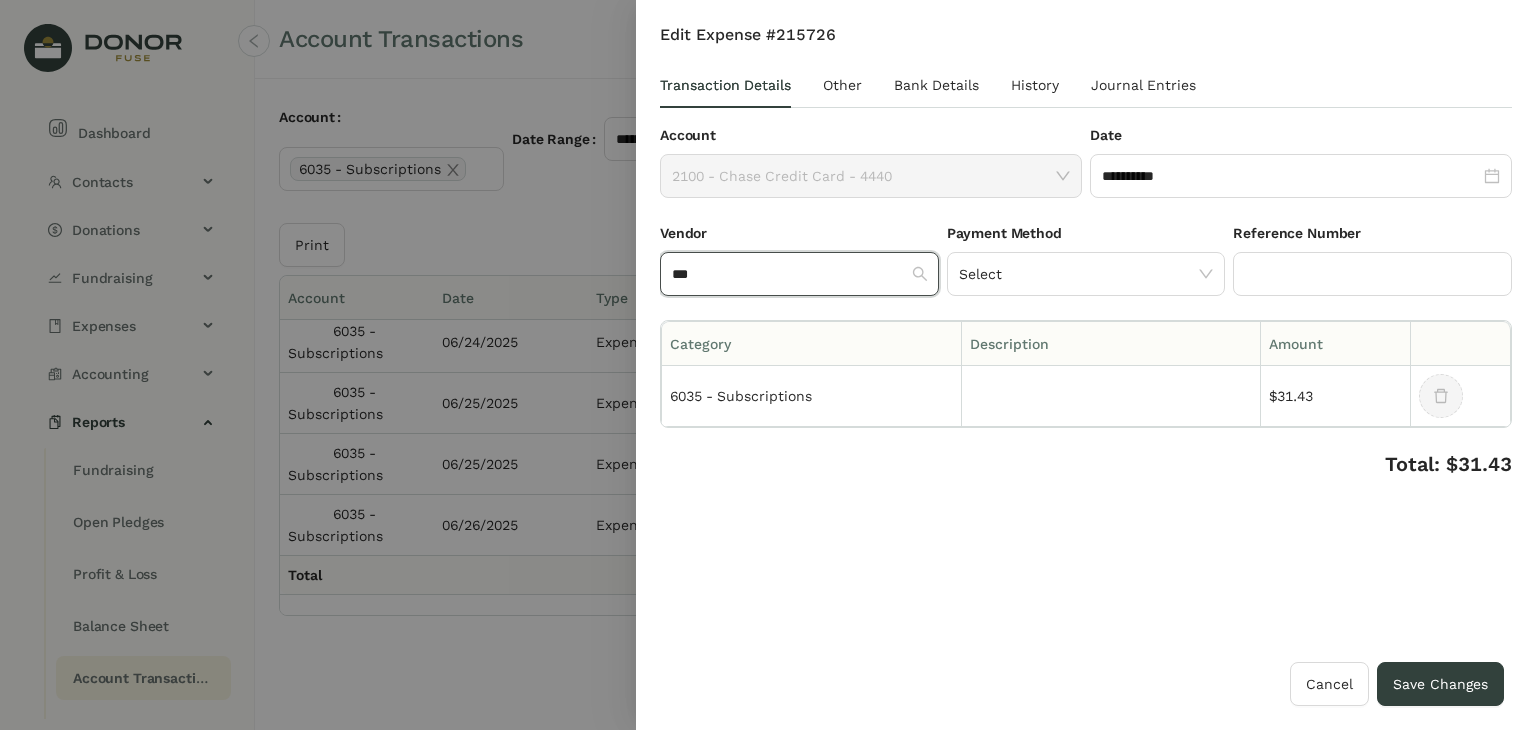 type 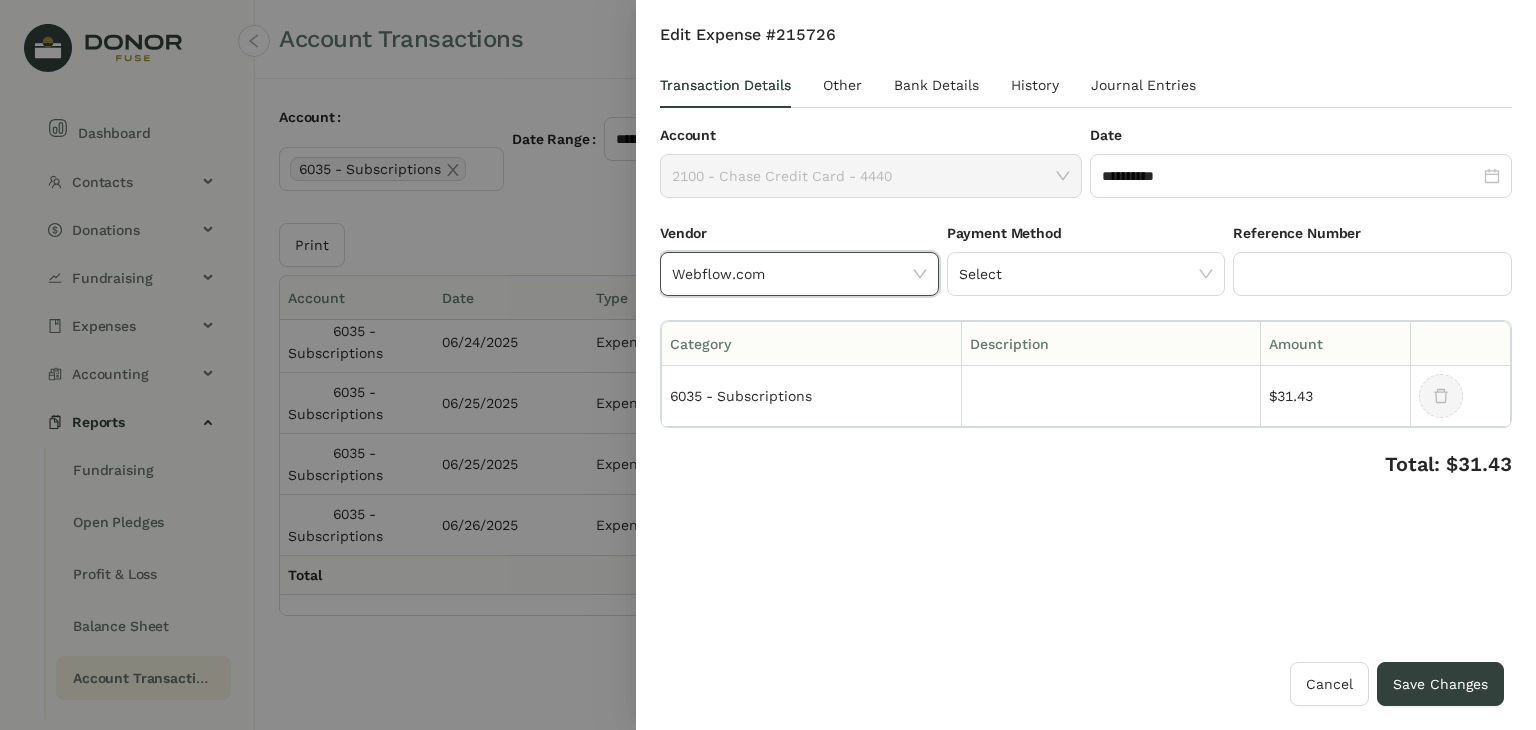 drag, startPoint x: 1159, startPoint y: 533, endPoint x: 1391, endPoint y: 539, distance: 232.07758 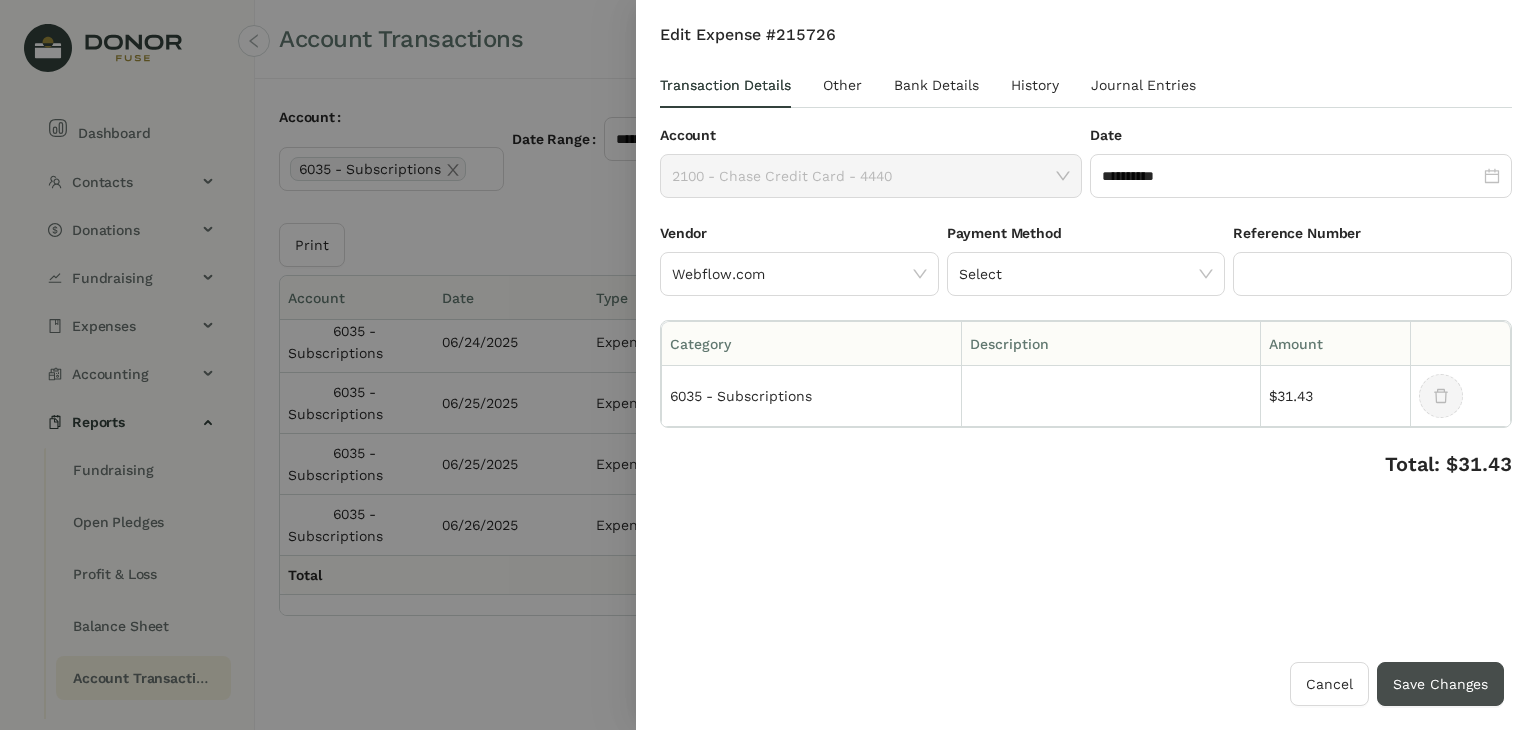 click on "Save Changes" at bounding box center [1440, 684] 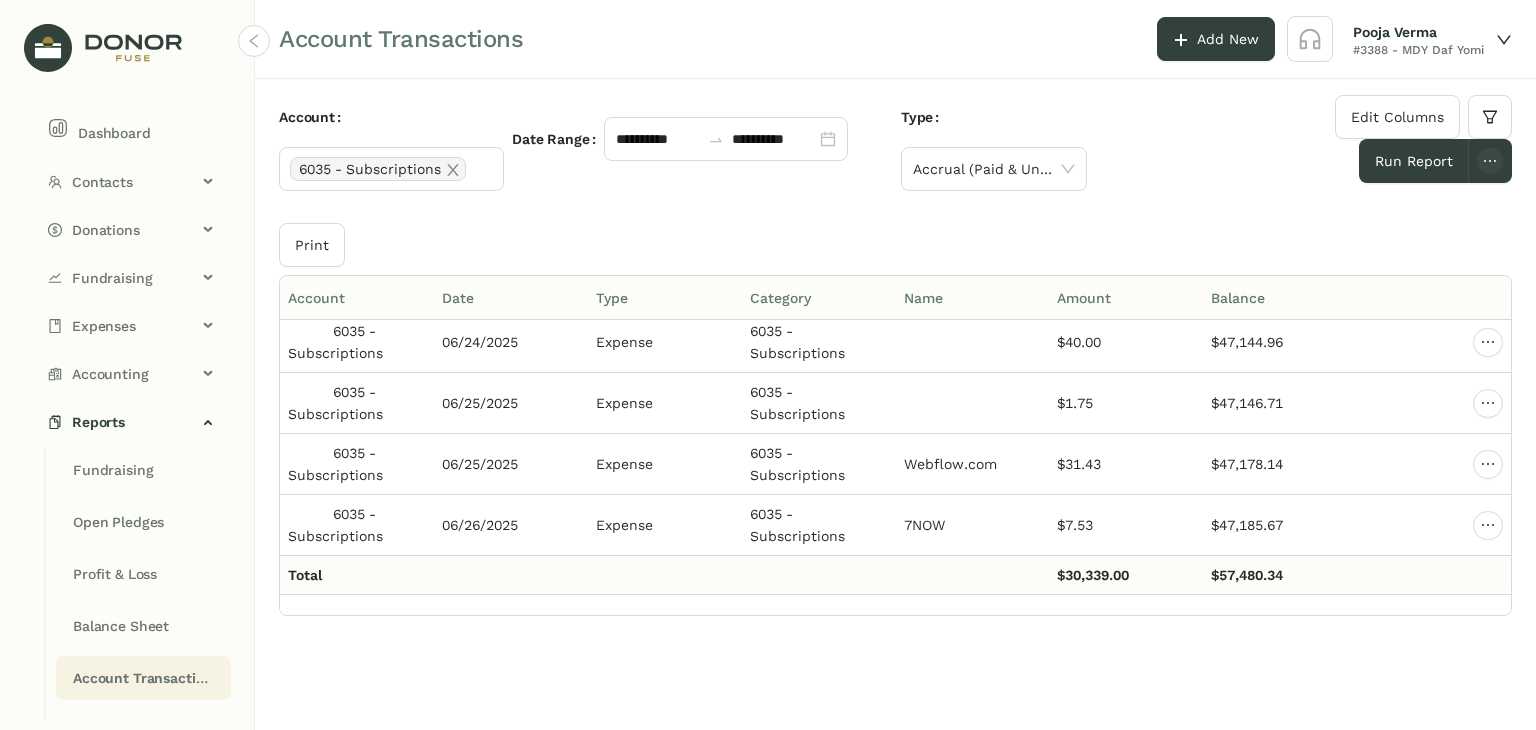 click on "Print" 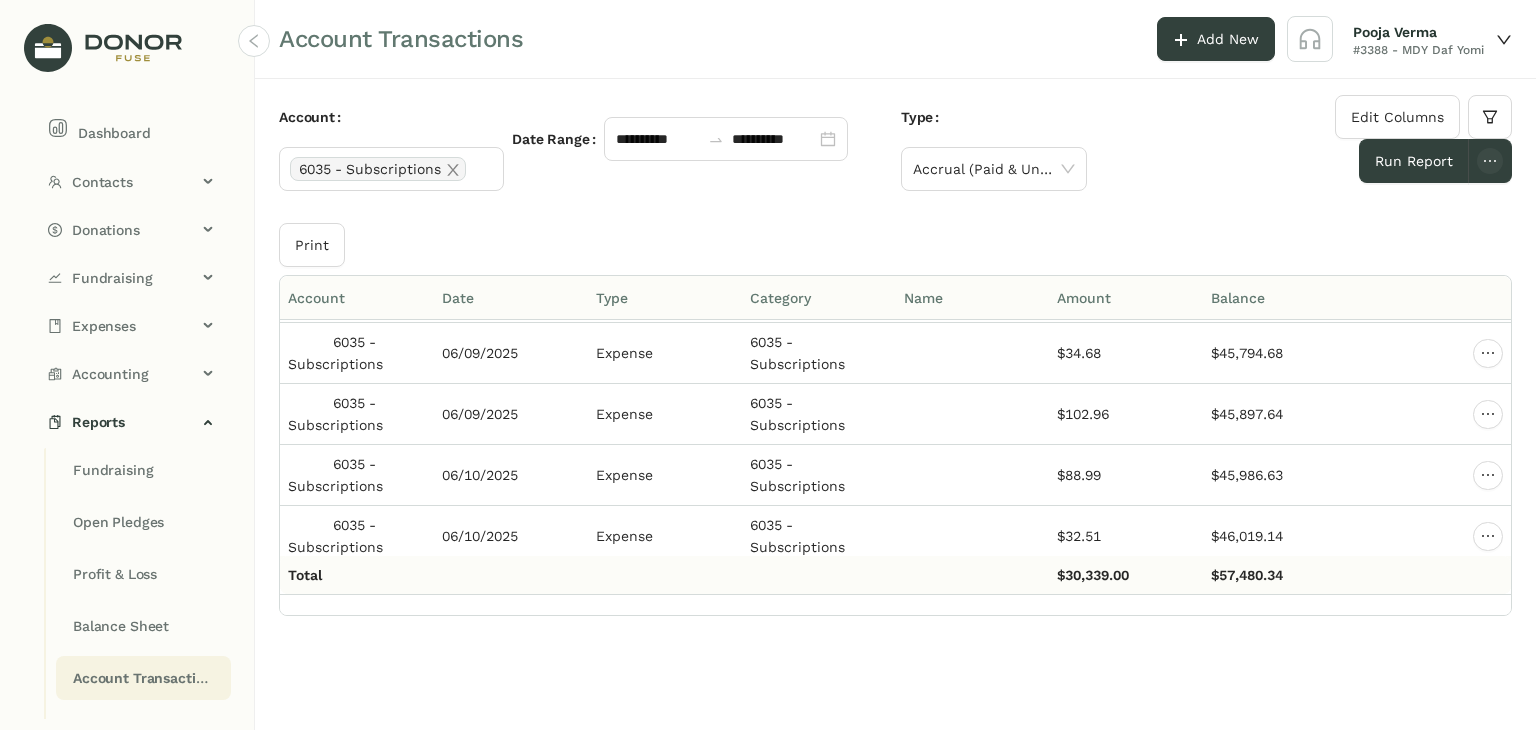 scroll, scrollTop: 9910, scrollLeft: 0, axis: vertical 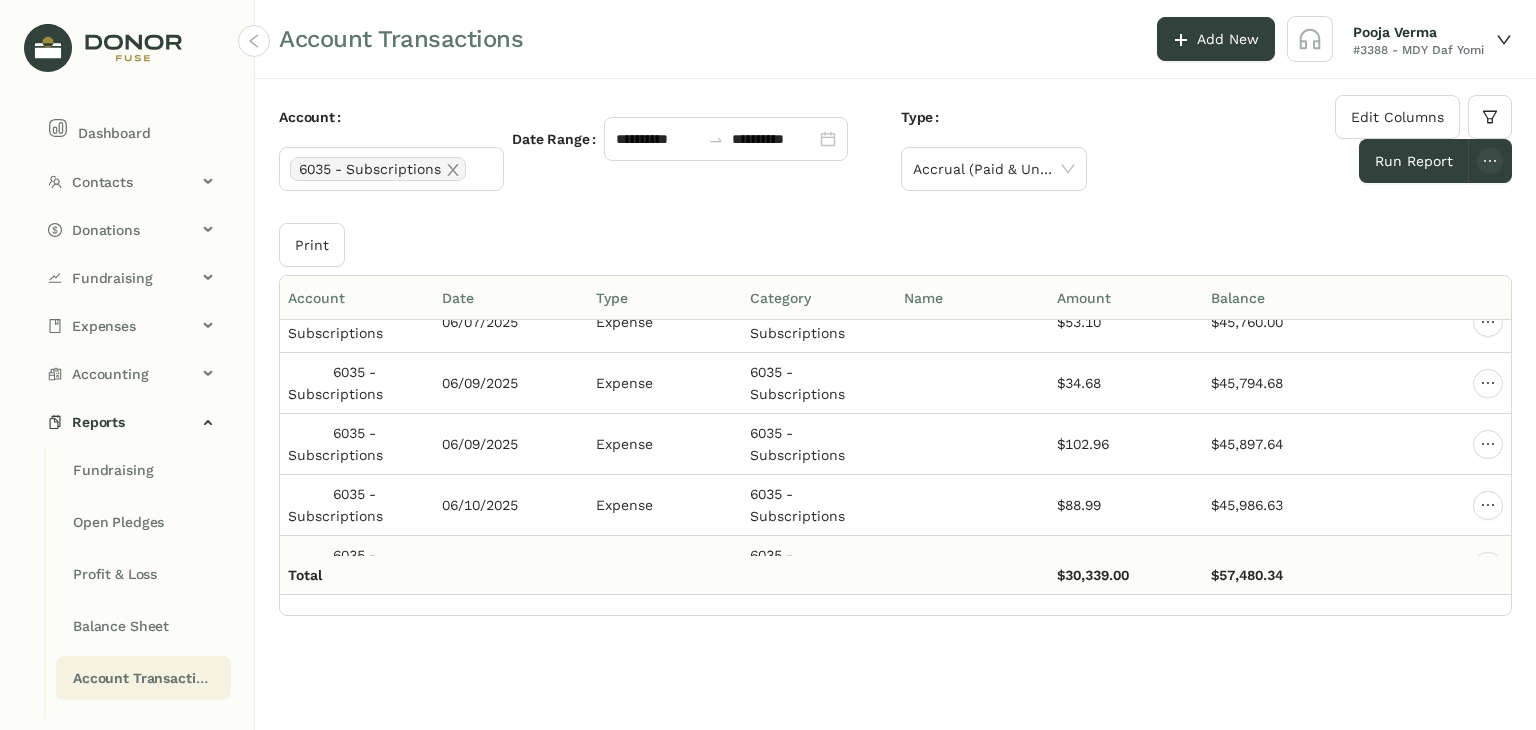 click on "$32.51" at bounding box center (1079, 566) 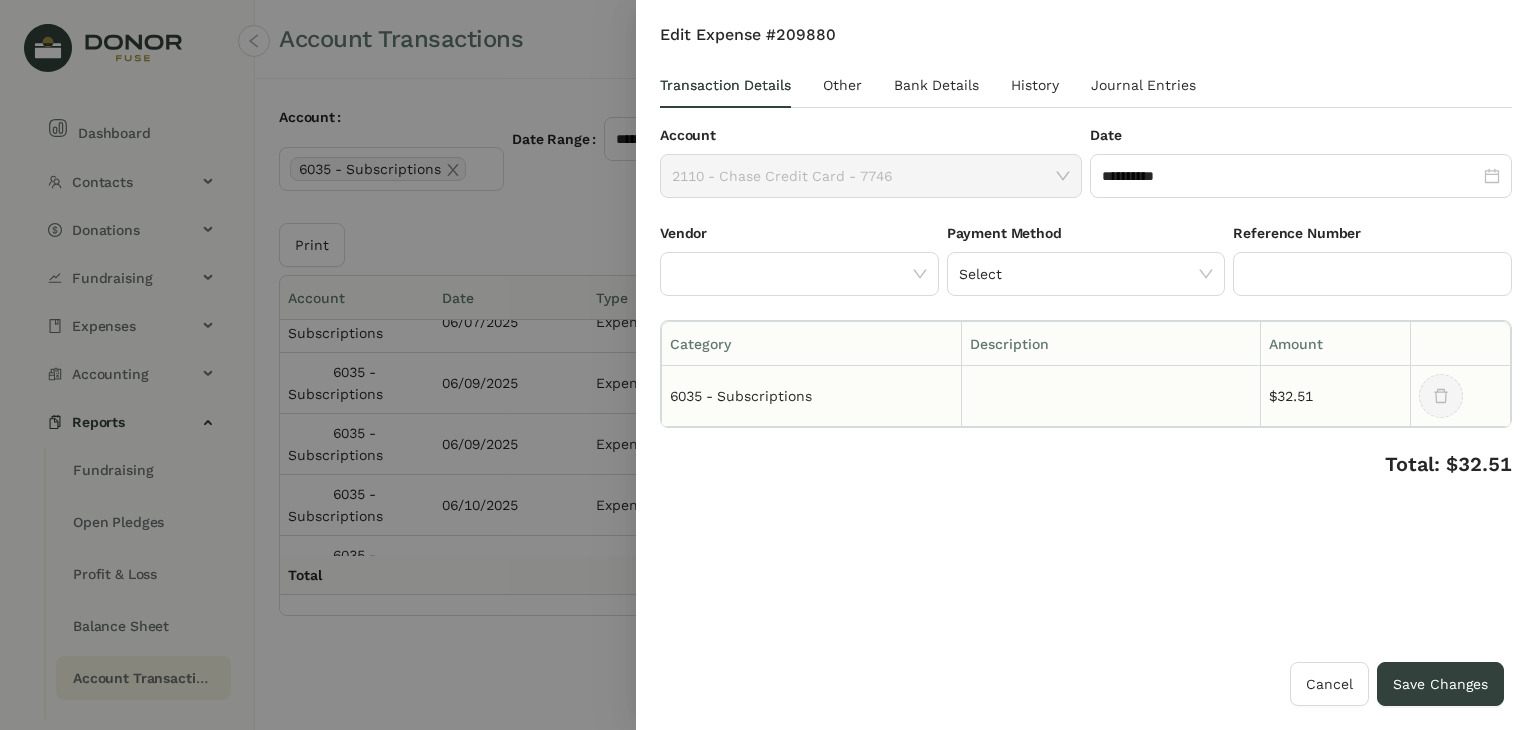 click at bounding box center [1112, 396] 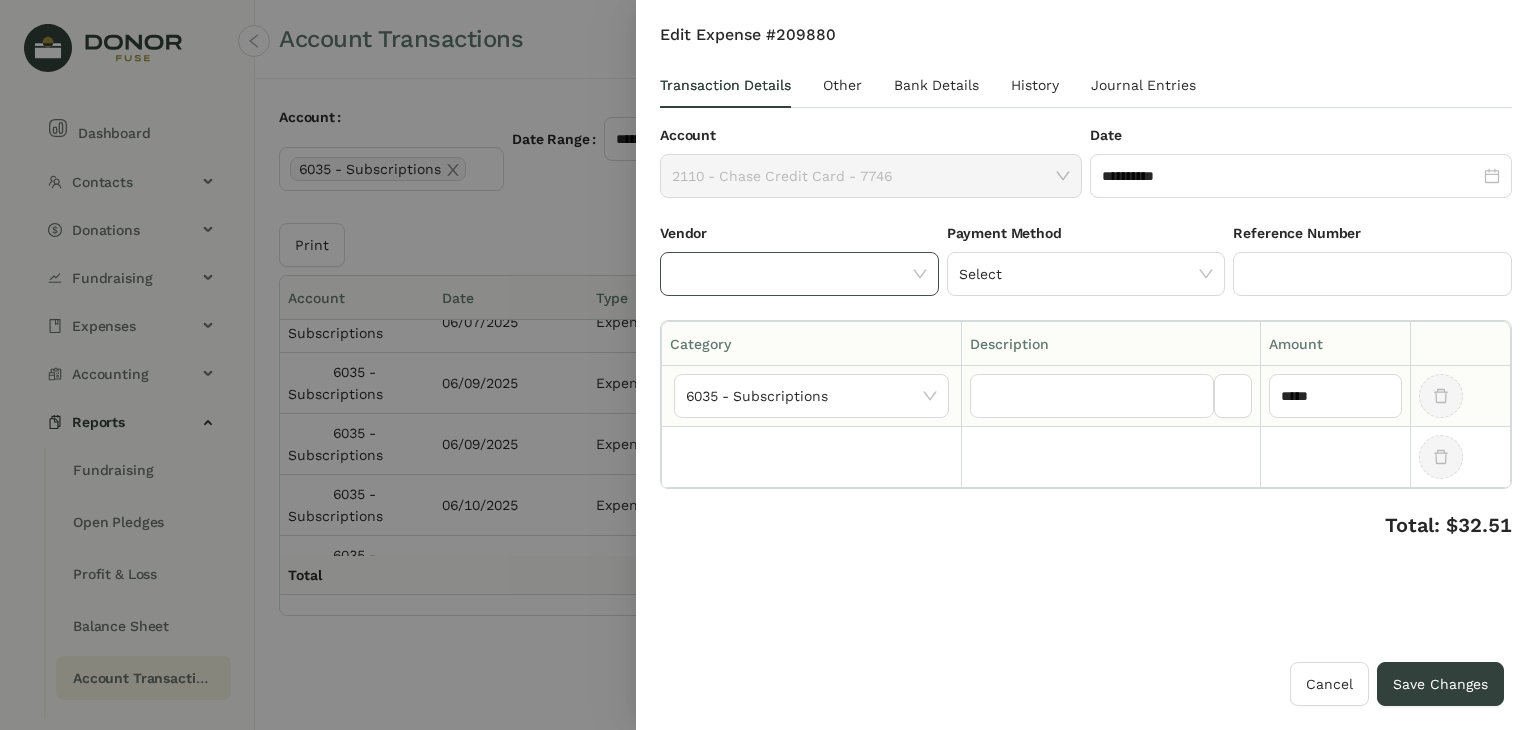 click 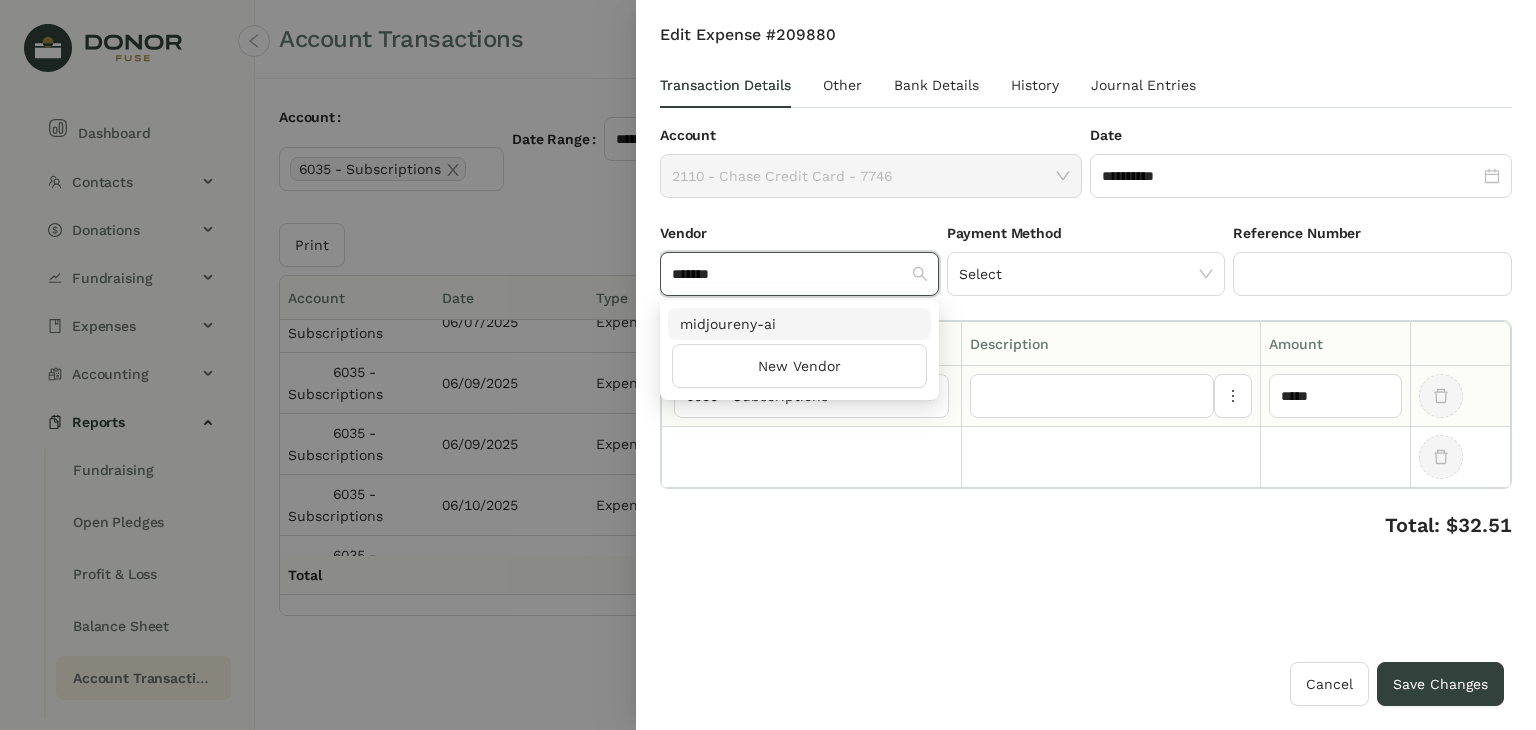 type on "*******" 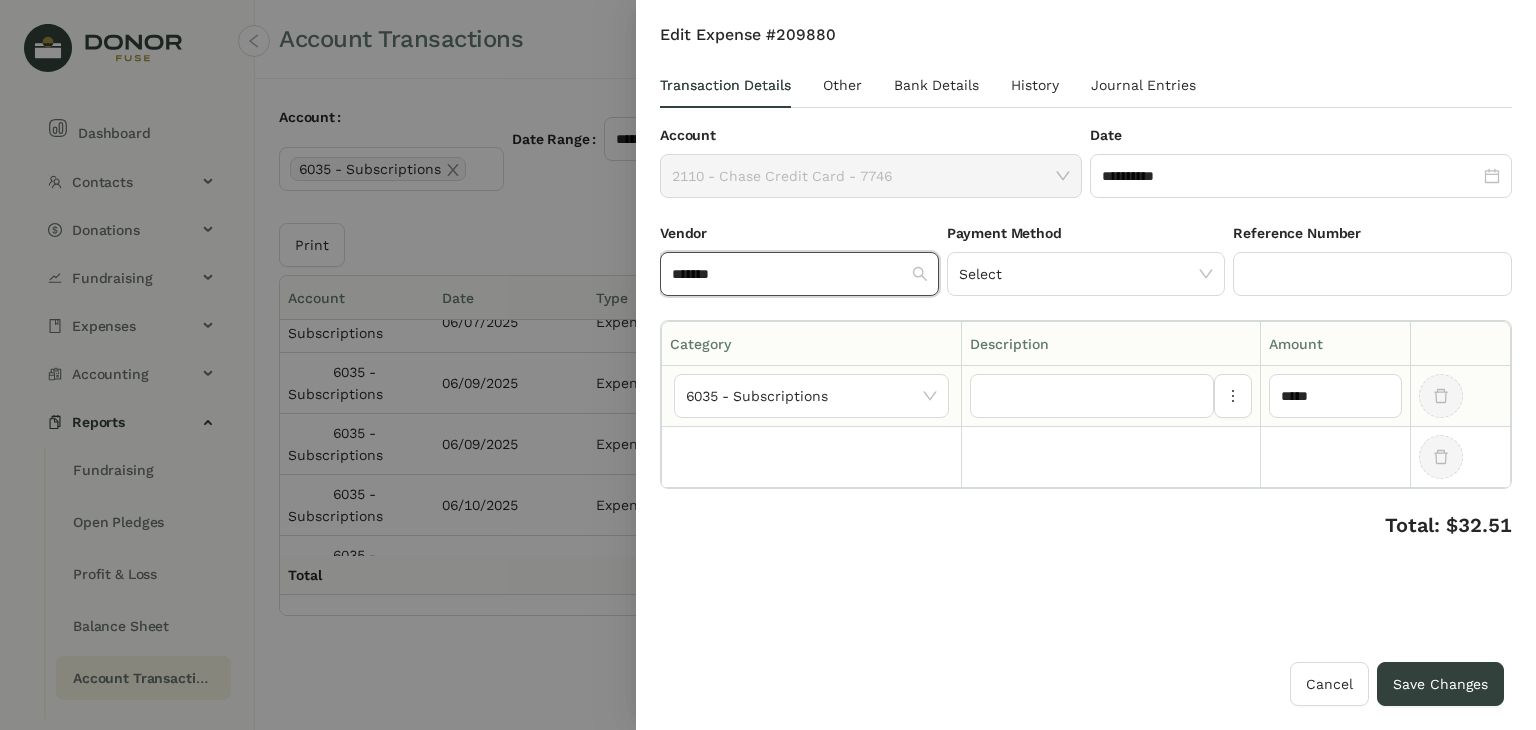 type 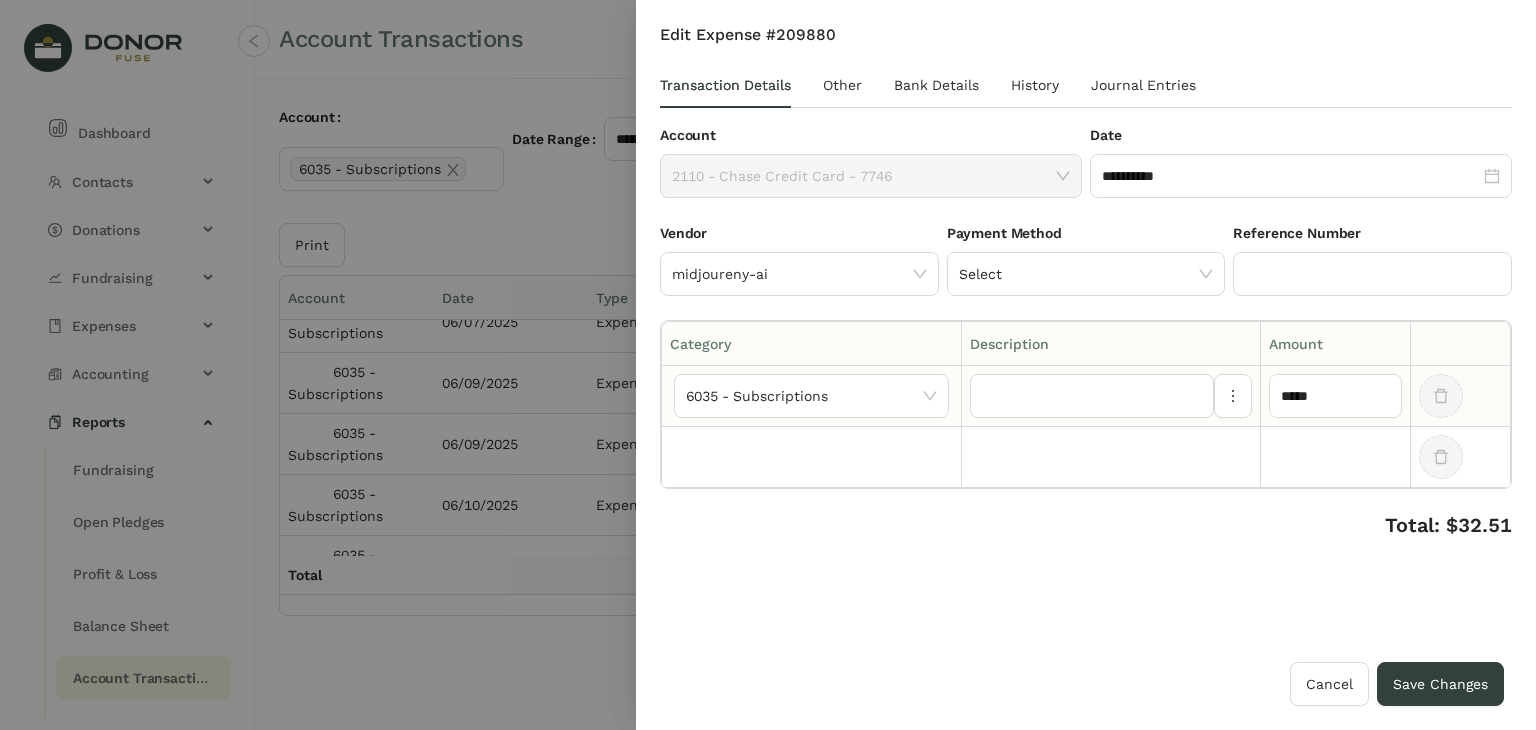 click on "Category Description Amount 6035 - Subscriptions *****" at bounding box center (1086, 404) 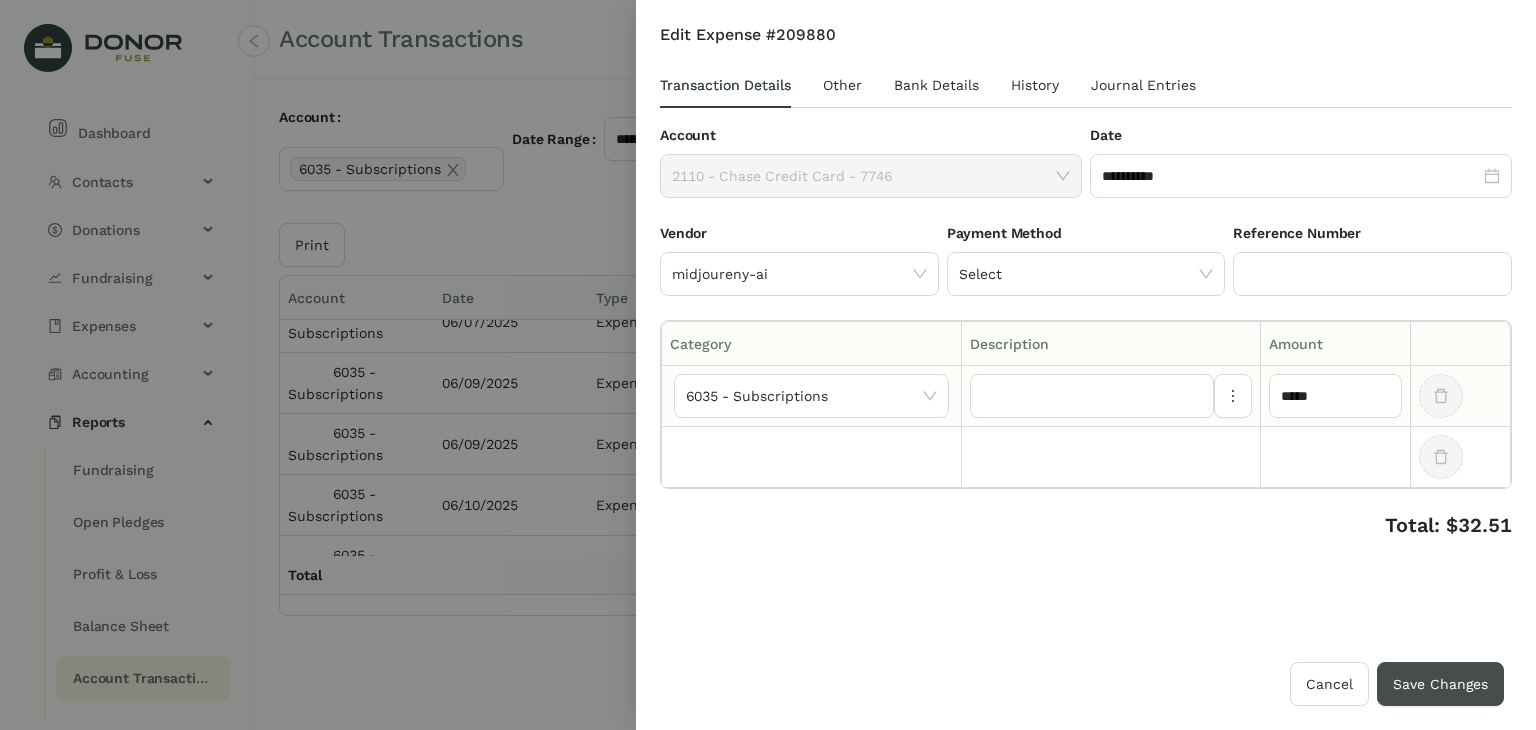 click on "Save Changes" at bounding box center [1440, 684] 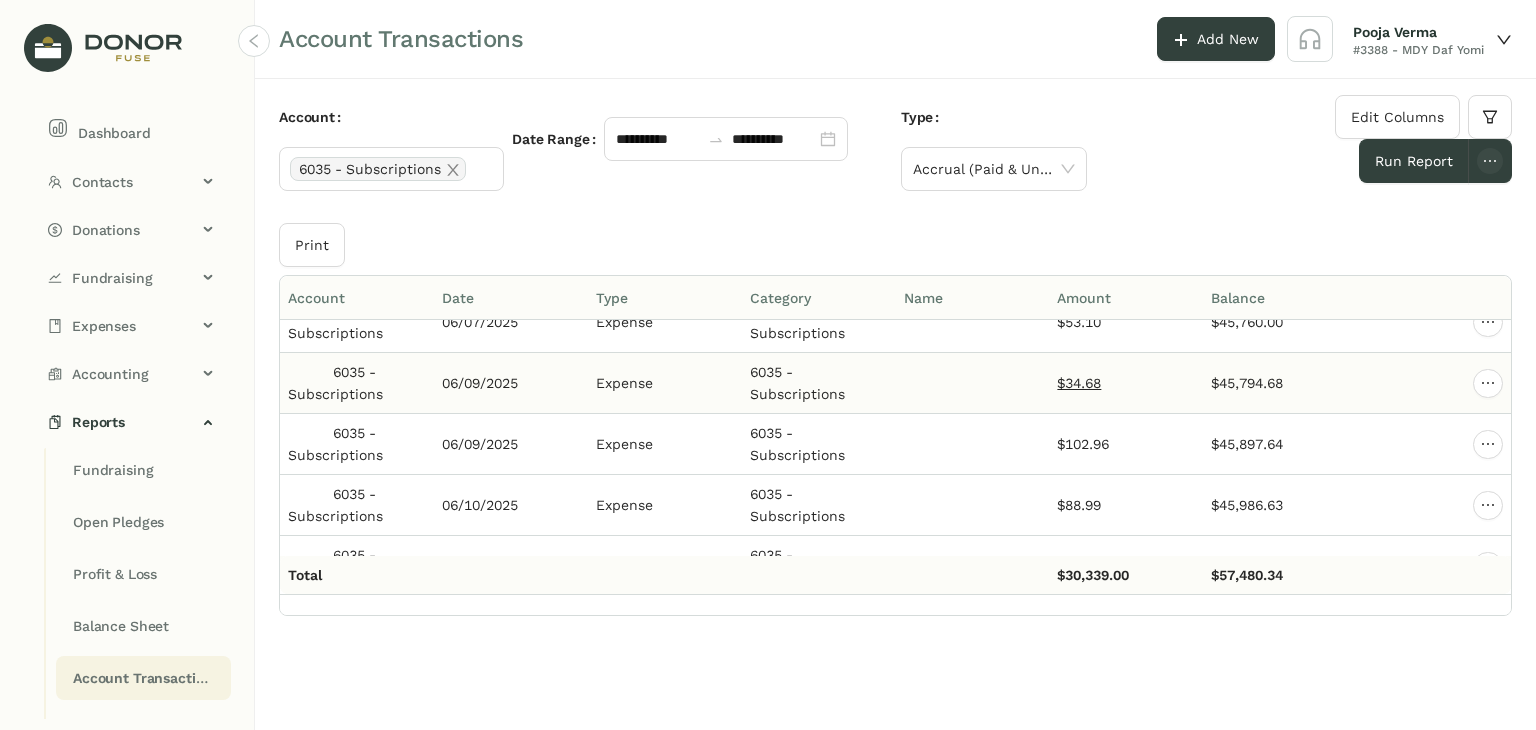 click on "$34.68" at bounding box center [1079, 383] 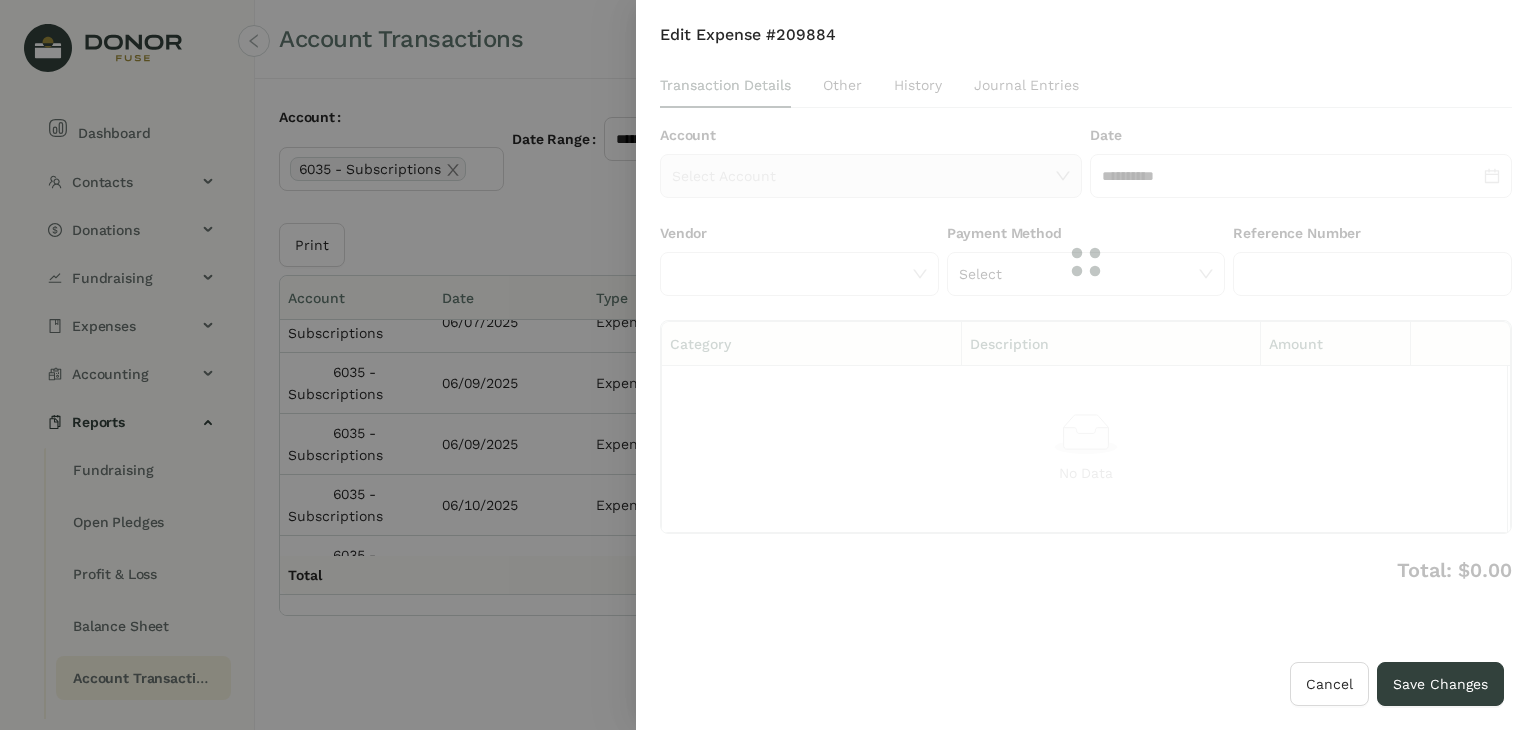click at bounding box center (1086, 262) 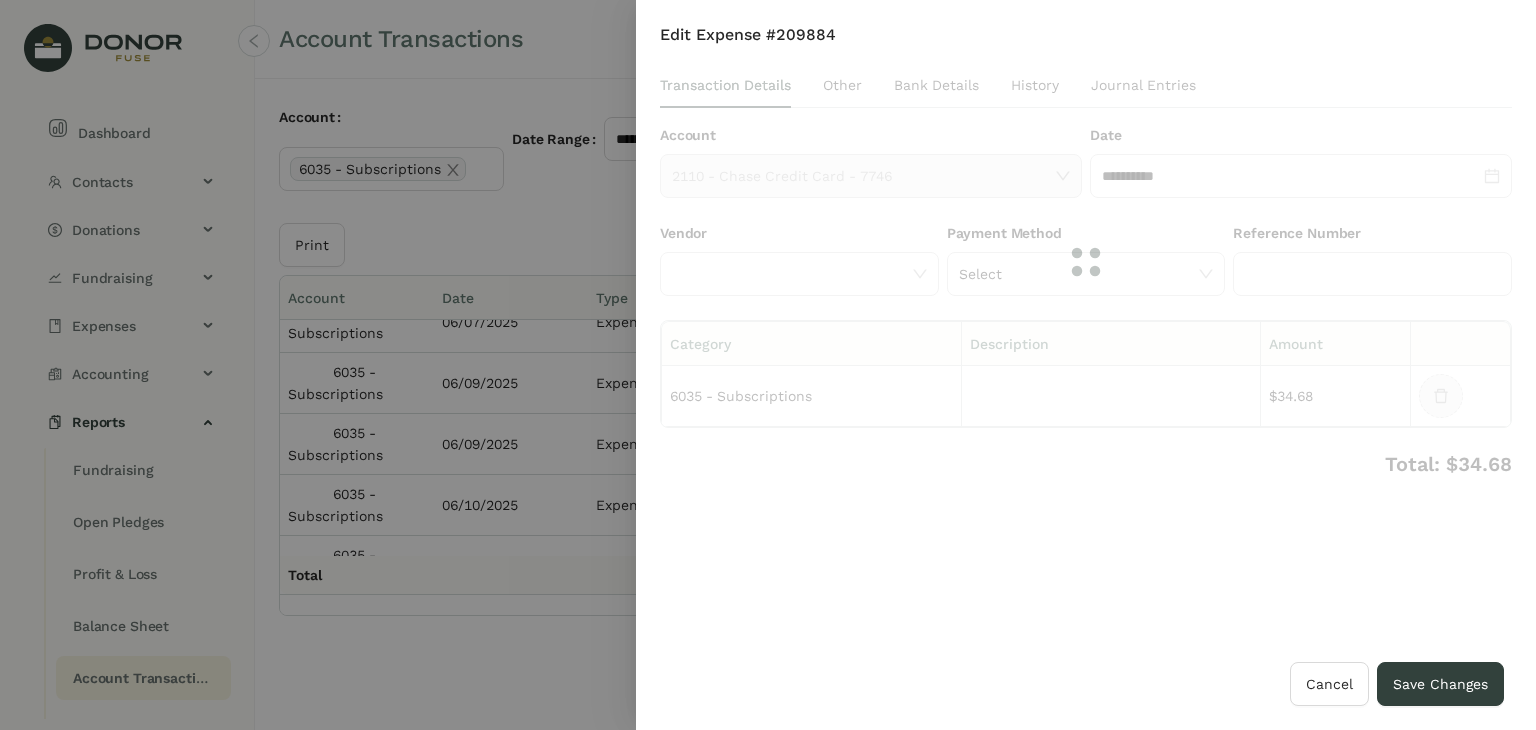 click at bounding box center (1086, 262) 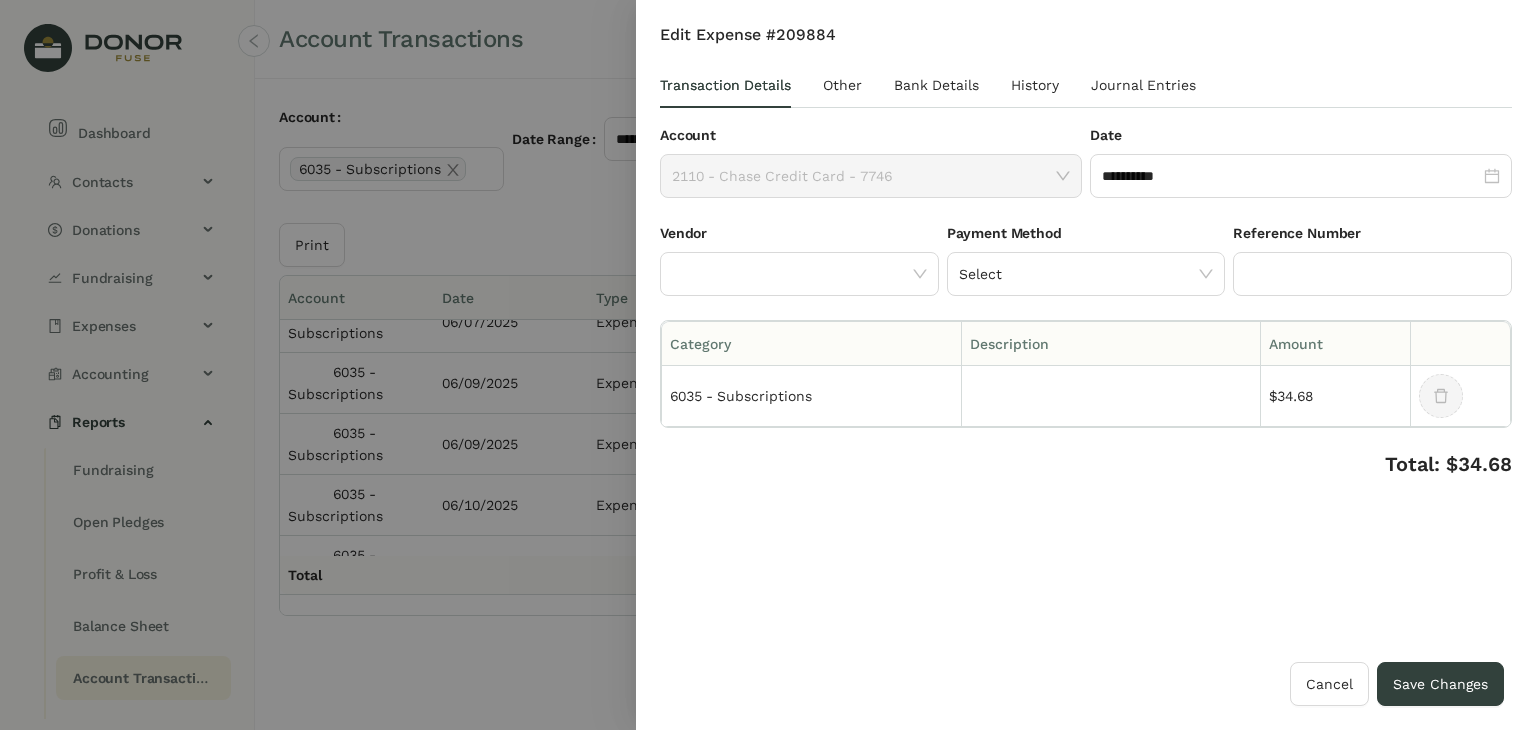 click 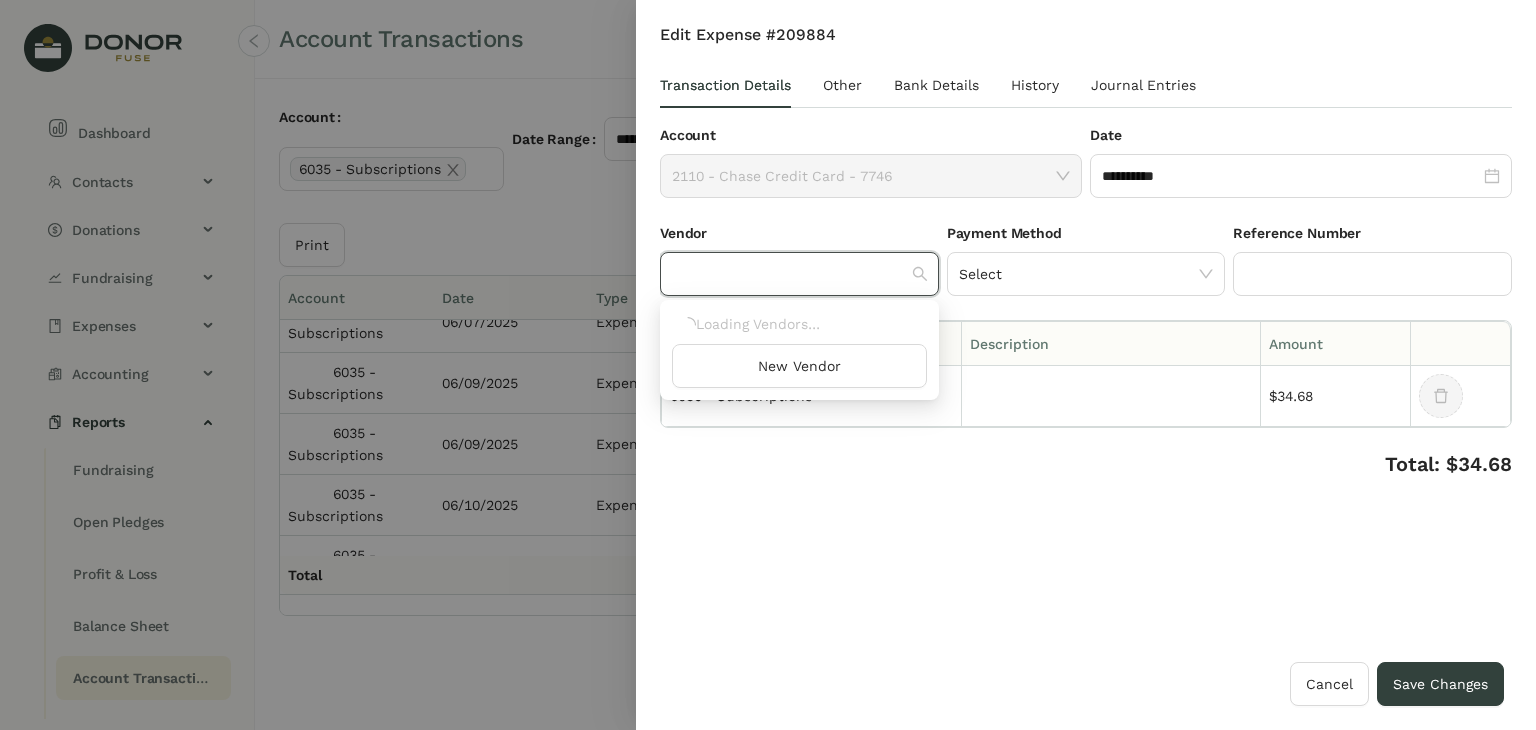 click 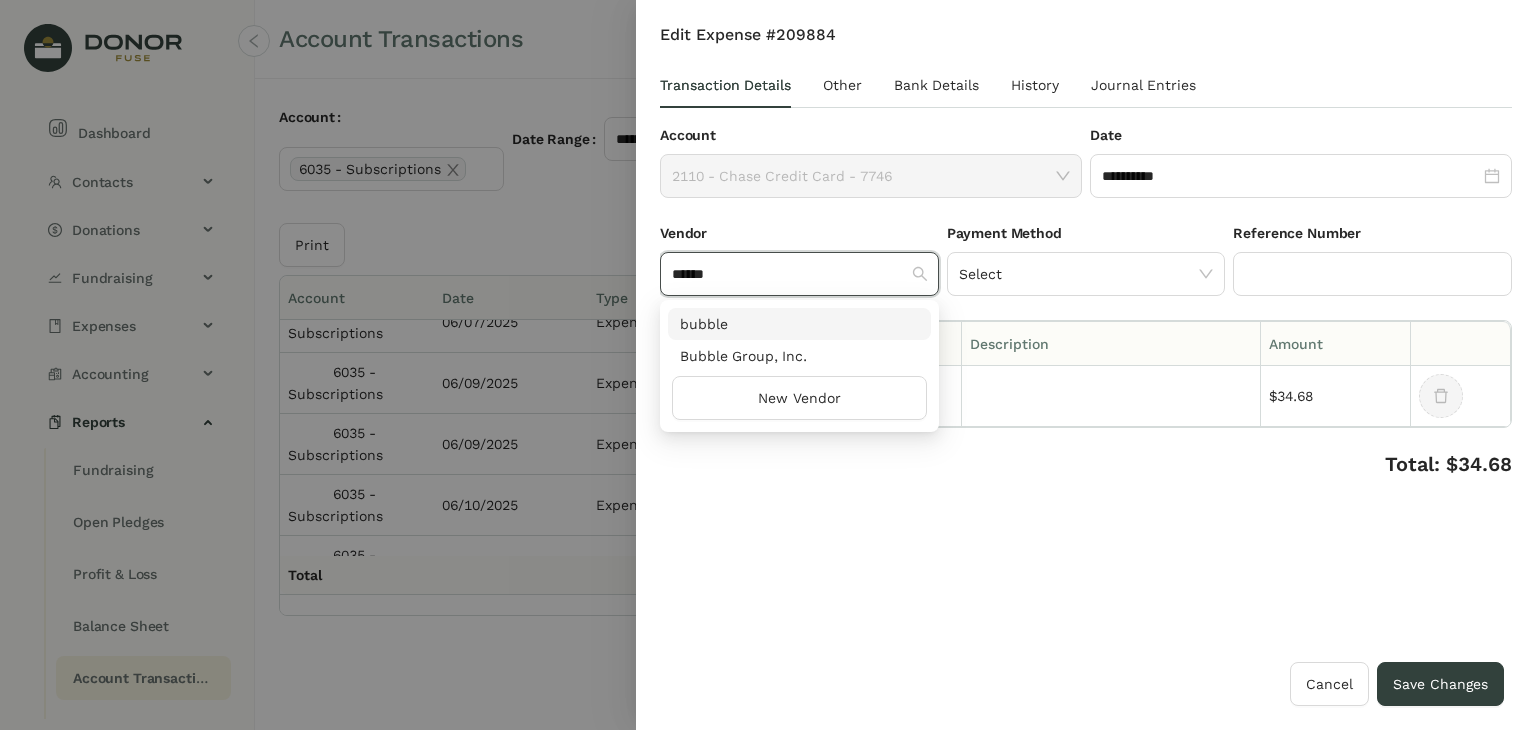 type on "******" 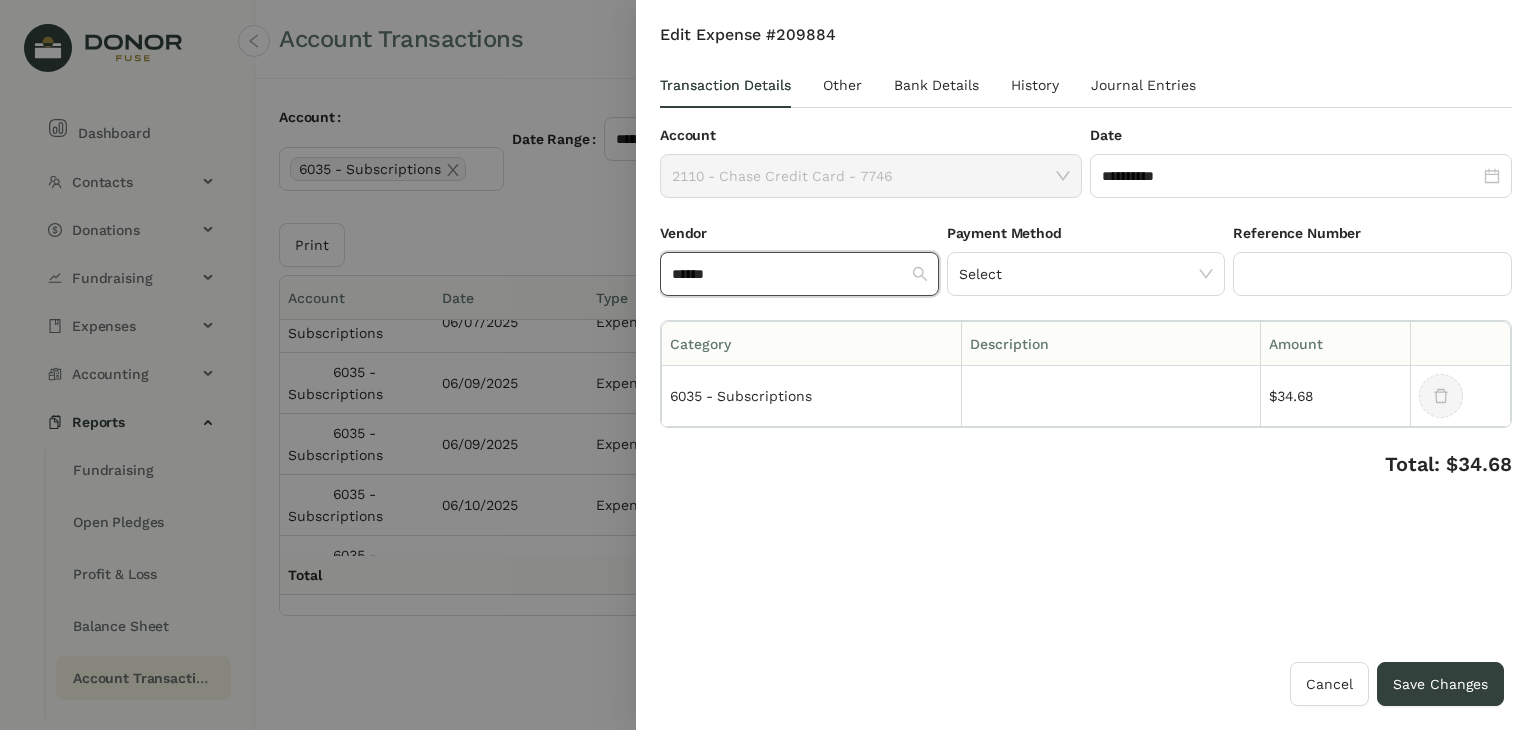 type 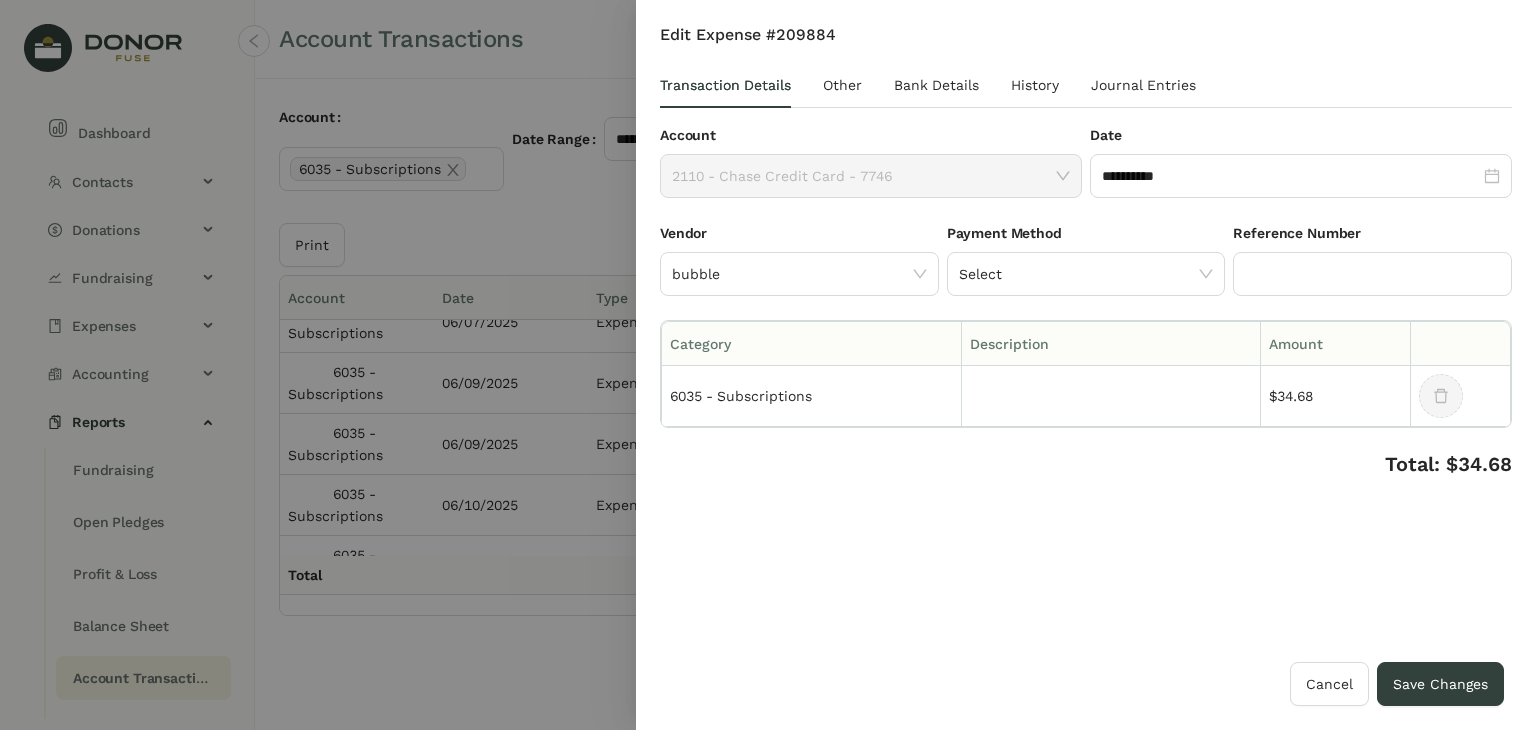 click on "**********" at bounding box center [1086, 343] 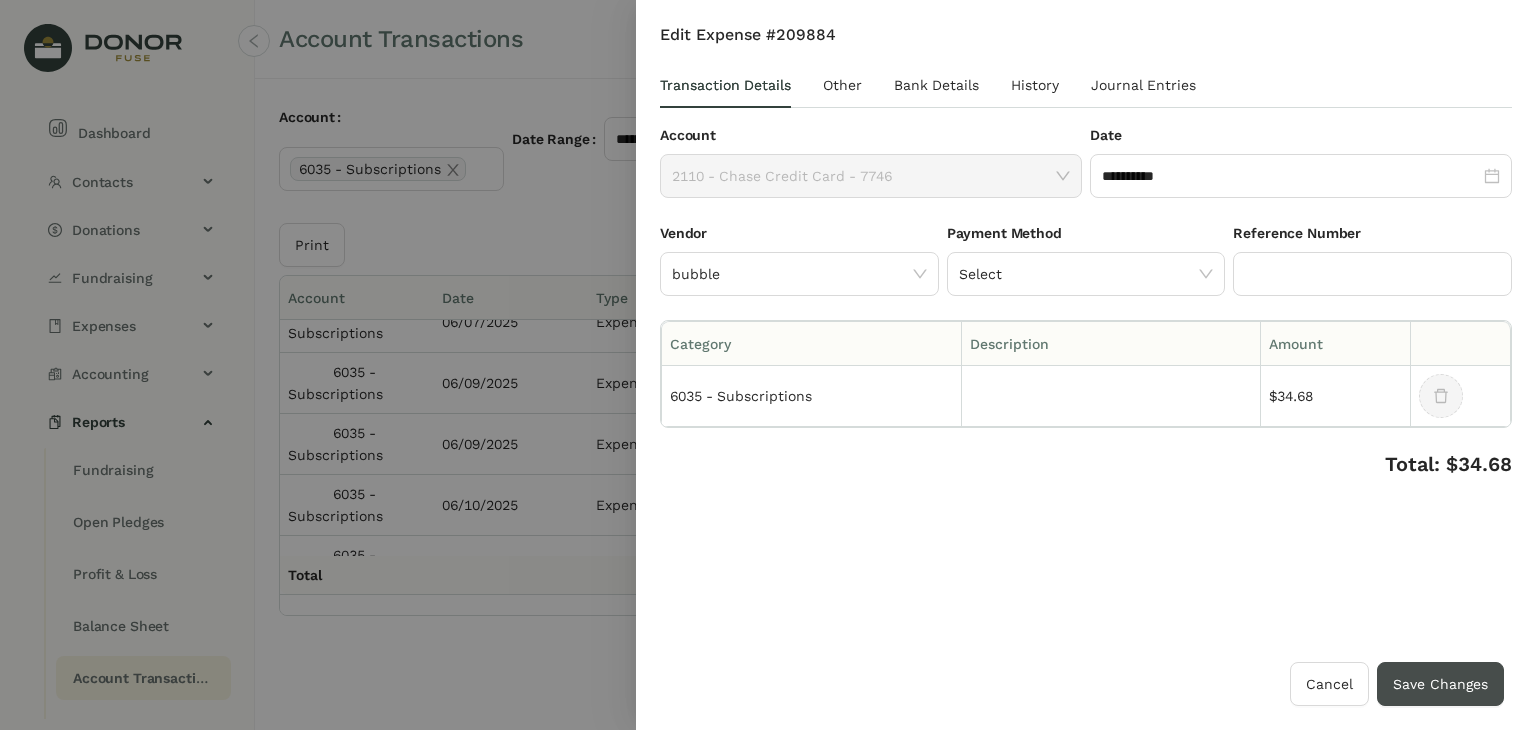 click on "Save Changes" at bounding box center [1440, 684] 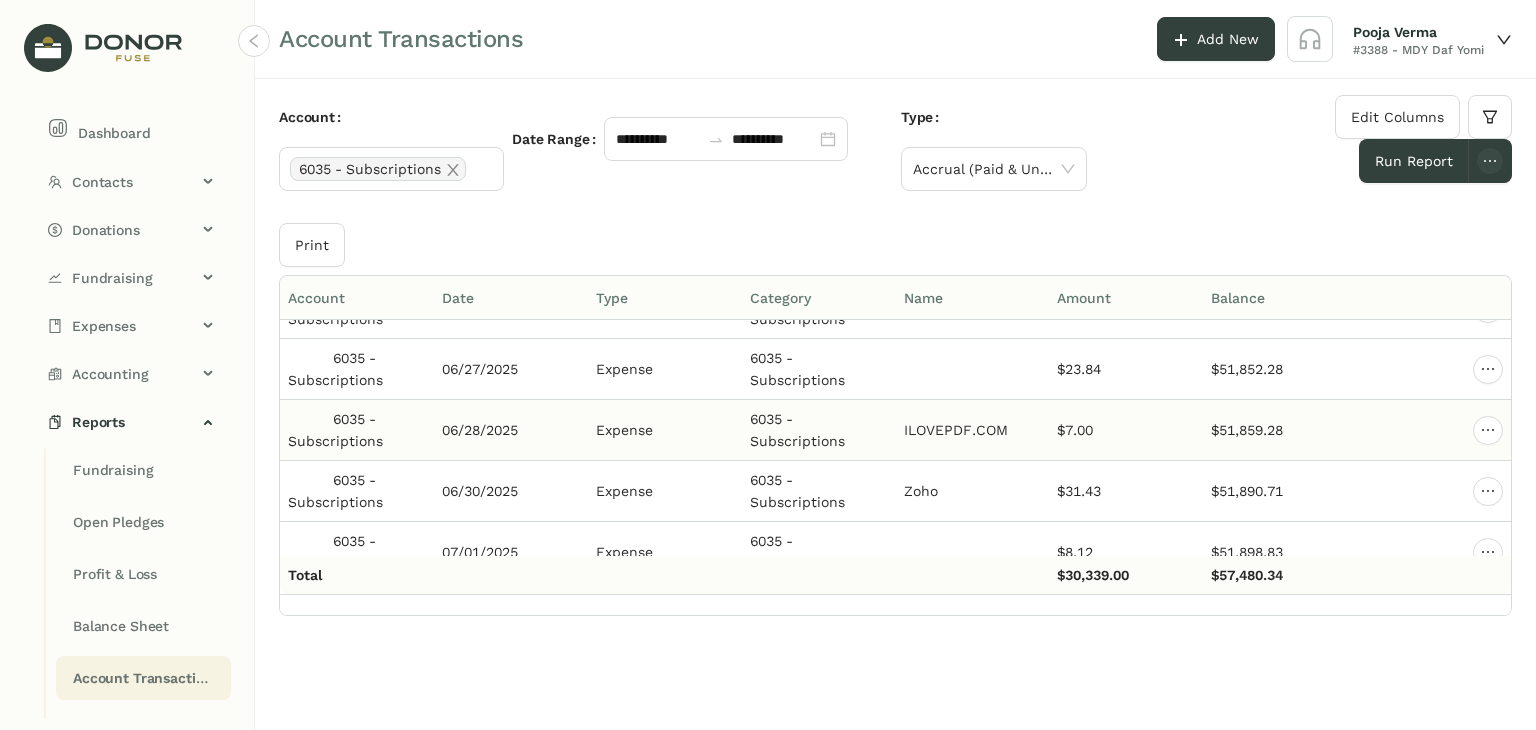 scroll, scrollTop: 11910, scrollLeft: 0, axis: vertical 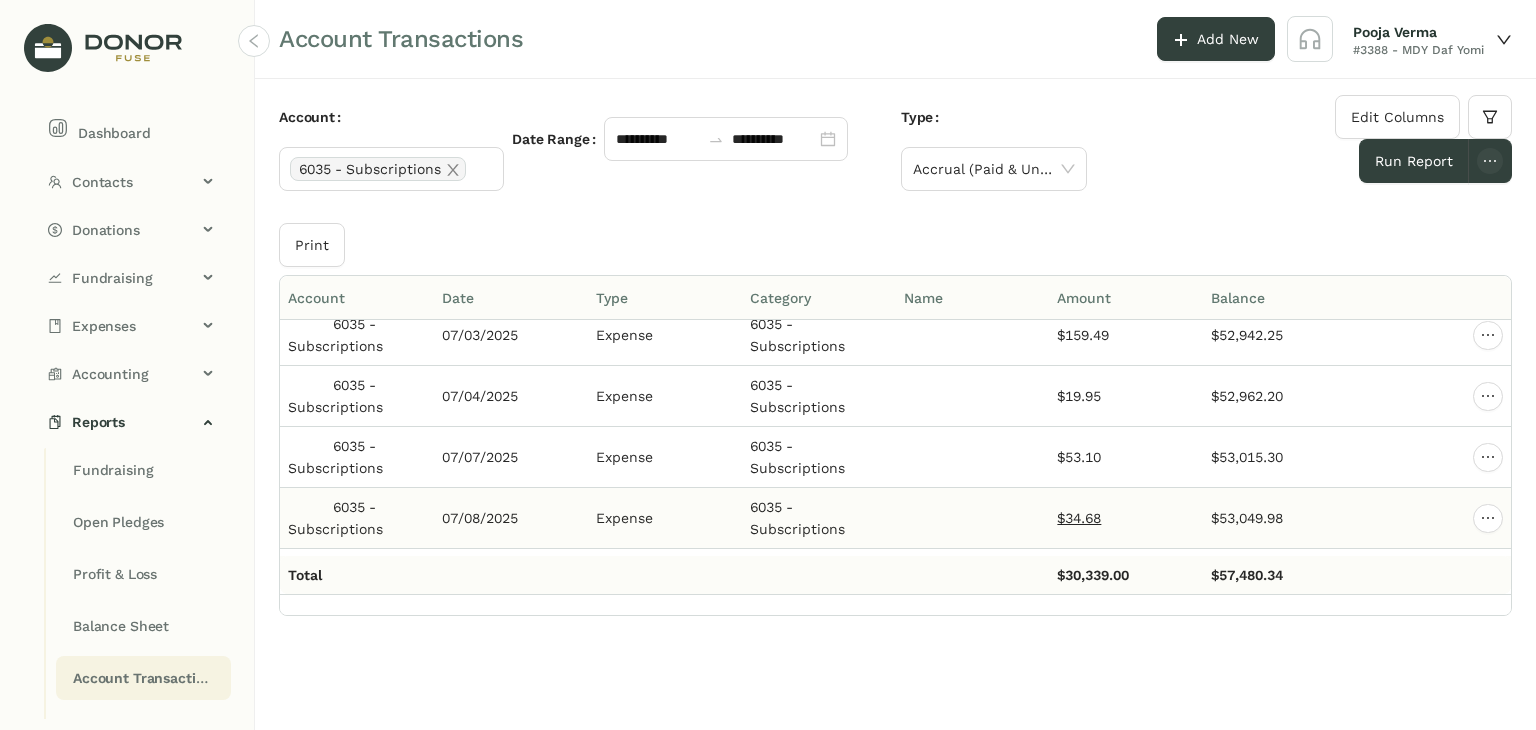 click on "$34.68" at bounding box center (1079, 518) 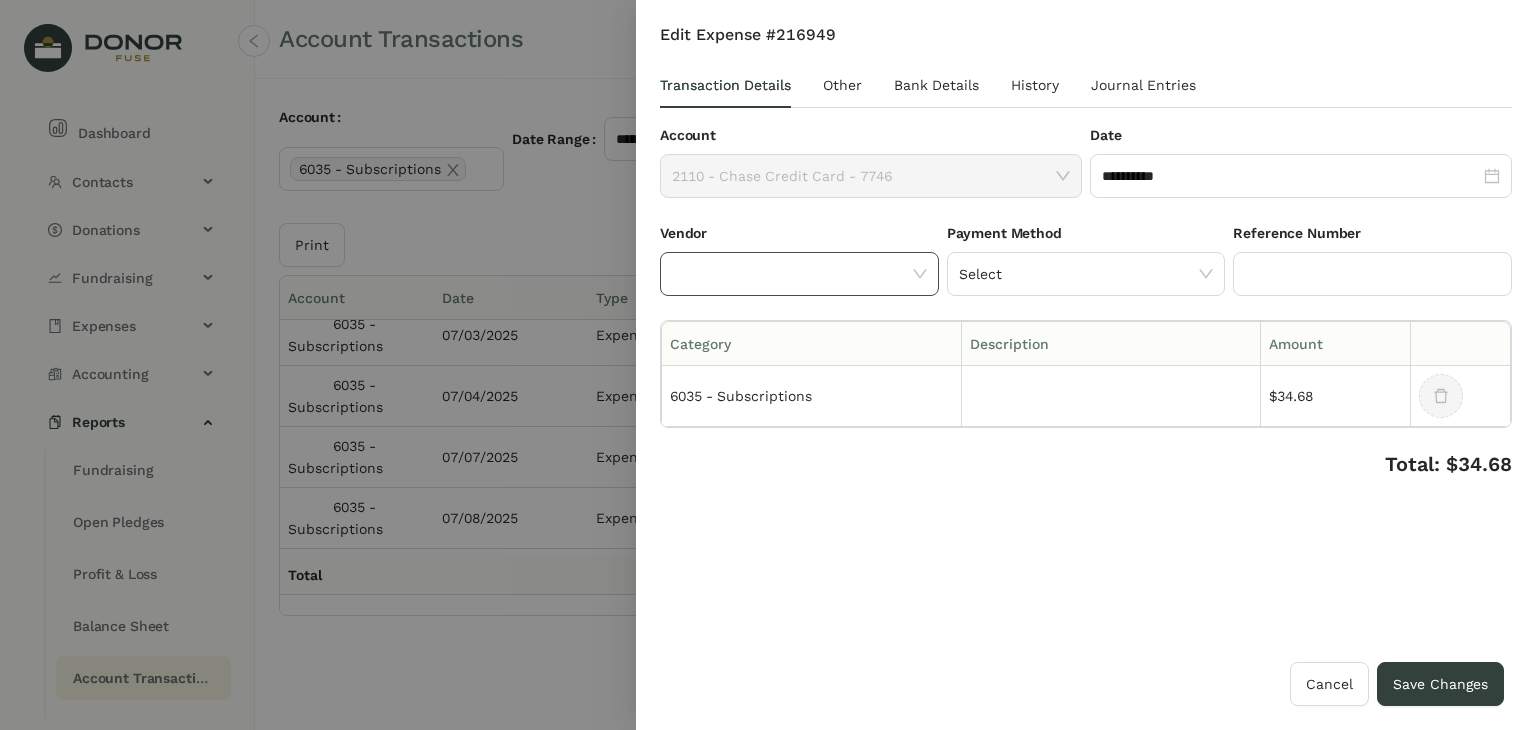 click 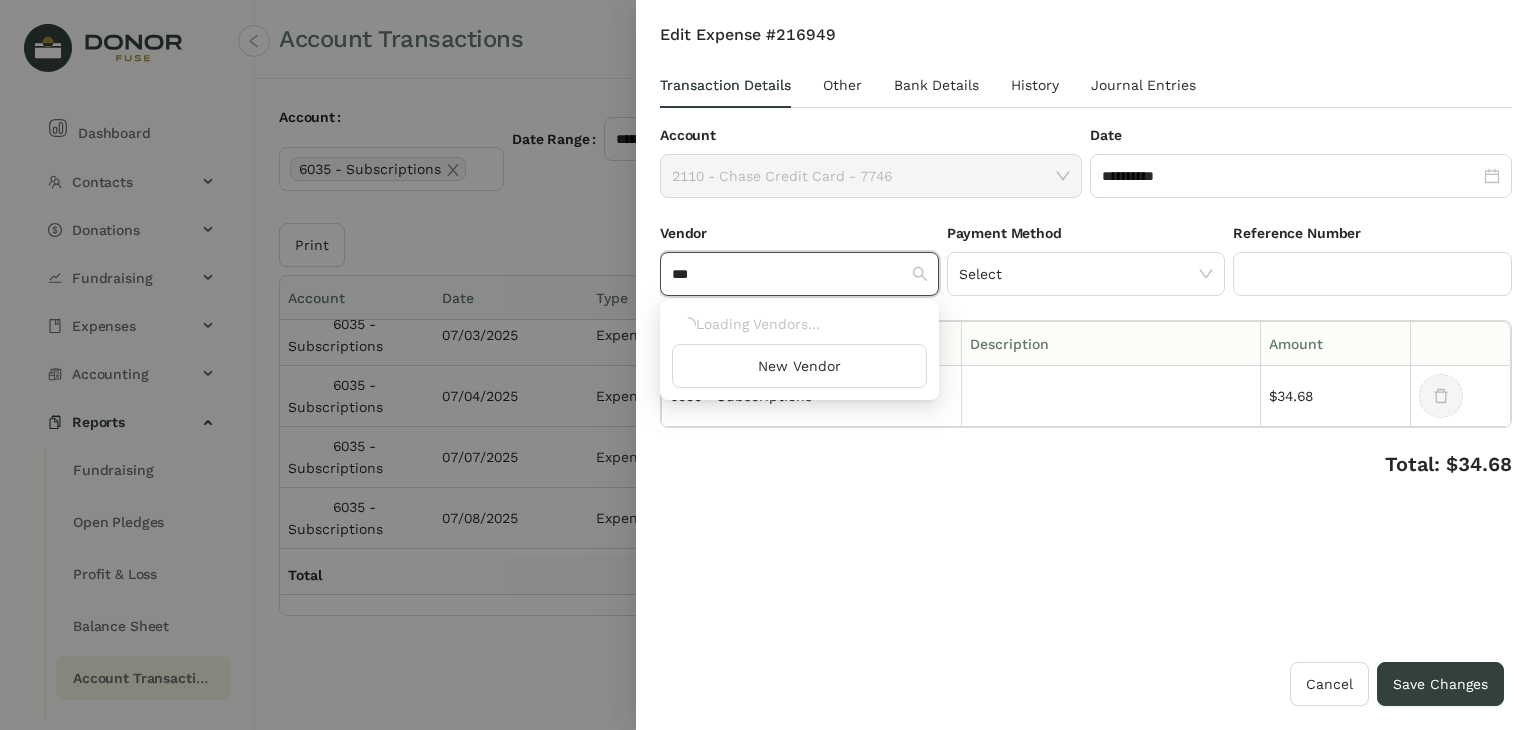 scroll, scrollTop: 0, scrollLeft: 0, axis: both 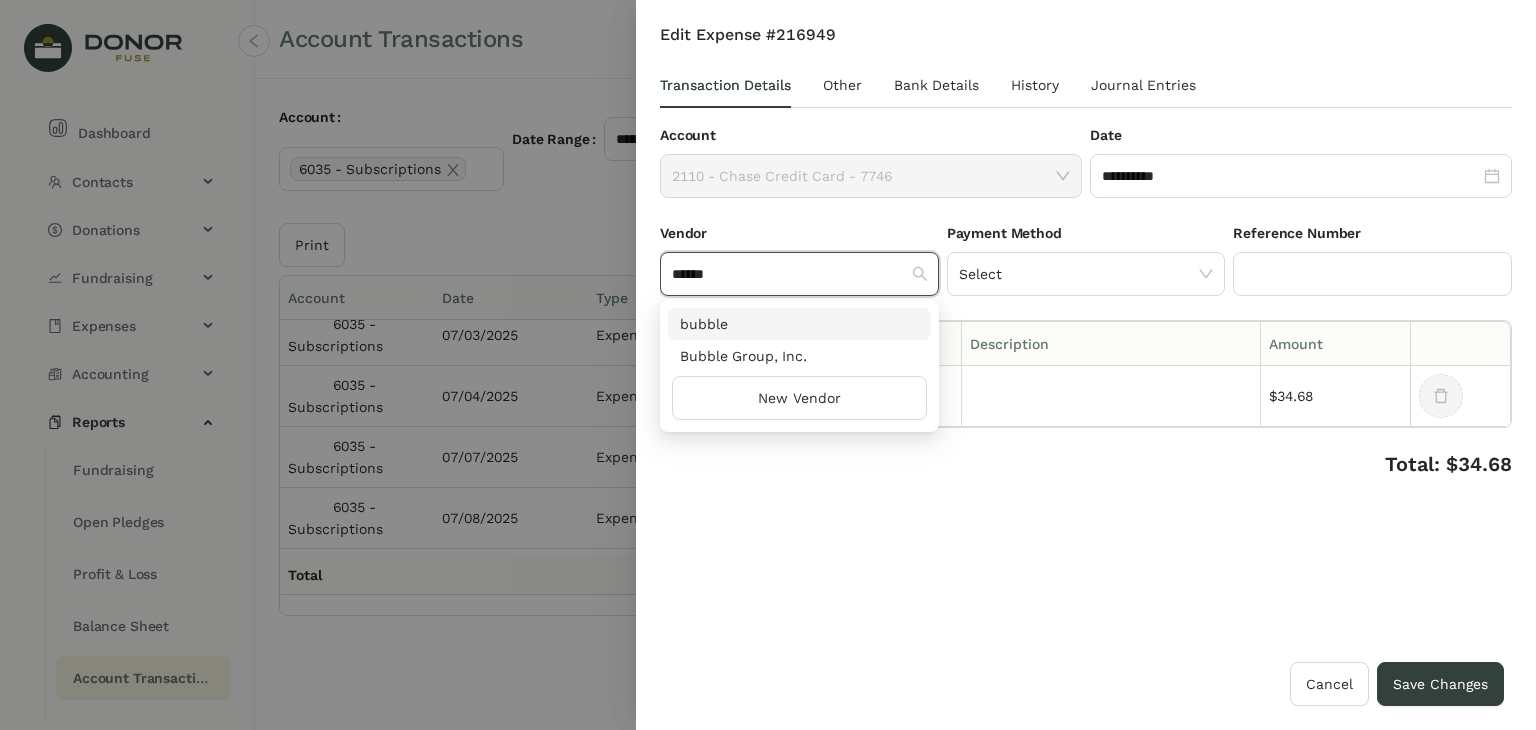 type on "******" 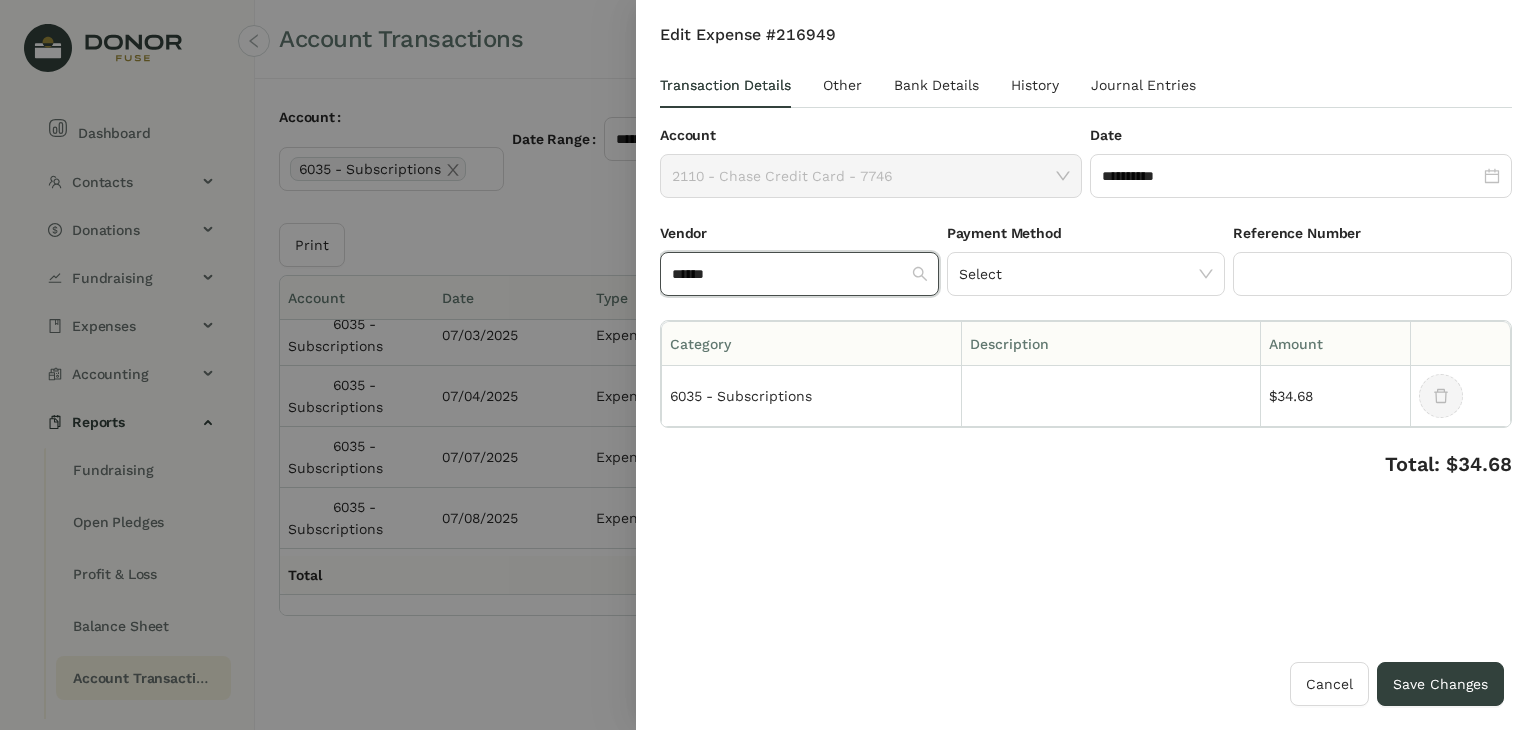type 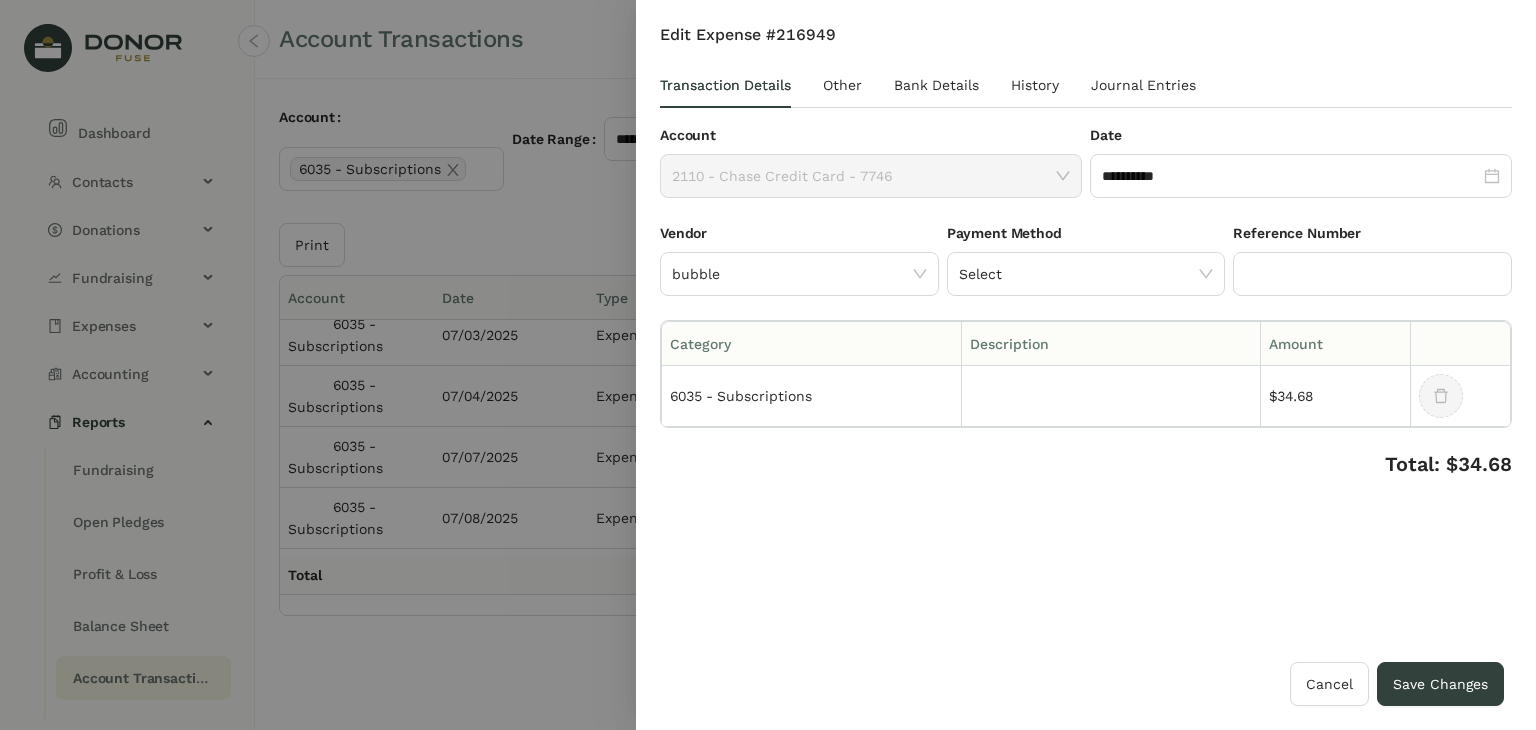 click on "**********" at bounding box center [1086, 343] 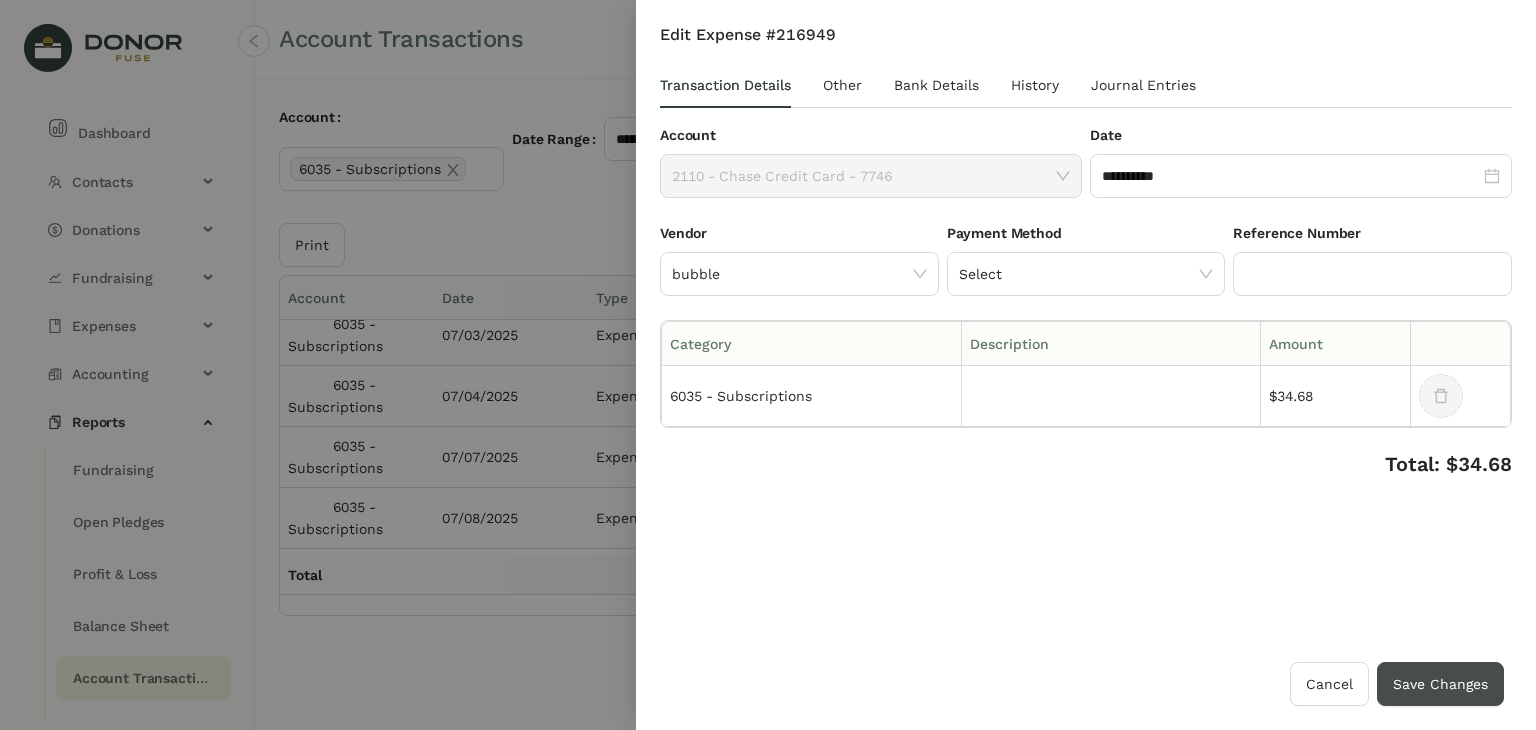 click on "Save Changes" at bounding box center [1440, 684] 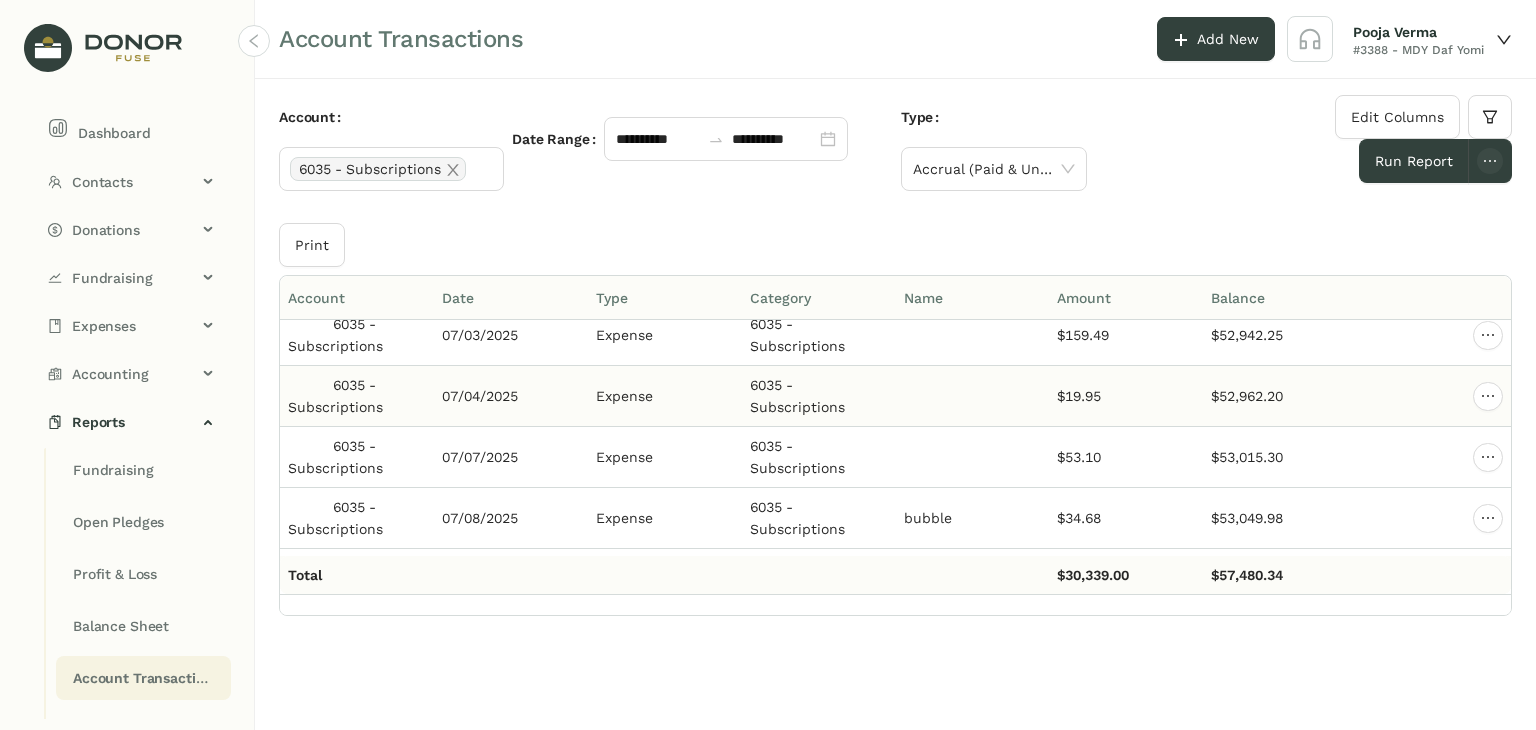 drag, startPoint x: 1181, startPoint y: 213, endPoint x: 1161, endPoint y: 357, distance: 145.38225 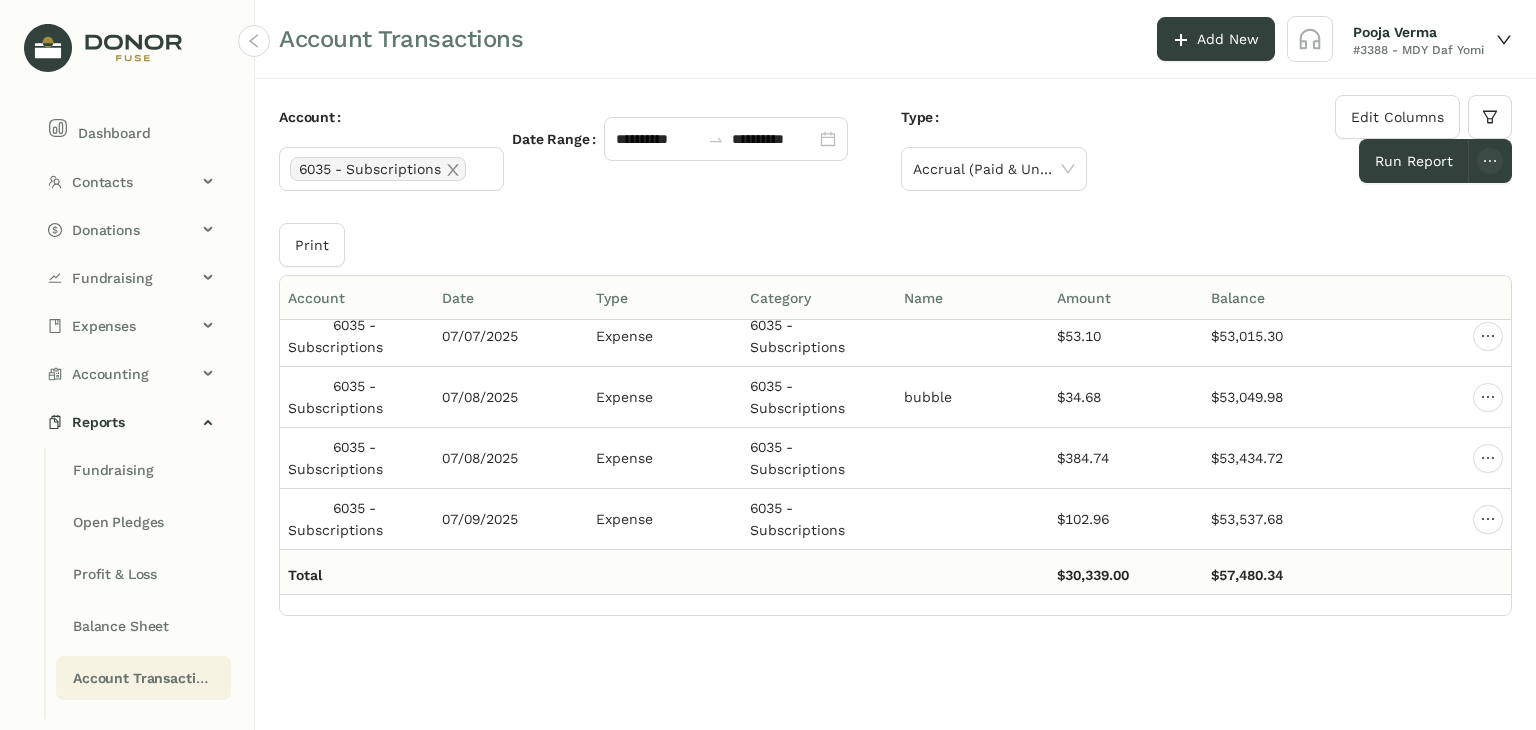 scroll, scrollTop: 12010, scrollLeft: 0, axis: vertical 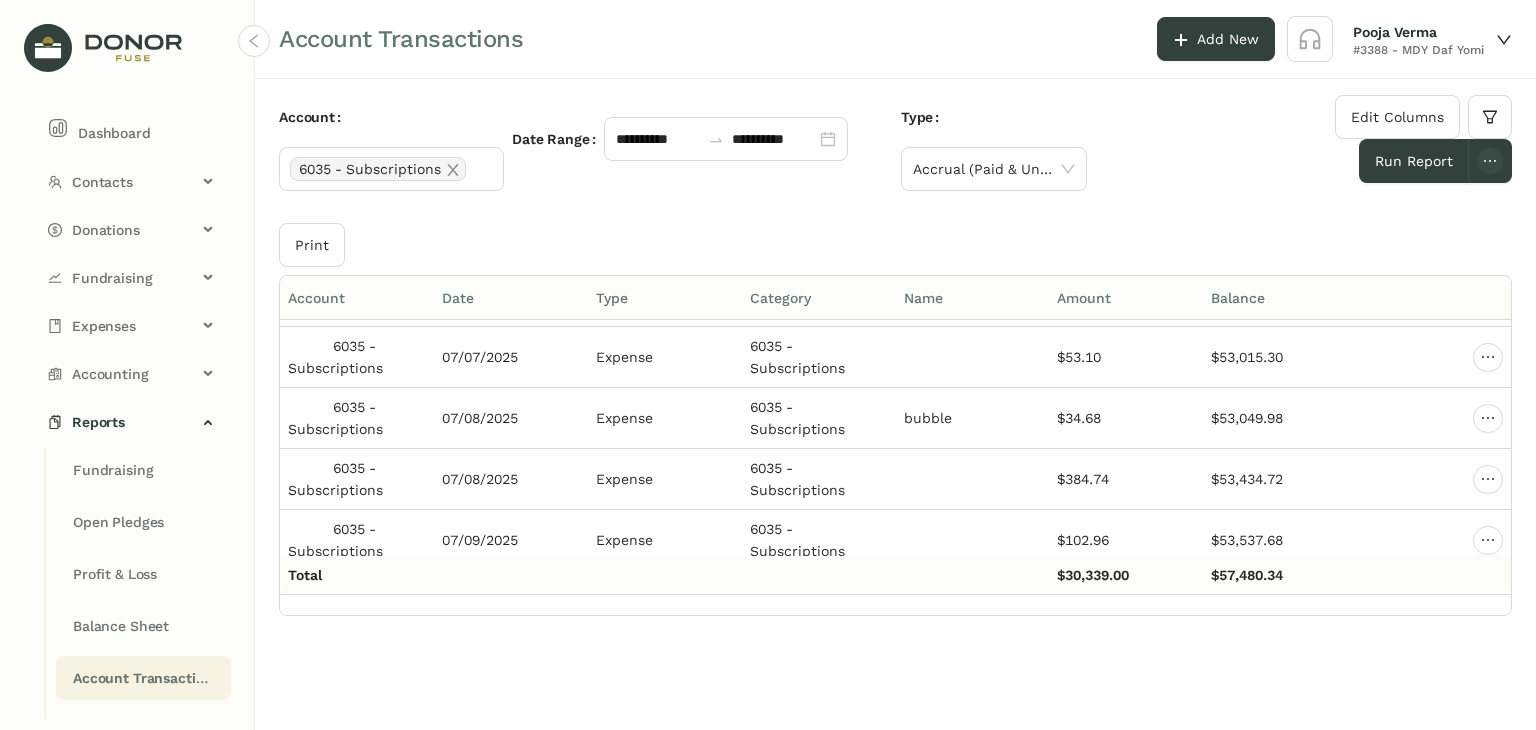 click on "**********" 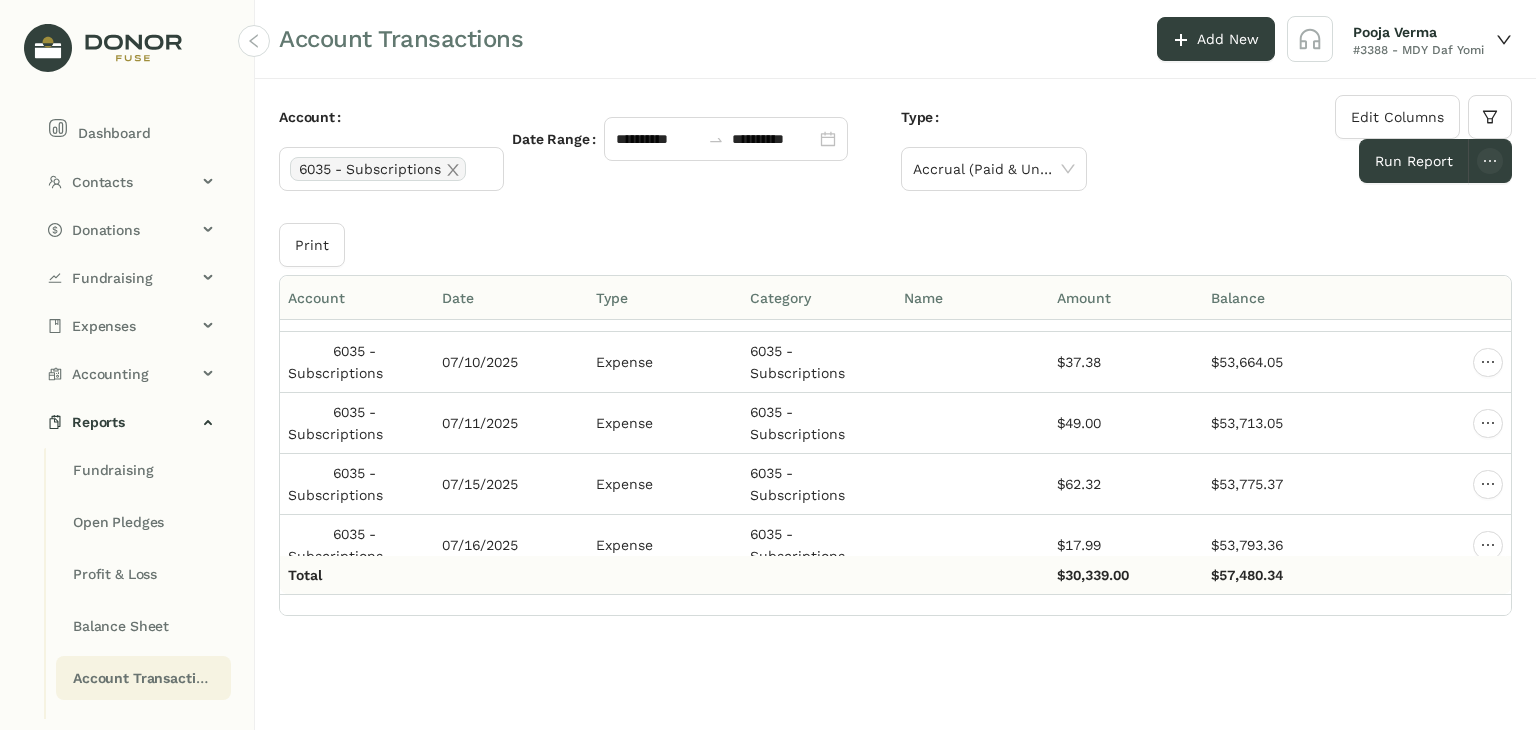 scroll, scrollTop: 12210, scrollLeft: 0, axis: vertical 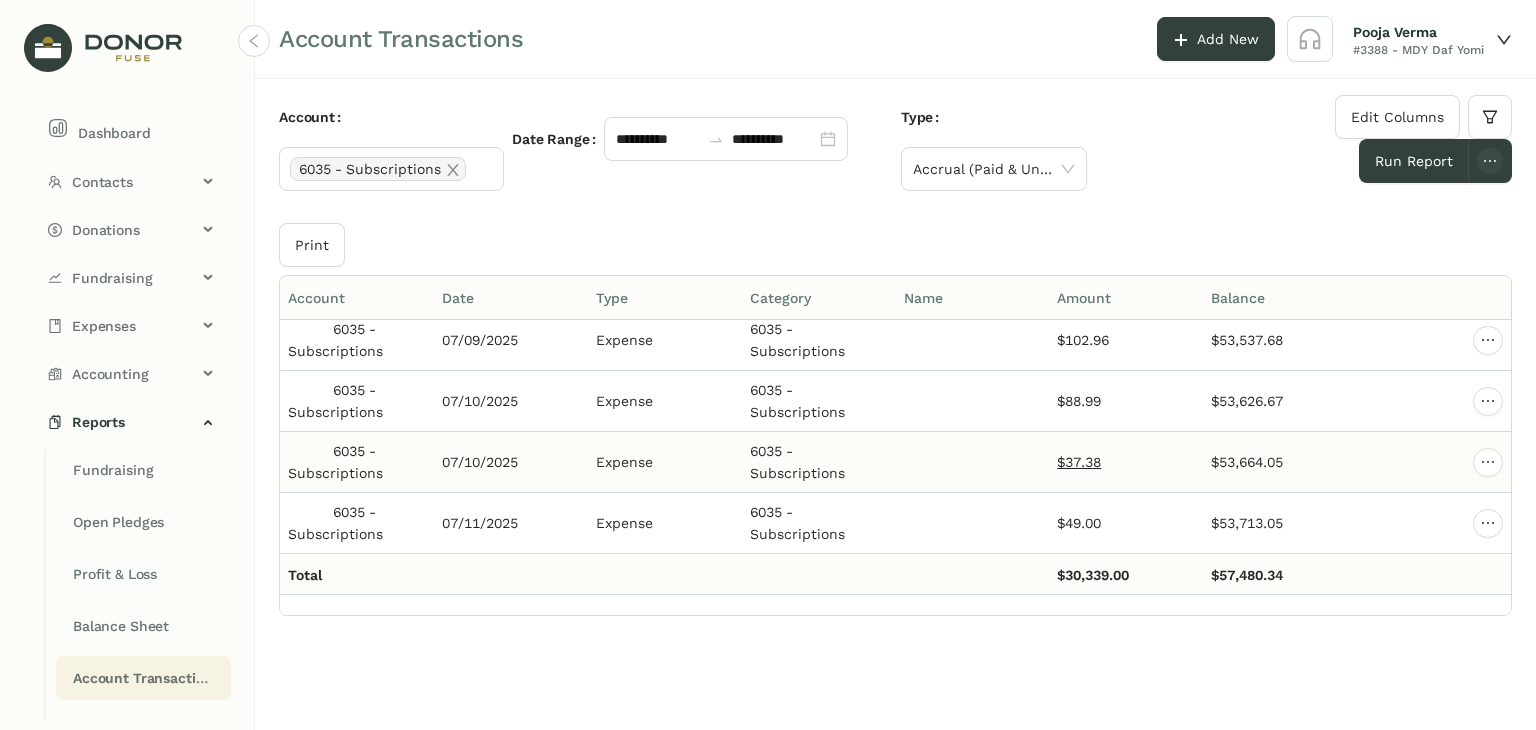 click on "$37.38" at bounding box center [1079, 462] 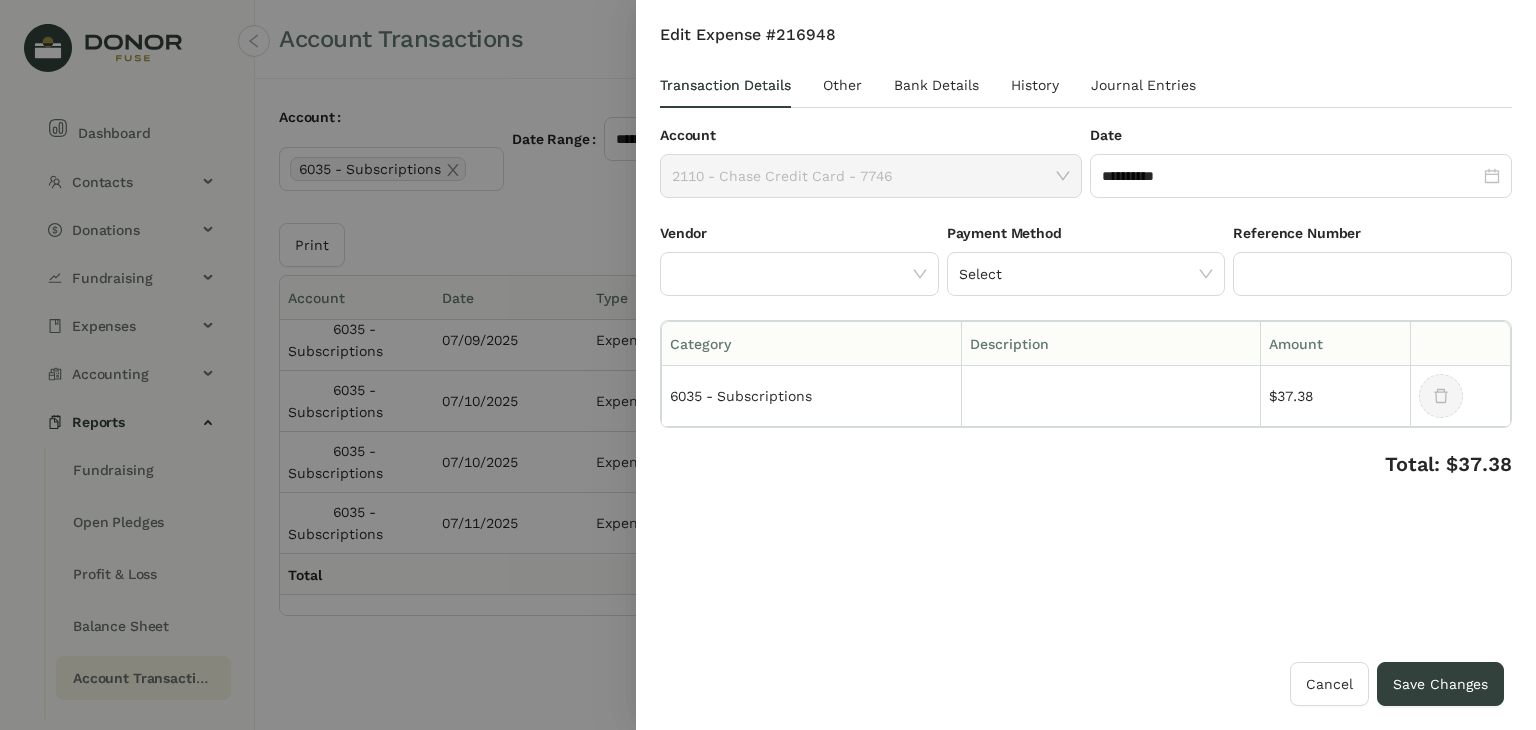 click on "Vendor" at bounding box center (799, 237) 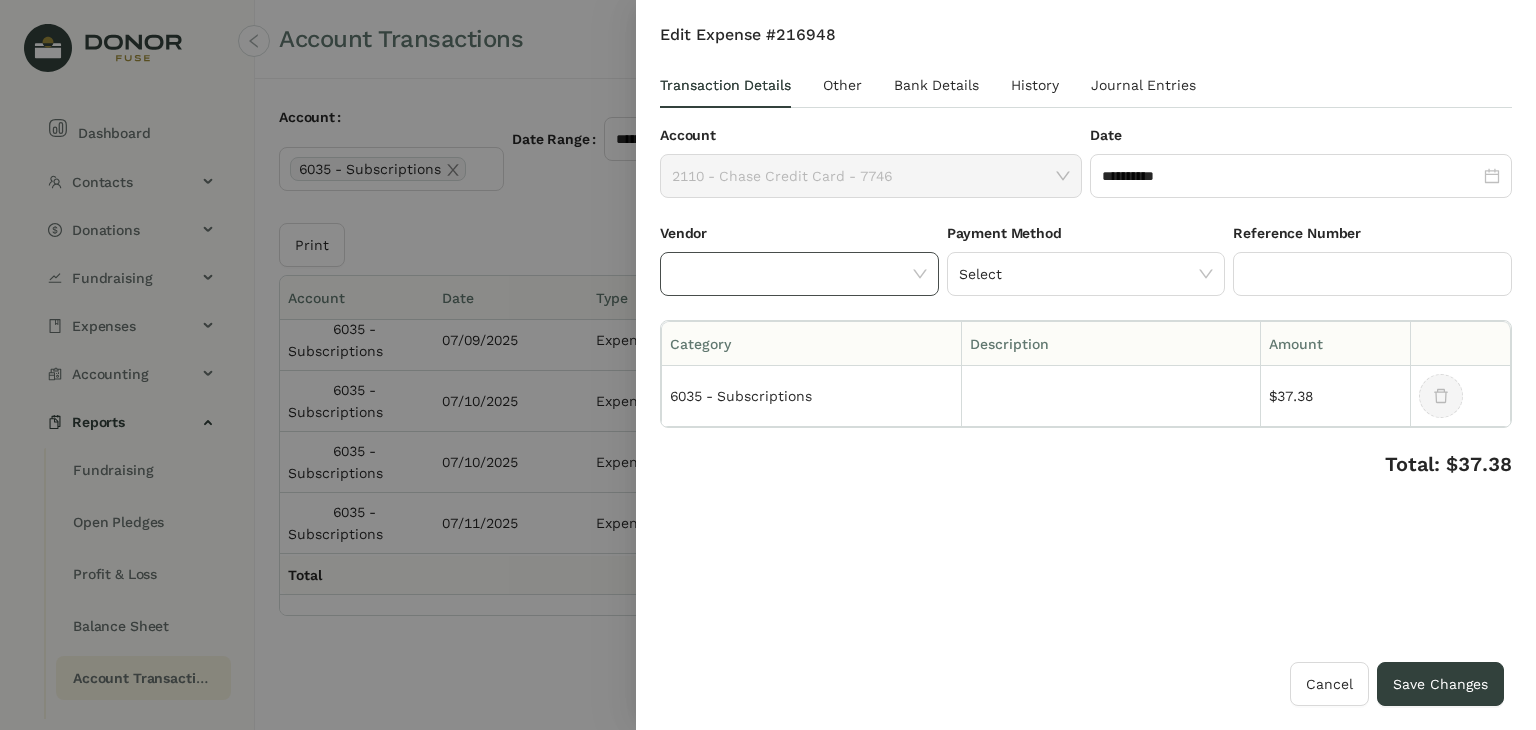 click 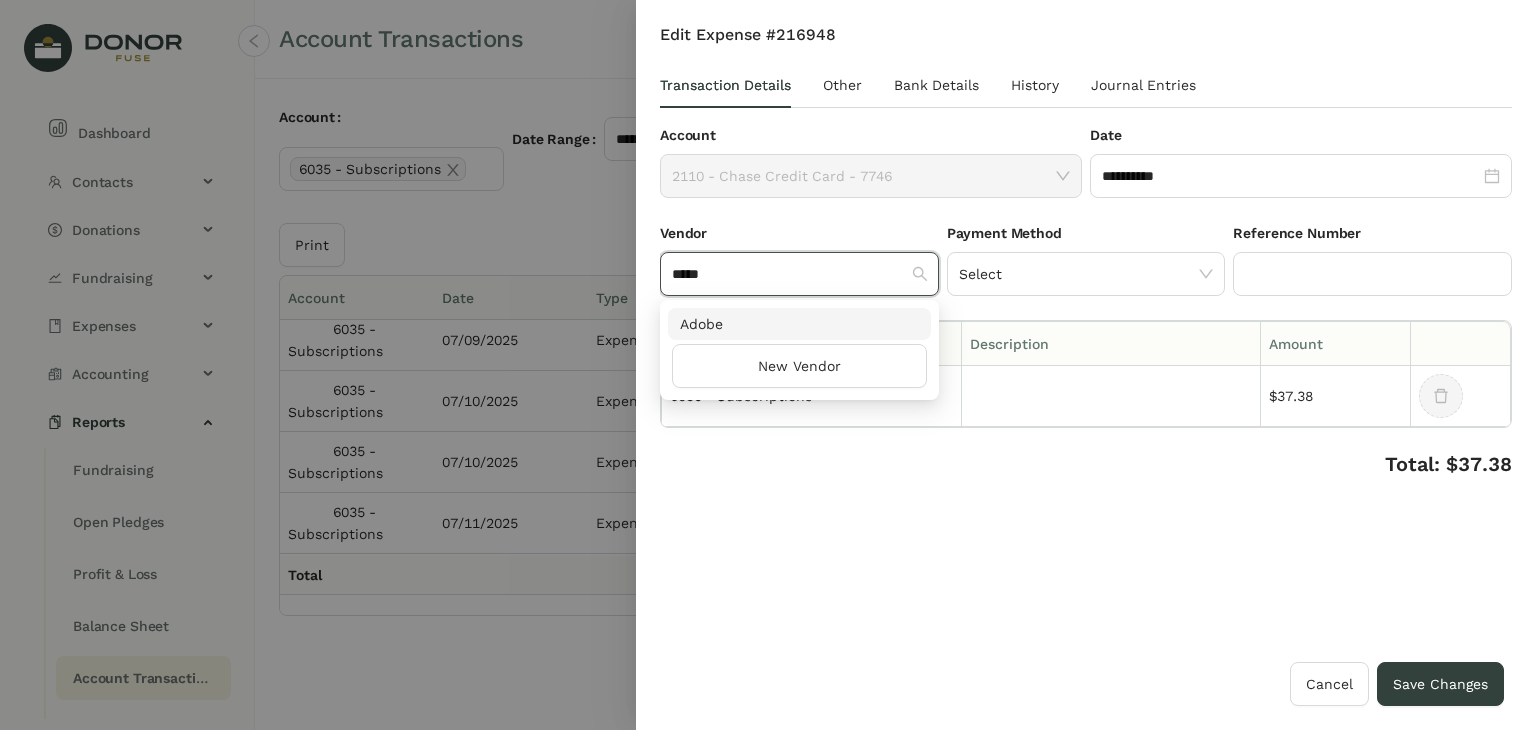 type on "*****" 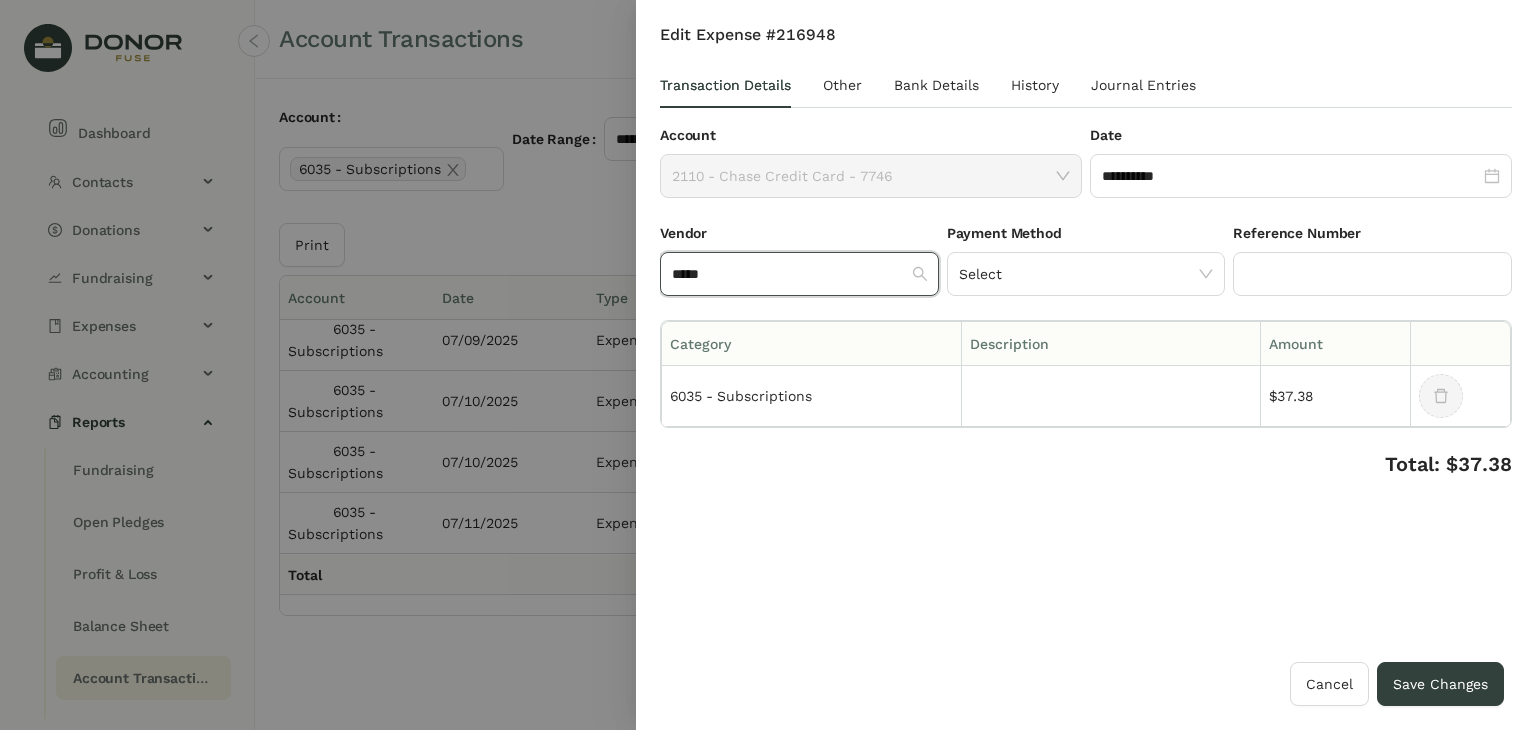 type 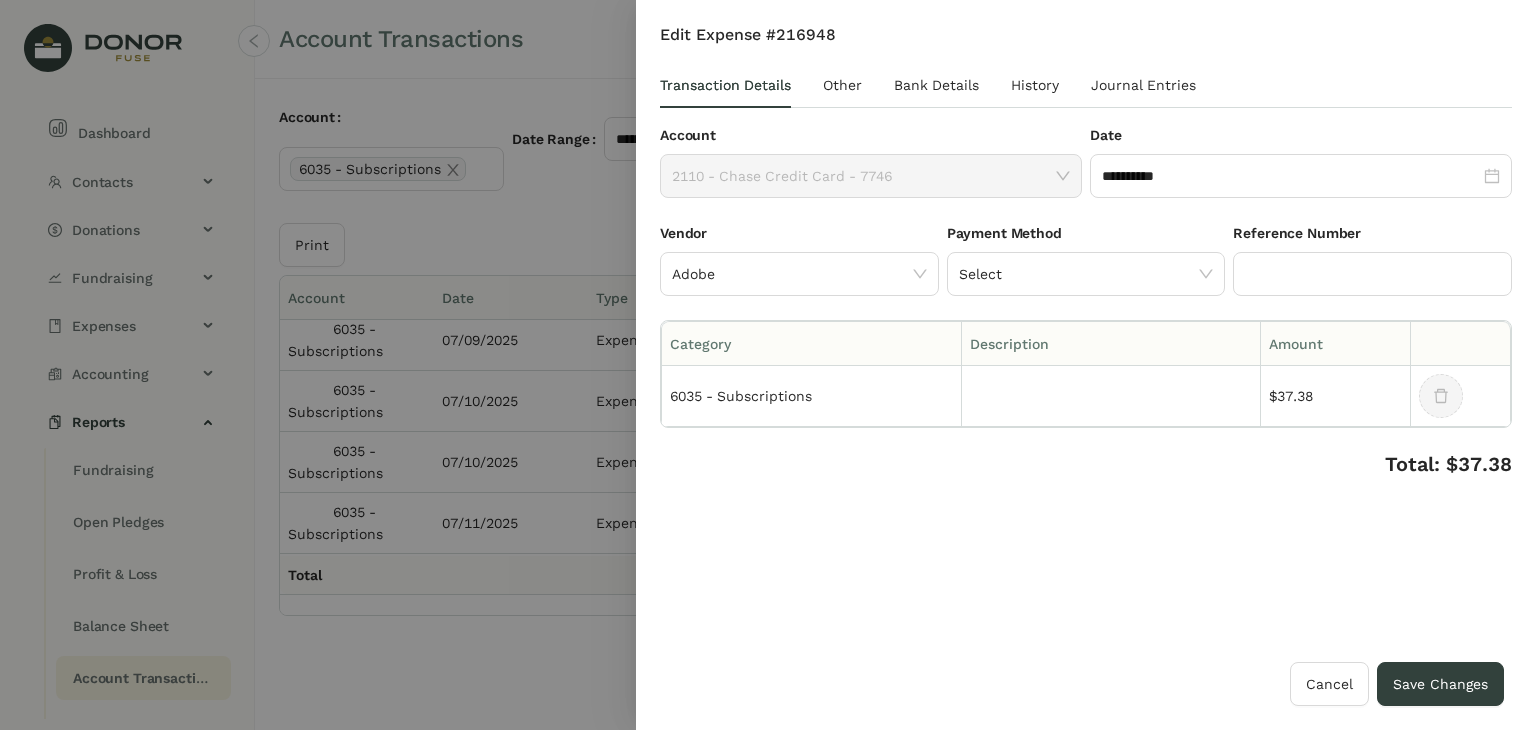 click on "**********" at bounding box center (1086, 343) 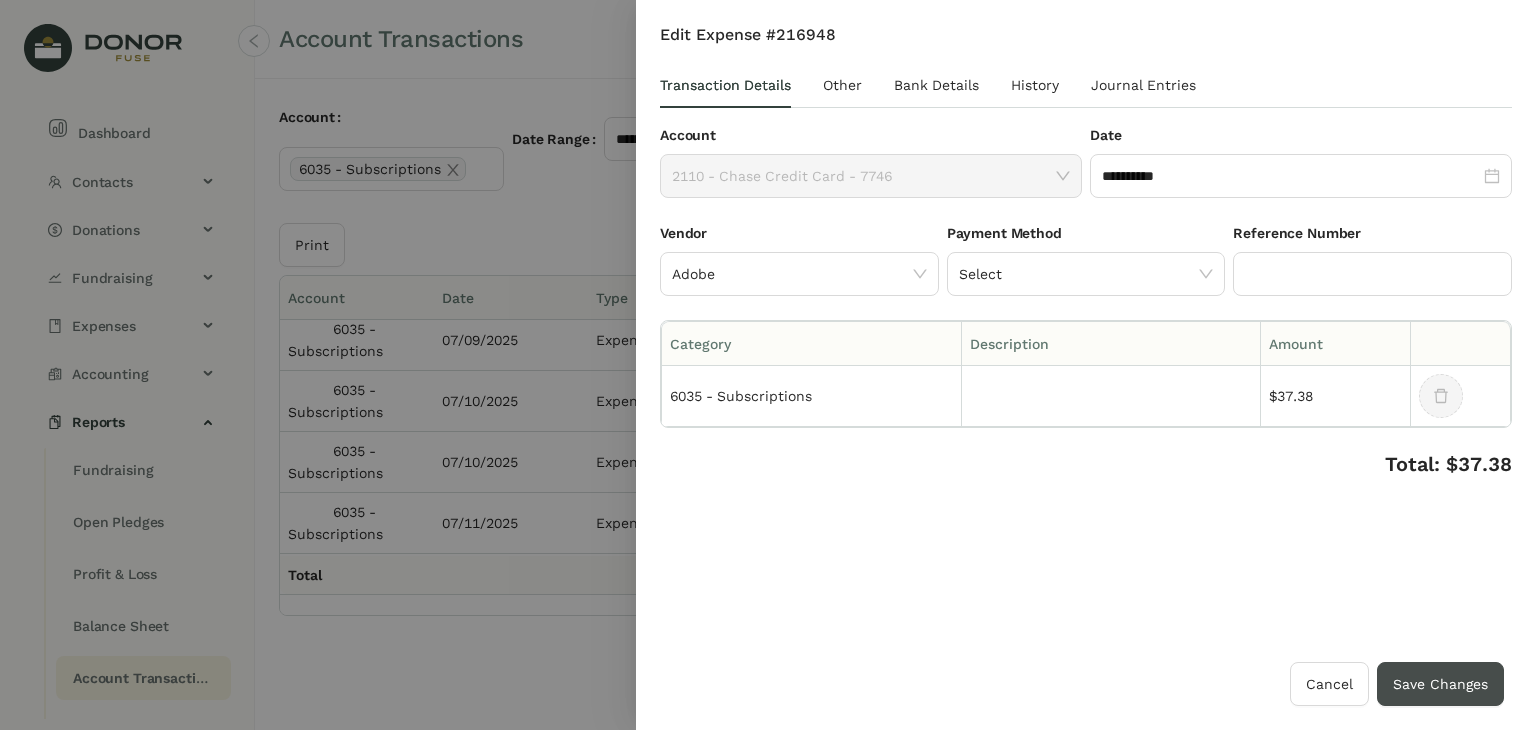 click on "Save Changes" at bounding box center (1440, 684) 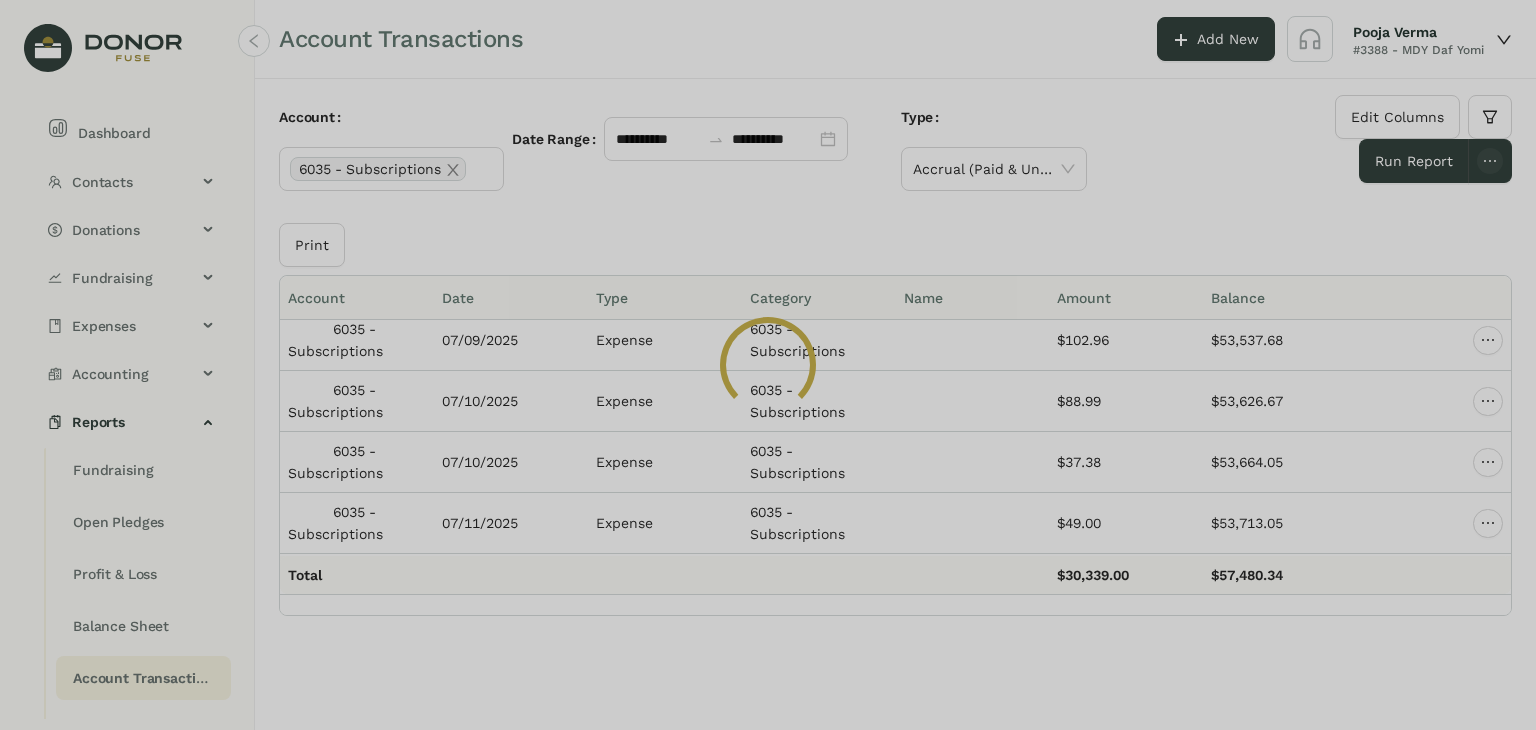 click 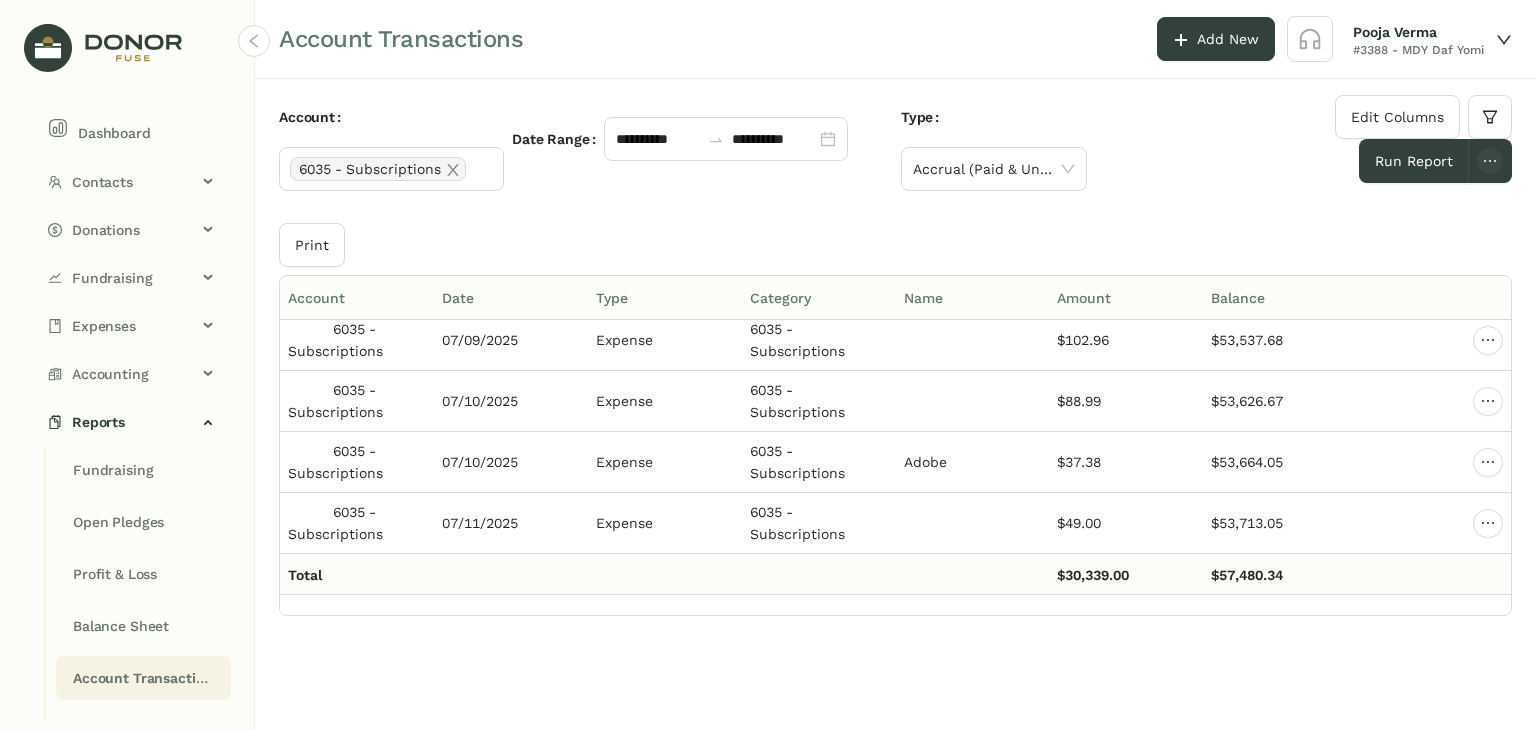 click on "**********" 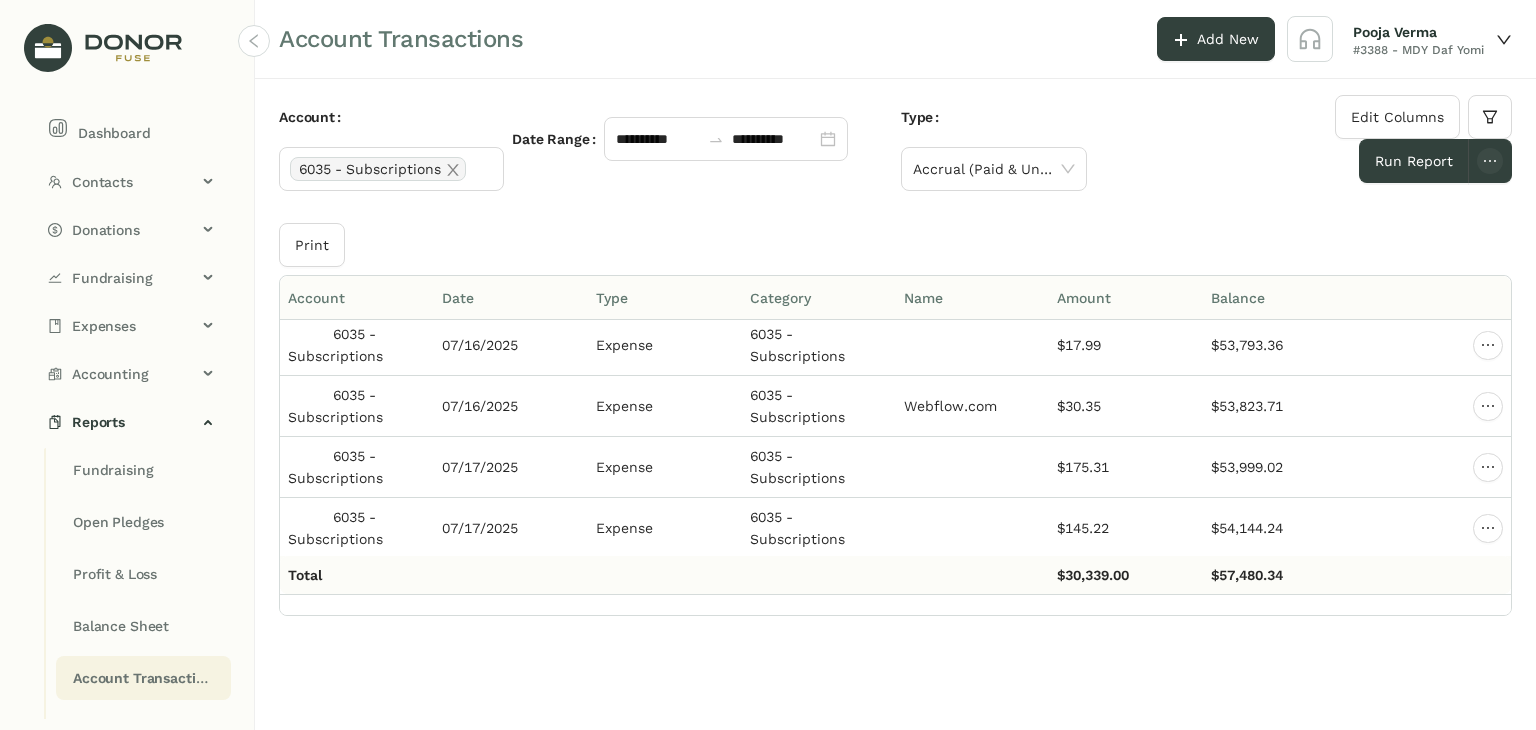 scroll, scrollTop: 12610, scrollLeft: 0, axis: vertical 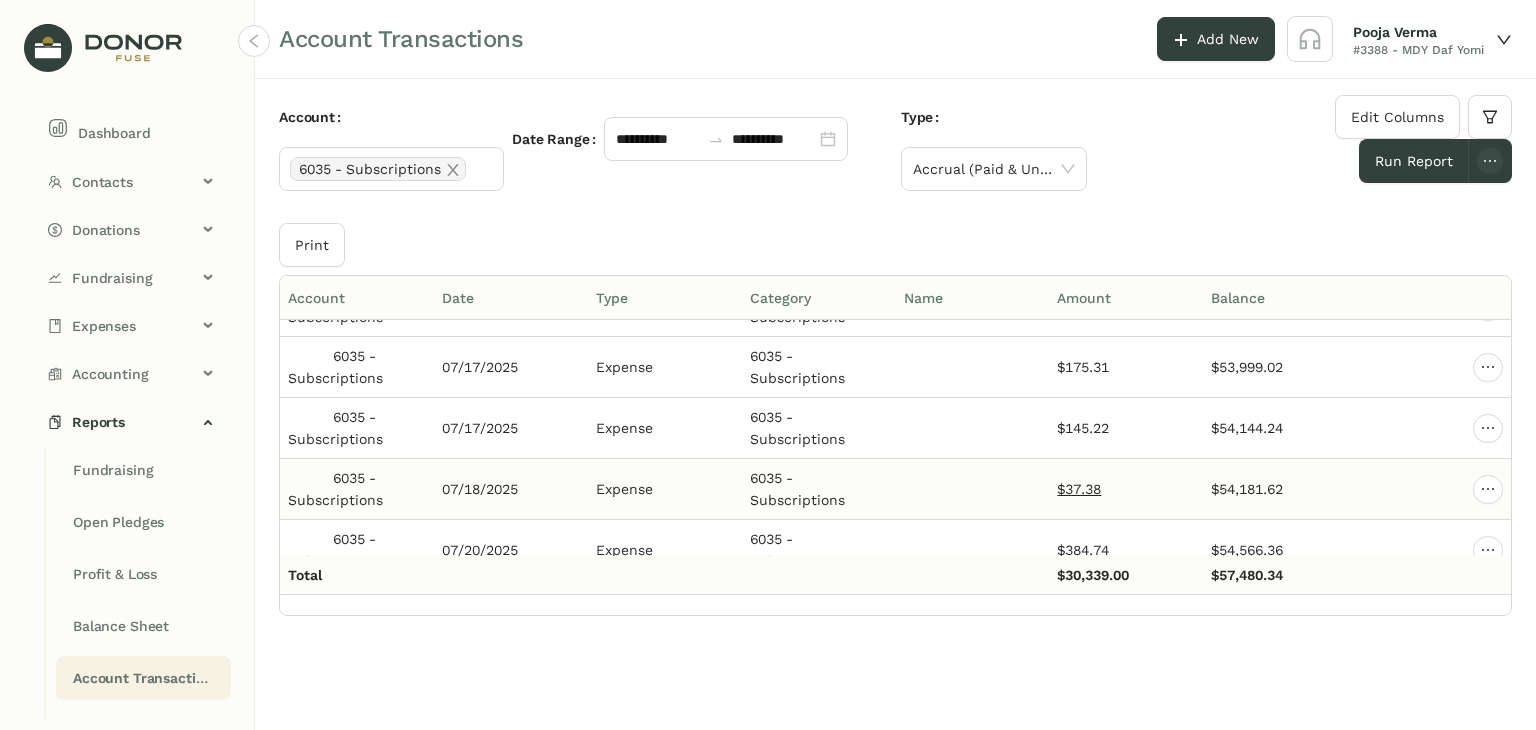 click on "$37.38" at bounding box center [1079, 489] 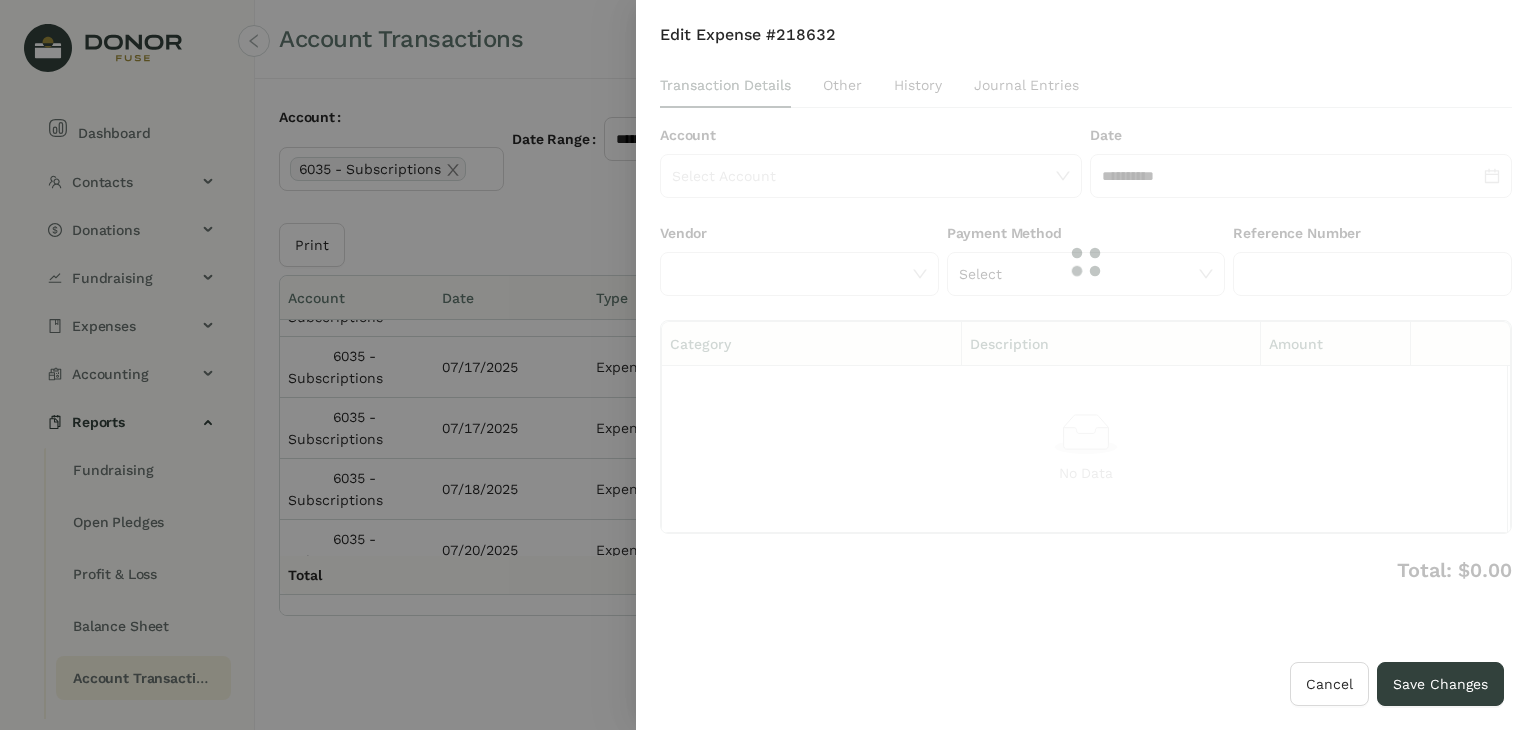 click at bounding box center [1086, 262] 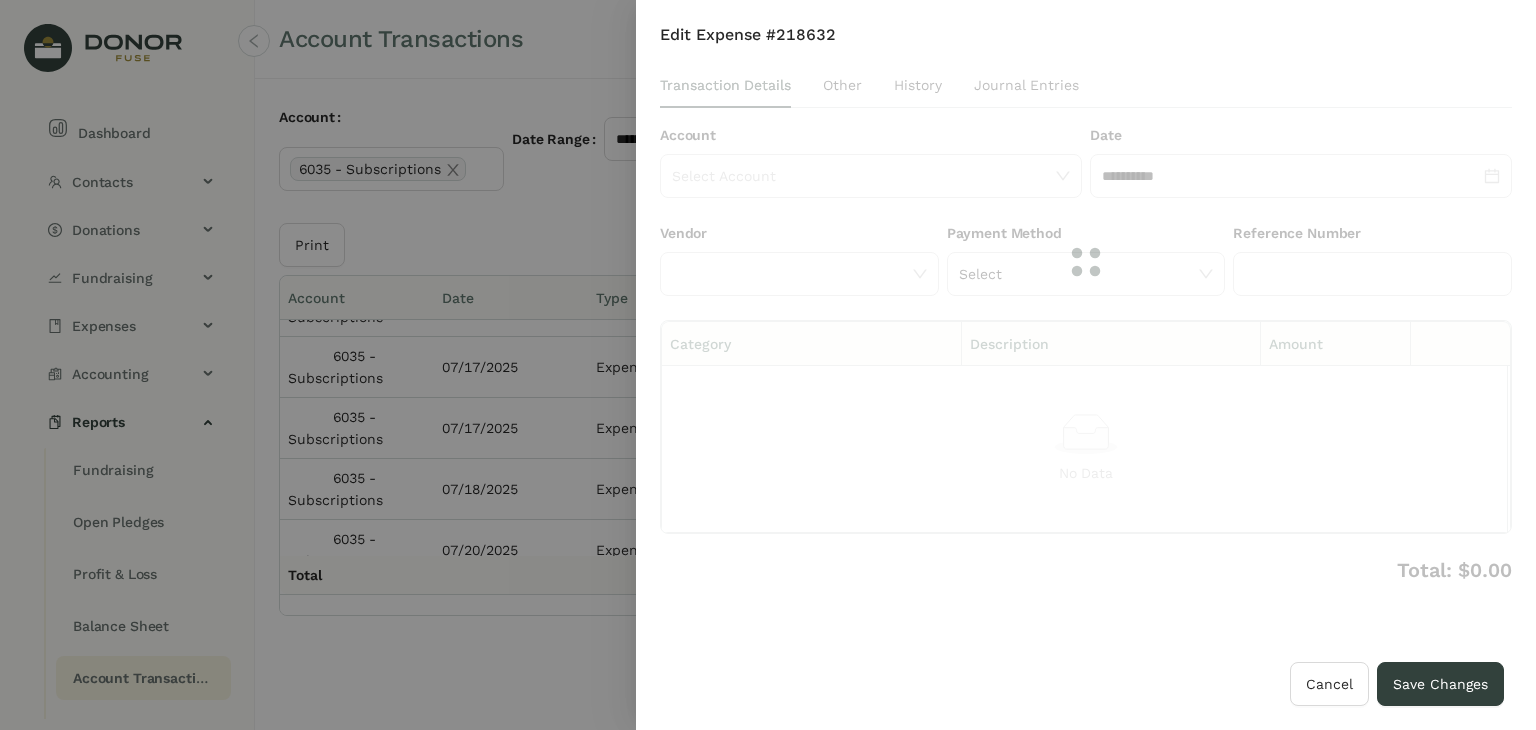 click at bounding box center [1086, 262] 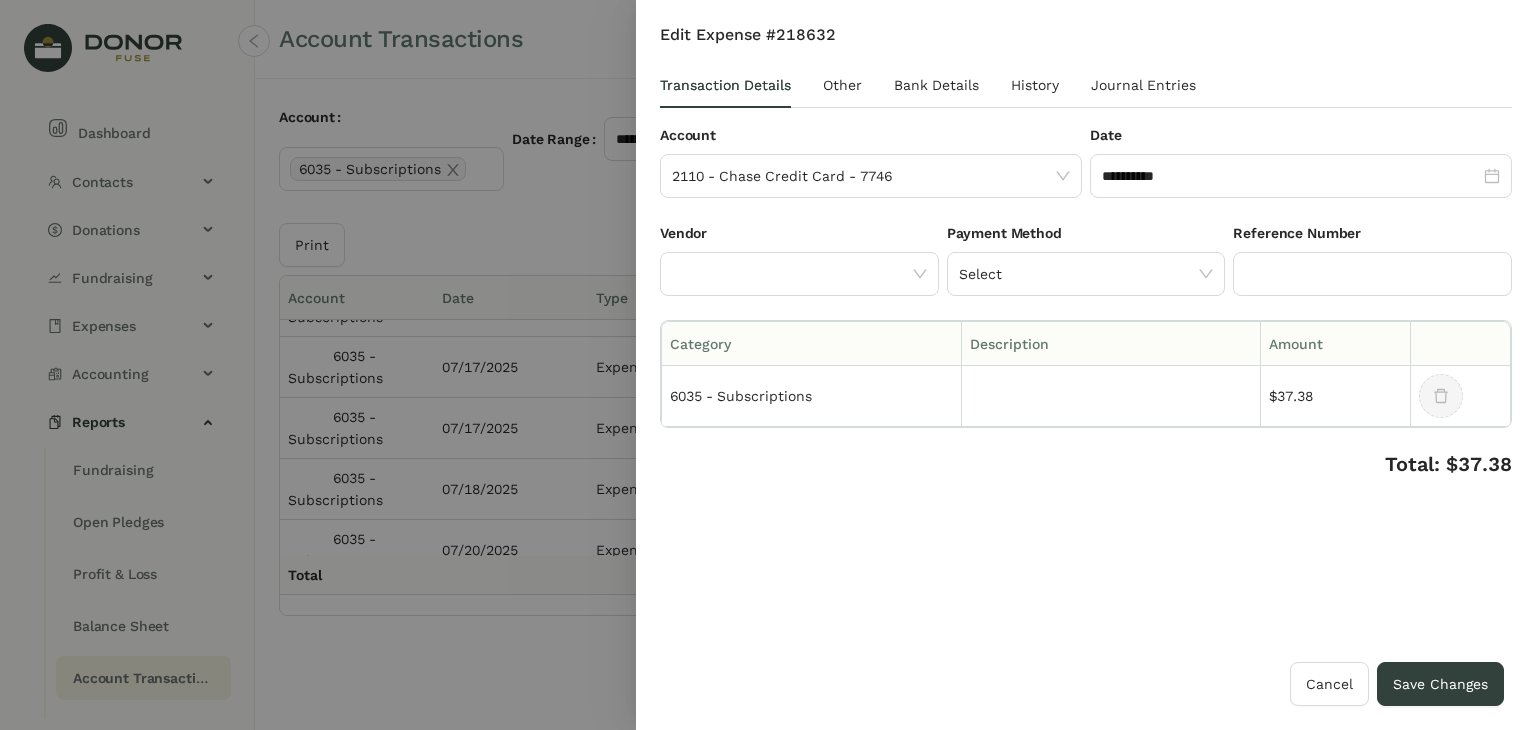 click 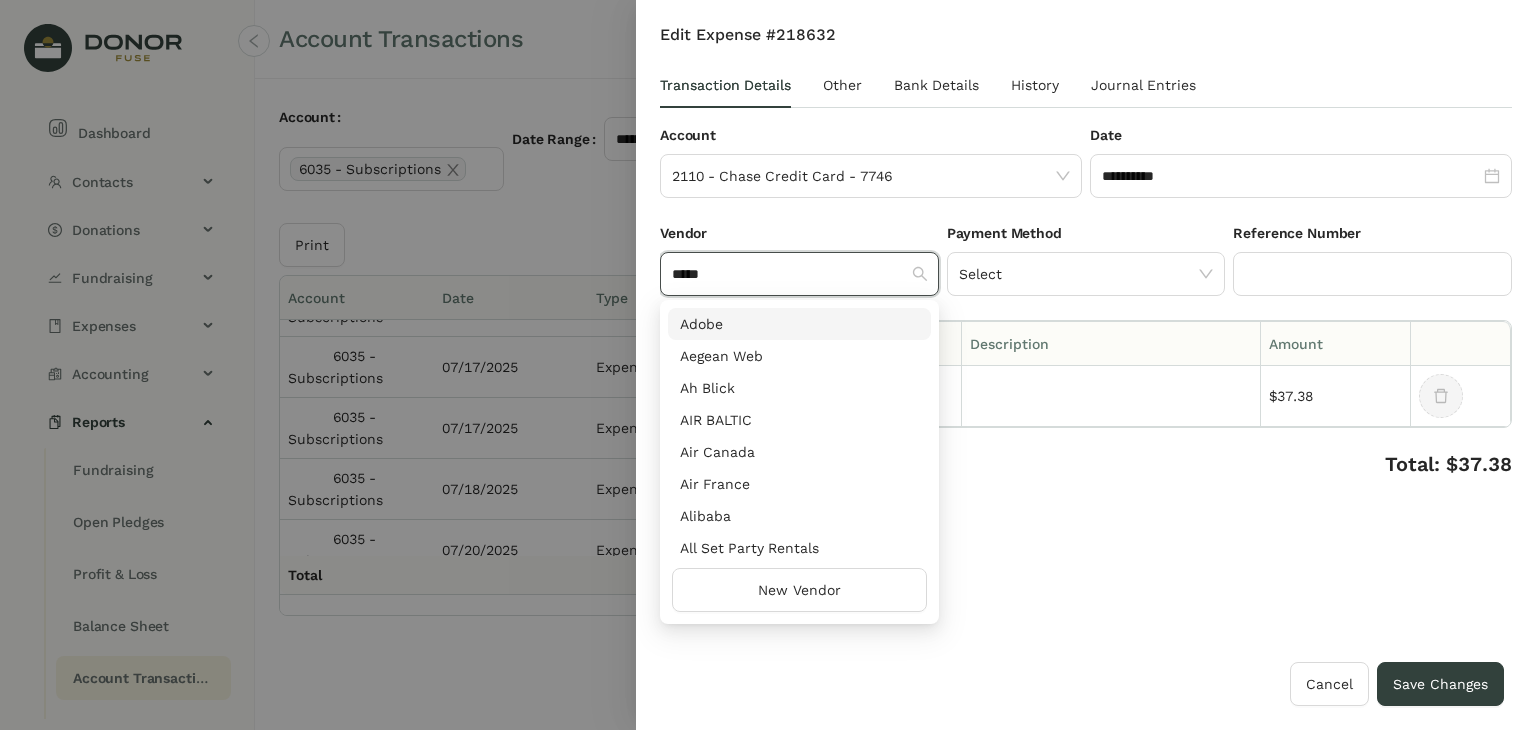 scroll, scrollTop: 0, scrollLeft: 0, axis: both 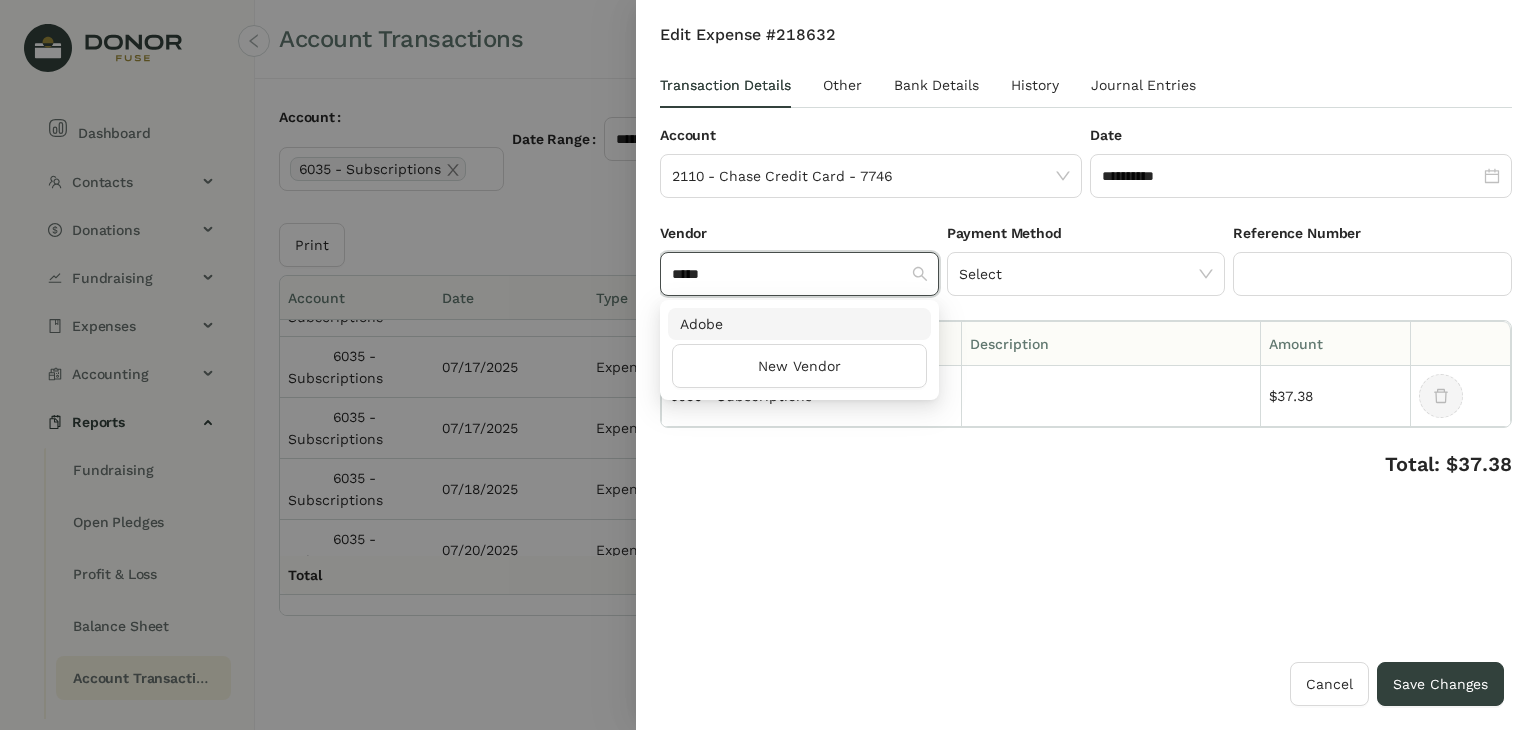 type on "*****" 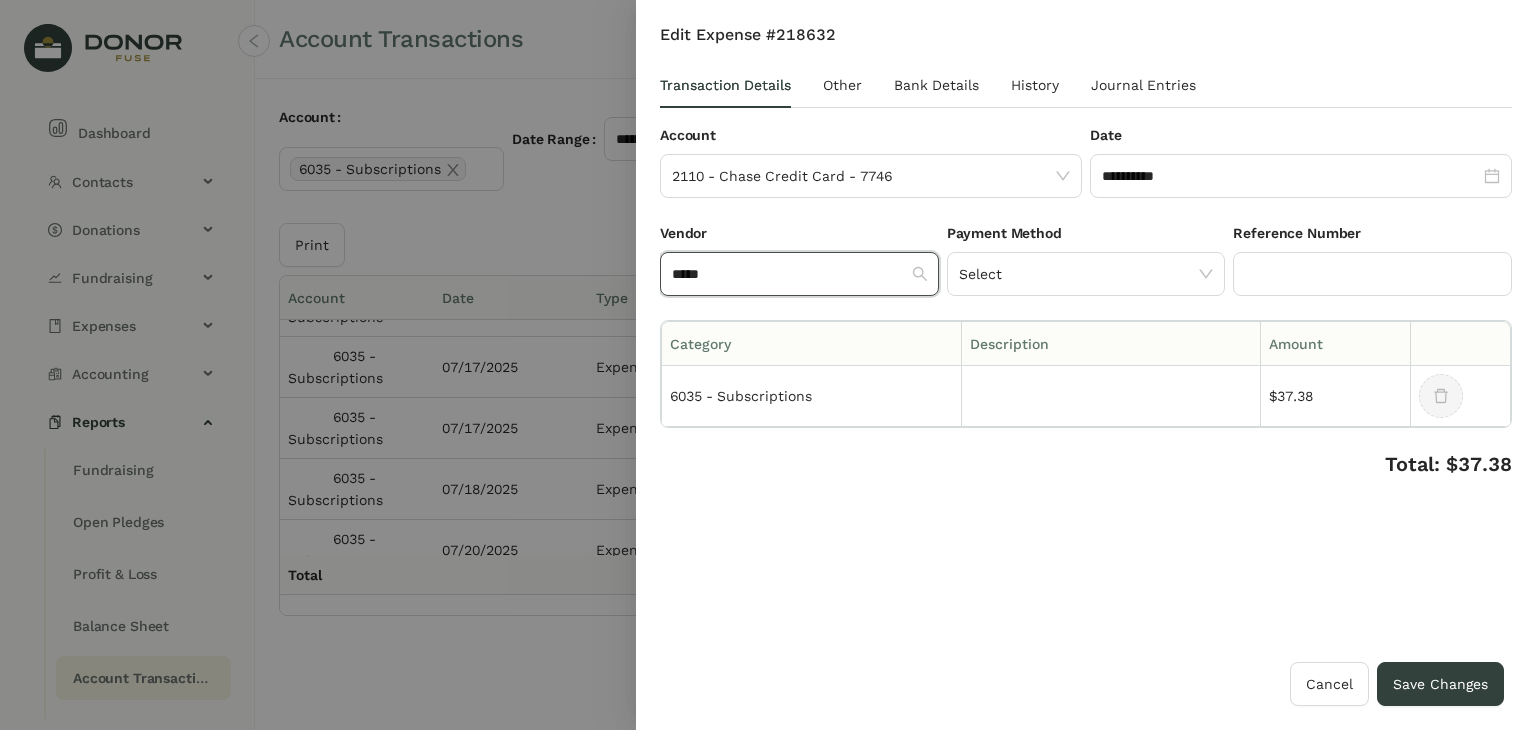type 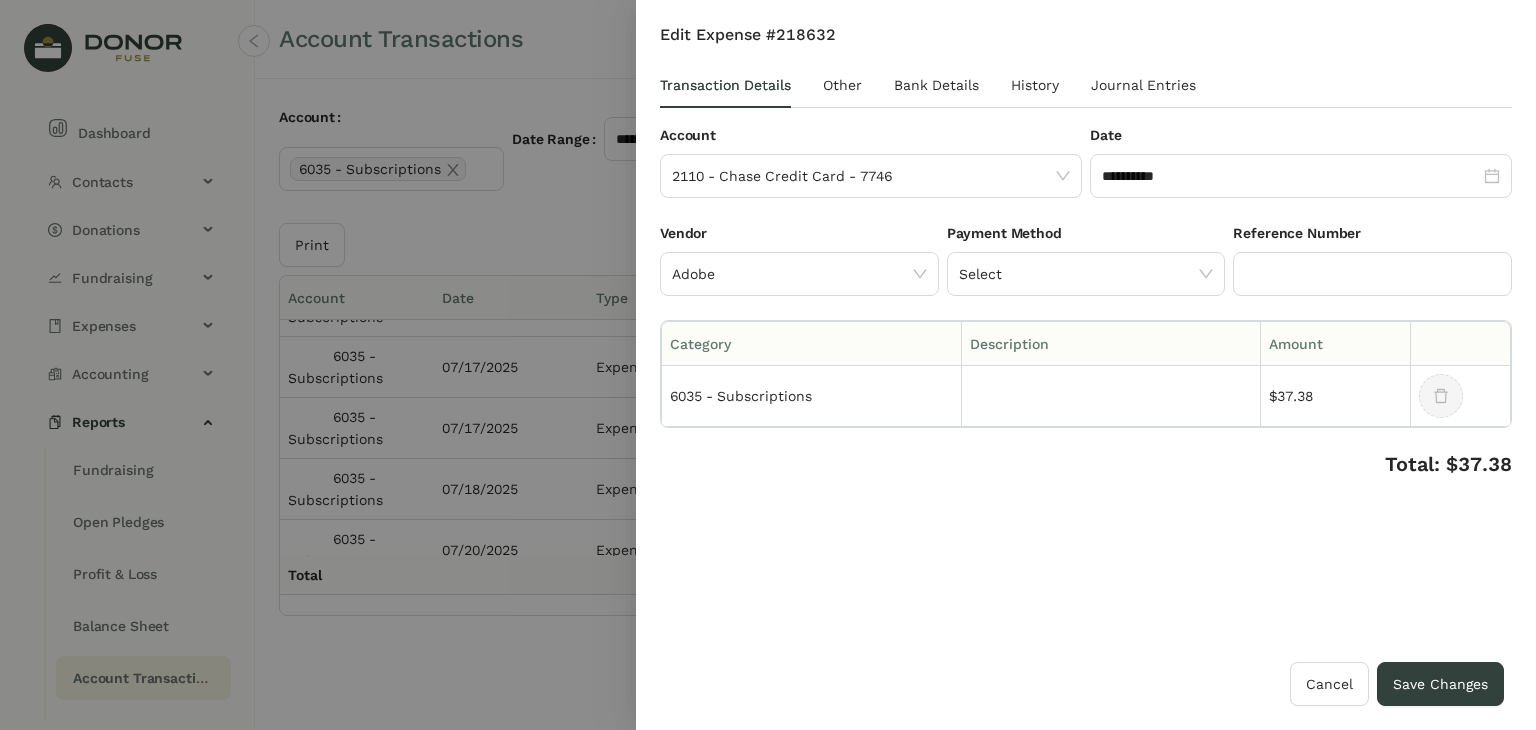click on "**********" at bounding box center (1086, 343) 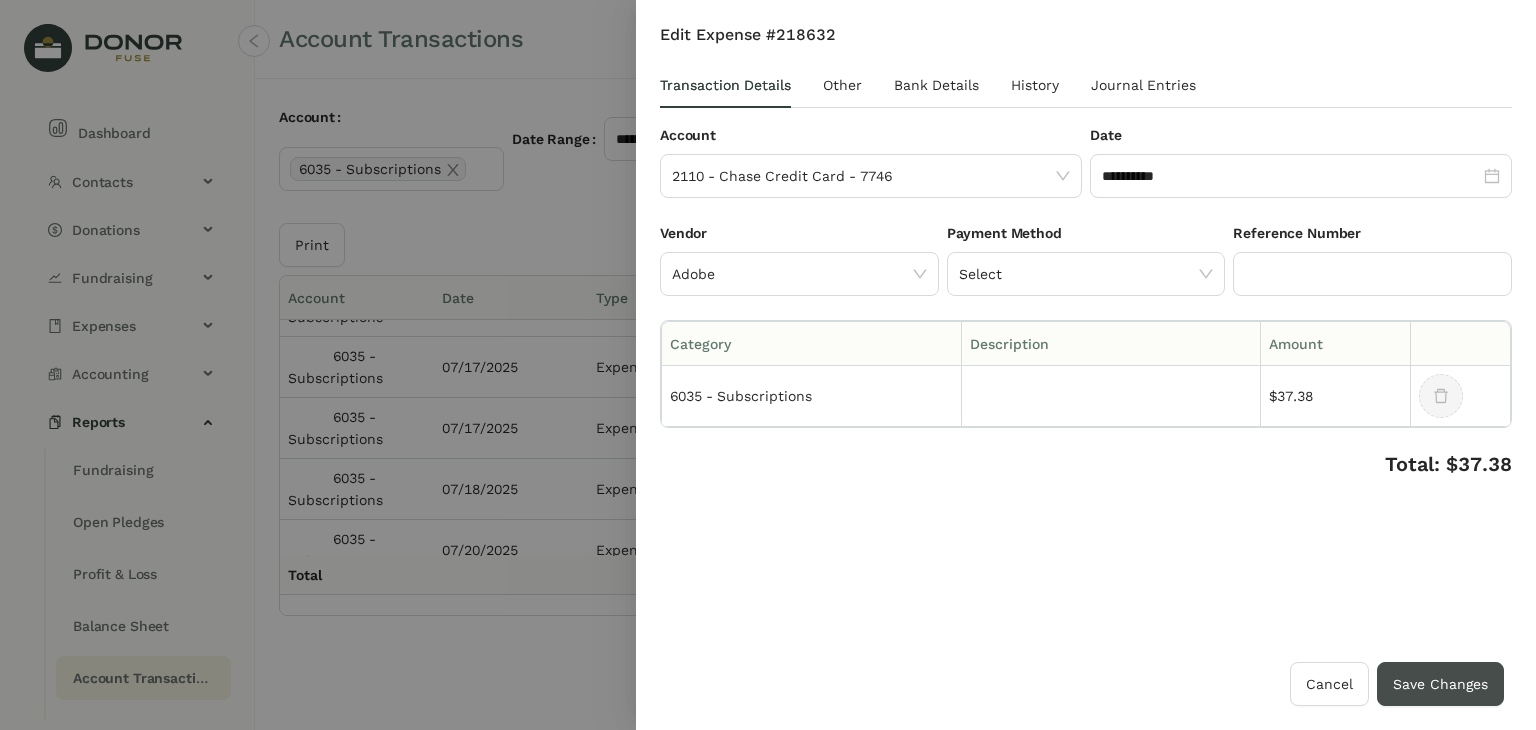click on "Save Changes" at bounding box center [1440, 684] 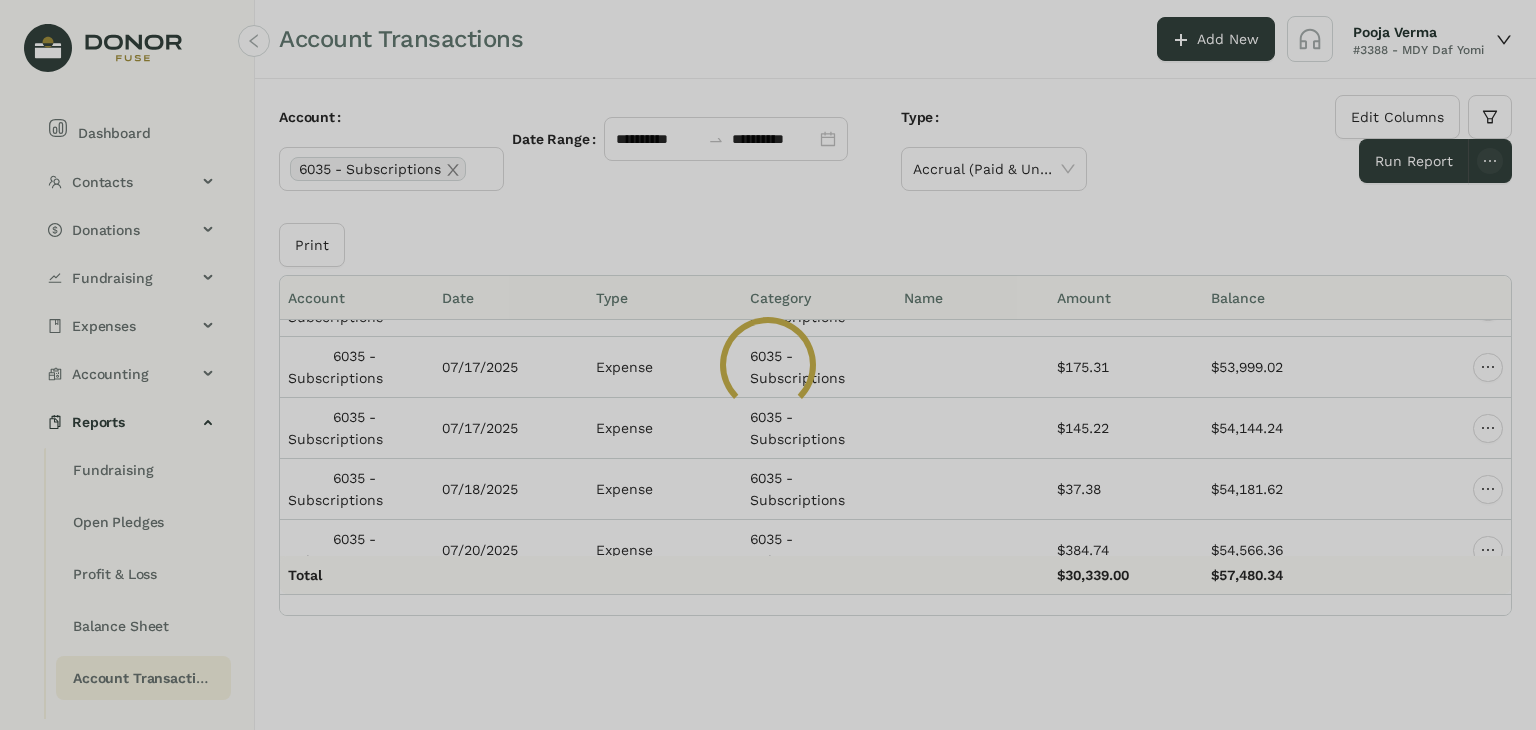 click 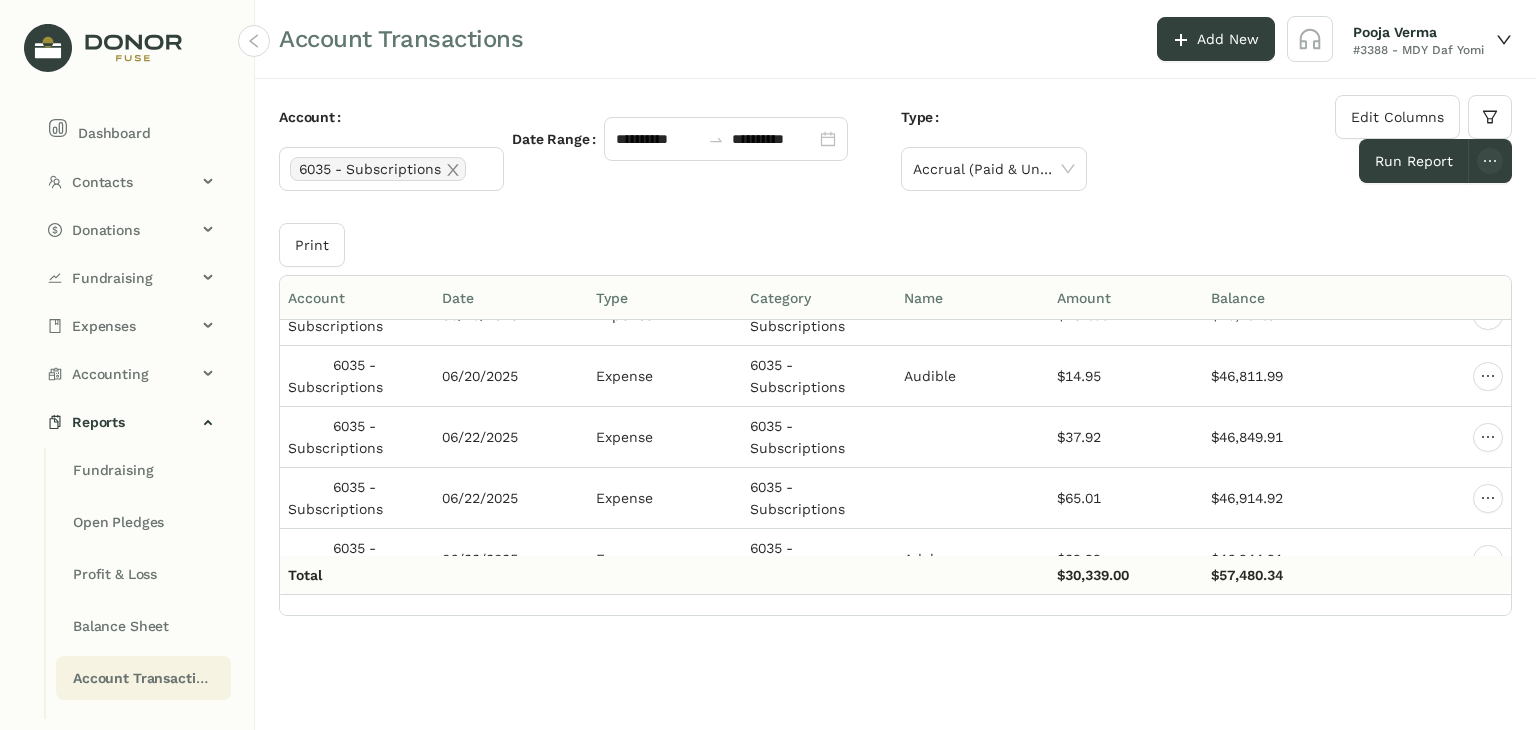 scroll, scrollTop: 10510, scrollLeft: 0, axis: vertical 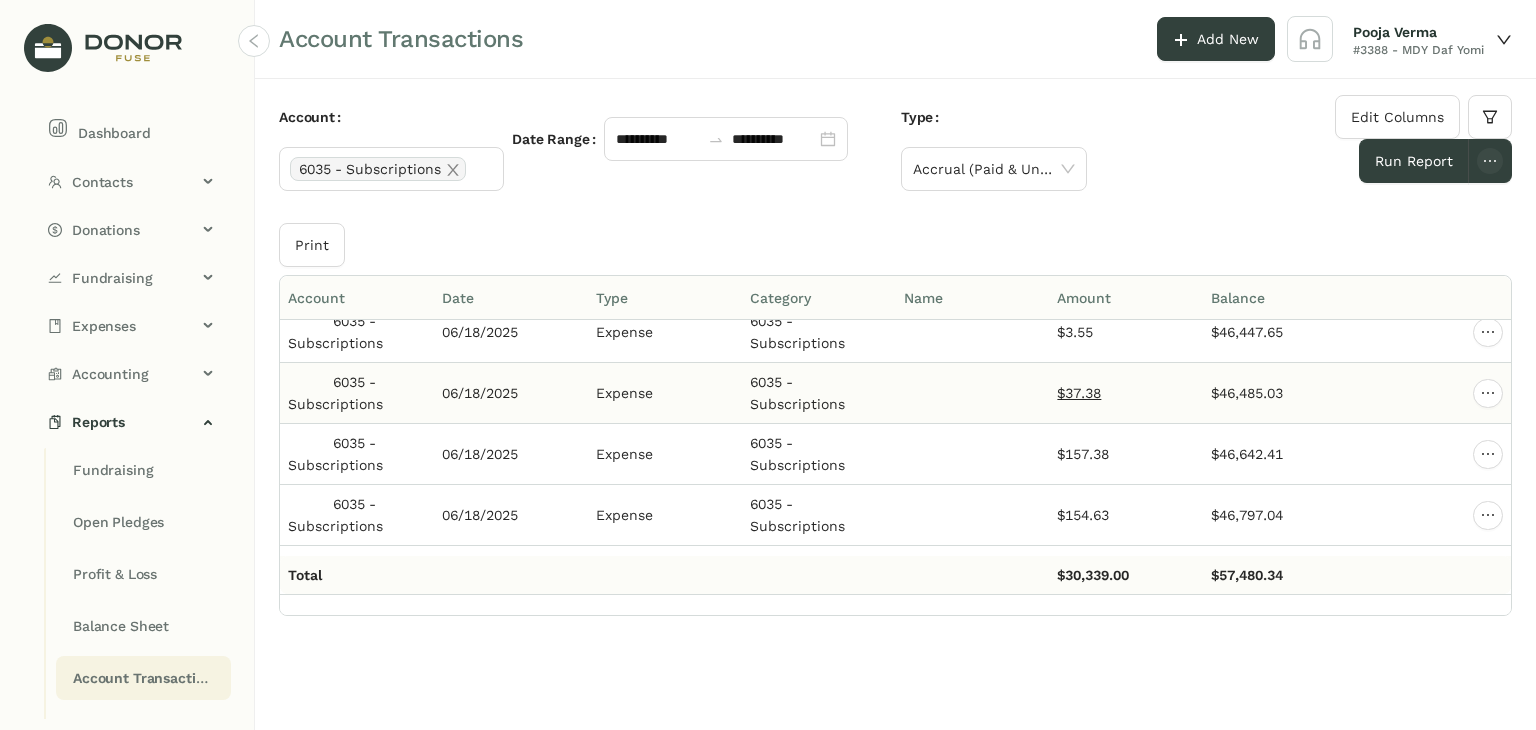 click on "$37.38" at bounding box center [1079, 393] 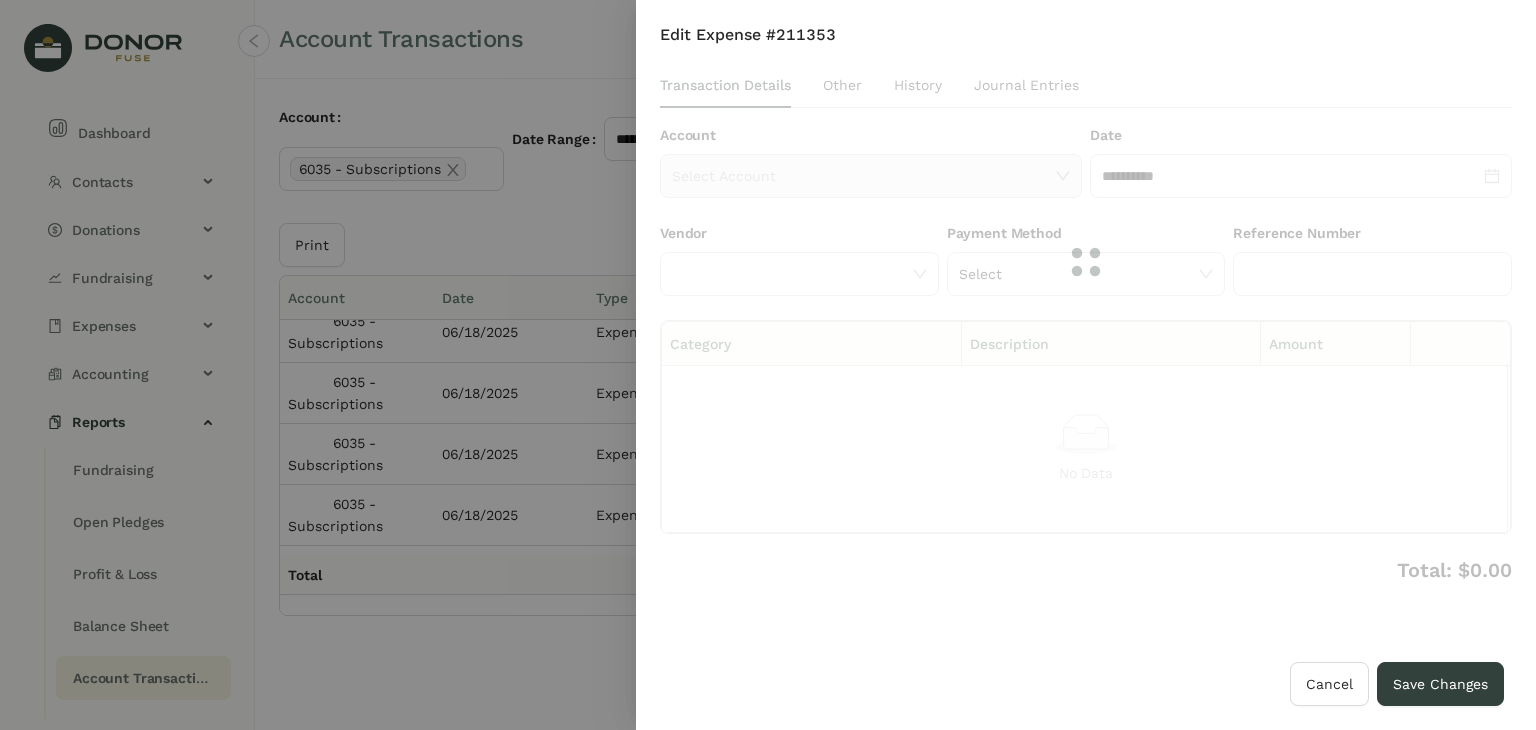 click at bounding box center [1086, 262] 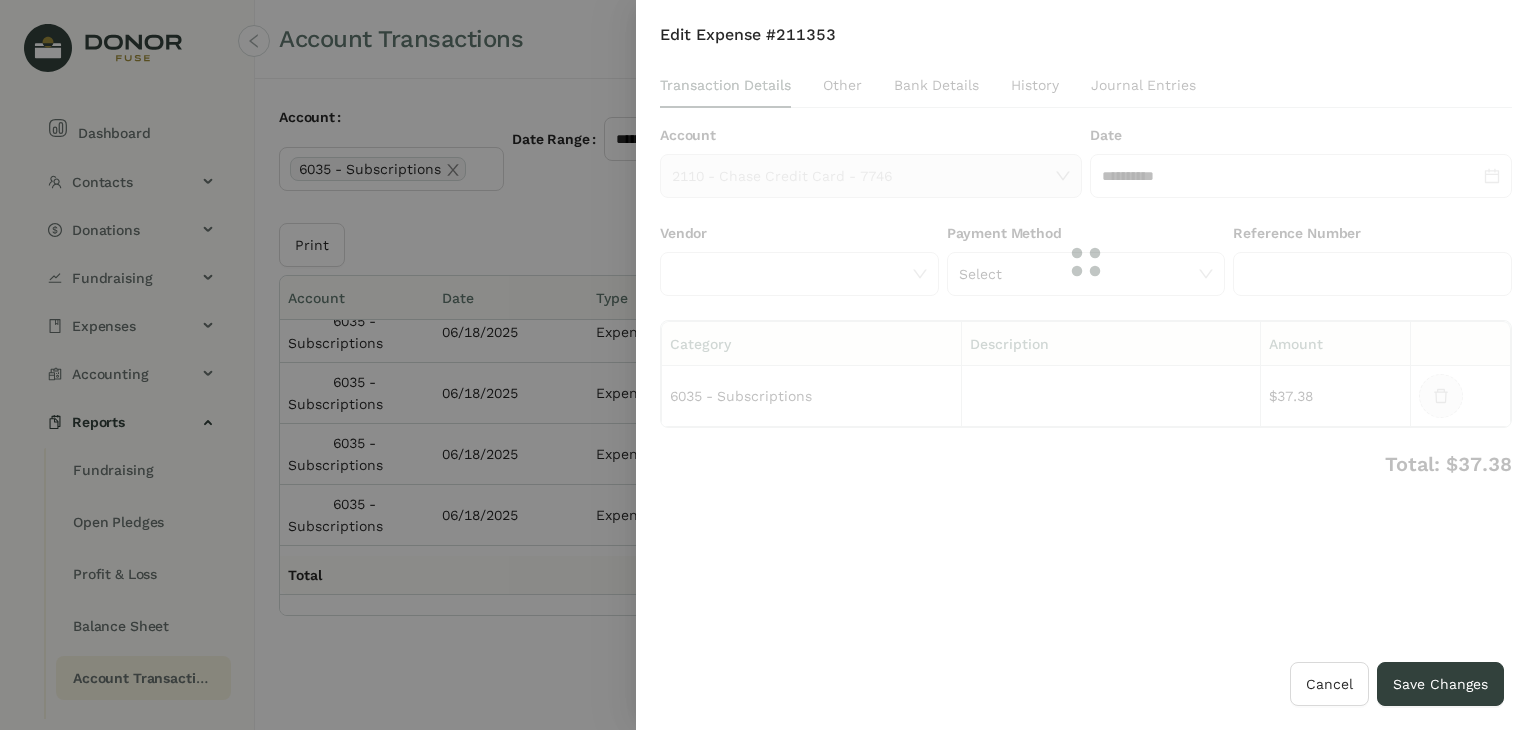 click at bounding box center [1086, 262] 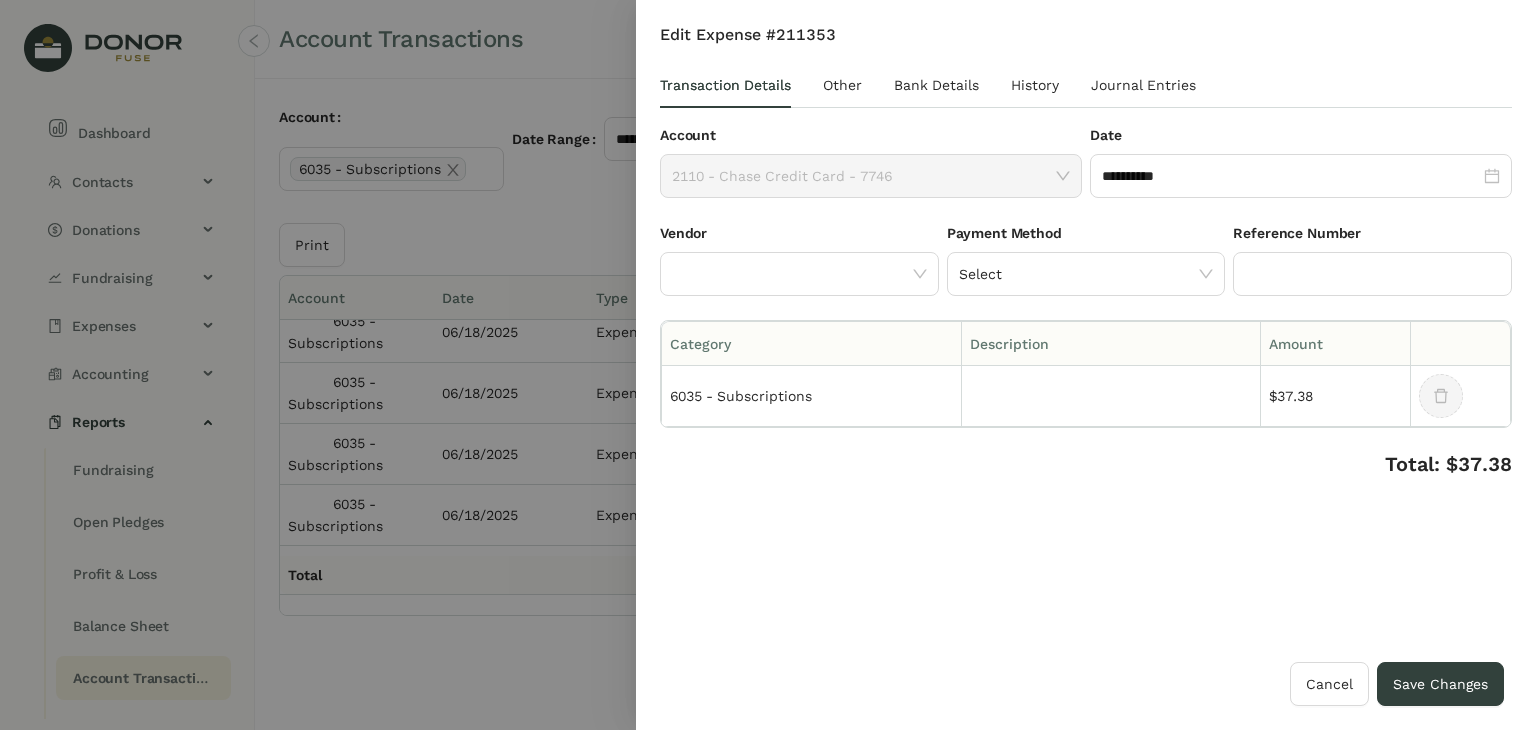 click 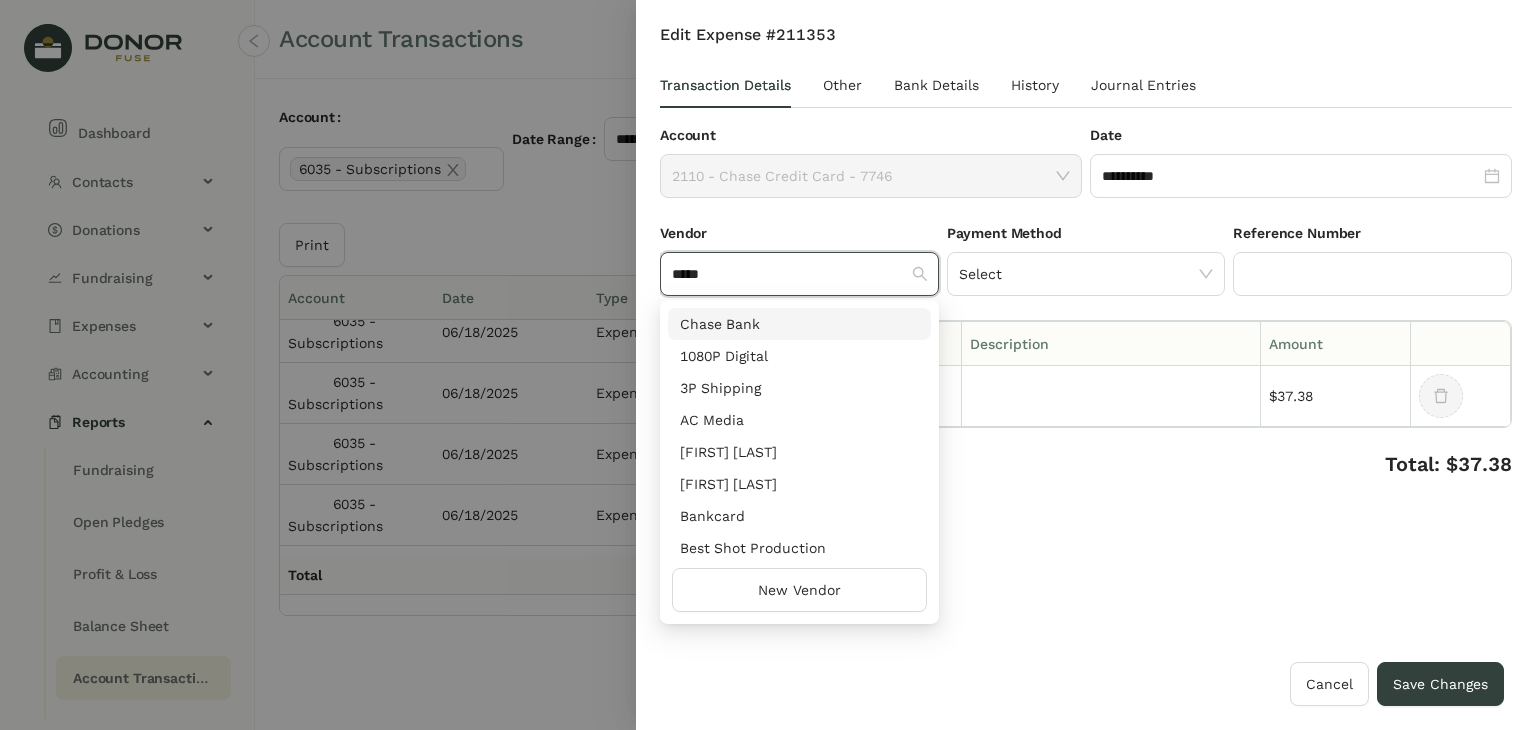 scroll, scrollTop: 0, scrollLeft: 0, axis: both 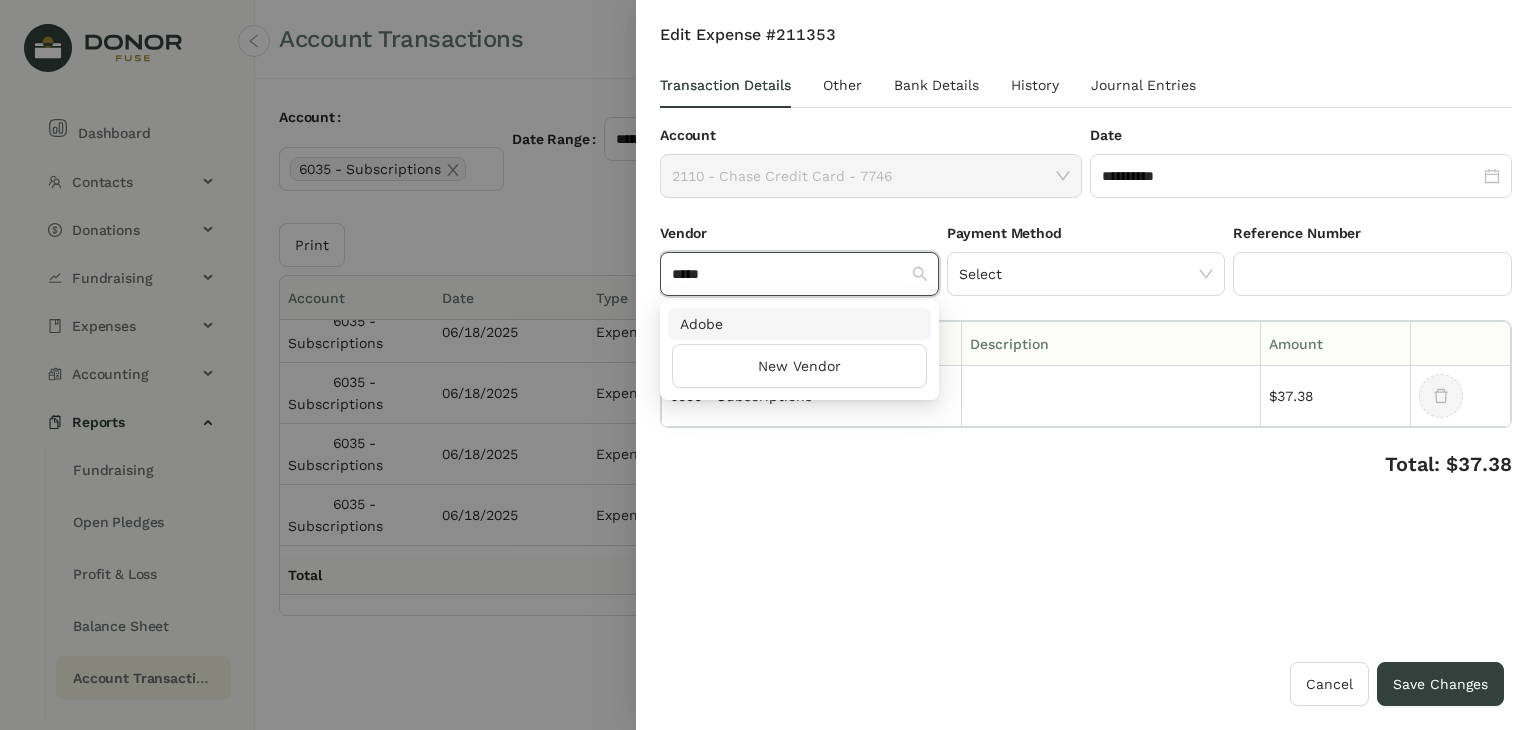 type on "*****" 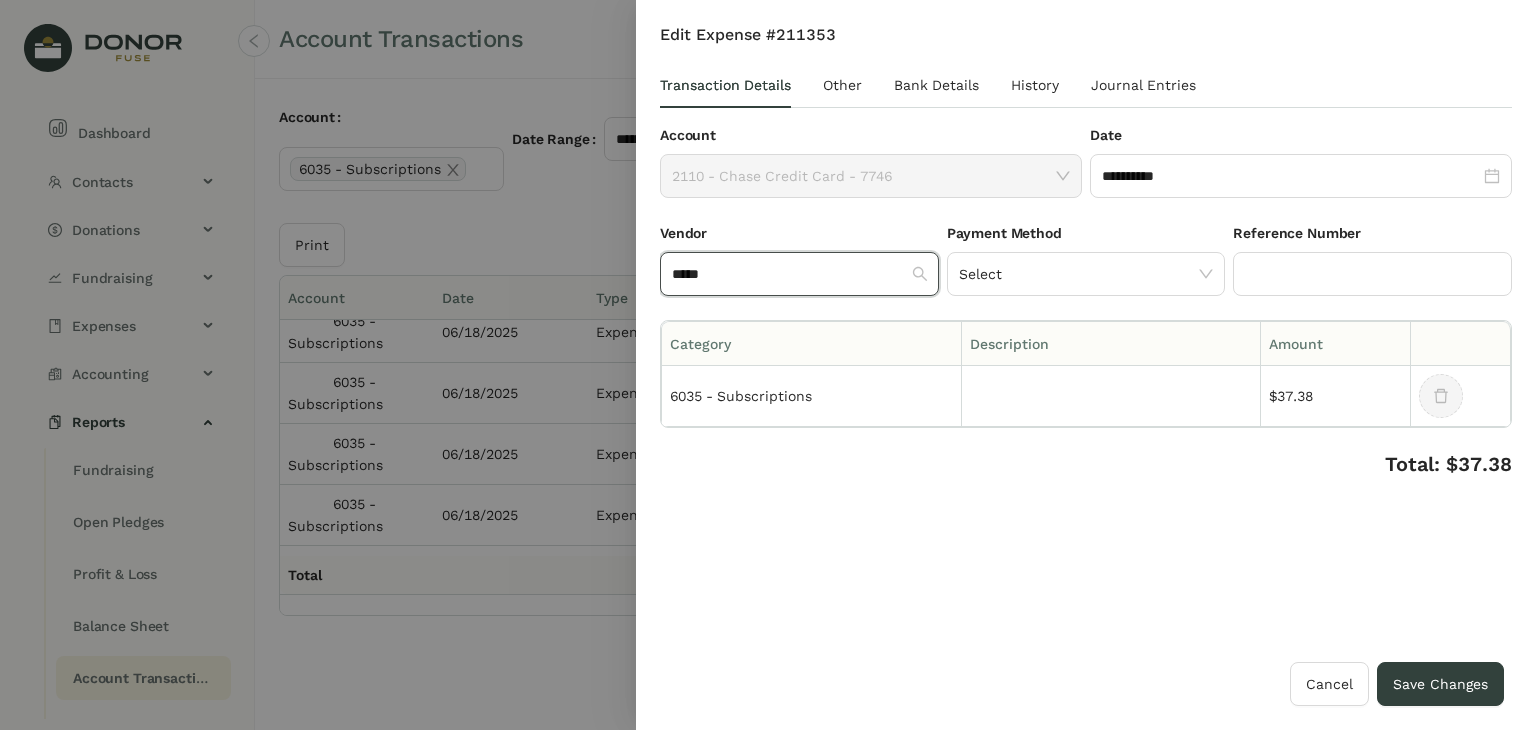 type 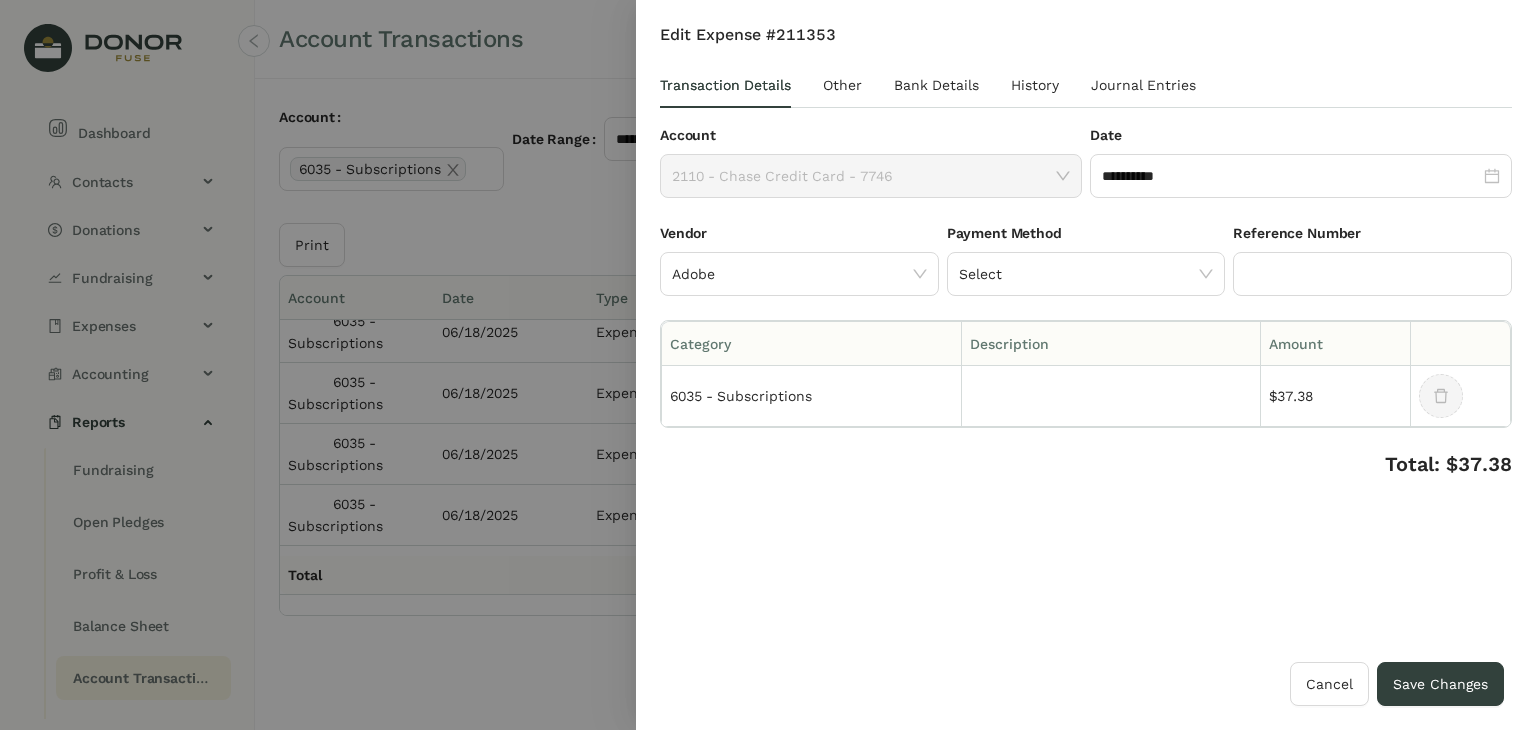 click on "**********" at bounding box center (1086, 343) 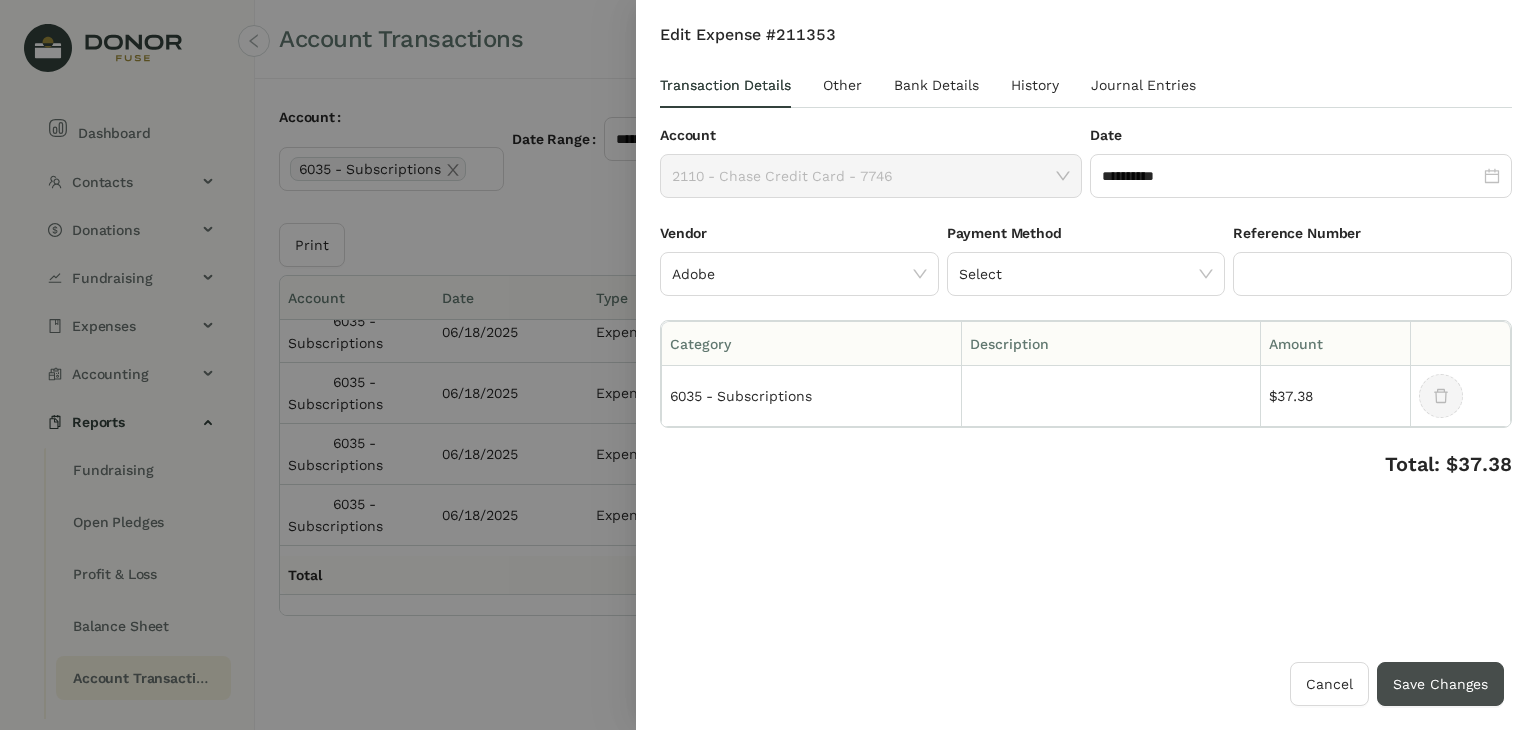 click on "Save Changes" at bounding box center [1440, 684] 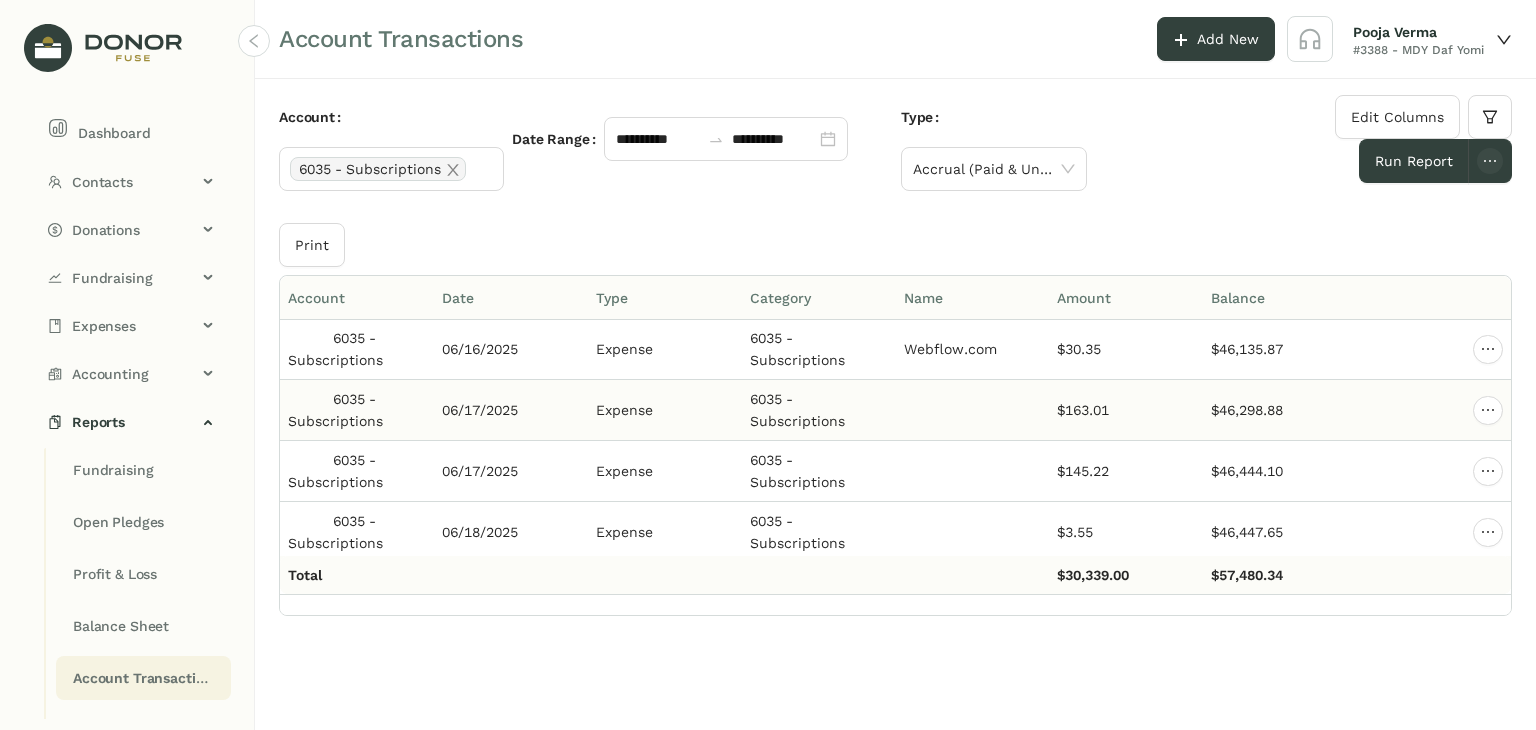 scroll, scrollTop: 10110, scrollLeft: 0, axis: vertical 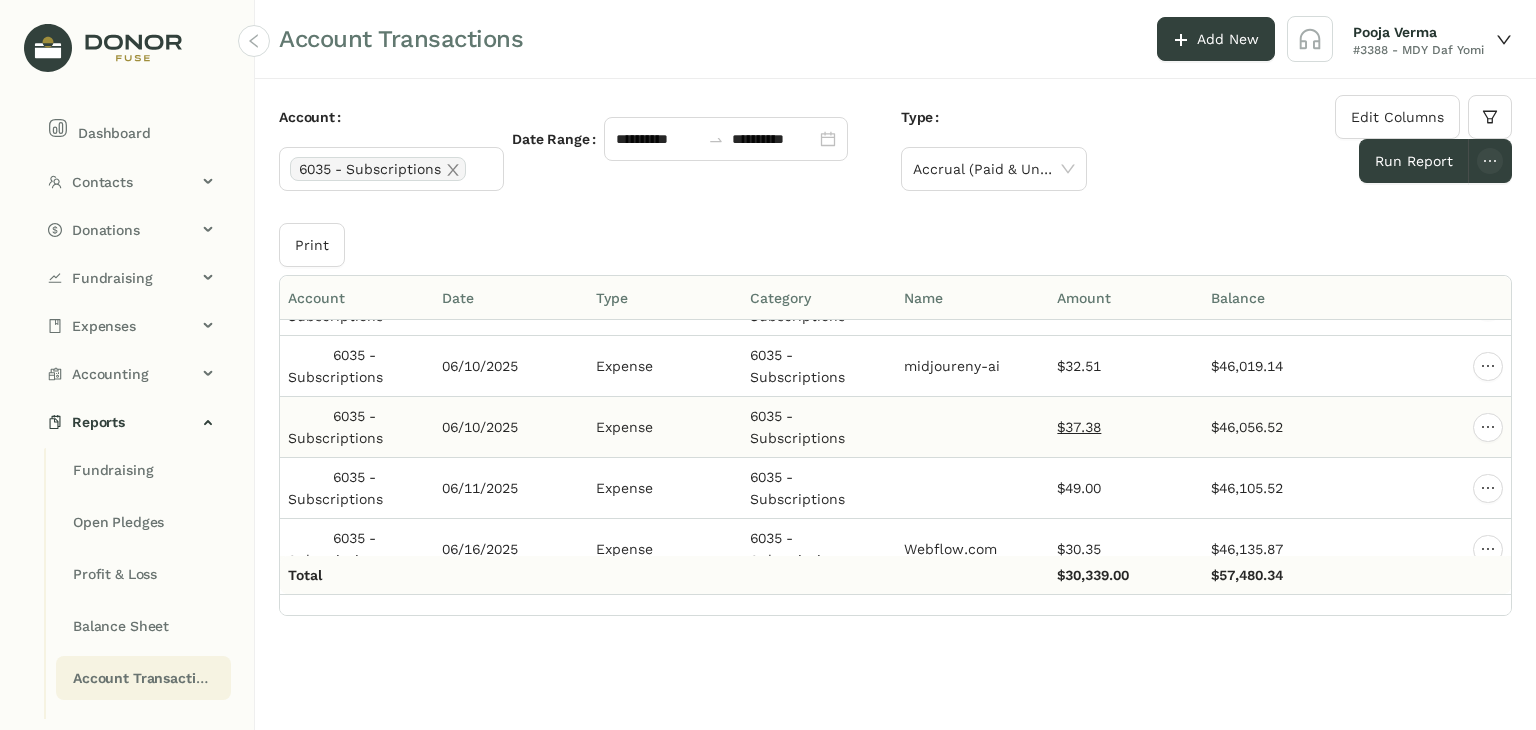 click on "$37.38" at bounding box center [1079, 427] 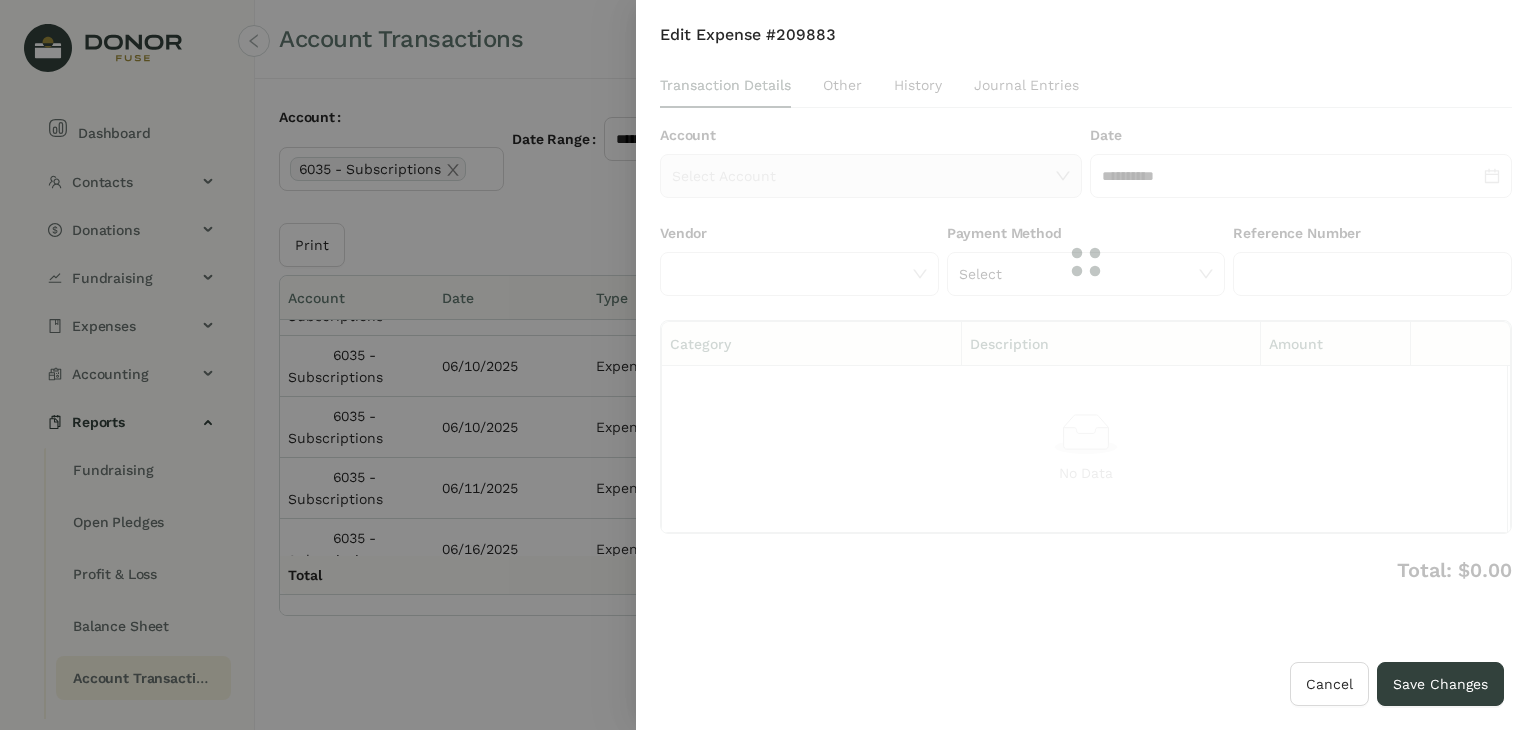 click at bounding box center [1086, 262] 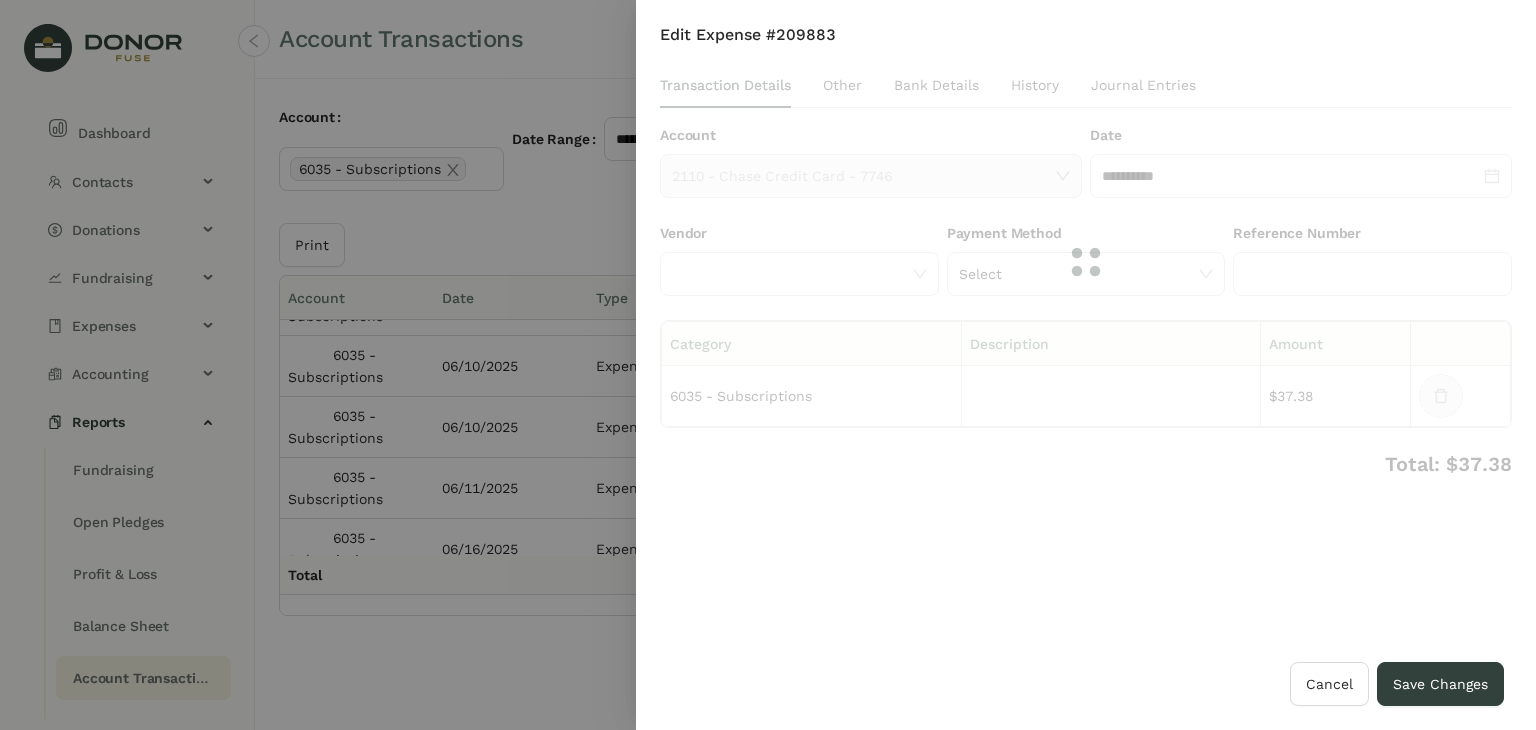 click at bounding box center [1086, 262] 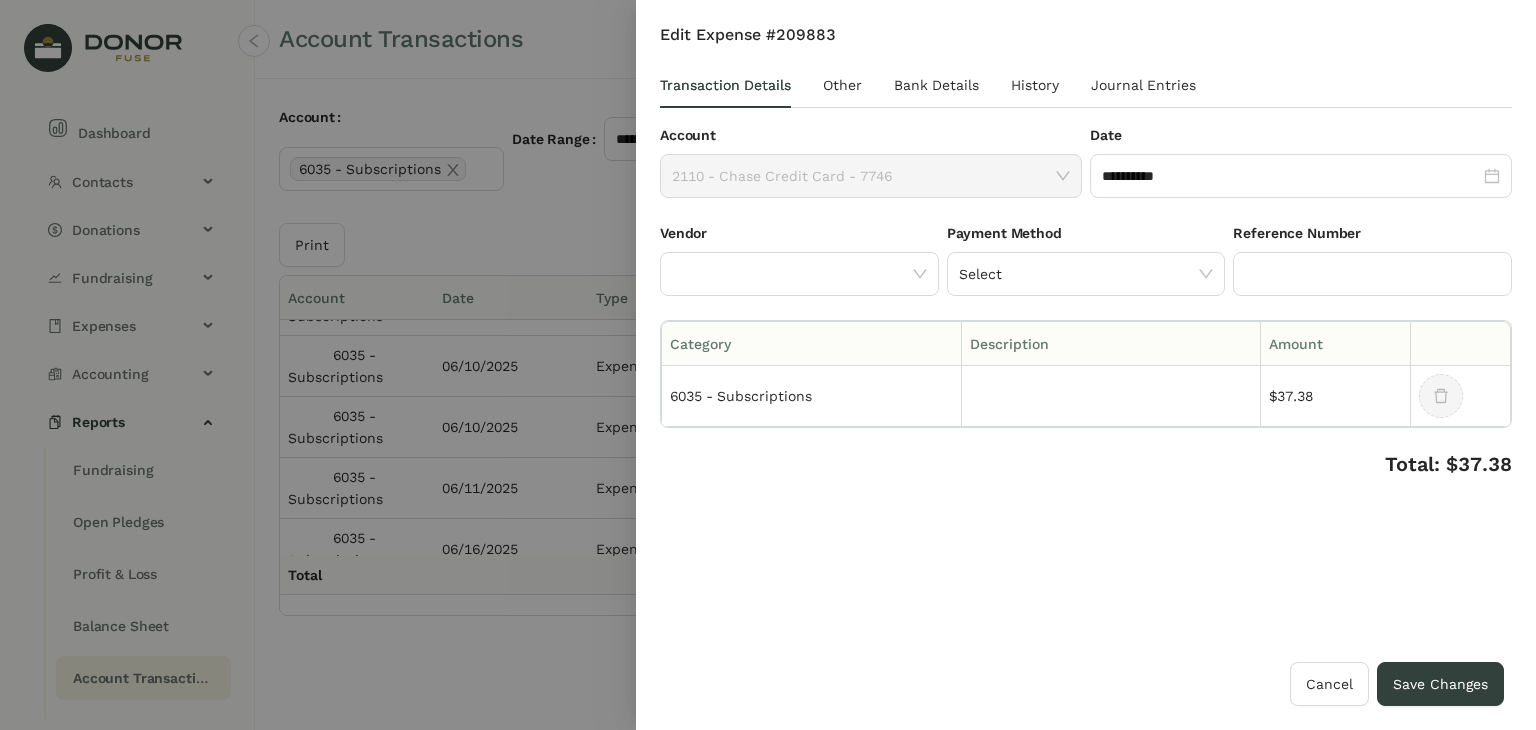 click 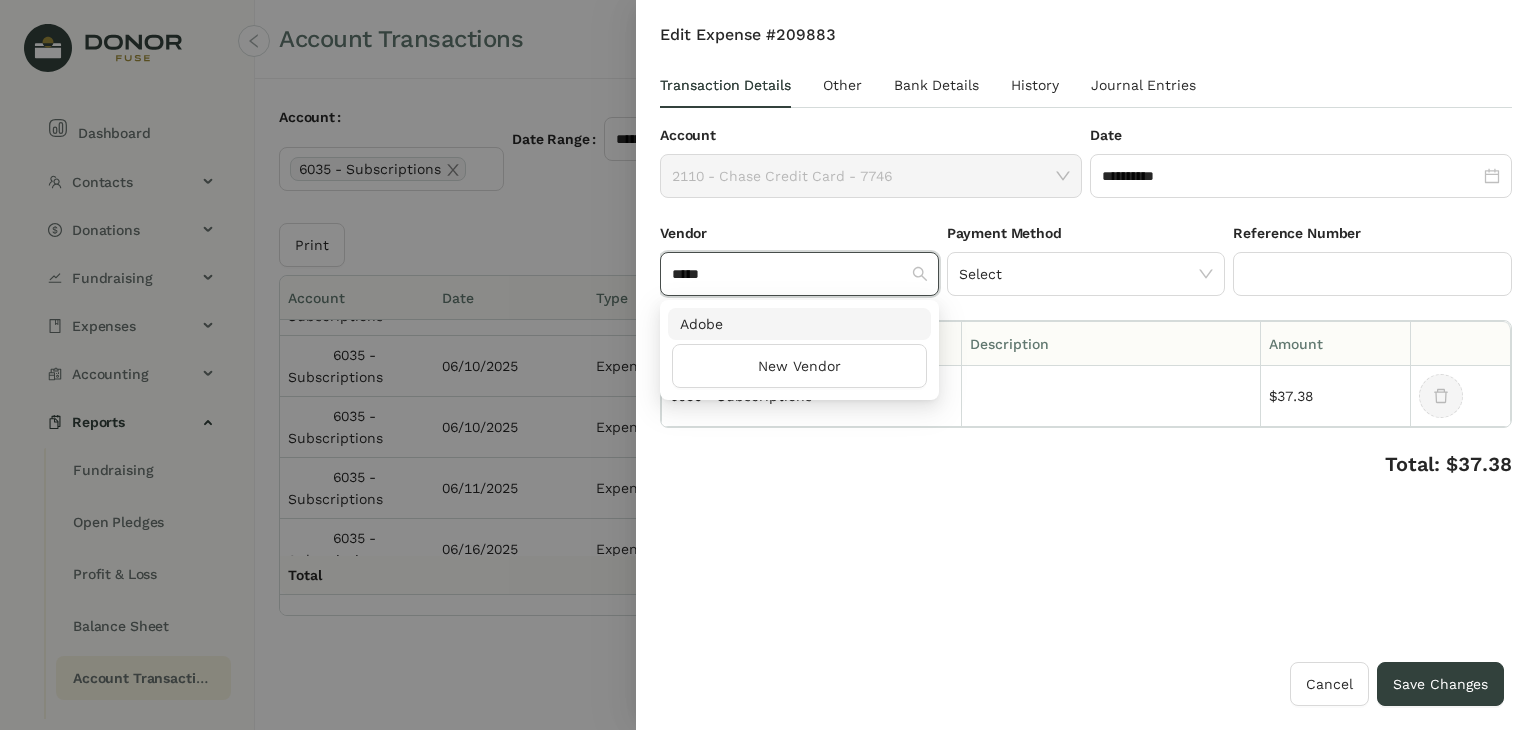 scroll, scrollTop: 0, scrollLeft: 0, axis: both 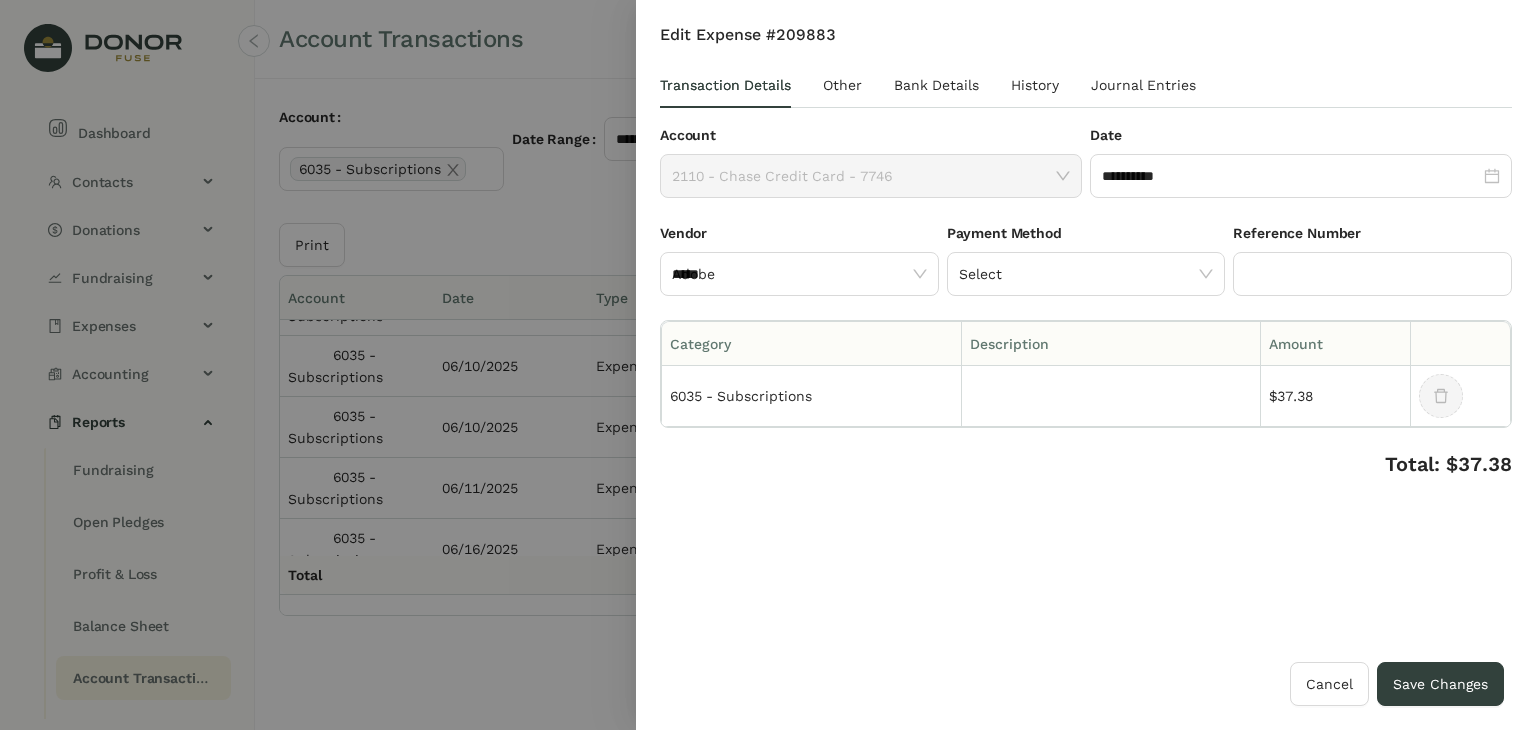 type 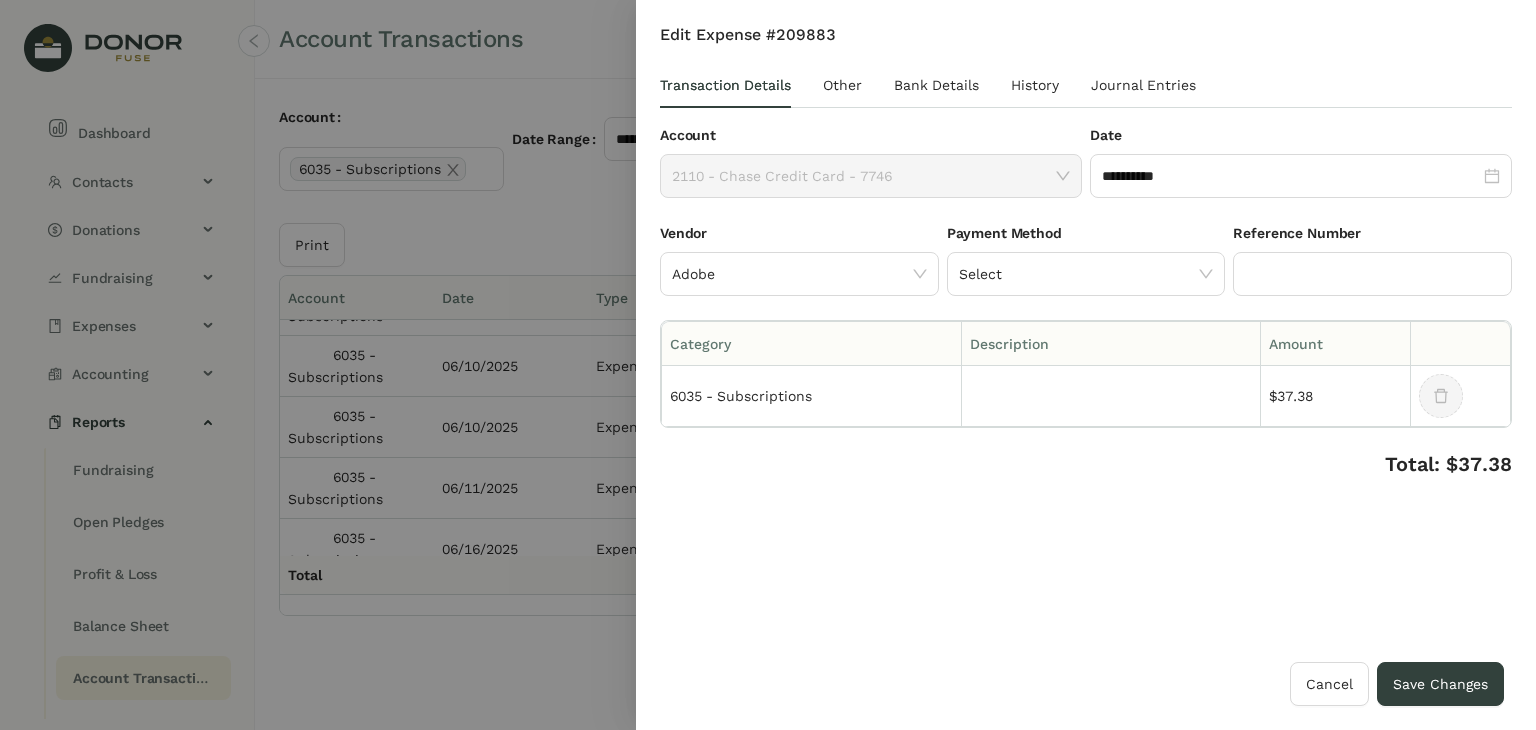 click on "**********" at bounding box center [1086, 343] 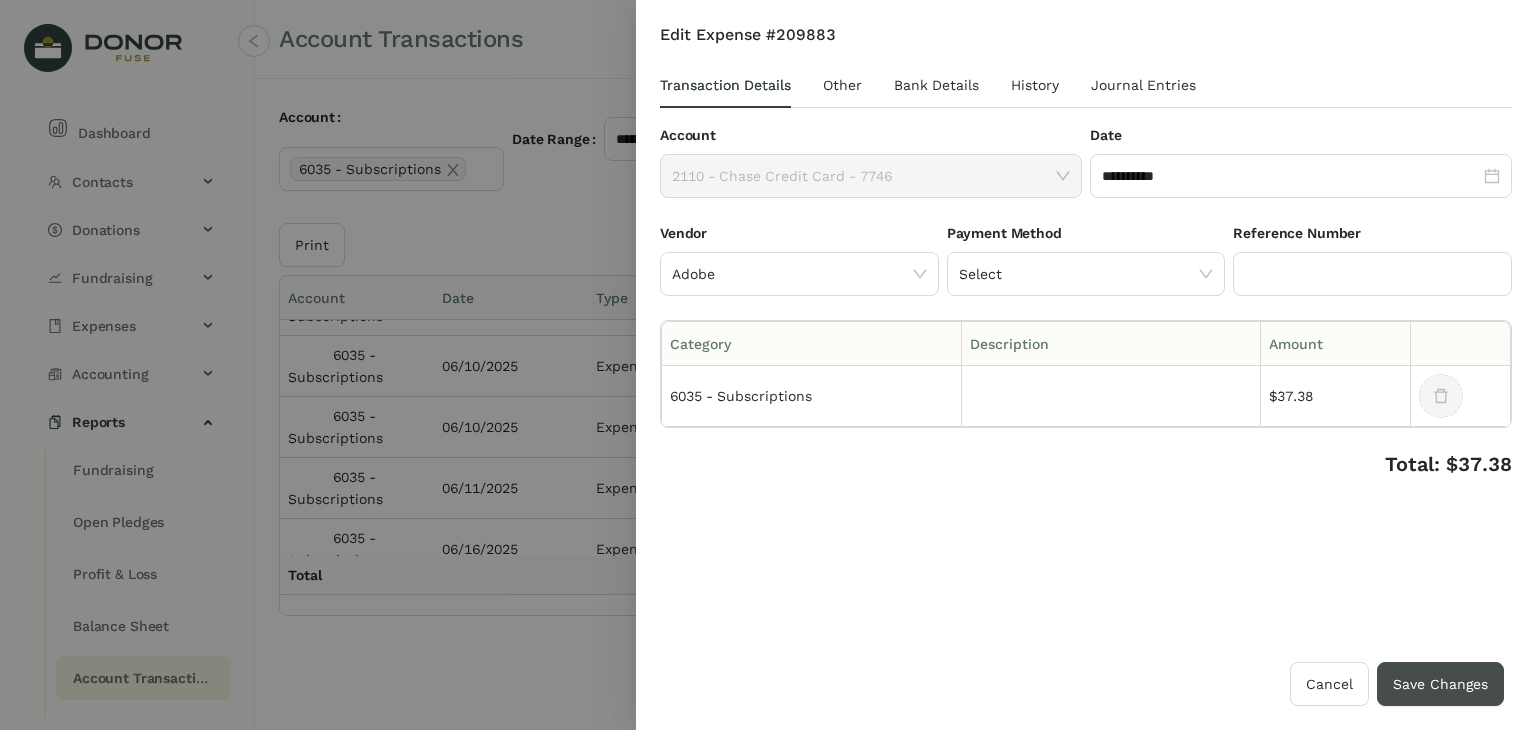 click on "Save Changes" at bounding box center [1440, 684] 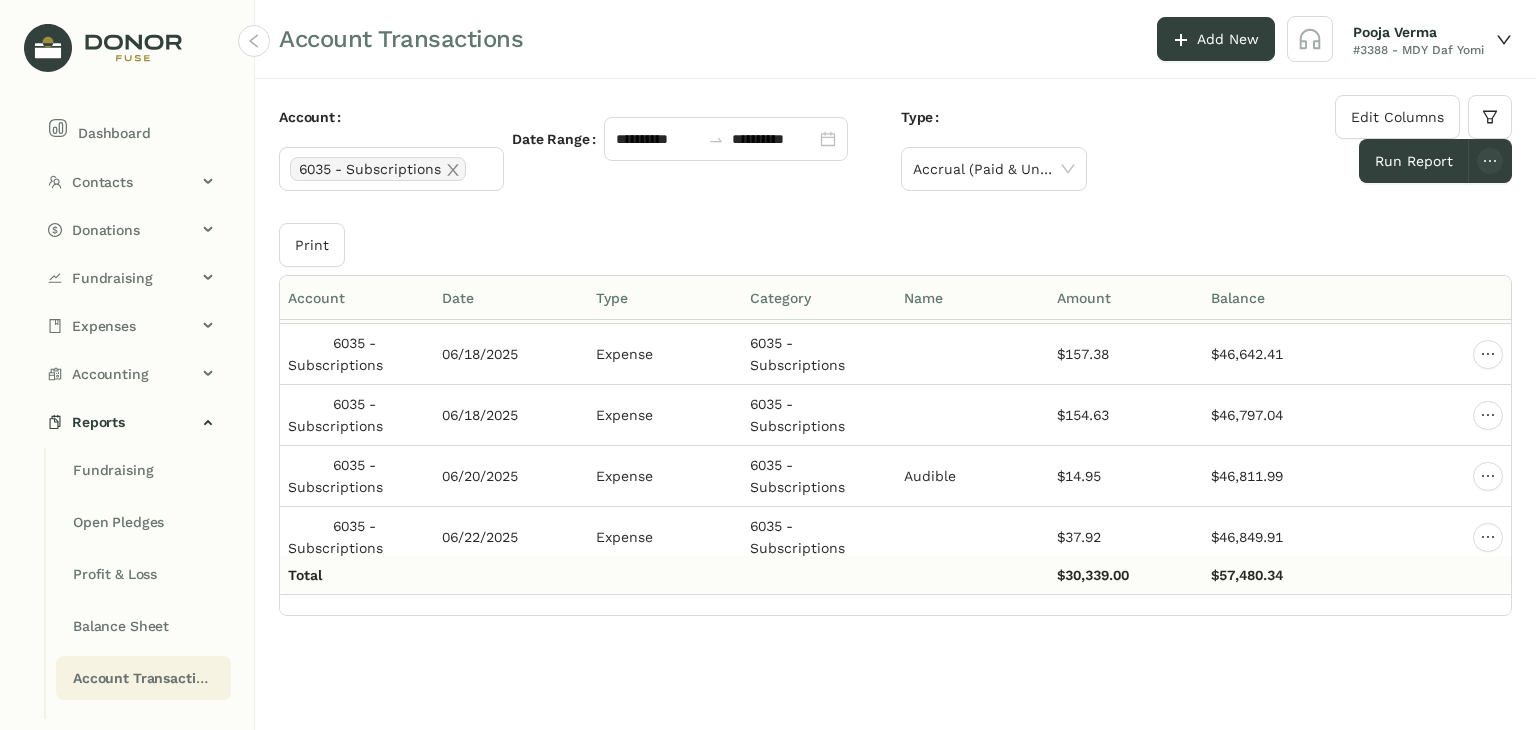 scroll, scrollTop: 10710, scrollLeft: 0, axis: vertical 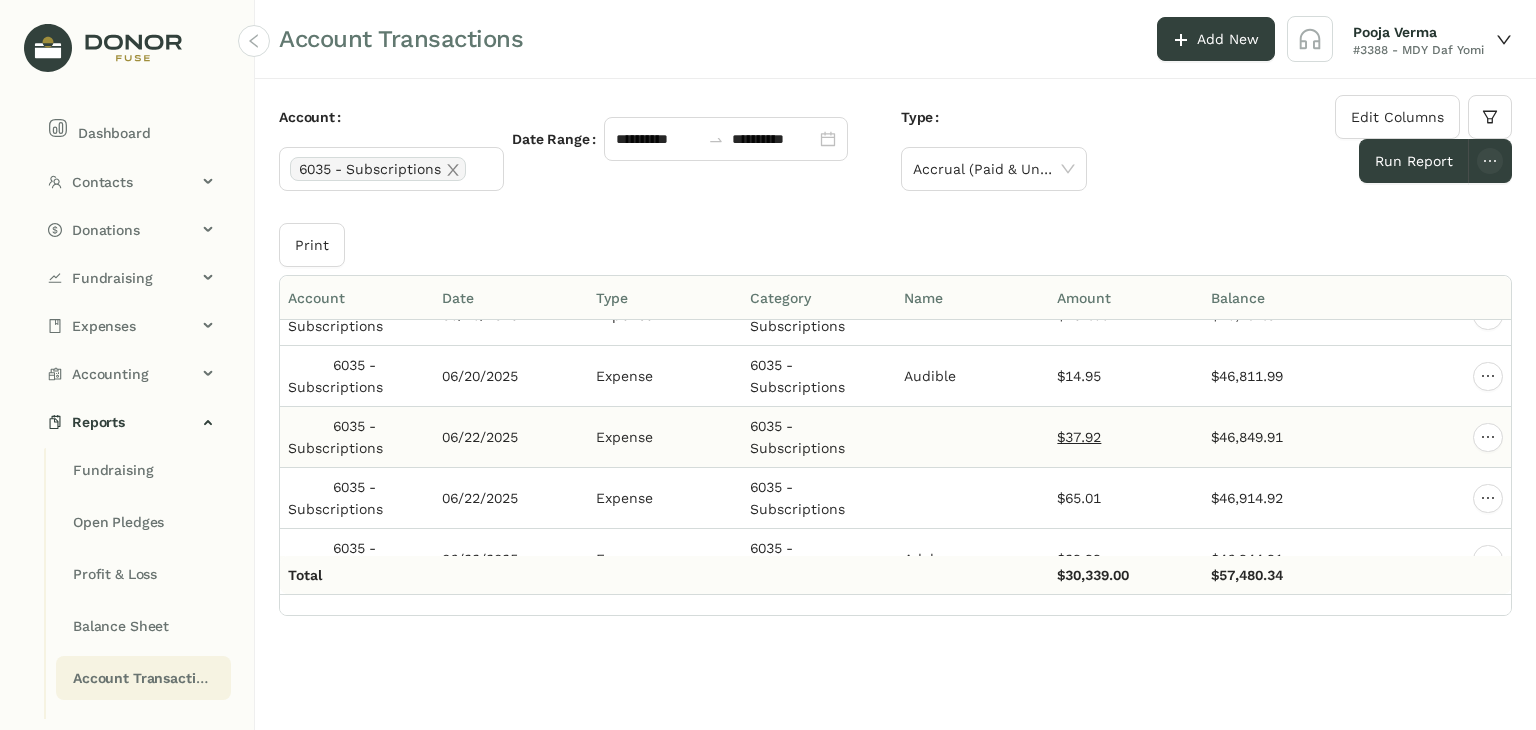 click on "$37.92" at bounding box center [1079, 437] 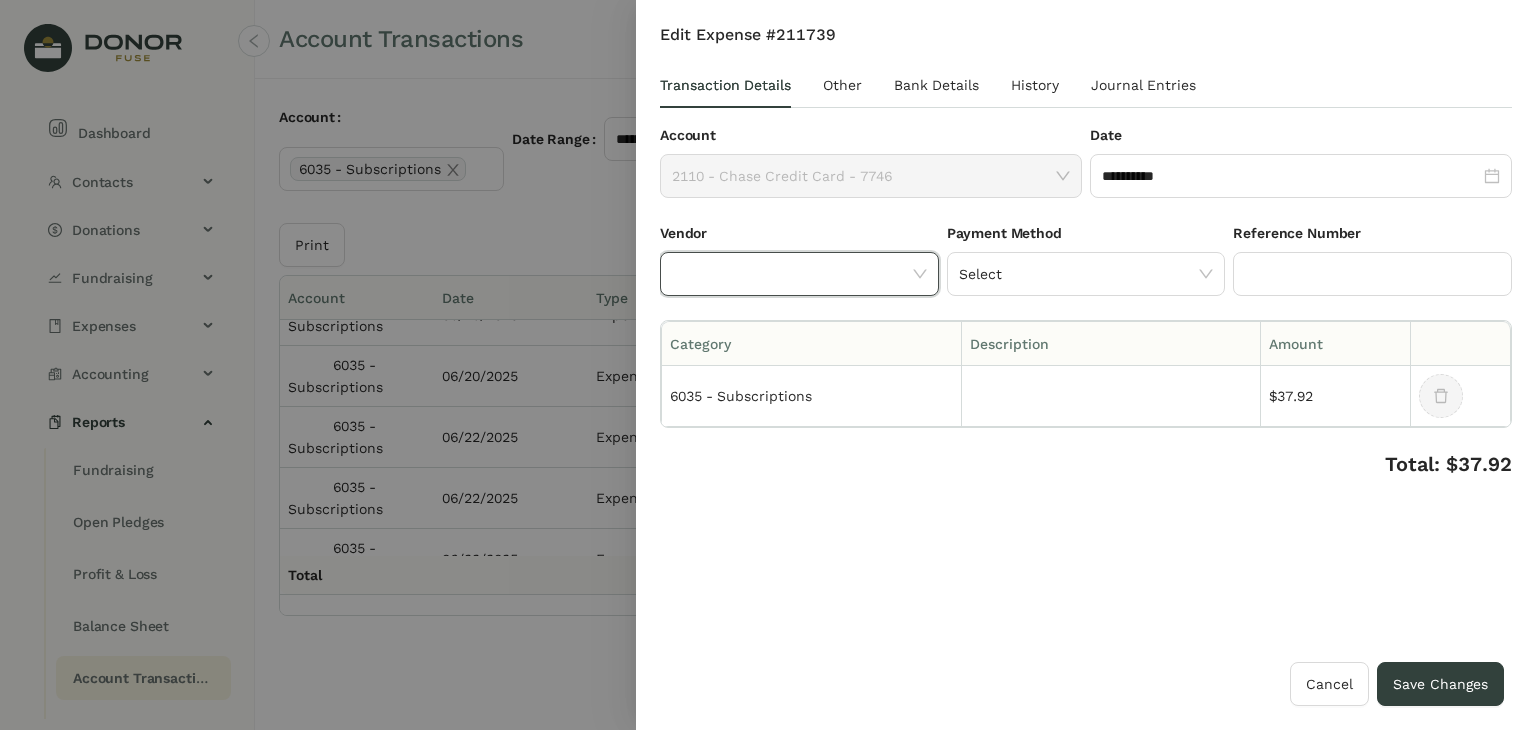 click 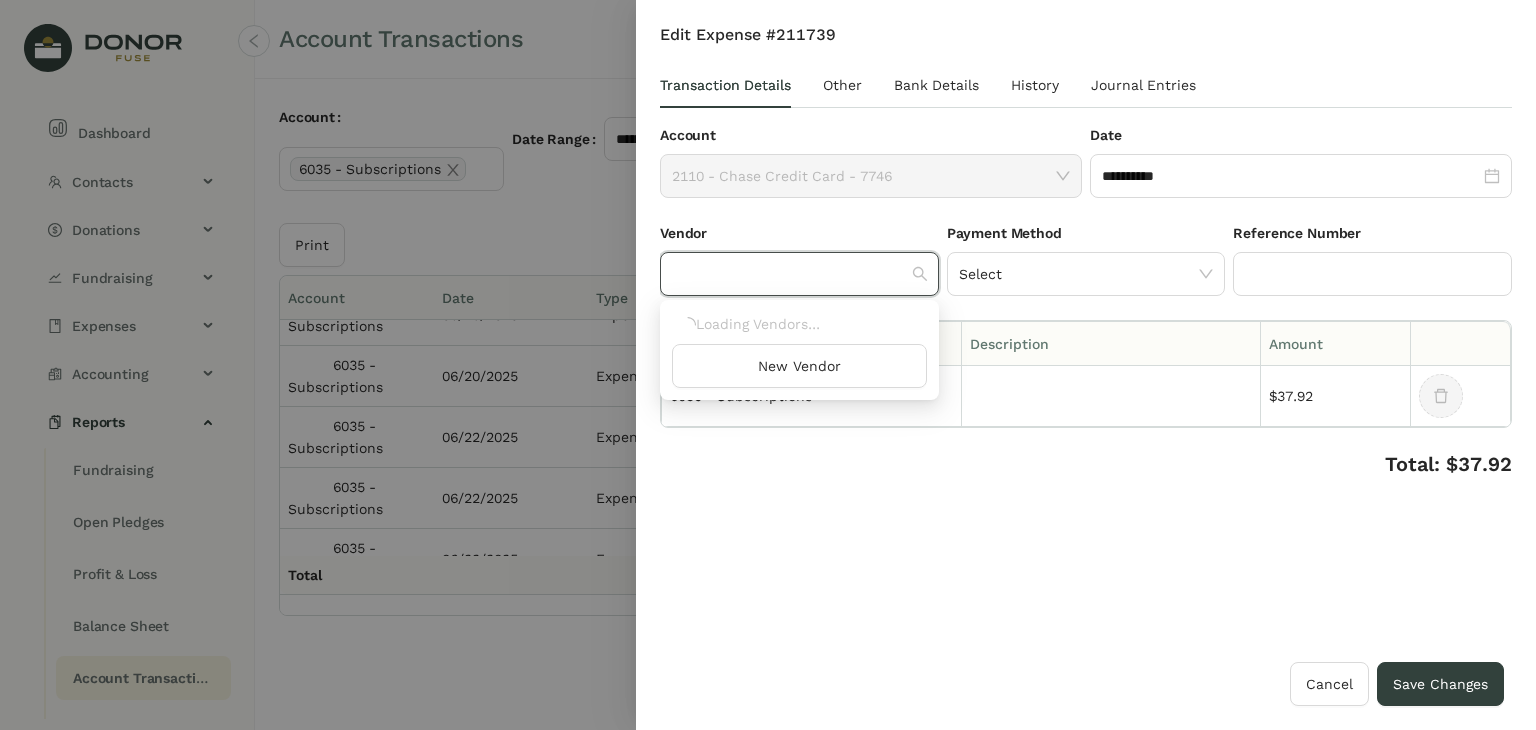 click 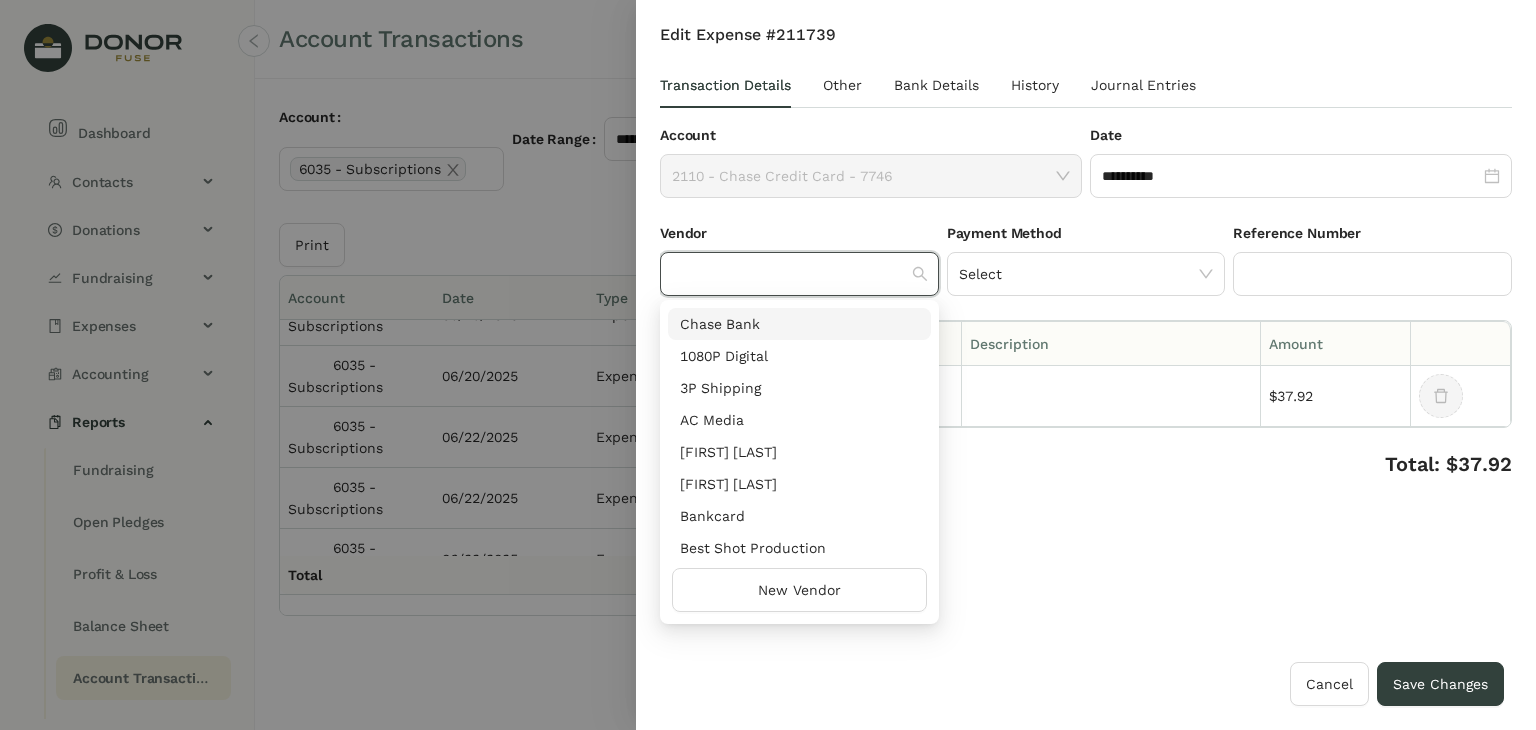 click 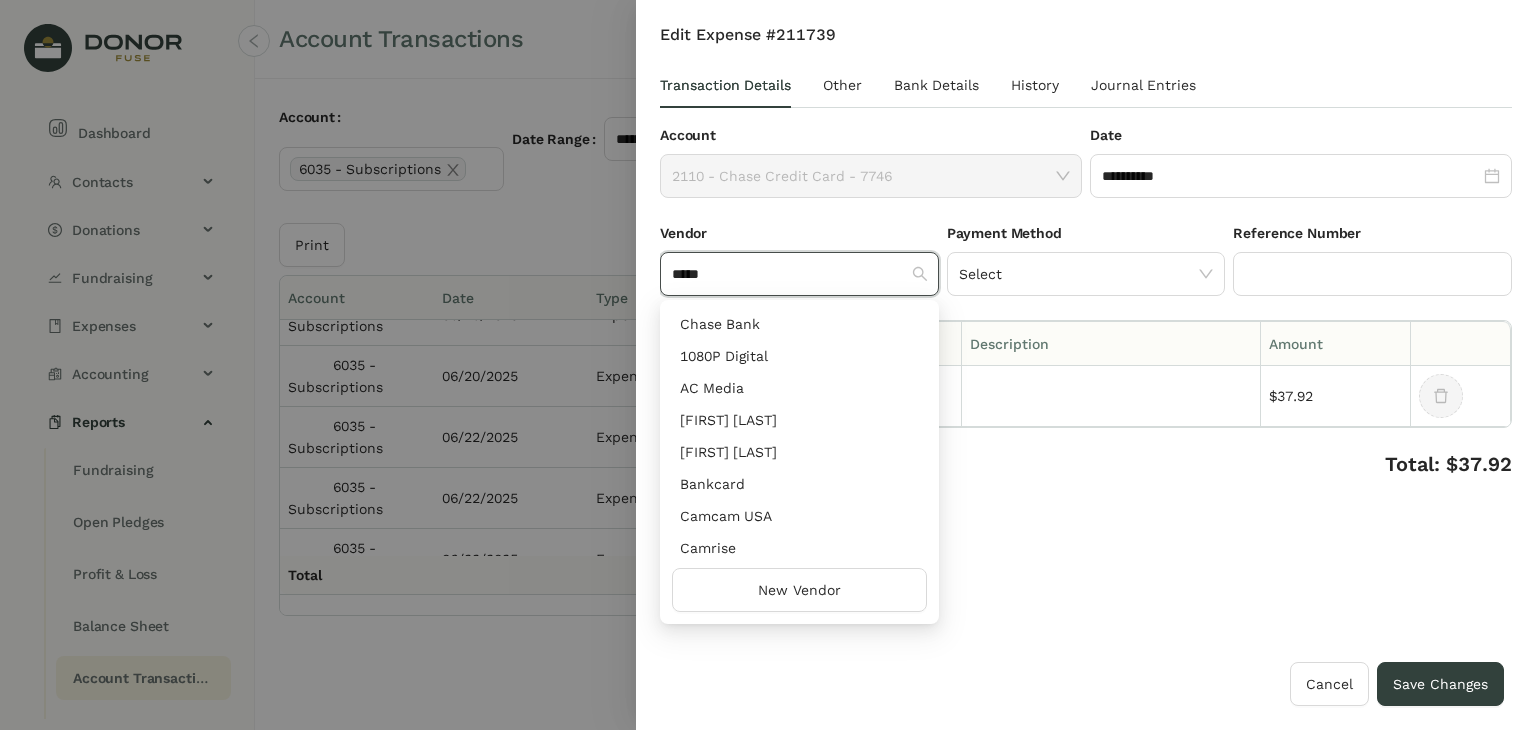 scroll, scrollTop: 0, scrollLeft: 0, axis: both 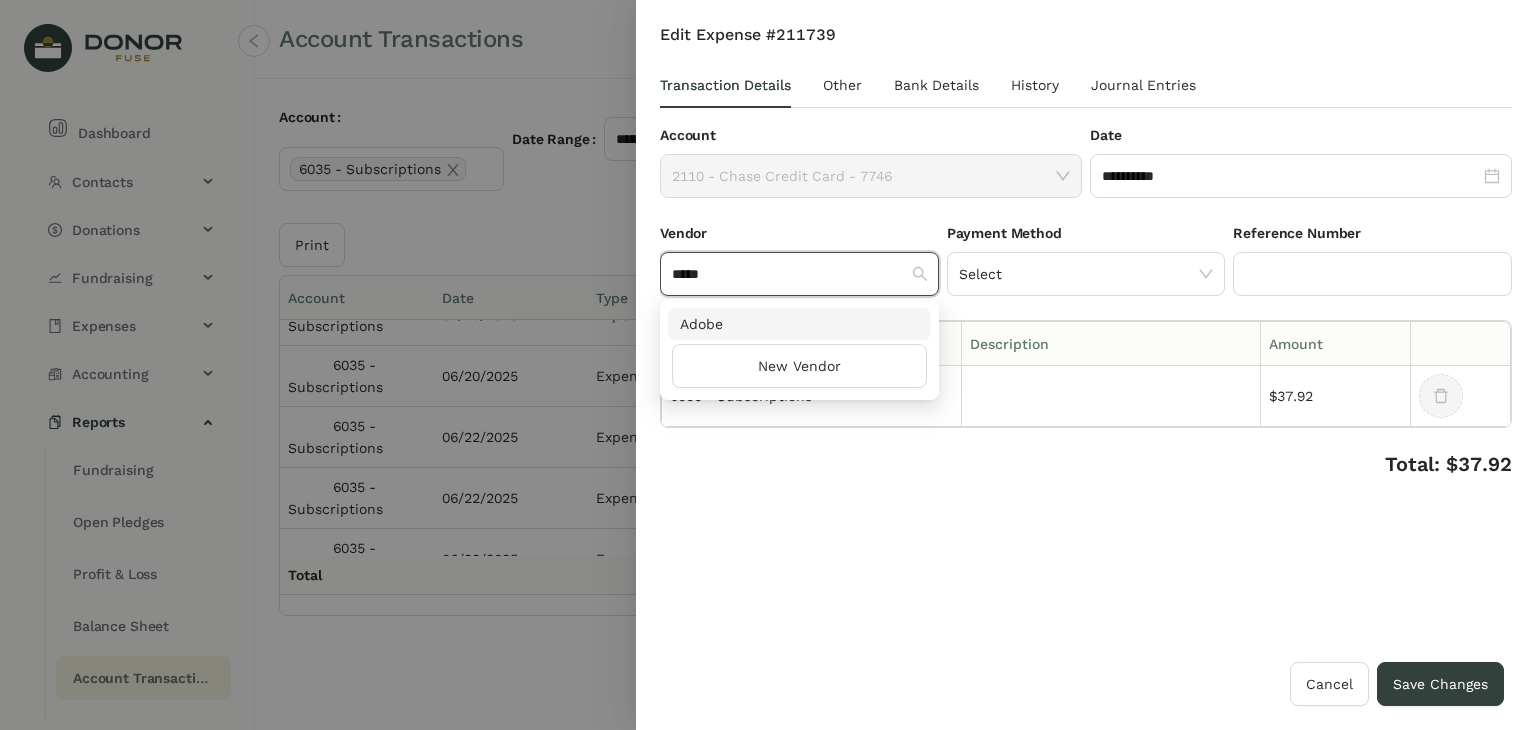type on "*****" 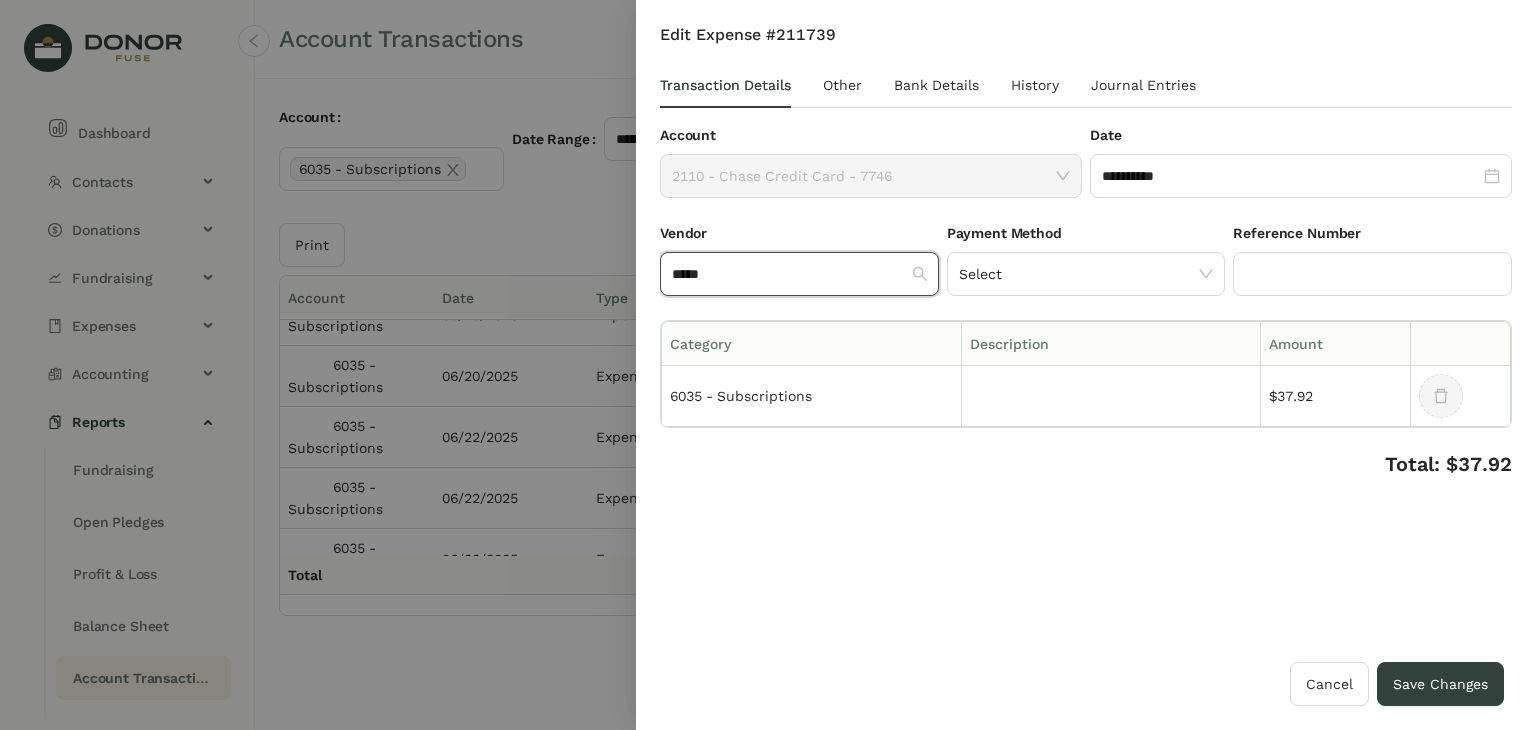 type 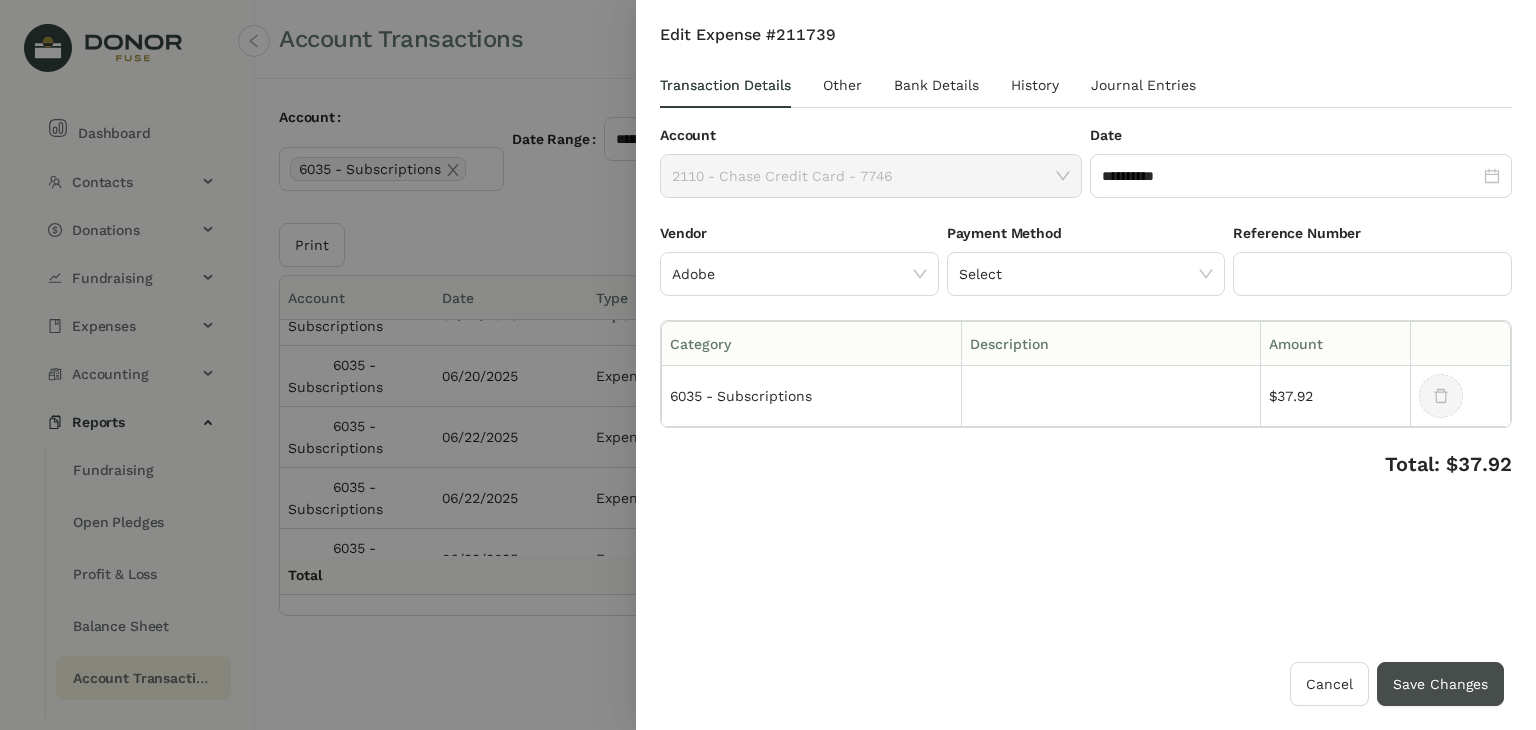 click on "Save Changes" at bounding box center (1440, 684) 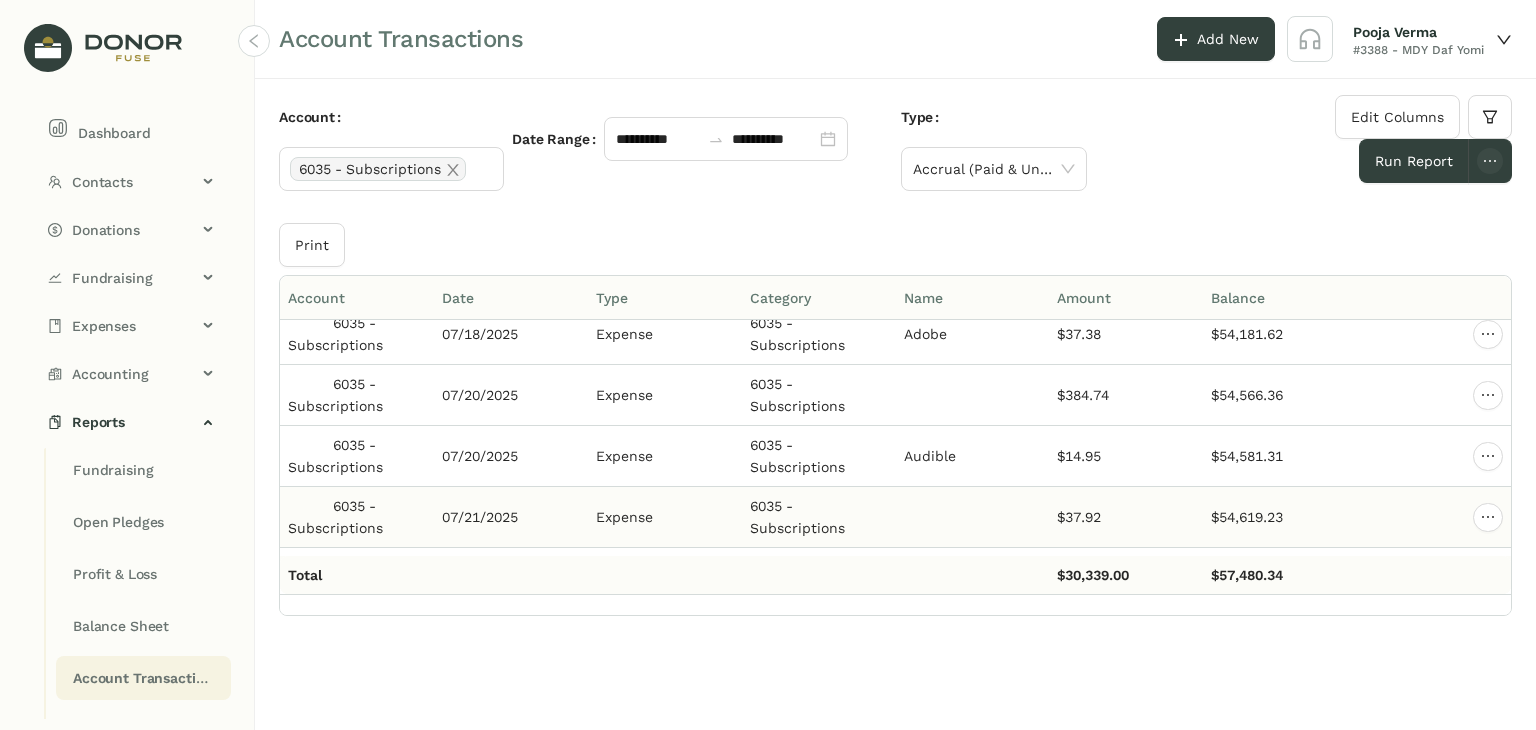 scroll, scrollTop: 12810, scrollLeft: 0, axis: vertical 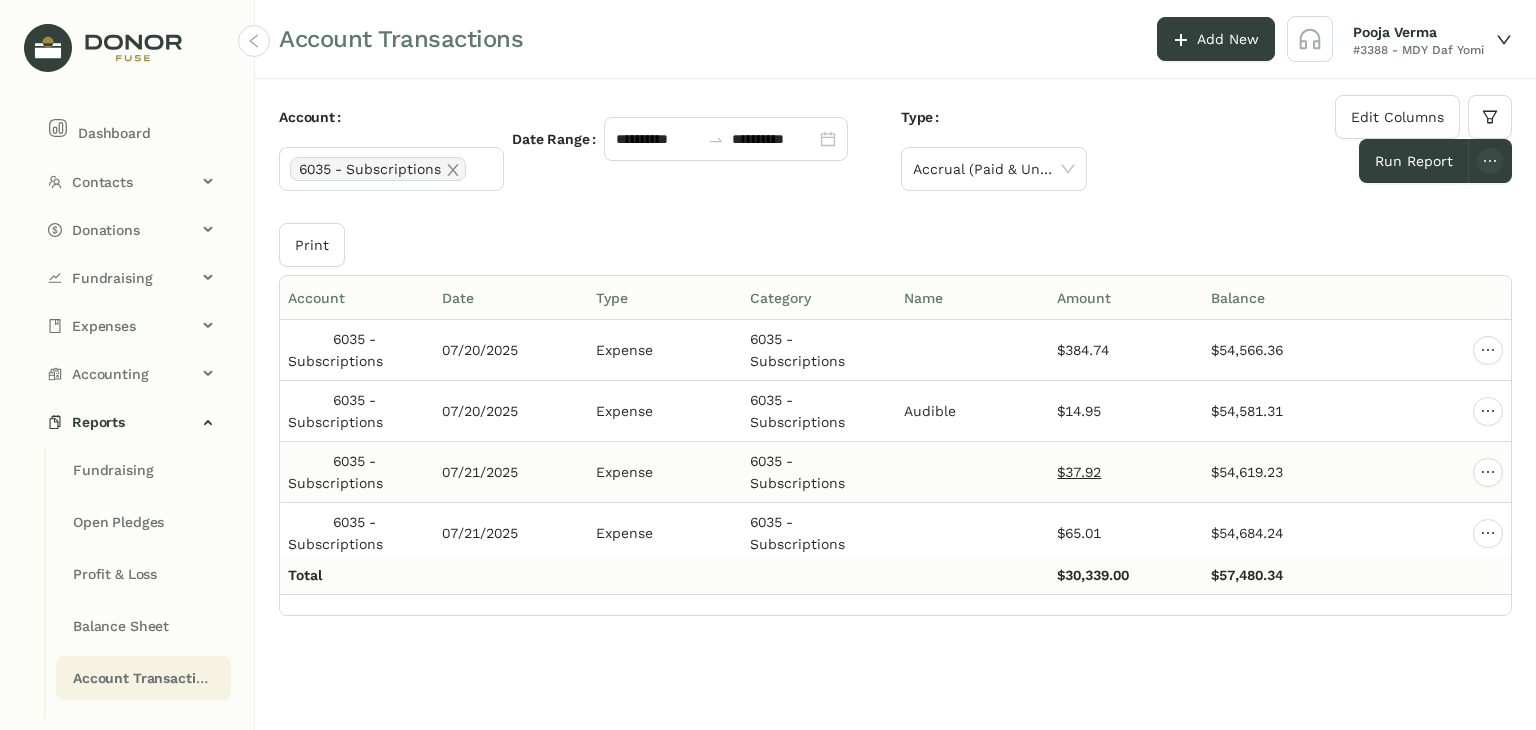 click on "$37.92" at bounding box center (1079, 472) 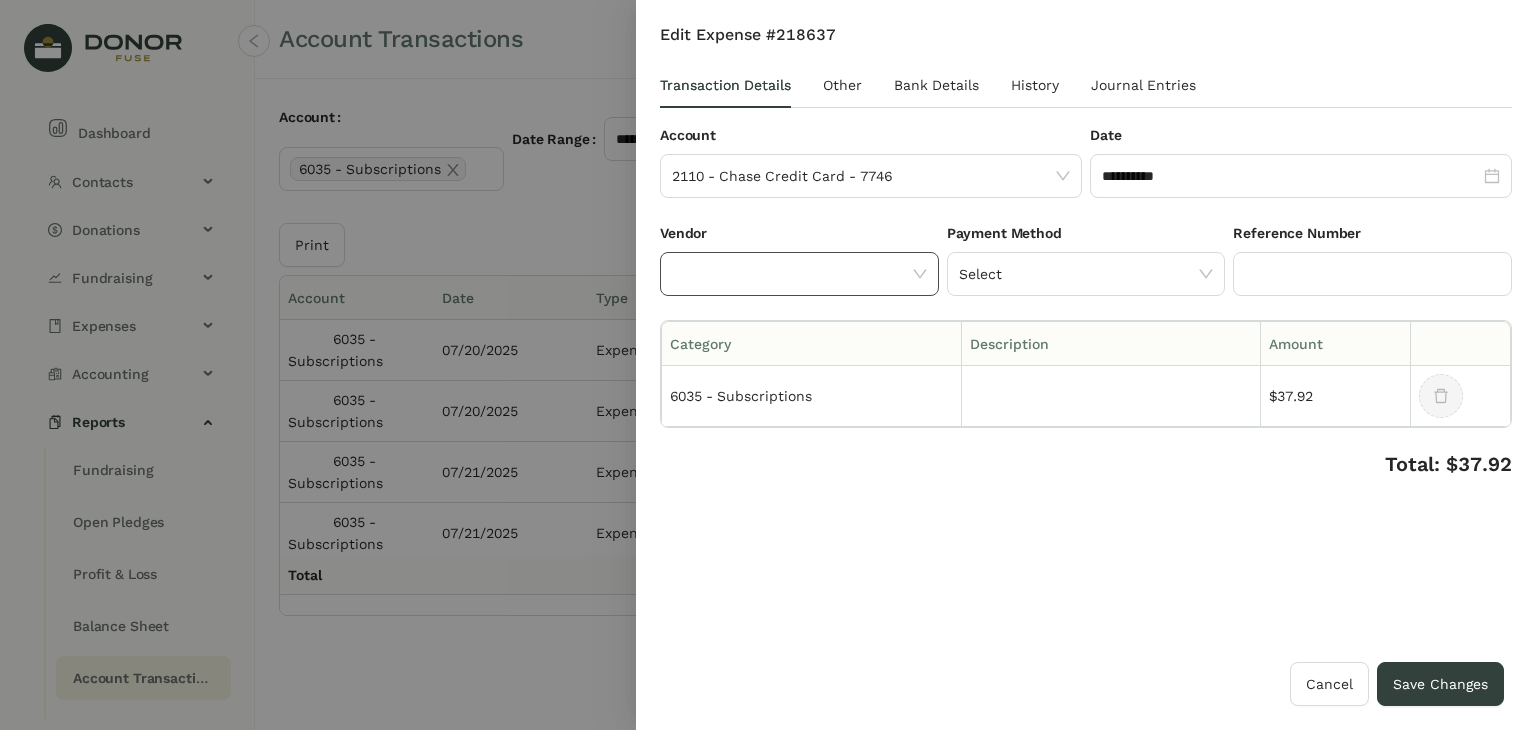 click 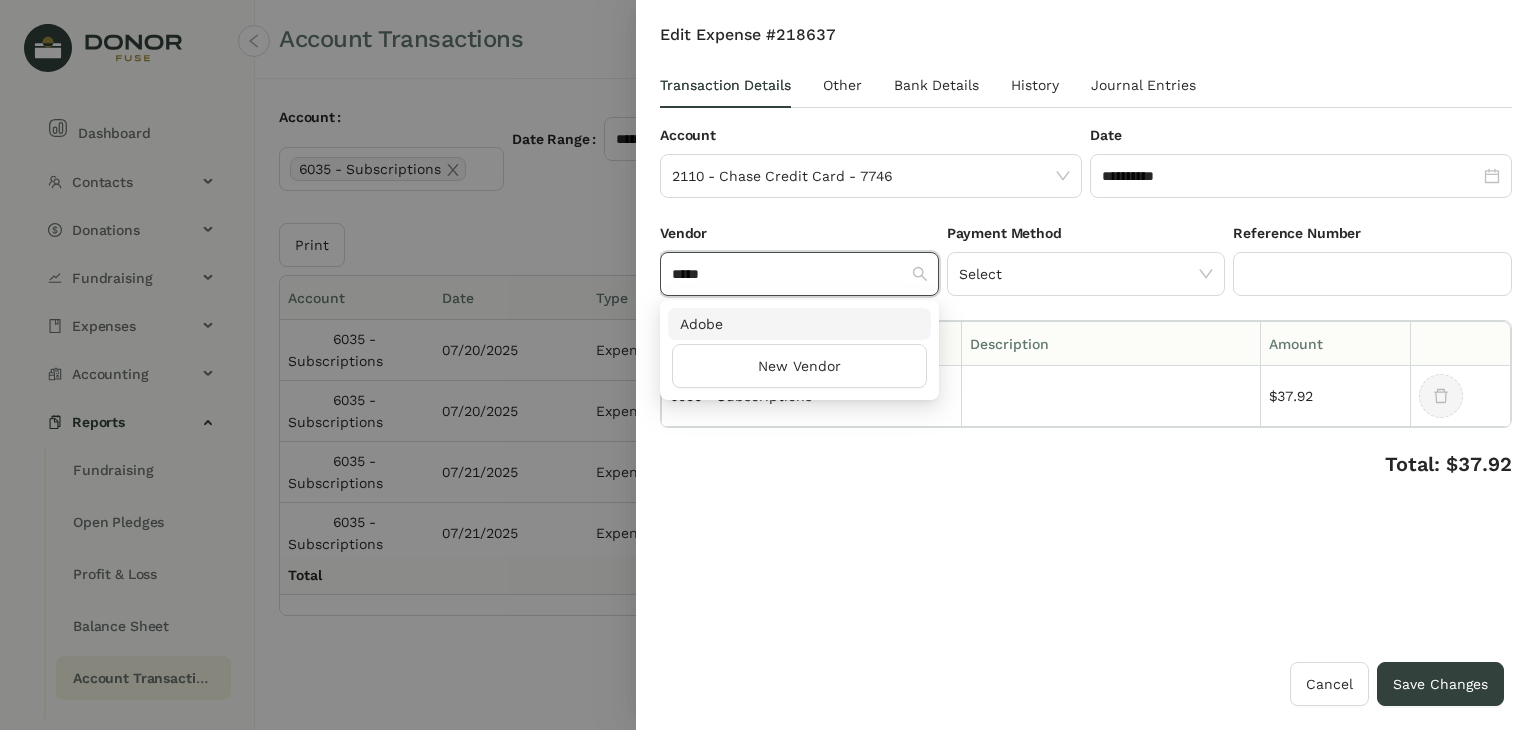 type on "*****" 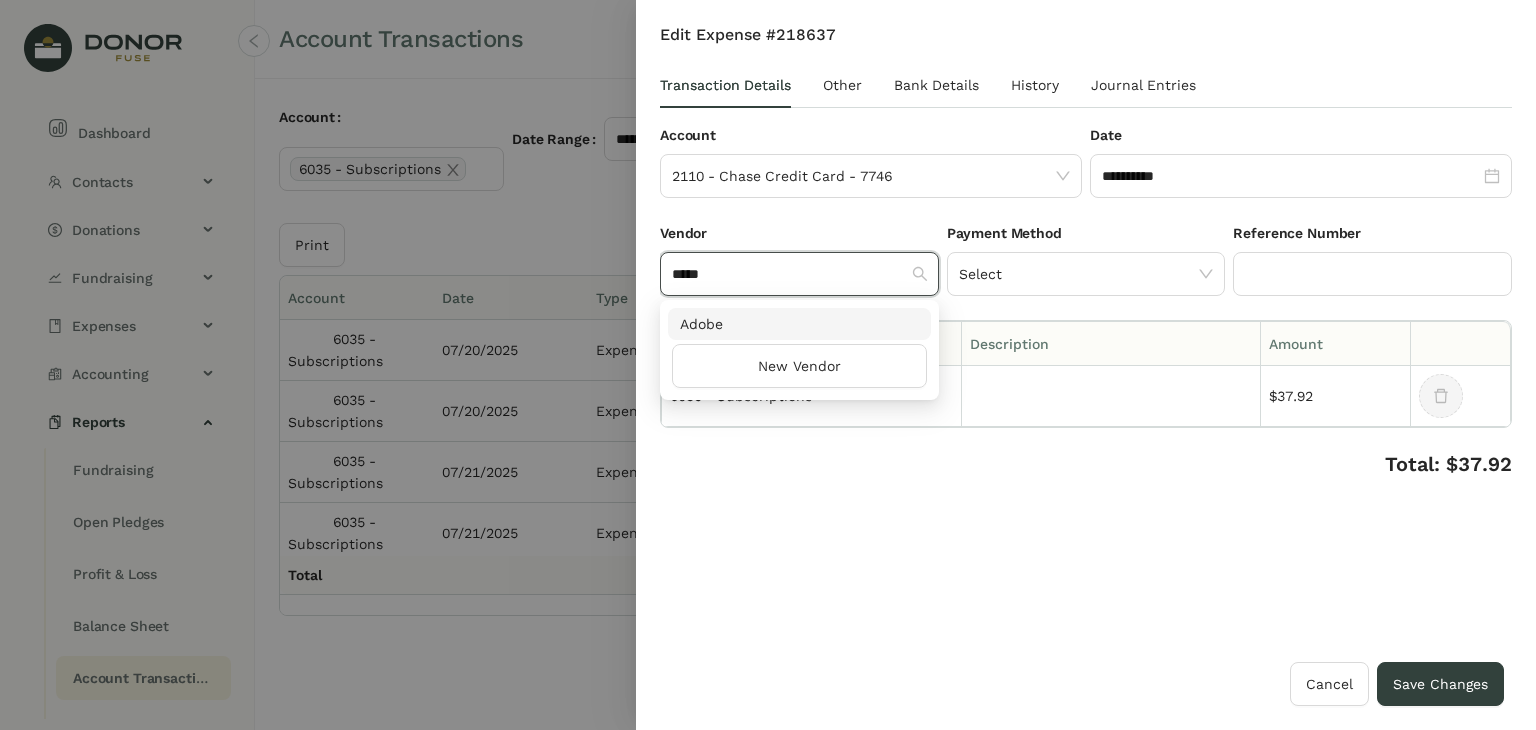 click on "Adobe" at bounding box center (799, 324) 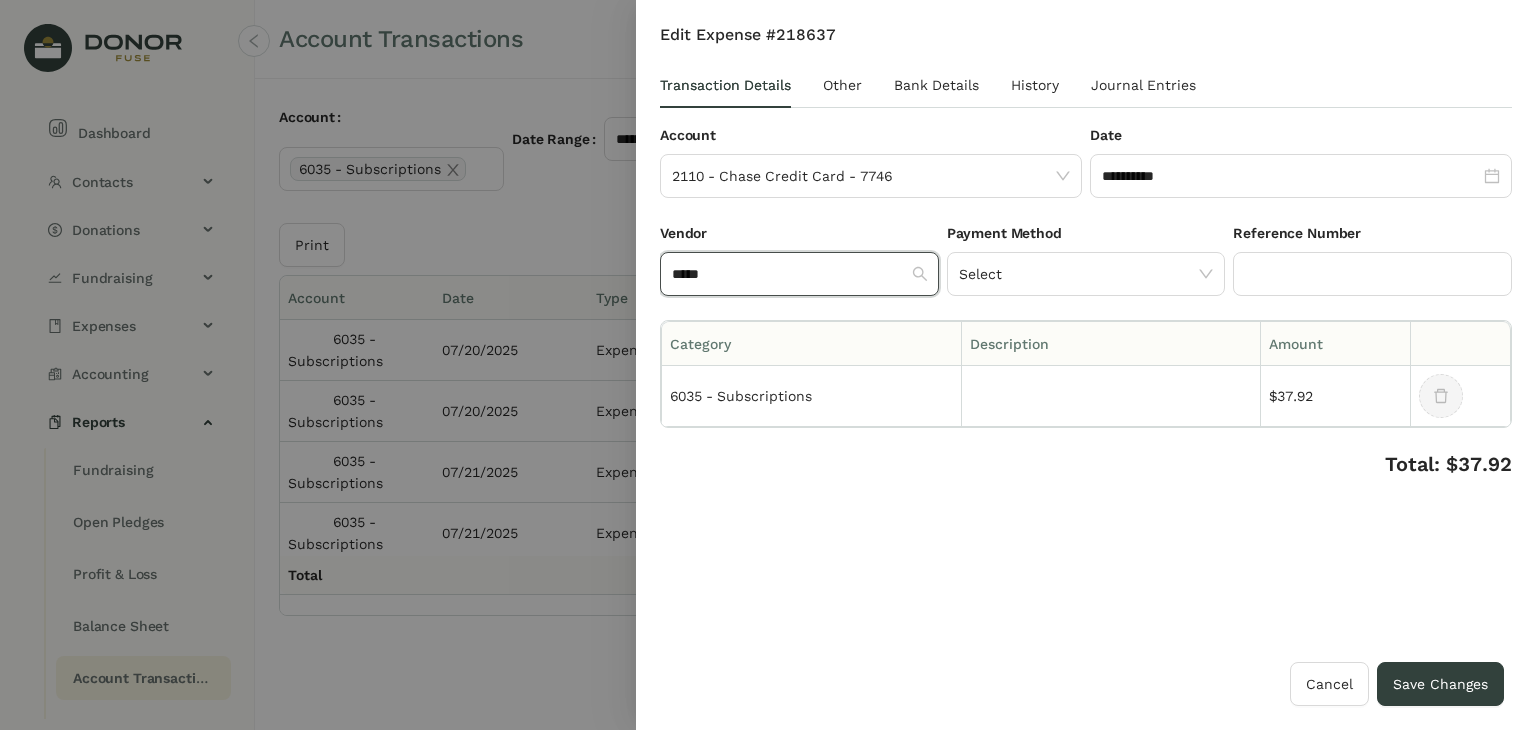 type 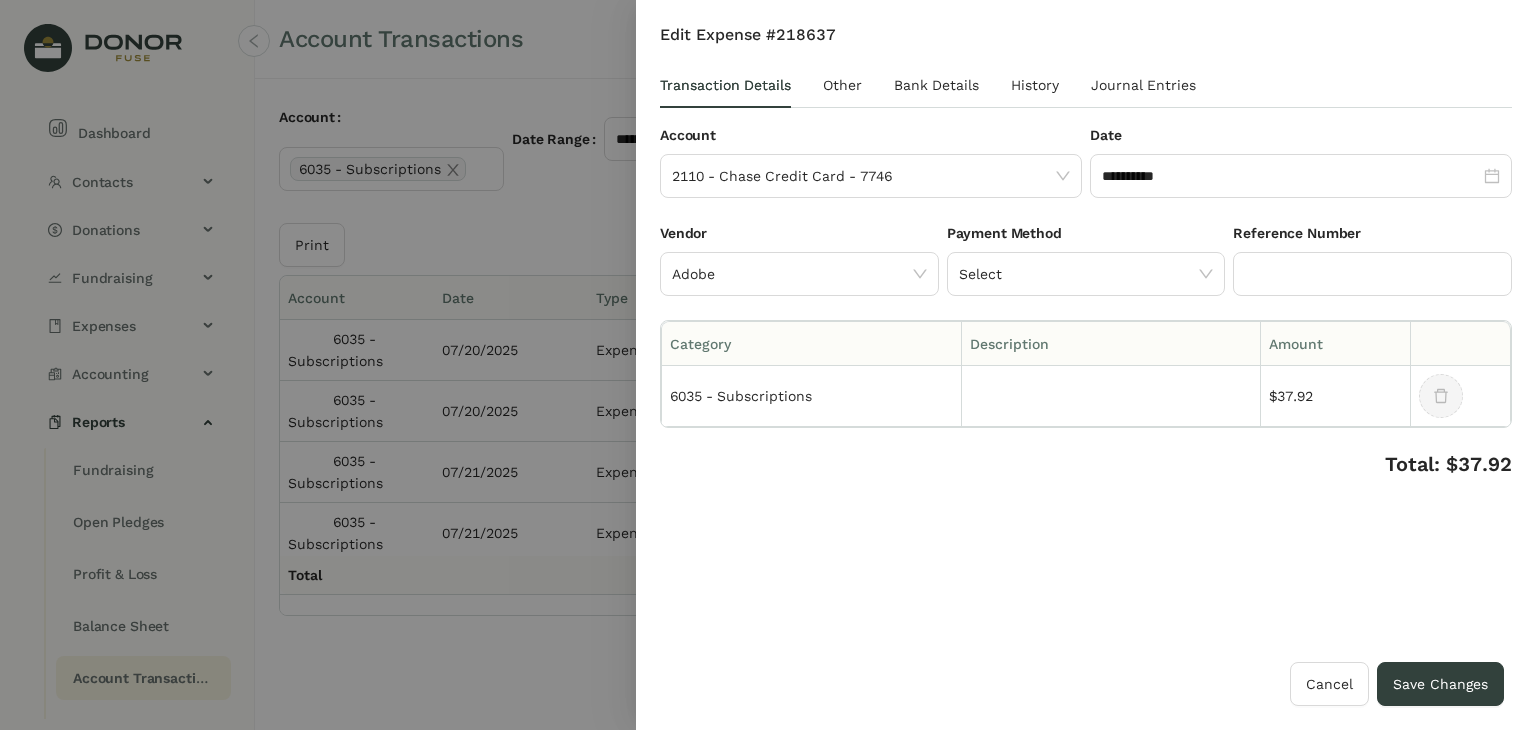 click on "Total: $37.92" at bounding box center [1086, 469] 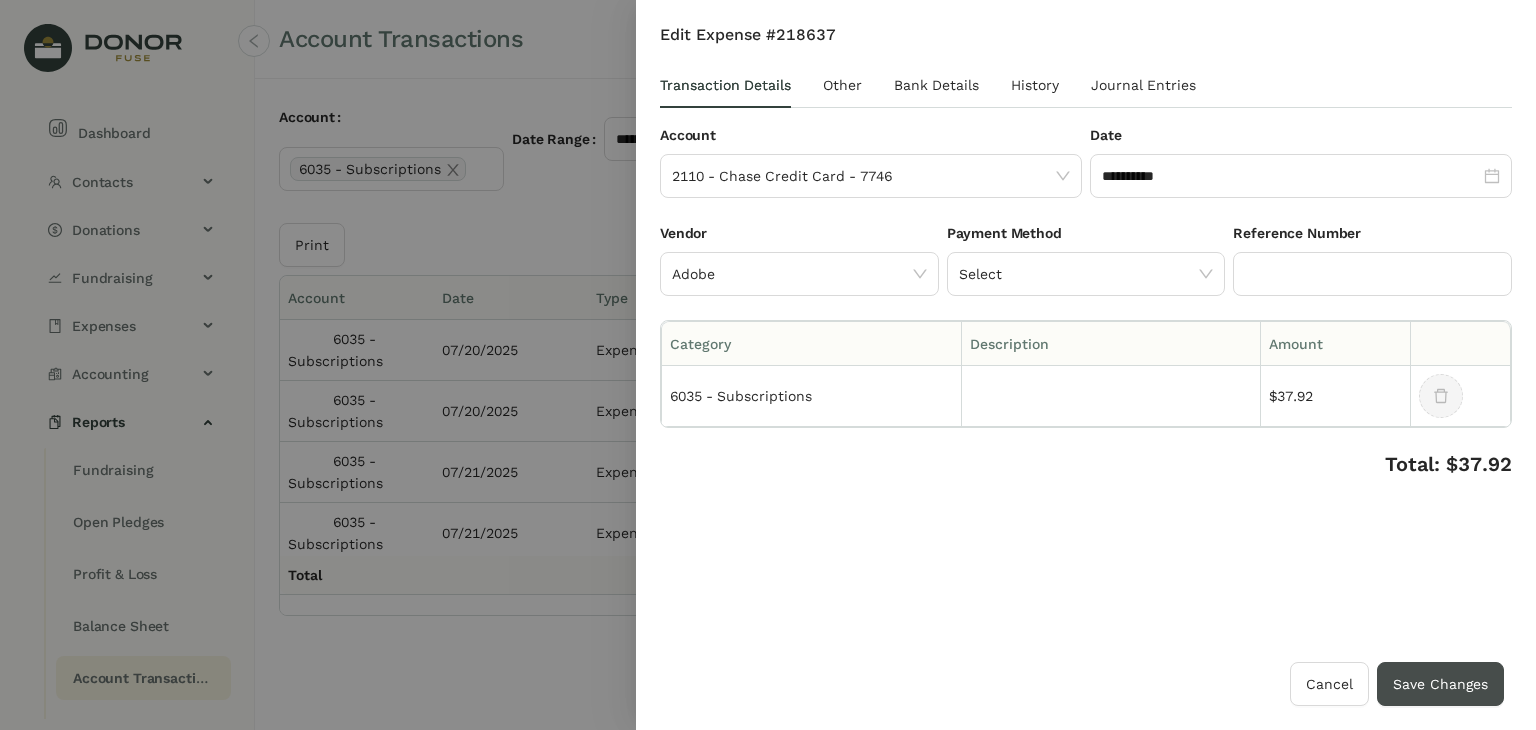 click on "Save Changes" at bounding box center (1440, 684) 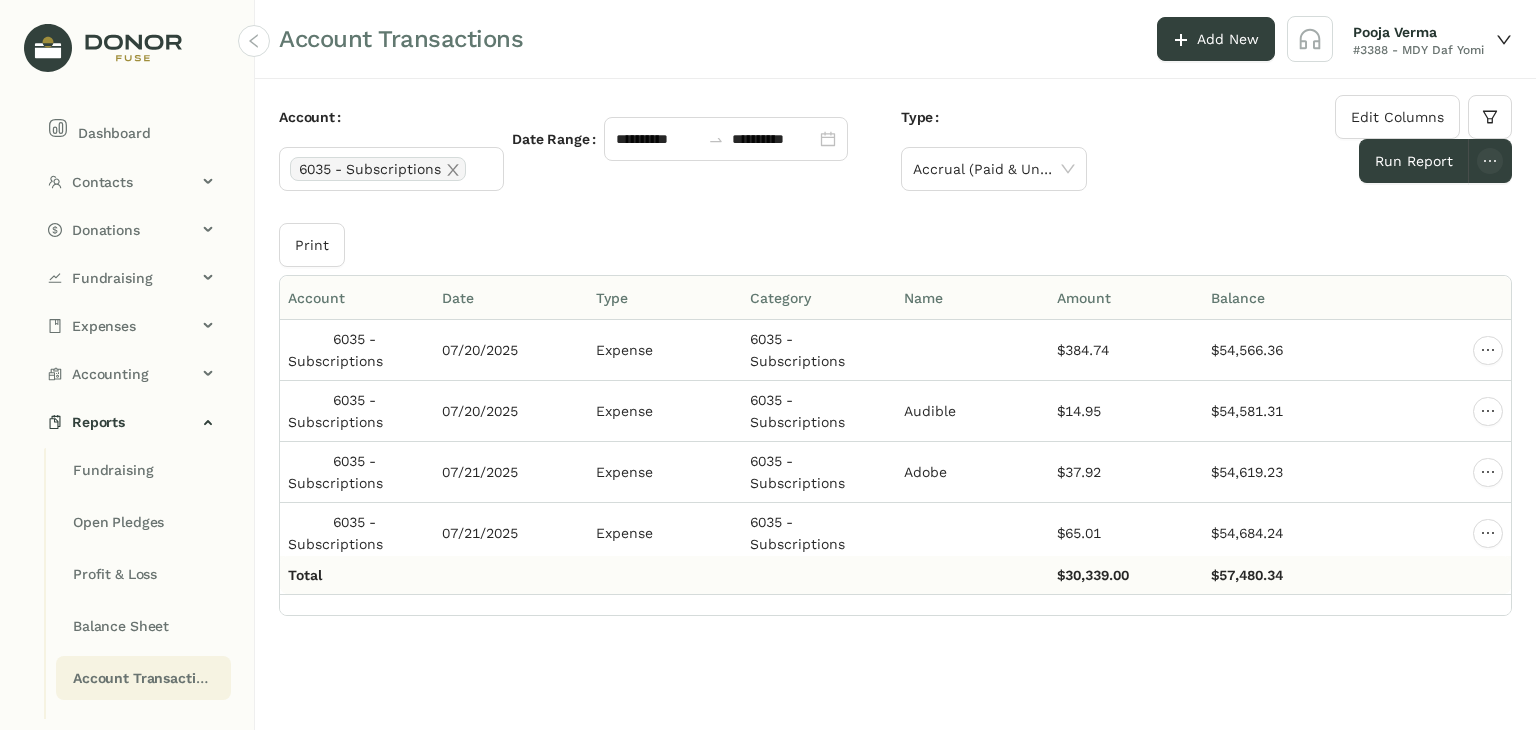 drag, startPoint x: 1241, startPoint y: 92, endPoint x: 1238, endPoint y: 195, distance: 103.04368 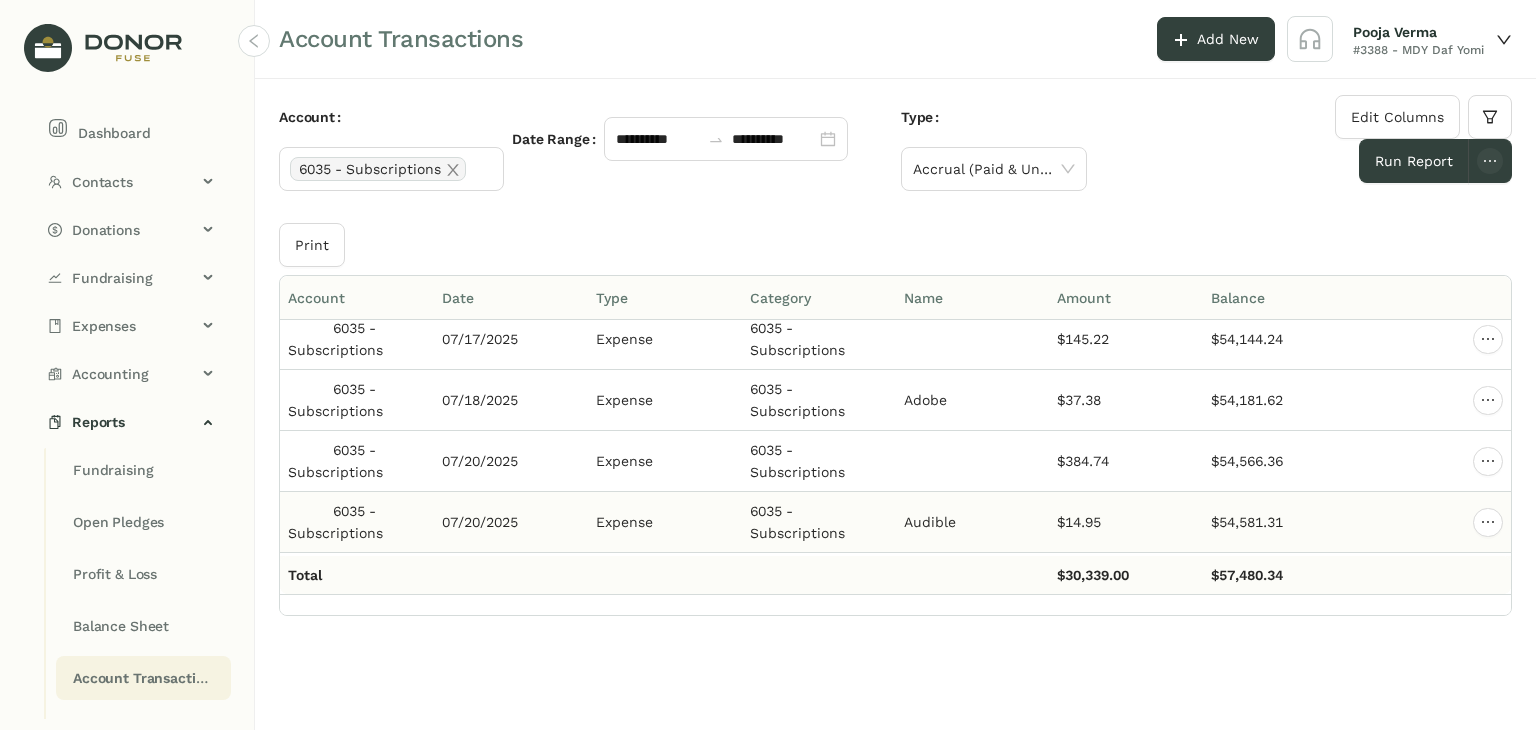 scroll, scrollTop: 12510, scrollLeft: 0, axis: vertical 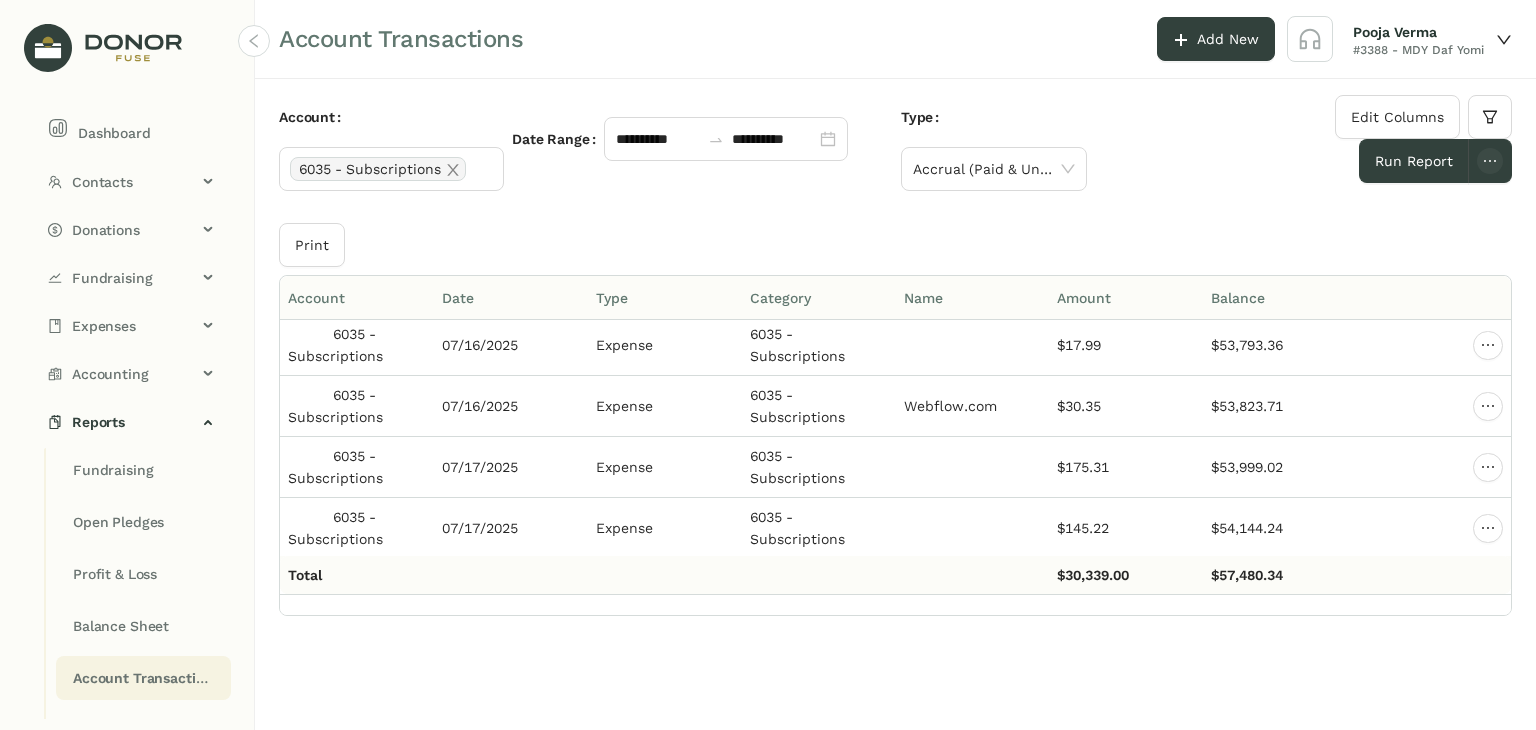 click on "**********" 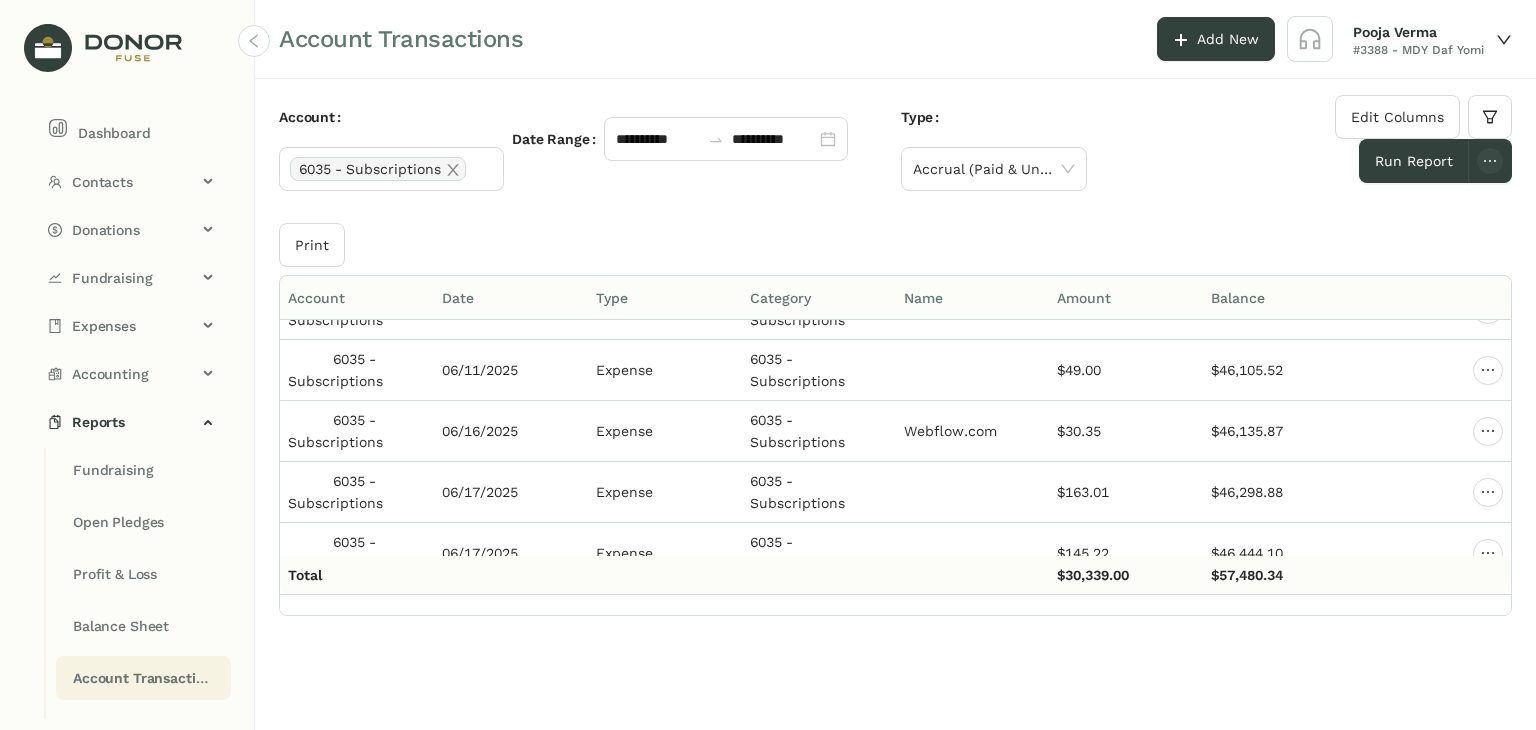 scroll, scrollTop: 10210, scrollLeft: 0, axis: vertical 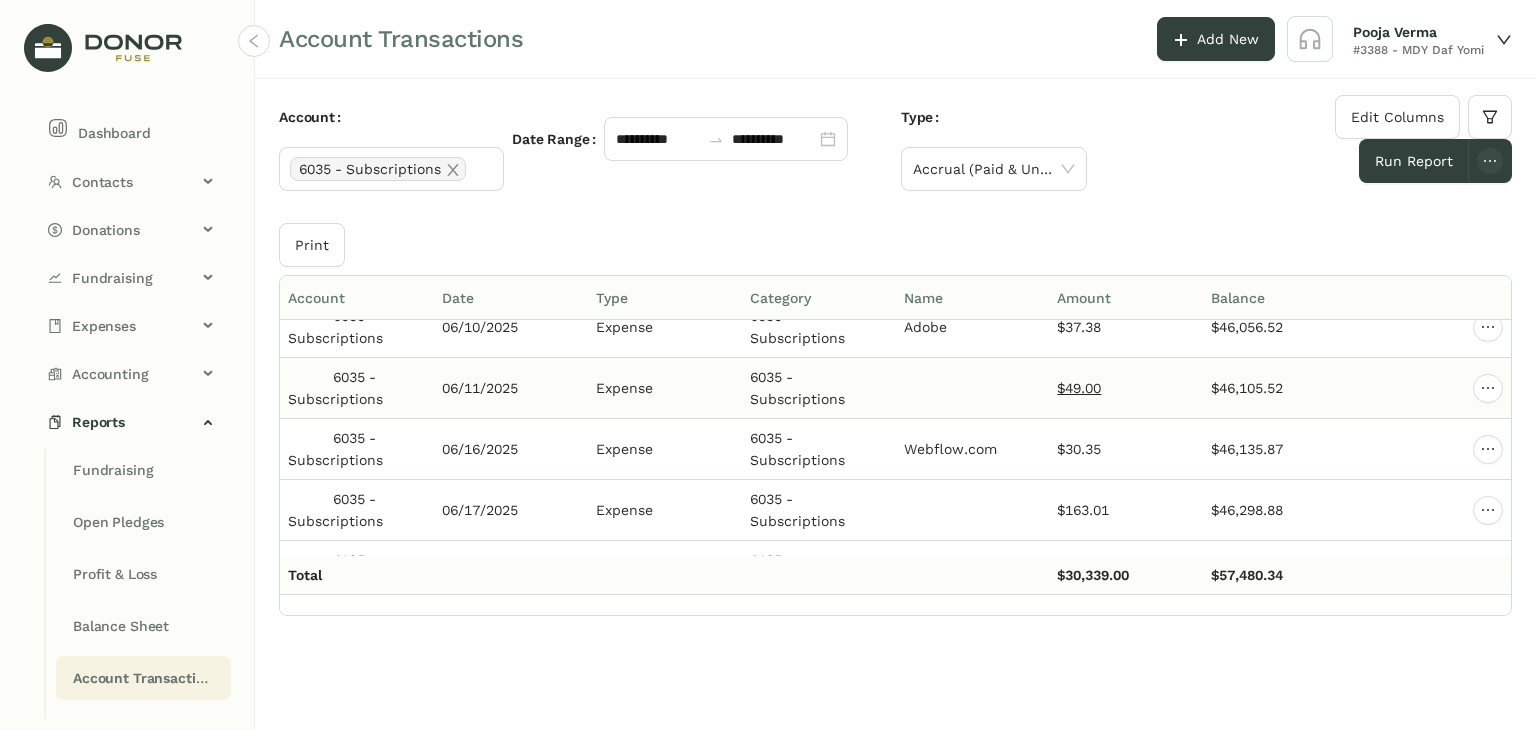 click on "$49.00" at bounding box center (1079, 388) 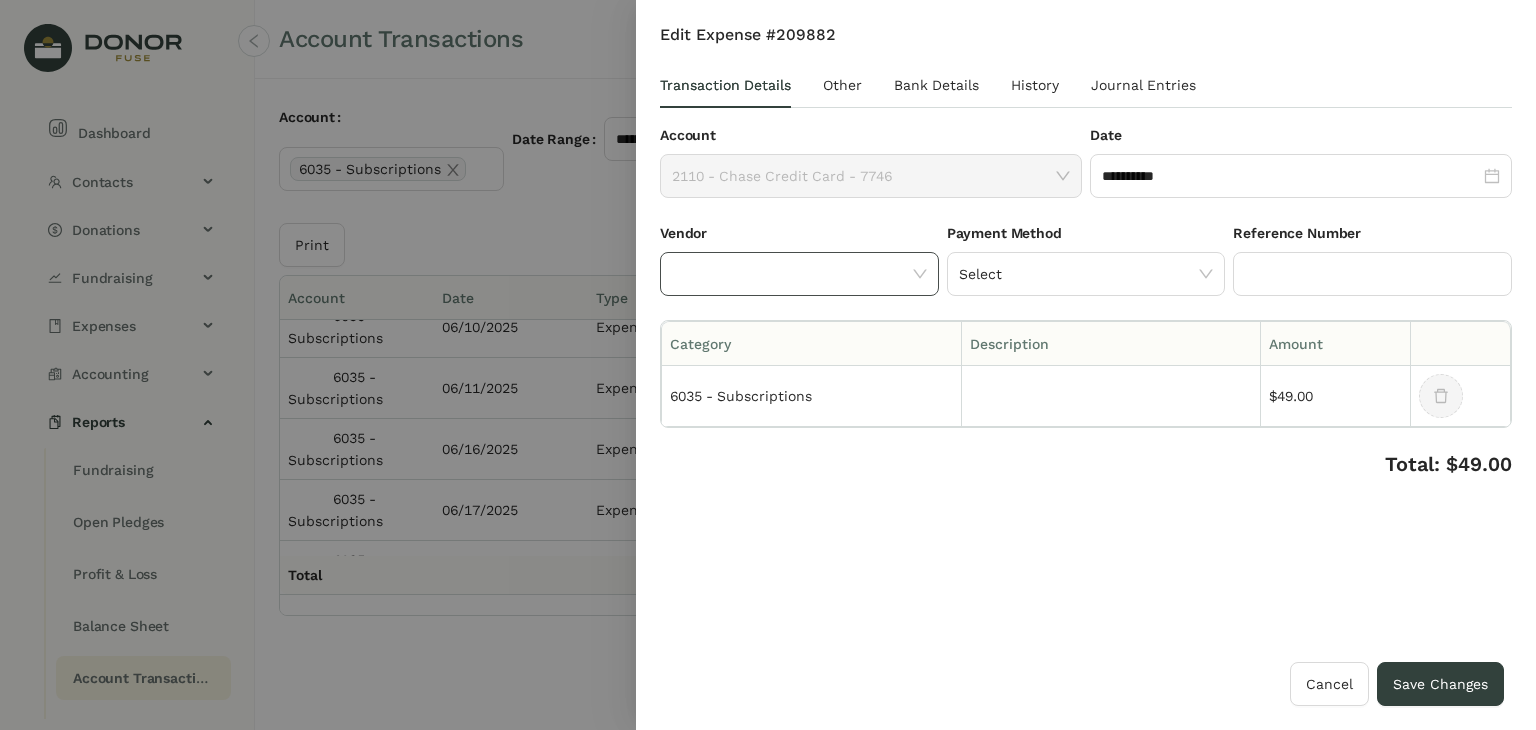 click 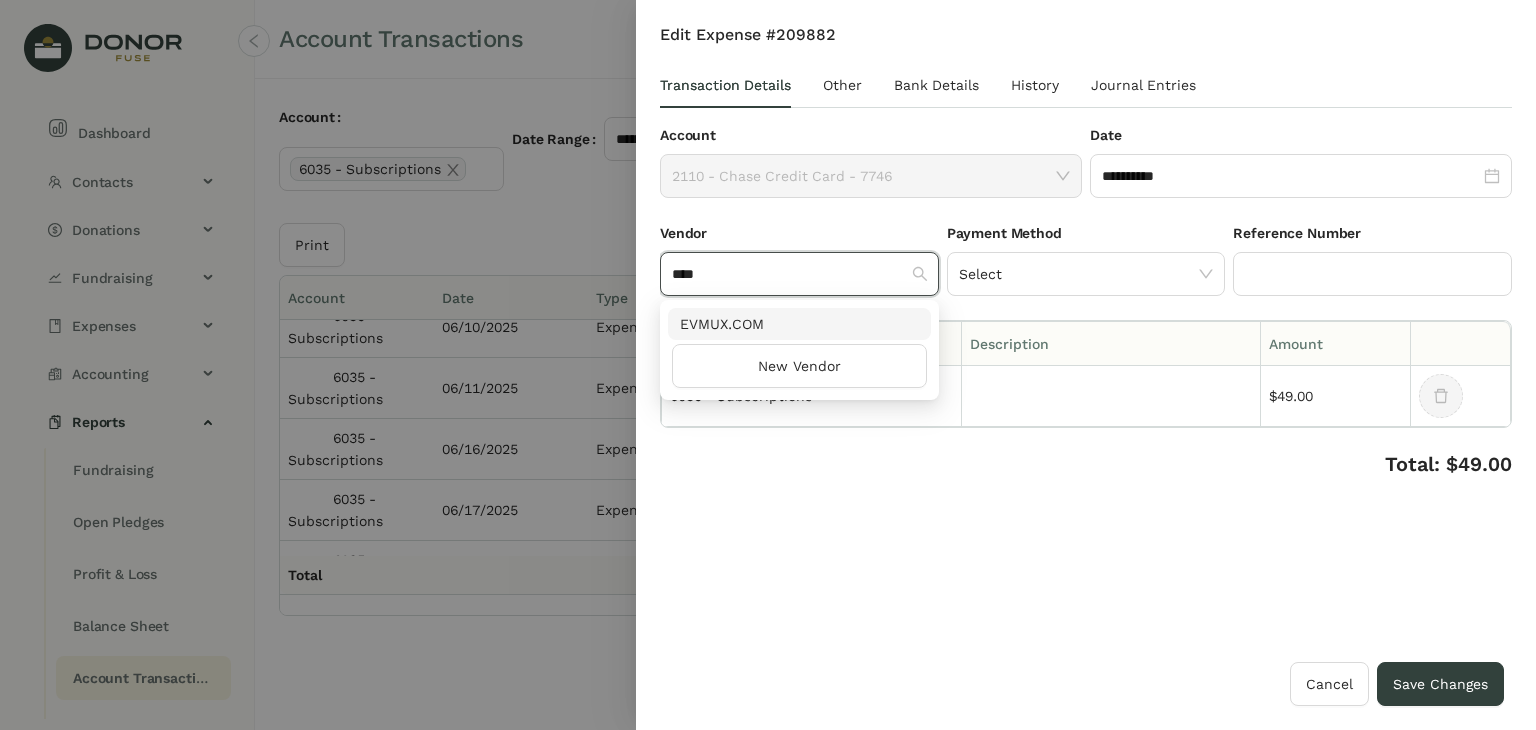 type on "****" 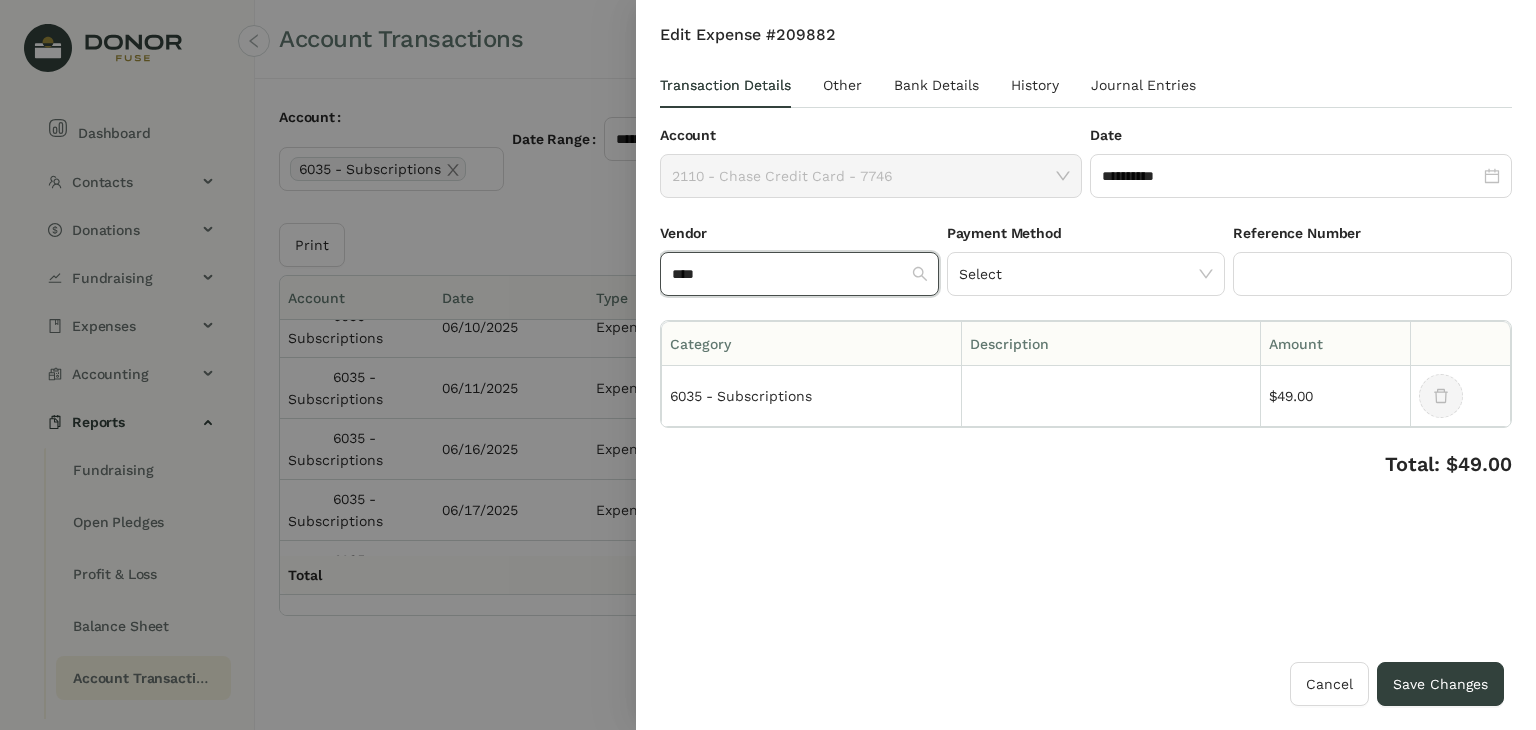 type 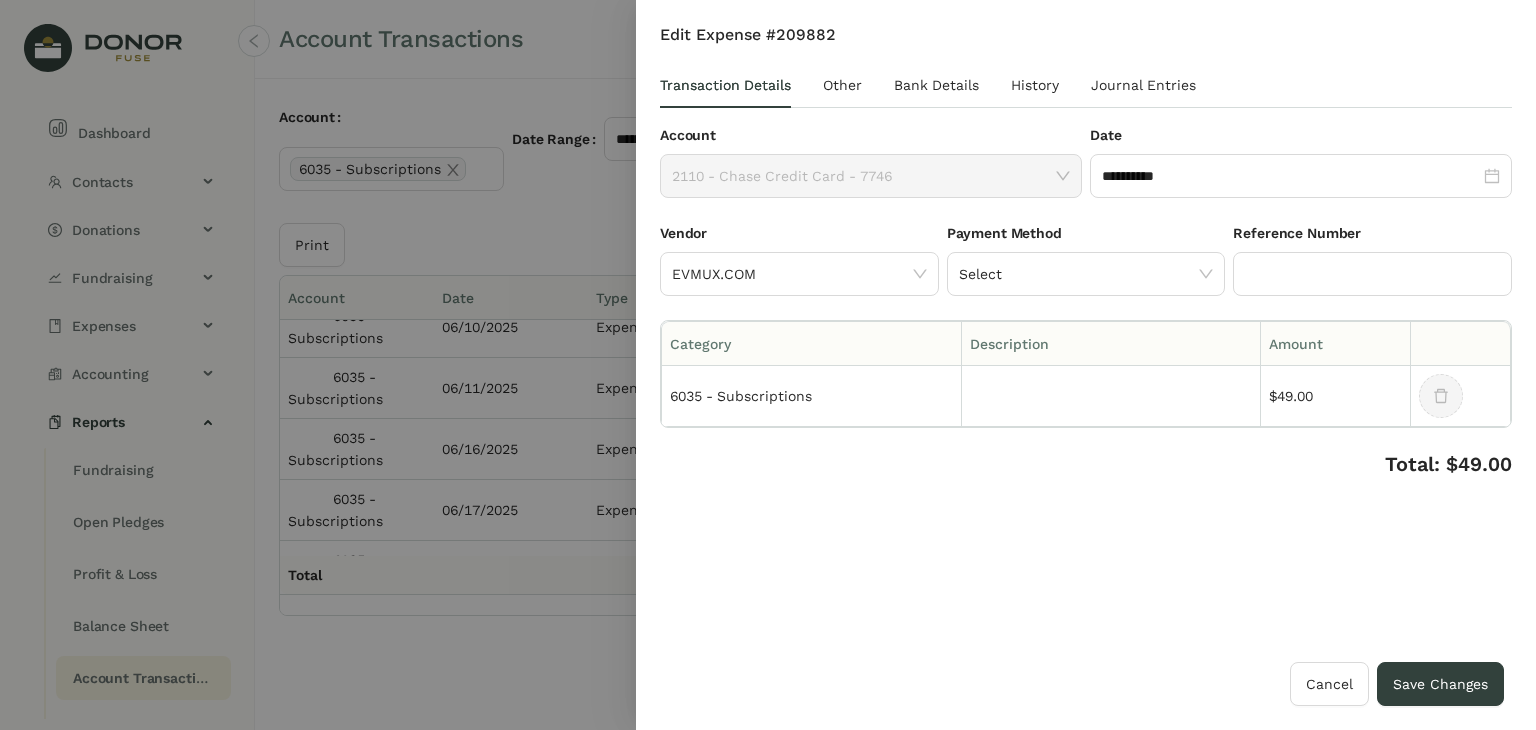 click on "**********" at bounding box center (1086, 343) 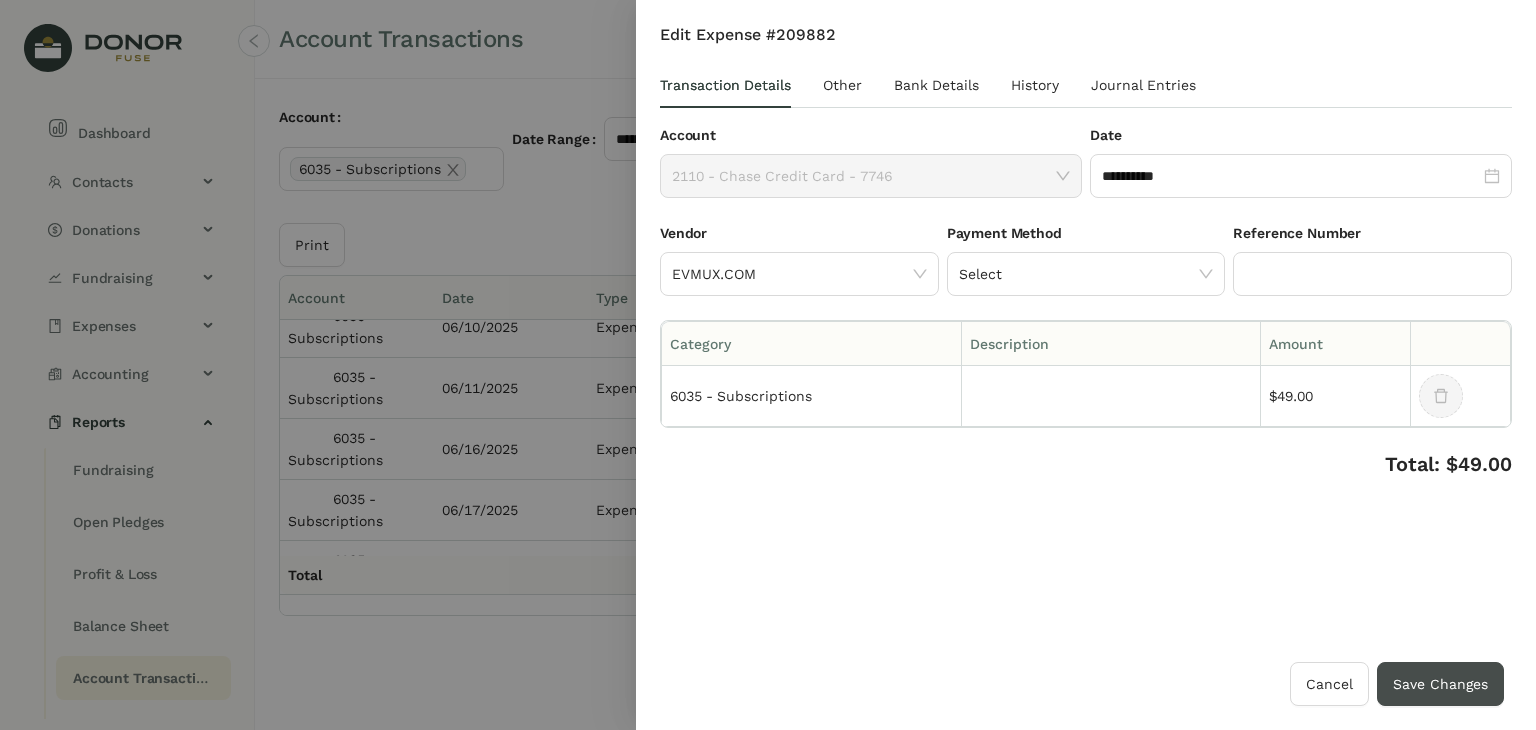 click on "Save Changes" at bounding box center (1440, 684) 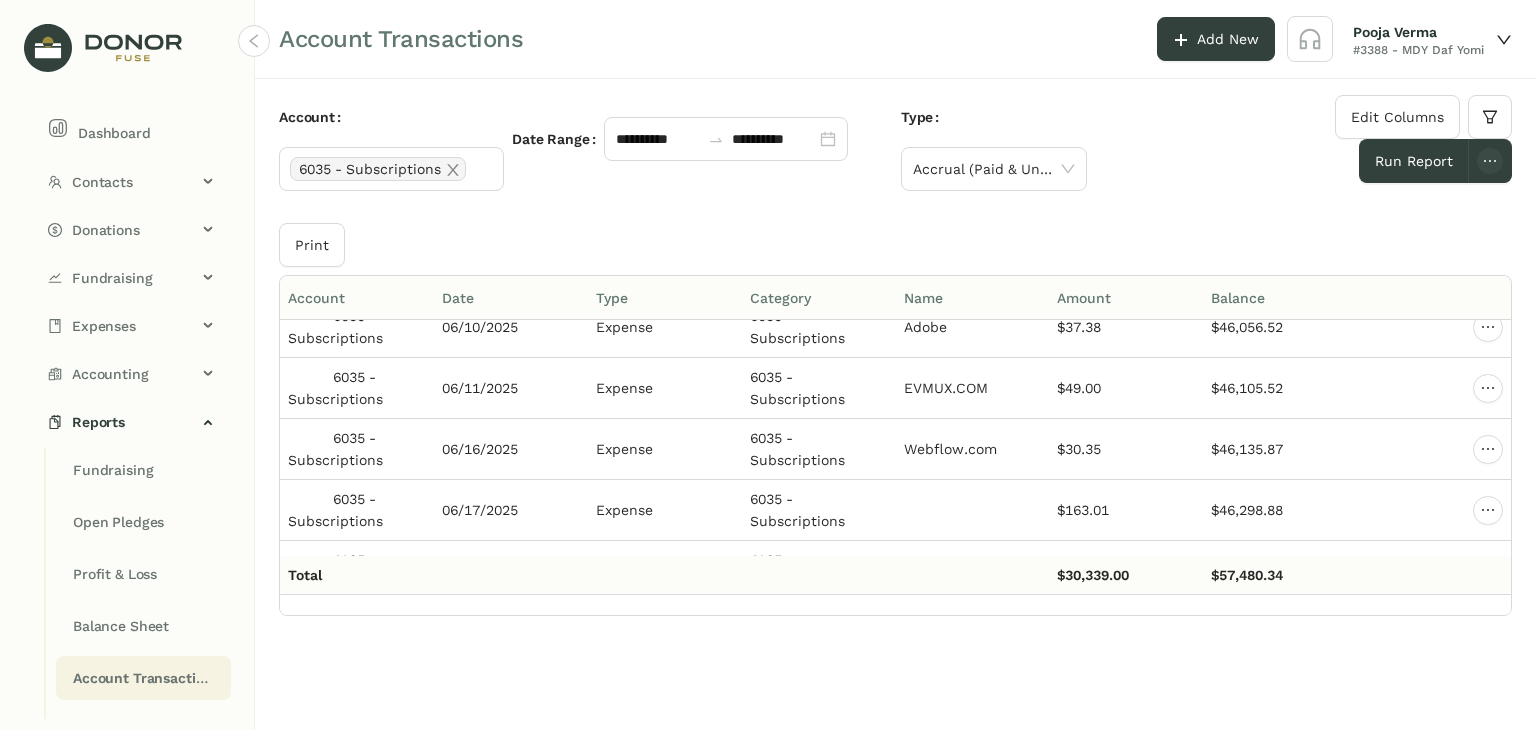 drag, startPoint x: 1233, startPoint y: 145, endPoint x: 1248, endPoint y: 157, distance: 19.209373 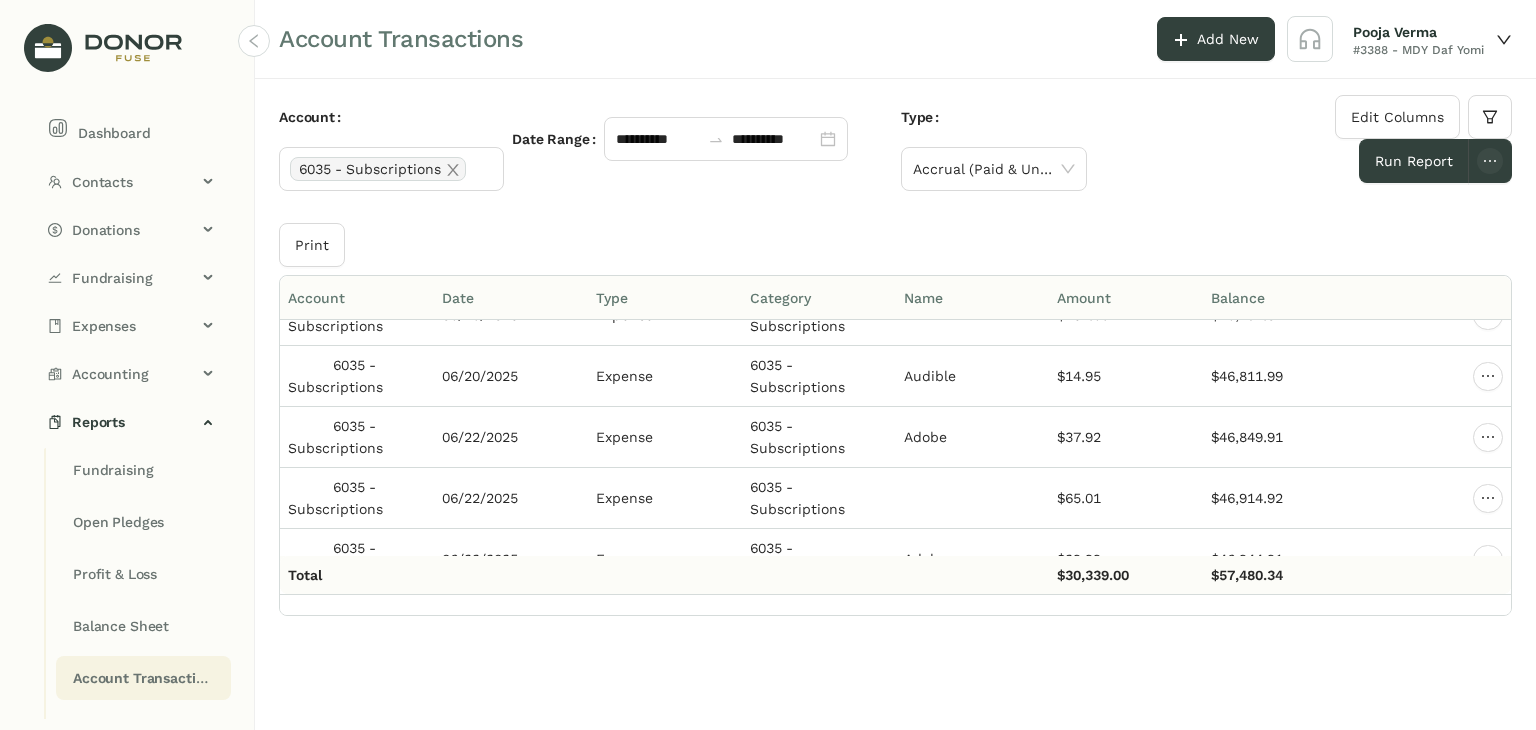 click on "**********" 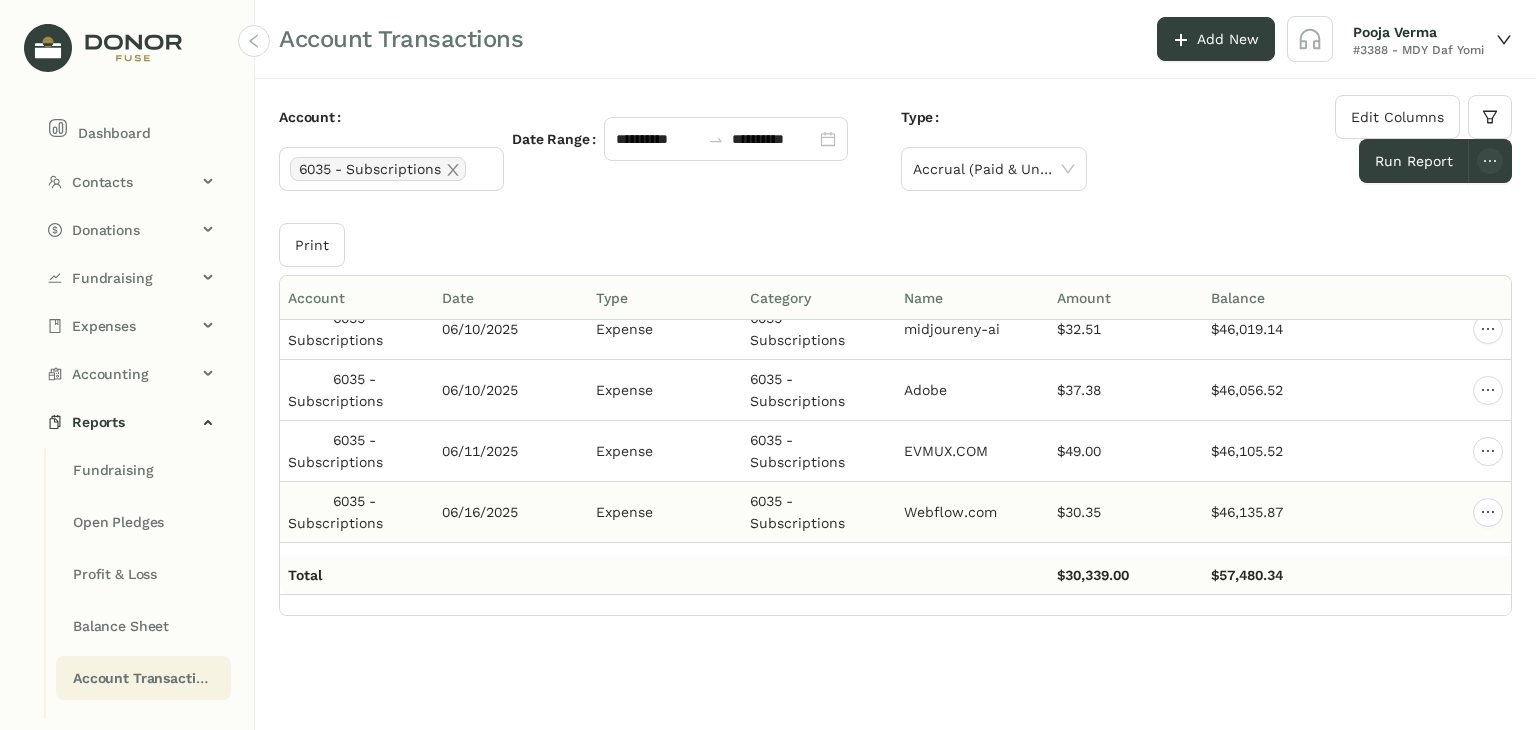 scroll, scrollTop: 10110, scrollLeft: 0, axis: vertical 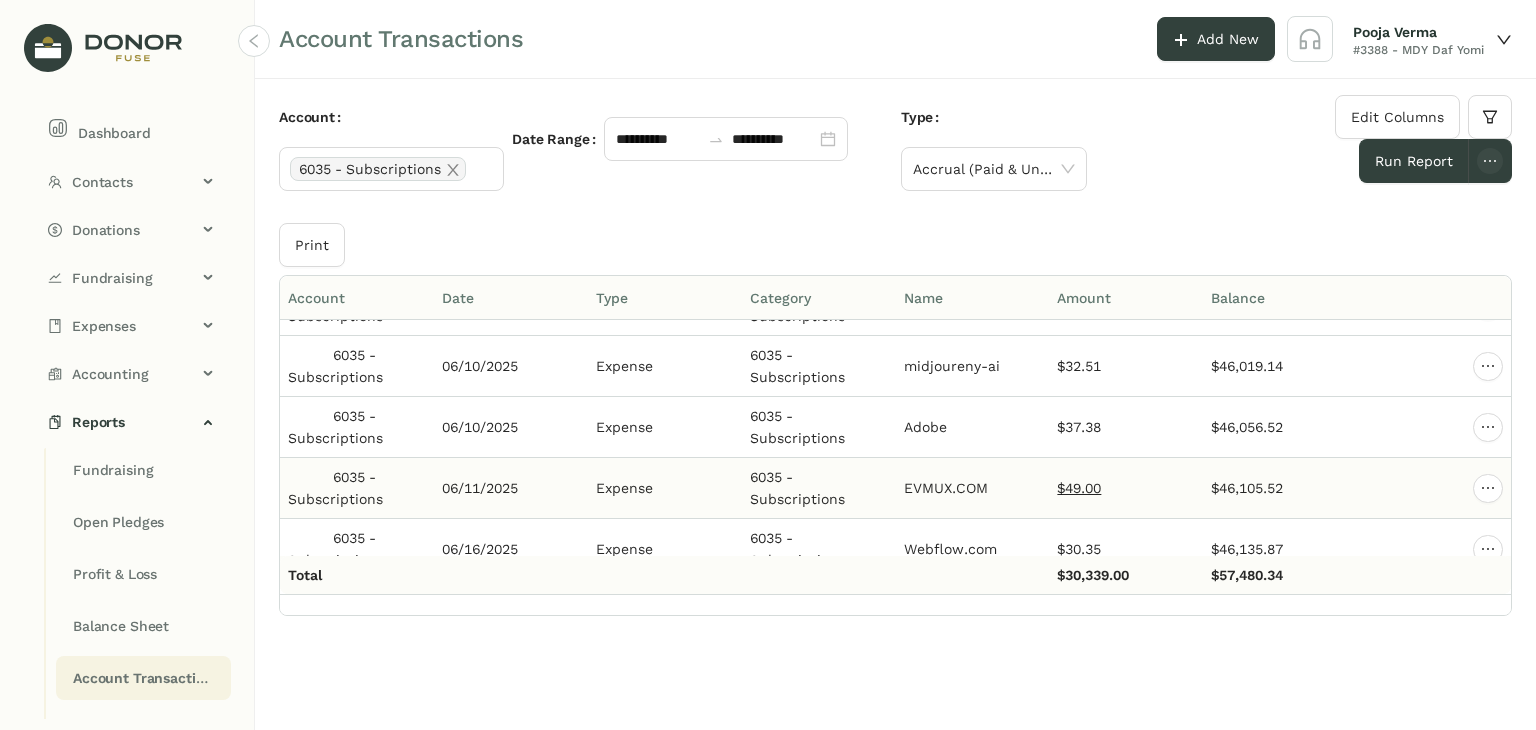 click on "$49.00" at bounding box center [1079, 488] 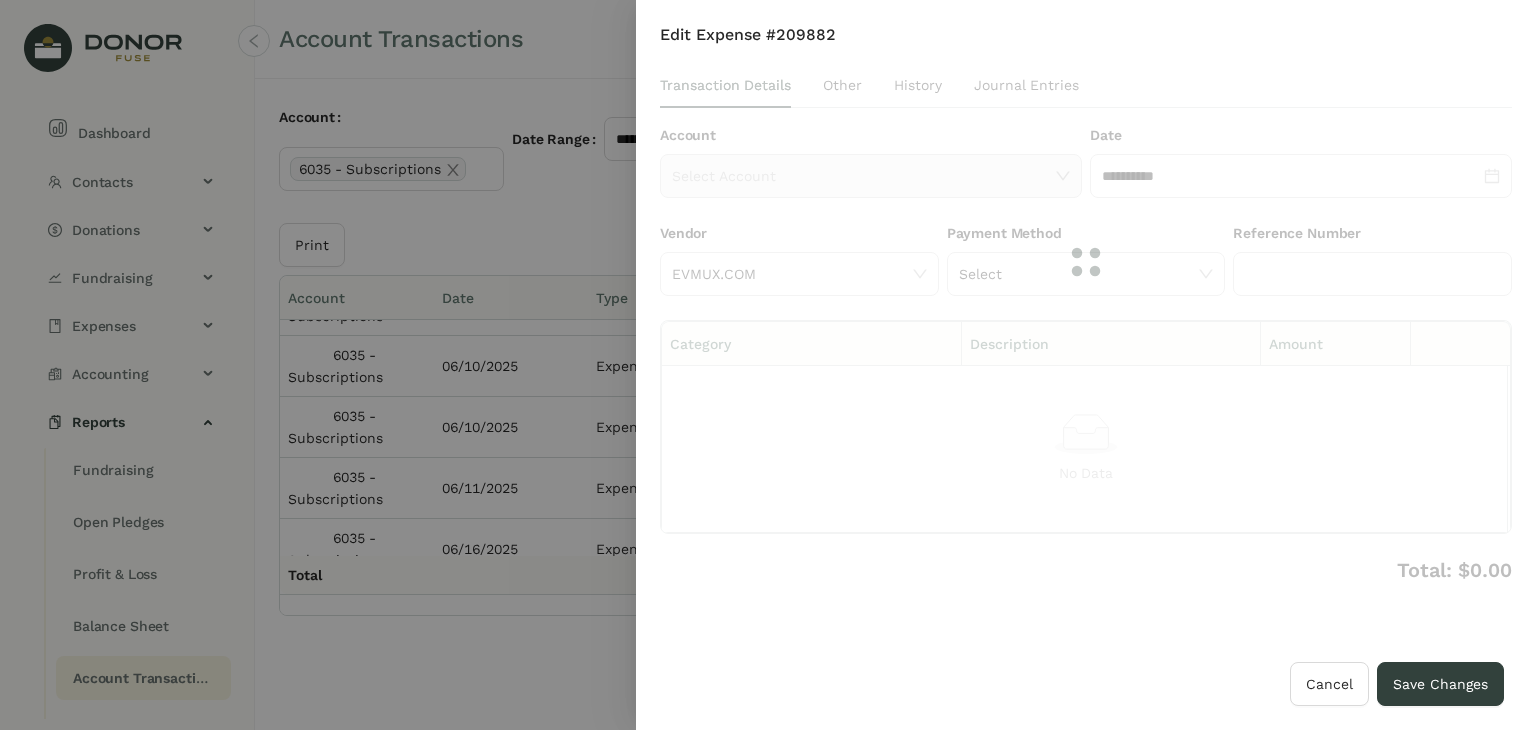 click at bounding box center [1086, 262] 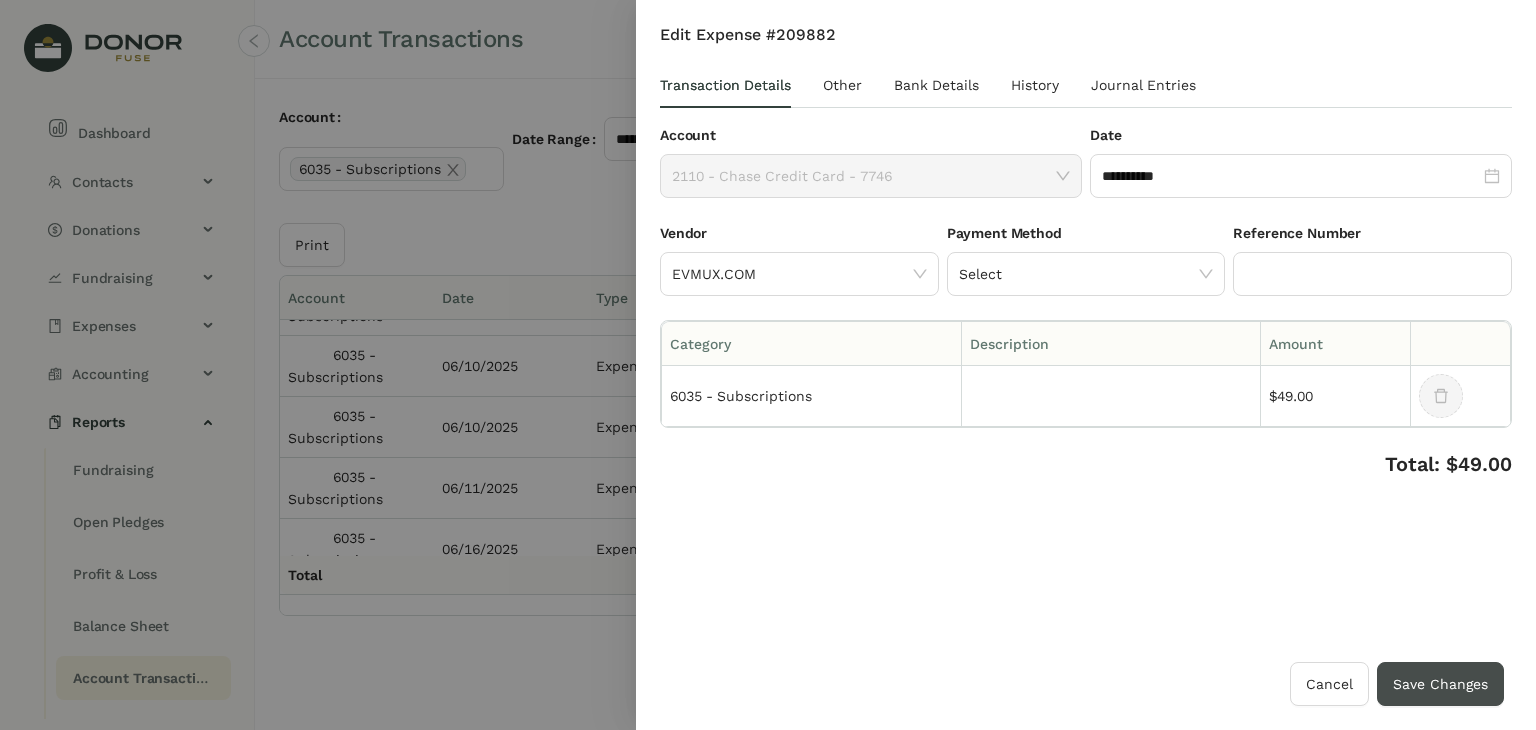 click on "Save Changes" at bounding box center (1440, 684) 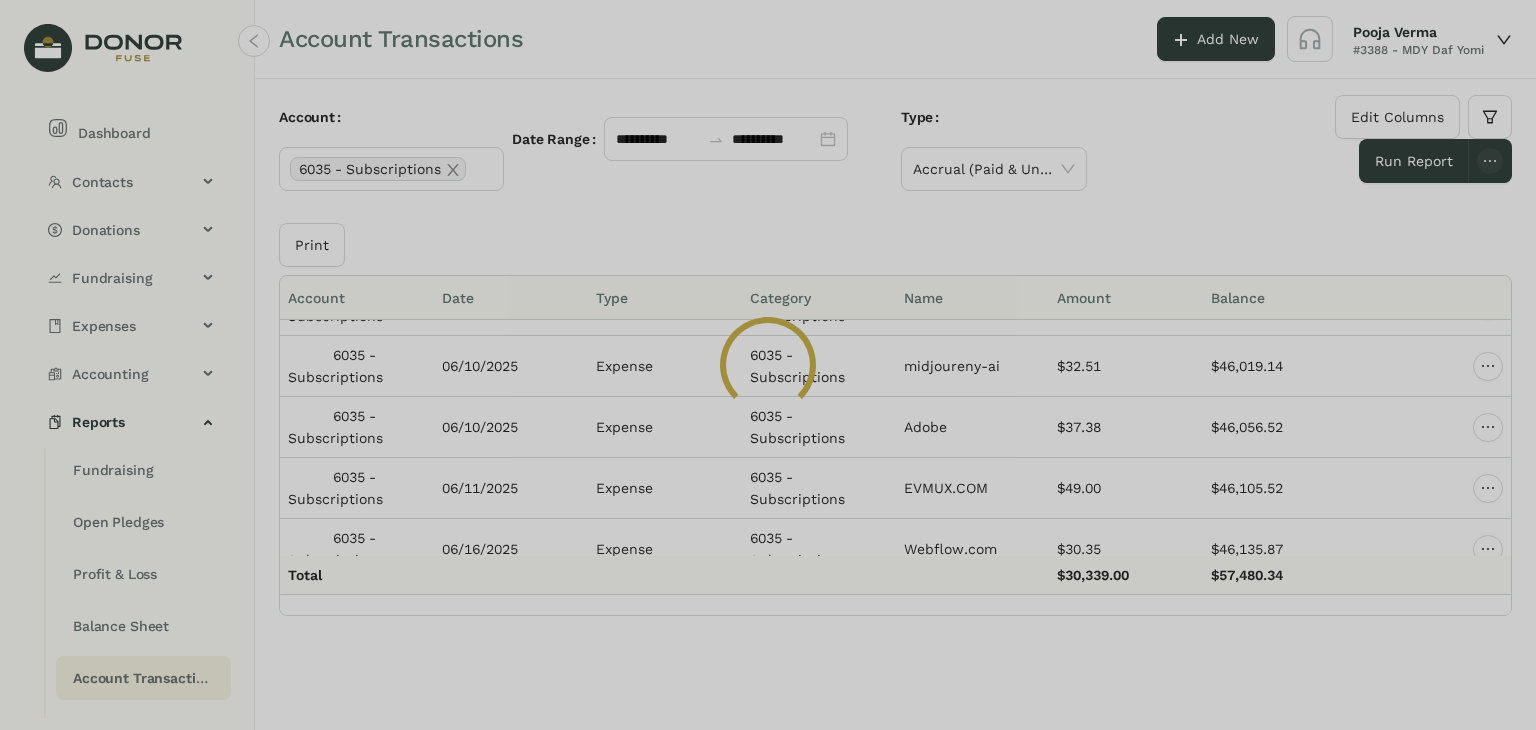 click 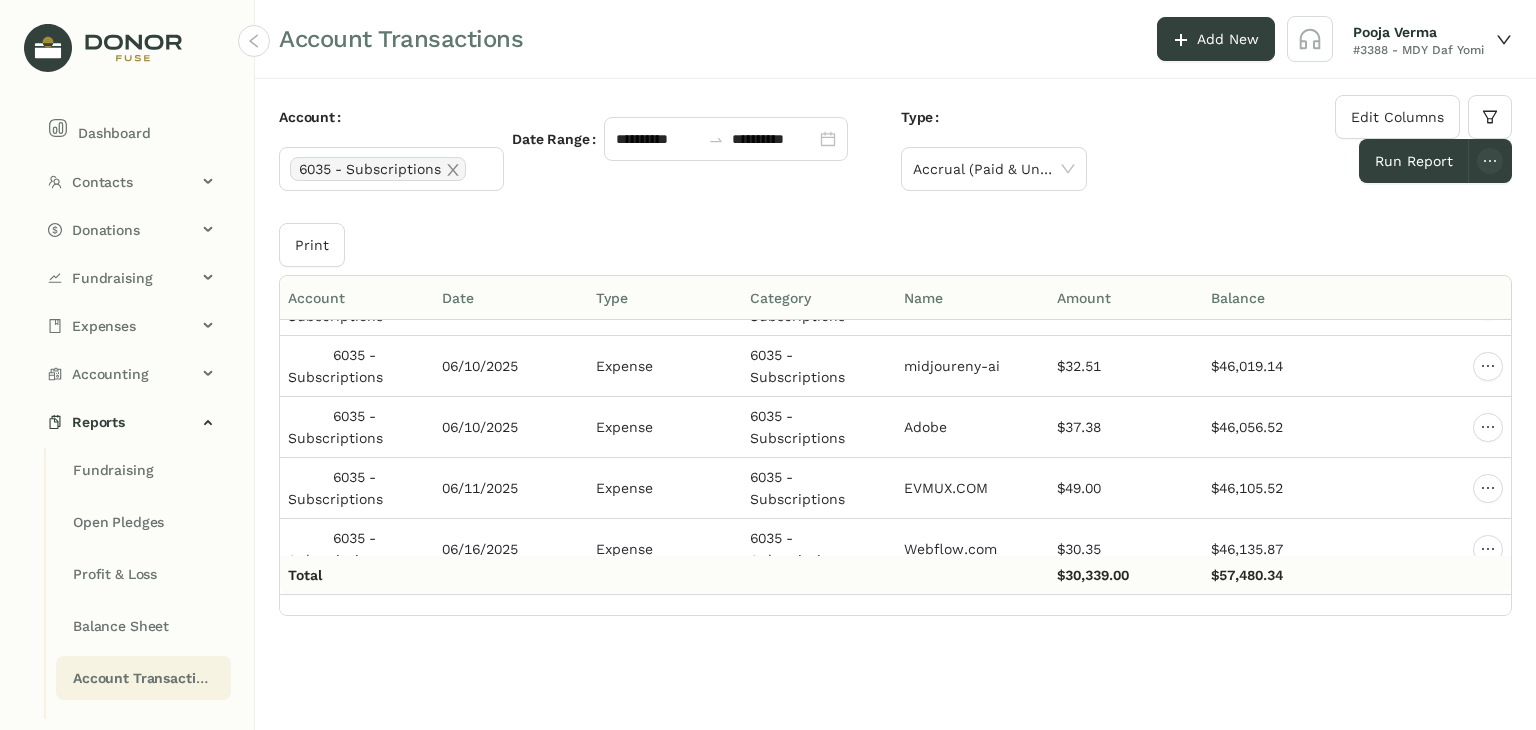 click on "**********" 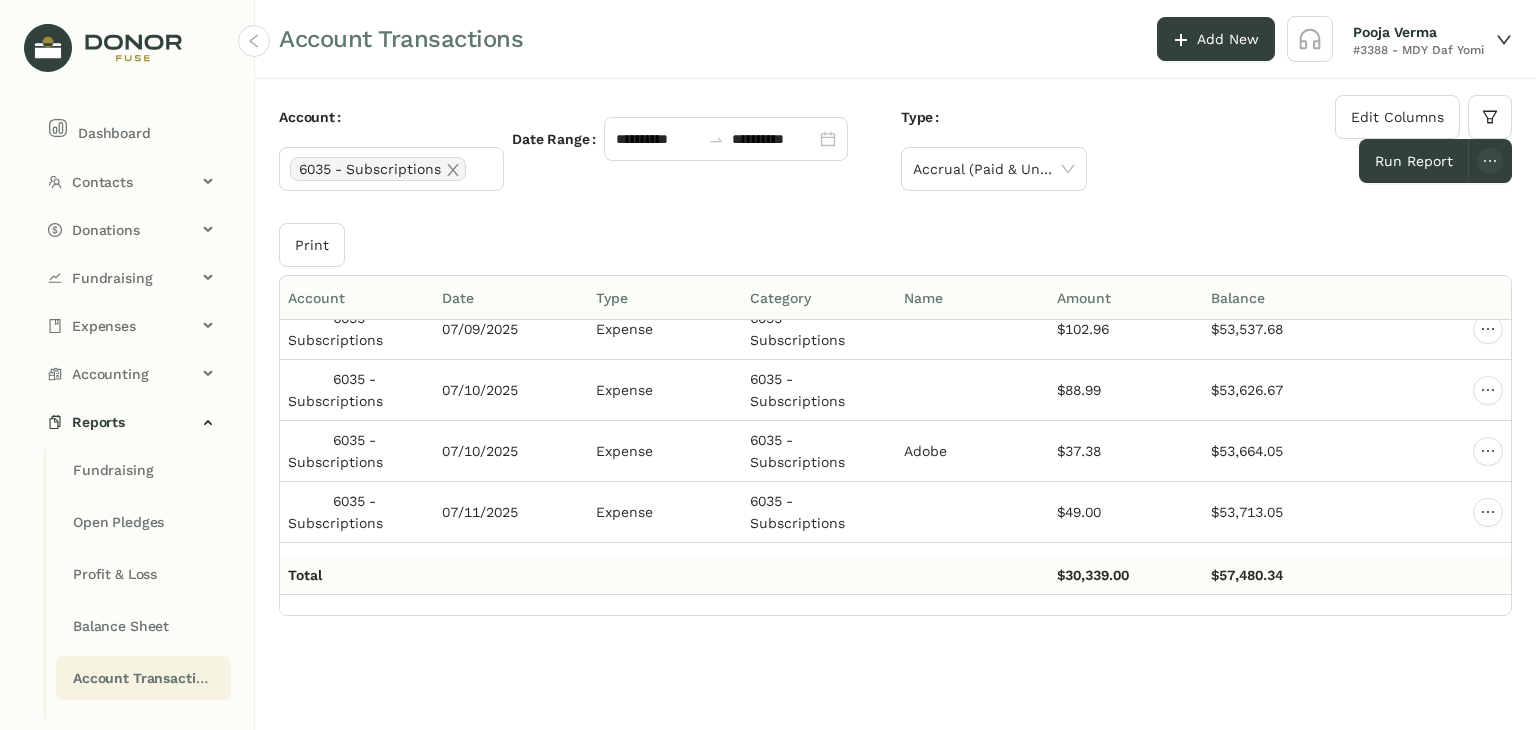scroll, scrollTop: 12310, scrollLeft: 0, axis: vertical 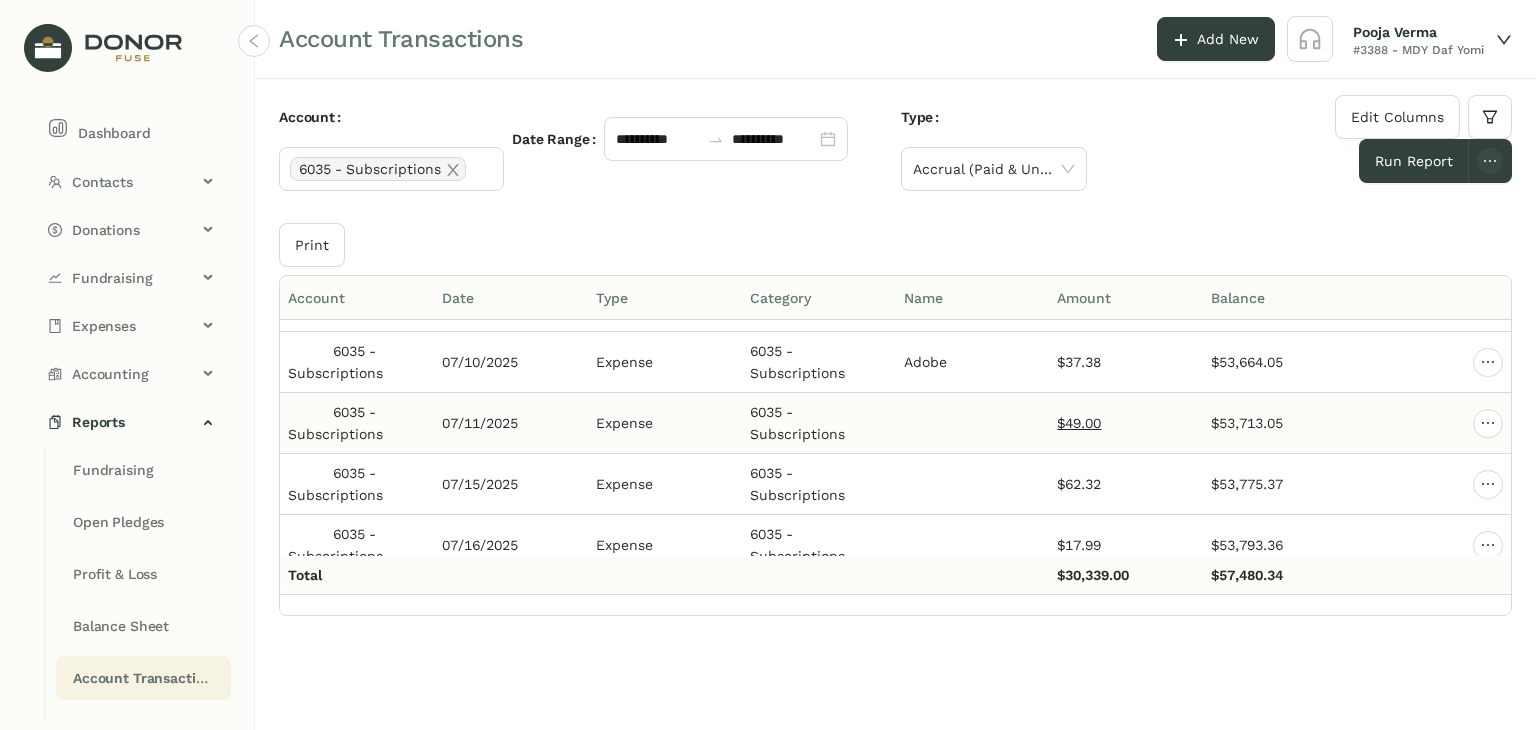 click on "$49.00" at bounding box center [1079, 423] 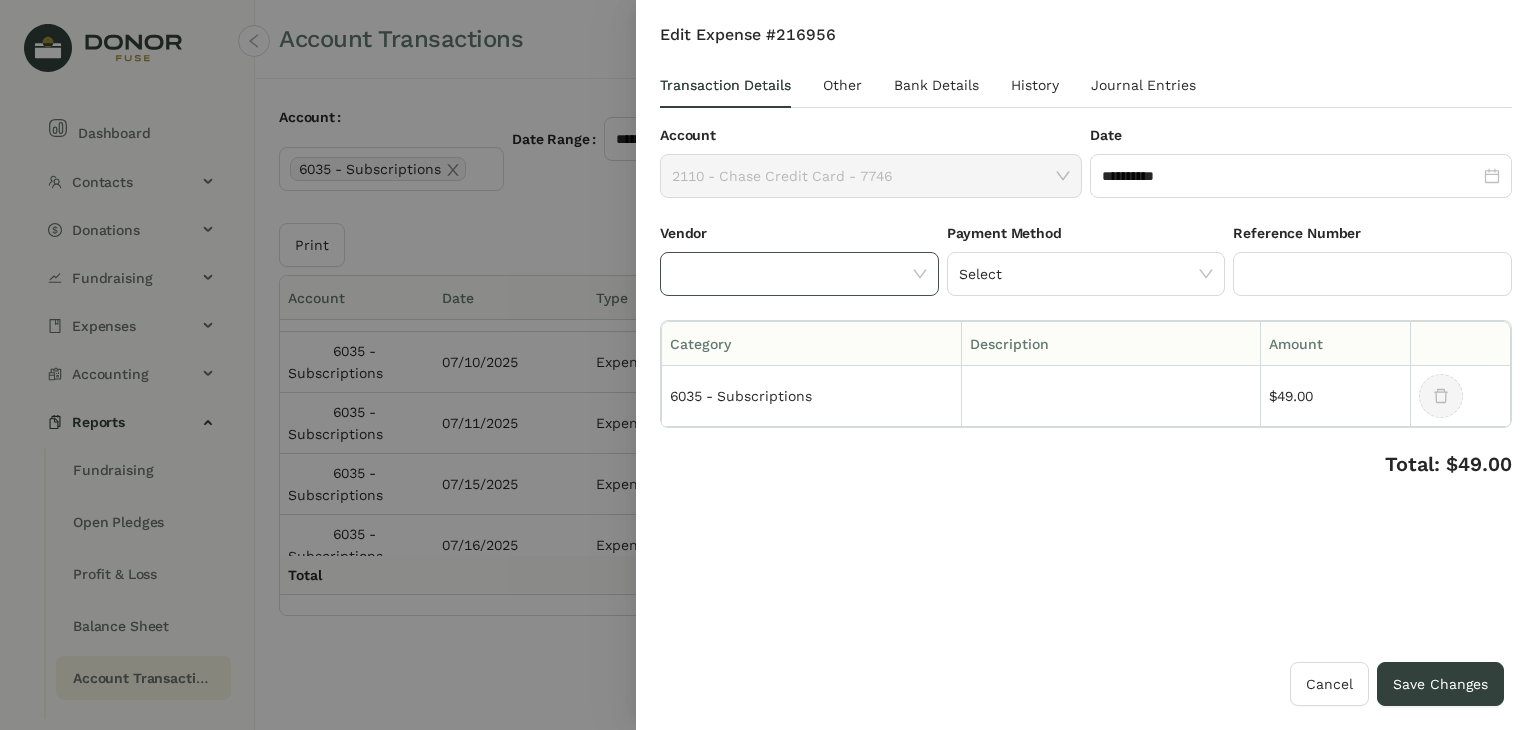 click 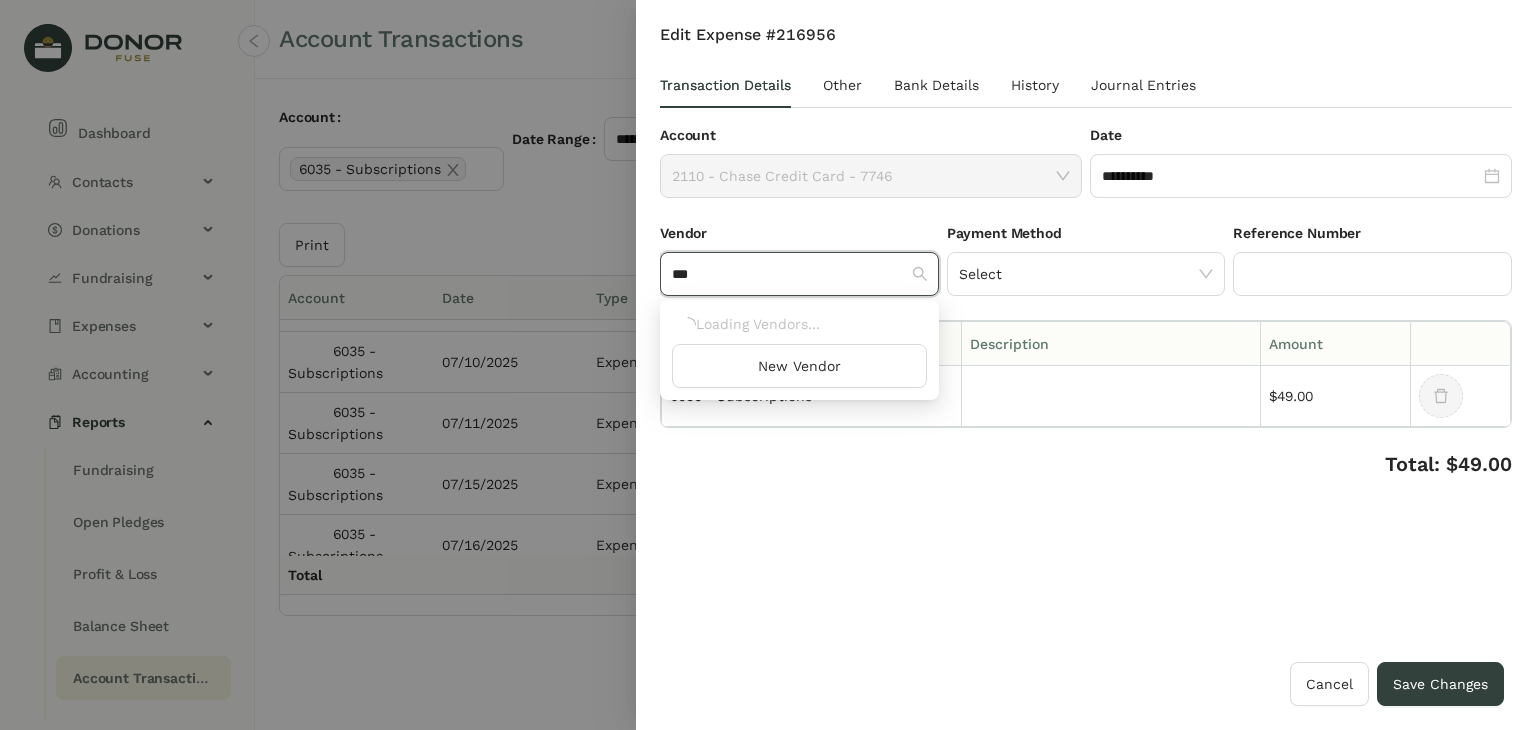 scroll, scrollTop: 0, scrollLeft: 0, axis: both 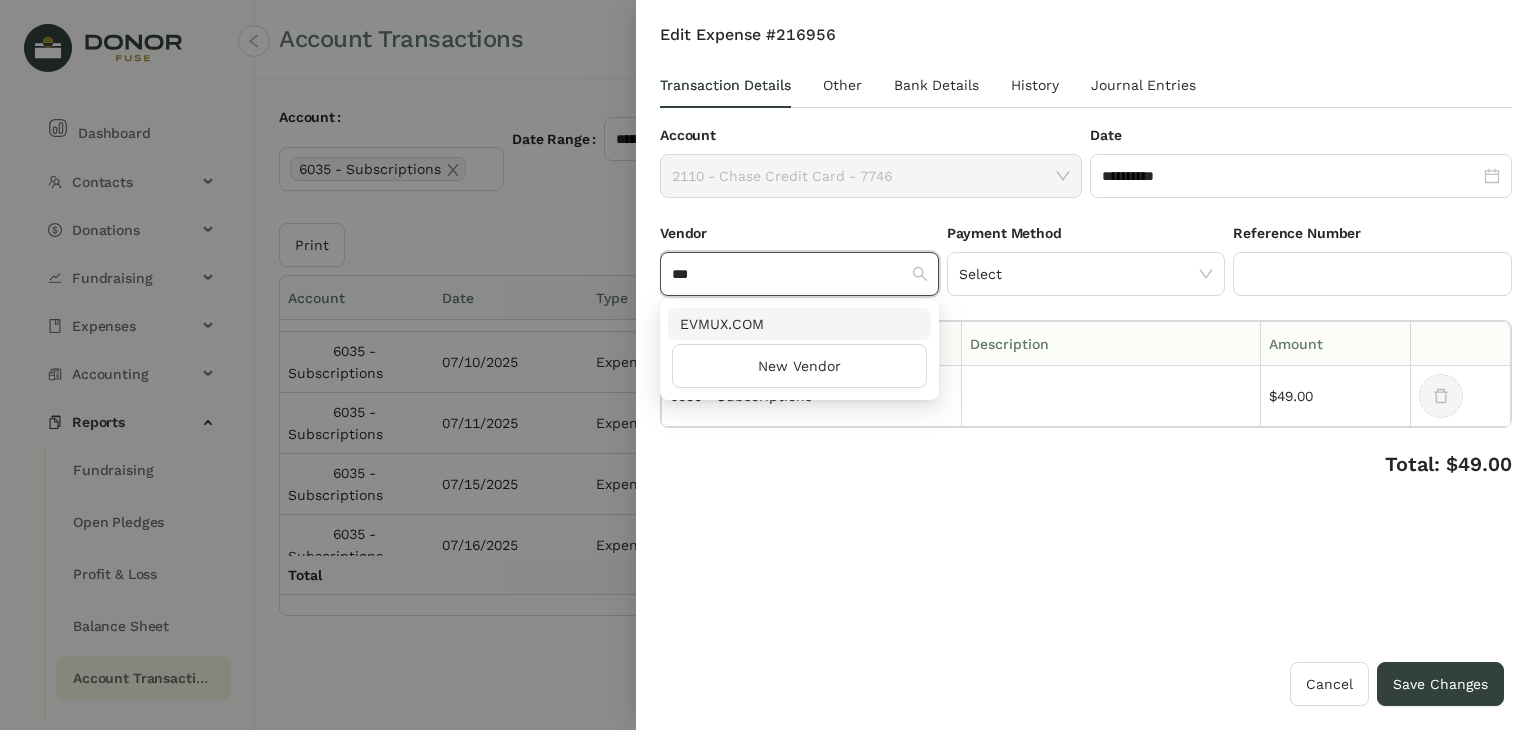 type on "***" 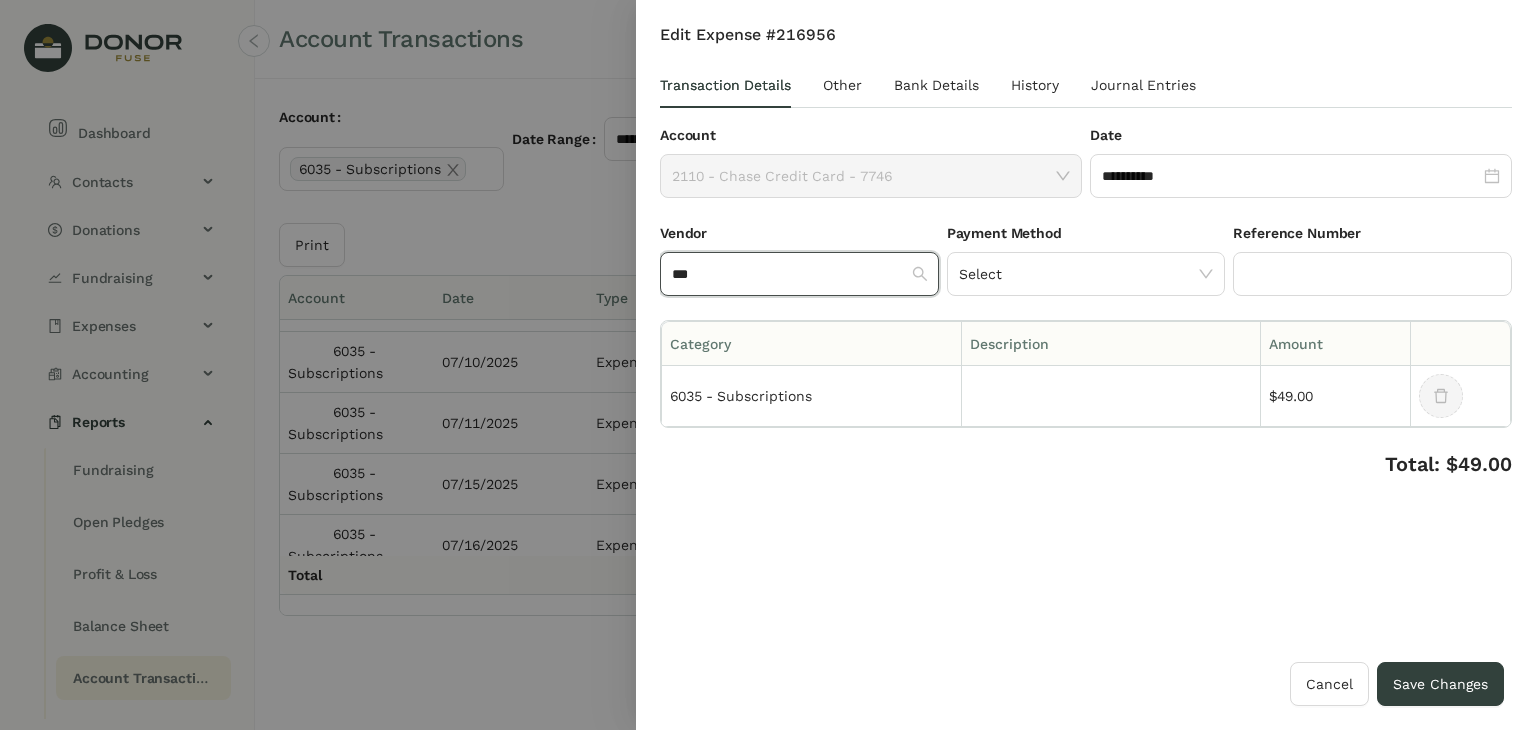 type 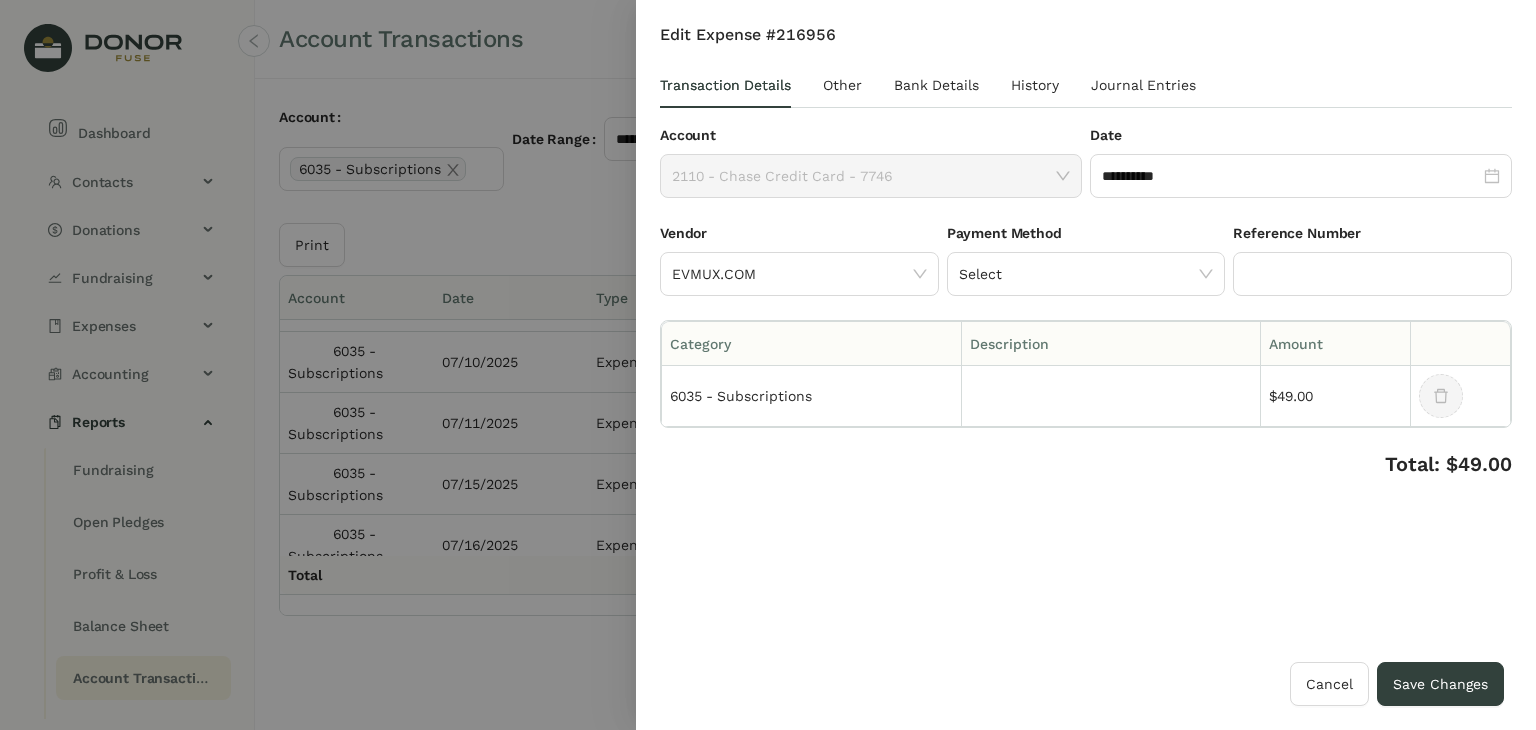 click on "**********" at bounding box center (1086, 343) 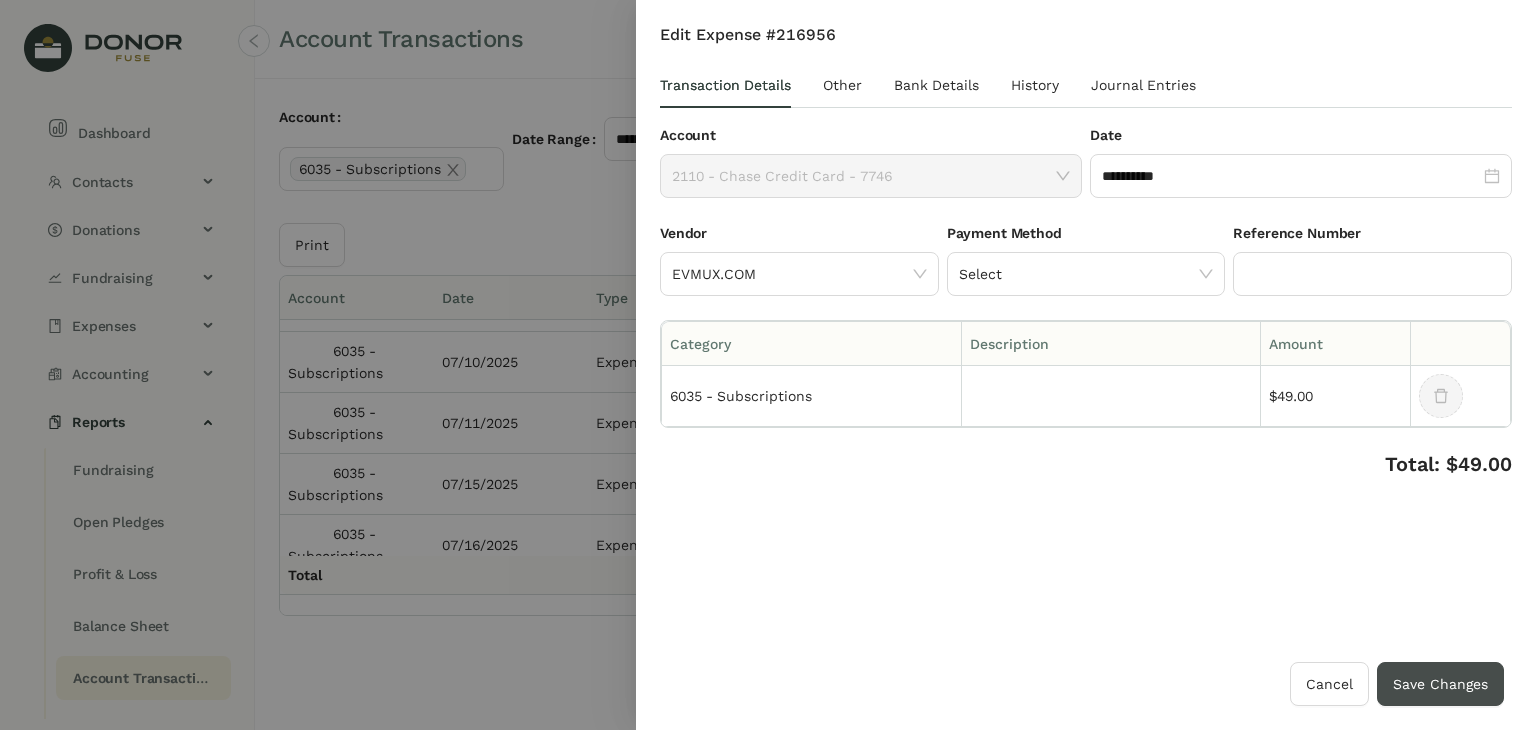 click on "Save Changes" at bounding box center [1440, 684] 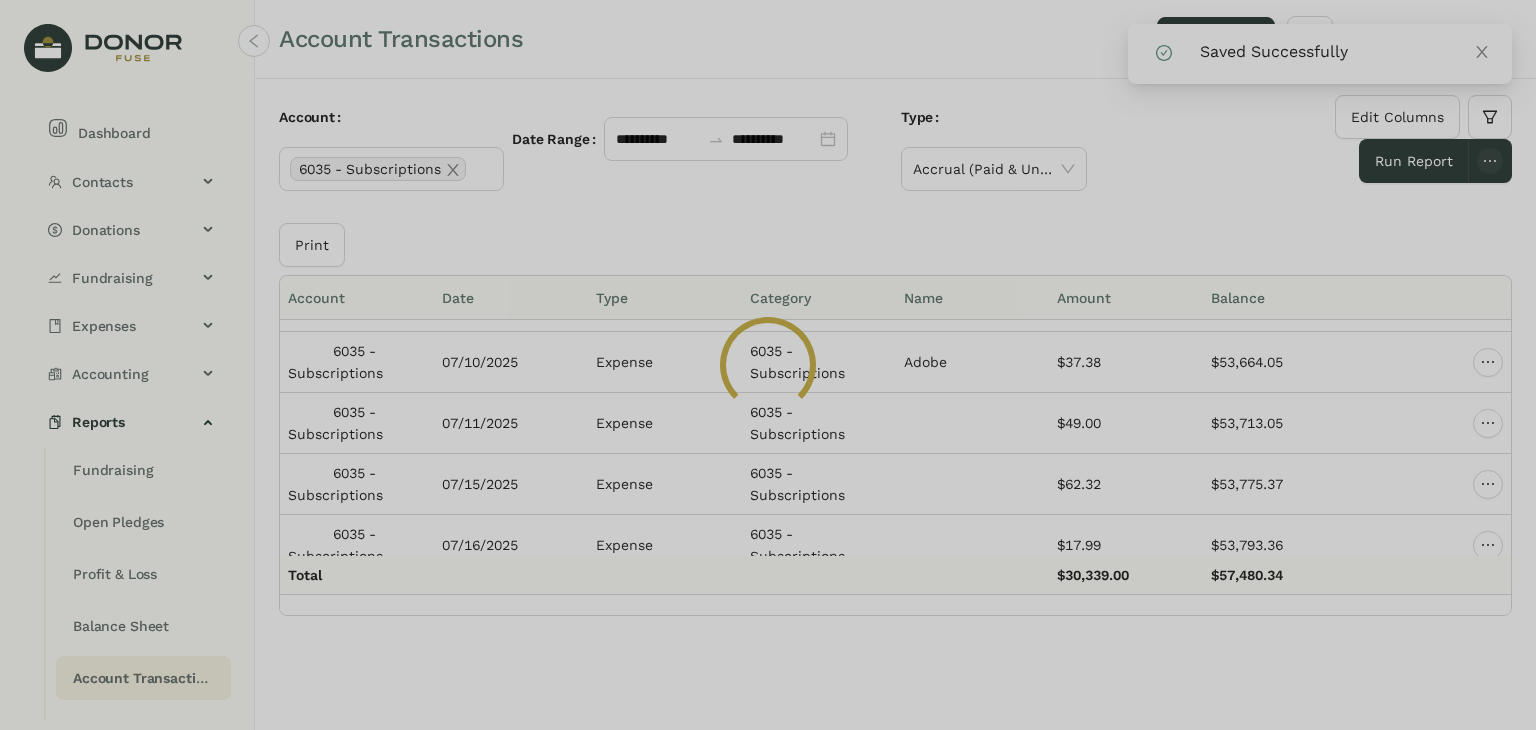 click 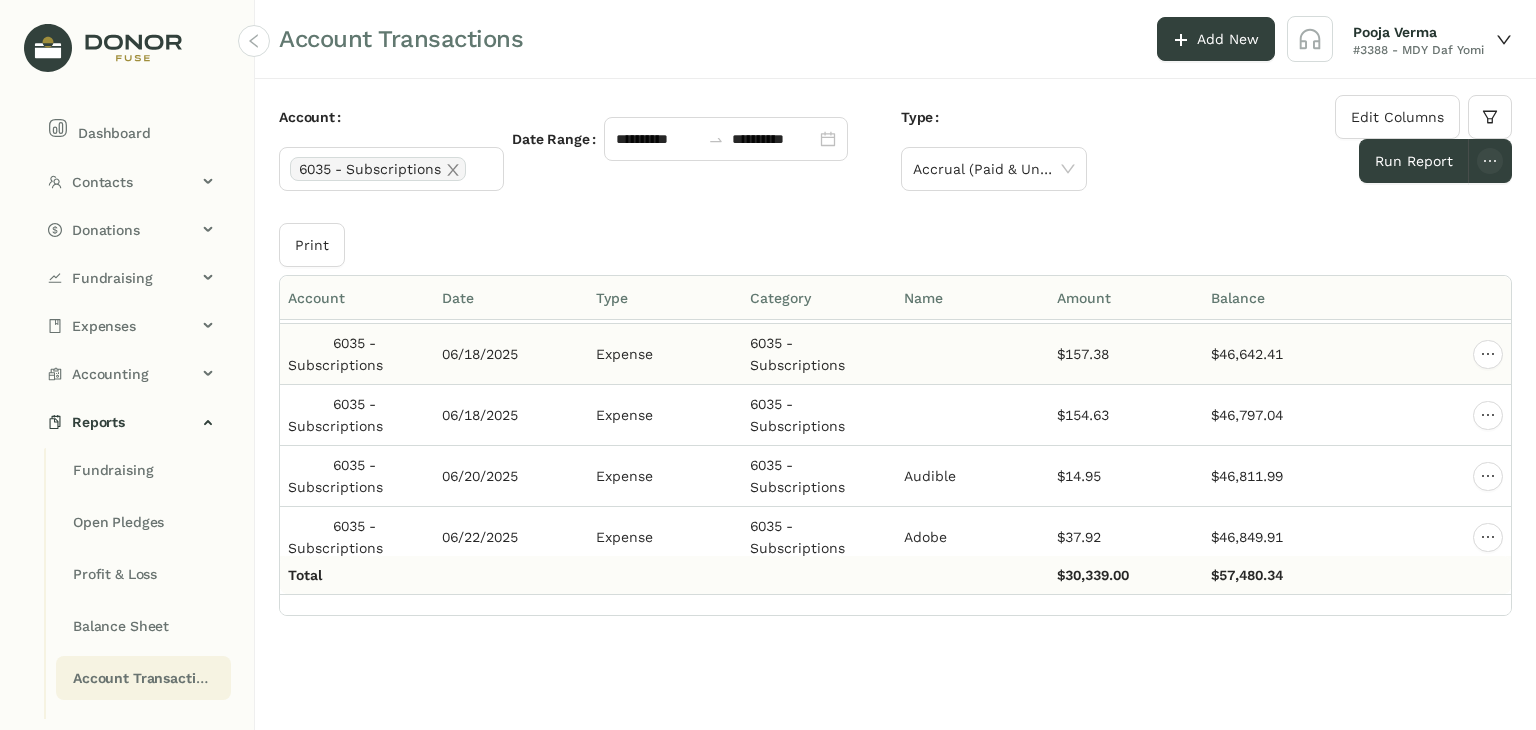 scroll, scrollTop: 10110, scrollLeft: 0, axis: vertical 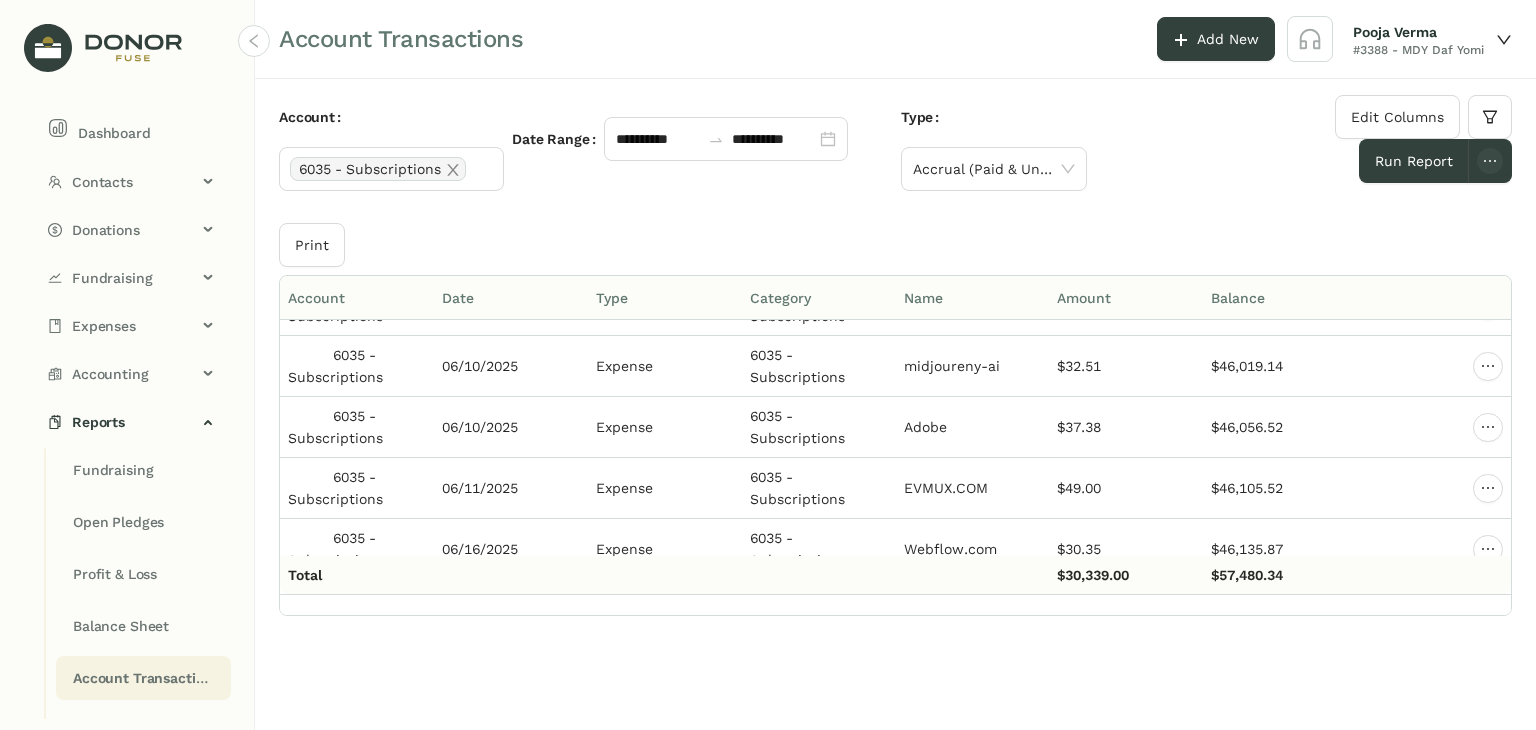 drag, startPoint x: 1200, startPoint y: 181, endPoint x: 1199, endPoint y: 226, distance: 45.01111 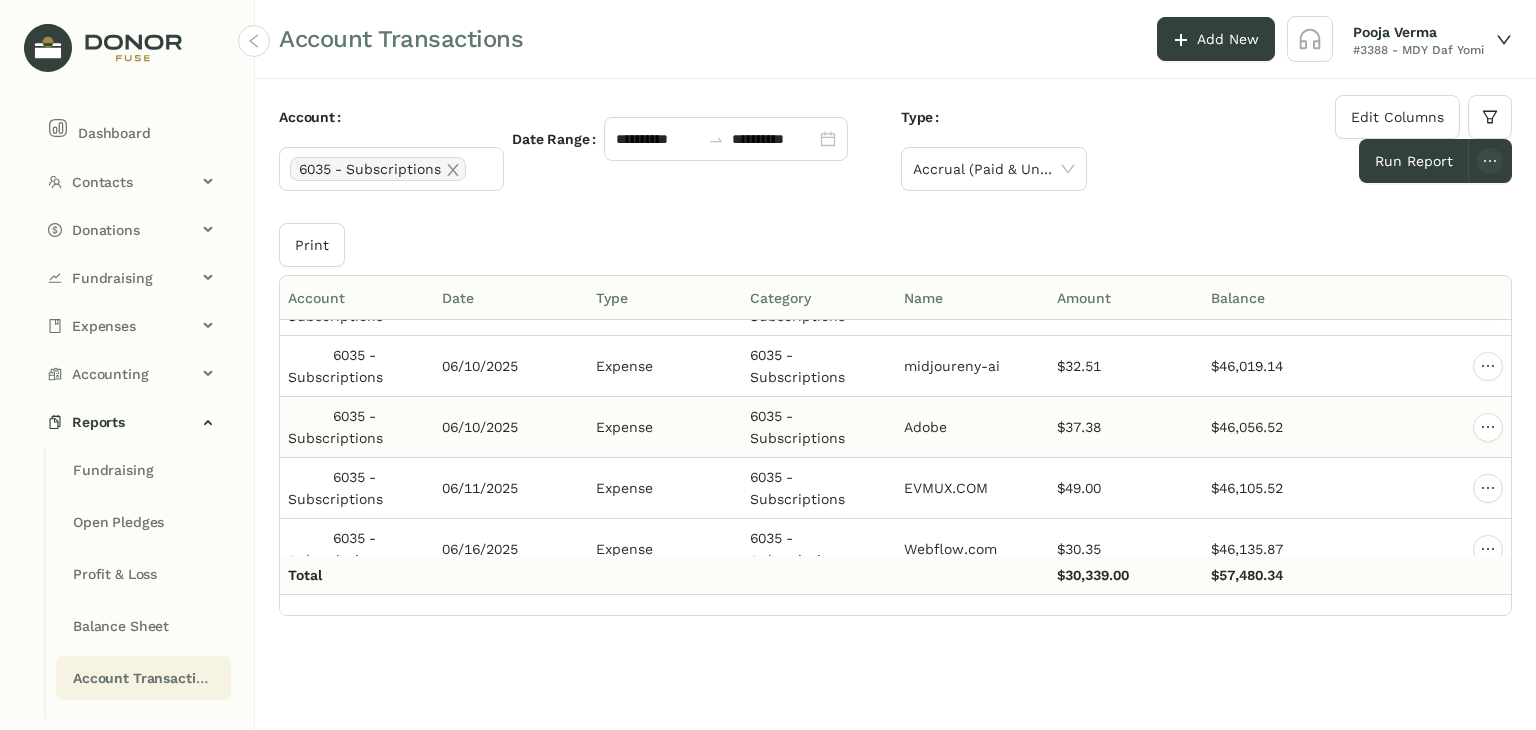 scroll, scrollTop: 9810, scrollLeft: 0, axis: vertical 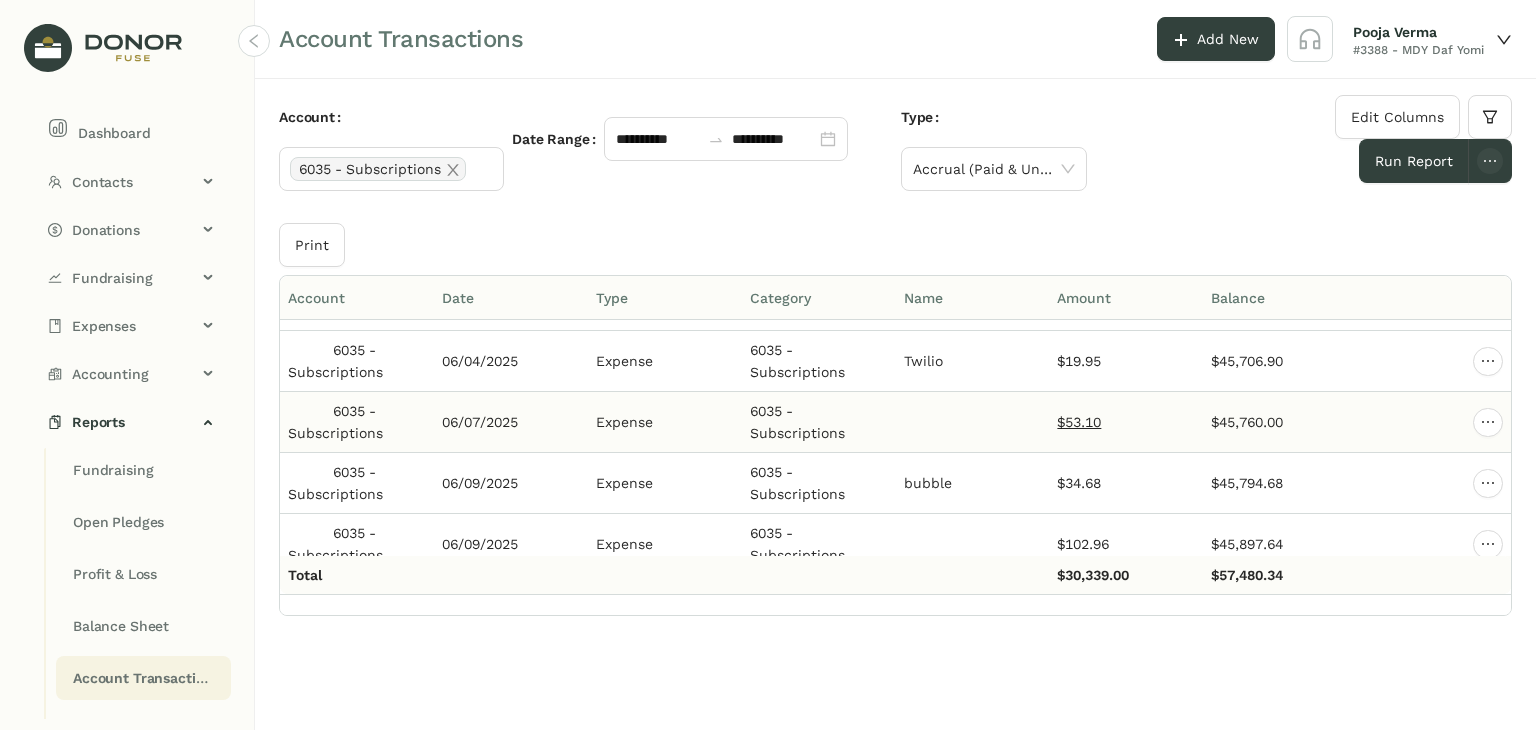 click on "$53.10" at bounding box center [1079, 422] 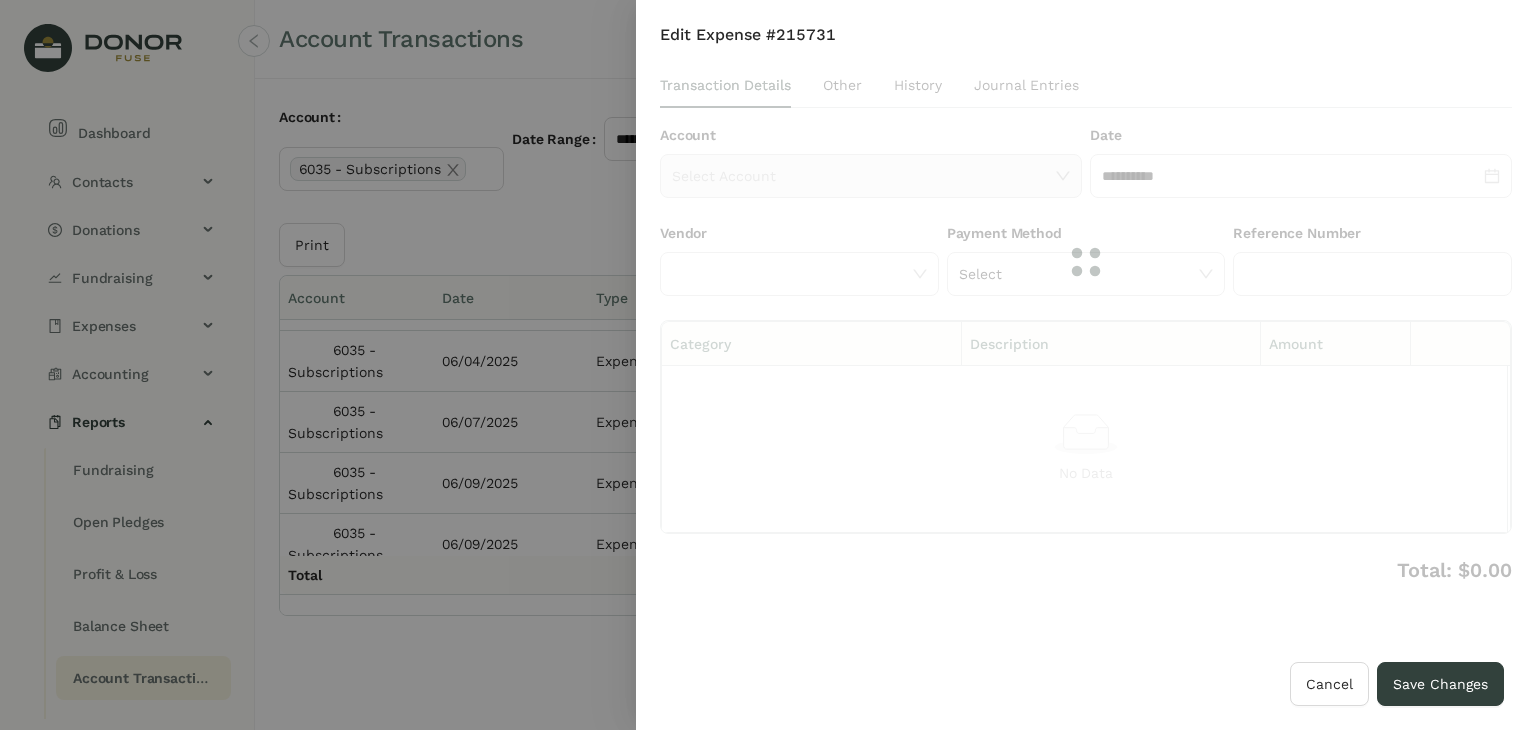 click at bounding box center (1086, 262) 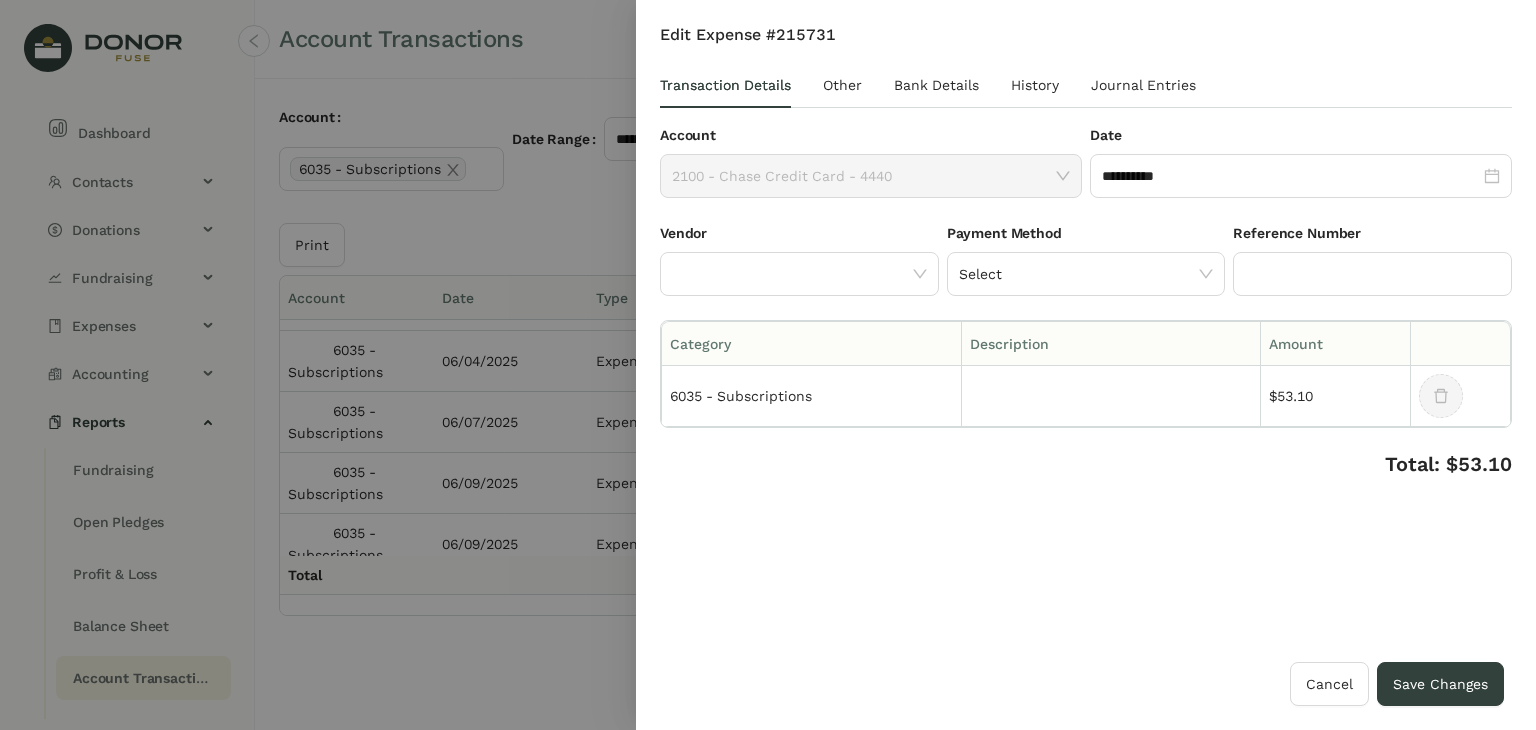 click 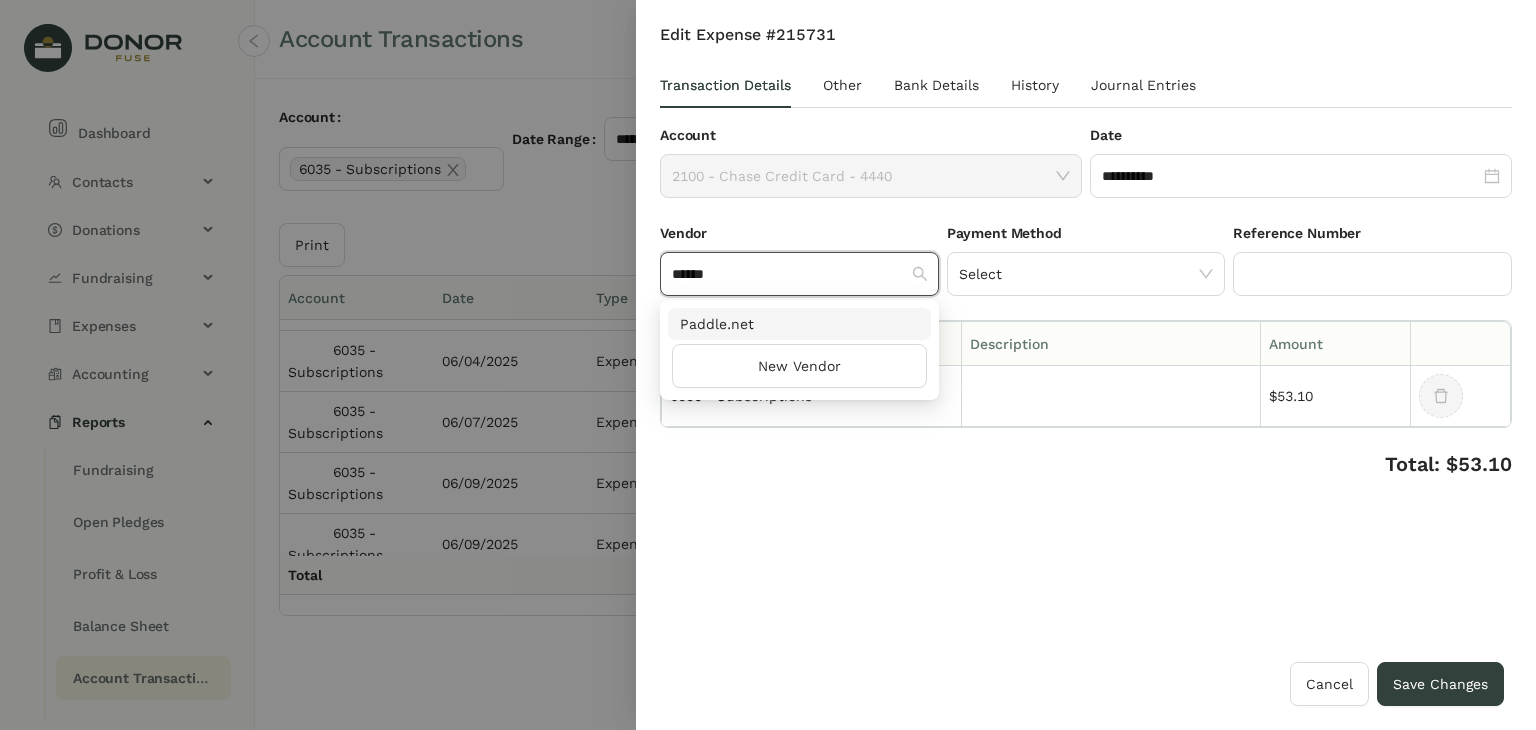 type on "******" 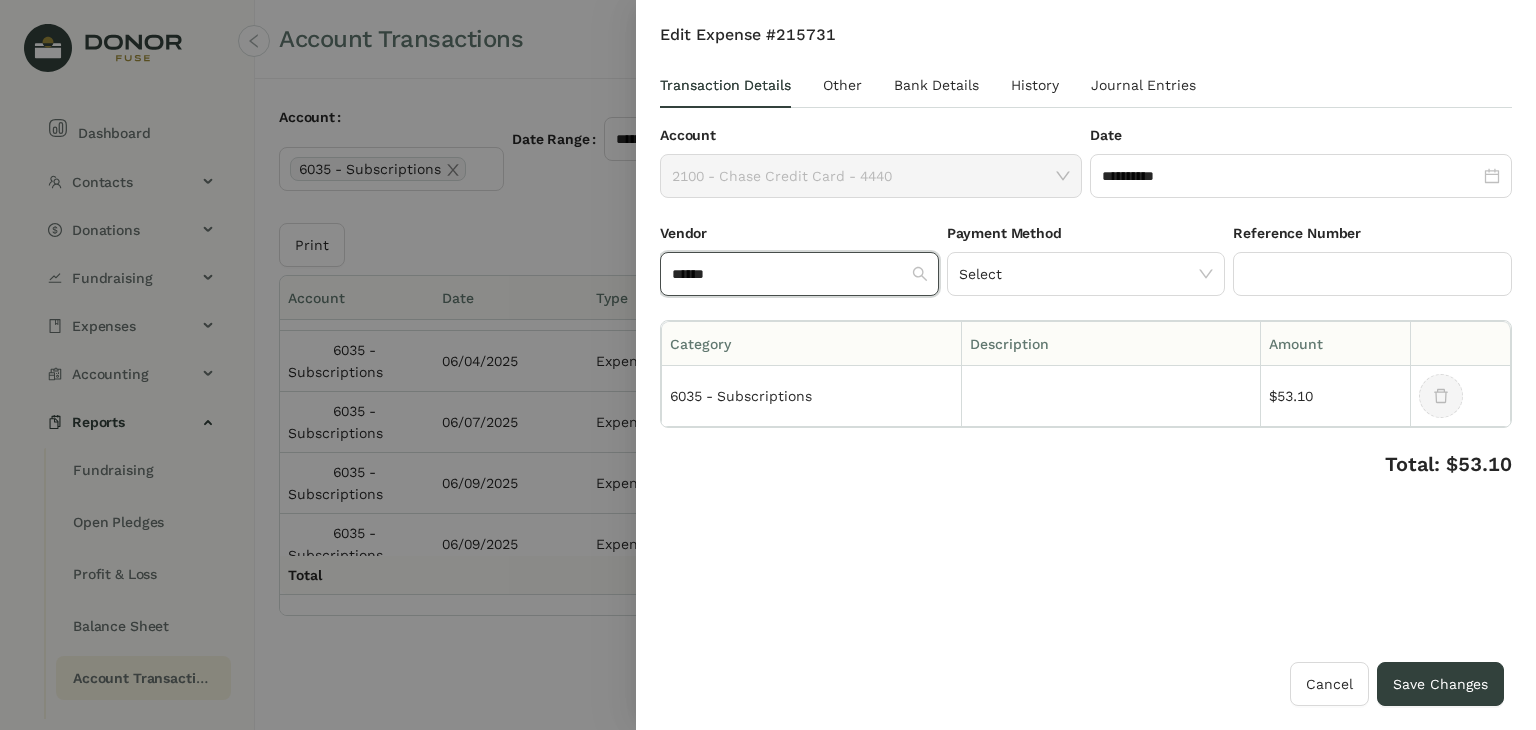 type 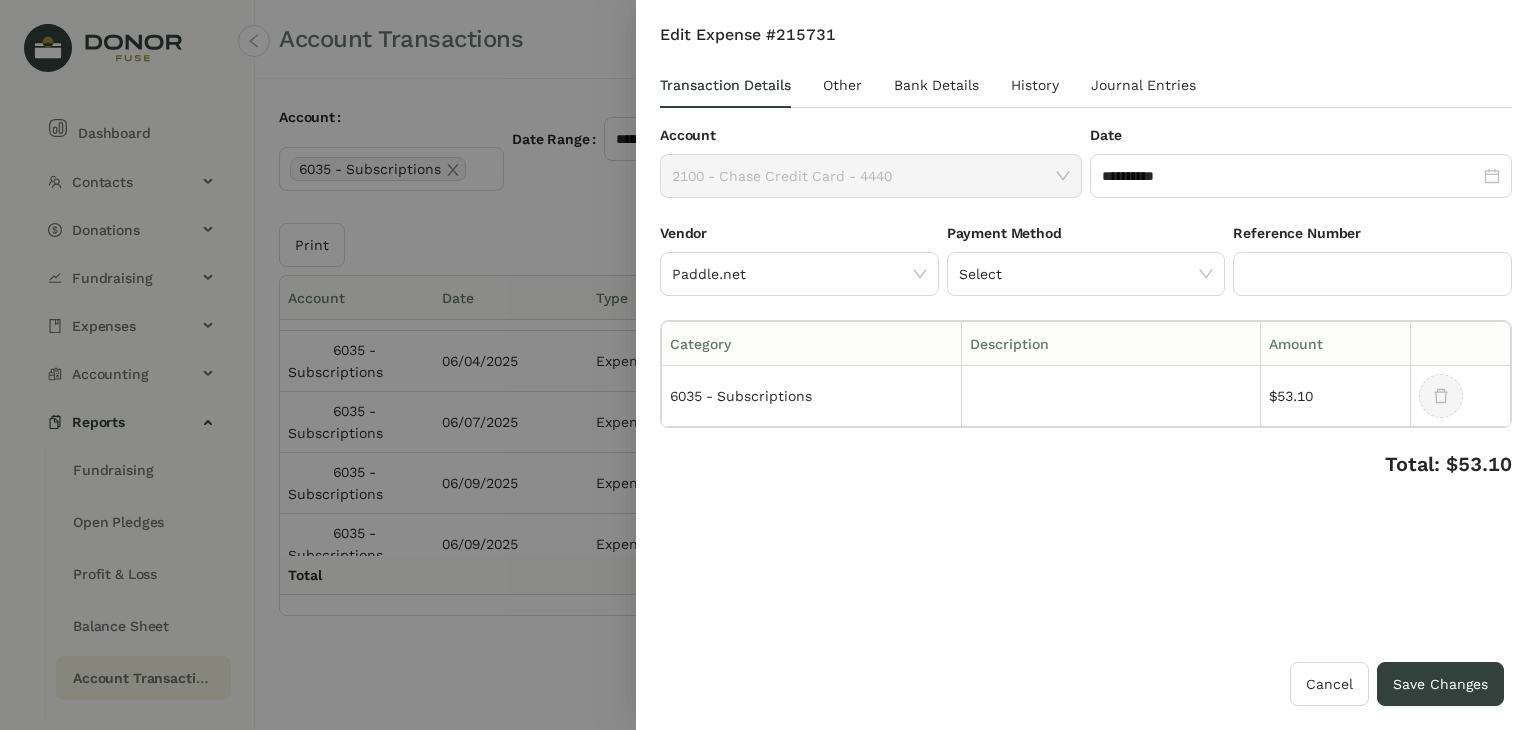 click on "**********" at bounding box center [1086, 343] 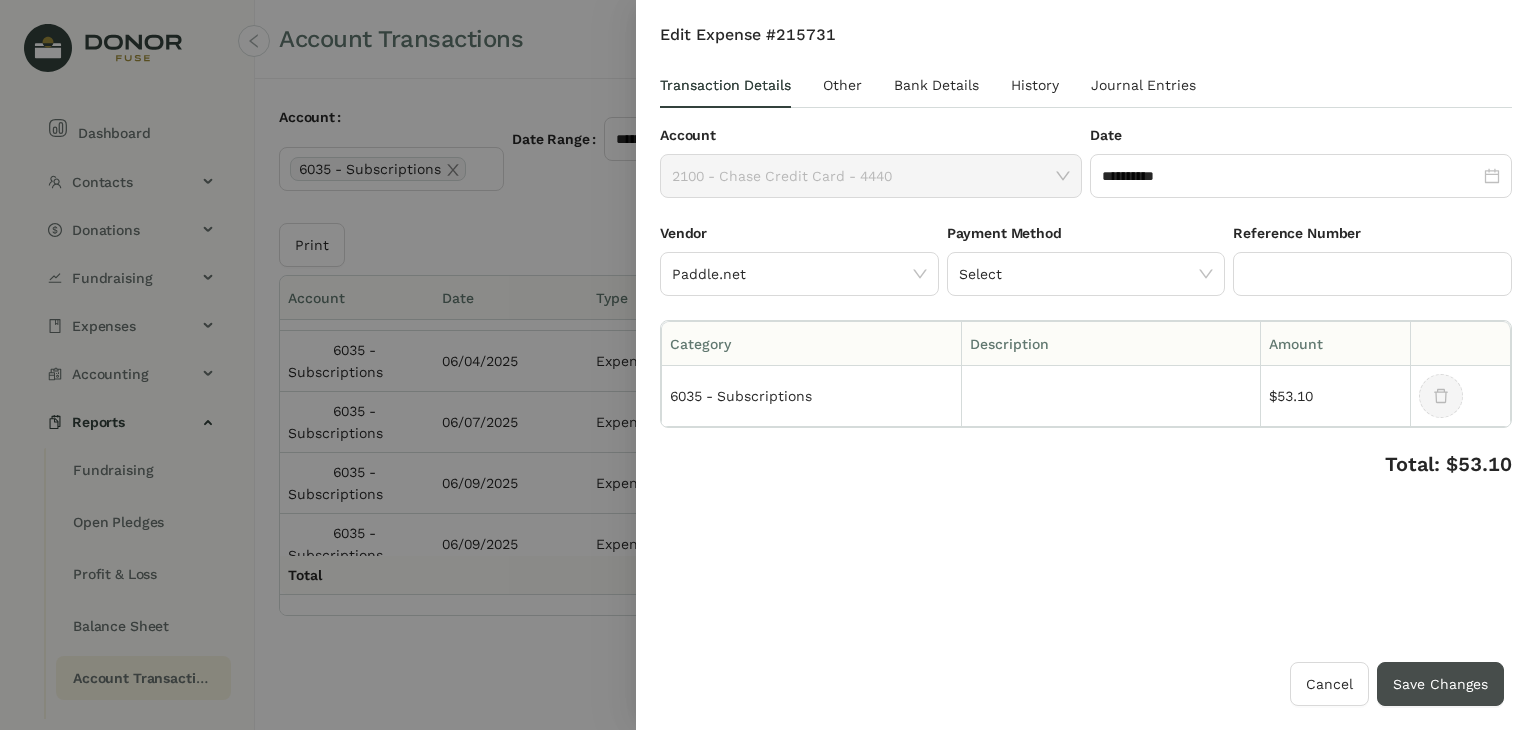 click on "Save Changes" at bounding box center (1440, 684) 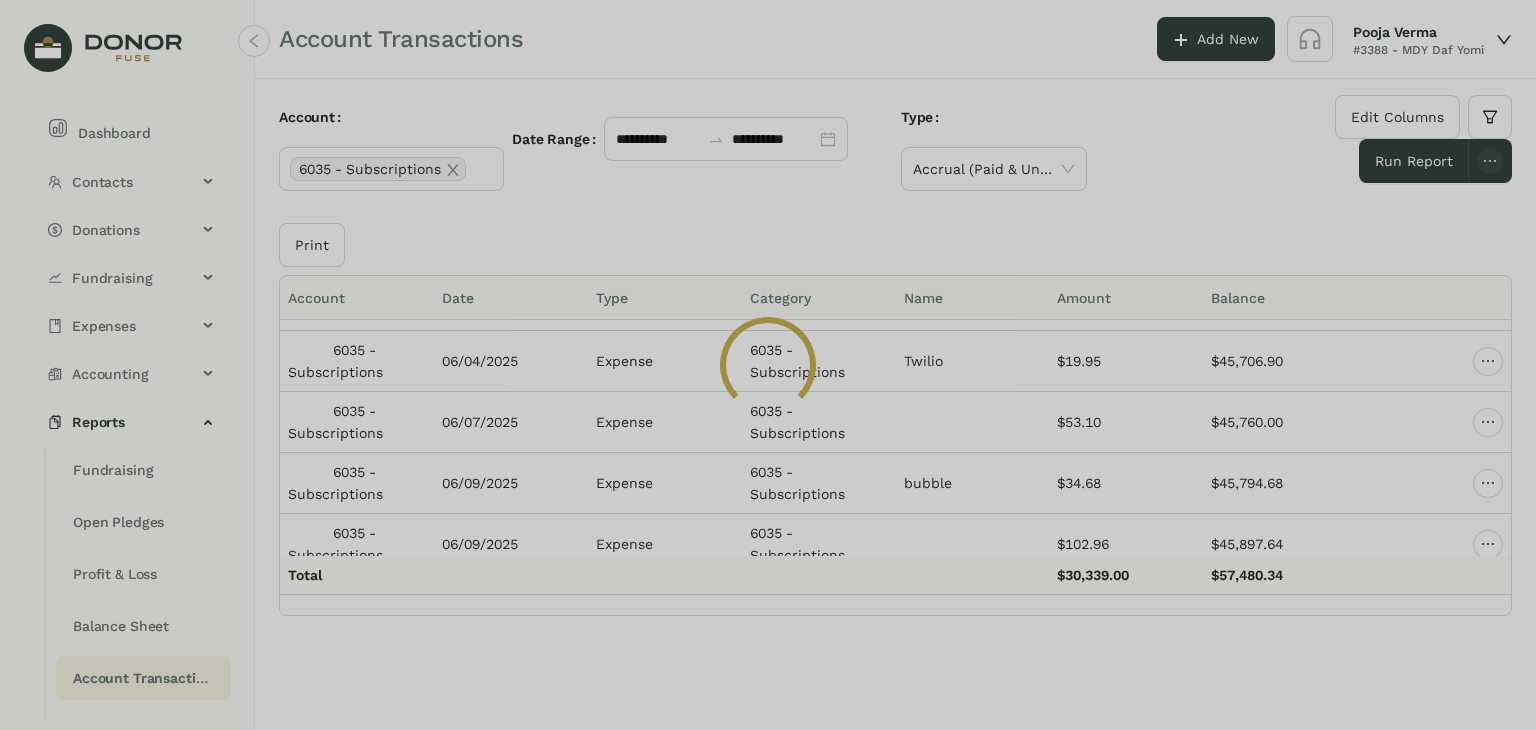 click 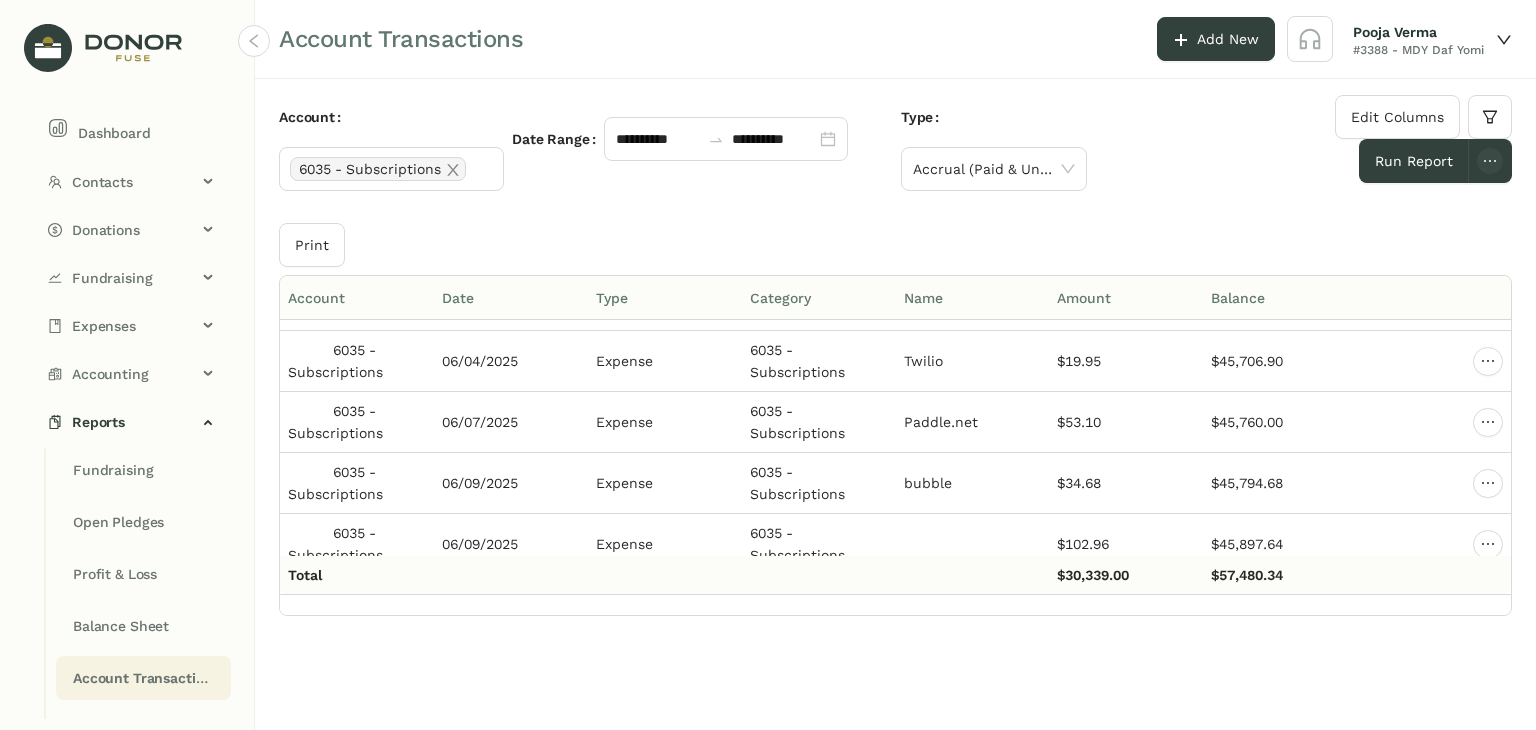click on "**********" 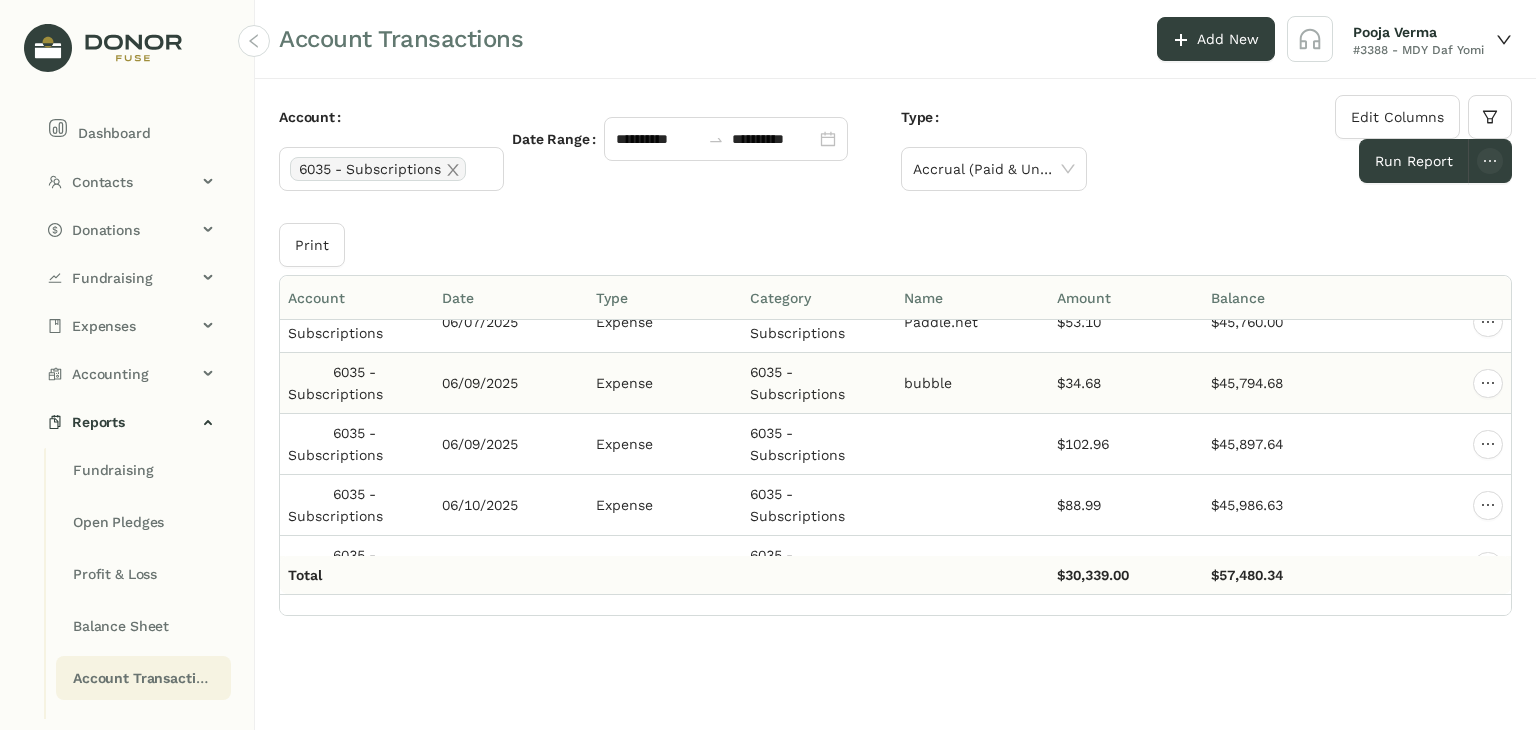 scroll, scrollTop: 9710, scrollLeft: 0, axis: vertical 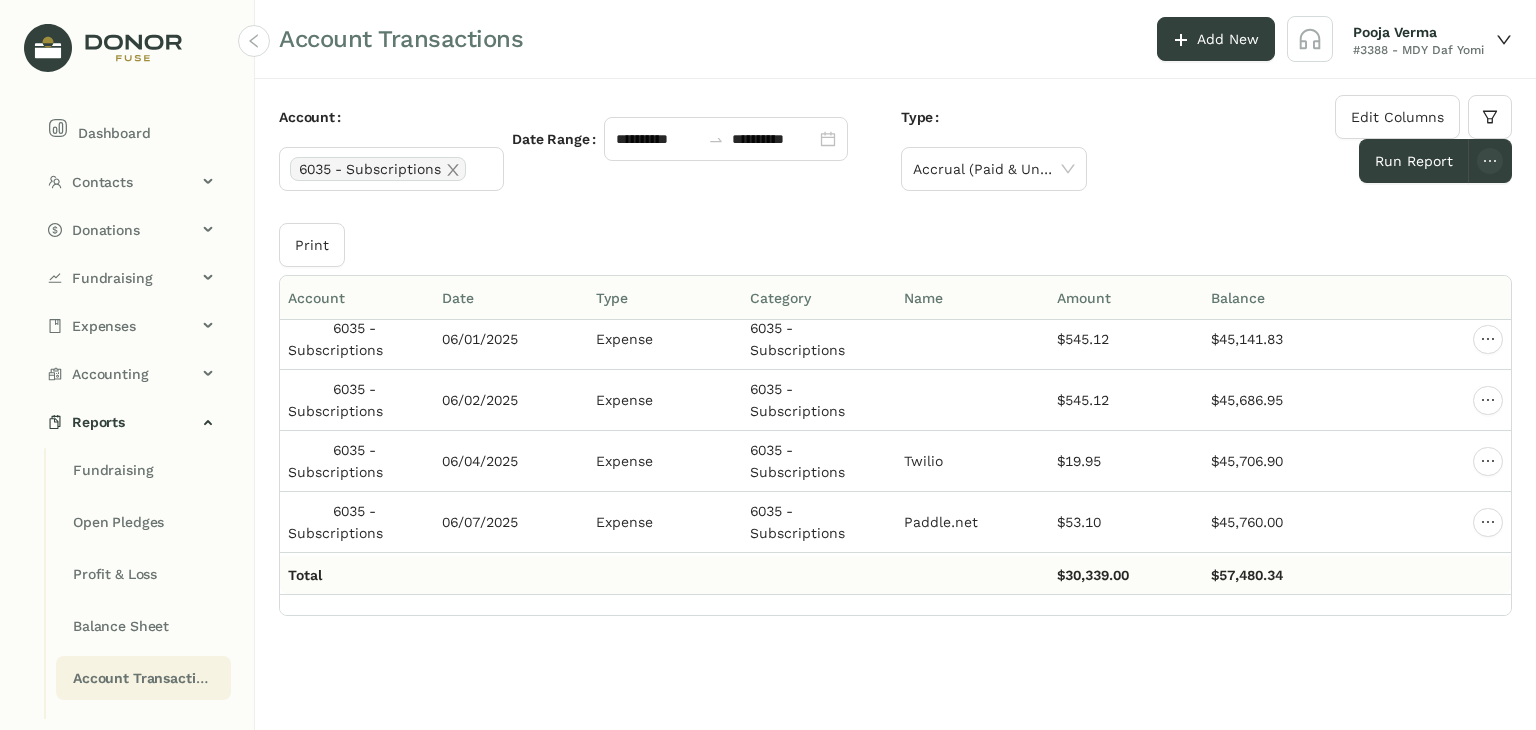 click on "Print" 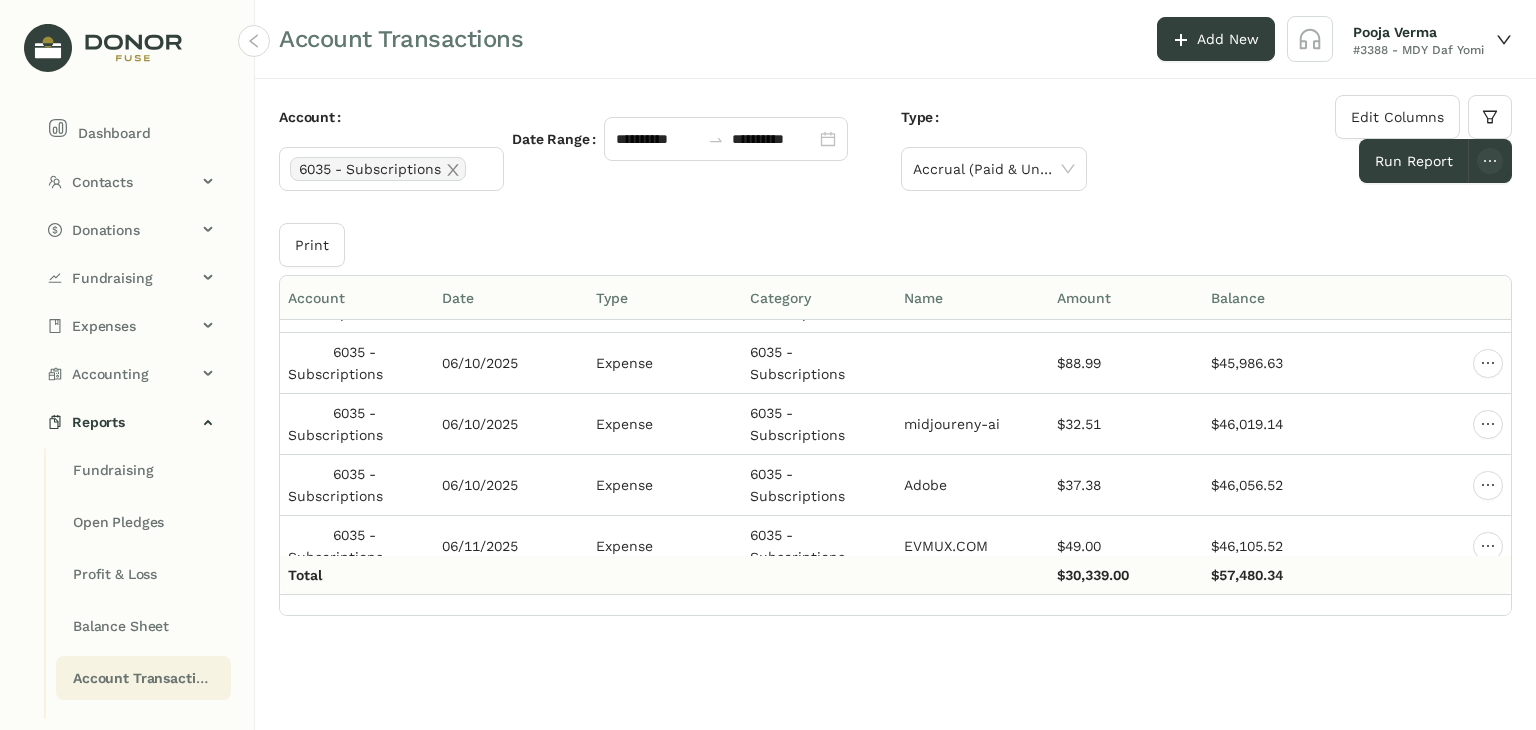 scroll, scrollTop: 10110, scrollLeft: 0, axis: vertical 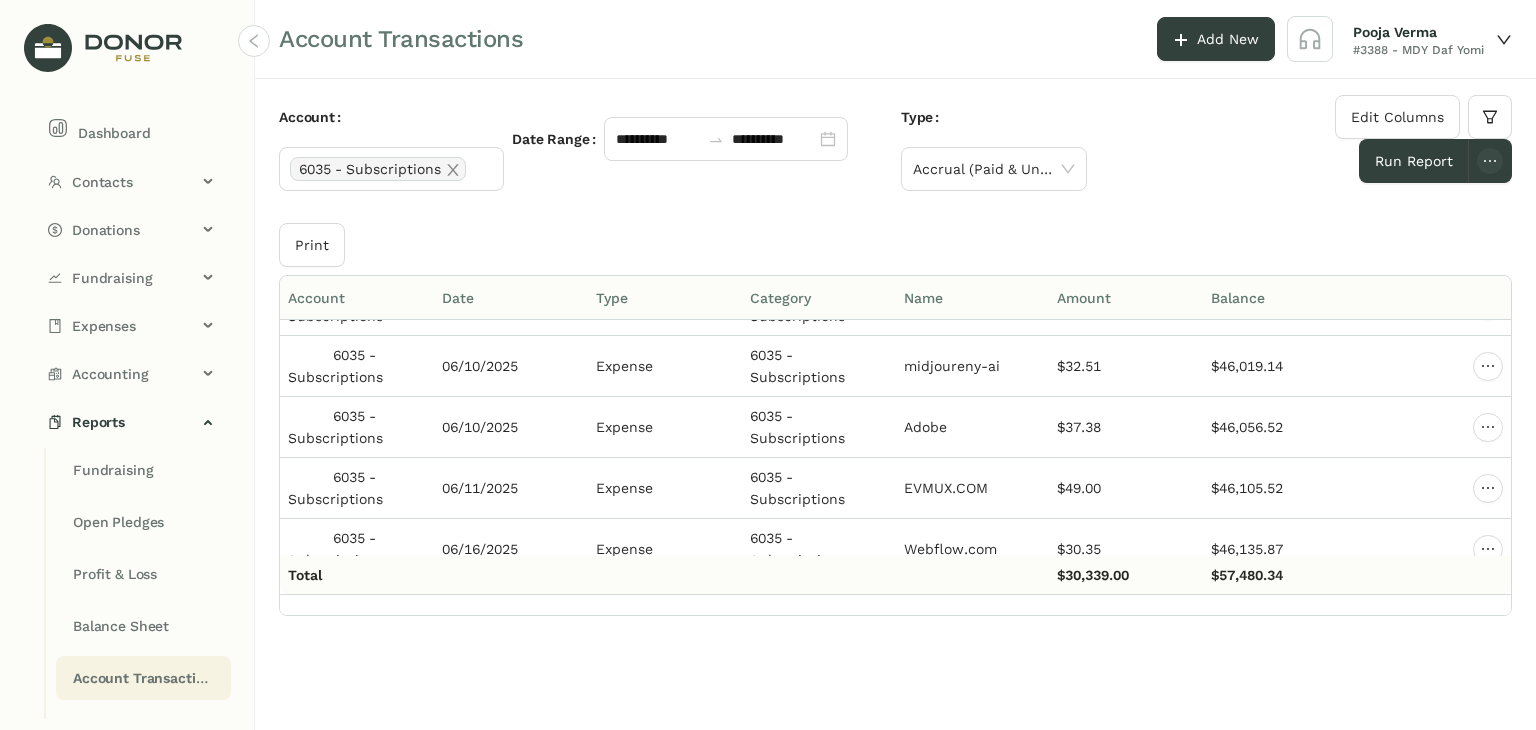 click on "**********" 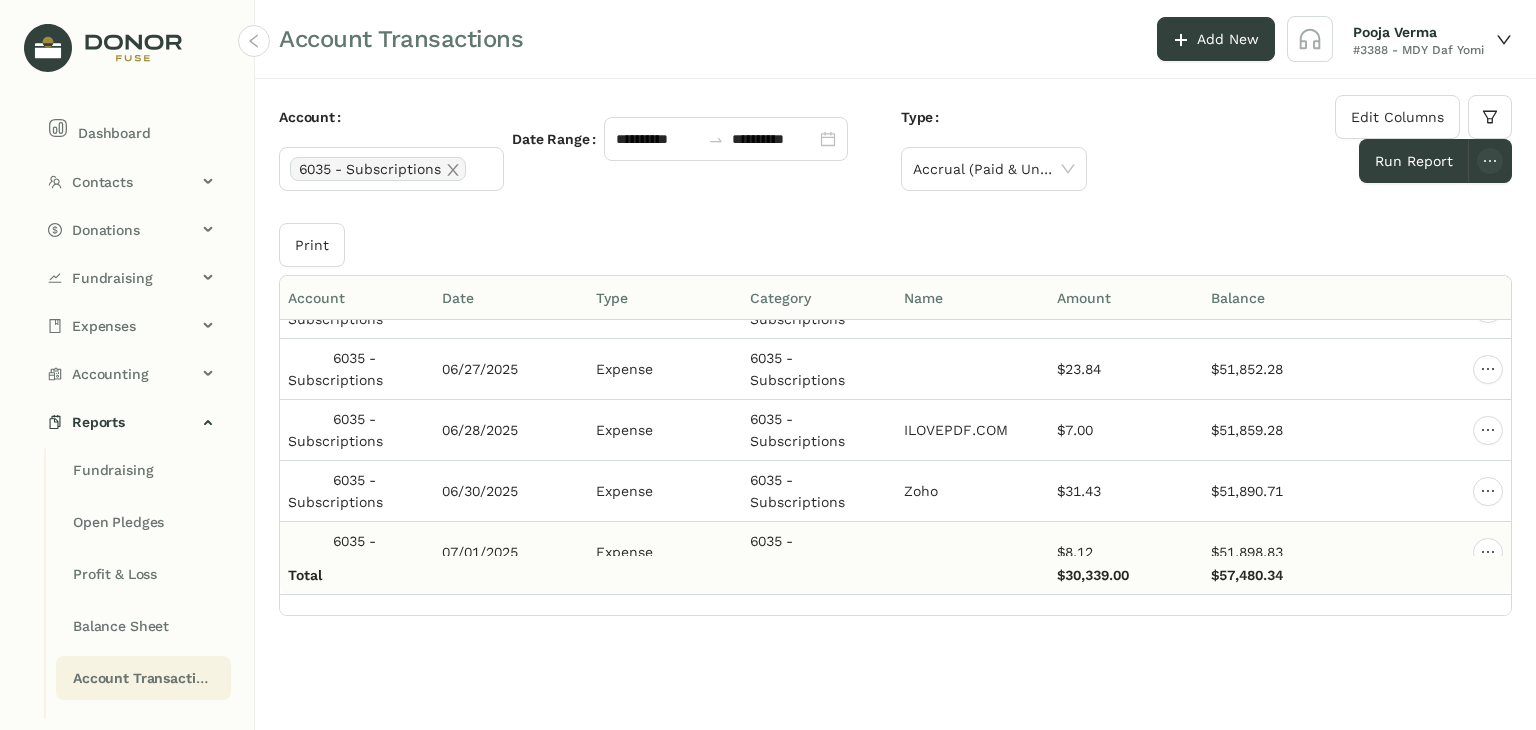 scroll, scrollTop: 11910, scrollLeft: 0, axis: vertical 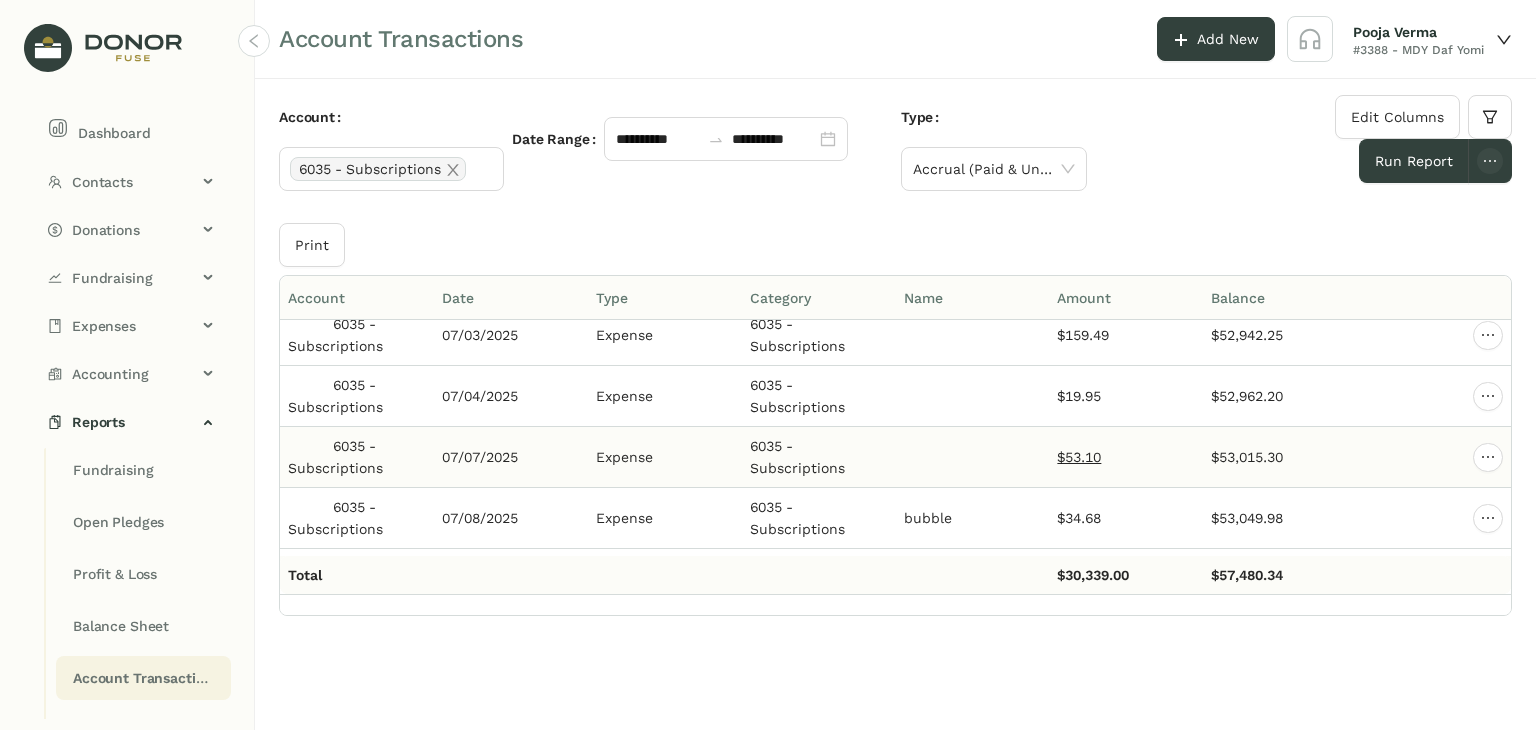 click on "$53.10" at bounding box center [1079, 457] 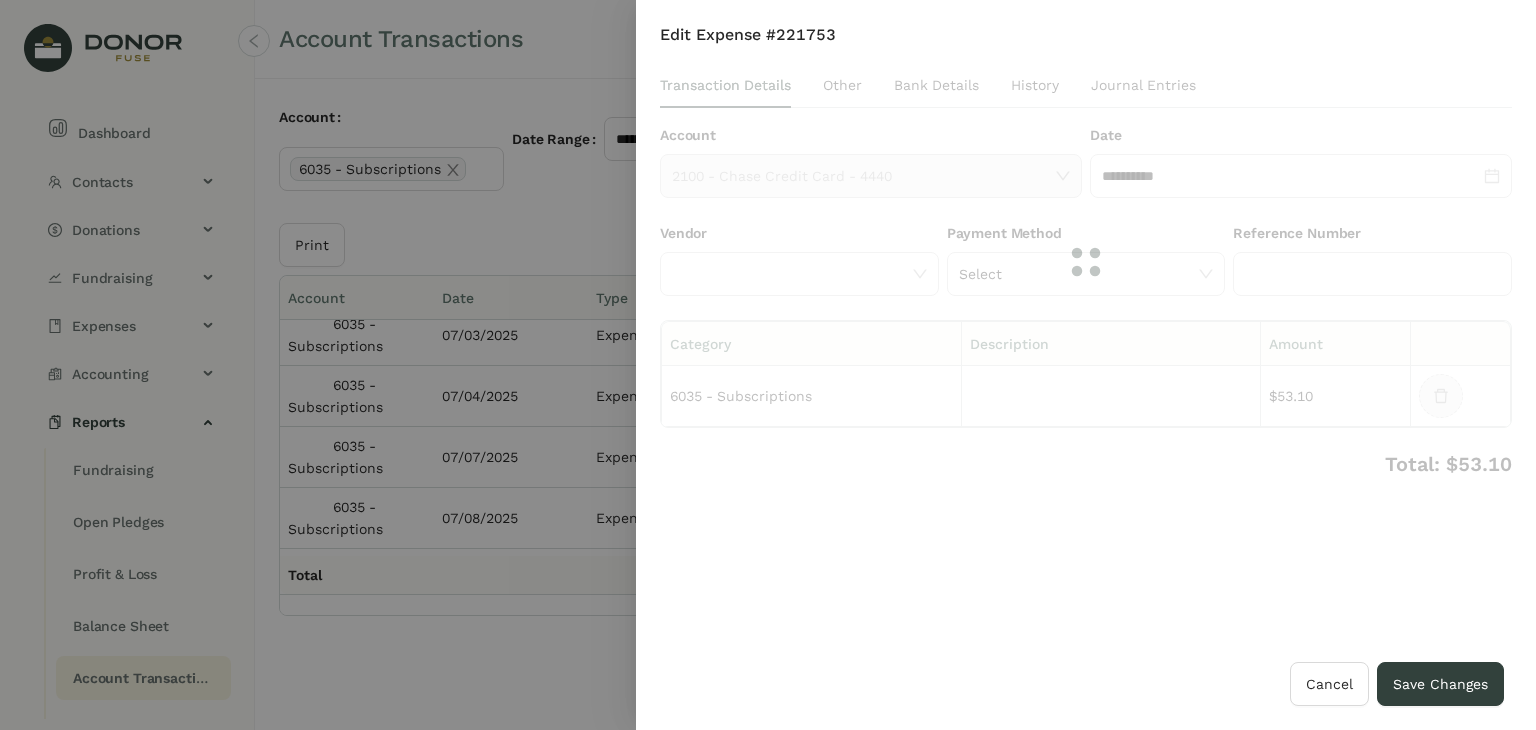 click at bounding box center (1086, 262) 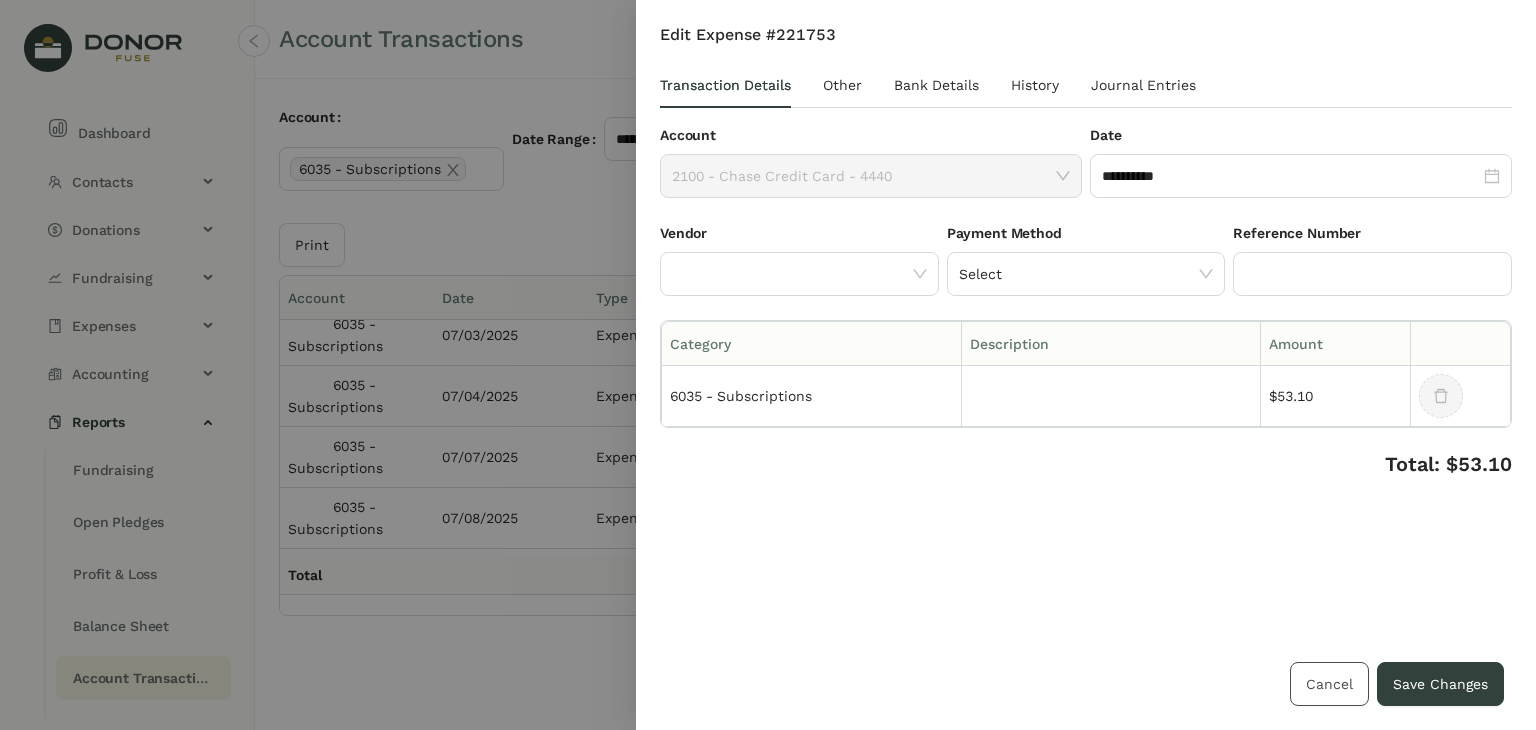 click on "Cancel" at bounding box center (1329, 684) 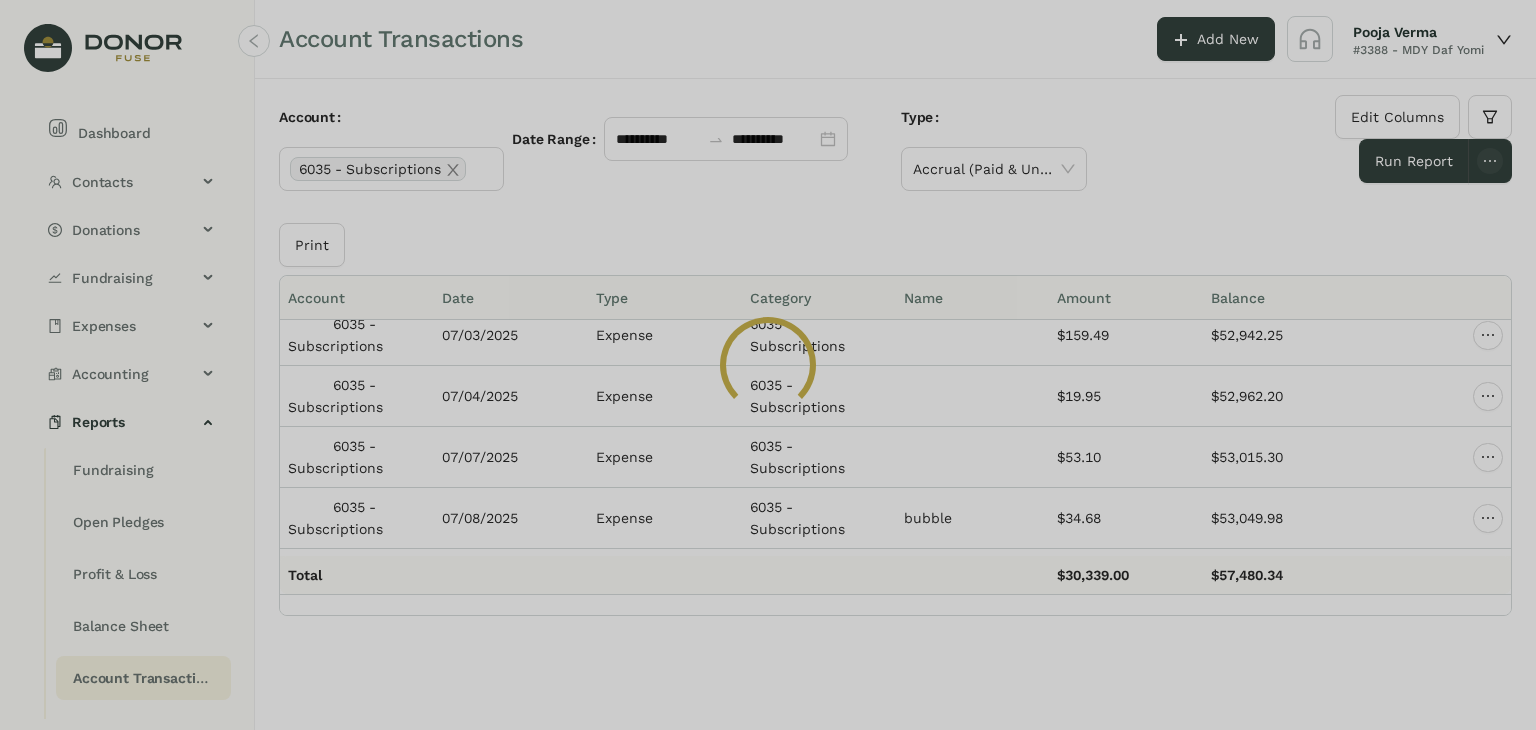 click 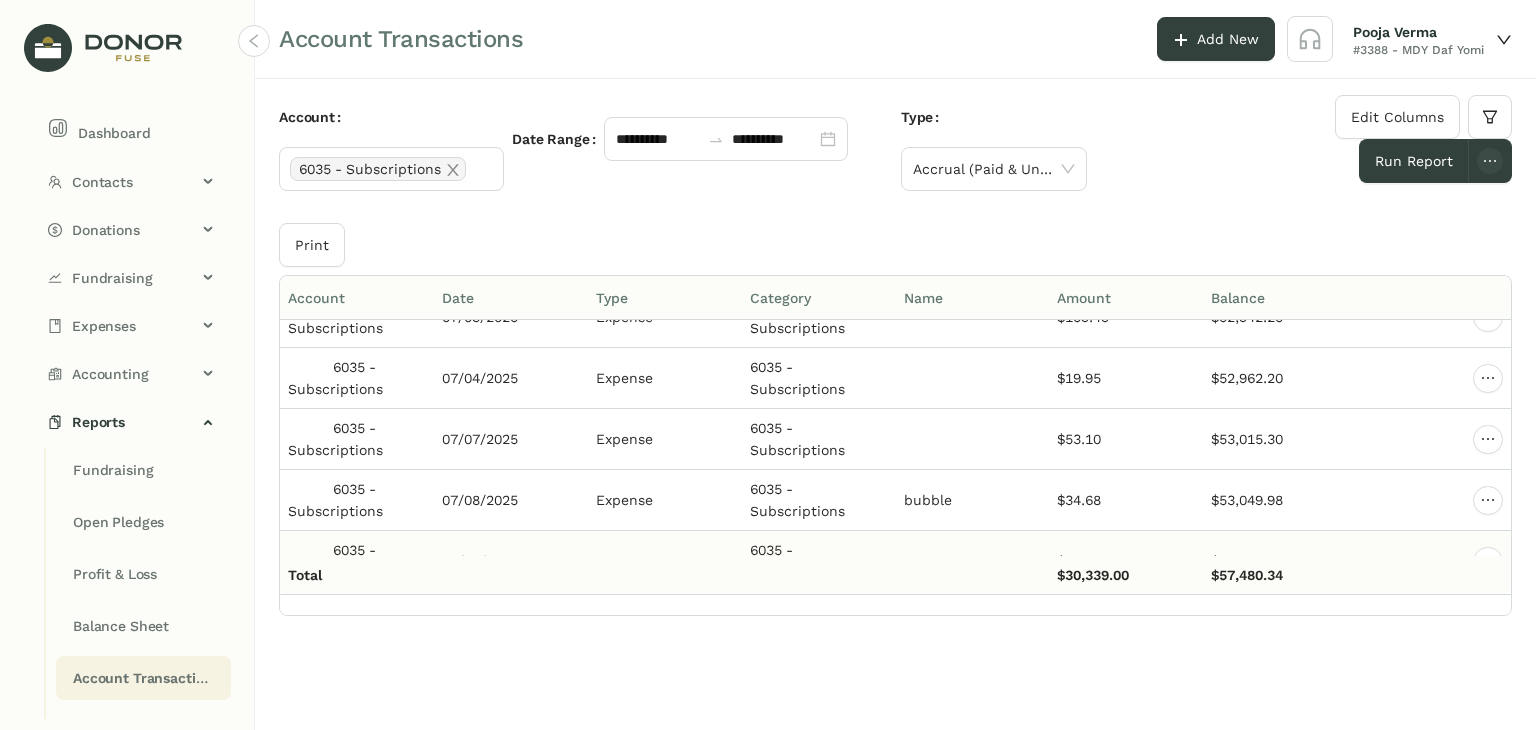 scroll, scrollTop: 11910, scrollLeft: 0, axis: vertical 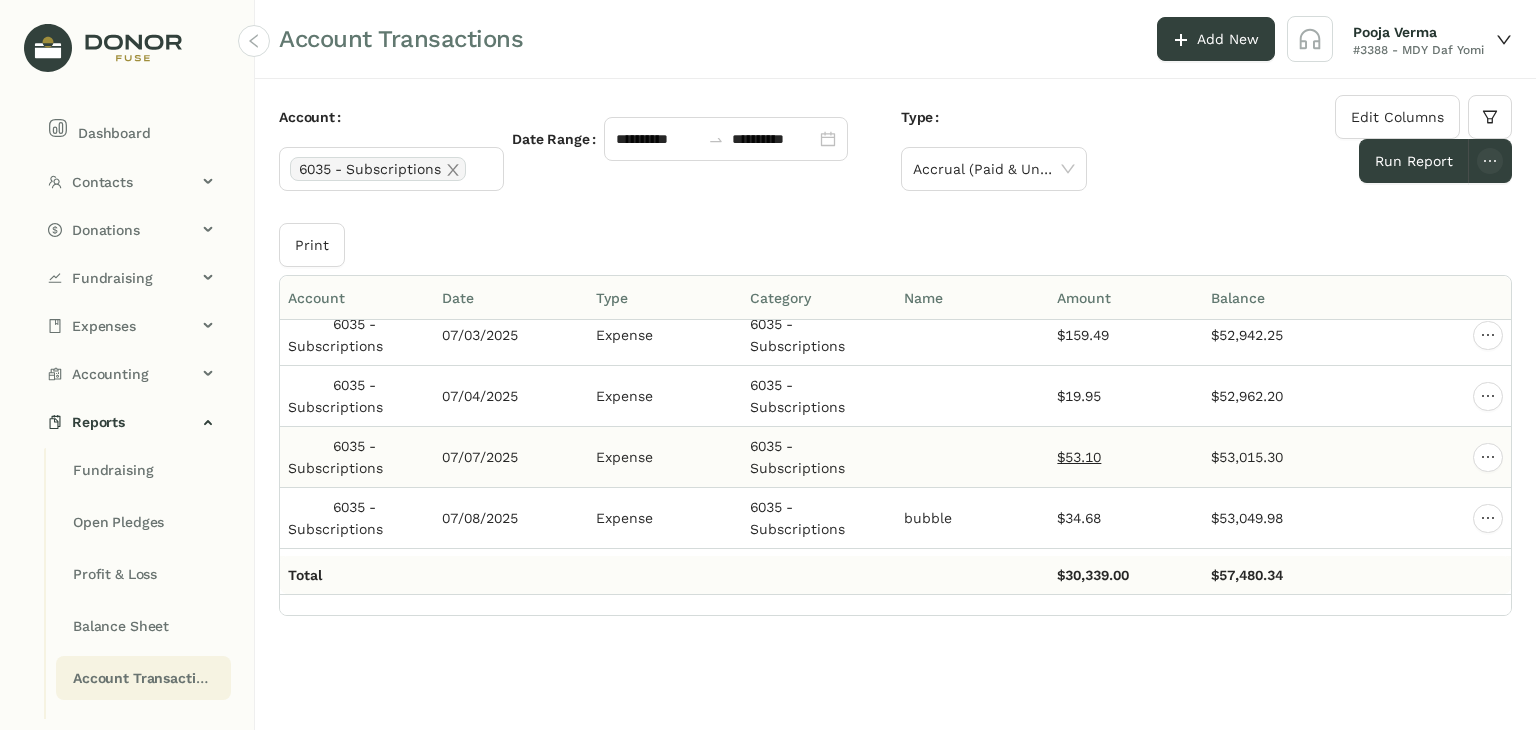 click on "$53.10" at bounding box center [1079, 457] 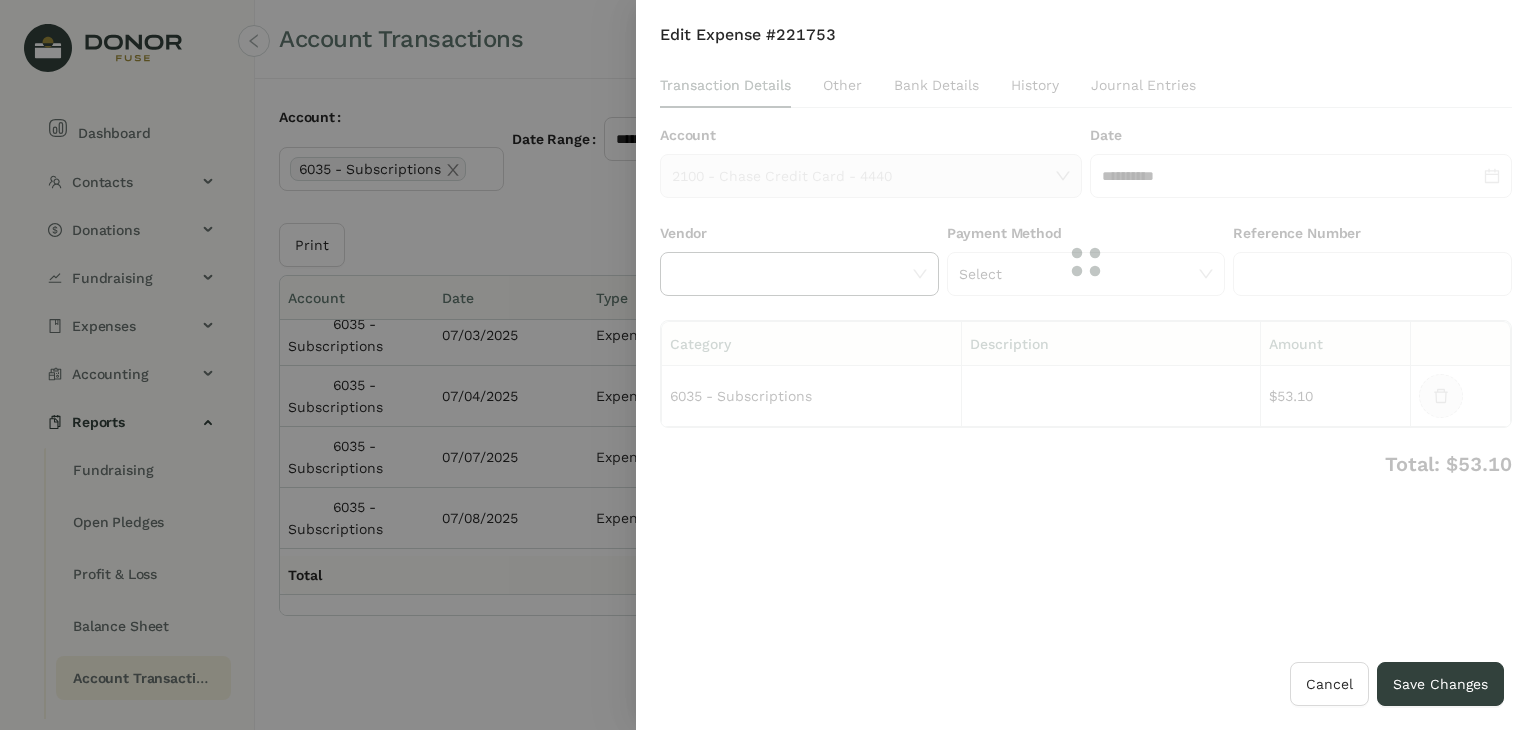 click 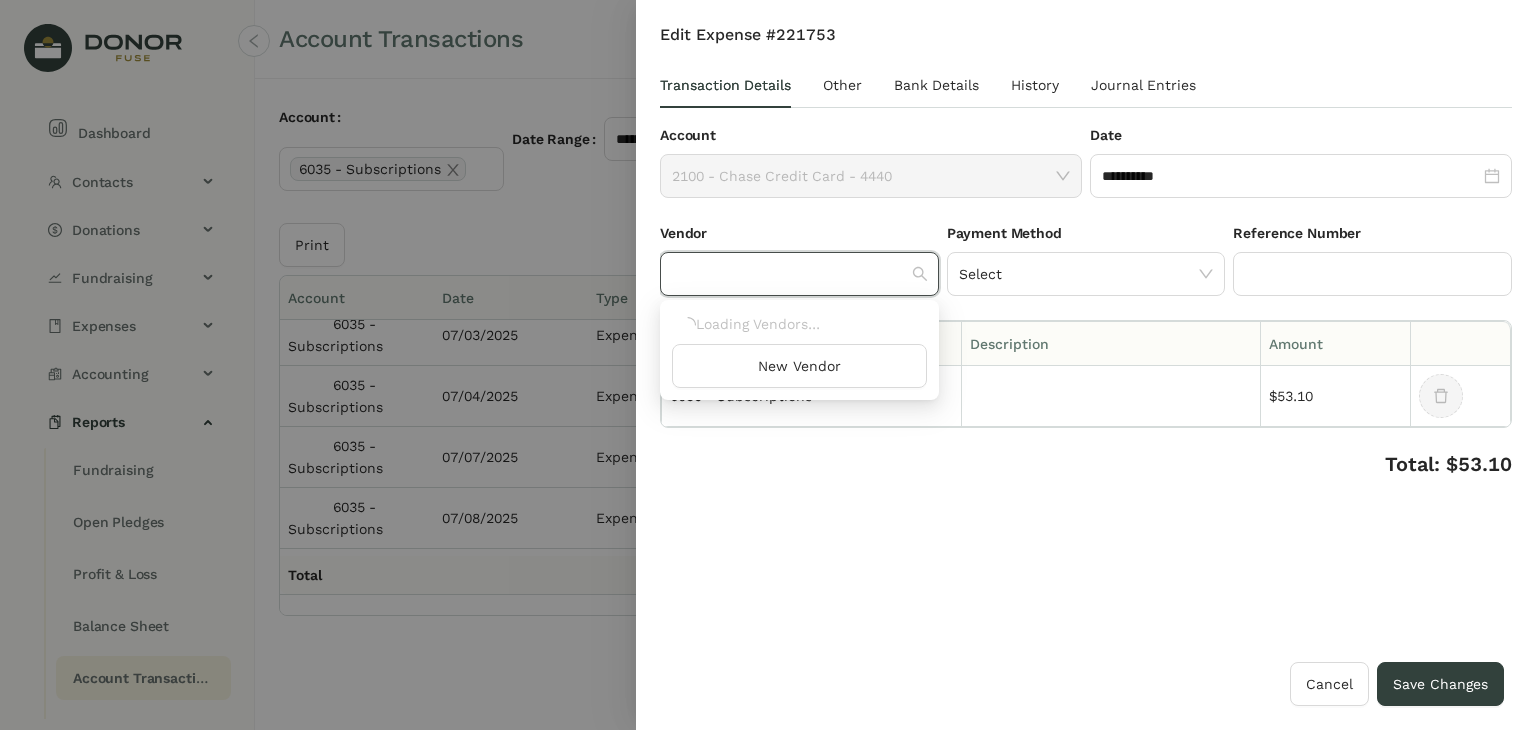 click 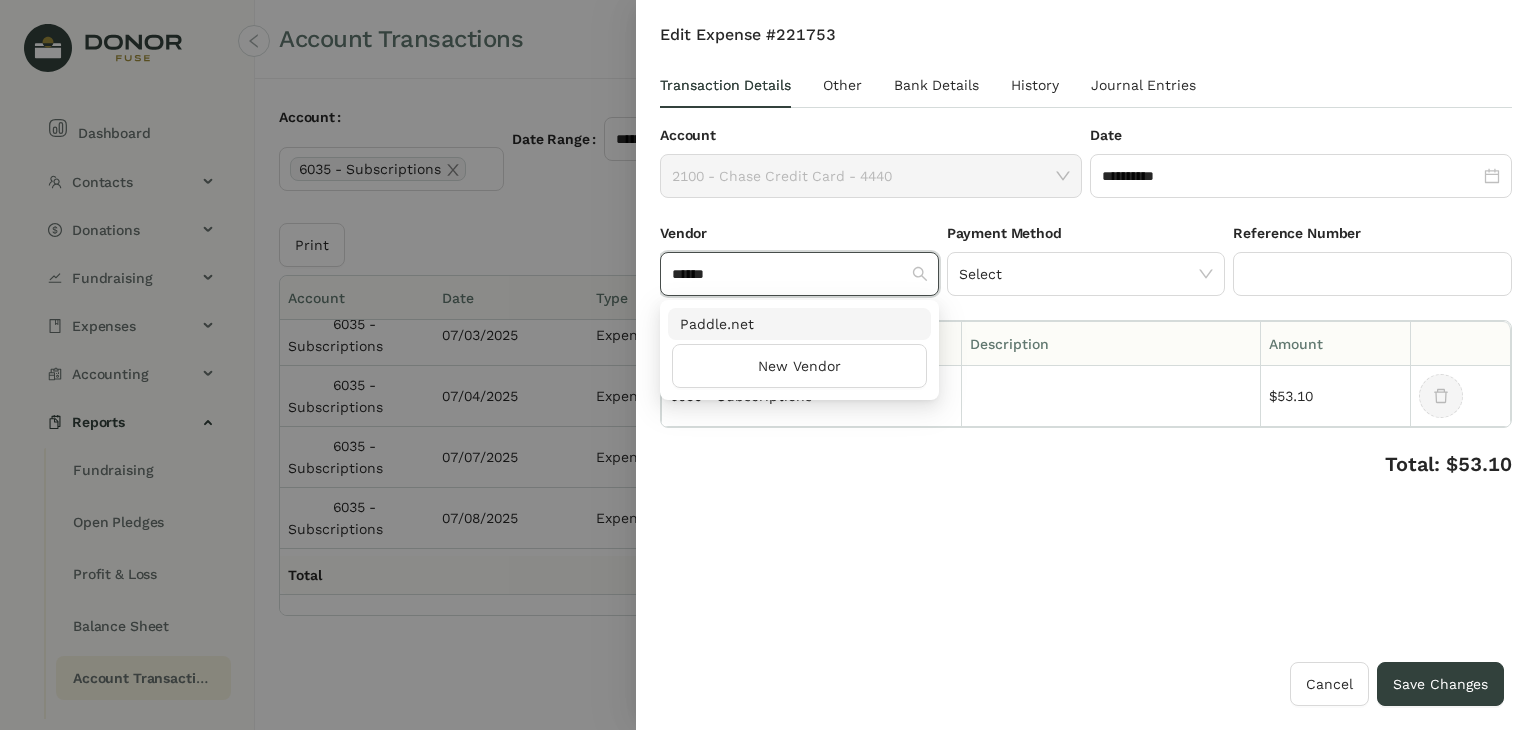 type on "******" 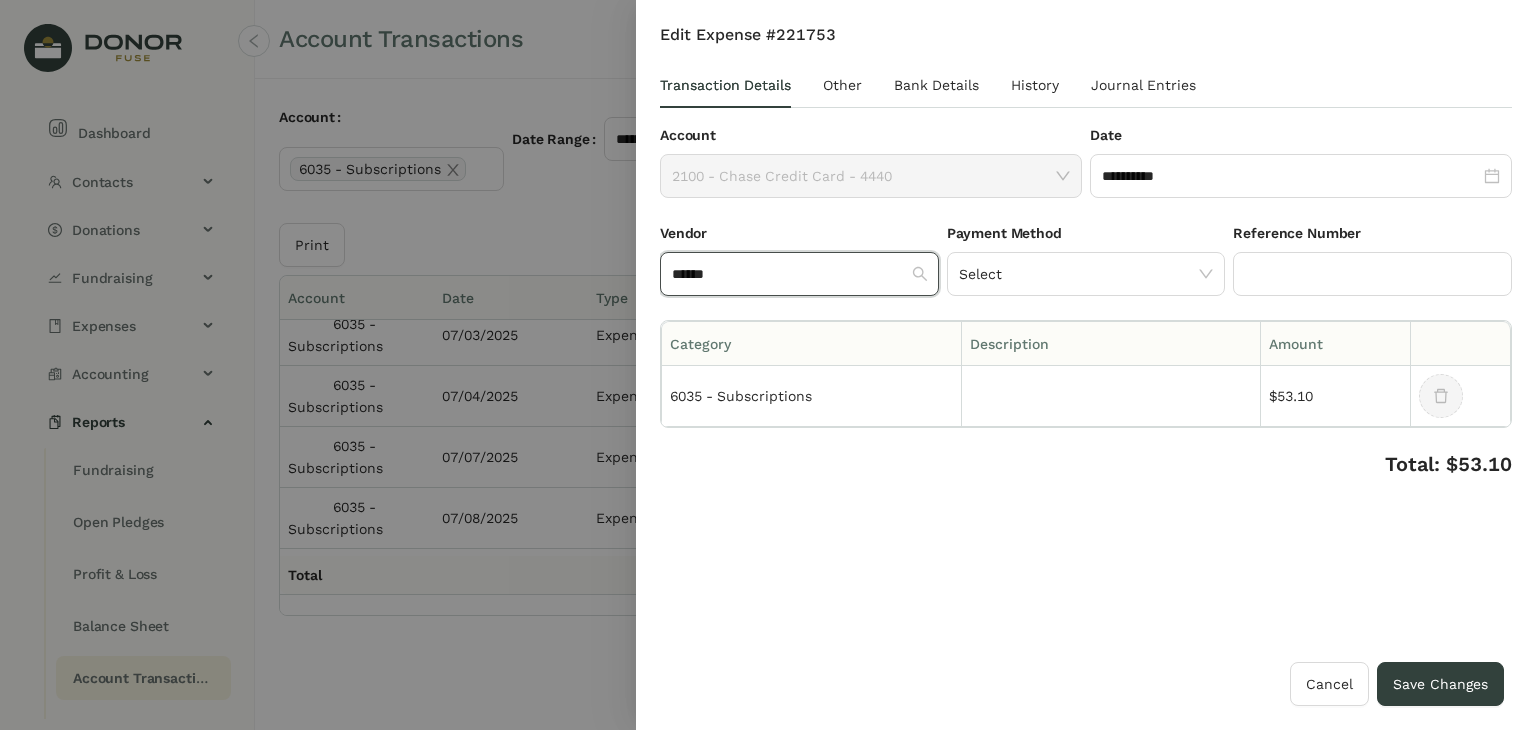 type 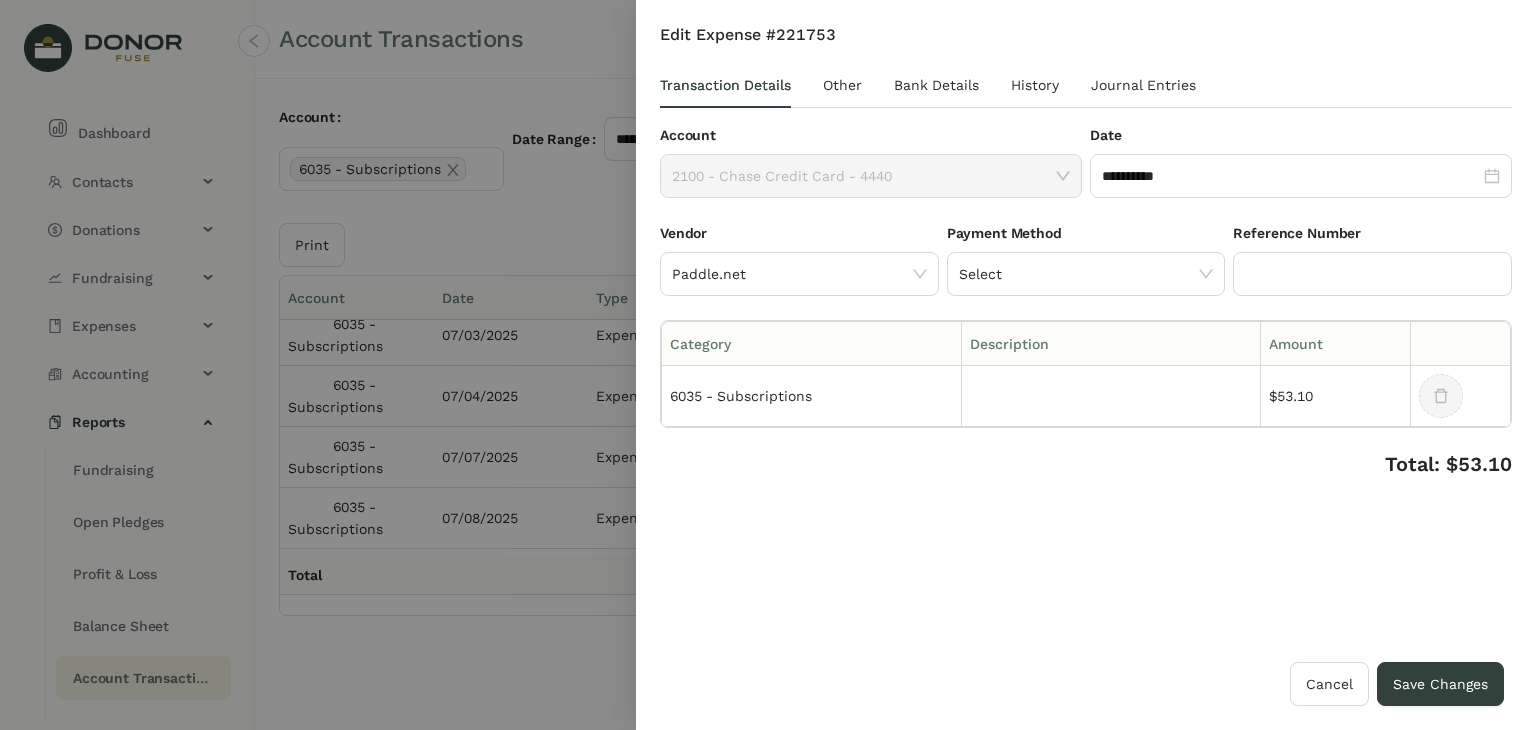 click on "**********" at bounding box center [1086, 343] 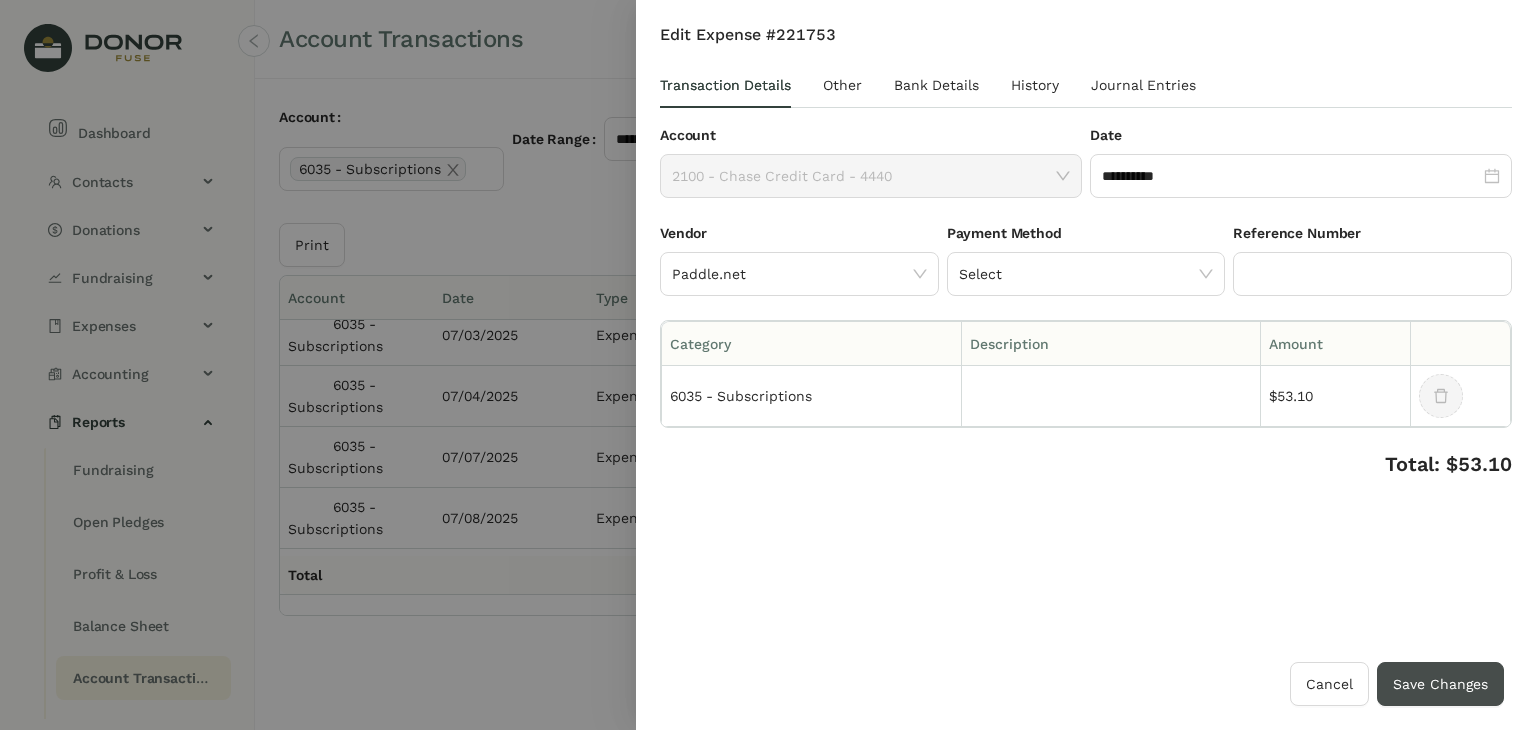 click on "Save Changes" at bounding box center (1440, 684) 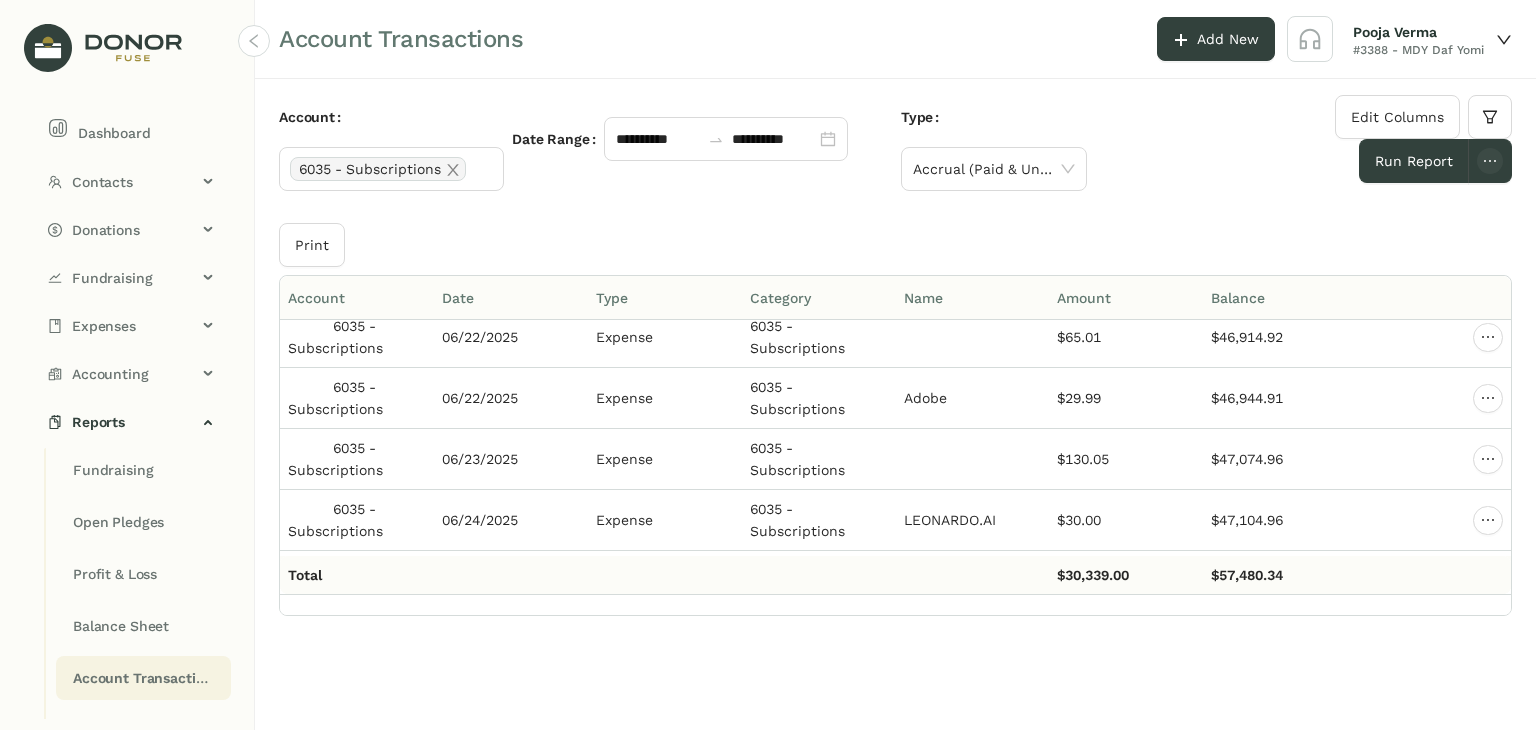 scroll, scrollTop: 10810, scrollLeft: 0, axis: vertical 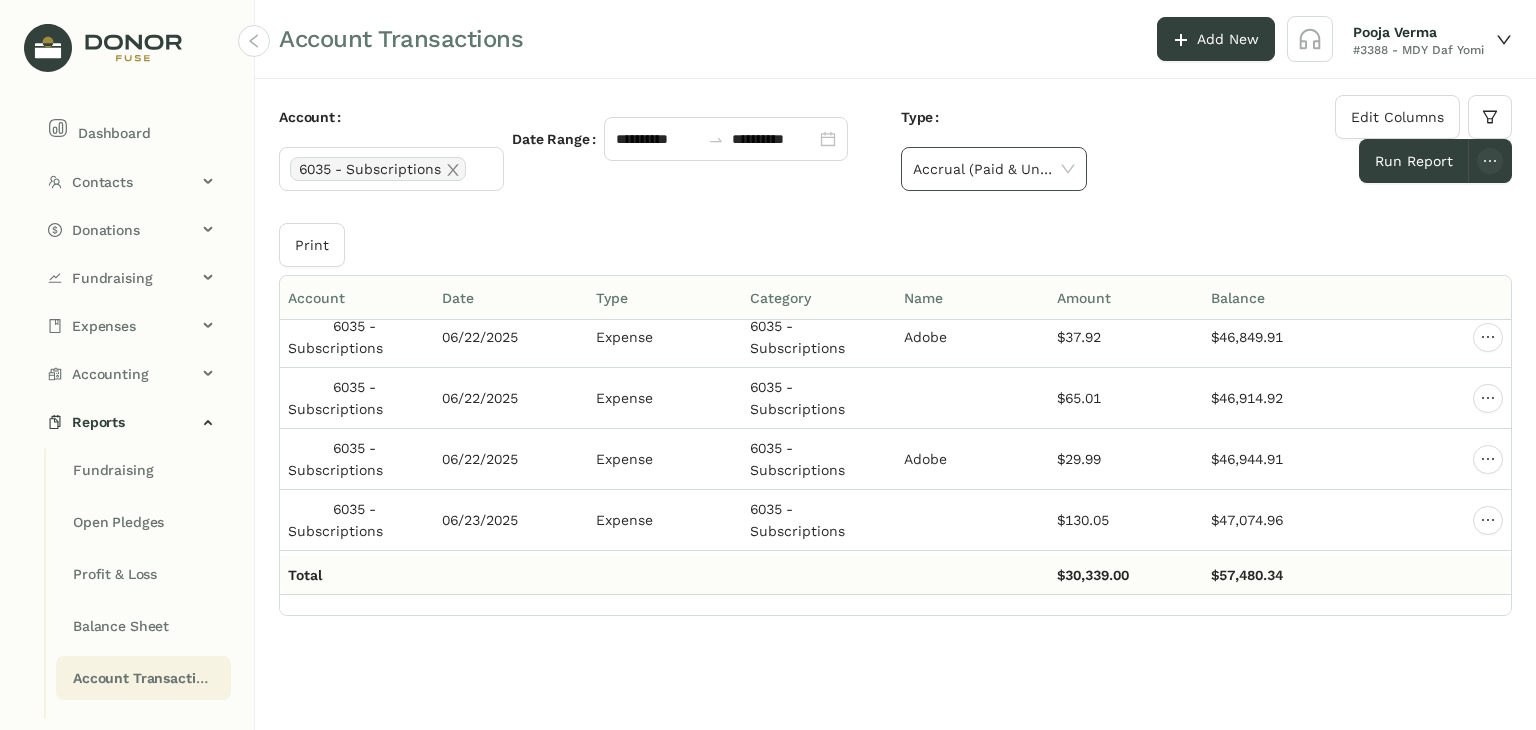 drag, startPoint x: 1094, startPoint y: 361, endPoint x: 1062, endPoint y: 173, distance: 190.70396 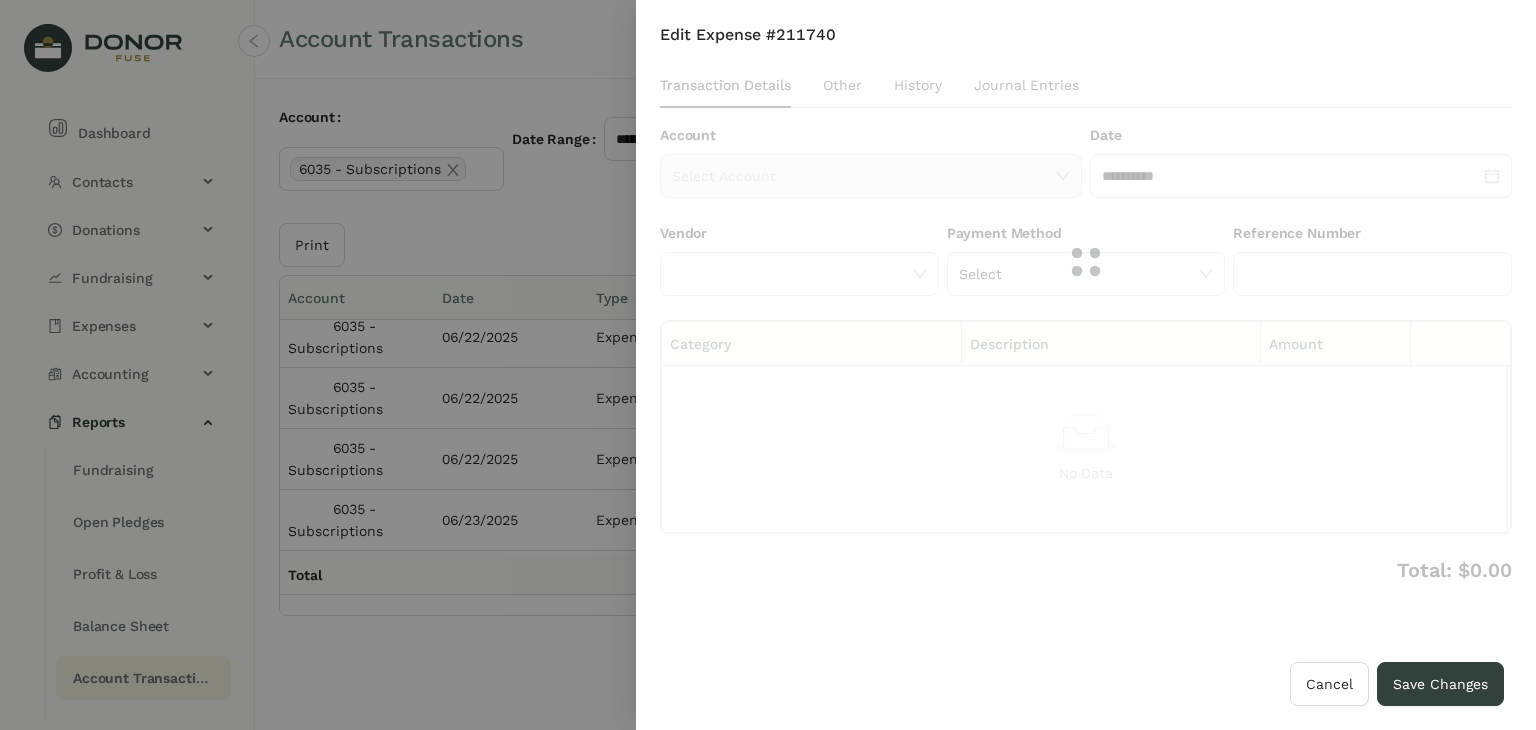 click at bounding box center [1086, 262] 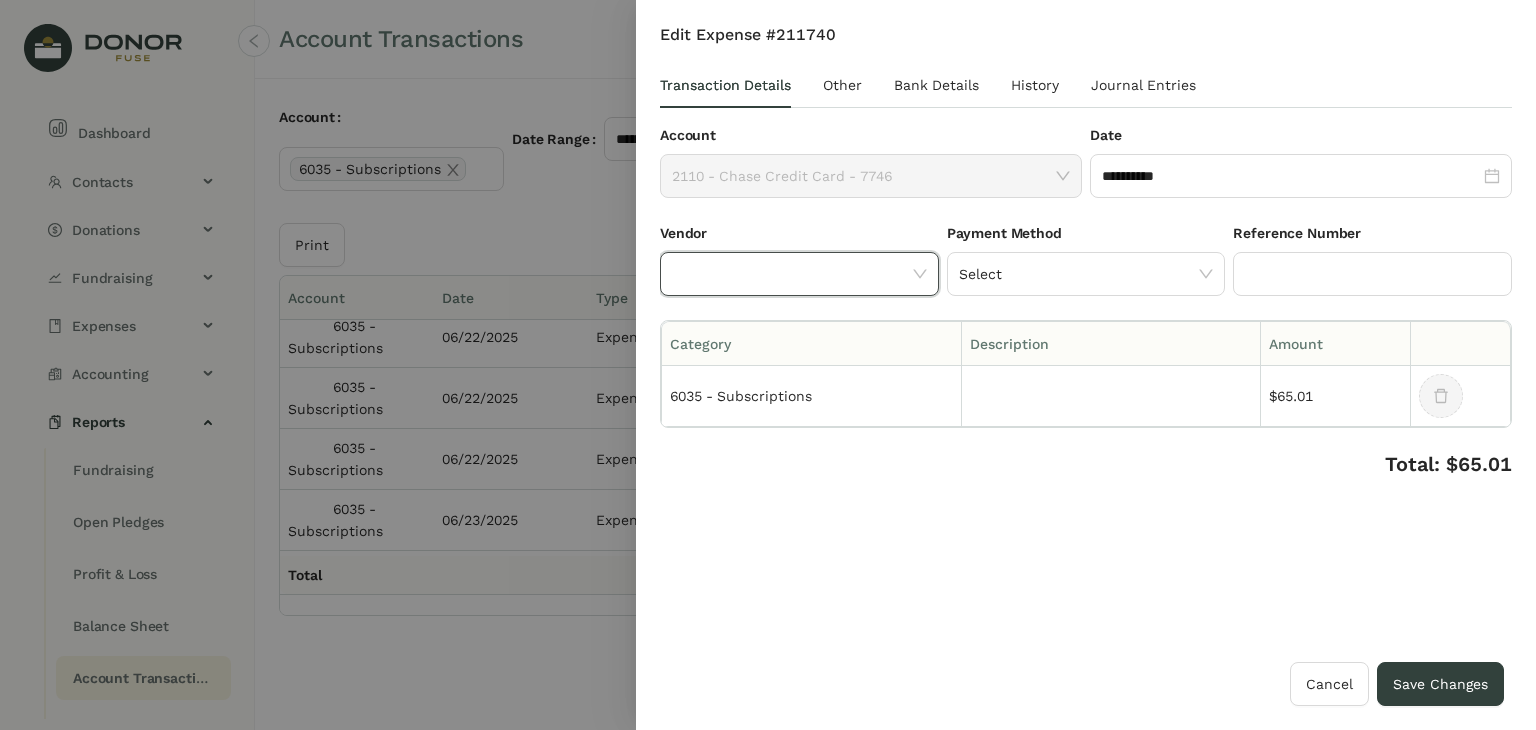 click 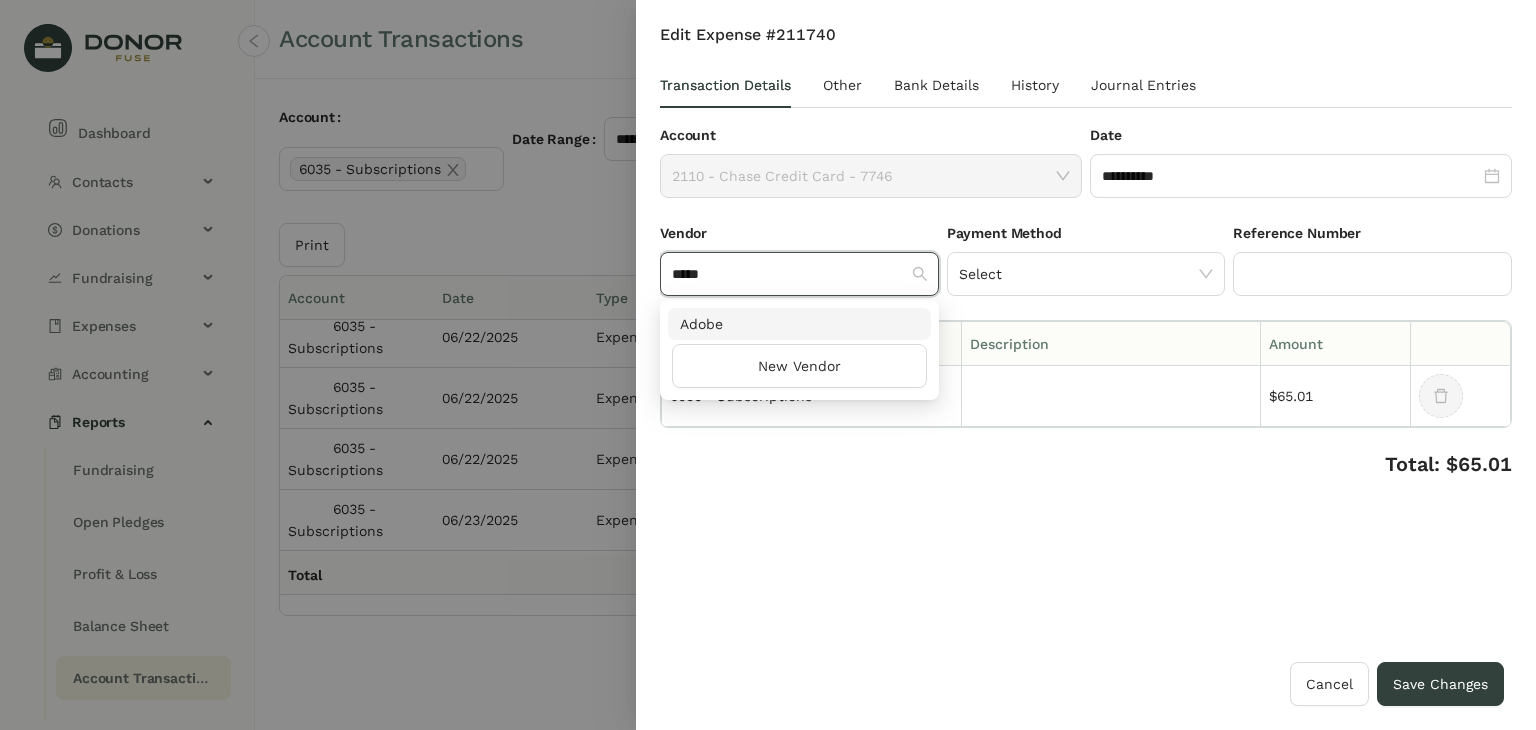 type on "*****" 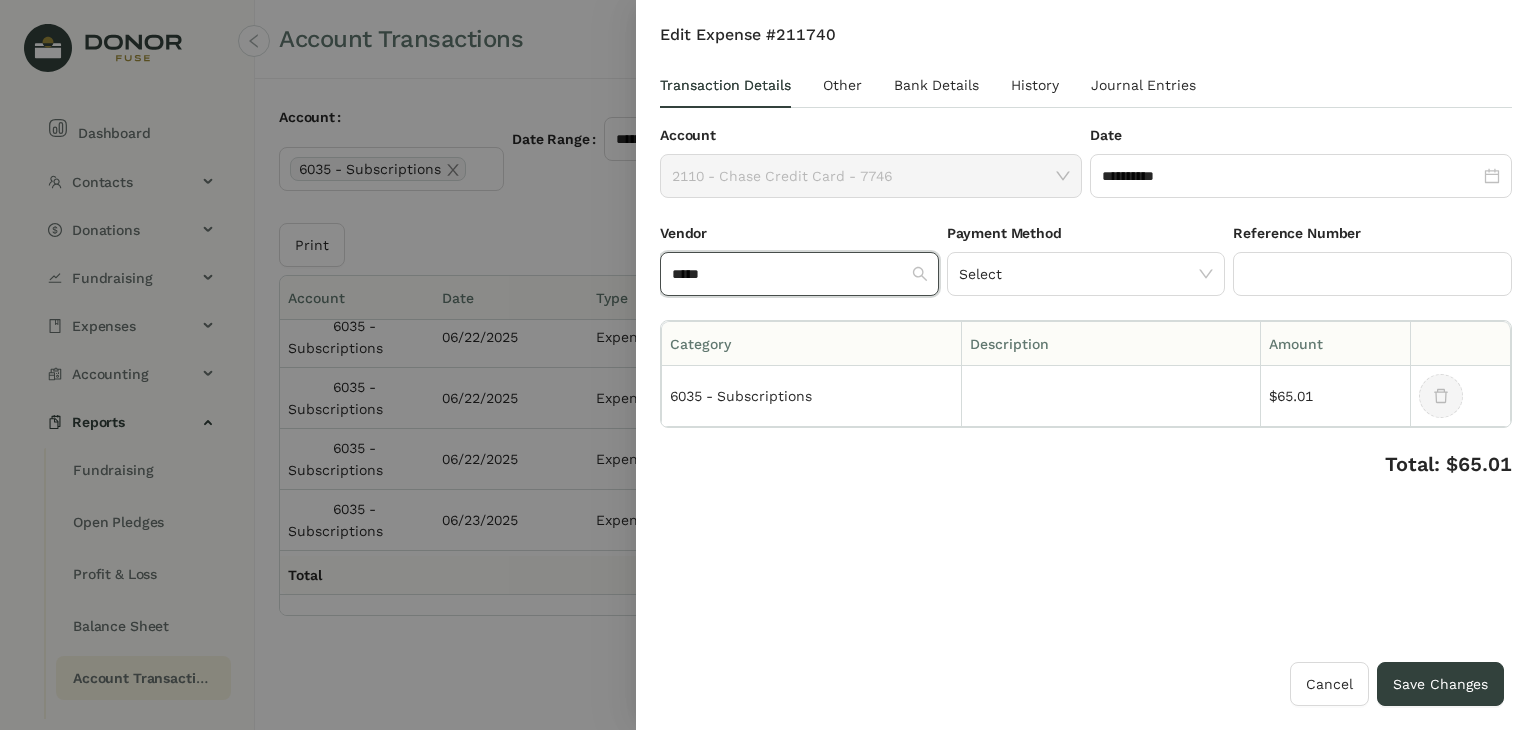 type 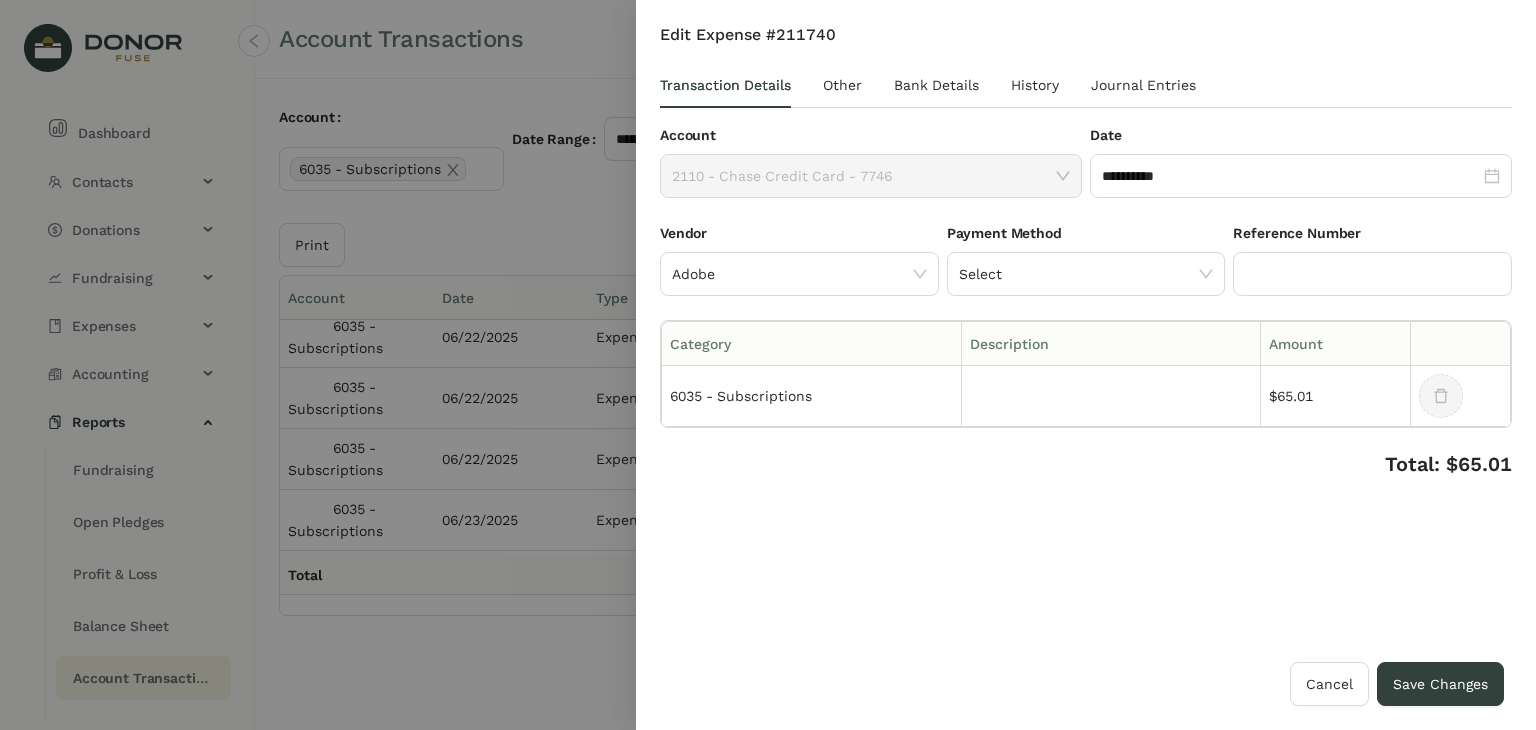 click on "**********" at bounding box center (1086, 343) 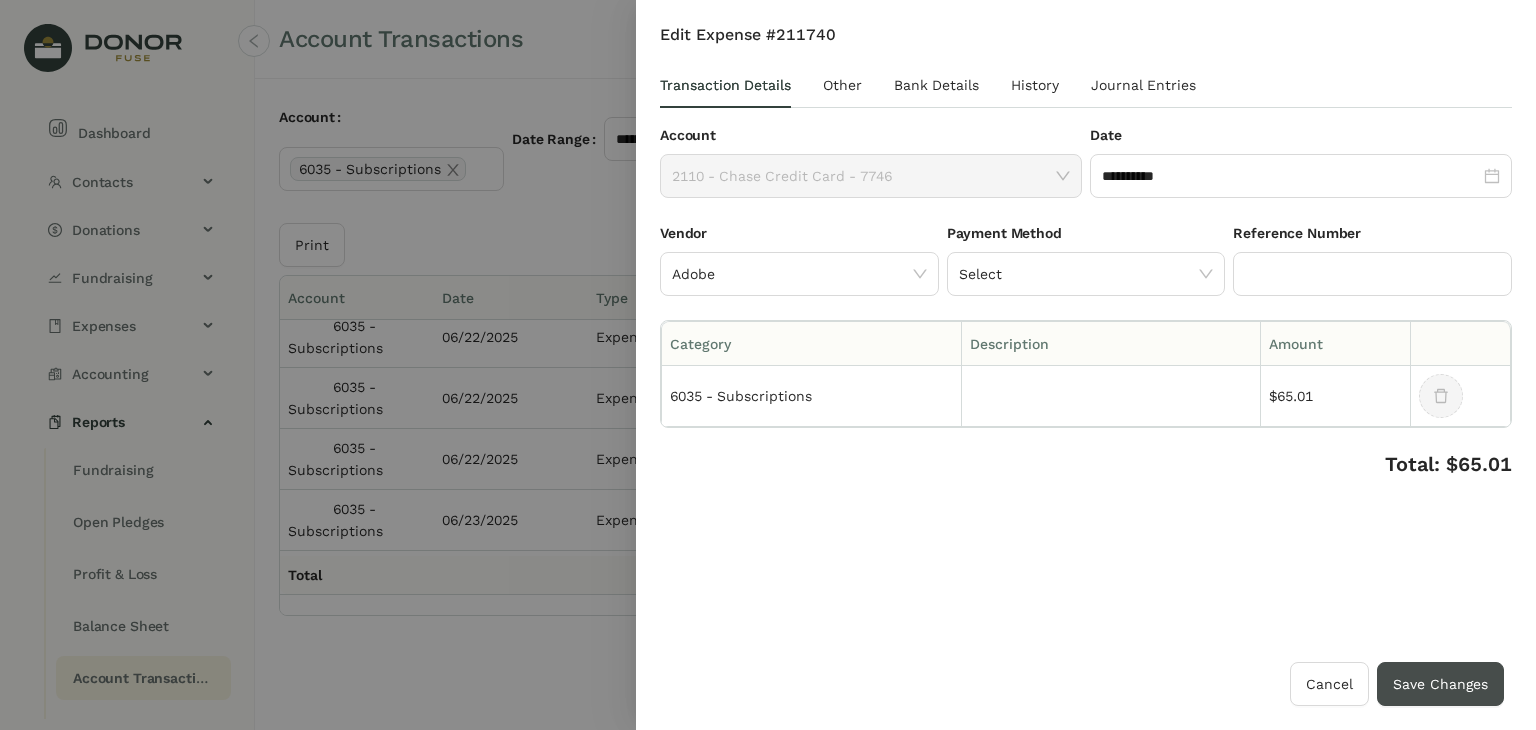 click on "Save Changes" at bounding box center (1440, 684) 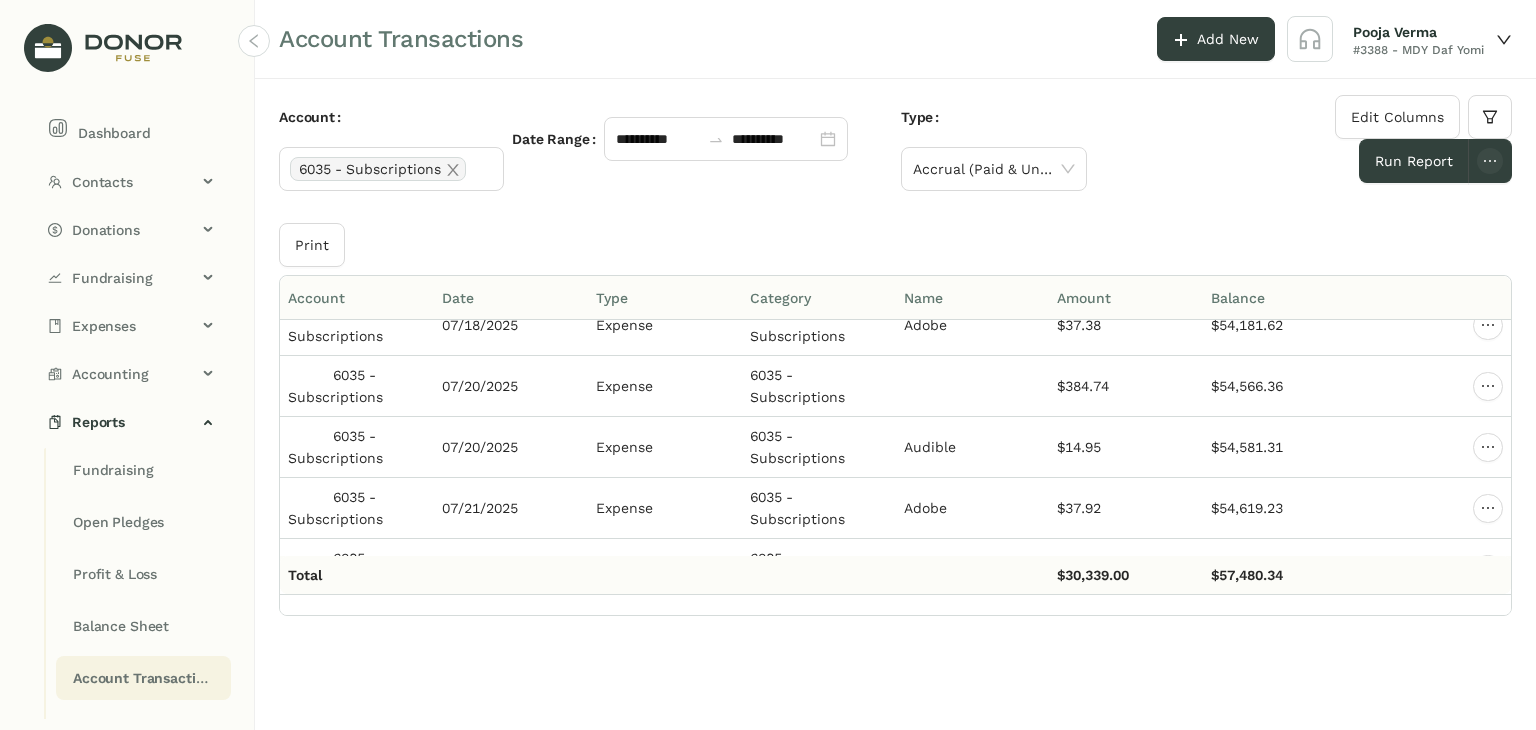 scroll, scrollTop: 12810, scrollLeft: 0, axis: vertical 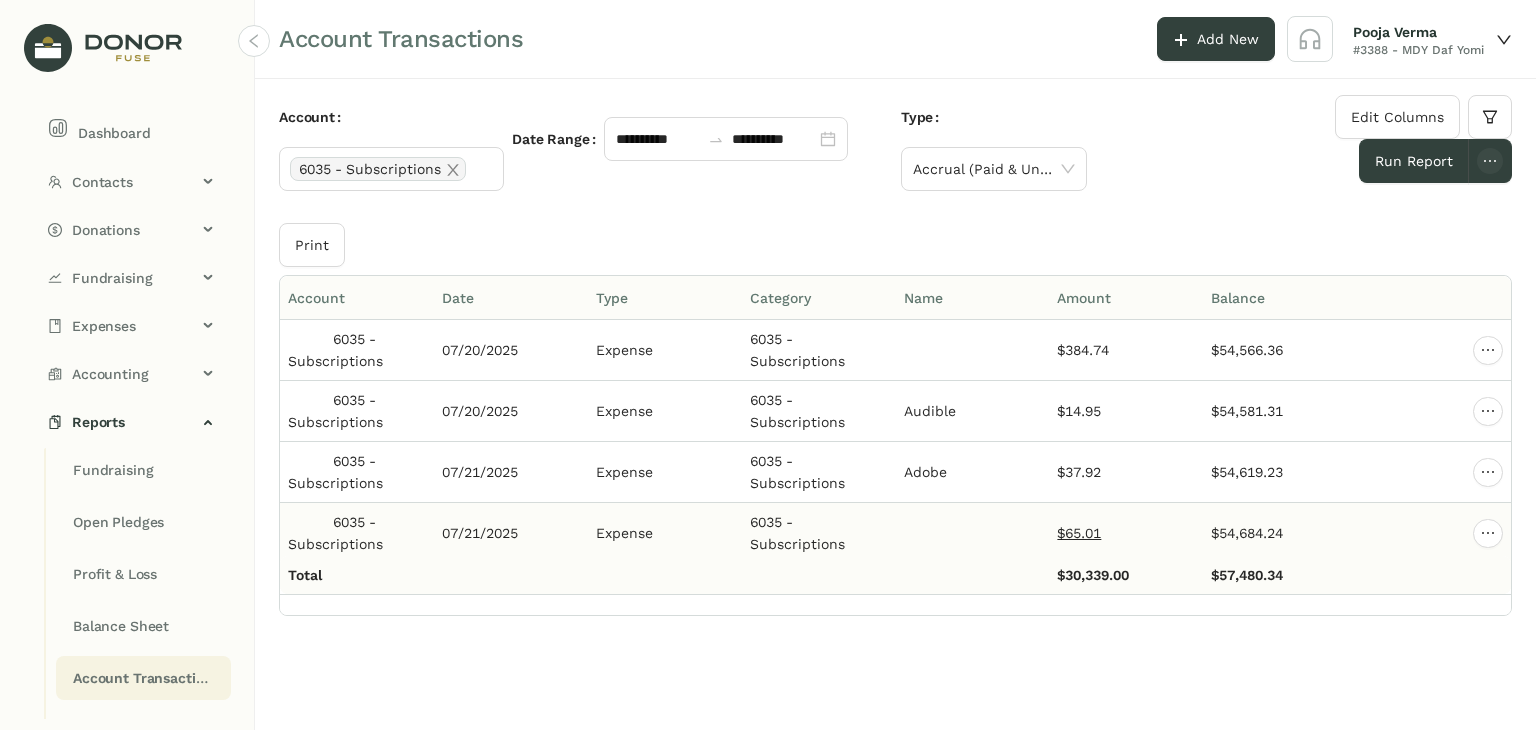 click on "$65.01" at bounding box center [1079, 533] 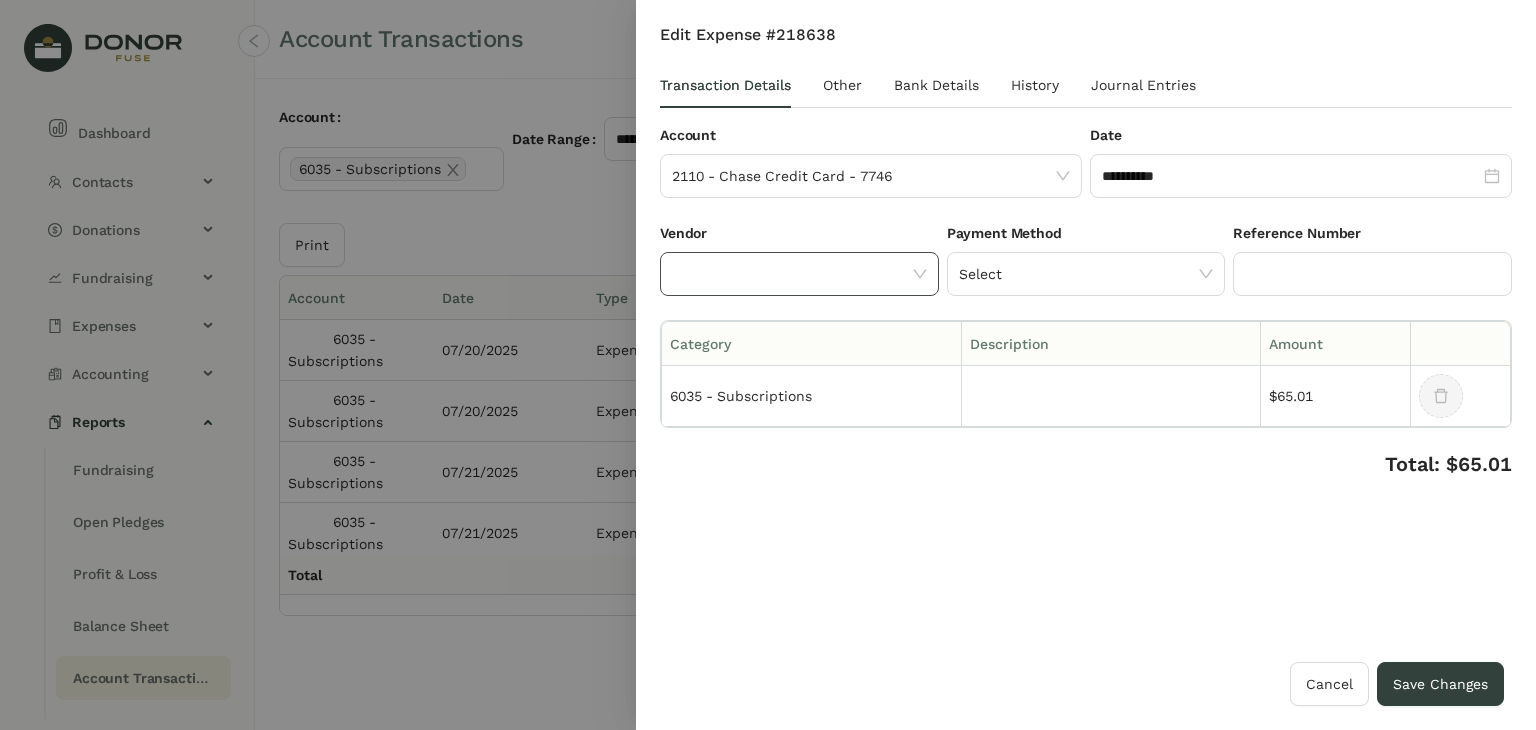 click 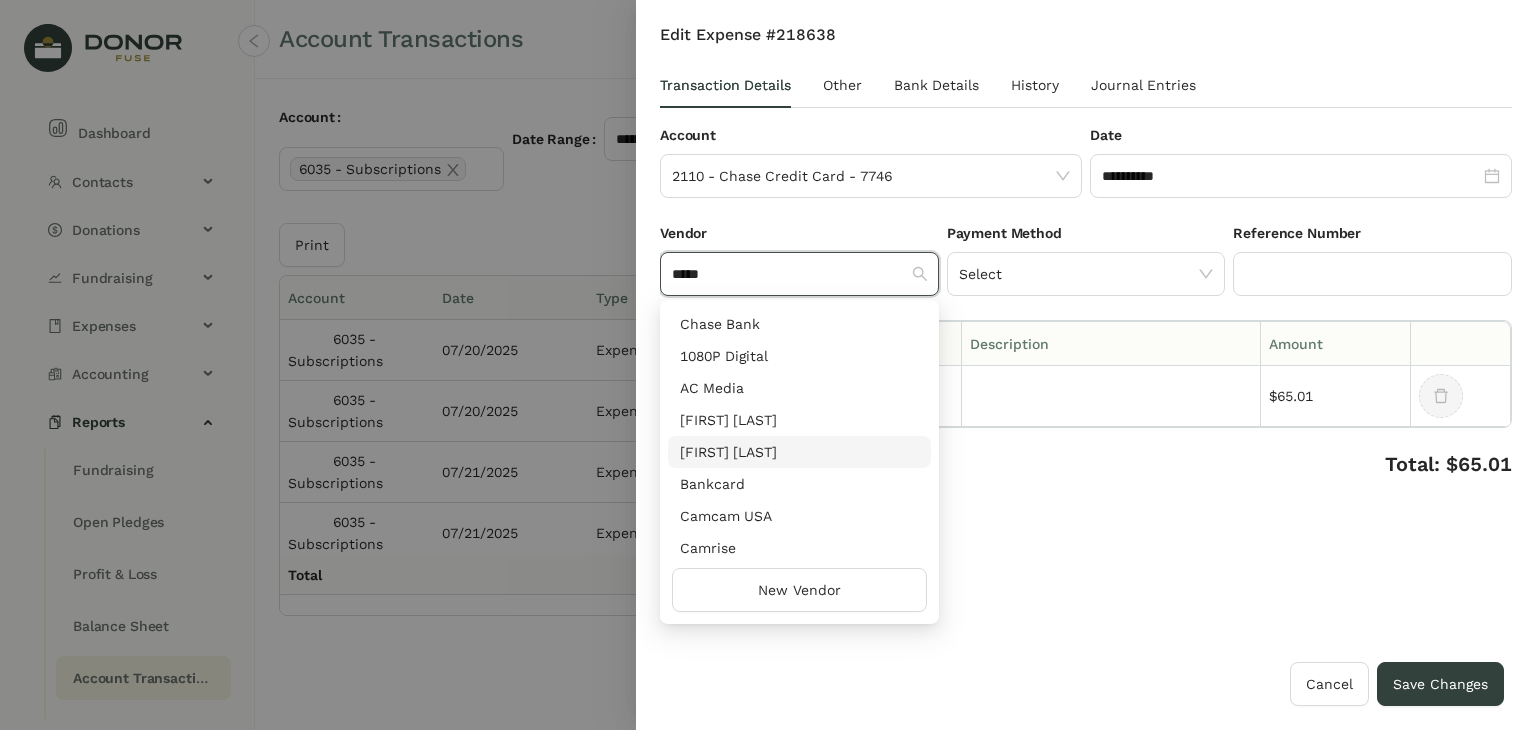 scroll, scrollTop: 128, scrollLeft: 0, axis: vertical 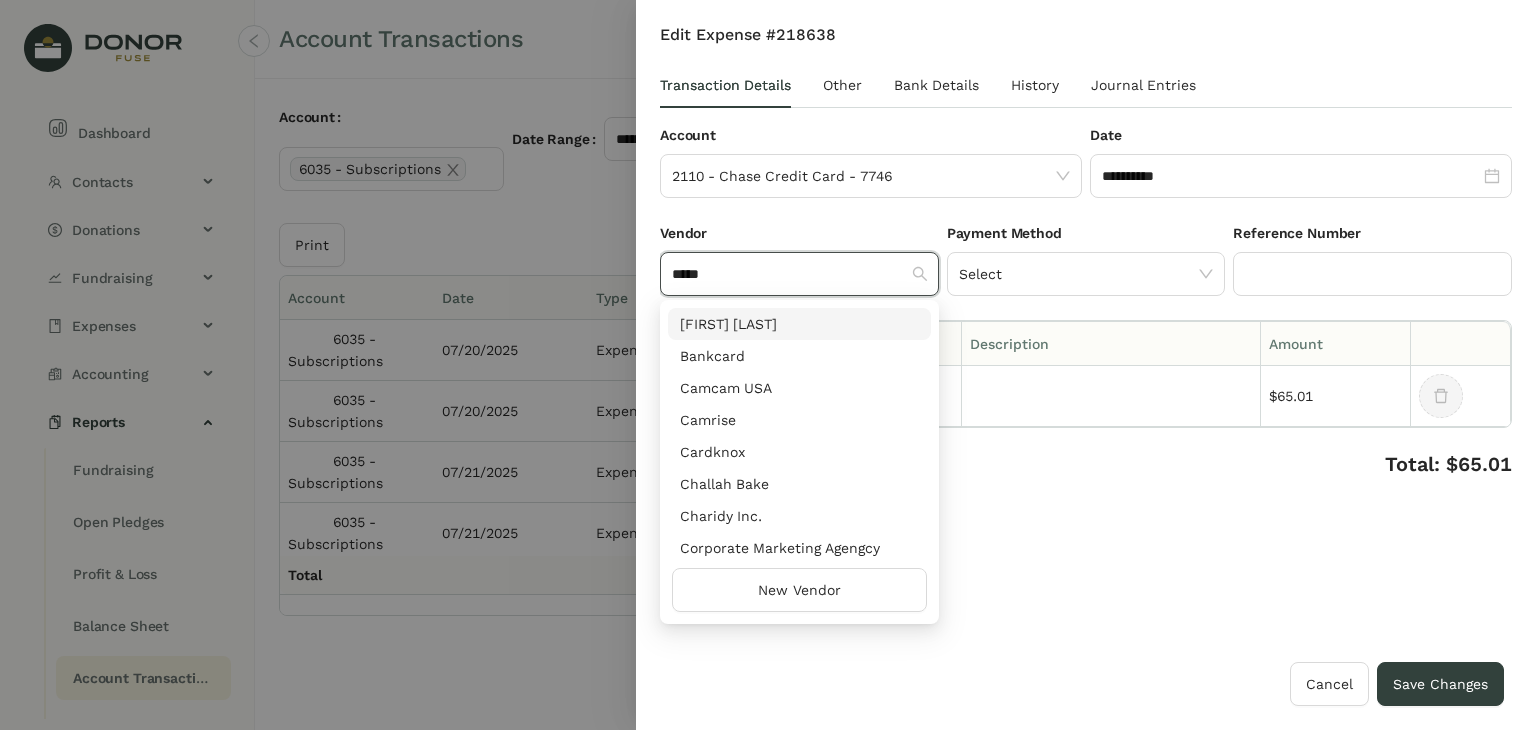 type on "*****" 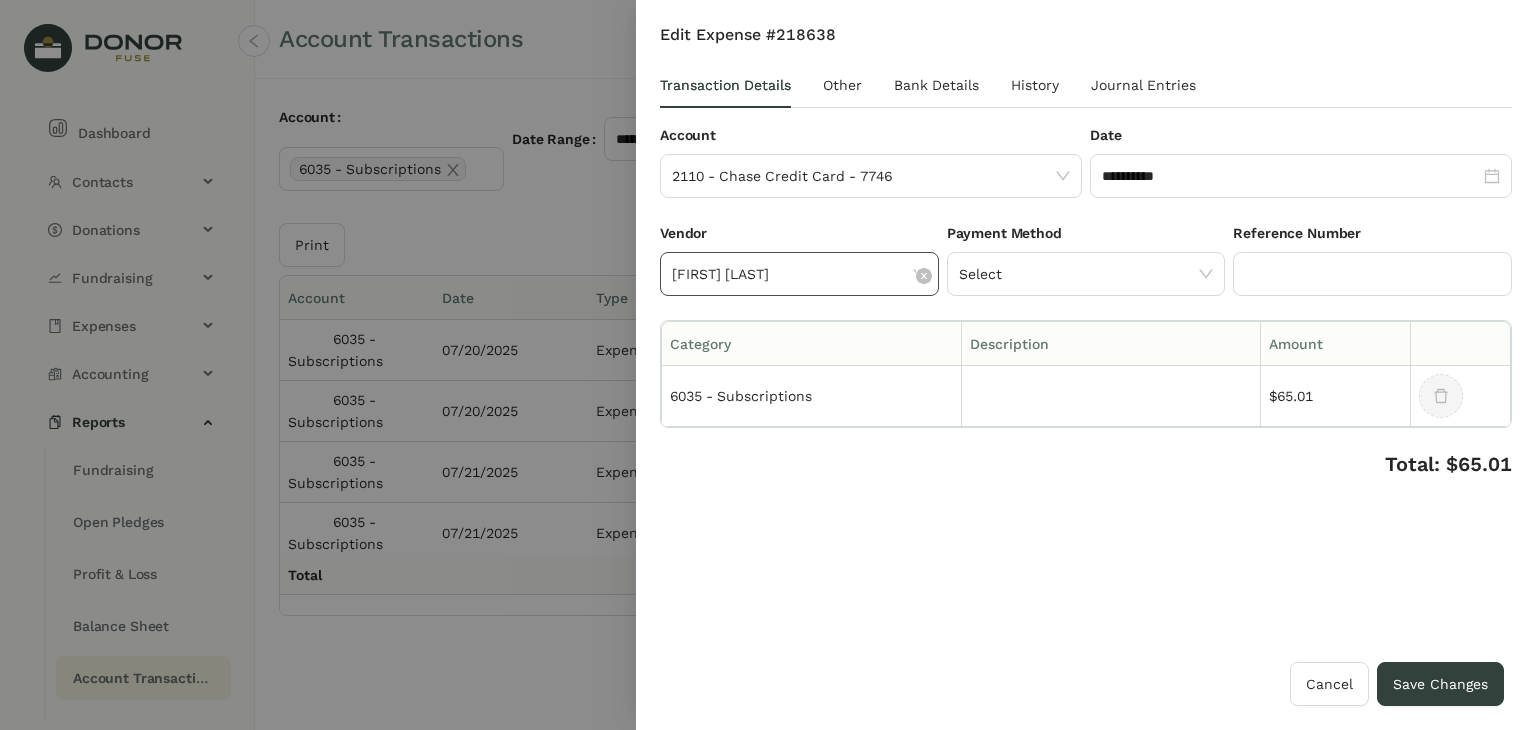 click on "[FIRST] [LAST]" 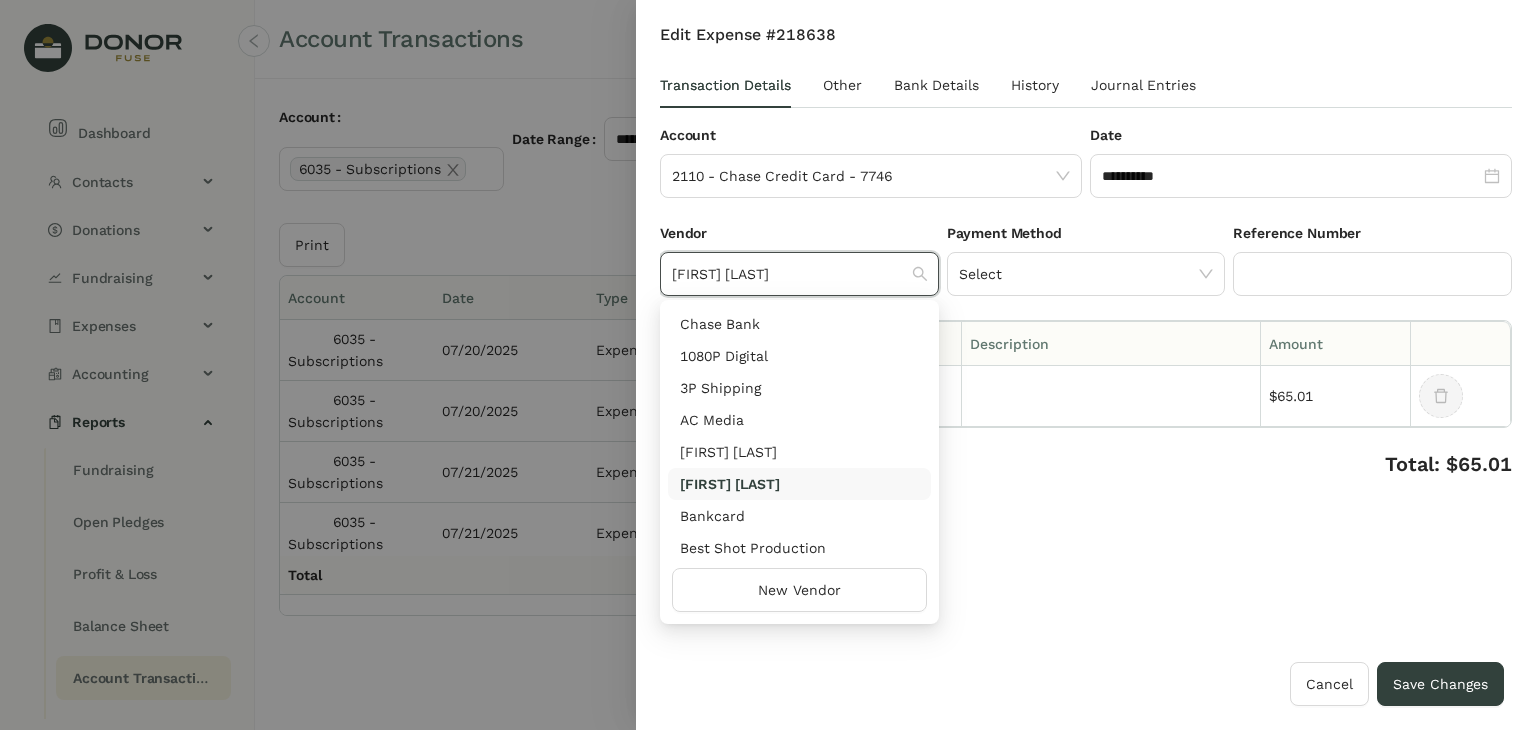 drag, startPoint x: 768, startPoint y: 269, endPoint x: 584, endPoint y: 249, distance: 185.08377 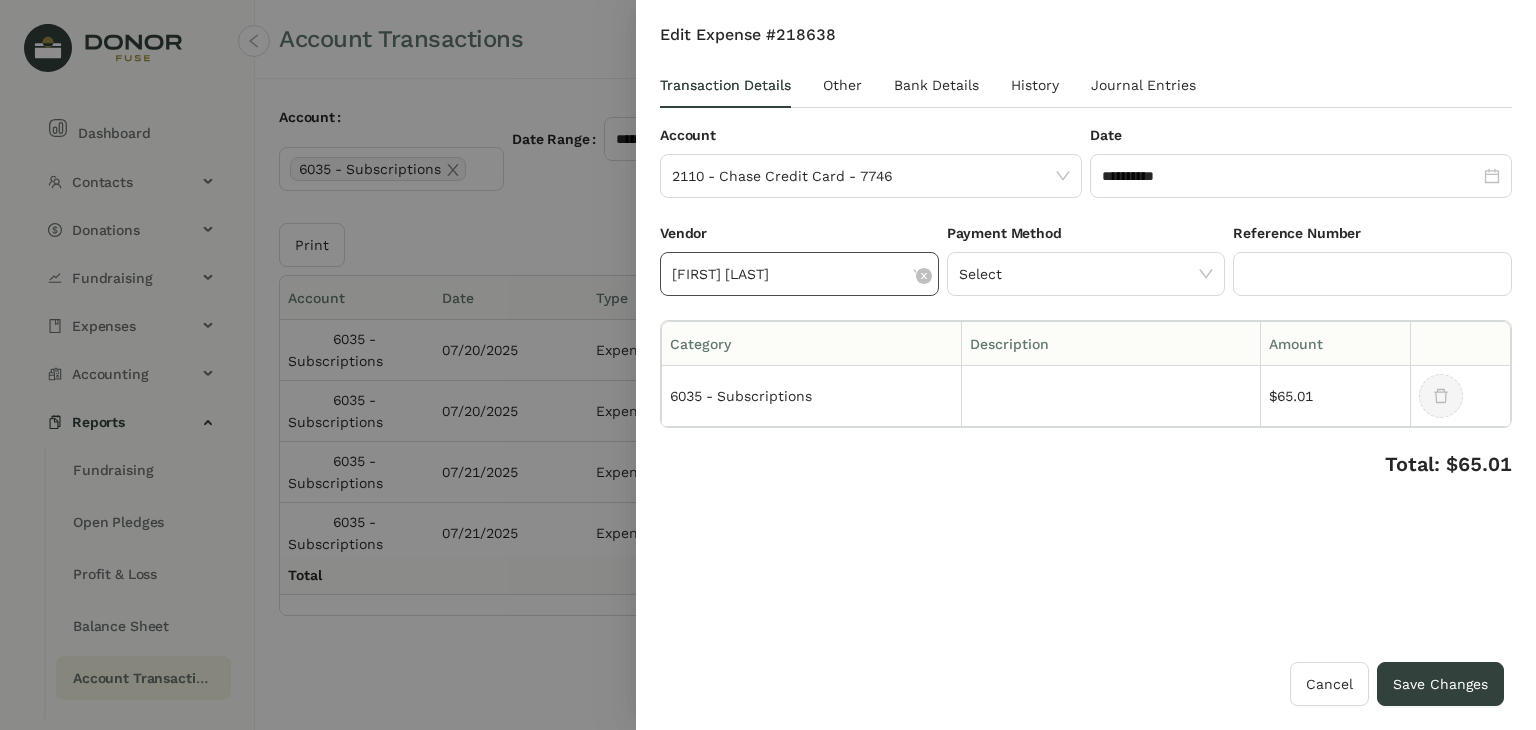 click on "[FIRST] [LAST]" 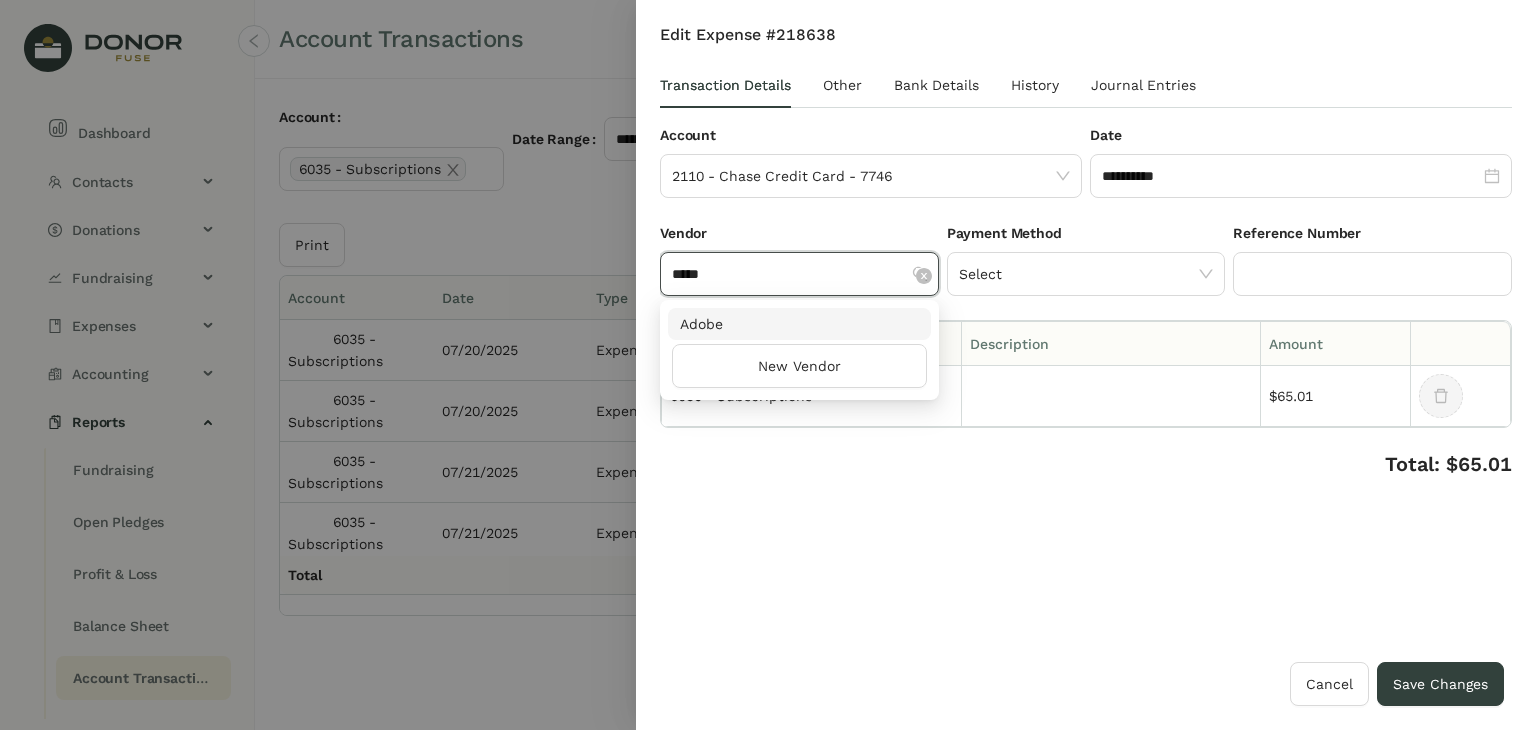 type on "*****" 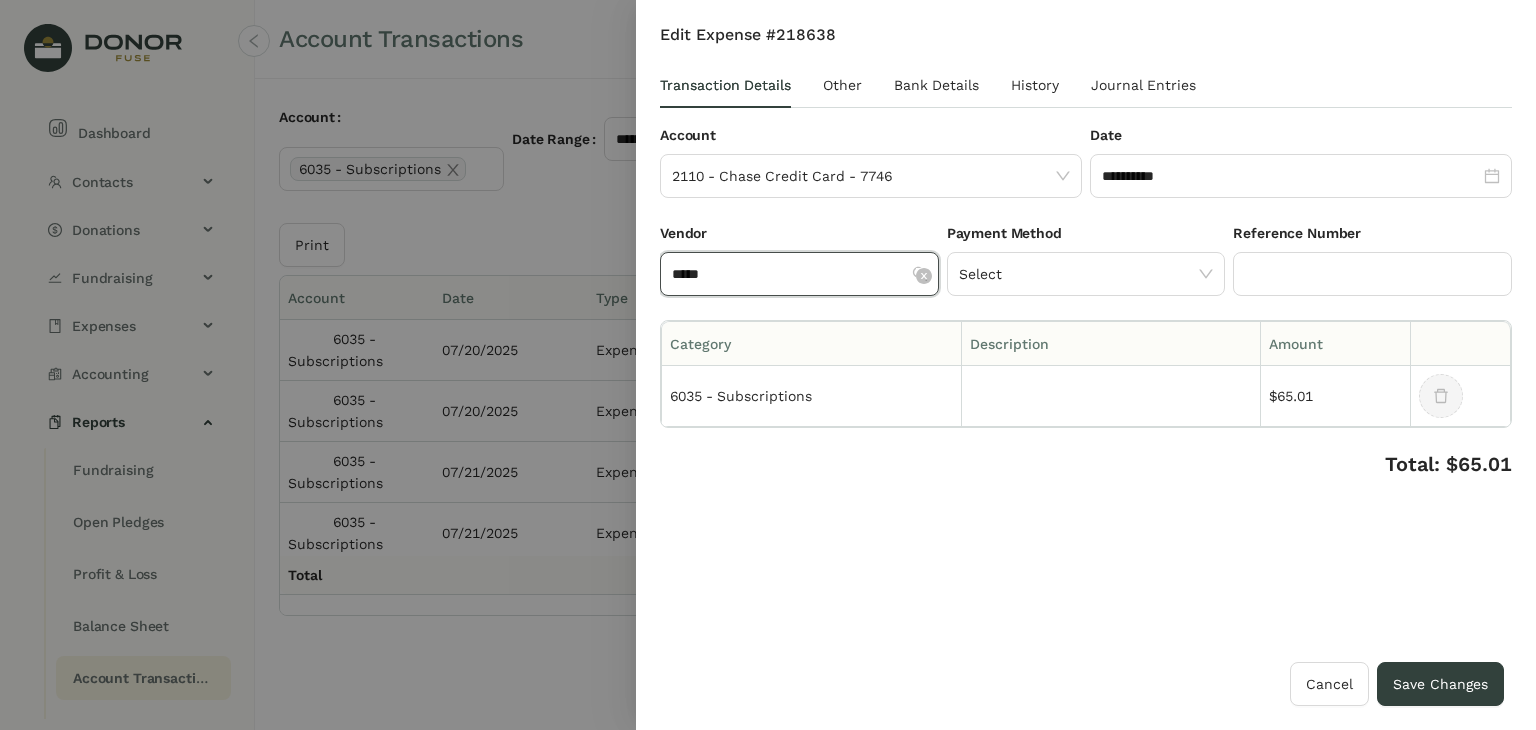 type 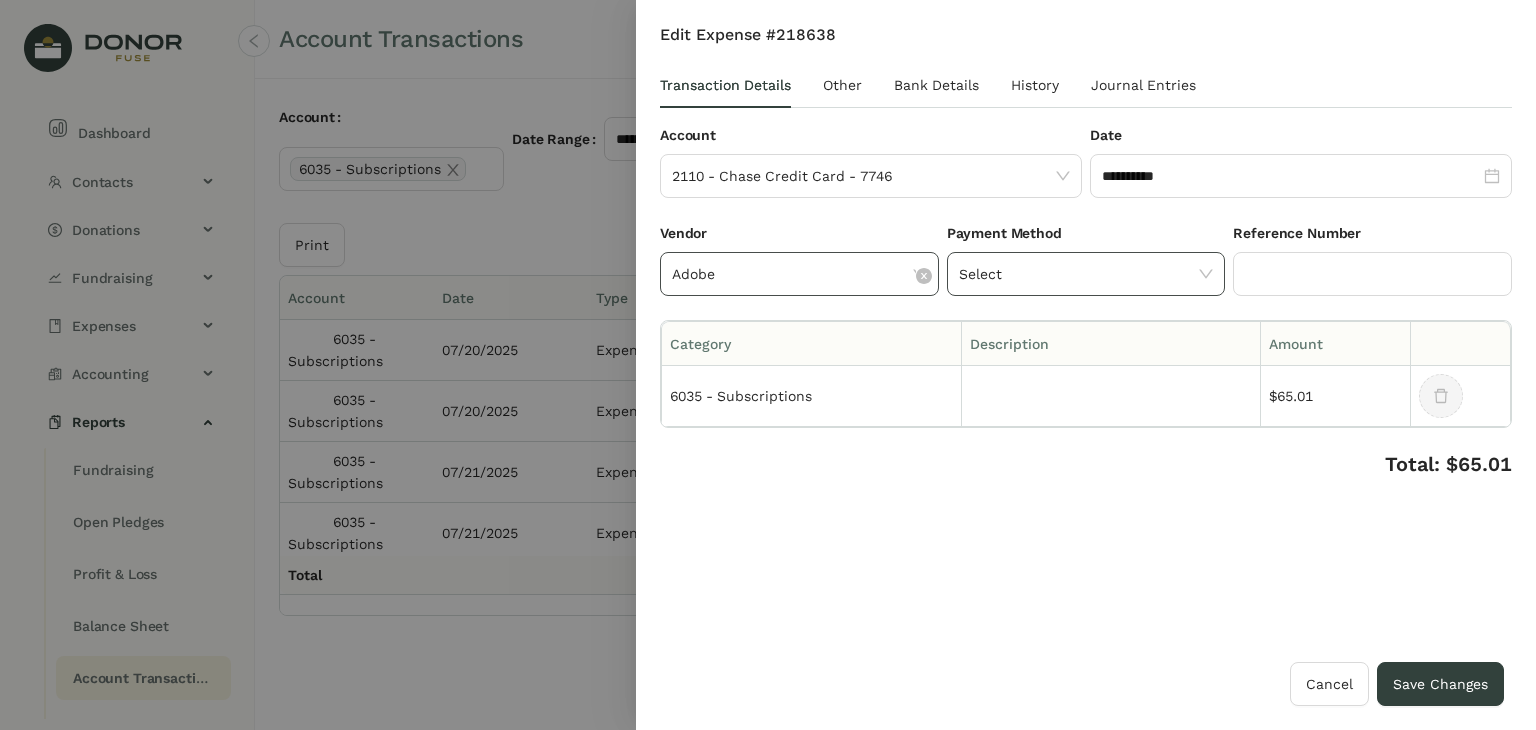 click on "Select" 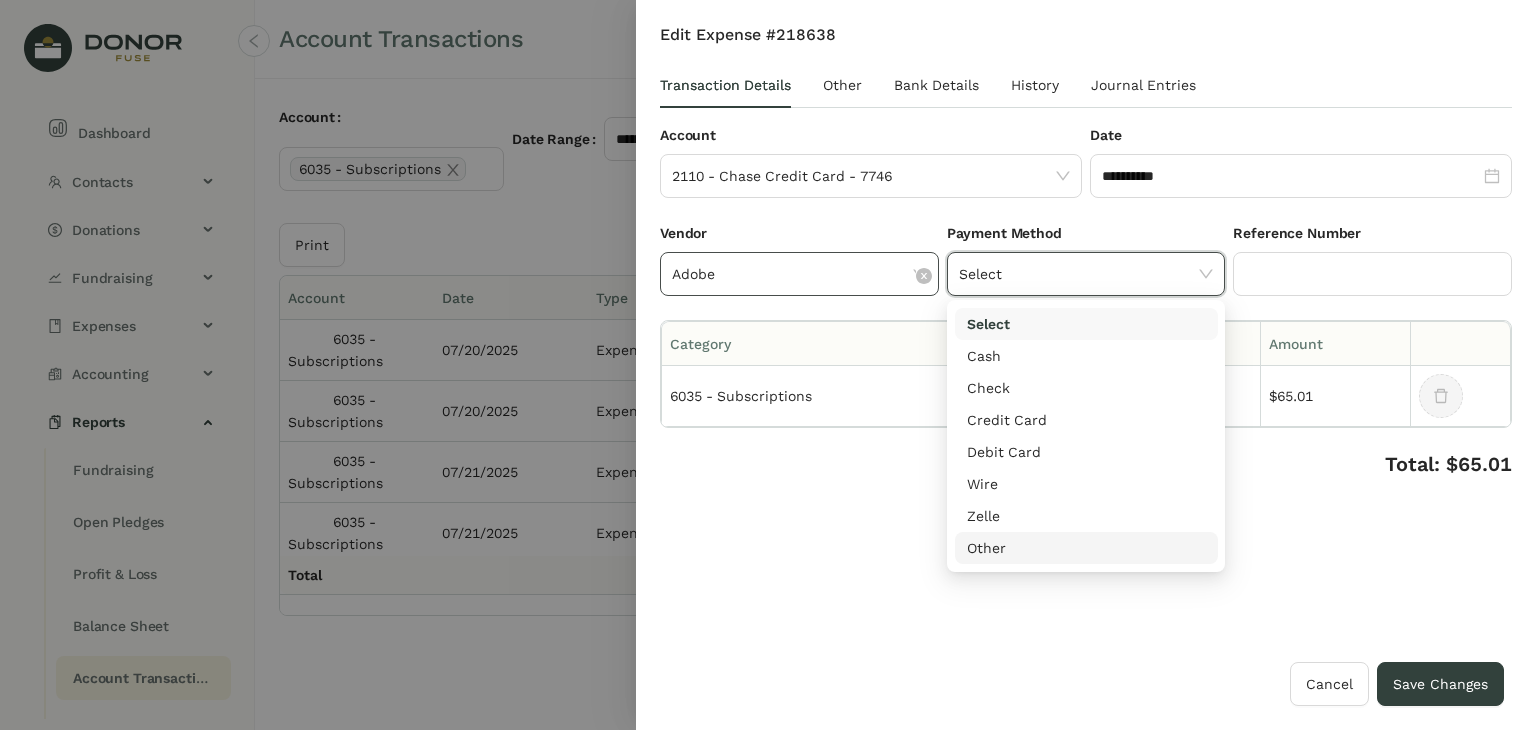 click on "**********" at bounding box center (1086, 343) 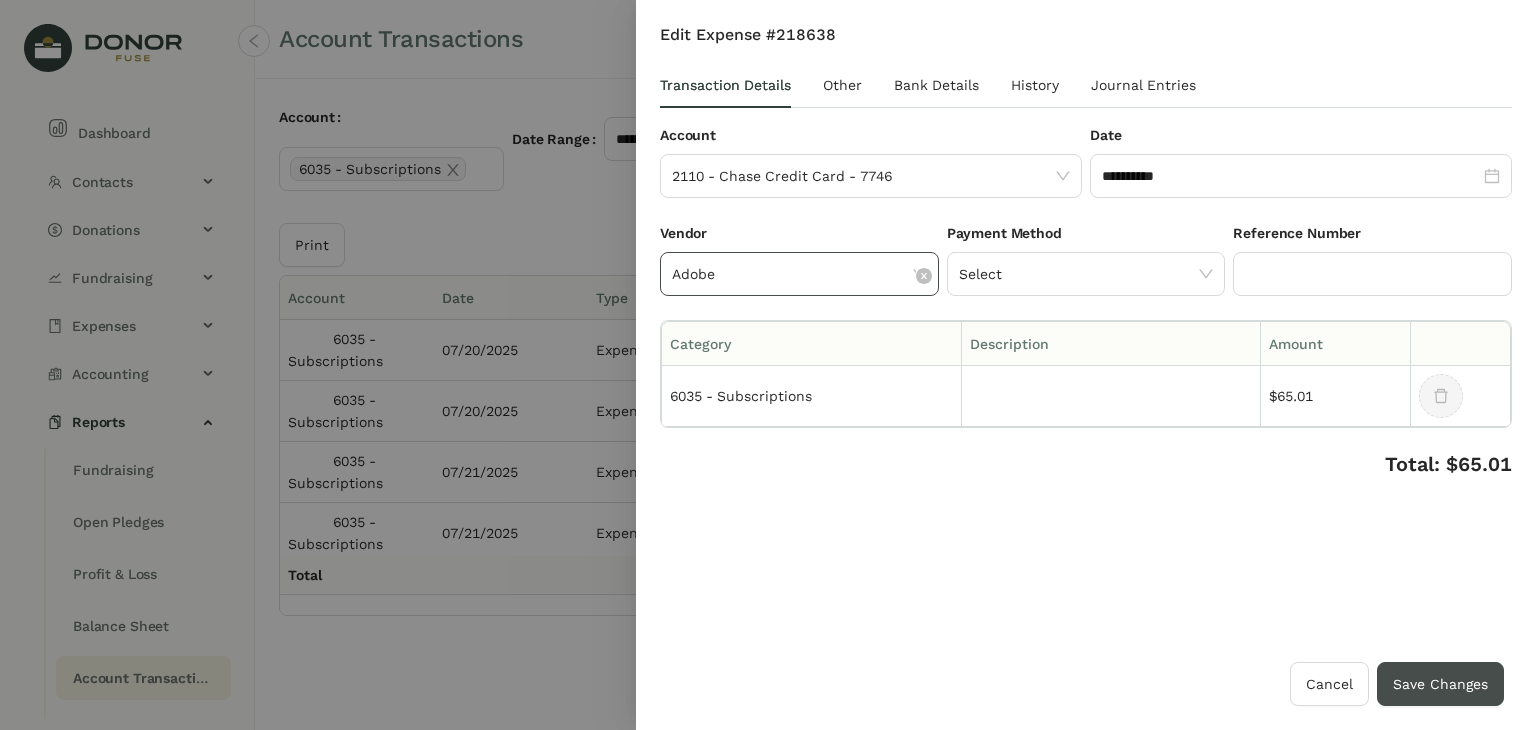 click on "Save Changes" at bounding box center (1440, 684) 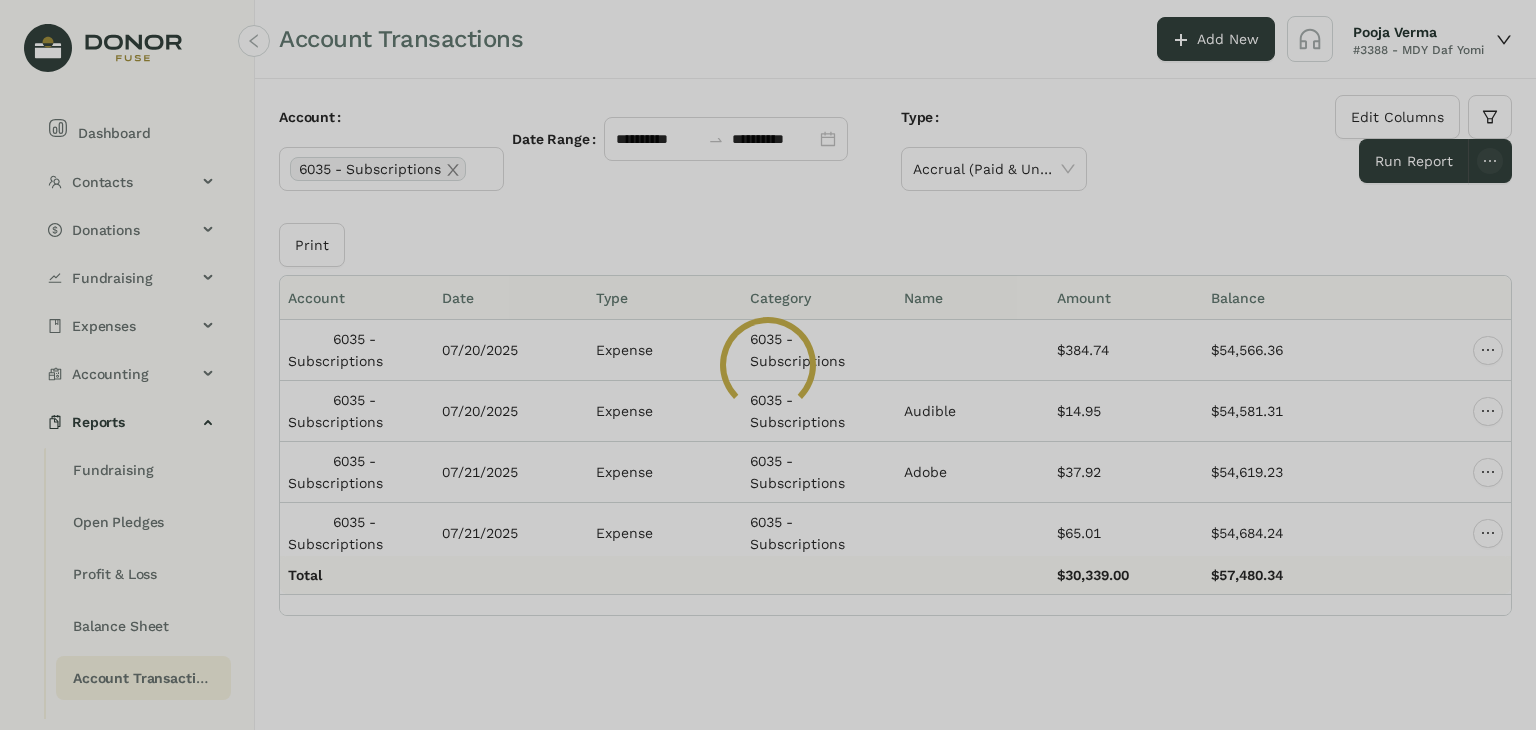 click 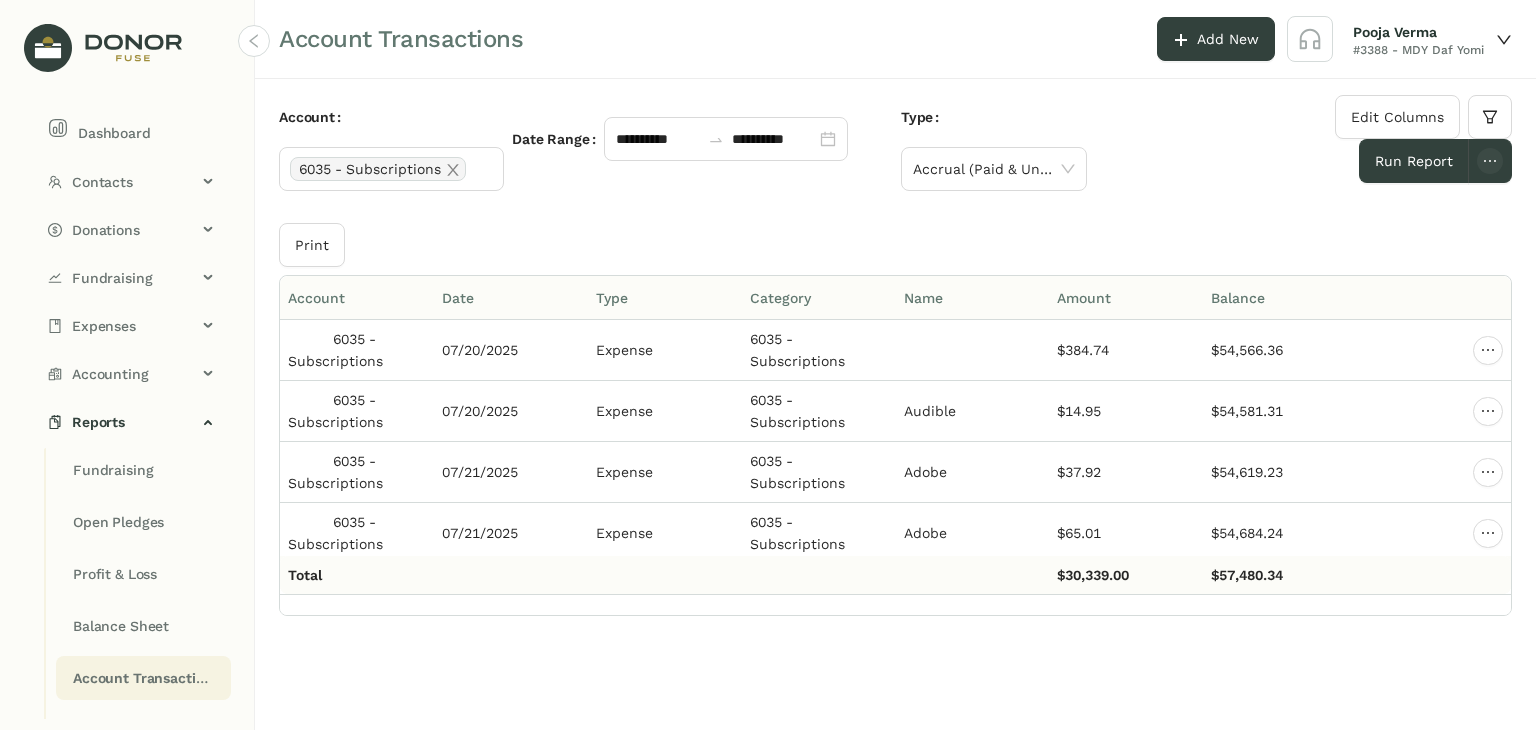 click on "Print" 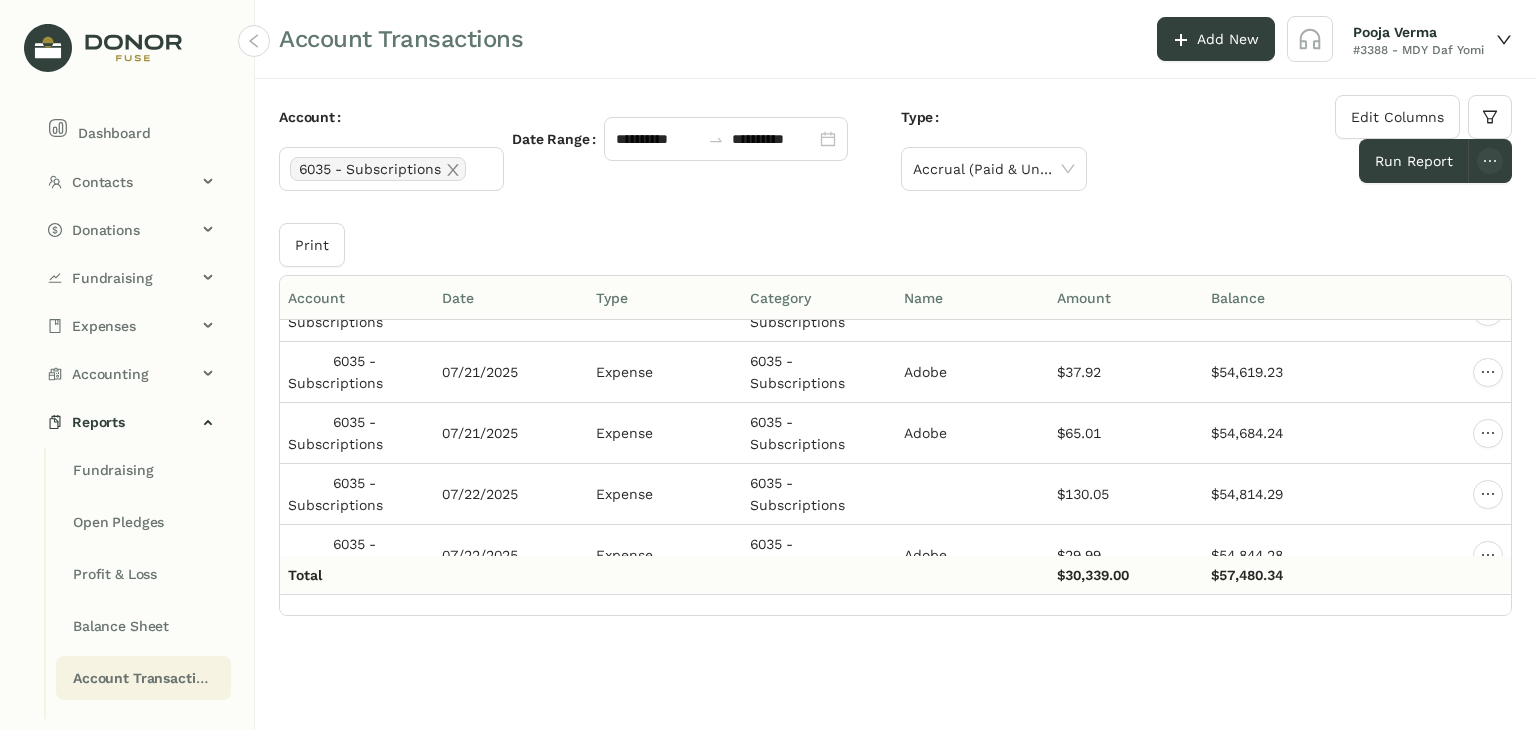 click on "Print" 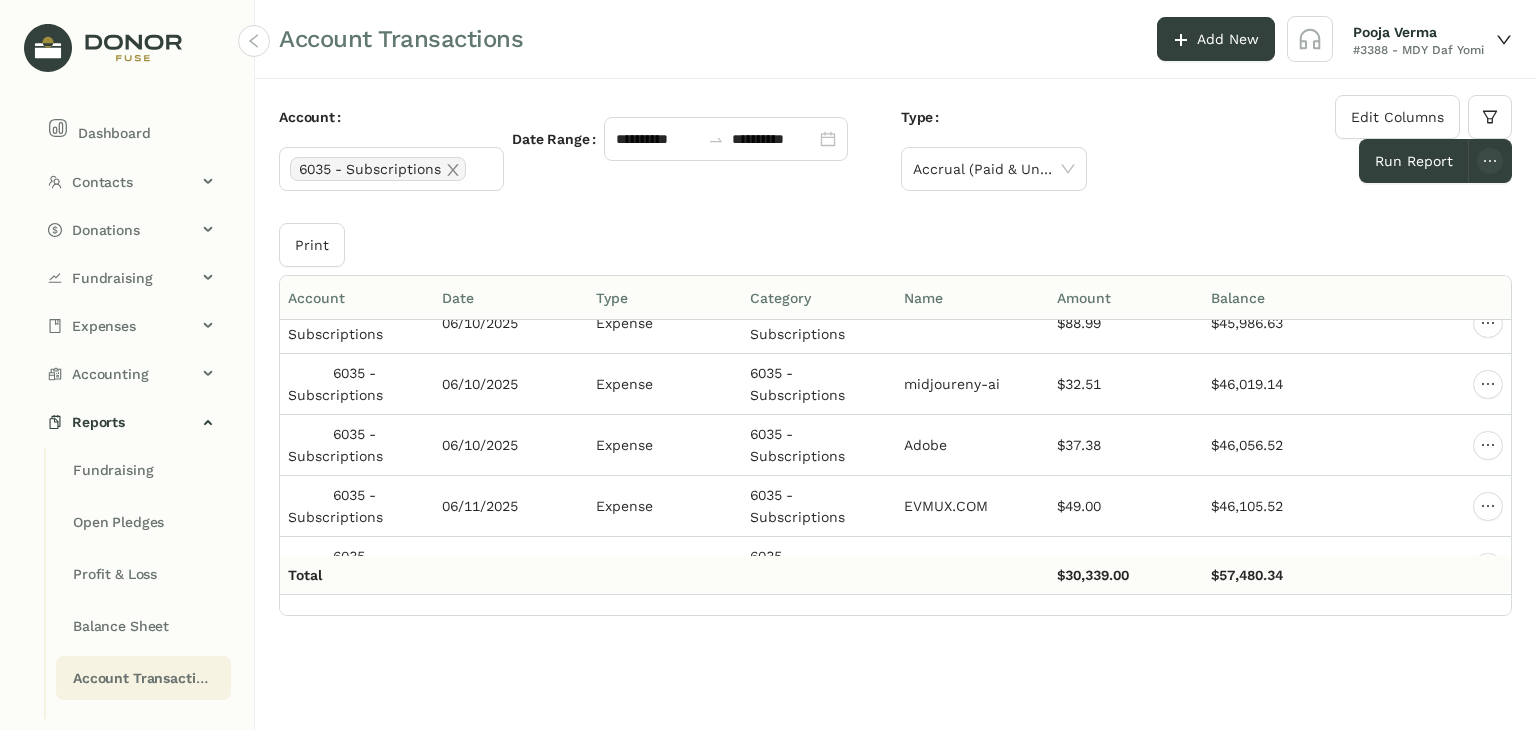 scroll, scrollTop: 10010, scrollLeft: 0, axis: vertical 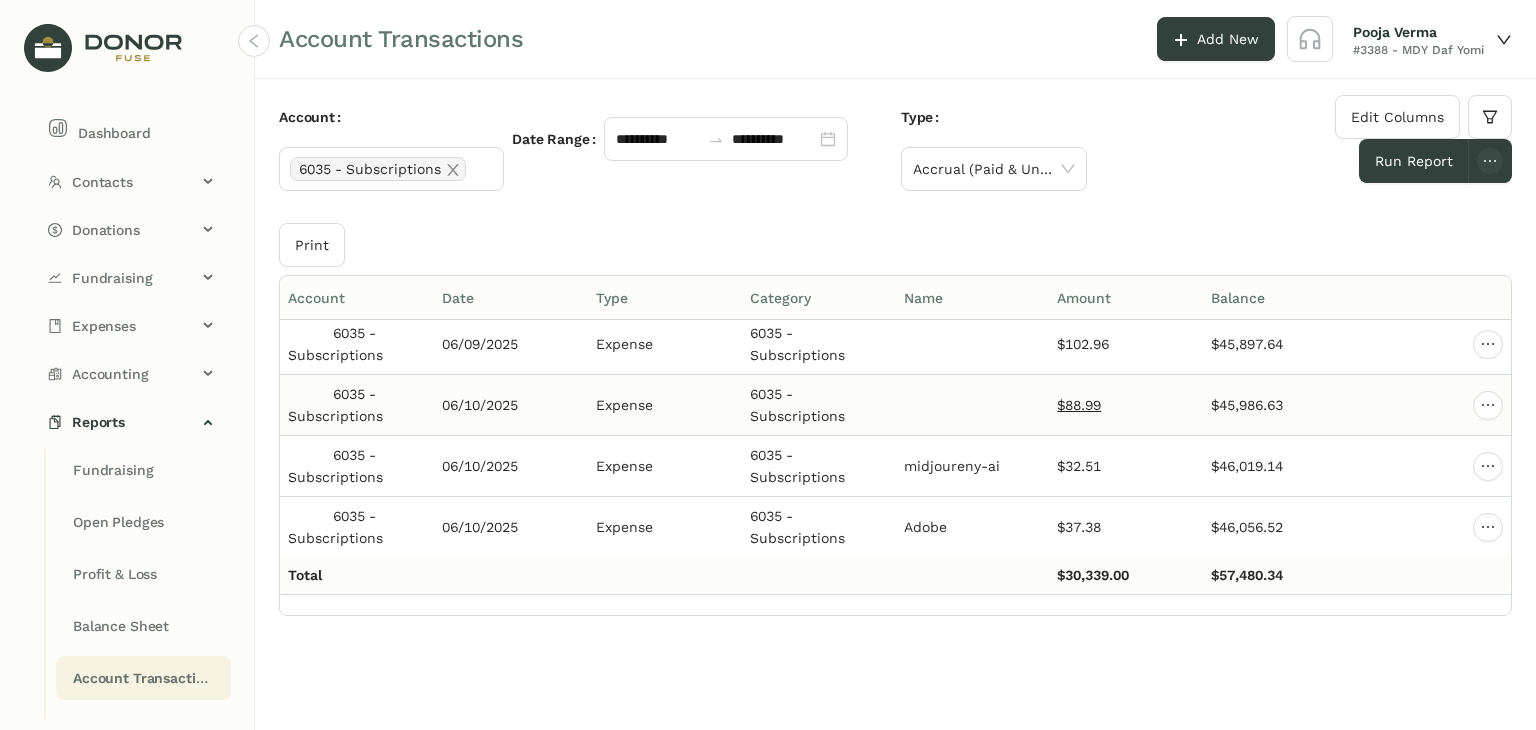 click on "$88.99" at bounding box center [1079, 405] 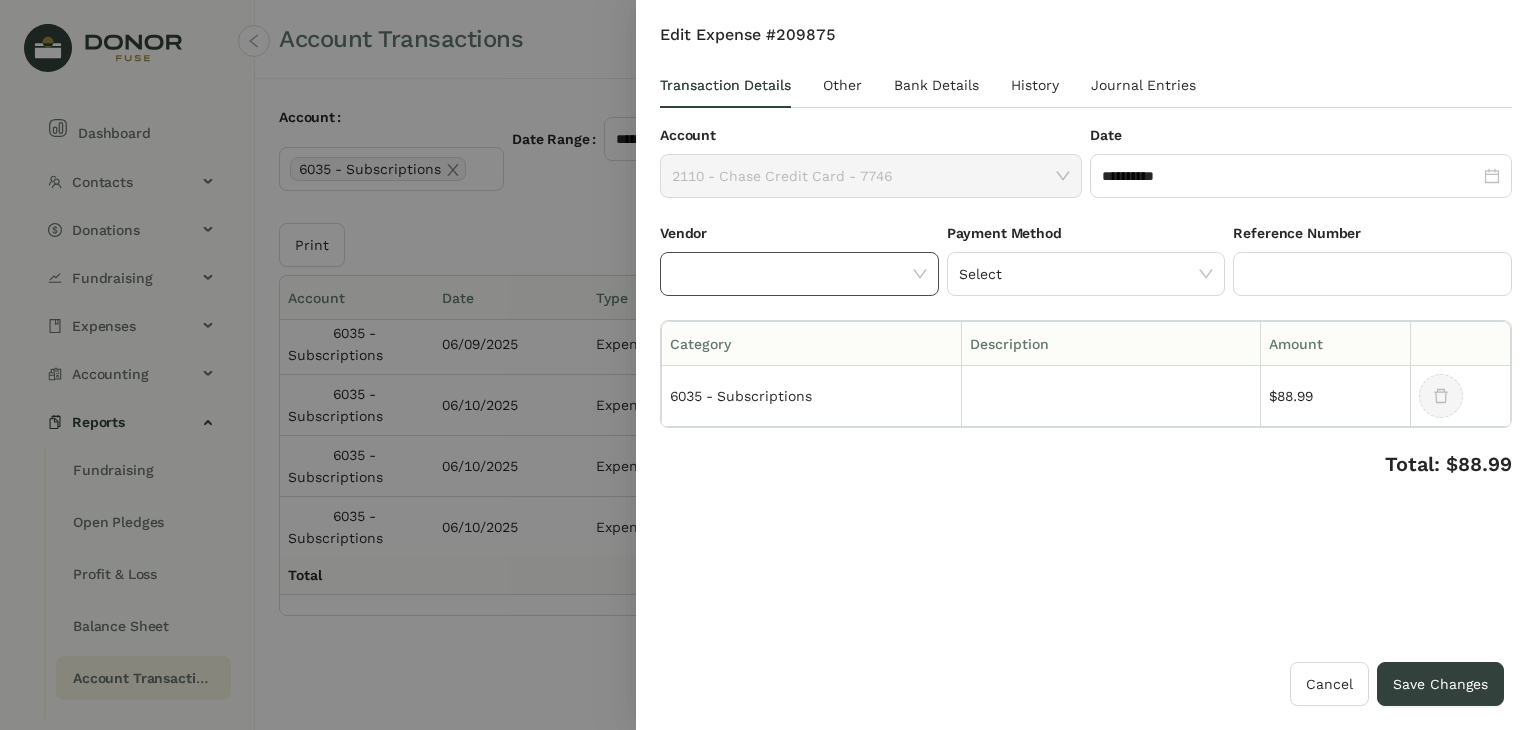 click 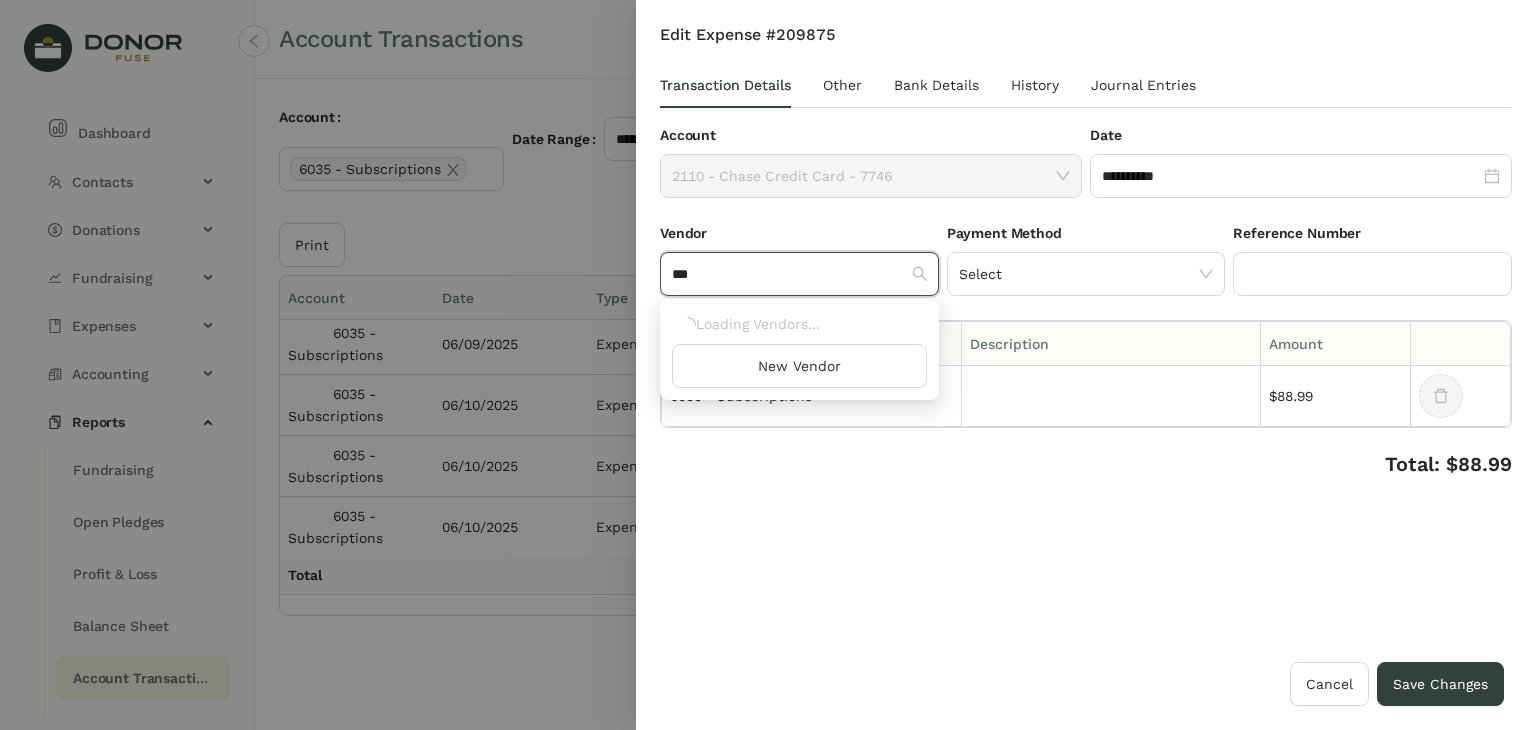 type on "****" 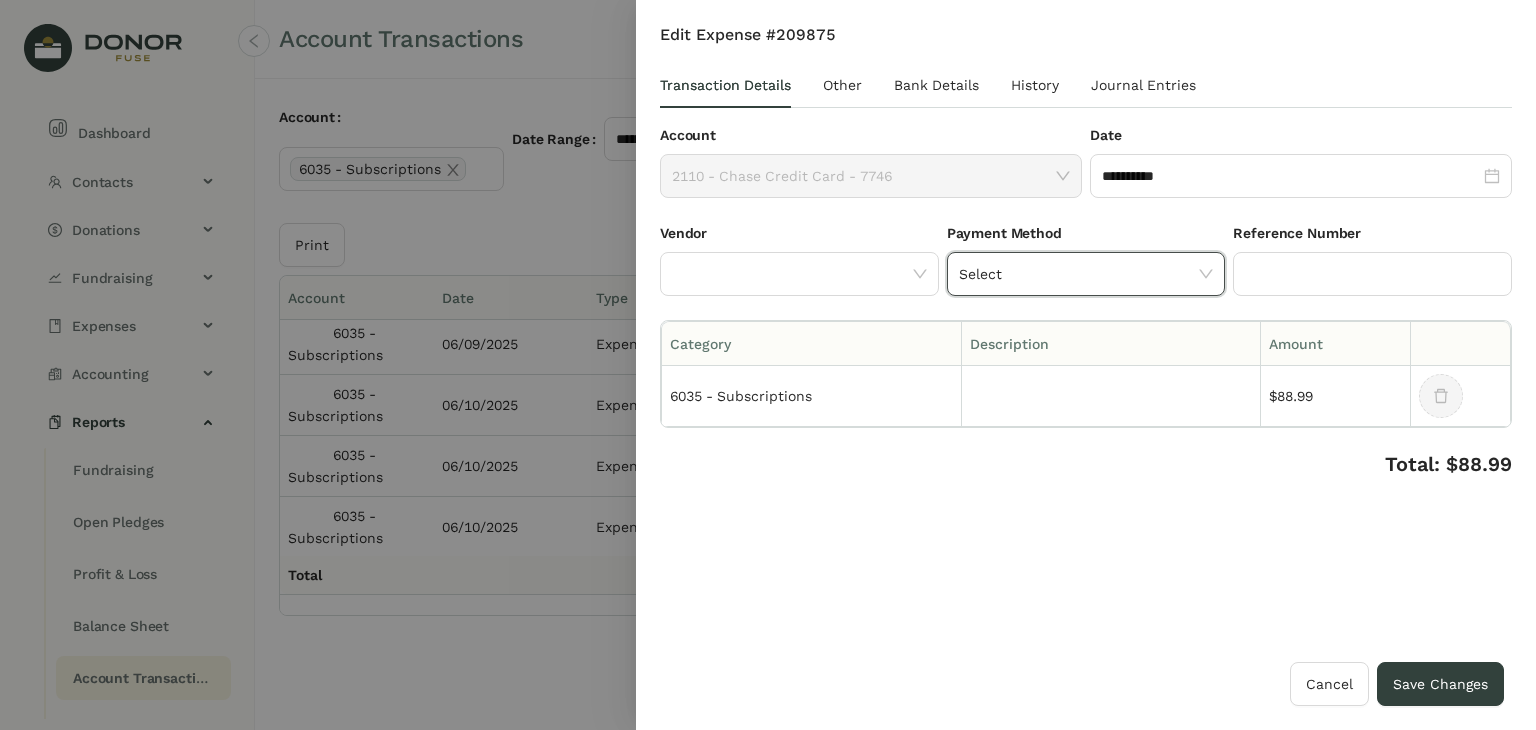 drag, startPoint x: 822, startPoint y: 207, endPoint x: 845, endPoint y: 233, distance: 34.713108 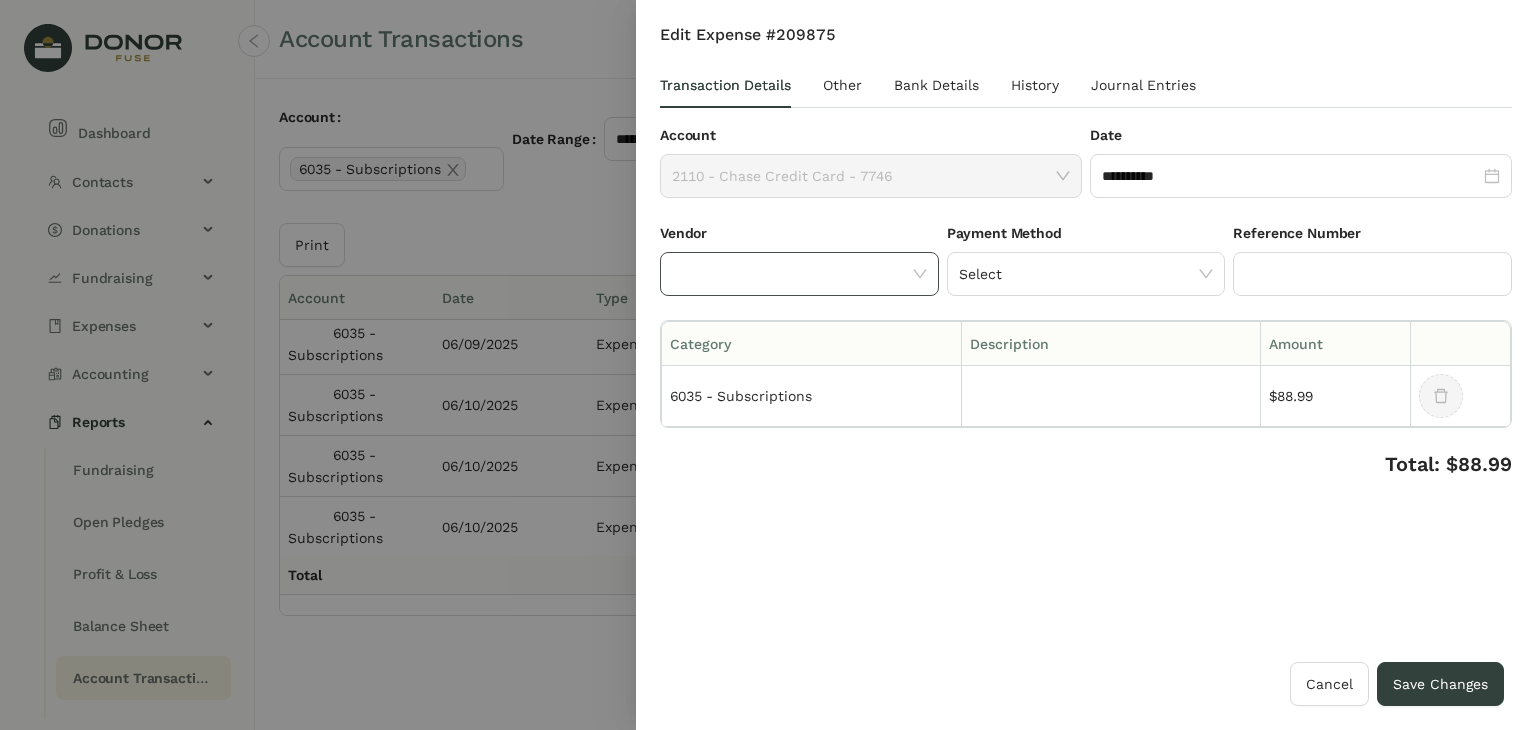 click 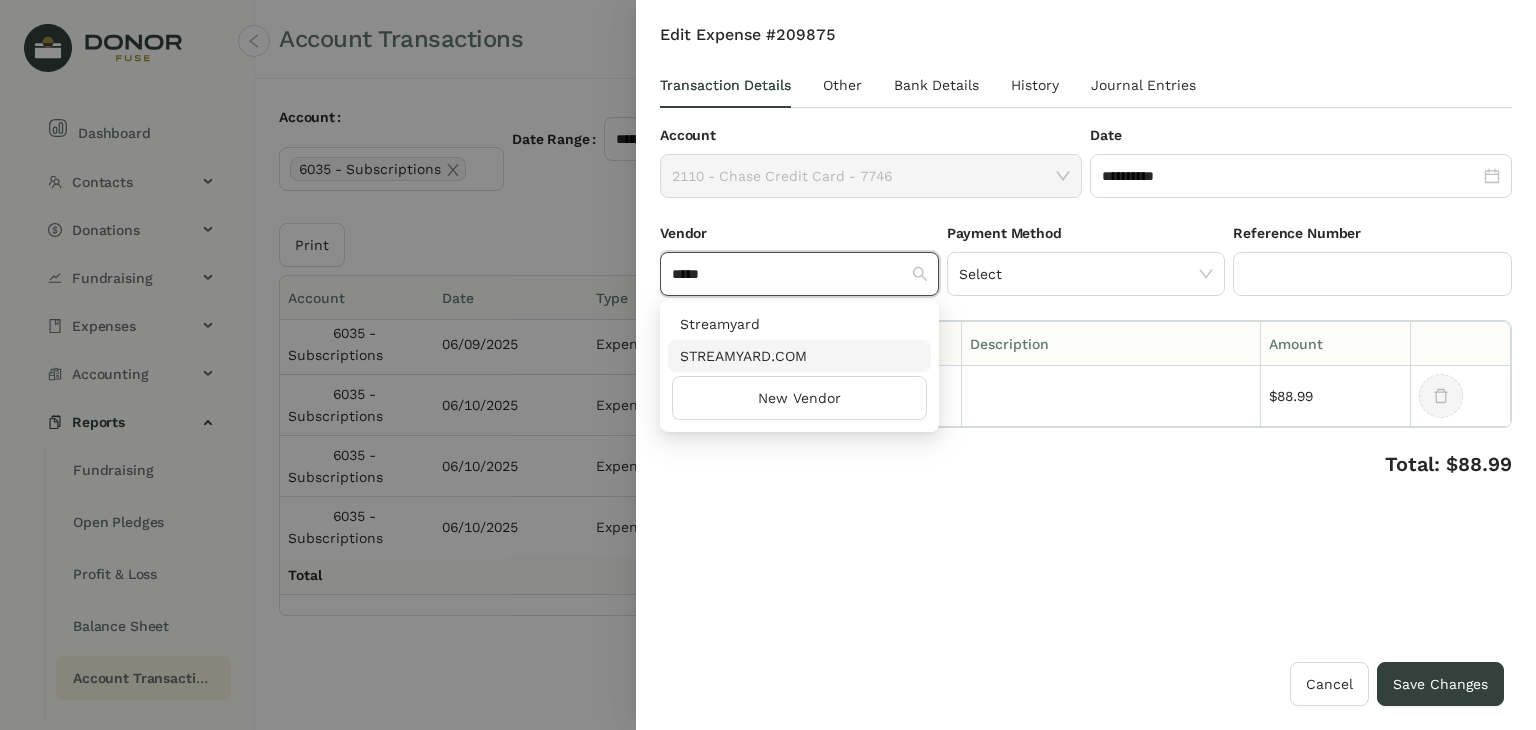 type on "*****" 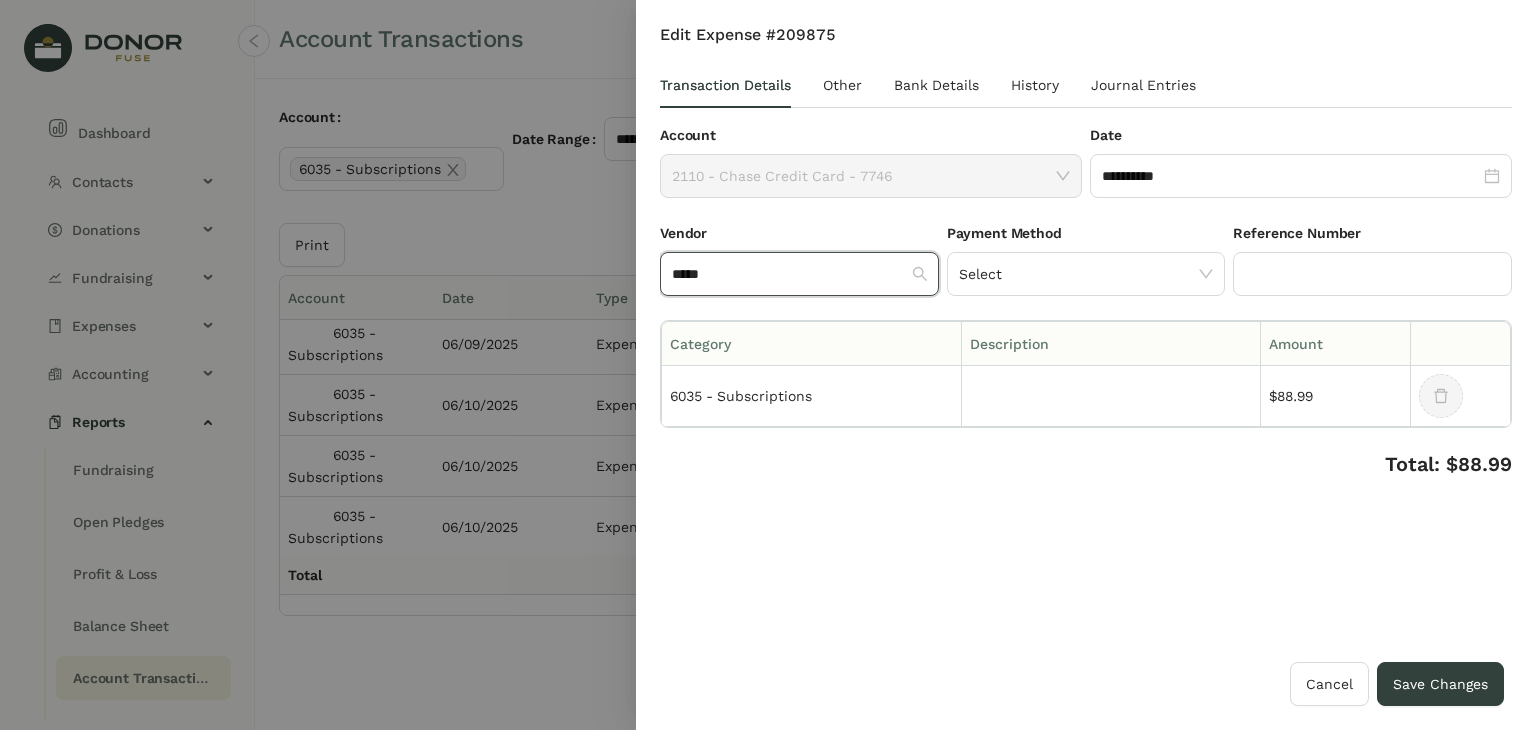 type 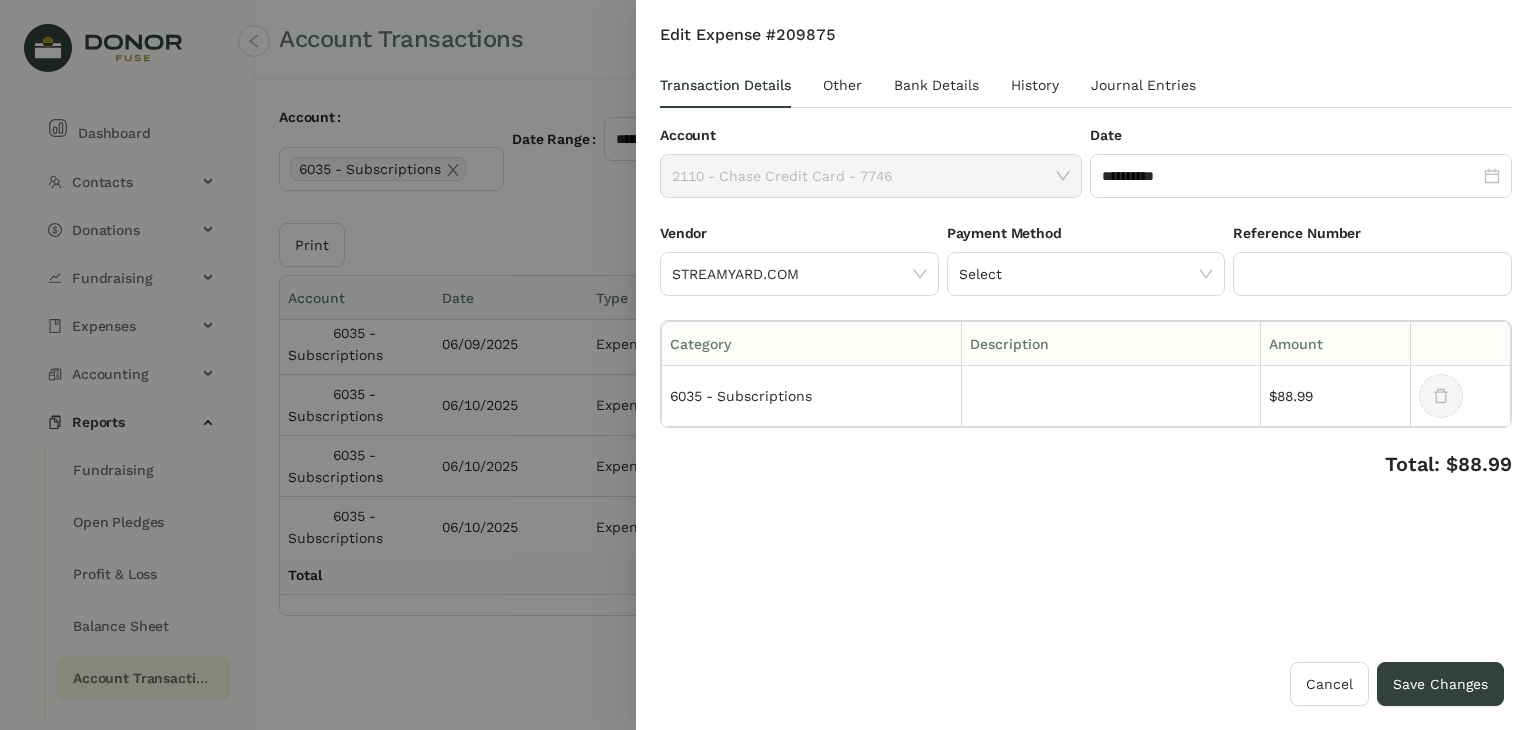 click on "**********" at bounding box center (1086, 343) 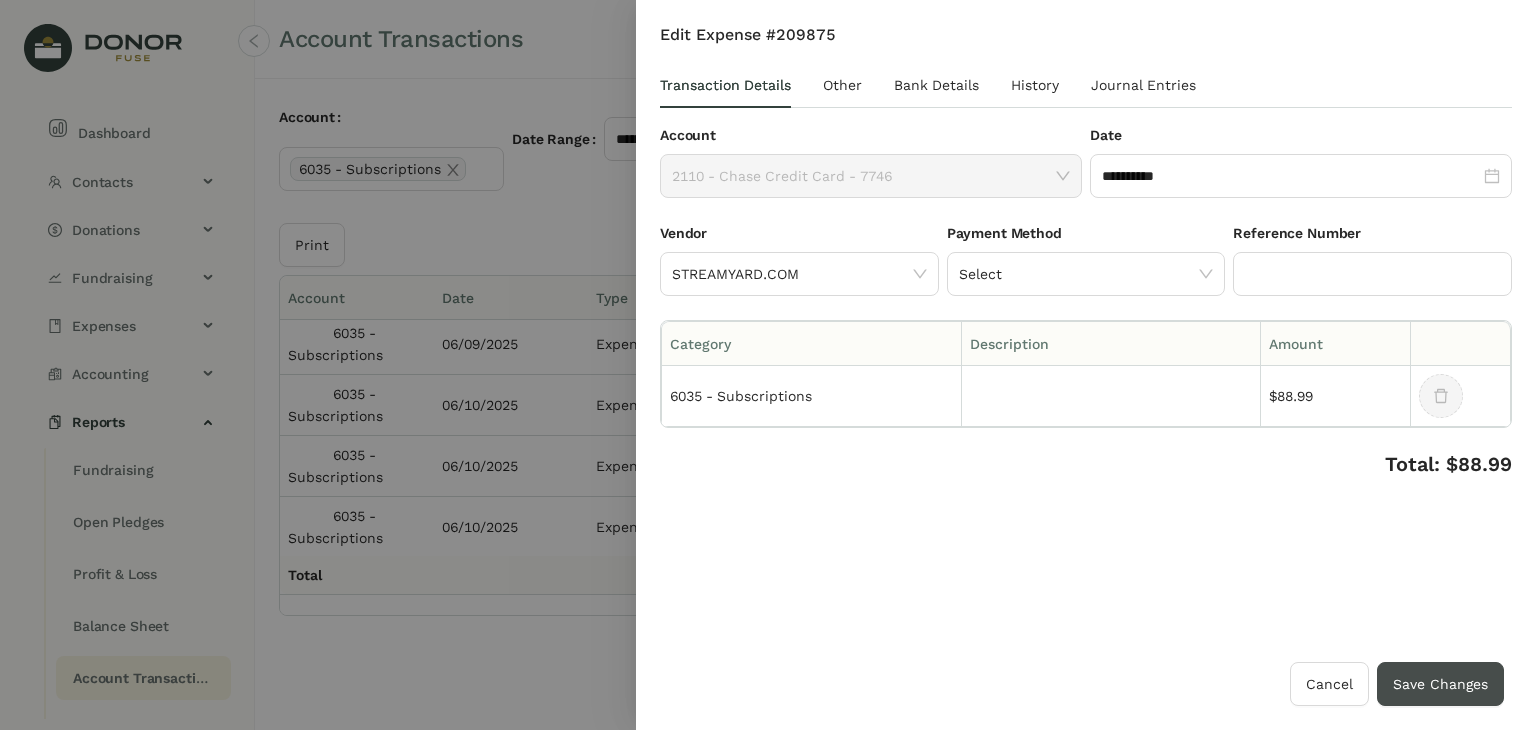 click on "Save Changes" at bounding box center (1440, 684) 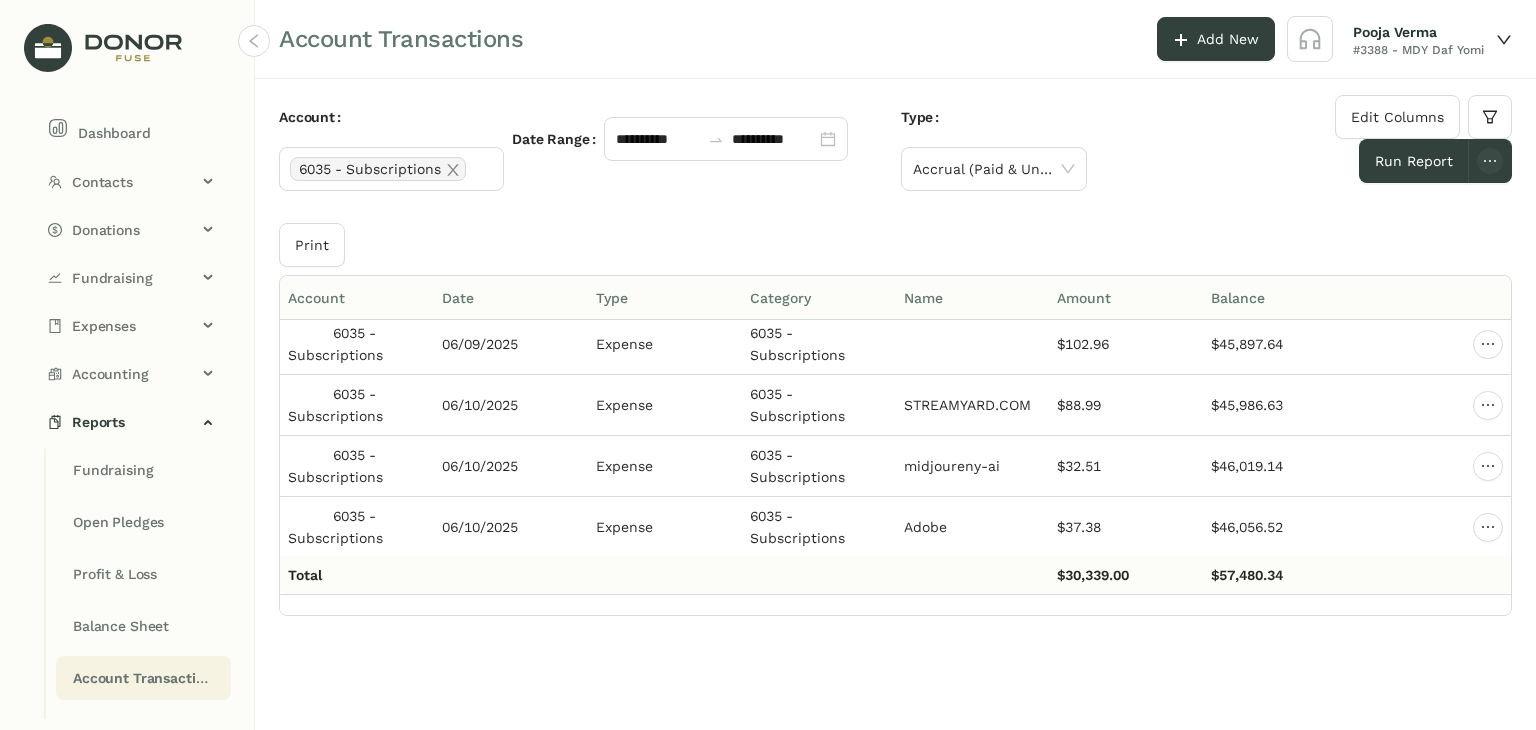 click on "Edit Columns
Run Report" 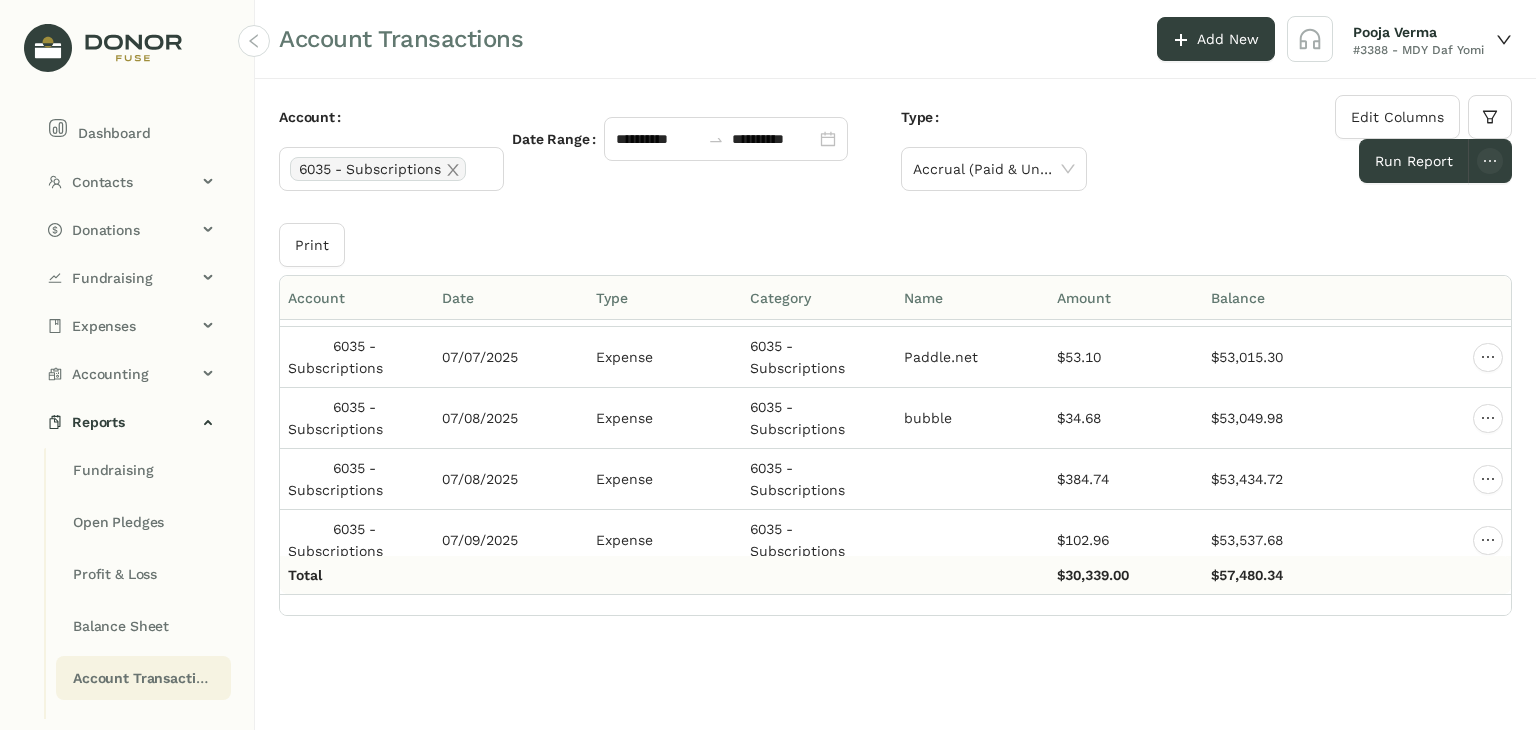 scroll, scrollTop: 12110, scrollLeft: 0, axis: vertical 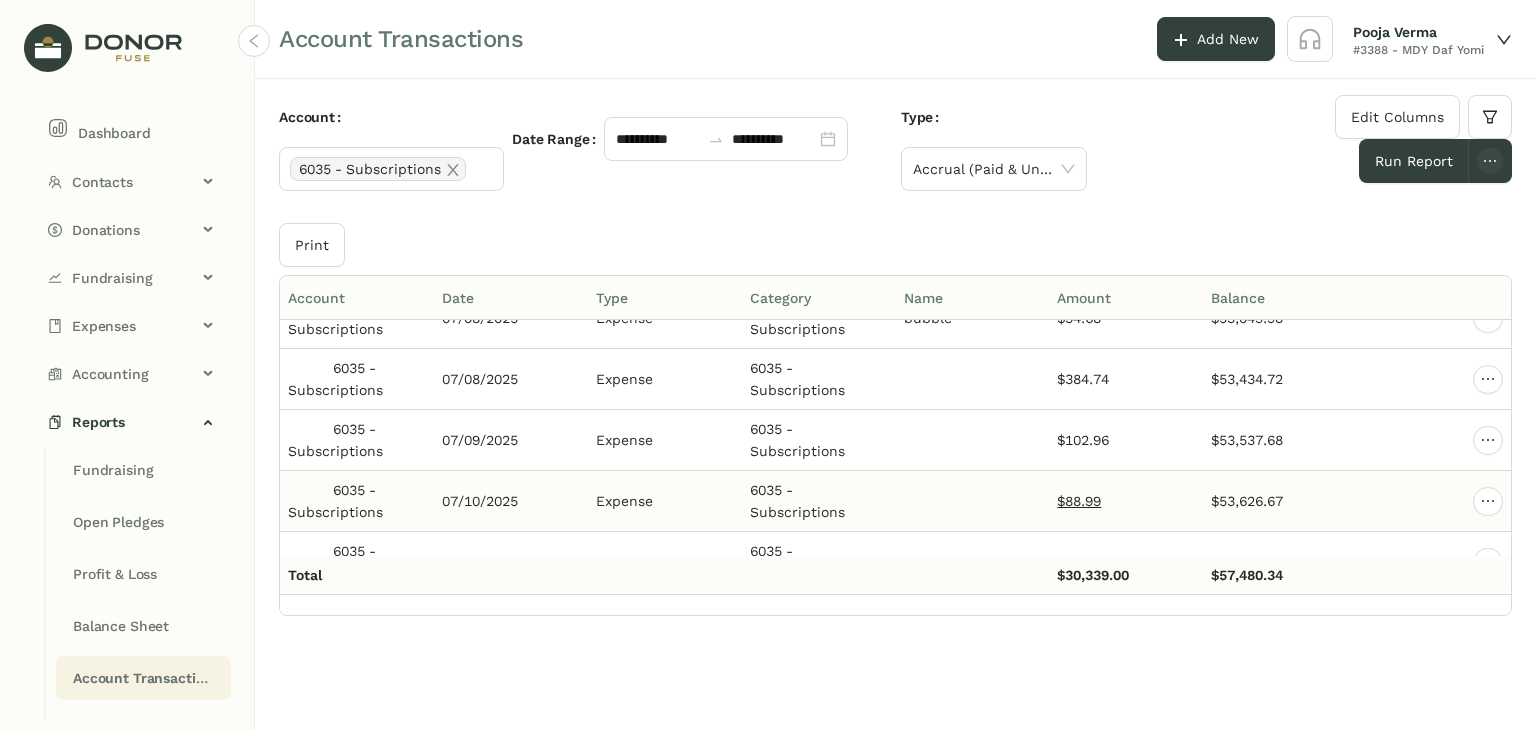 click on "$88.99" at bounding box center (1079, 501) 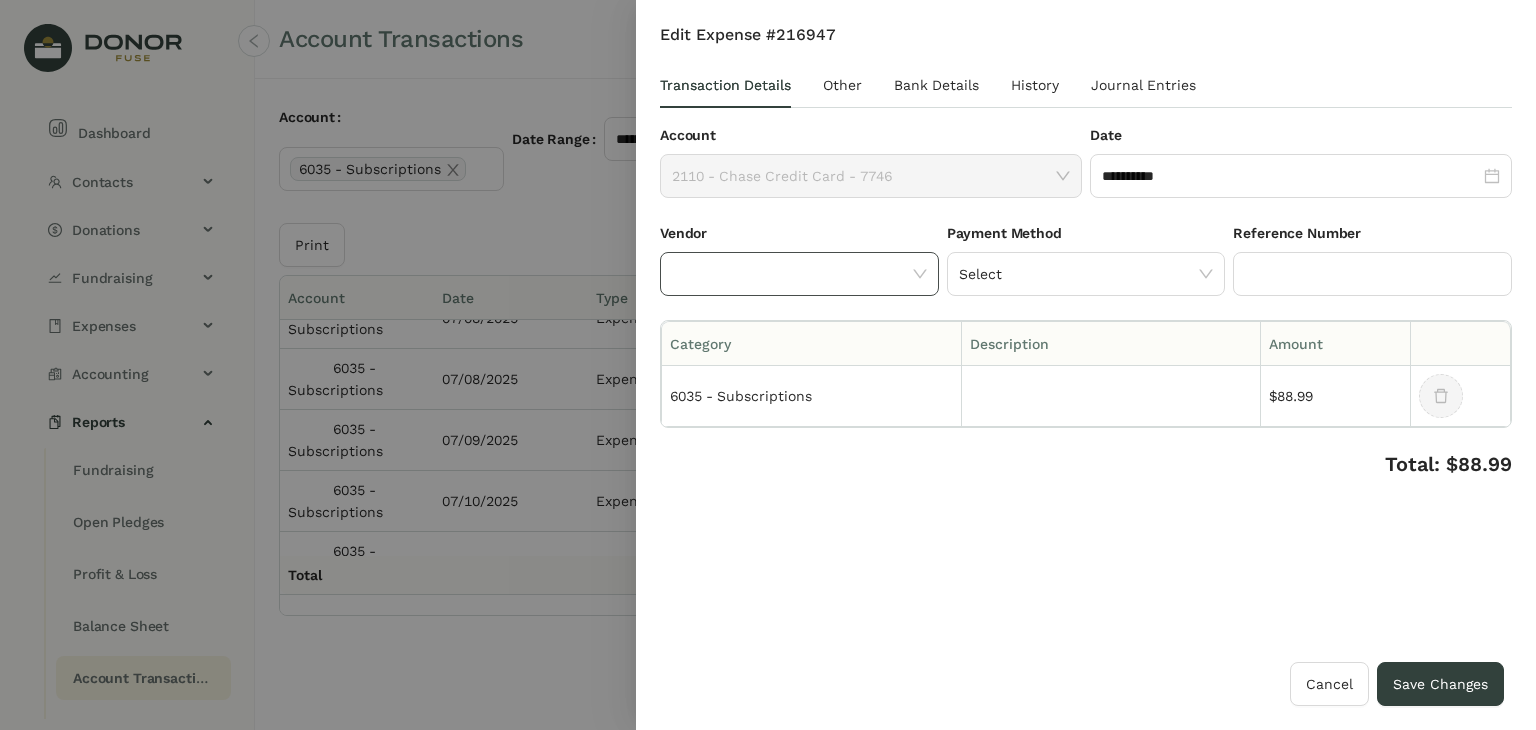 click 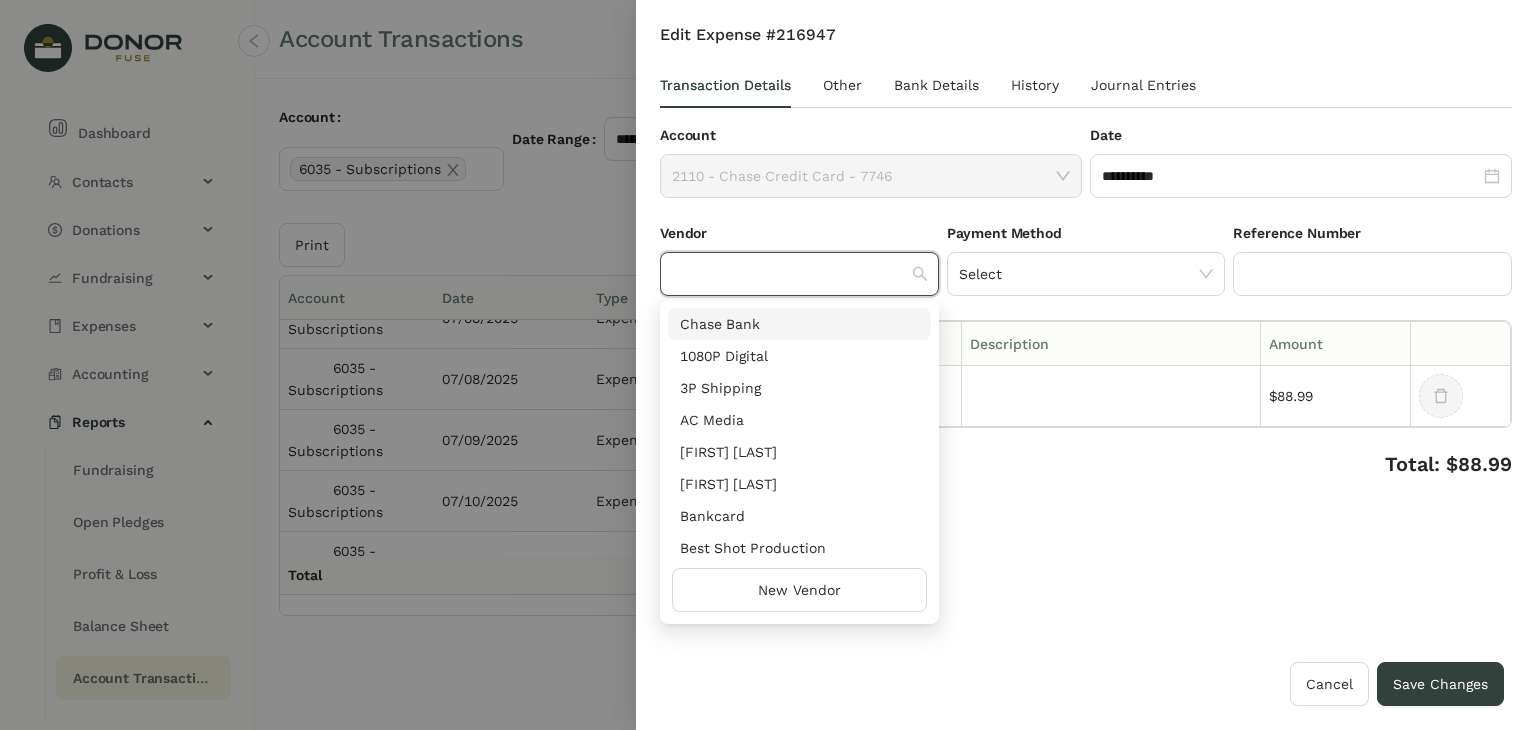 click 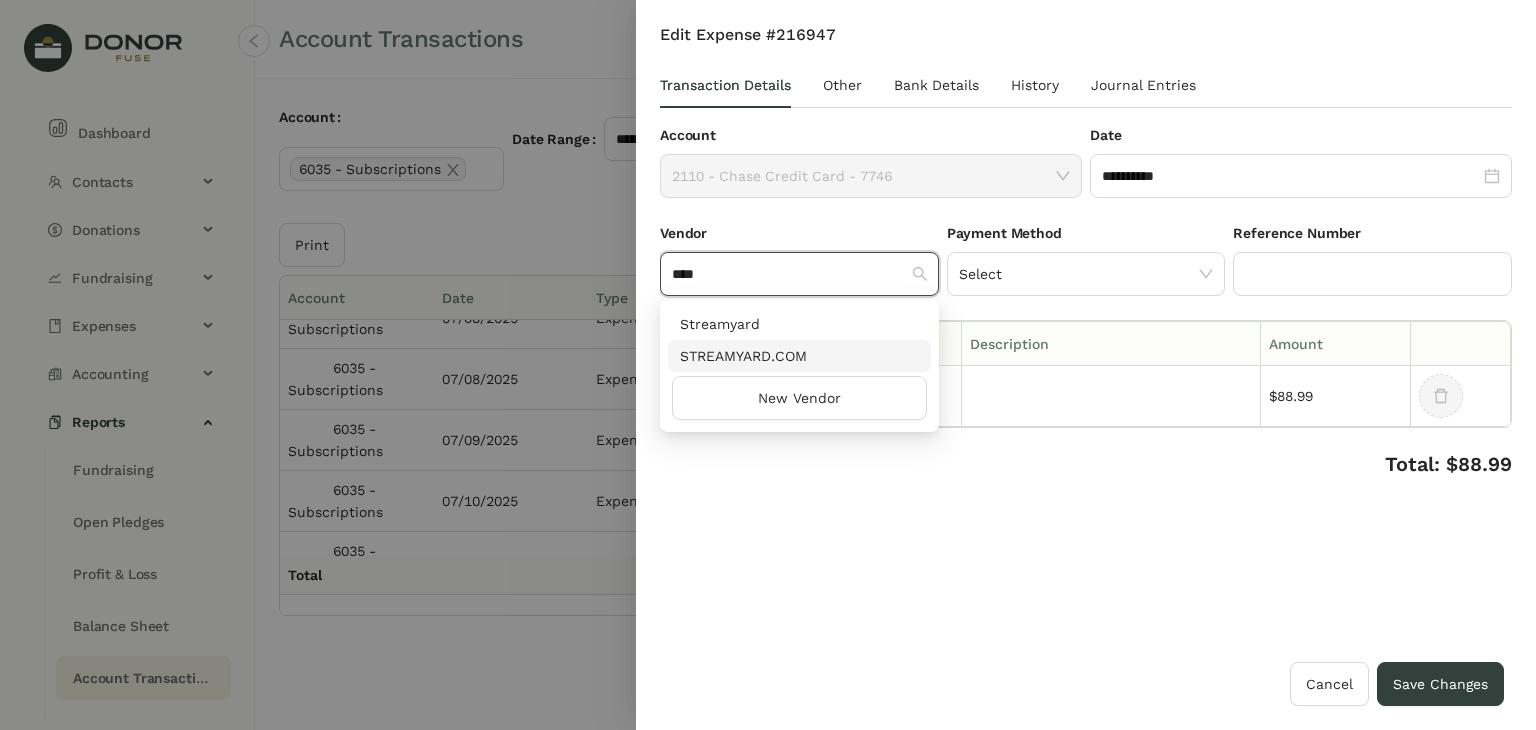 type on "****" 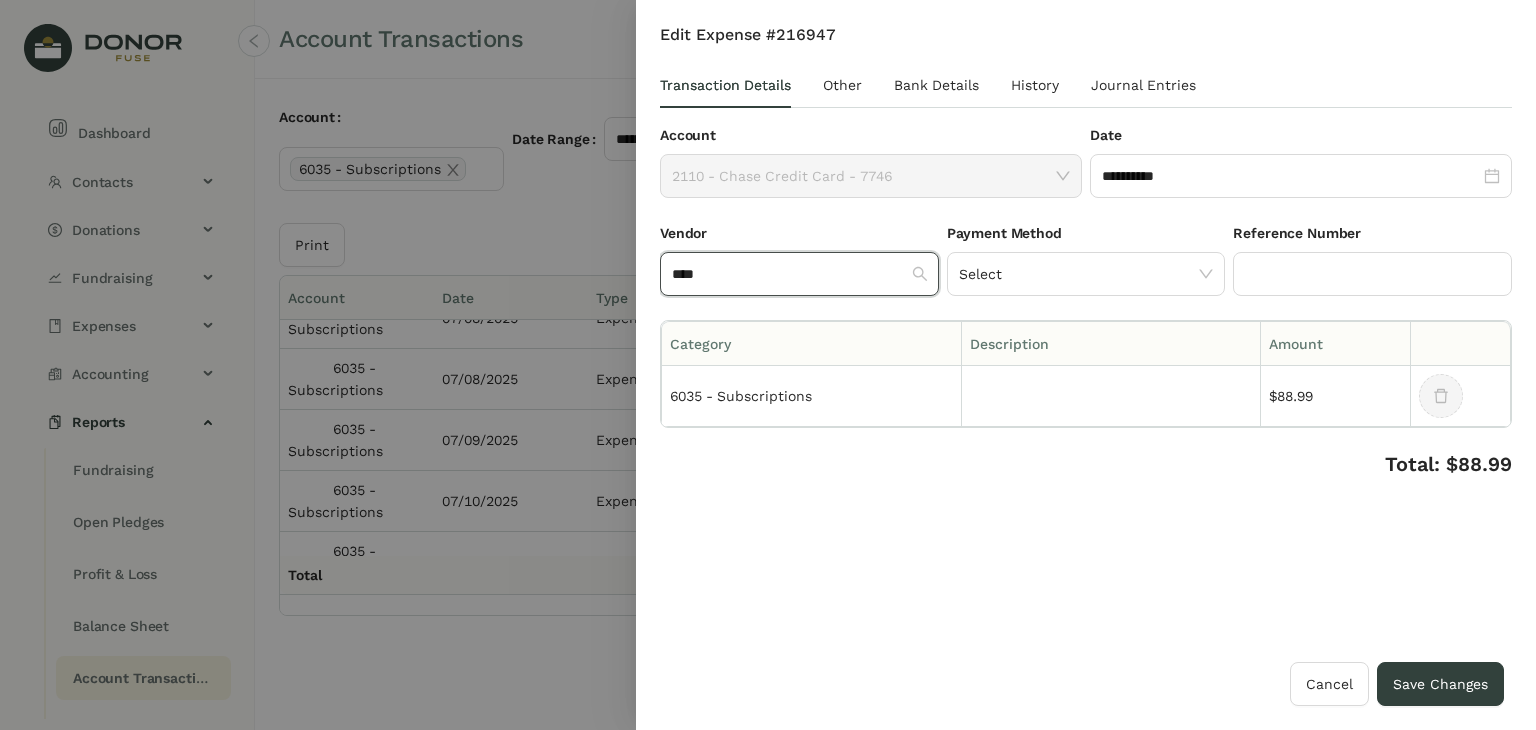 type 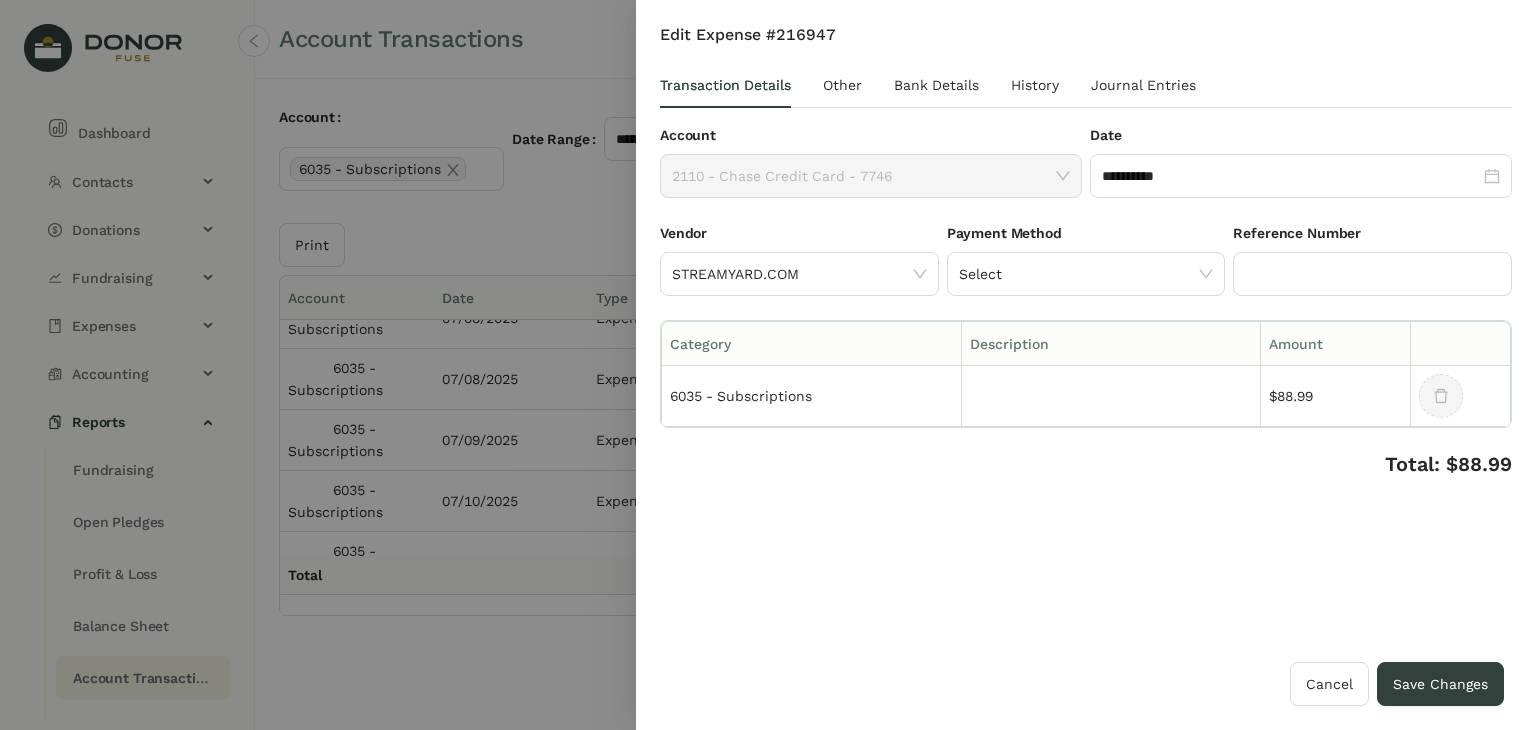 click on "**********" at bounding box center (1086, 343) 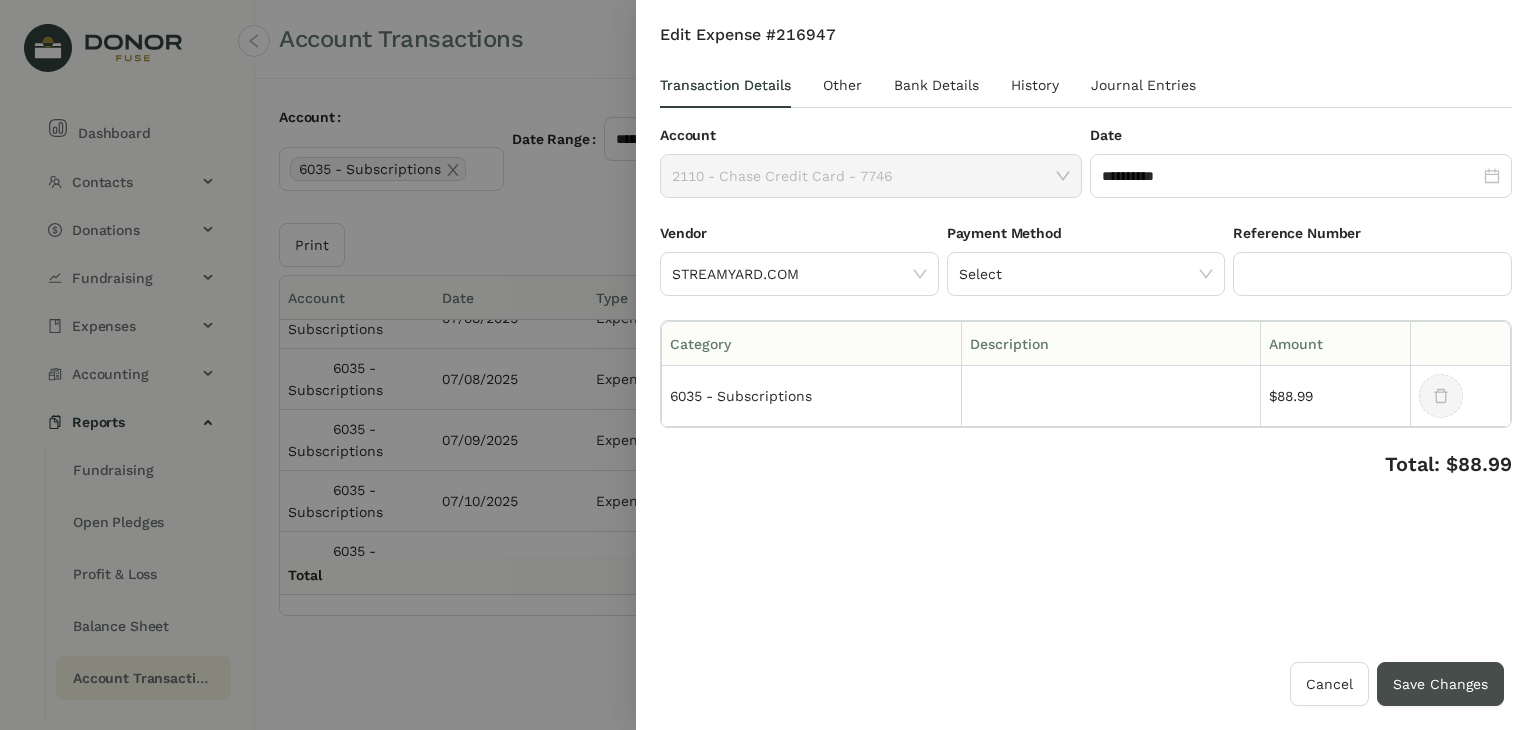 click on "Save Changes" at bounding box center (1440, 684) 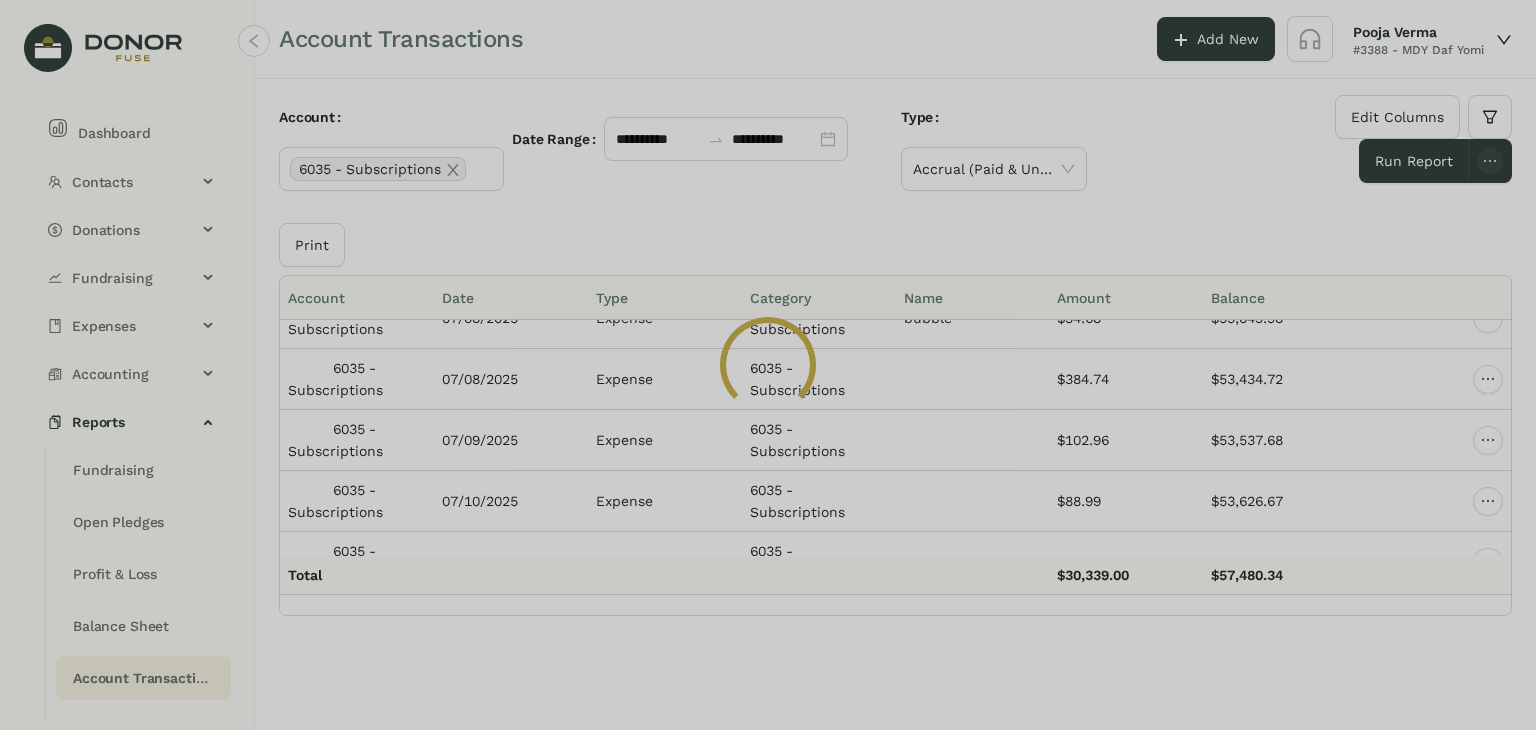 click 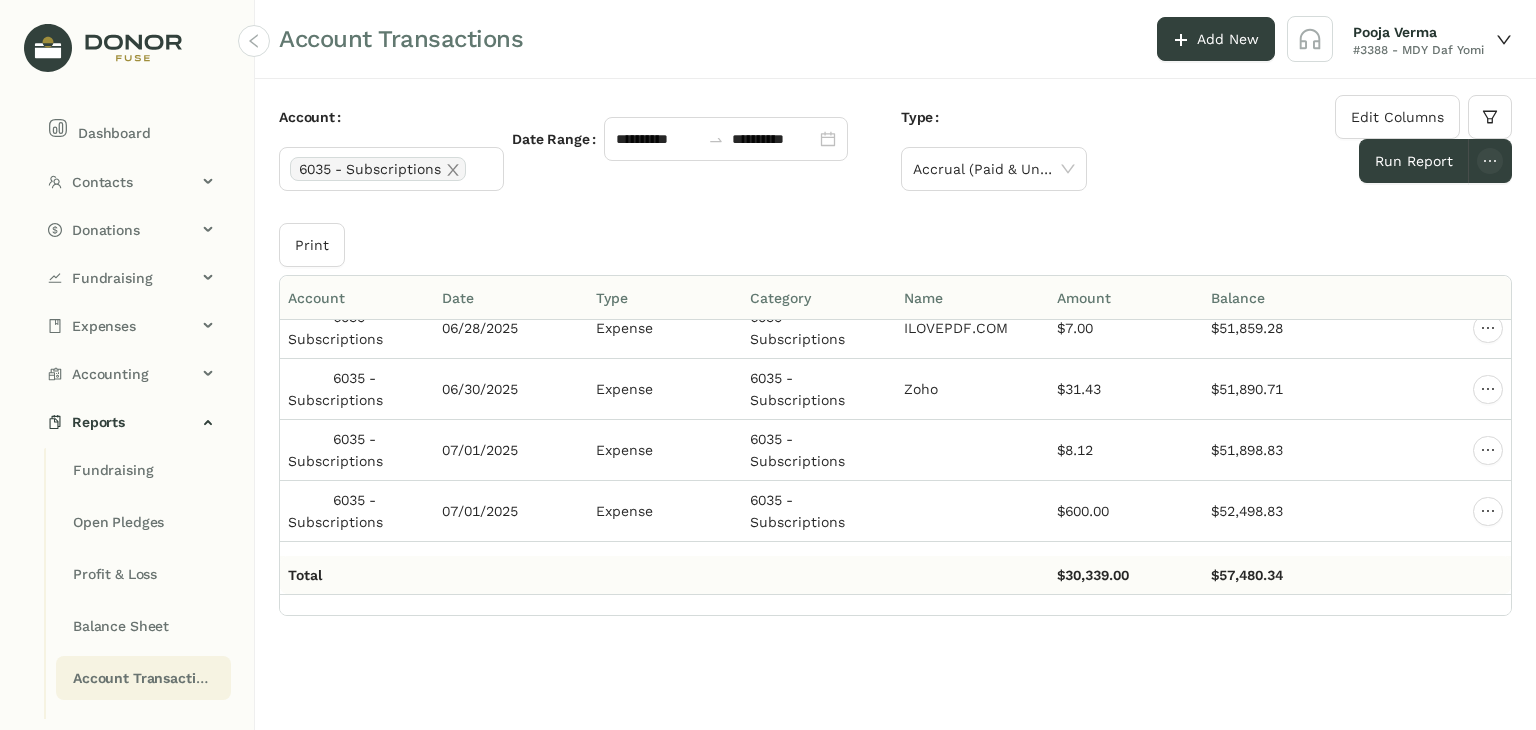 scroll, scrollTop: 11610, scrollLeft: 0, axis: vertical 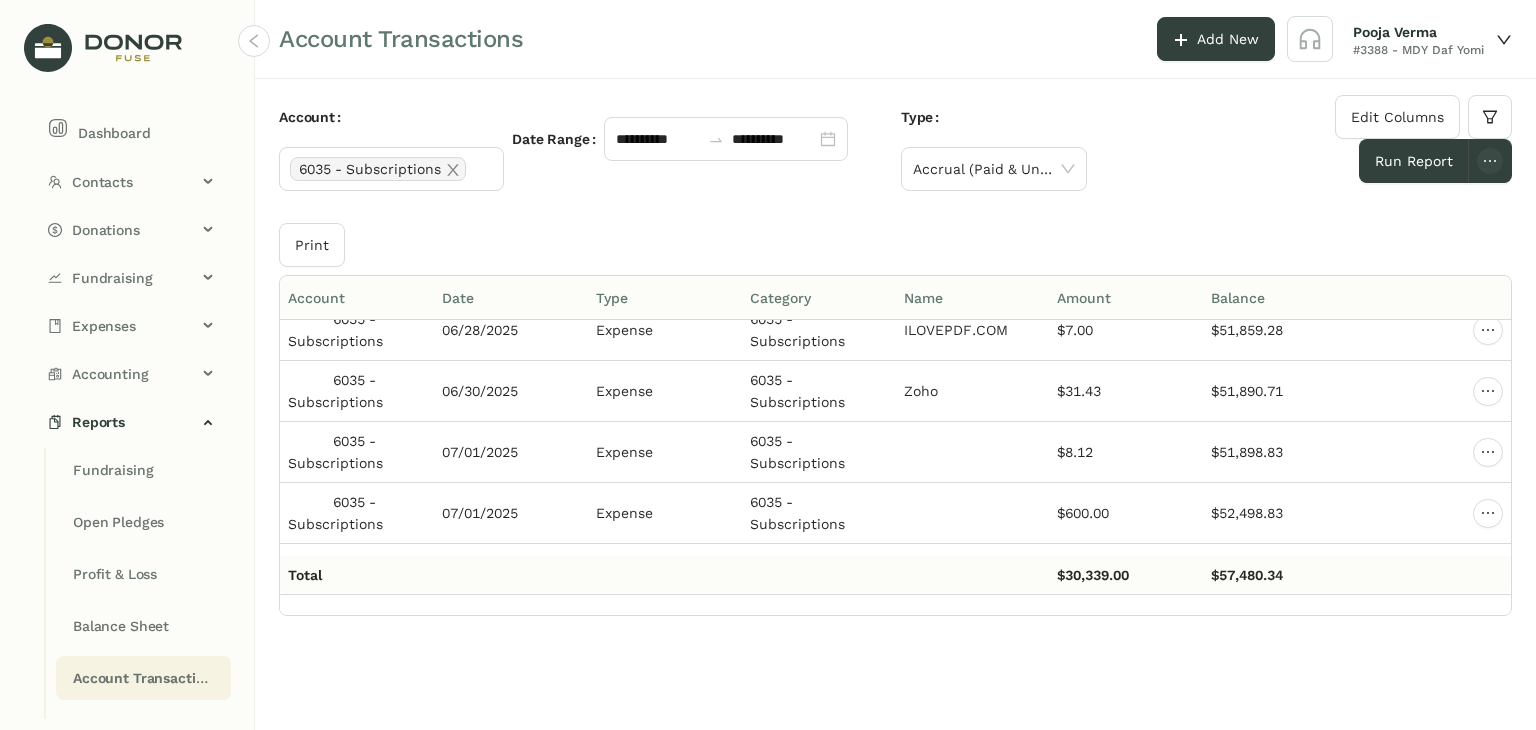 click on "**********" 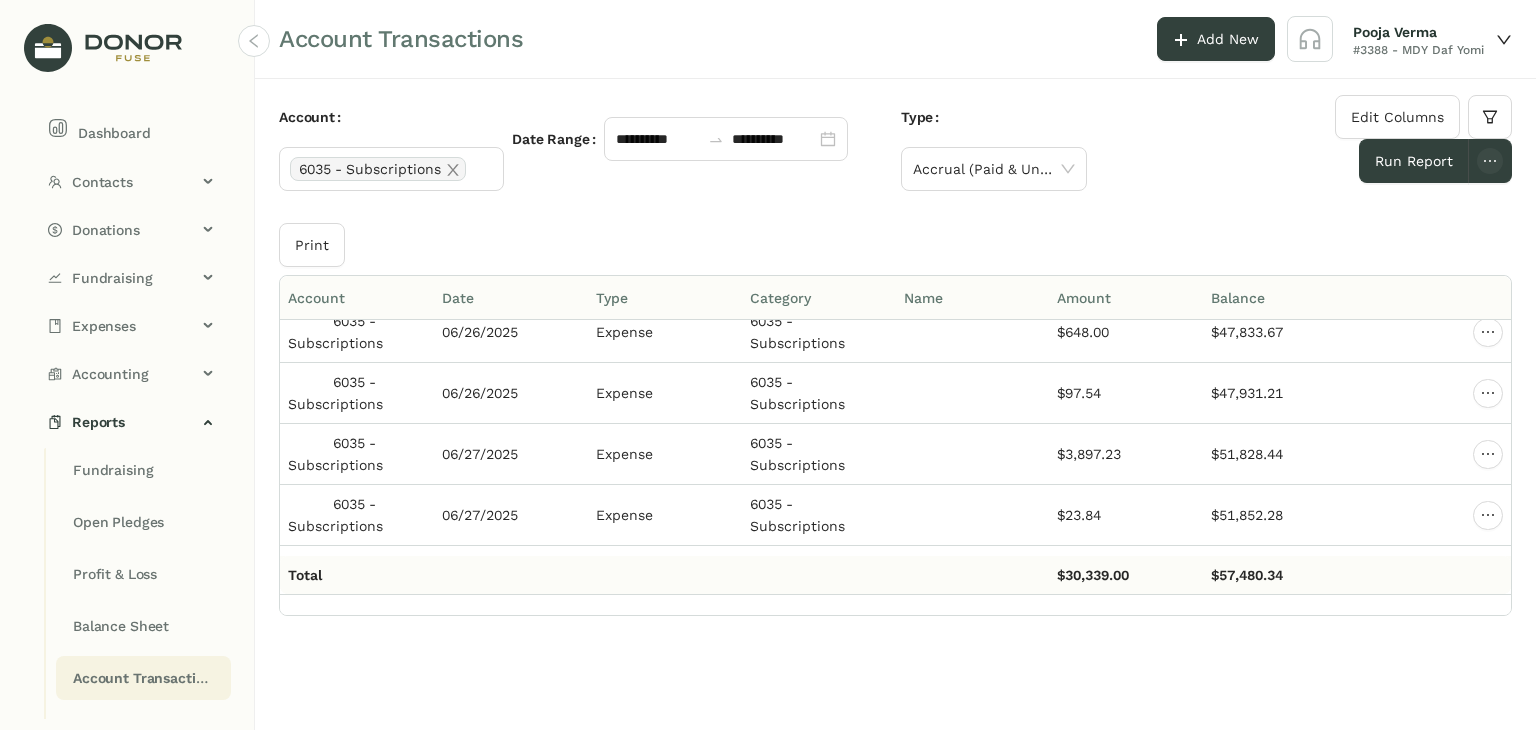 scroll, scrollTop: 11310, scrollLeft: 0, axis: vertical 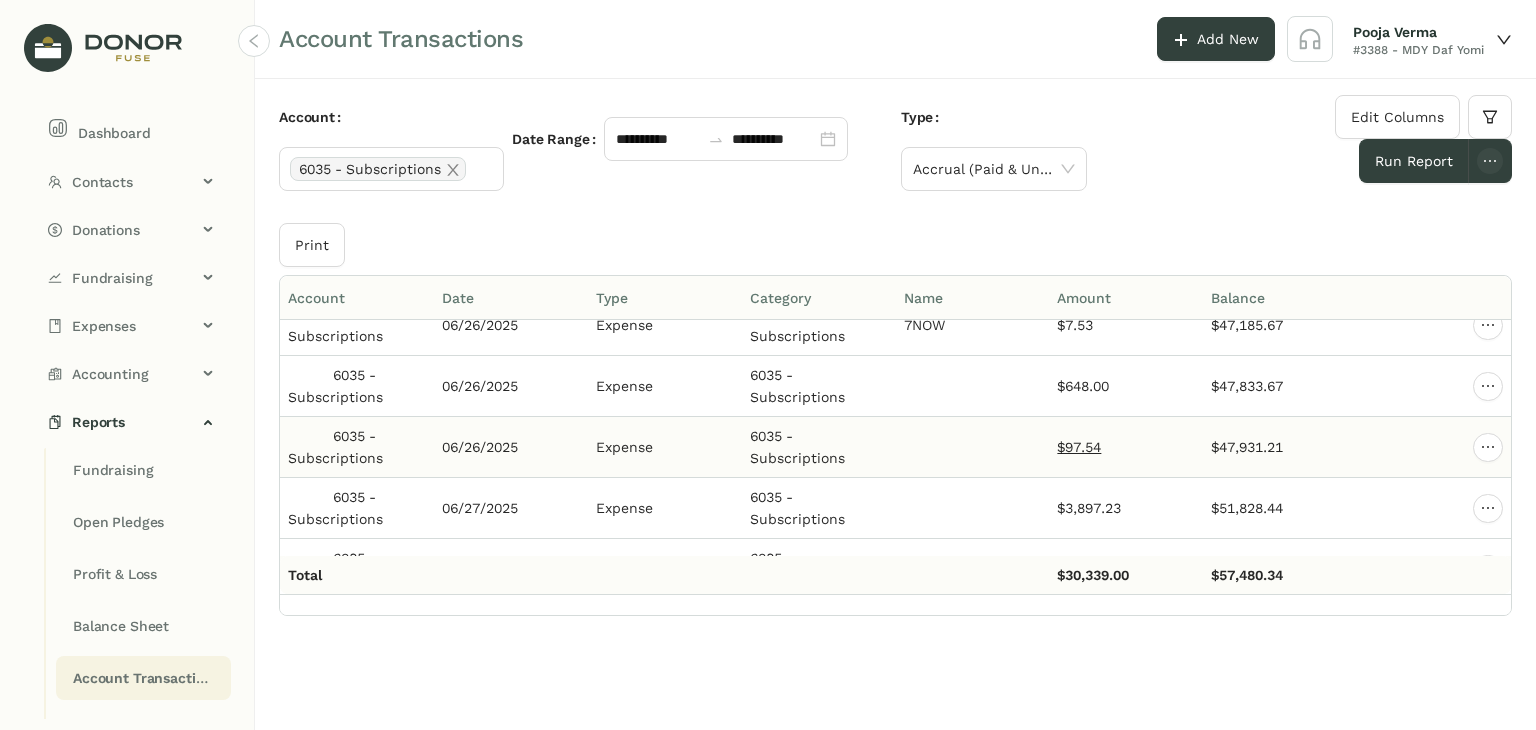 click on "$97.54" at bounding box center (1079, 447) 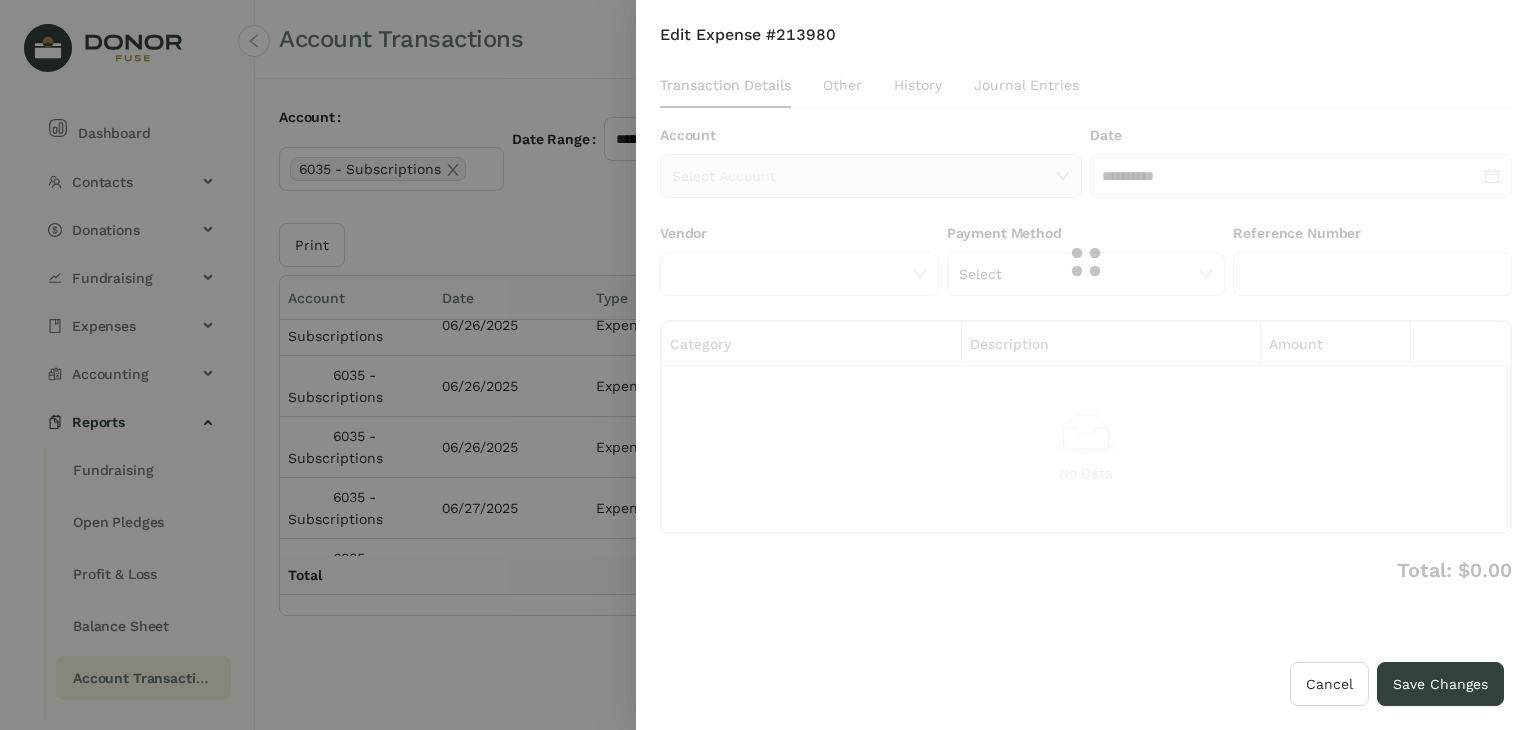 click at bounding box center [1086, 262] 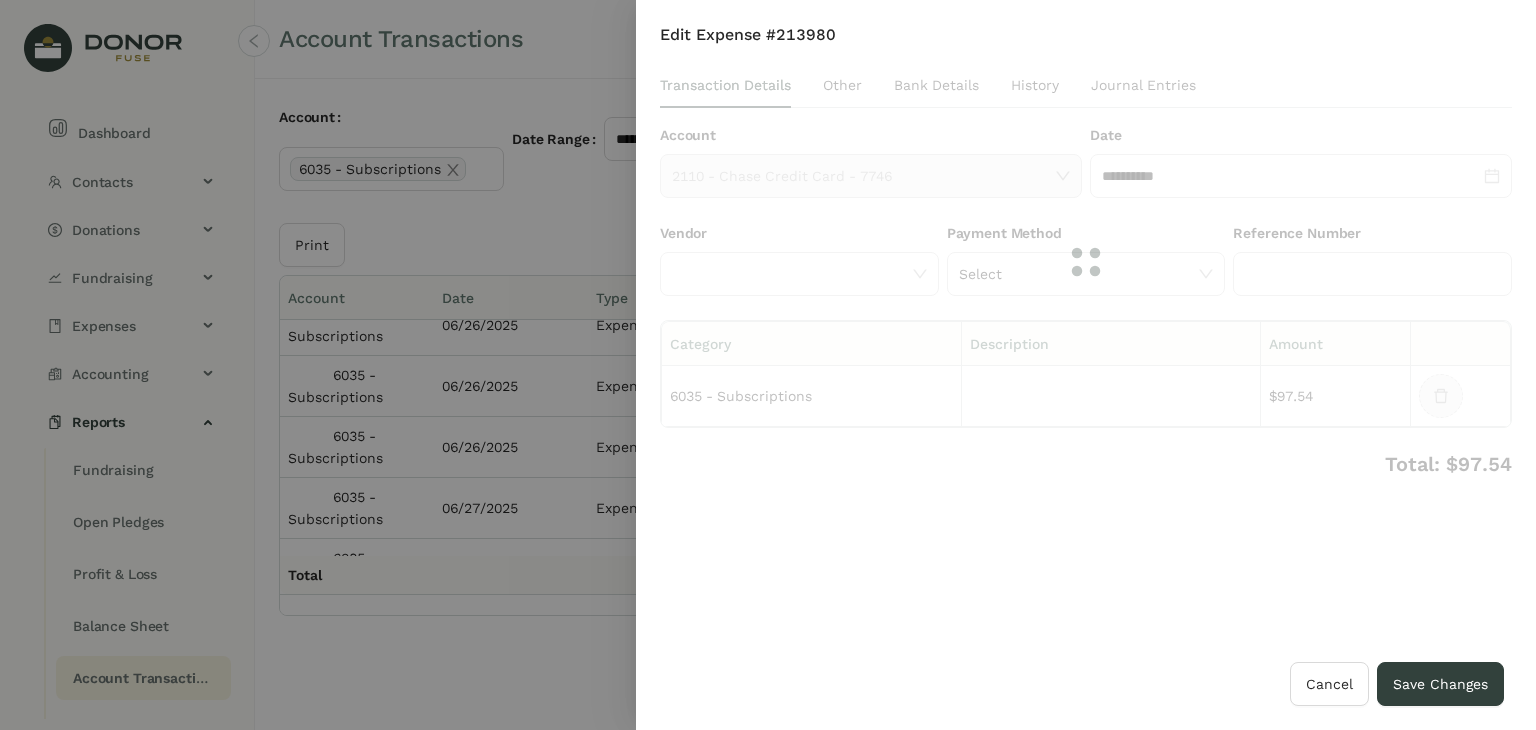 click at bounding box center (1086, 262) 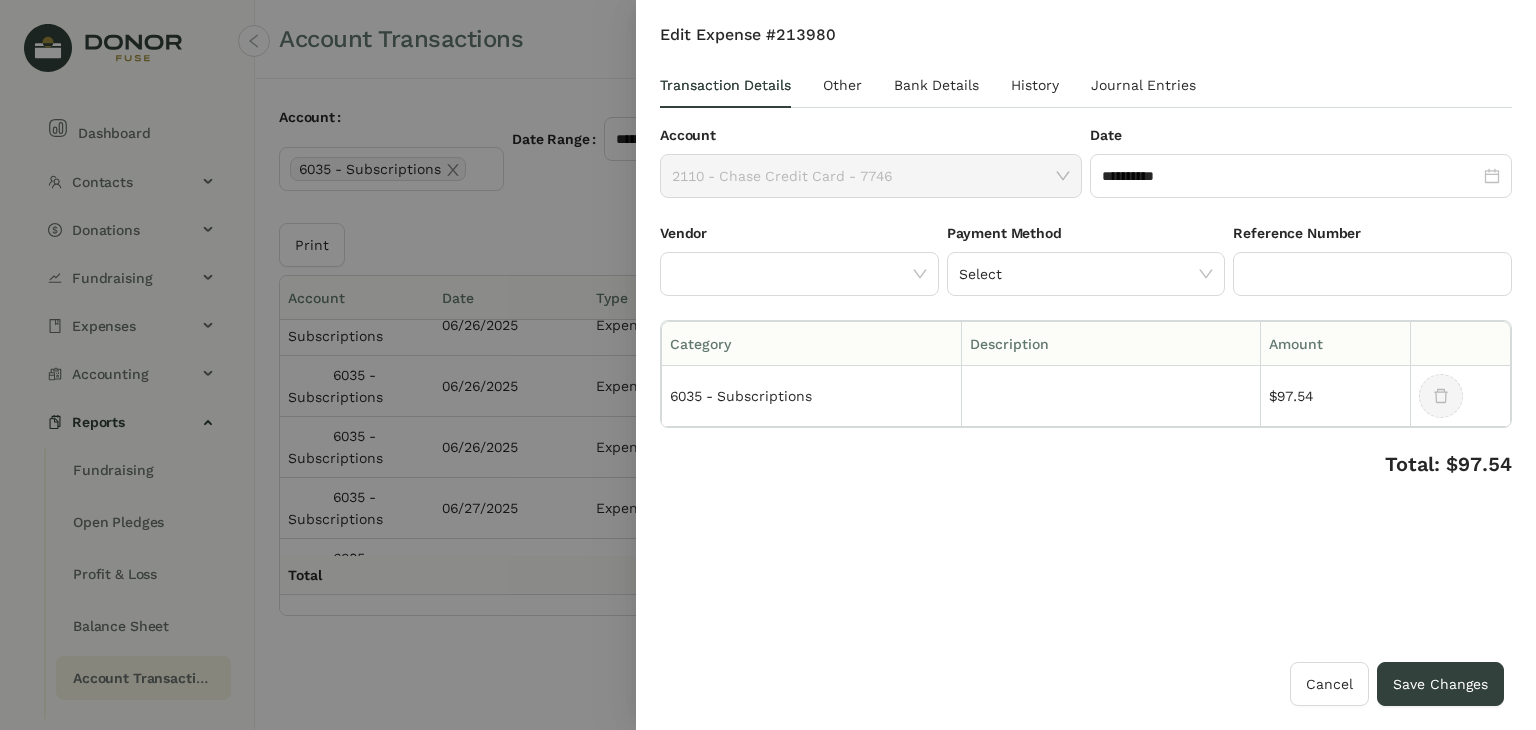 click 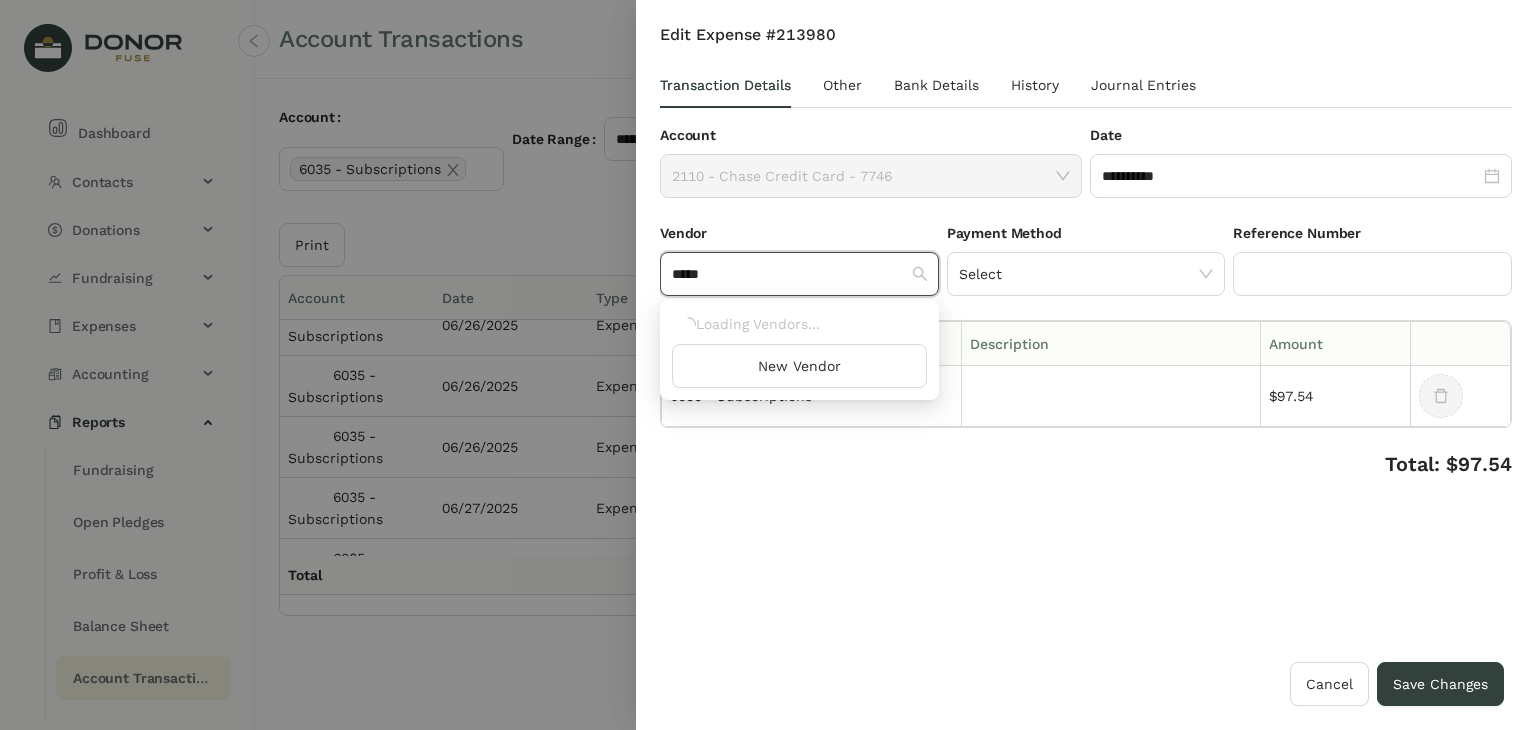 scroll, scrollTop: 0, scrollLeft: 0, axis: both 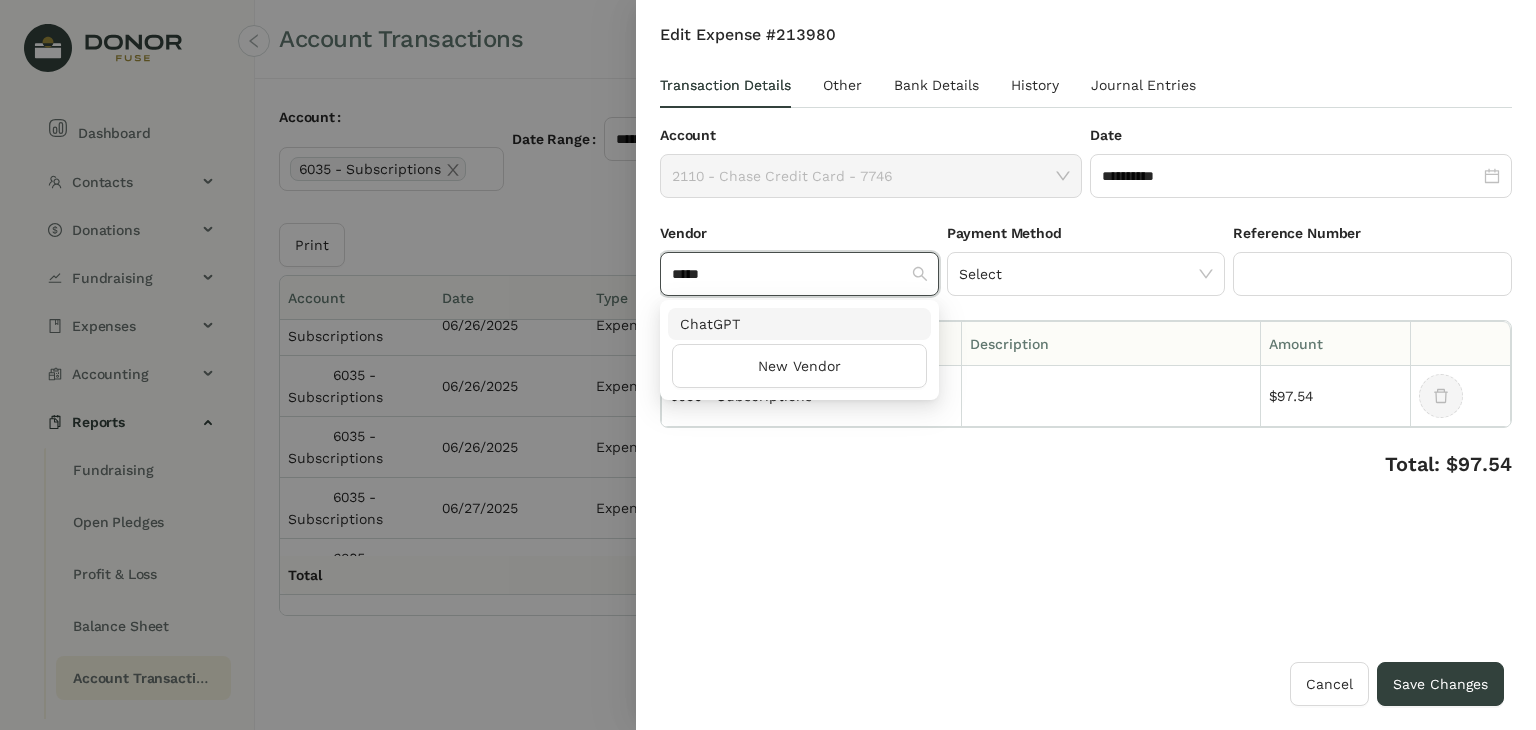 type on "*****" 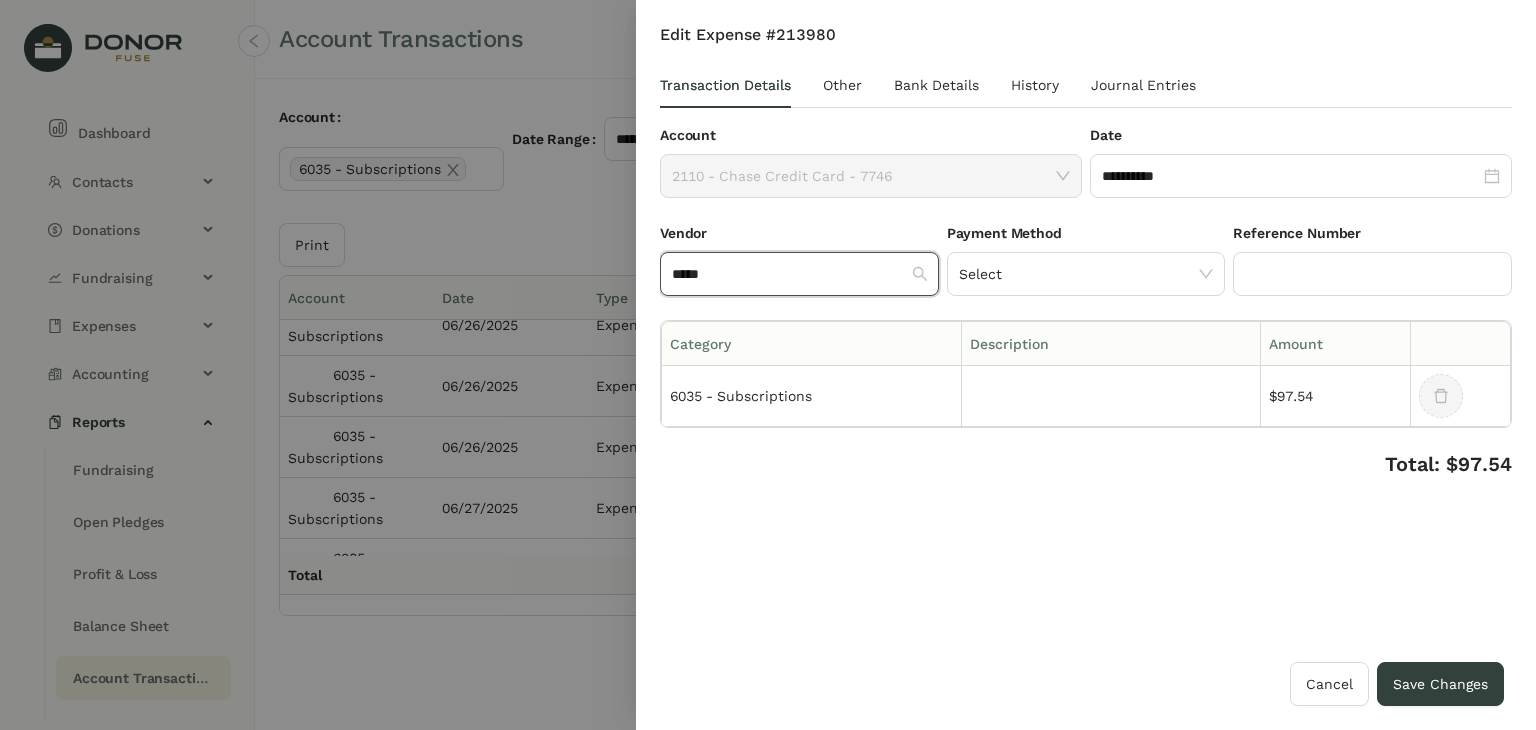 type 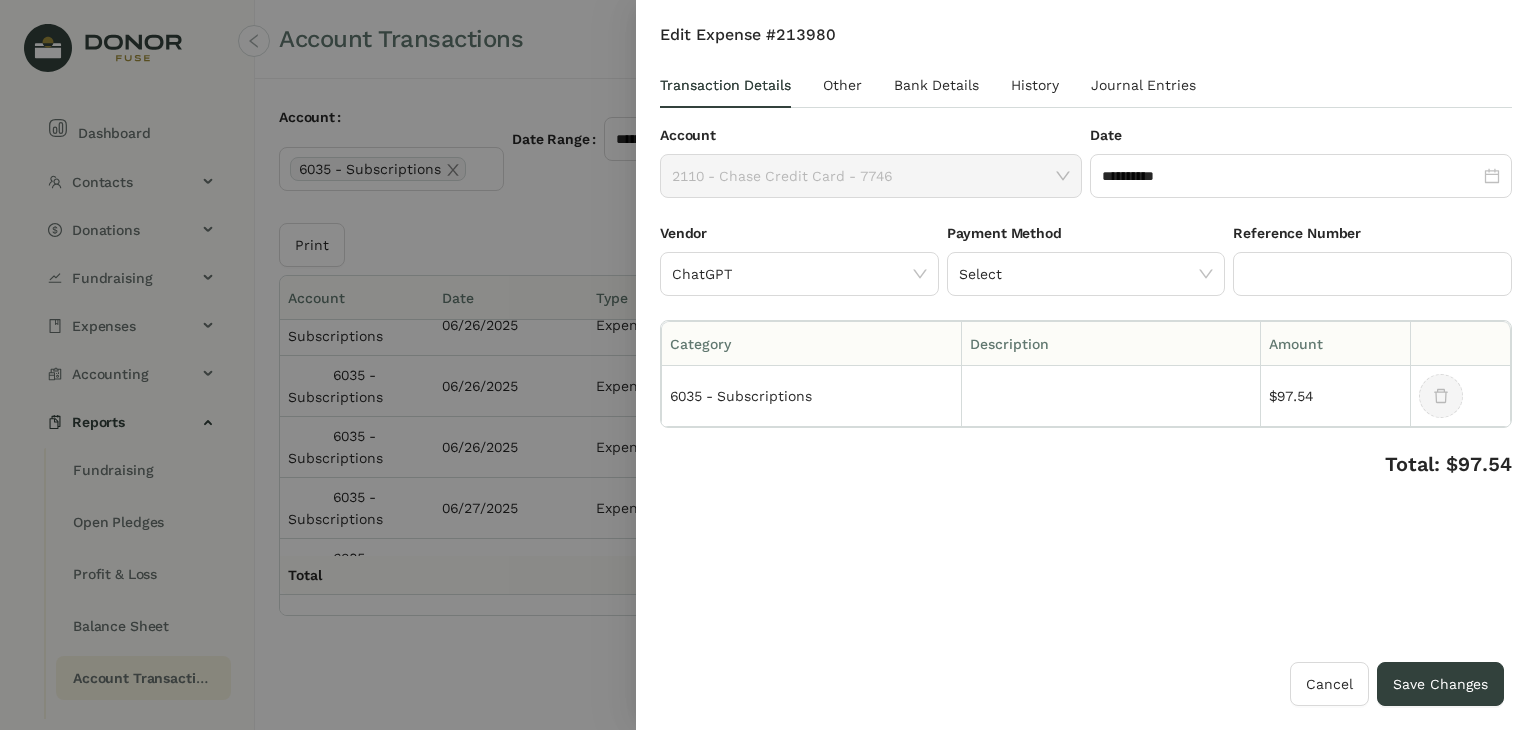 drag, startPoint x: 1039, startPoint y: 529, endPoint x: 1378, endPoint y: 661, distance: 363.7925 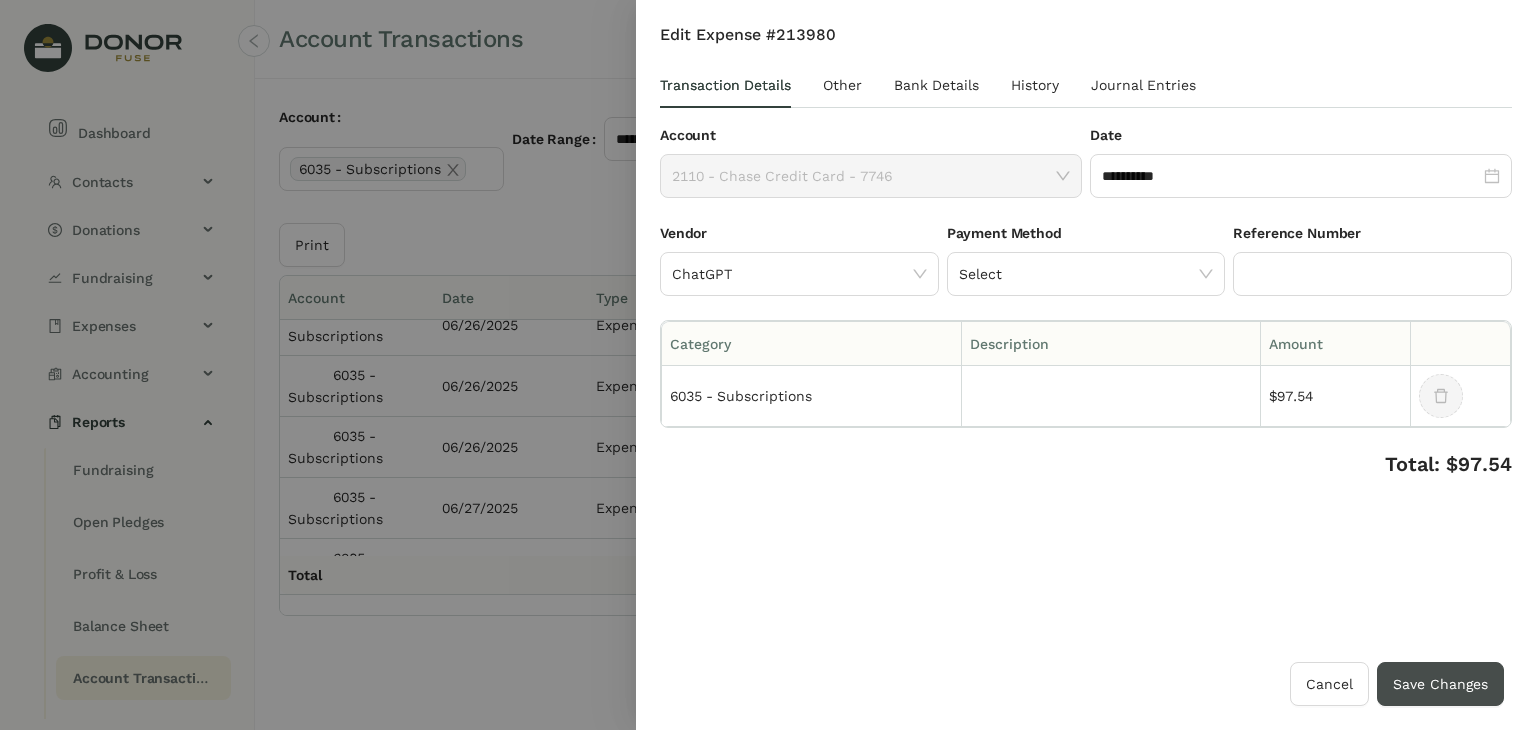 click on "Save Changes" at bounding box center [1440, 684] 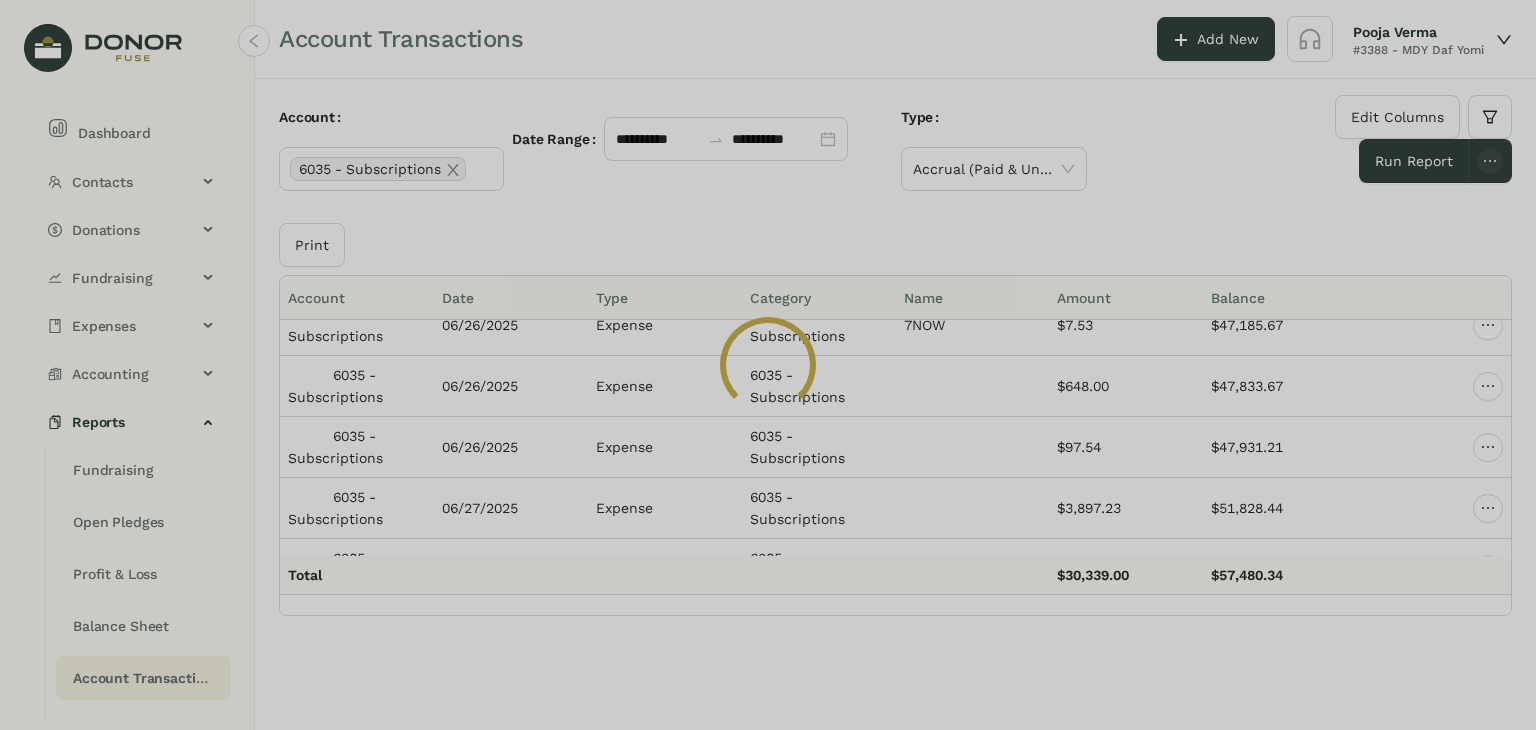 click 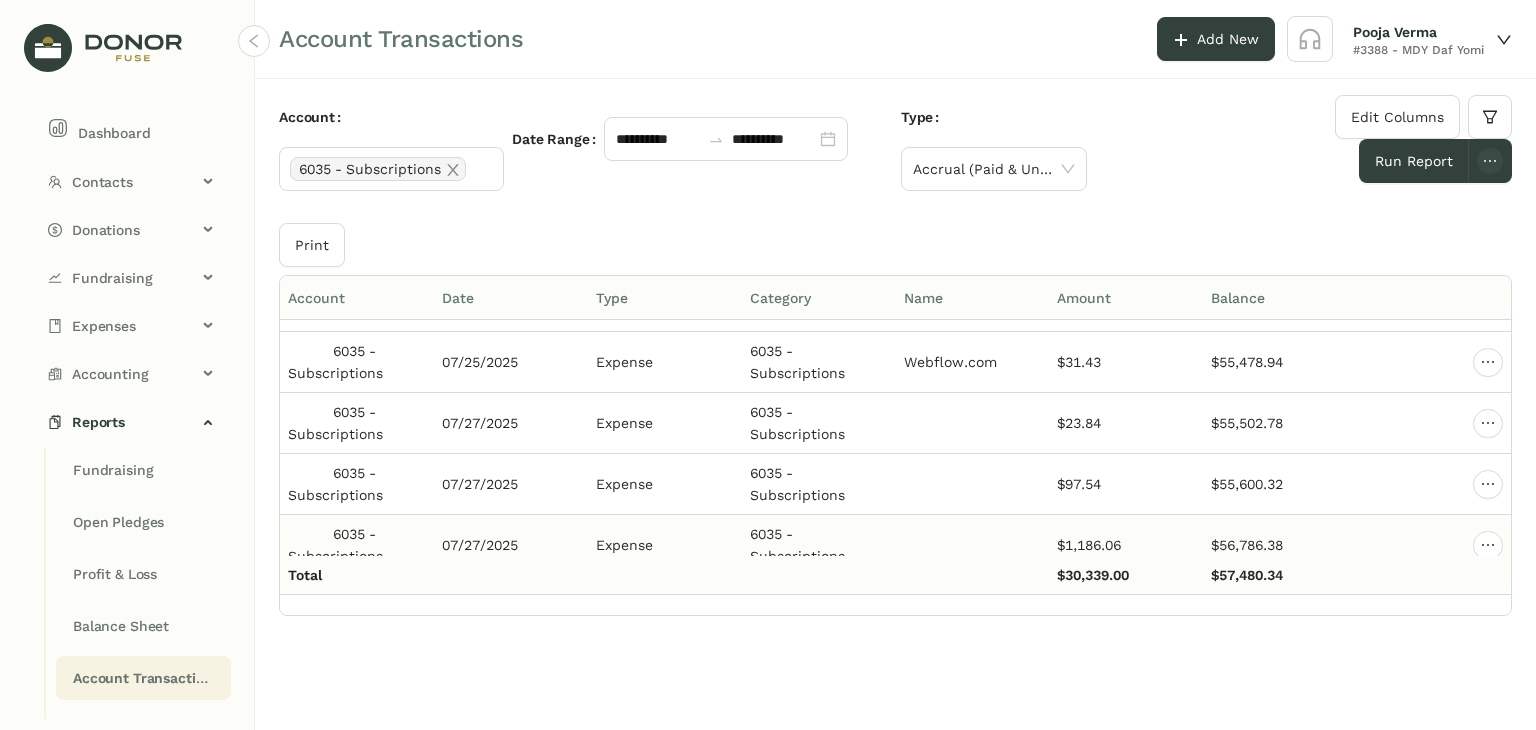 scroll, scrollTop: 13410, scrollLeft: 0, axis: vertical 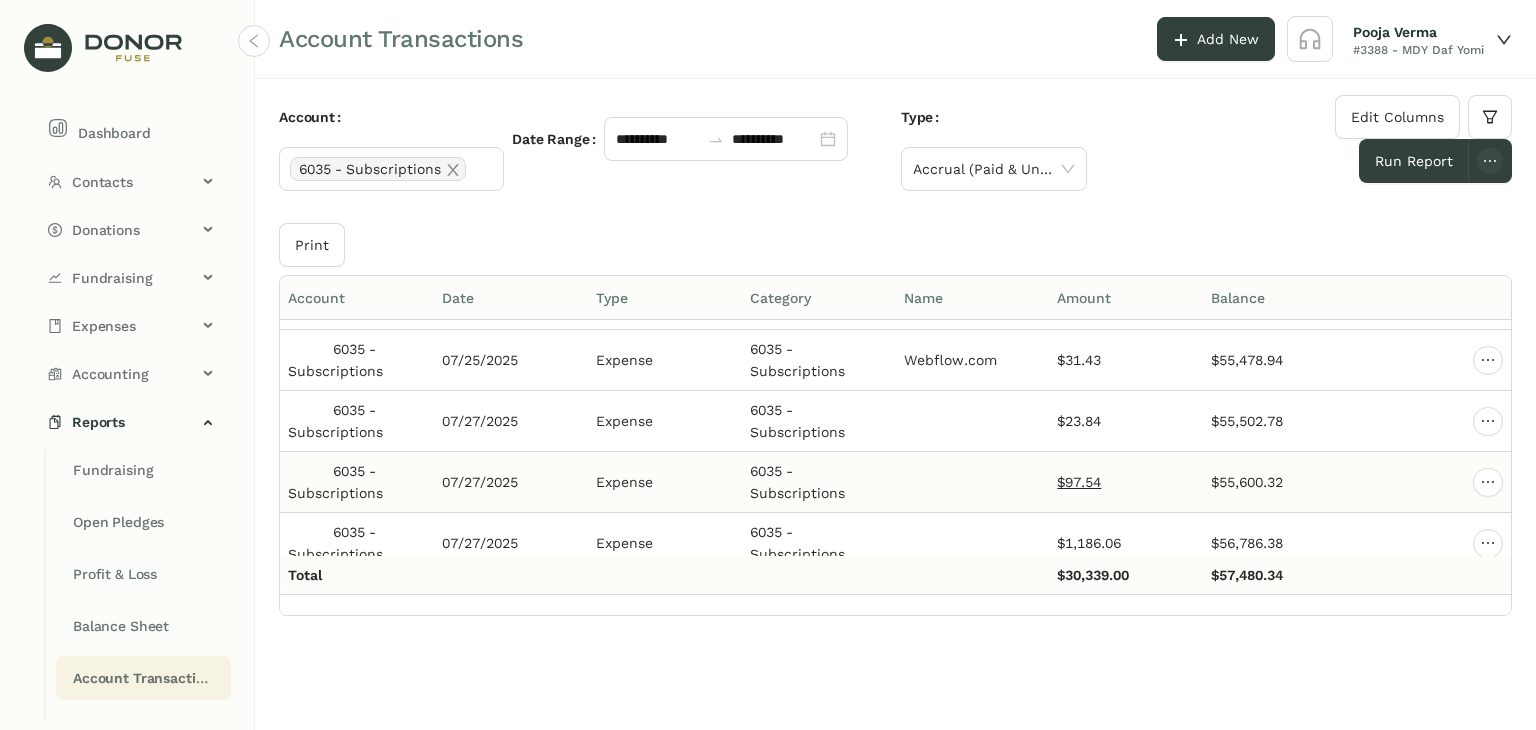 click on "$97.54" at bounding box center [1079, 482] 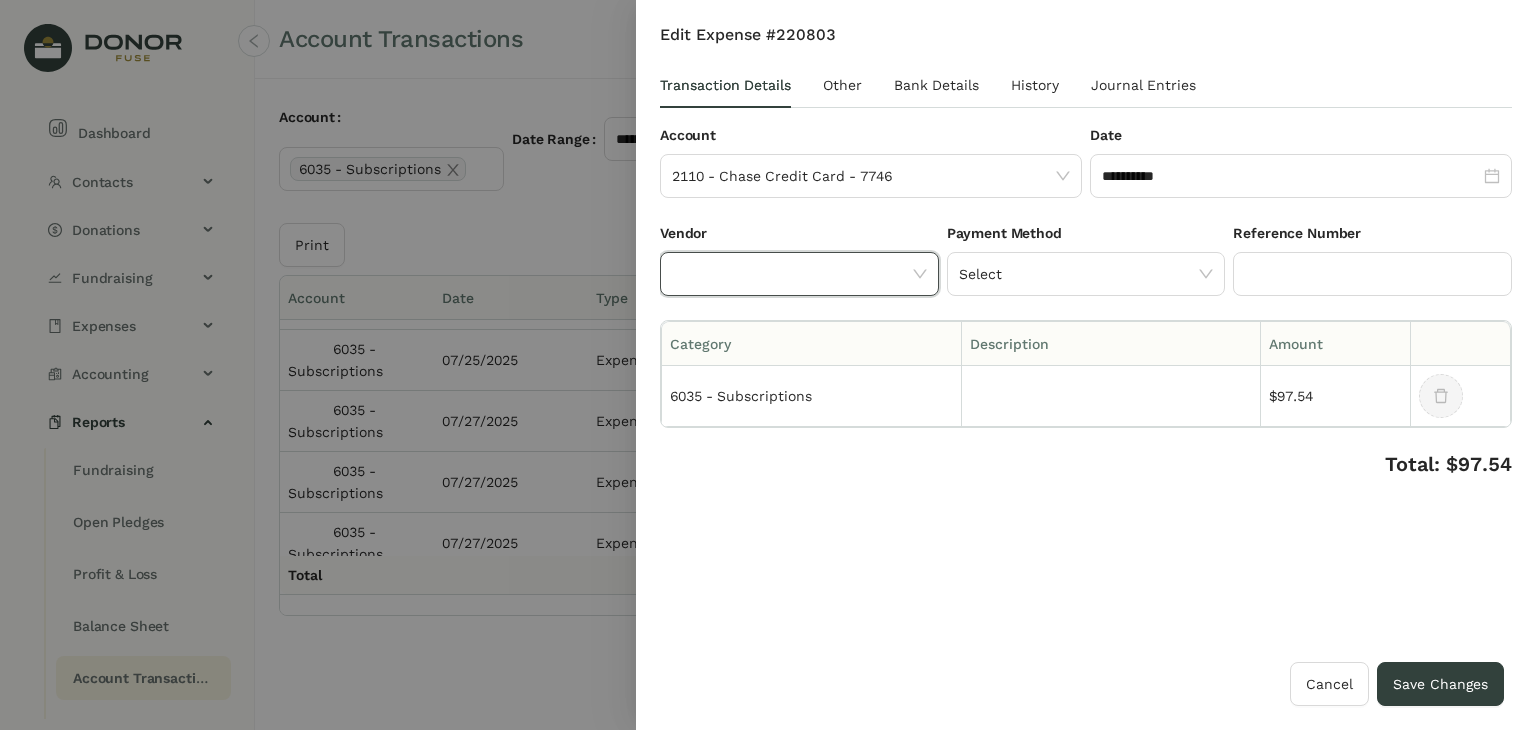 click 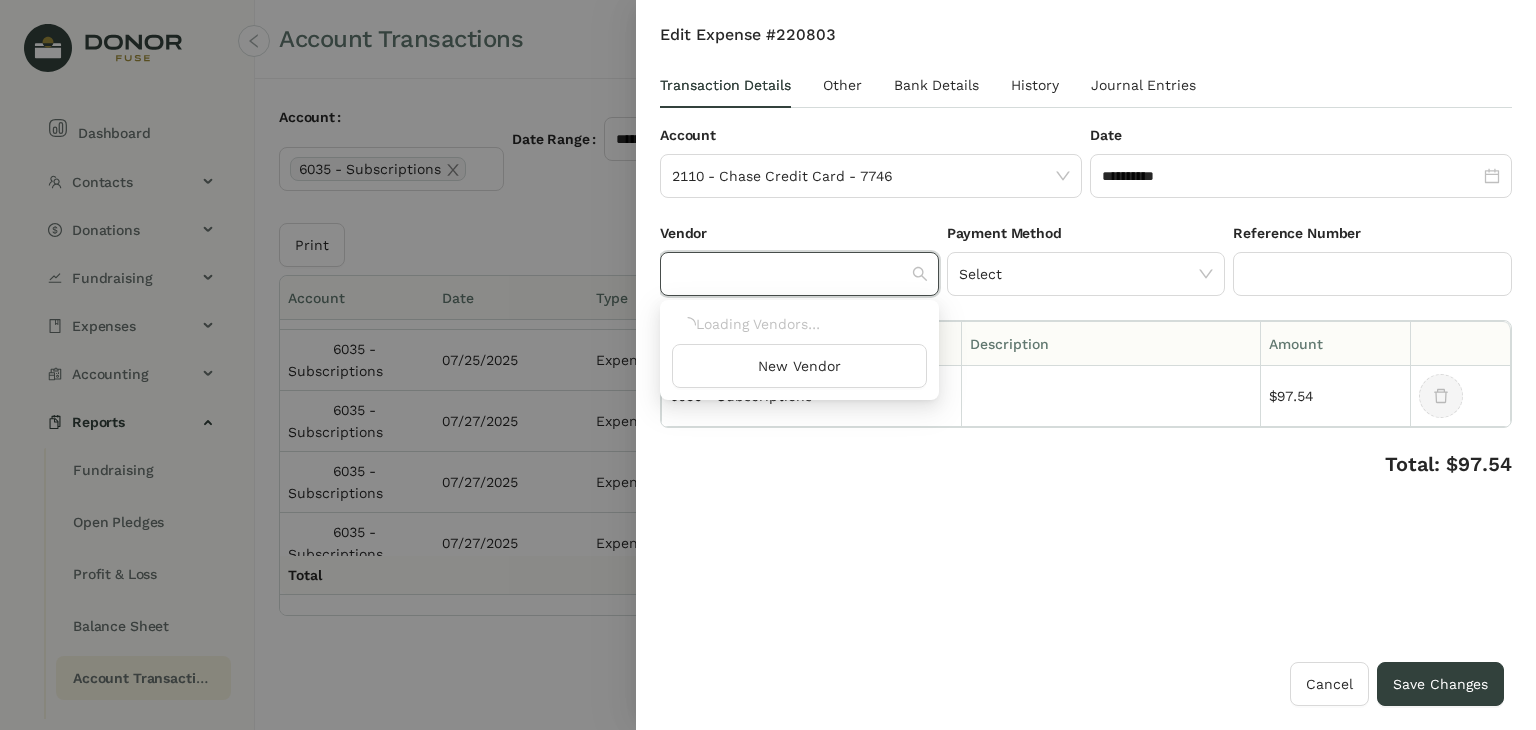 click 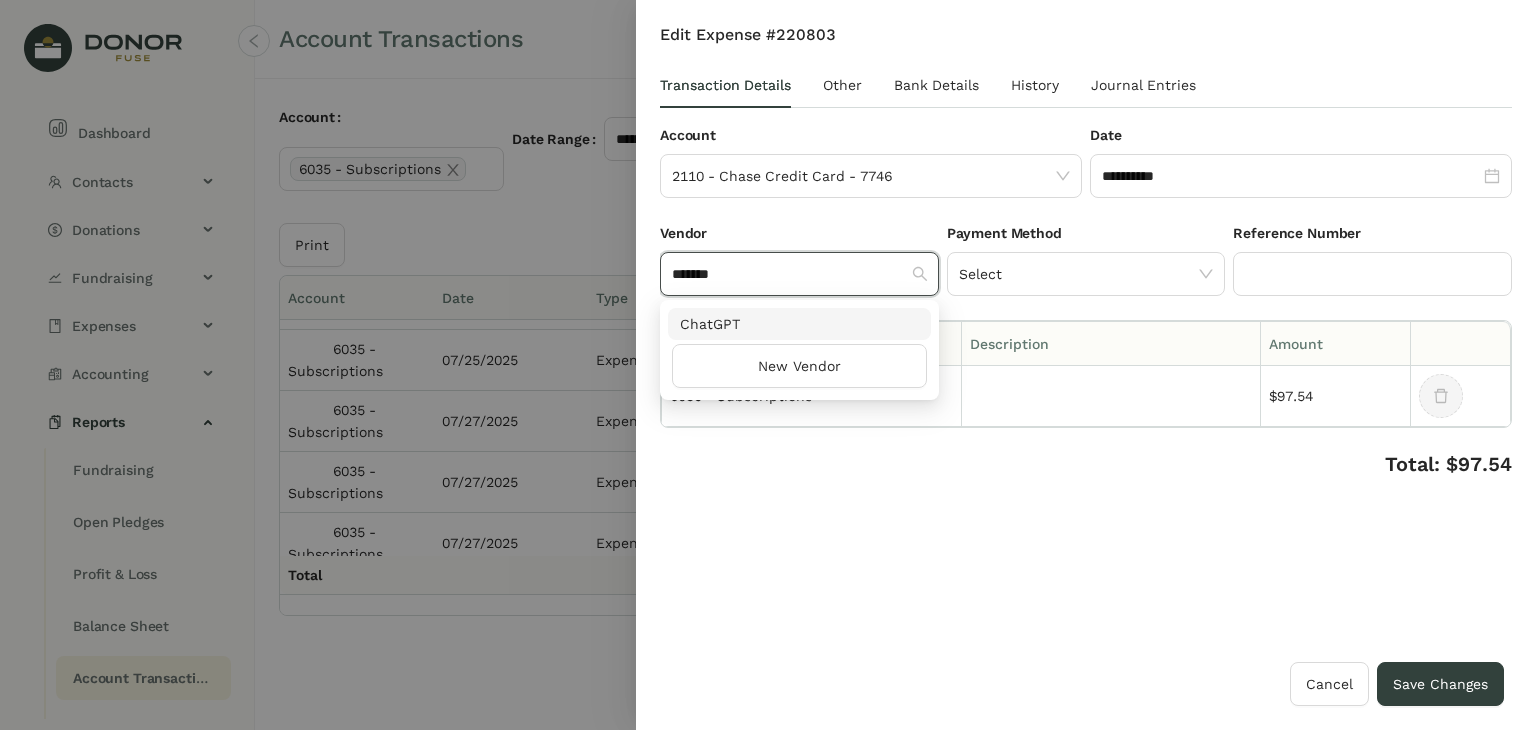 type on "*******" 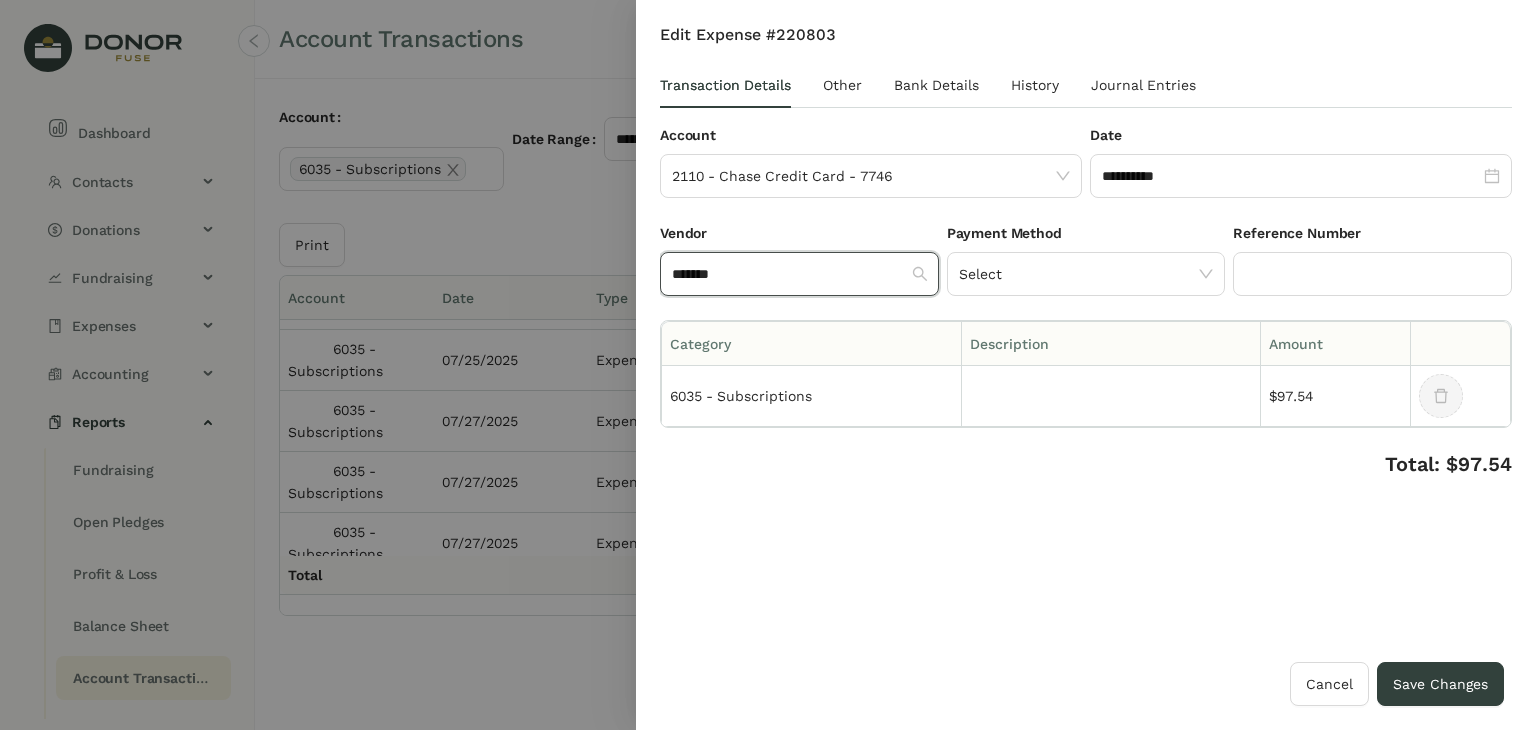 type 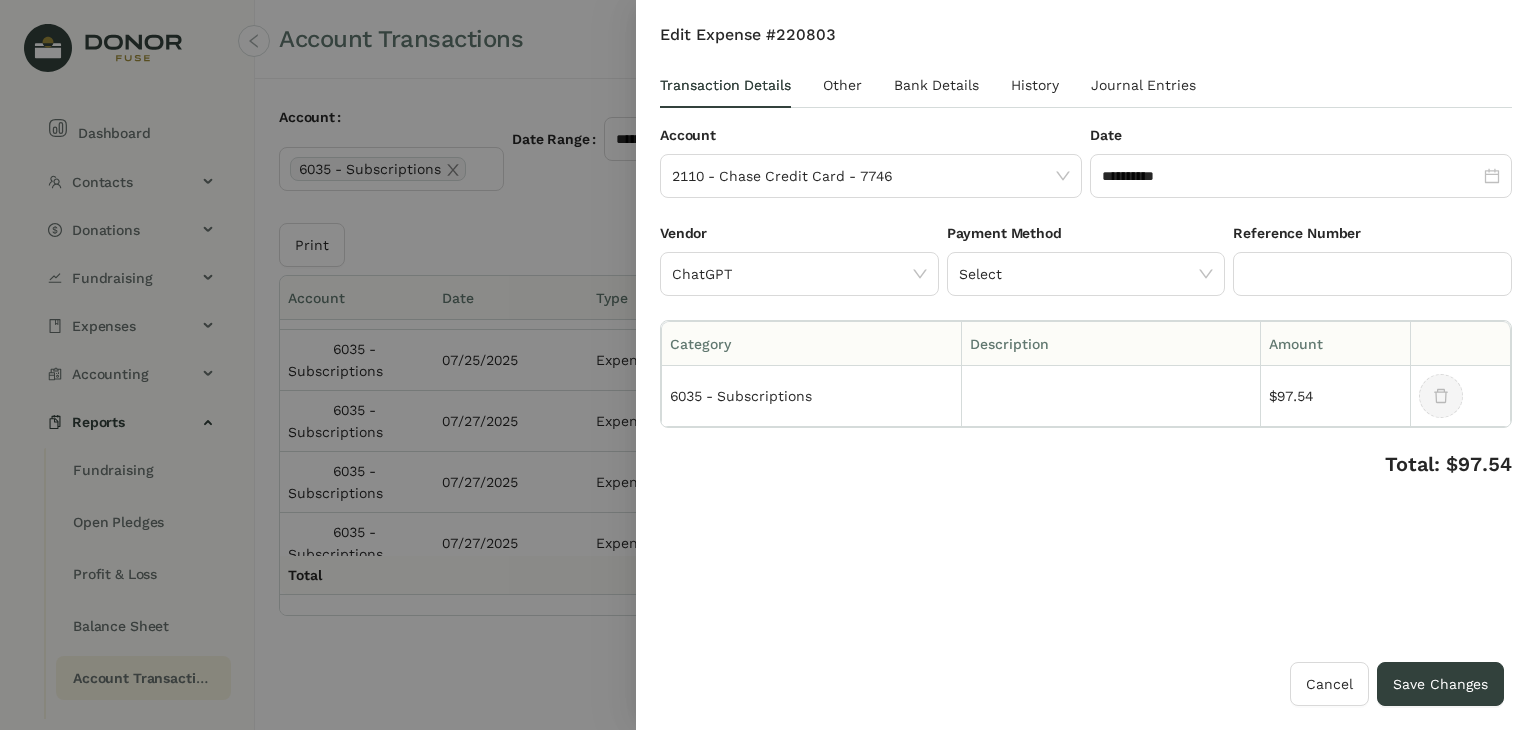 click on "**********" at bounding box center (1086, 343) 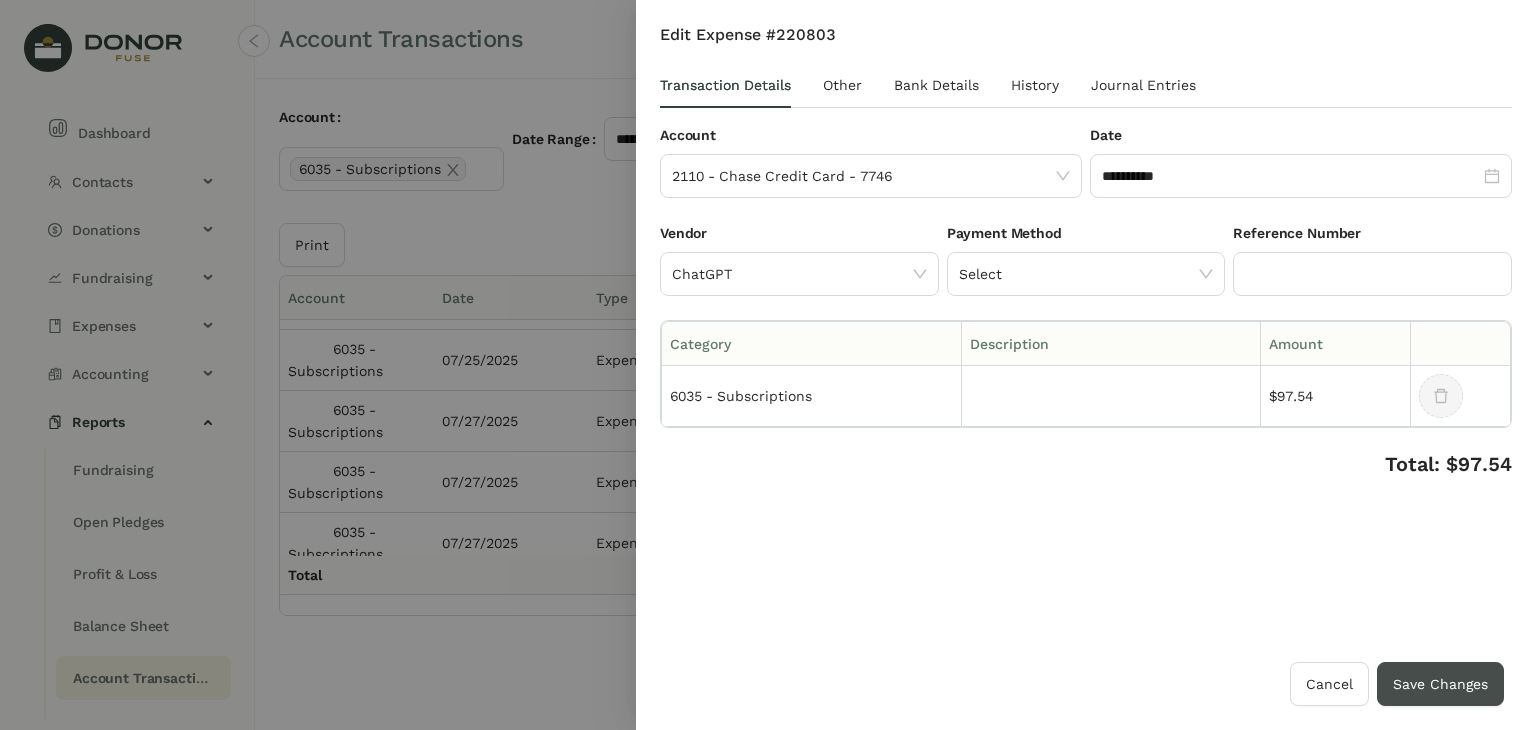 click on "Save Changes" at bounding box center (1440, 684) 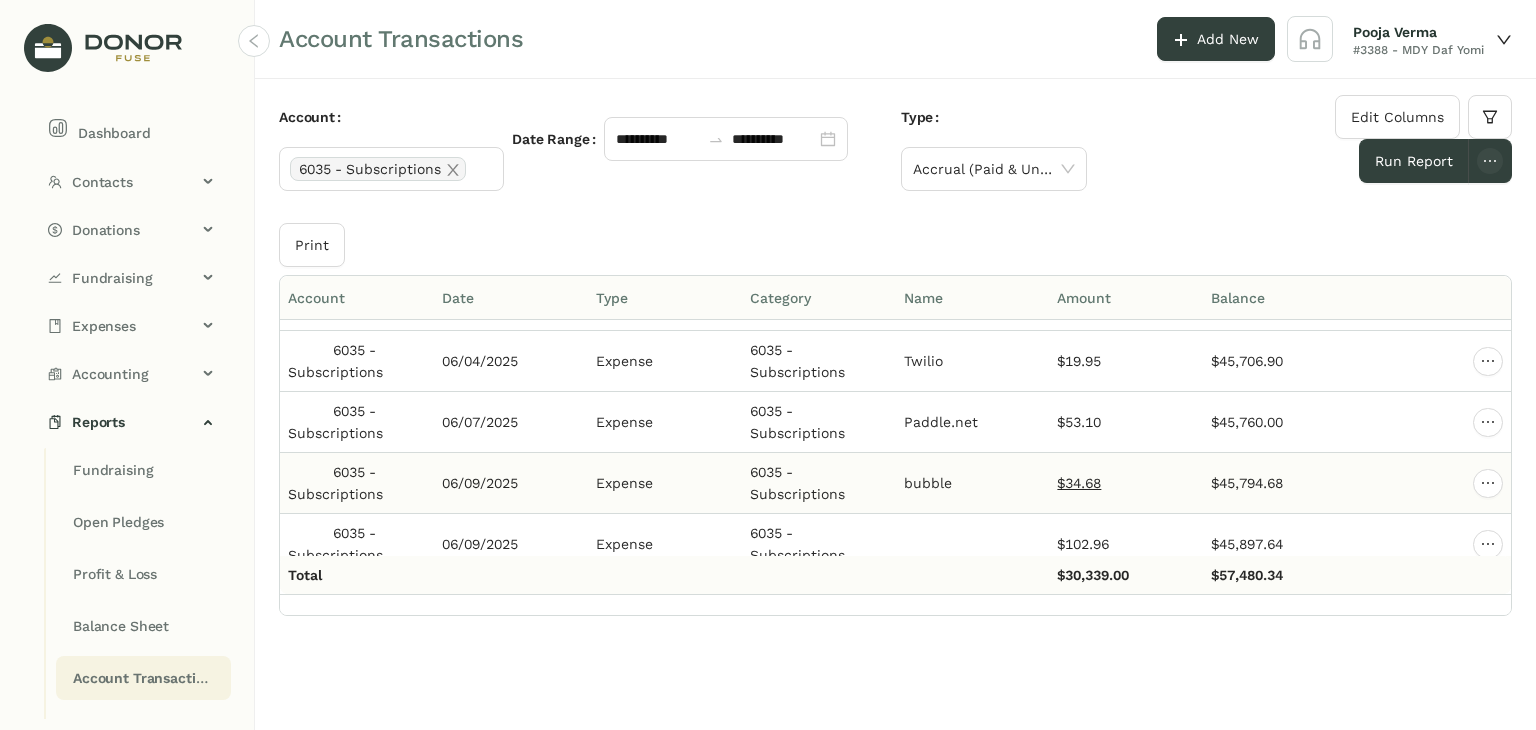 scroll, scrollTop: 9910, scrollLeft: 0, axis: vertical 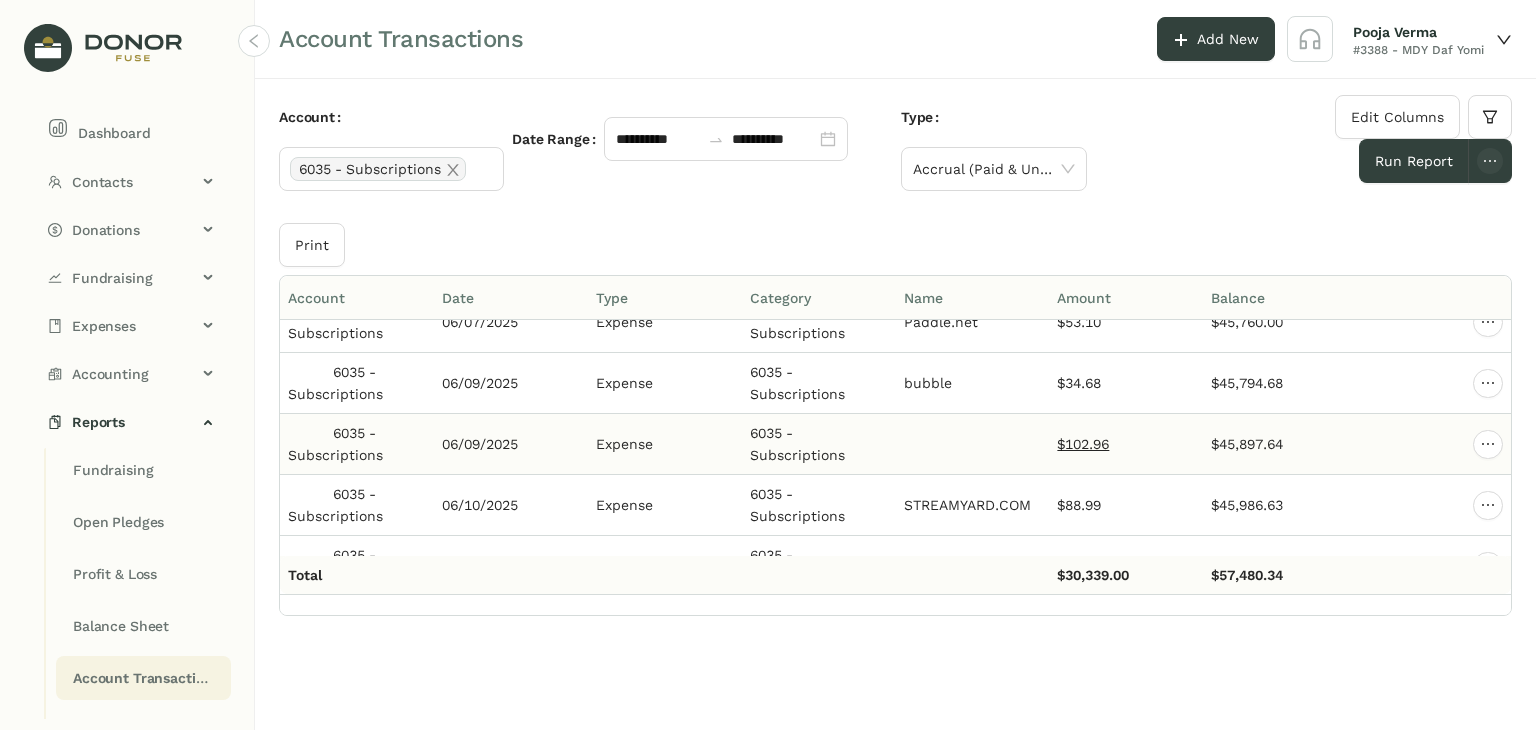 click on "$102.96" at bounding box center [1083, 444] 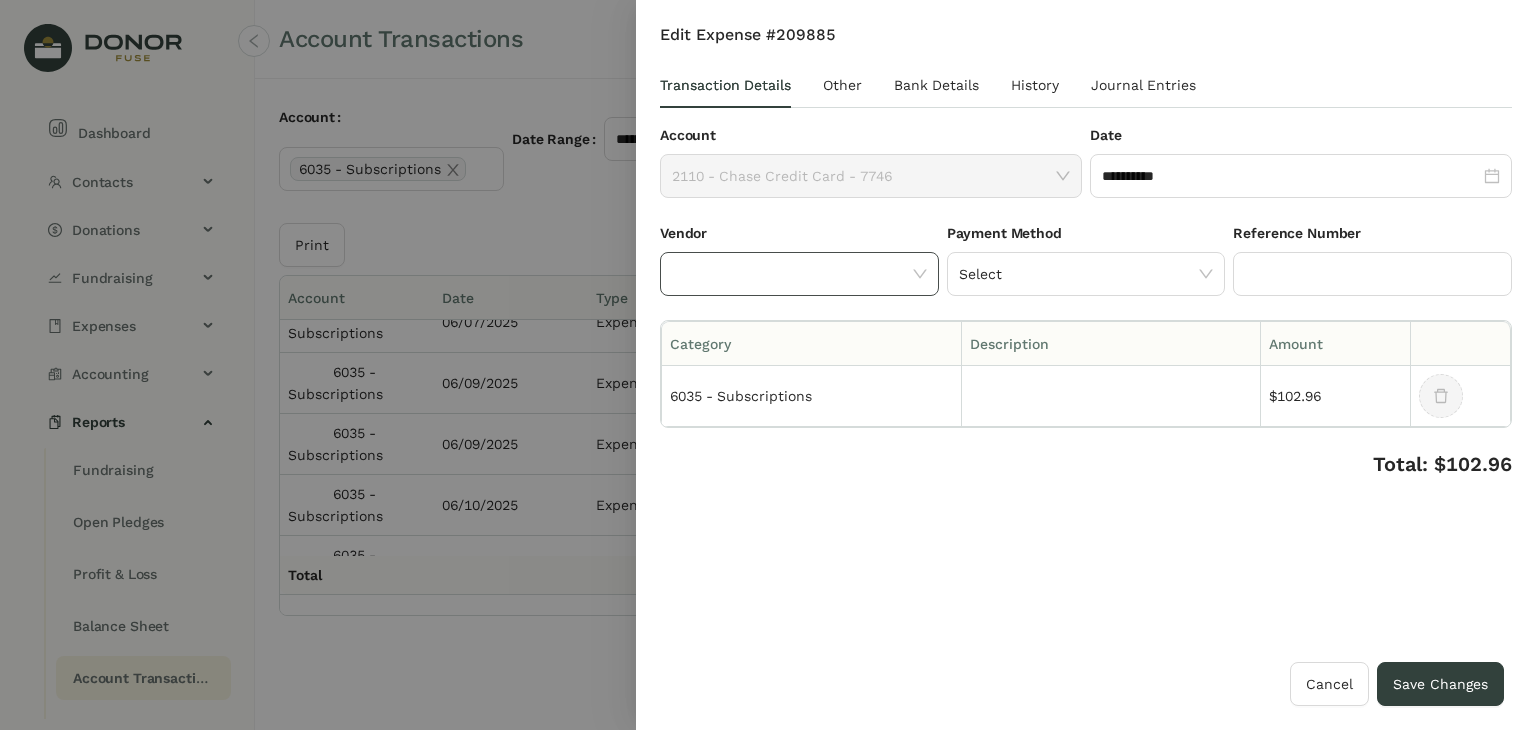 click 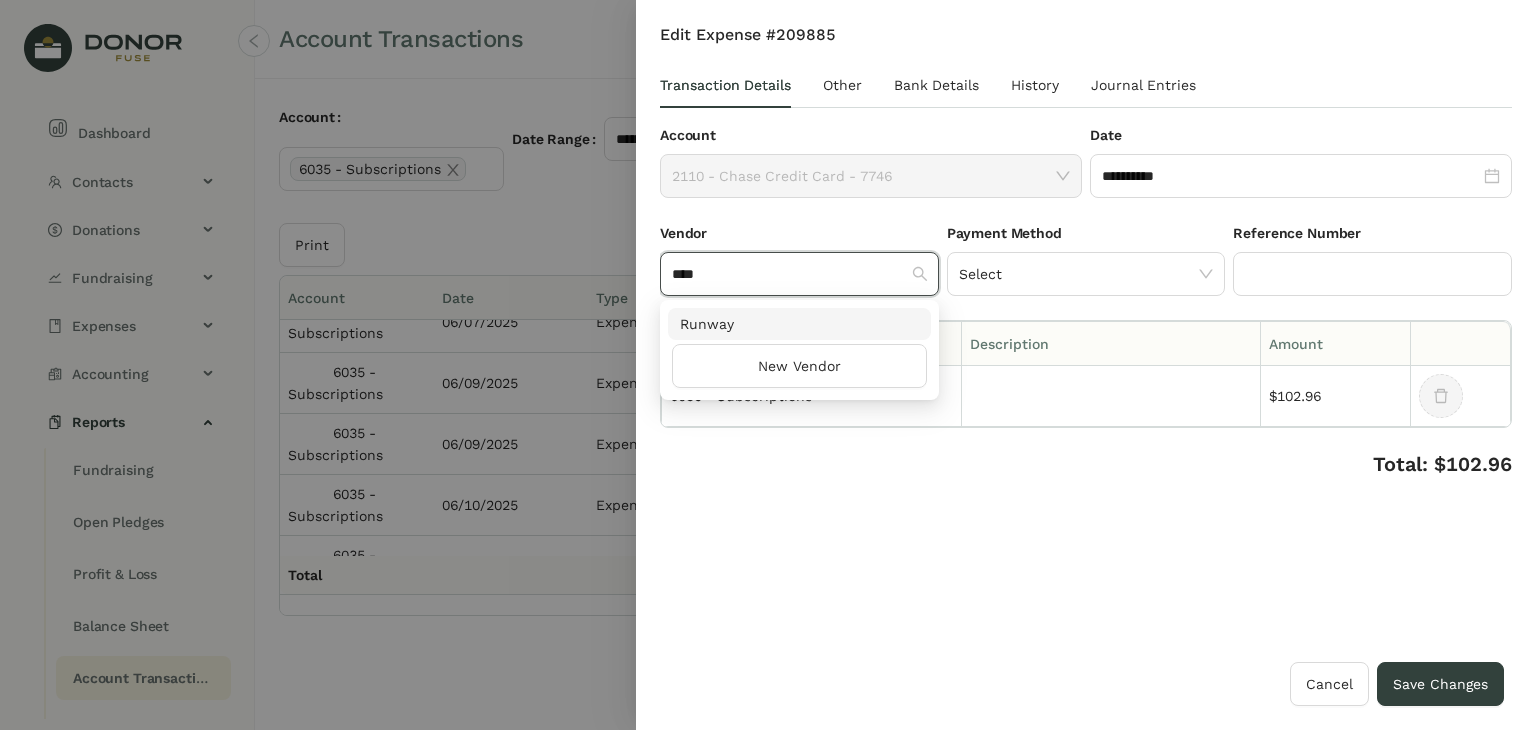 type on "****" 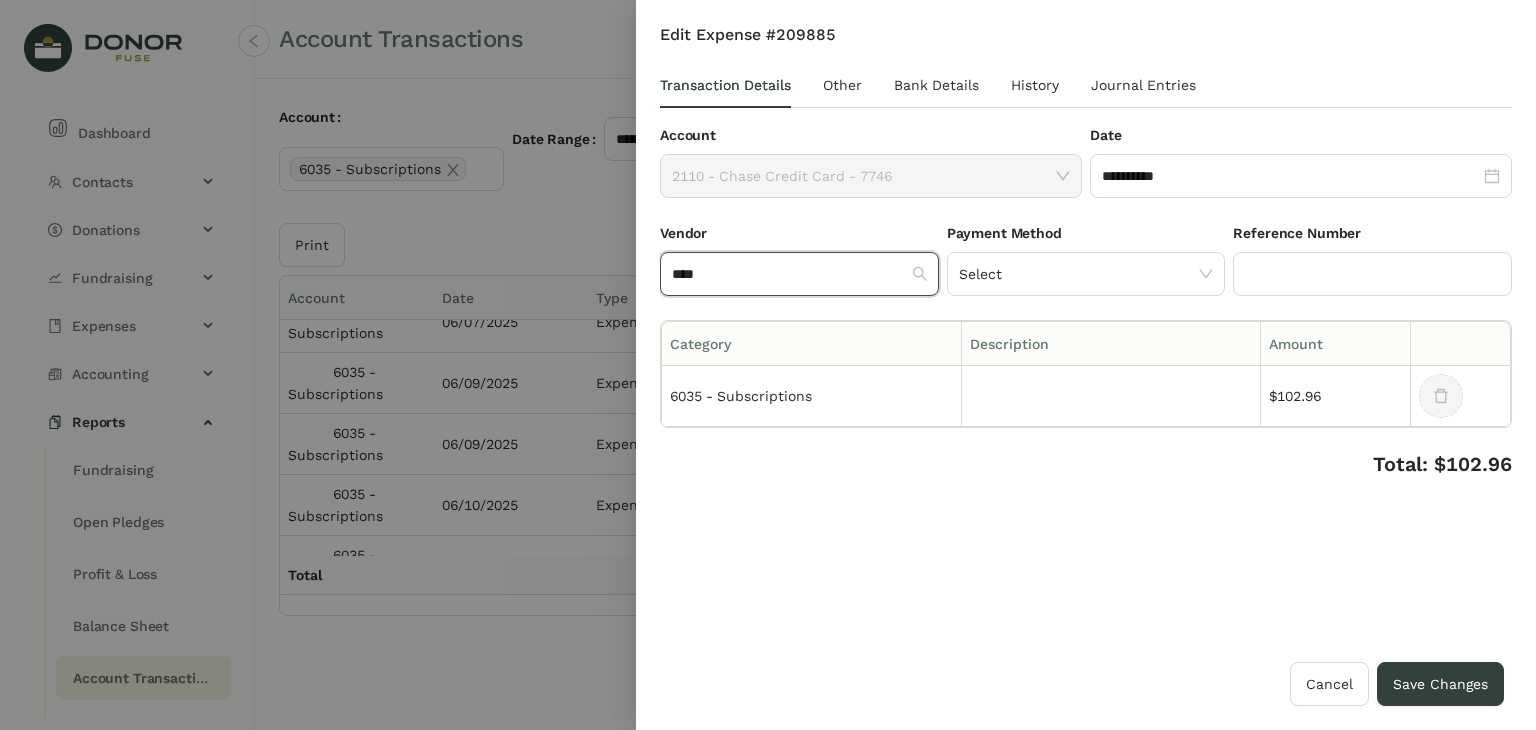type 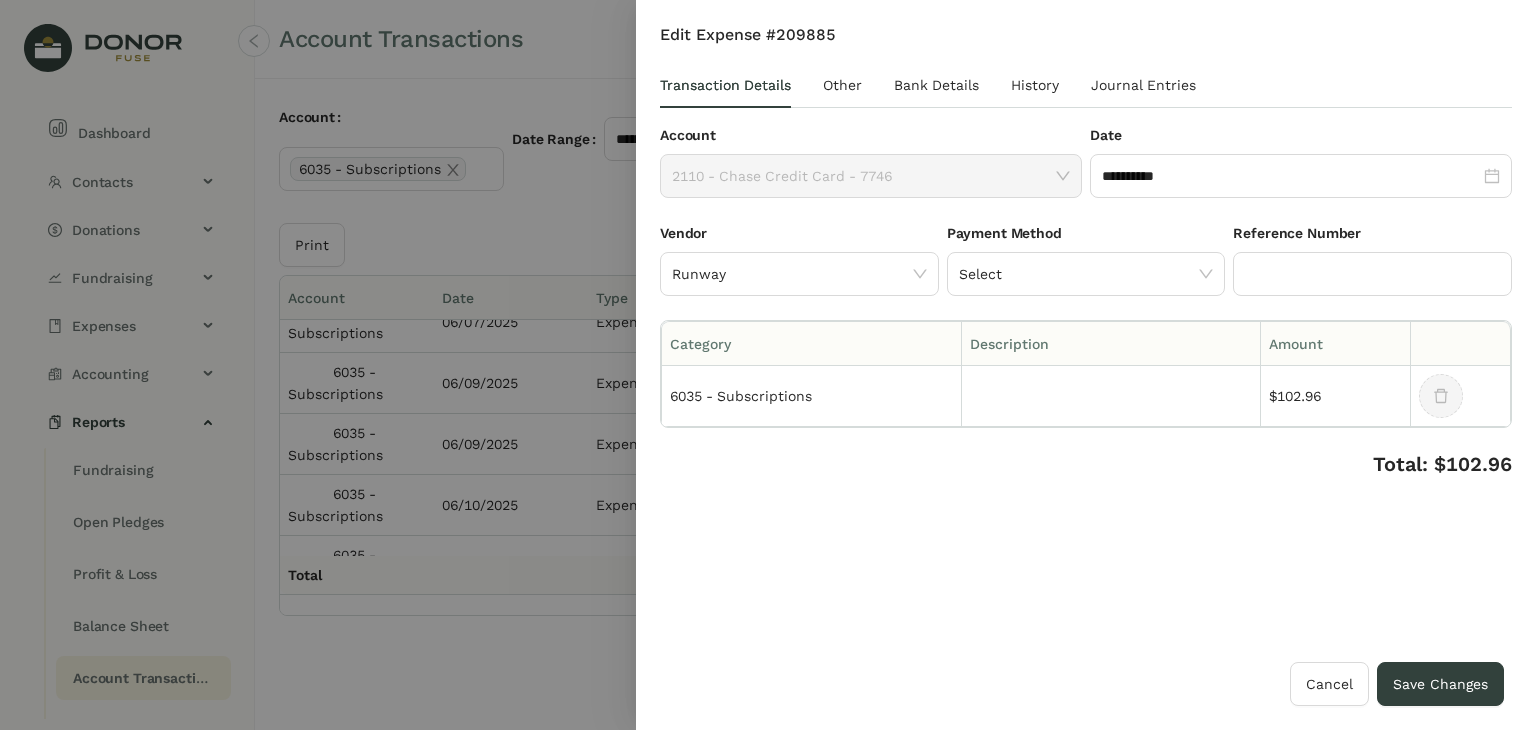 click on "**********" at bounding box center (1086, 343) 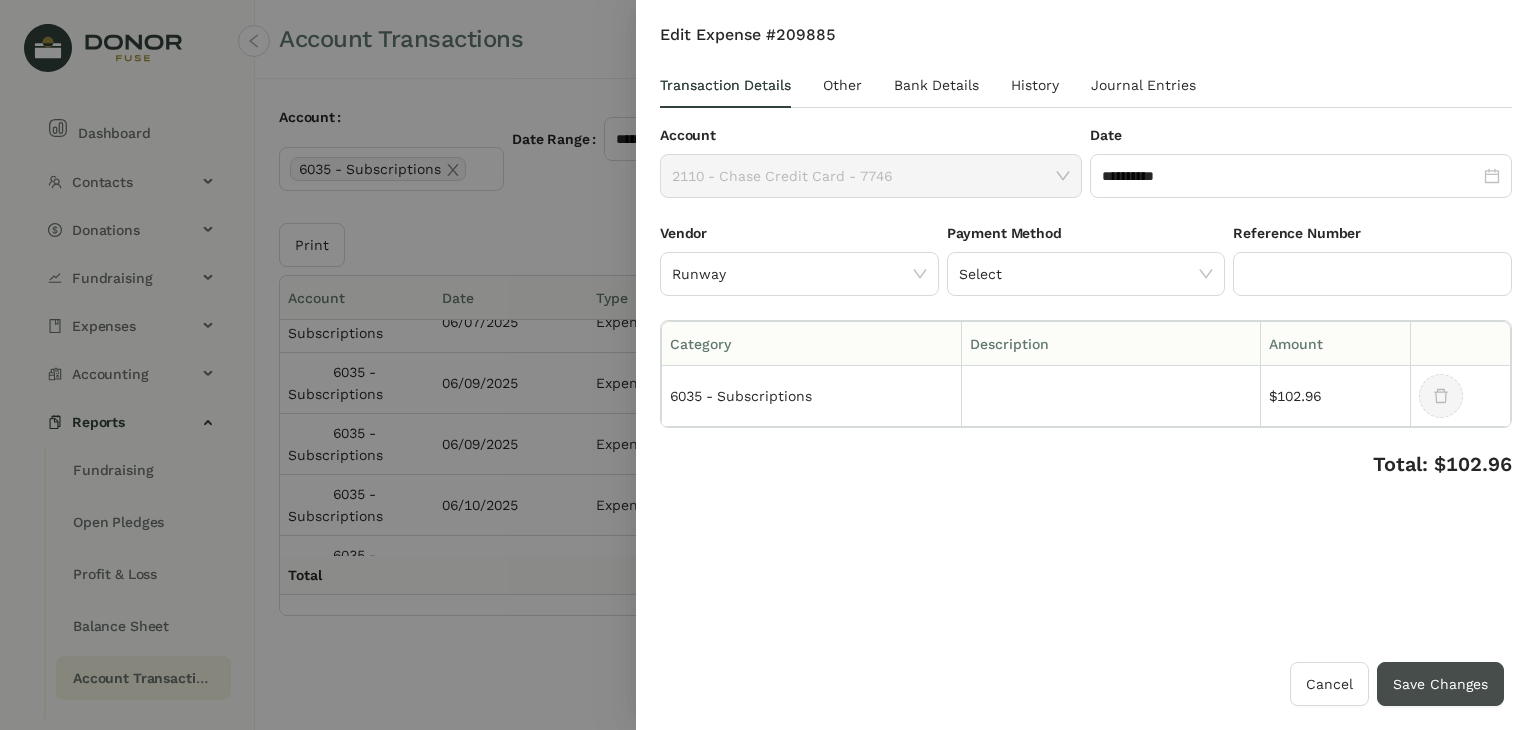 click on "Save Changes" at bounding box center [1440, 684] 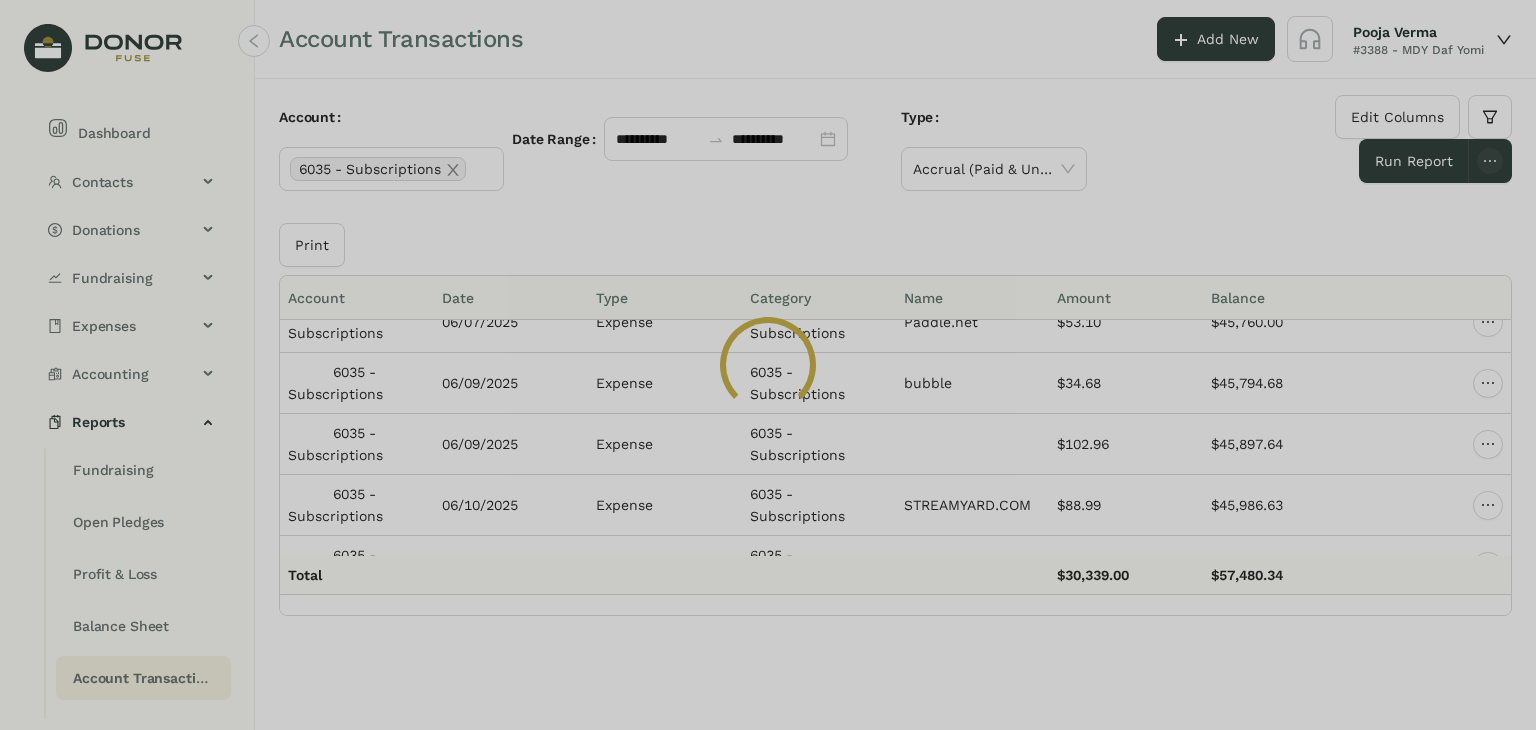 click 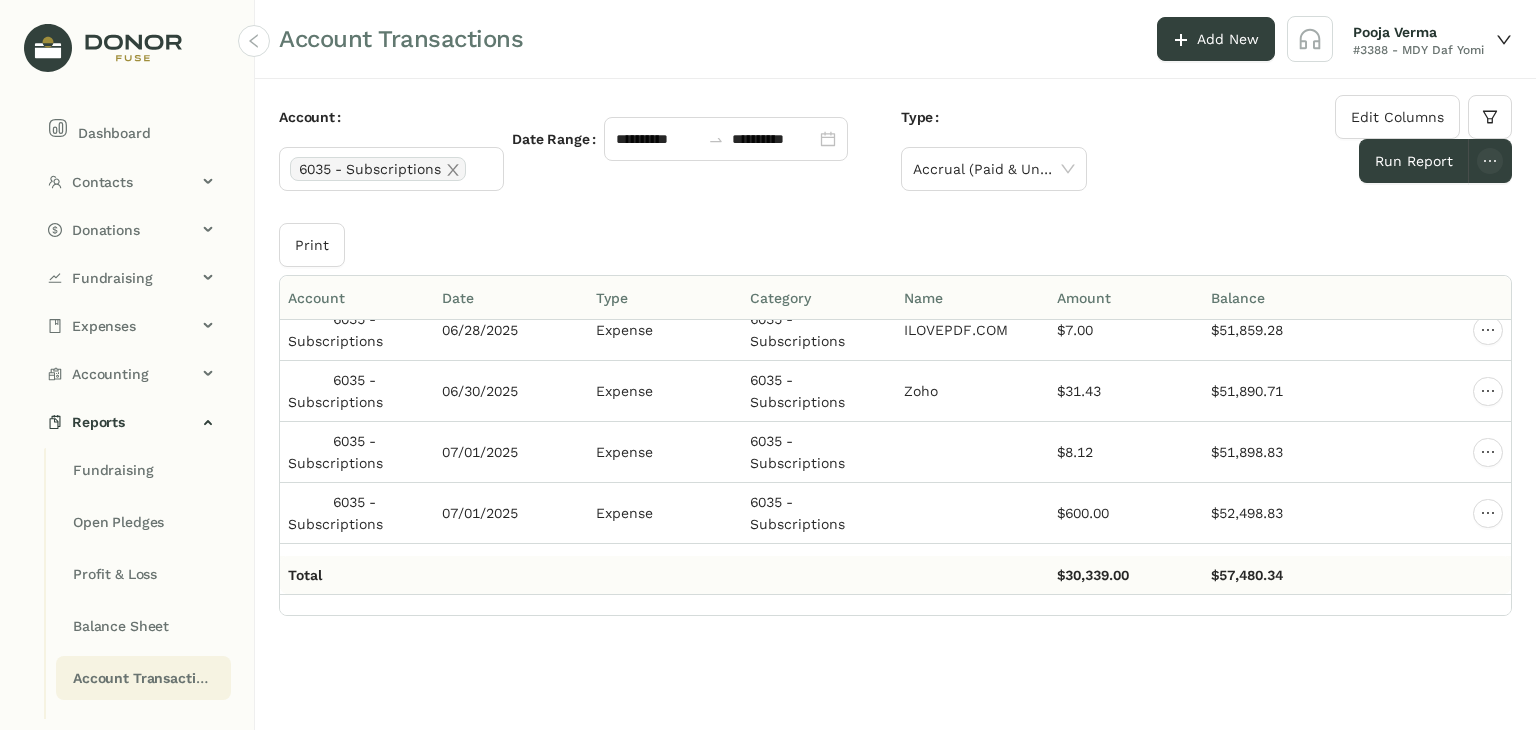 scroll, scrollTop: 12010, scrollLeft: 0, axis: vertical 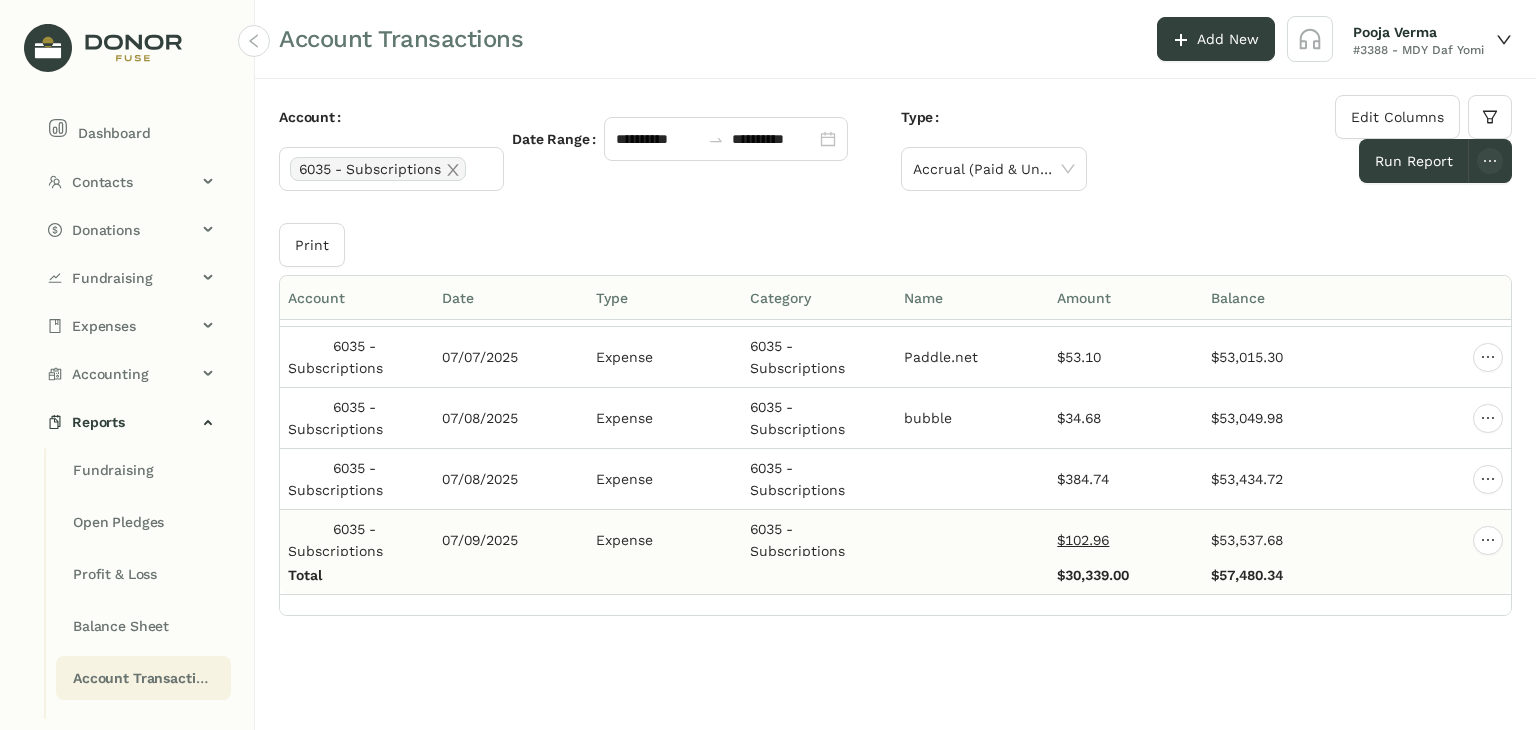 click on "$102.96" at bounding box center [1083, 540] 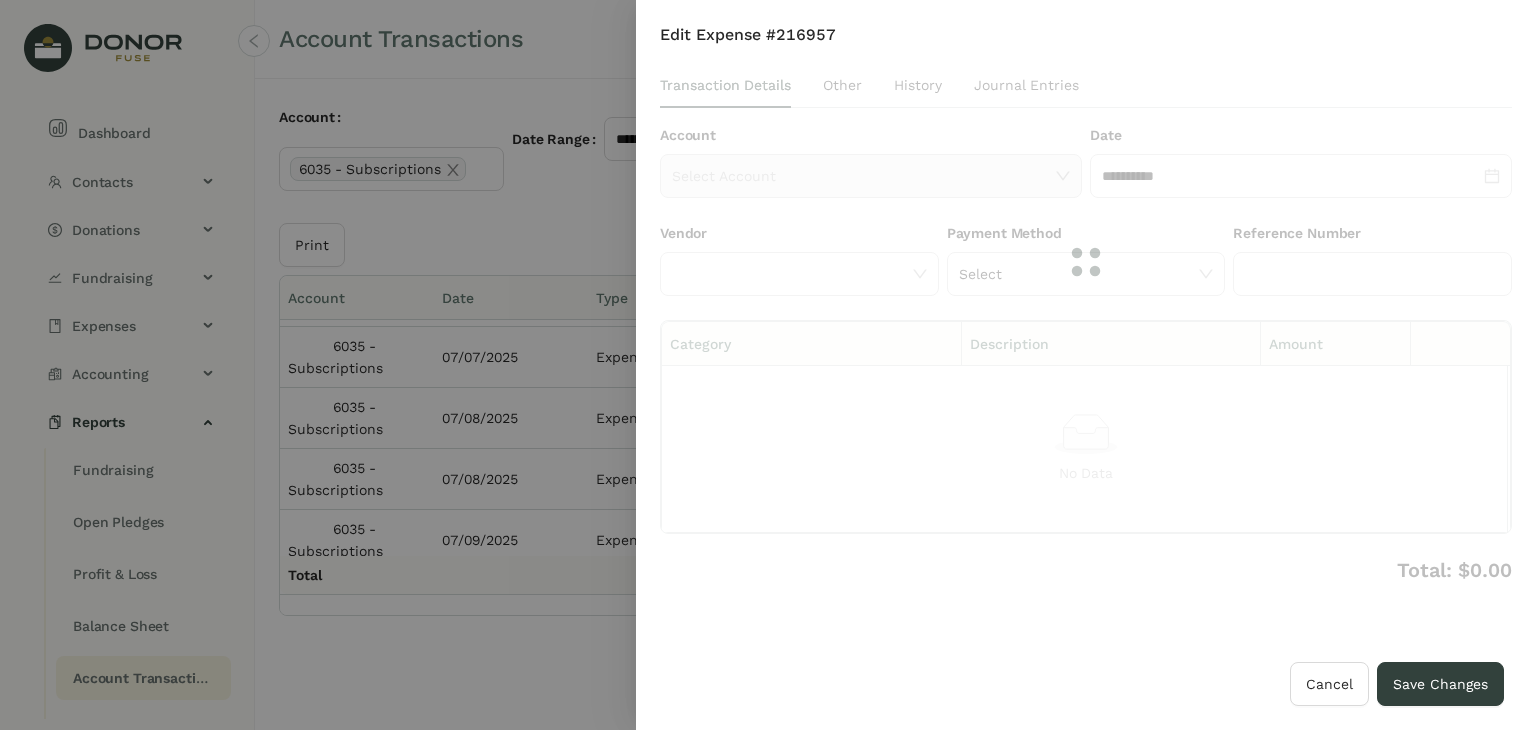 click at bounding box center [1086, 262] 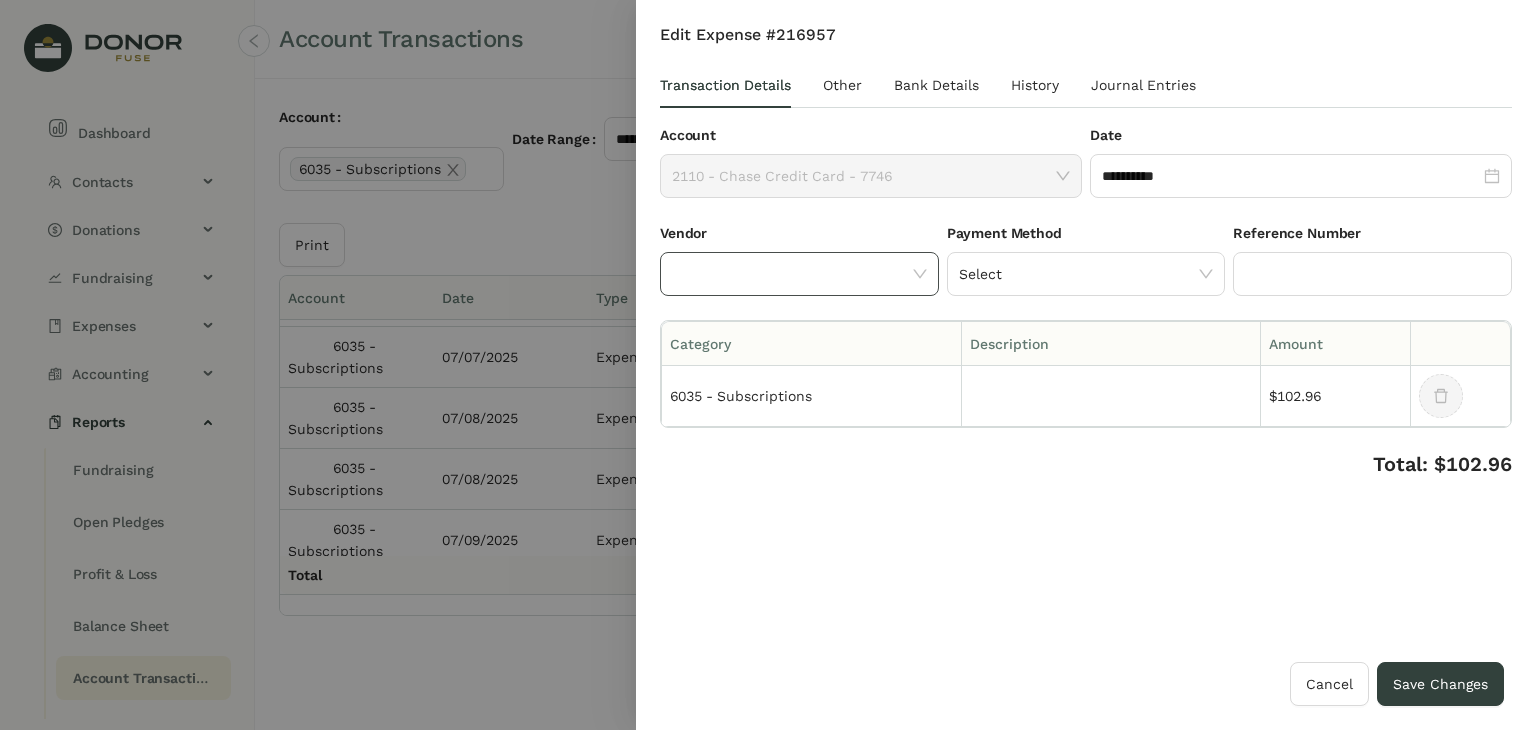 click 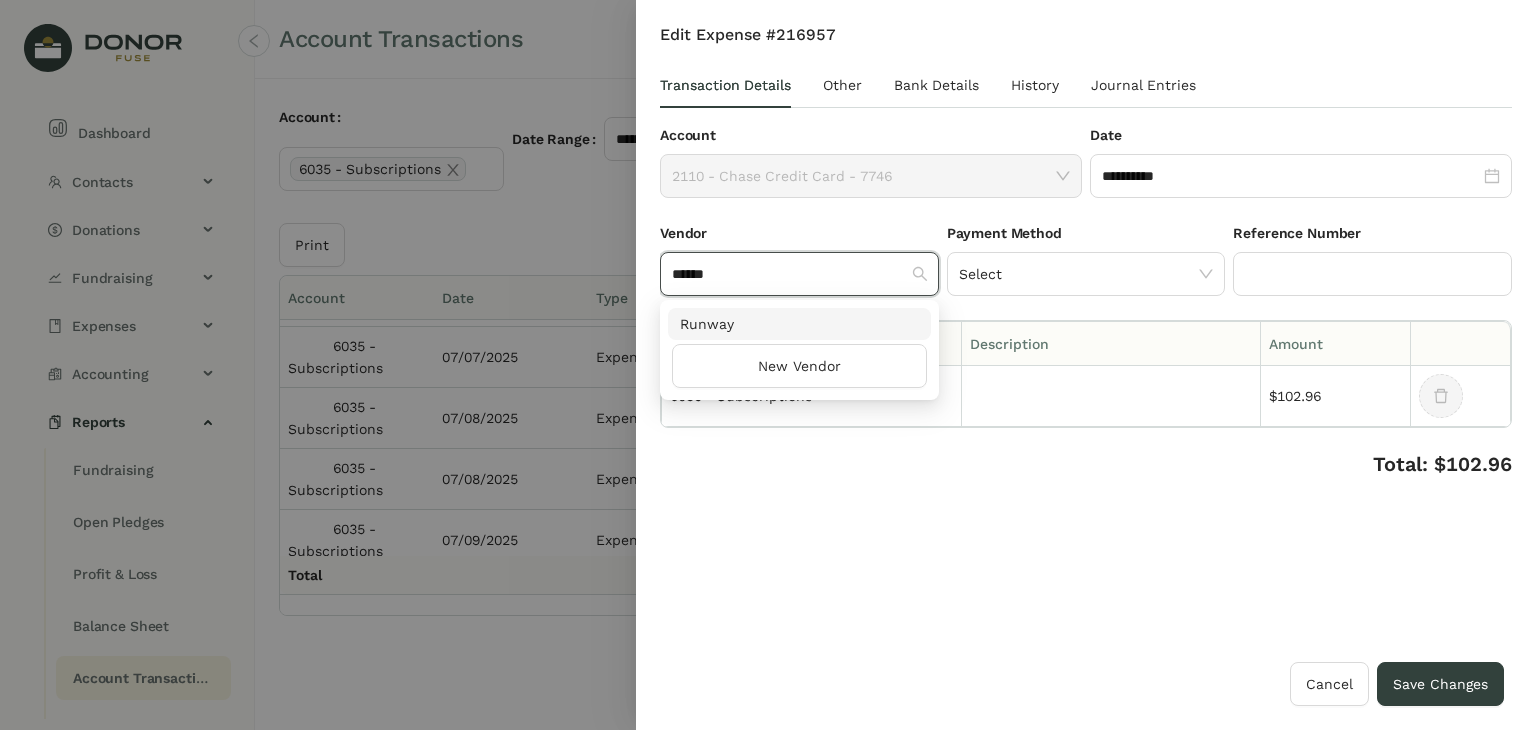 type on "******" 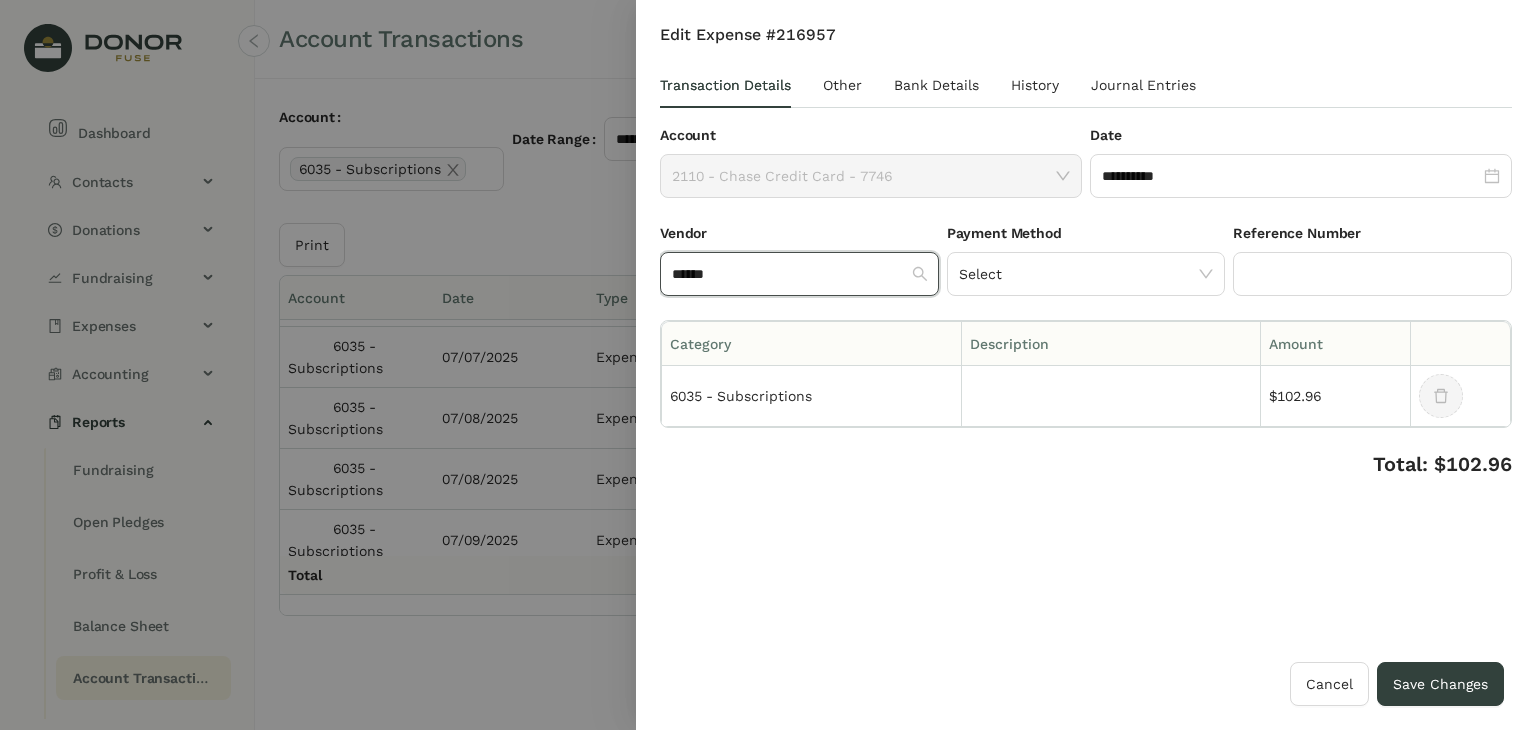 type 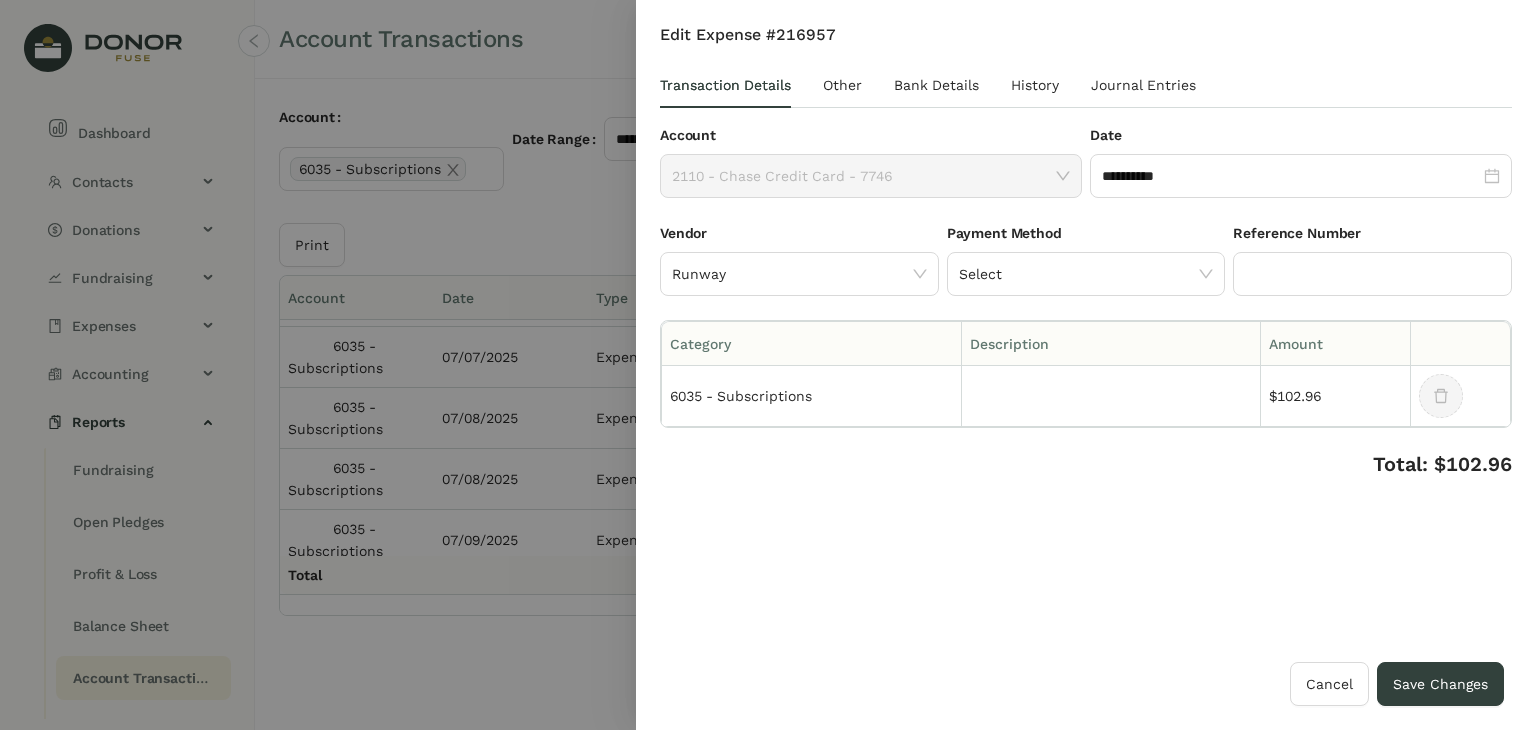 click on "**********" at bounding box center (1086, 343) 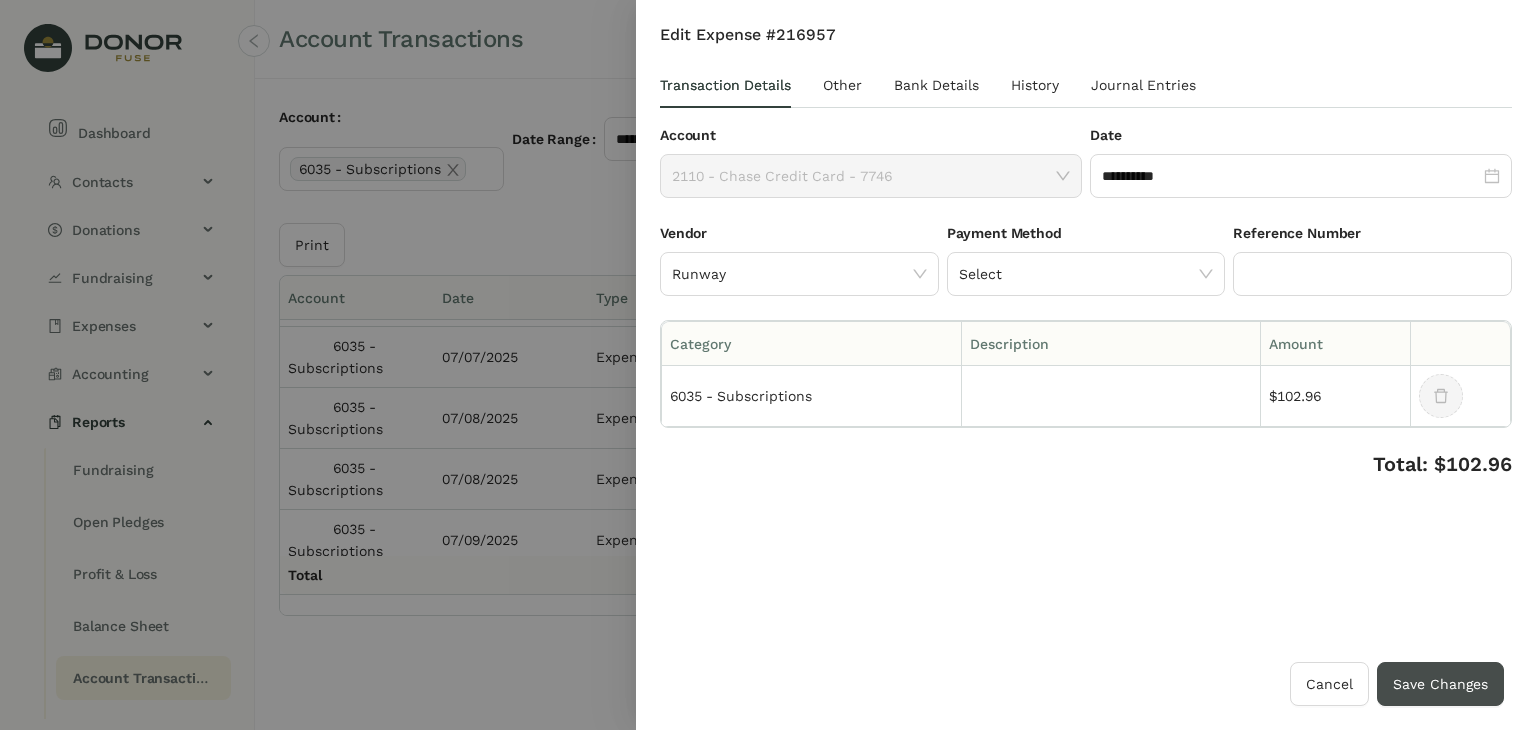 click on "Save Changes" at bounding box center (1440, 684) 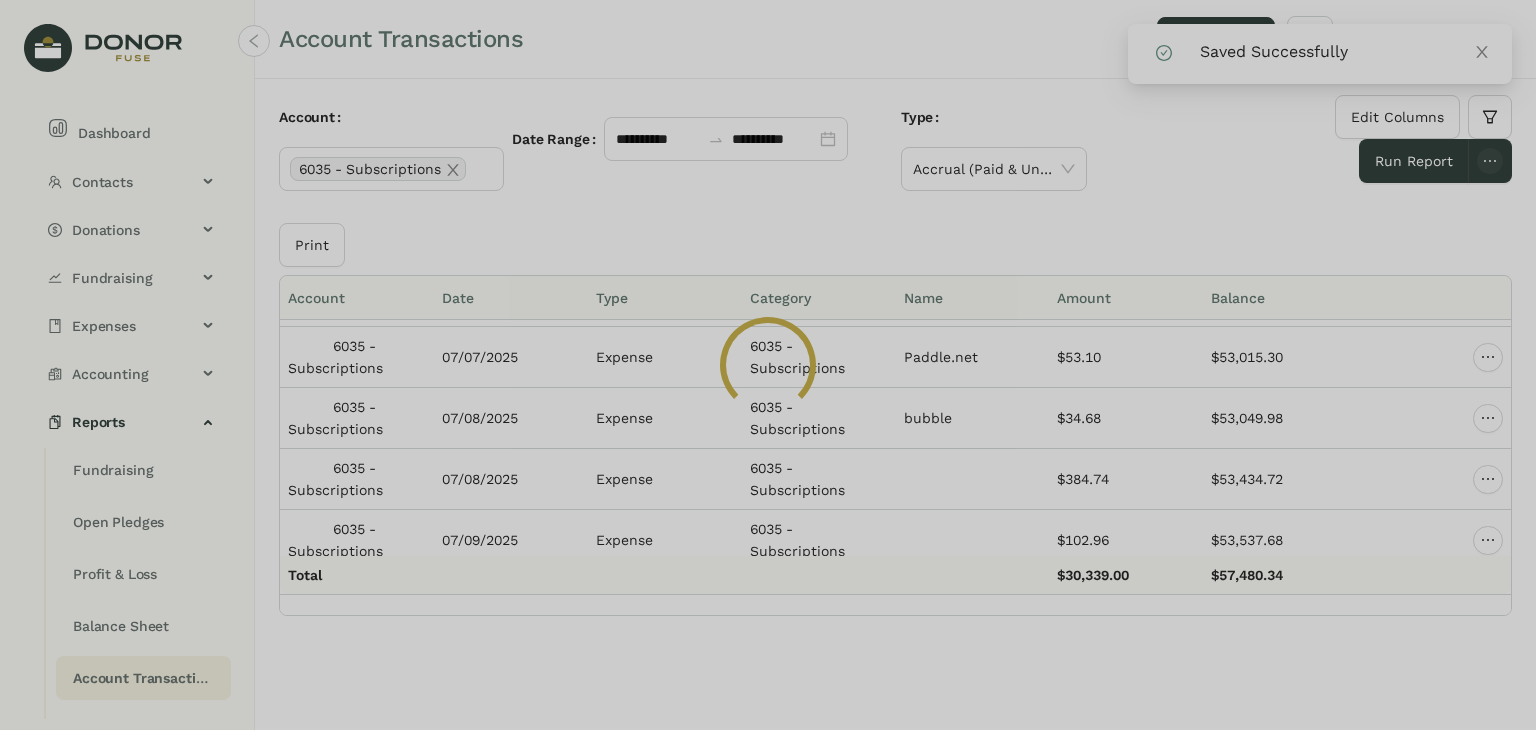 click 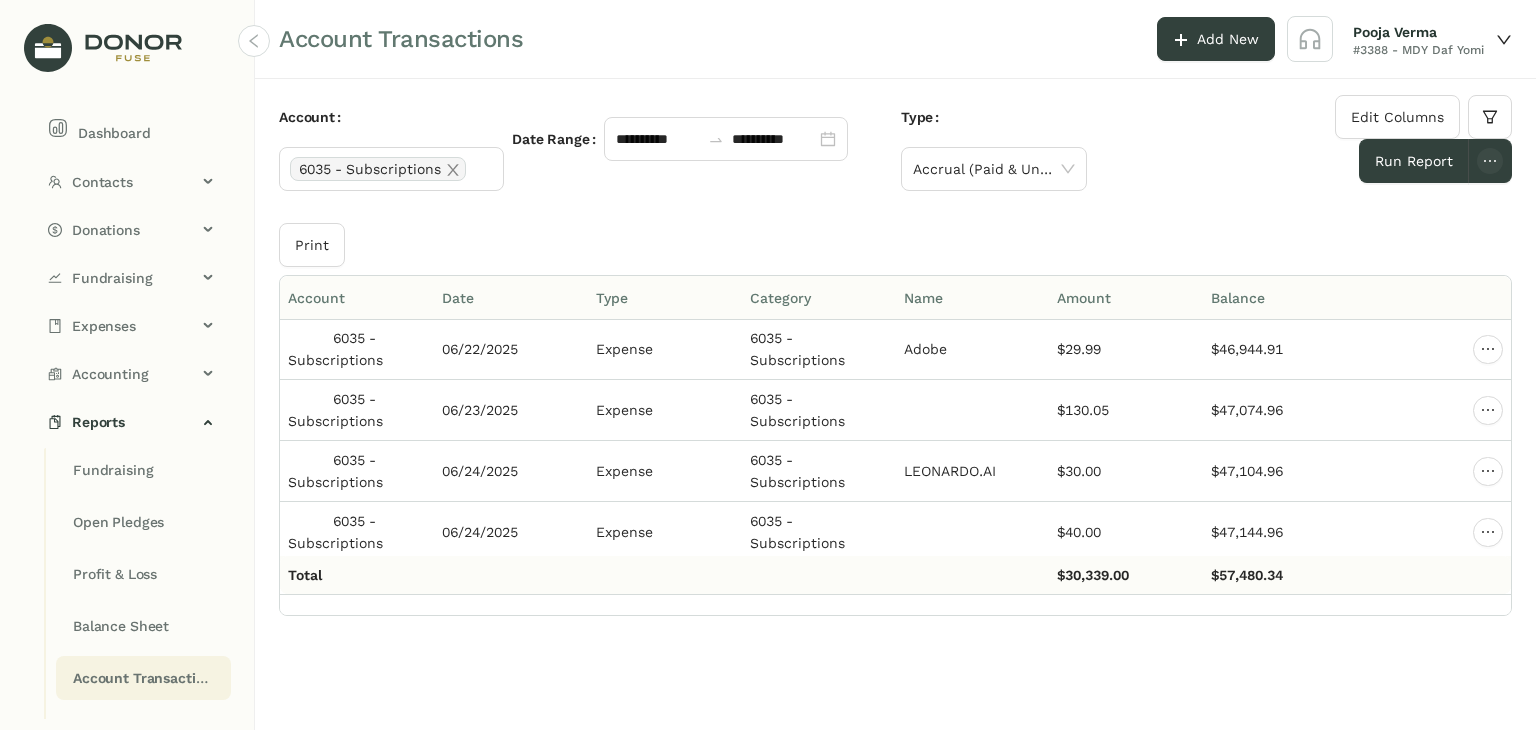 scroll, scrollTop: 10910, scrollLeft: 0, axis: vertical 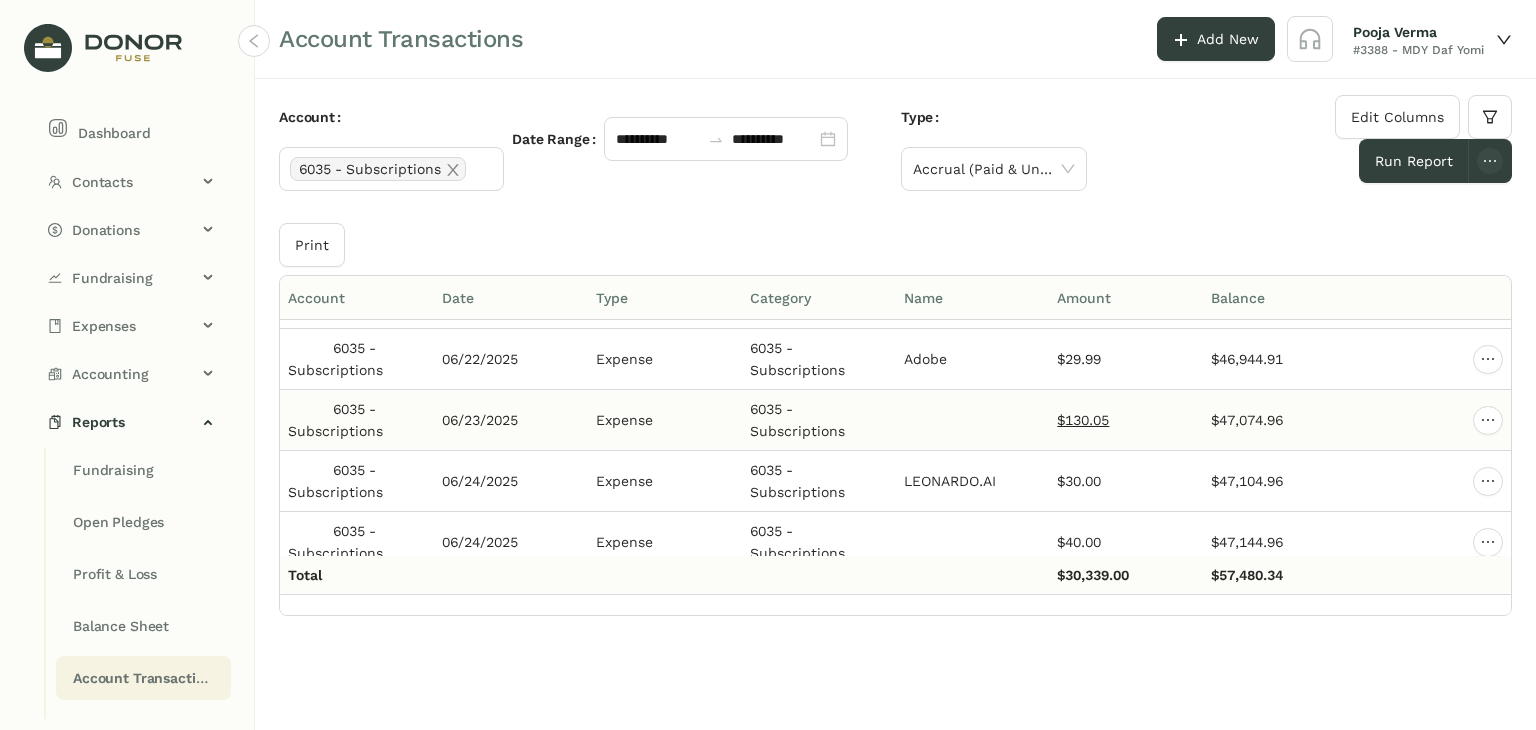 click on "$130.05" at bounding box center [1083, 420] 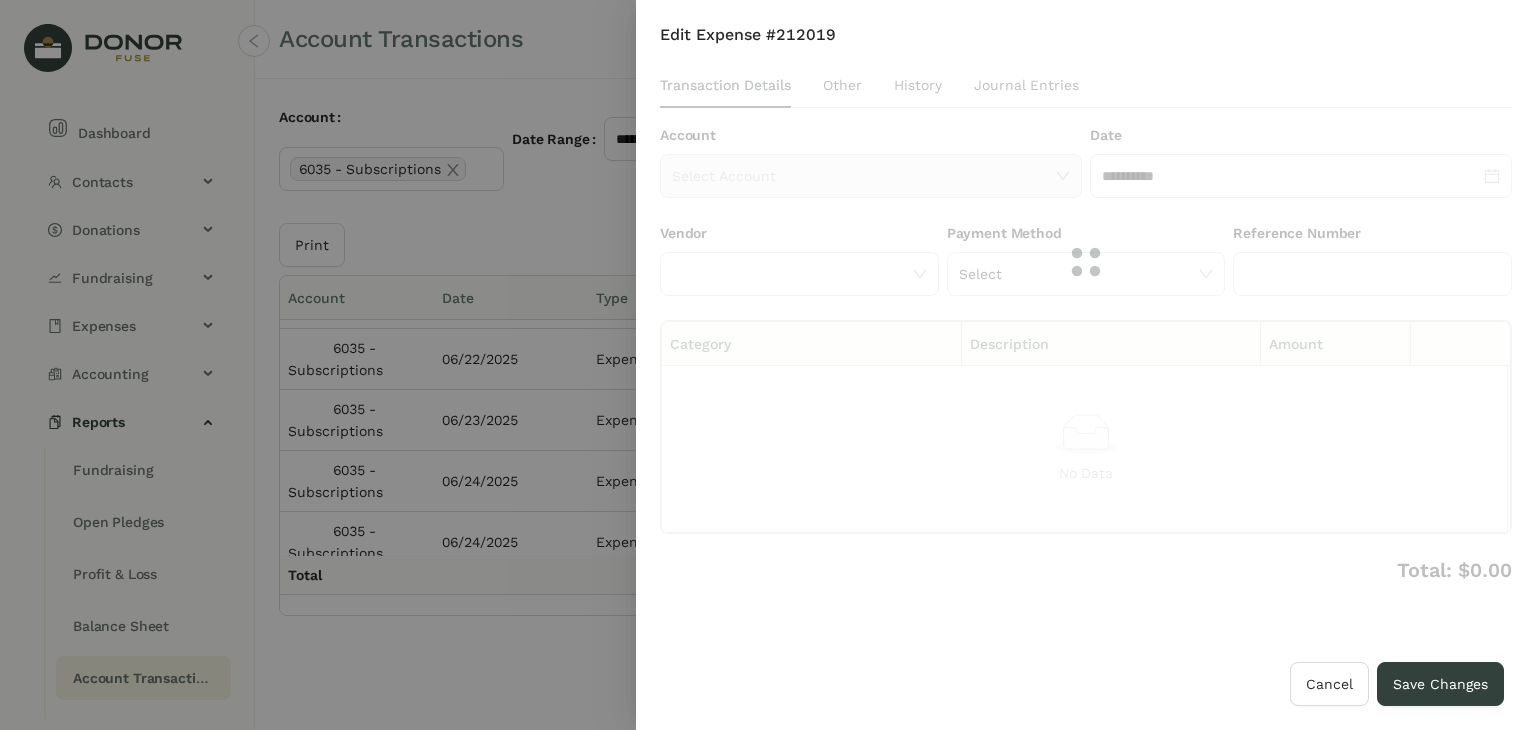 click at bounding box center [1086, 262] 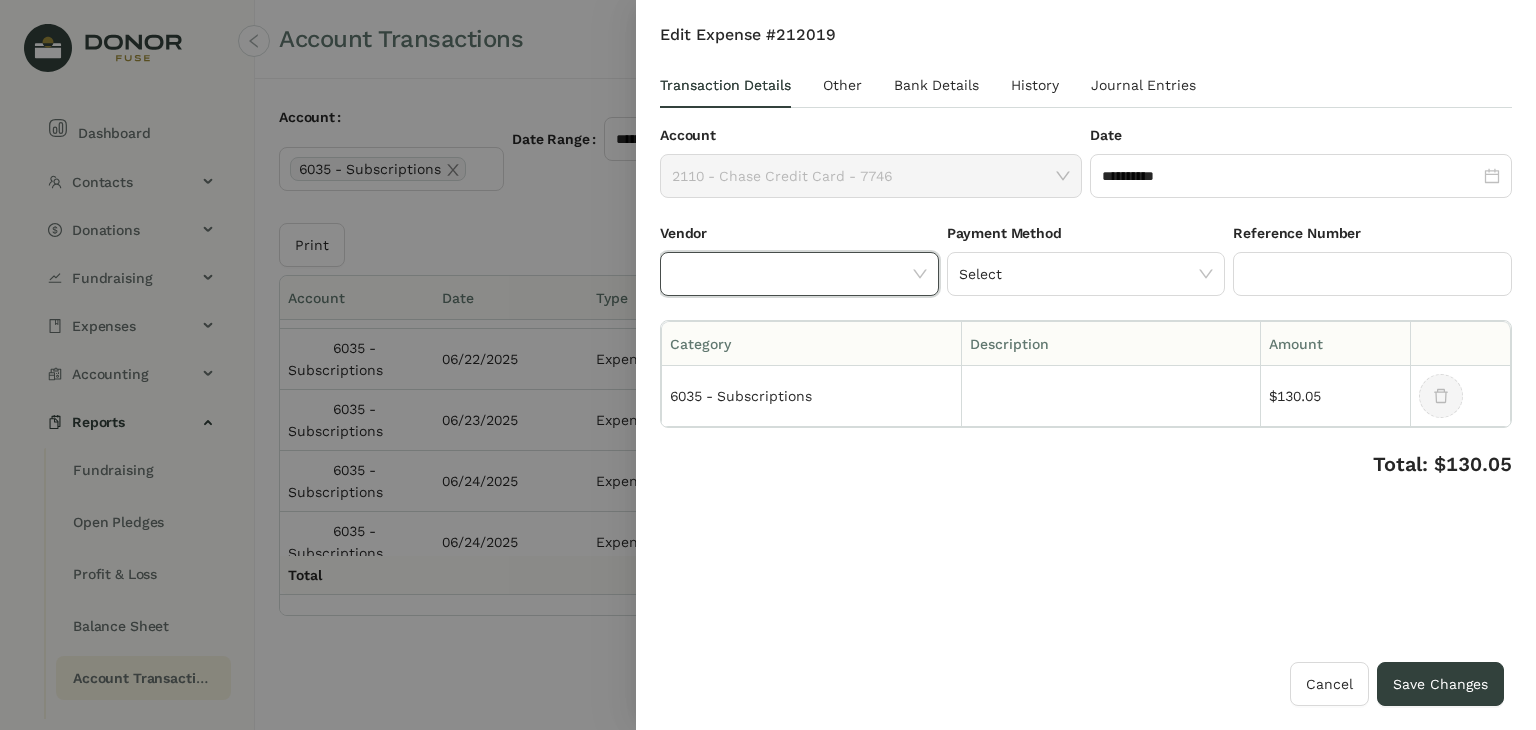 click 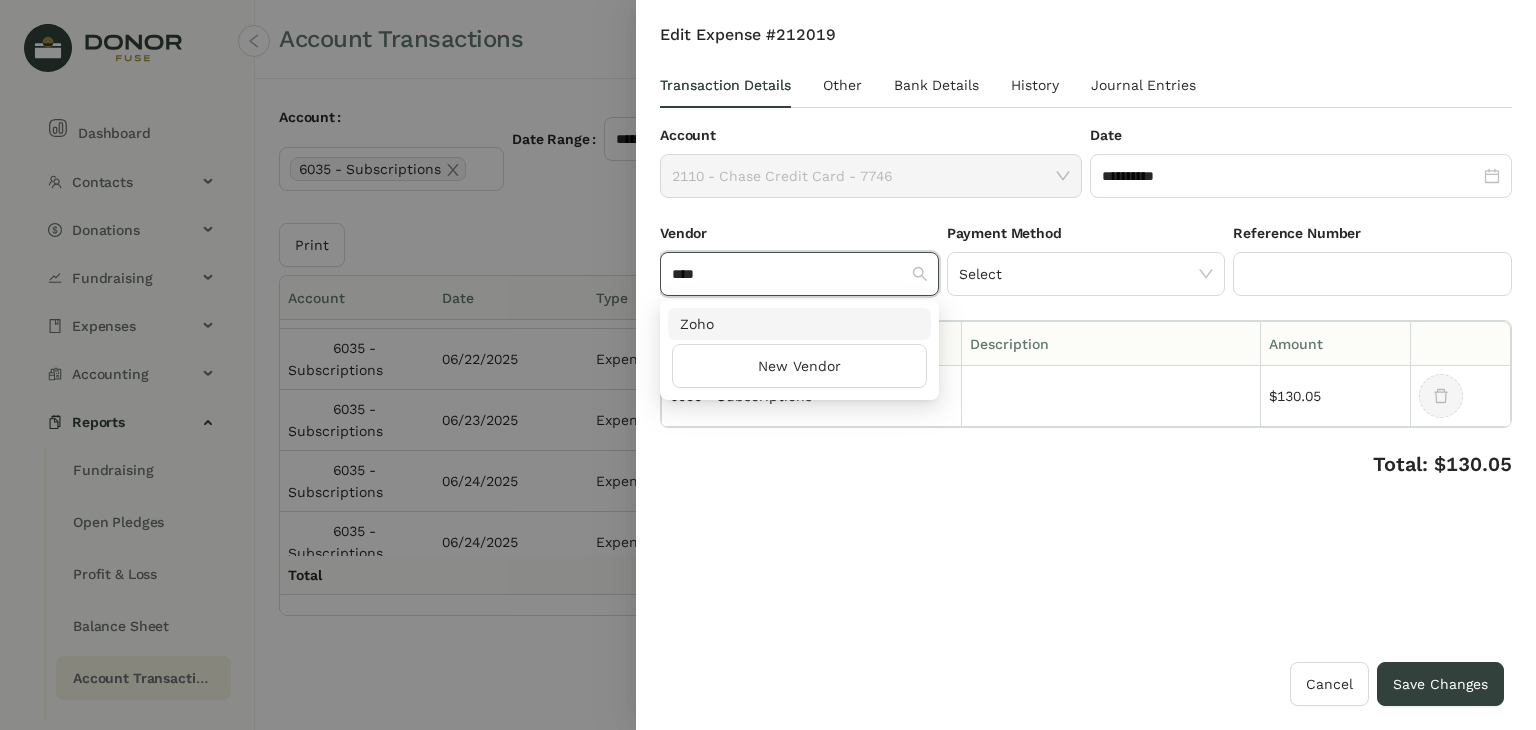 type on "****" 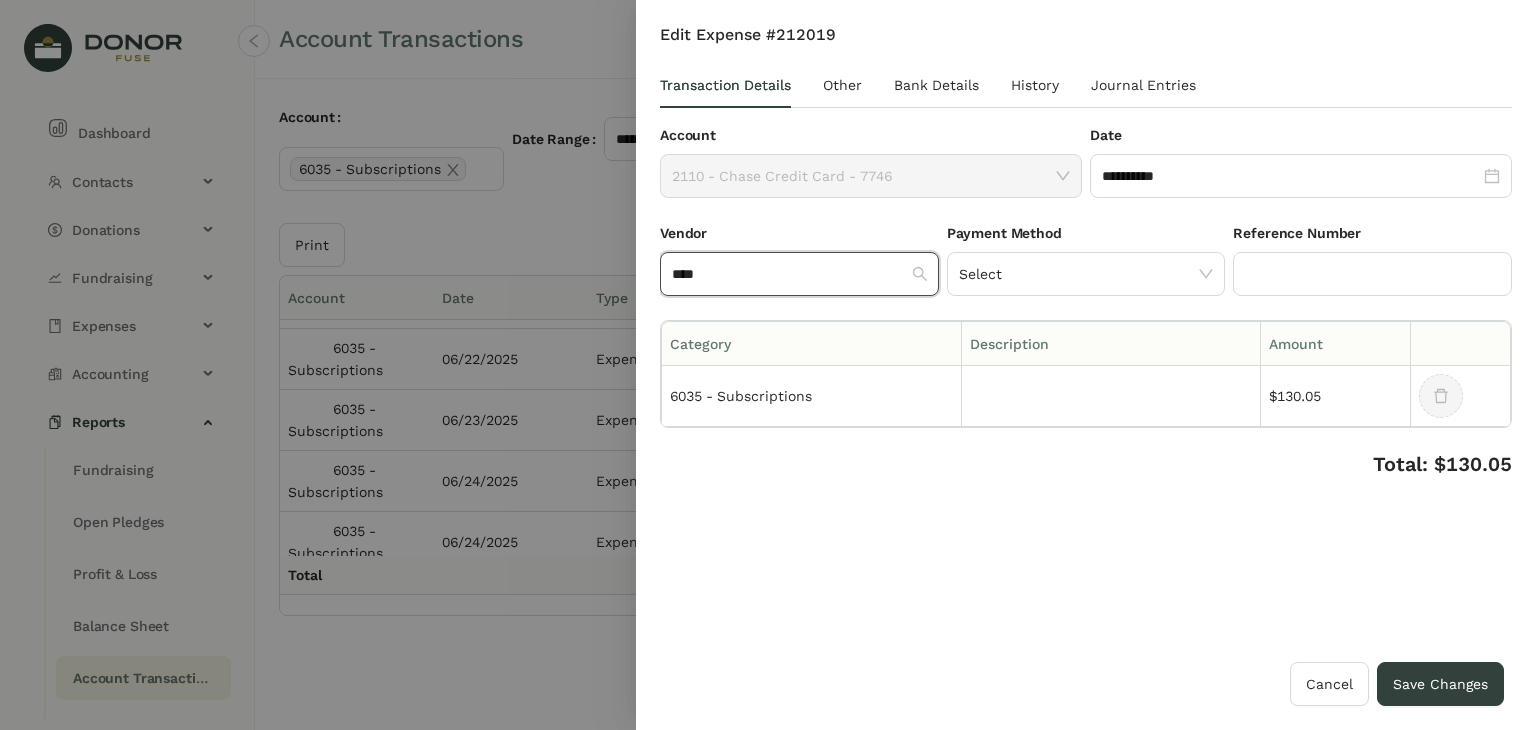 type 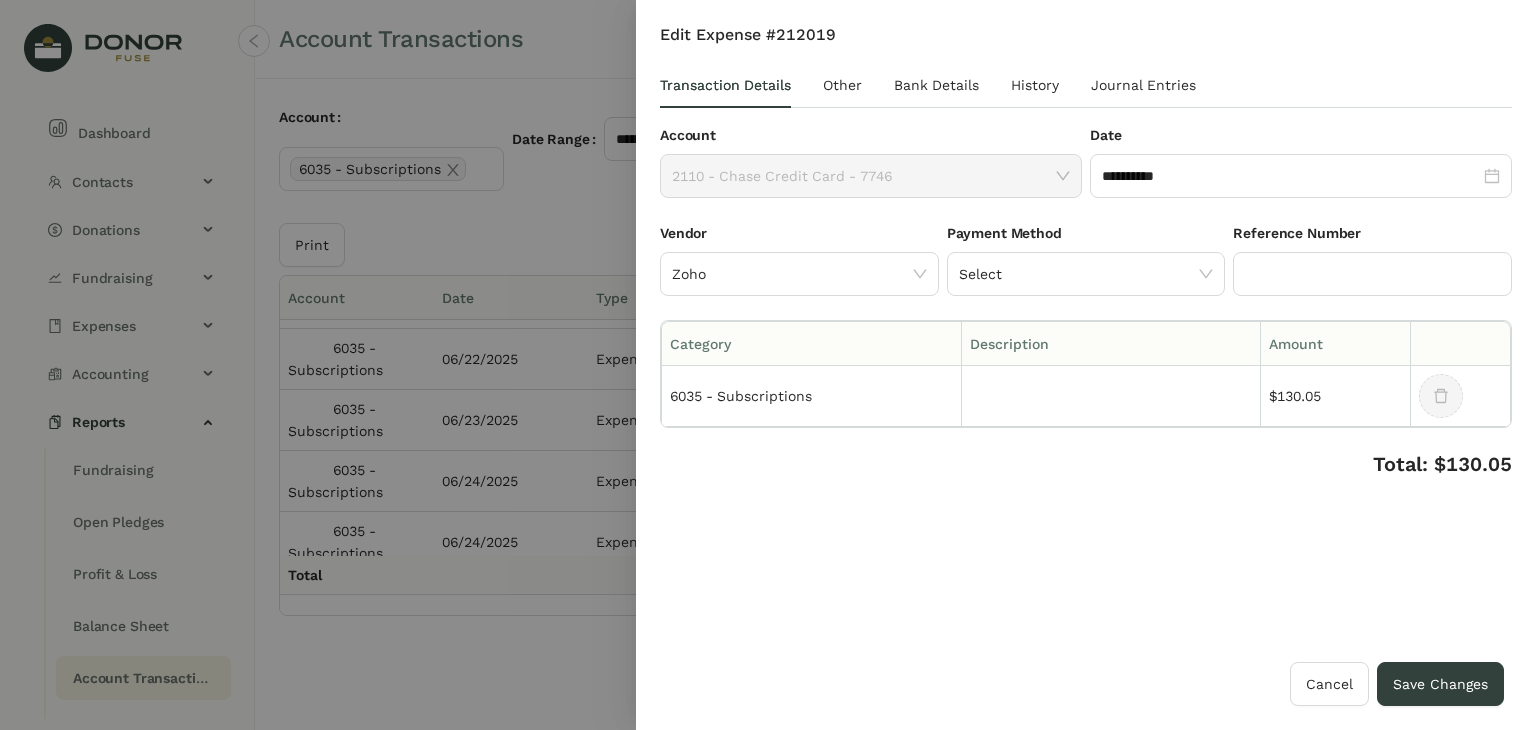 click on "**********" at bounding box center (1086, 343) 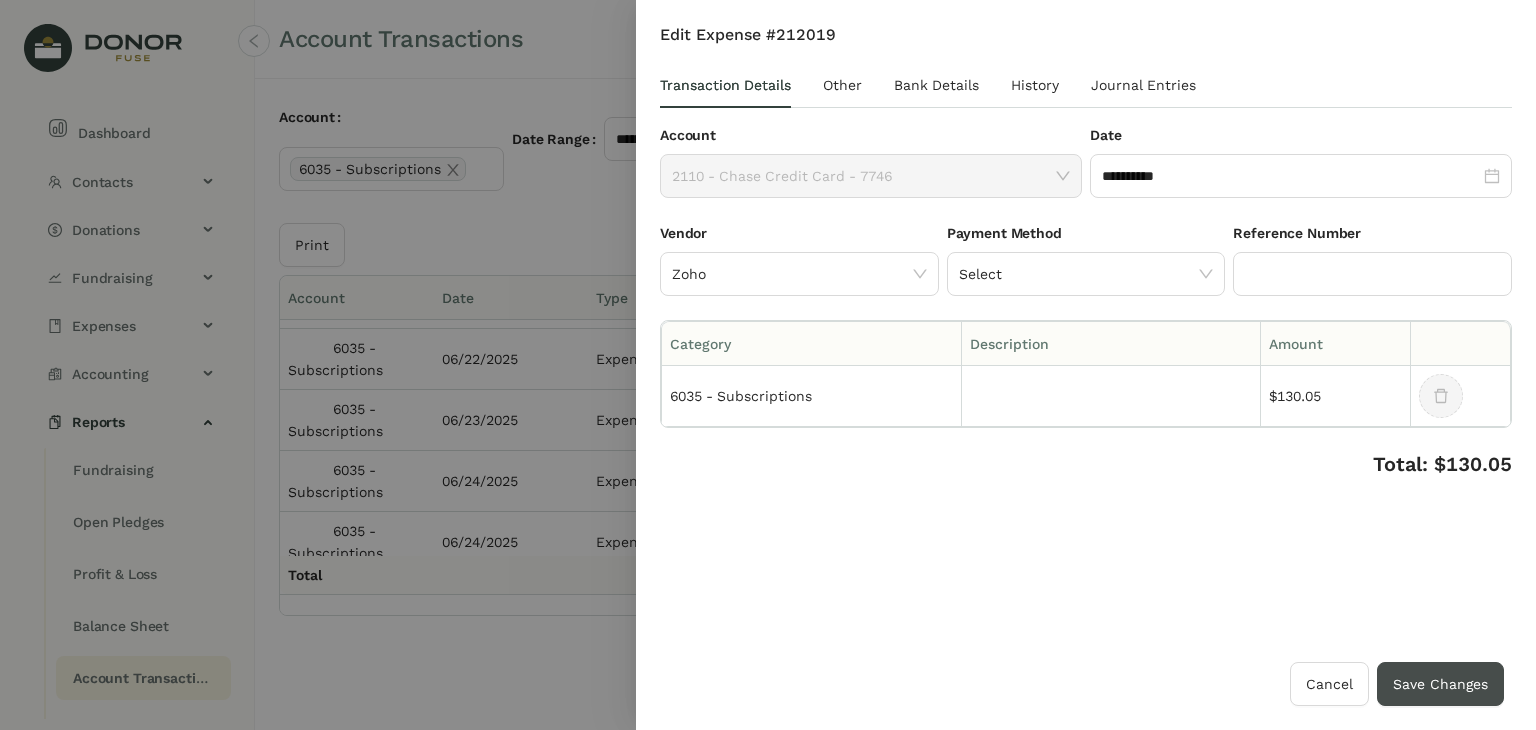 click on "Save Changes" at bounding box center [1440, 684] 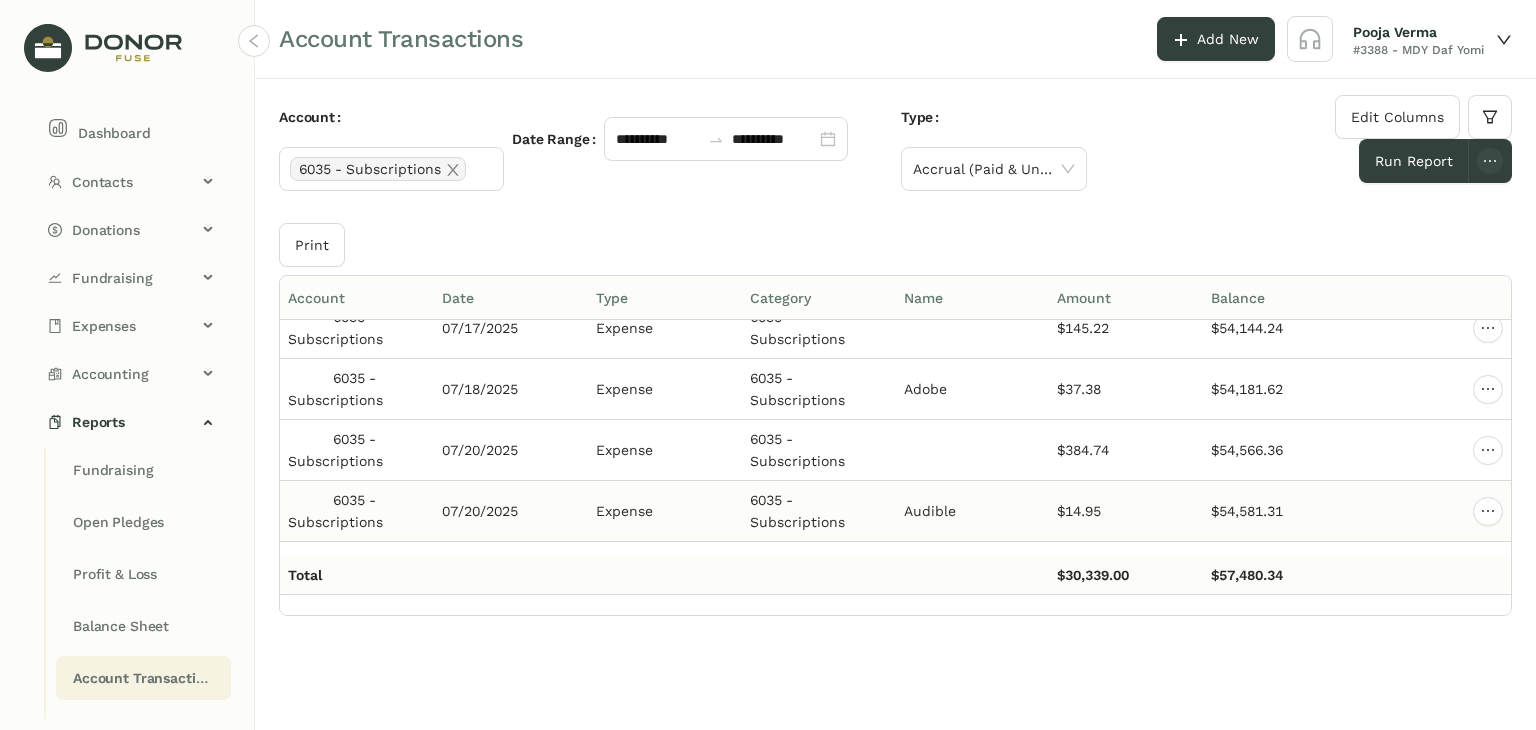 scroll, scrollTop: 12810, scrollLeft: 0, axis: vertical 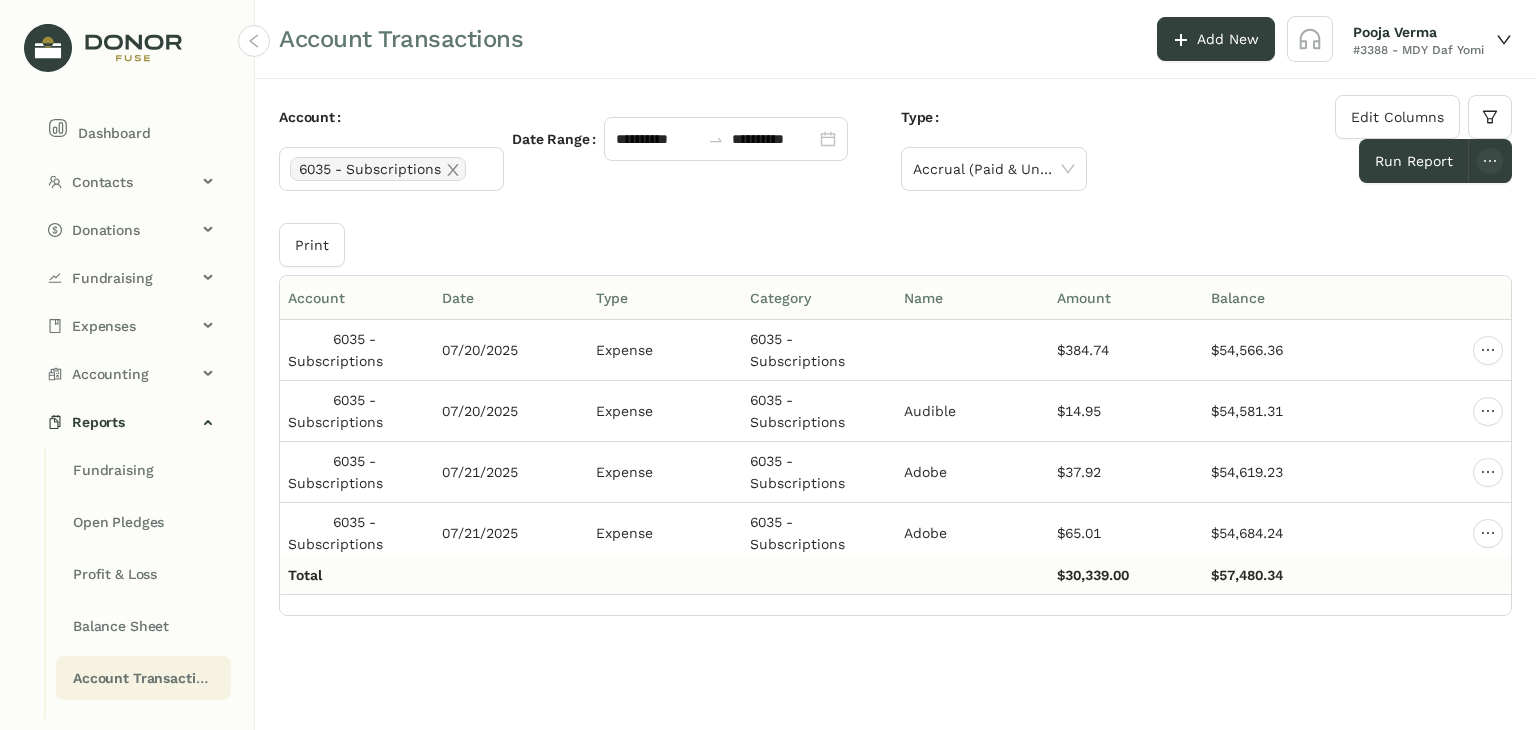 click on "$30,339.00" 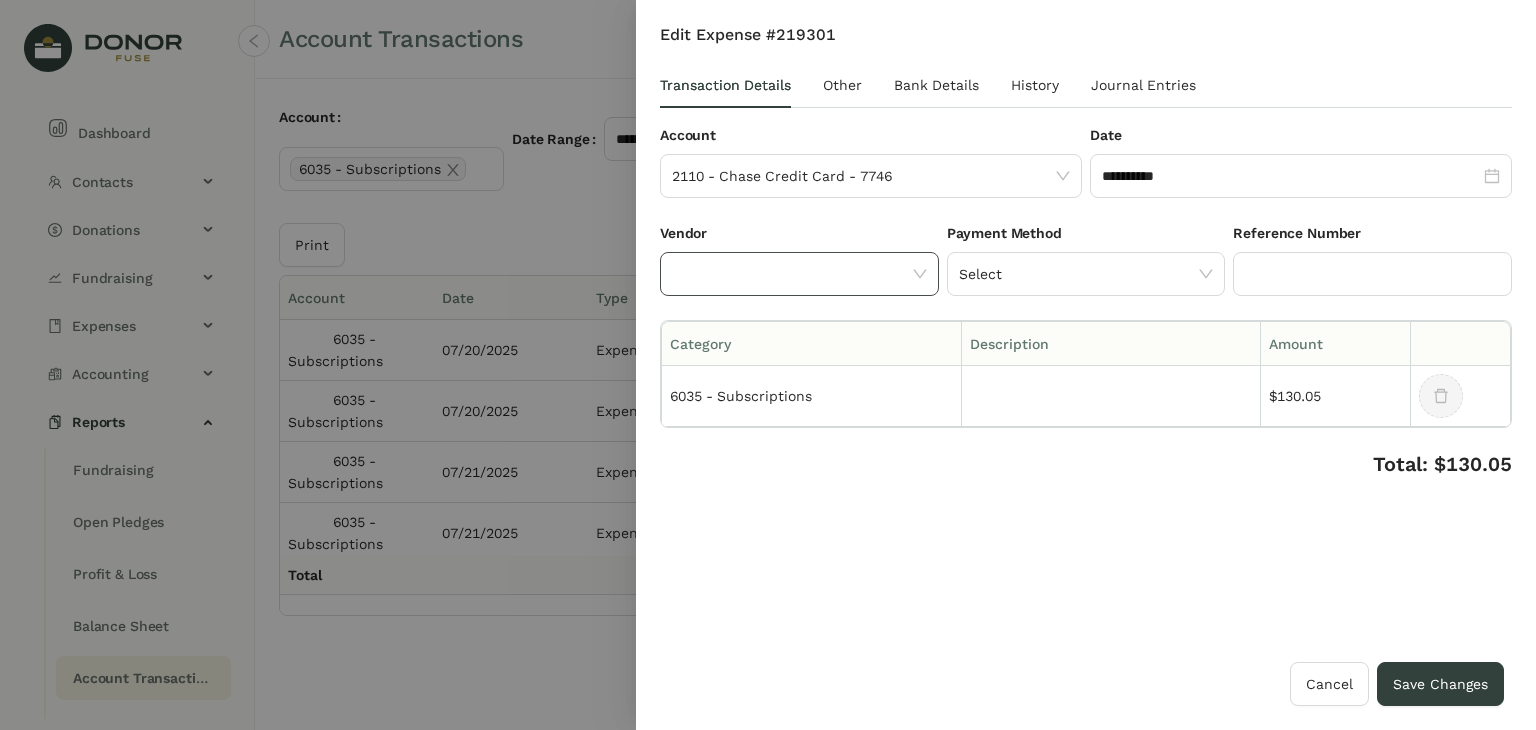 click 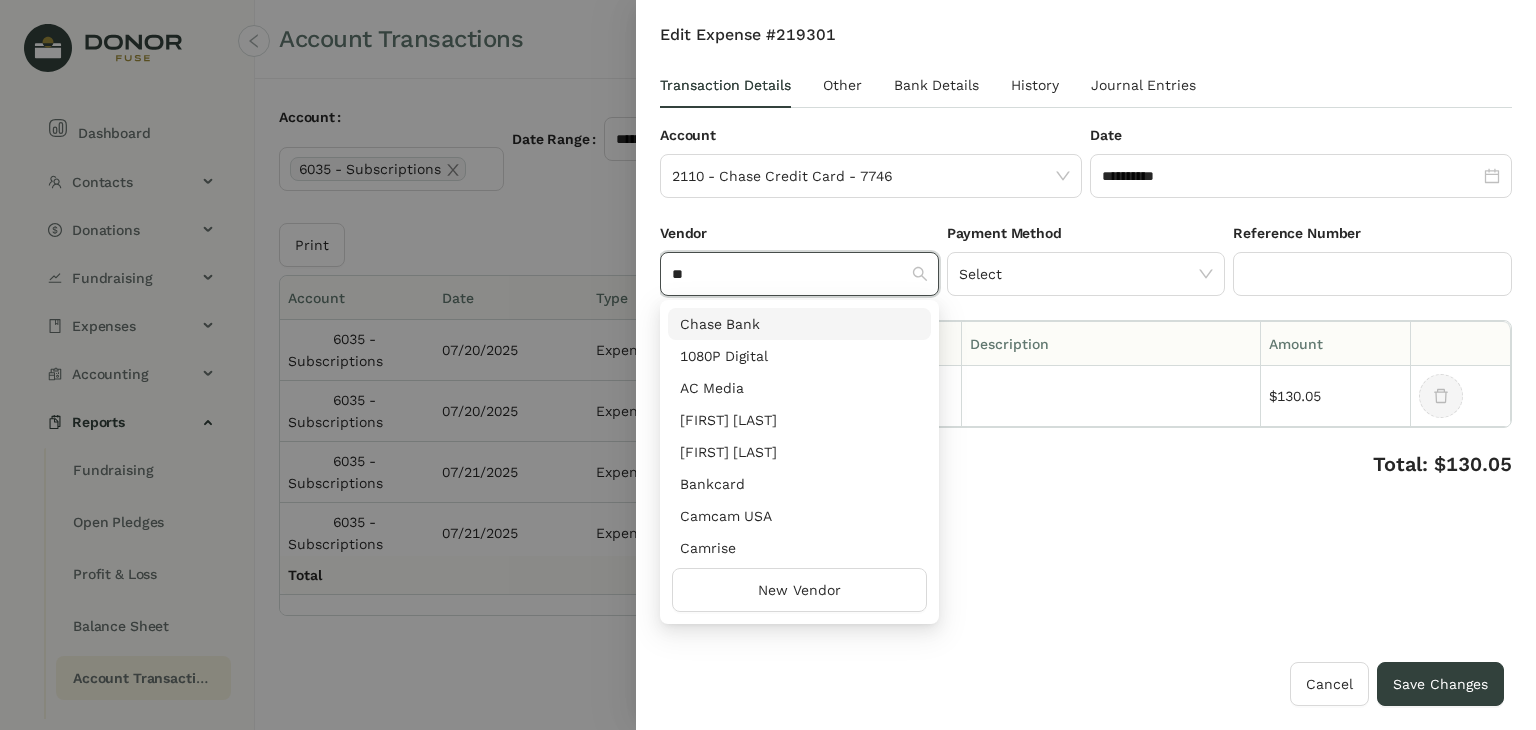 type on "*" 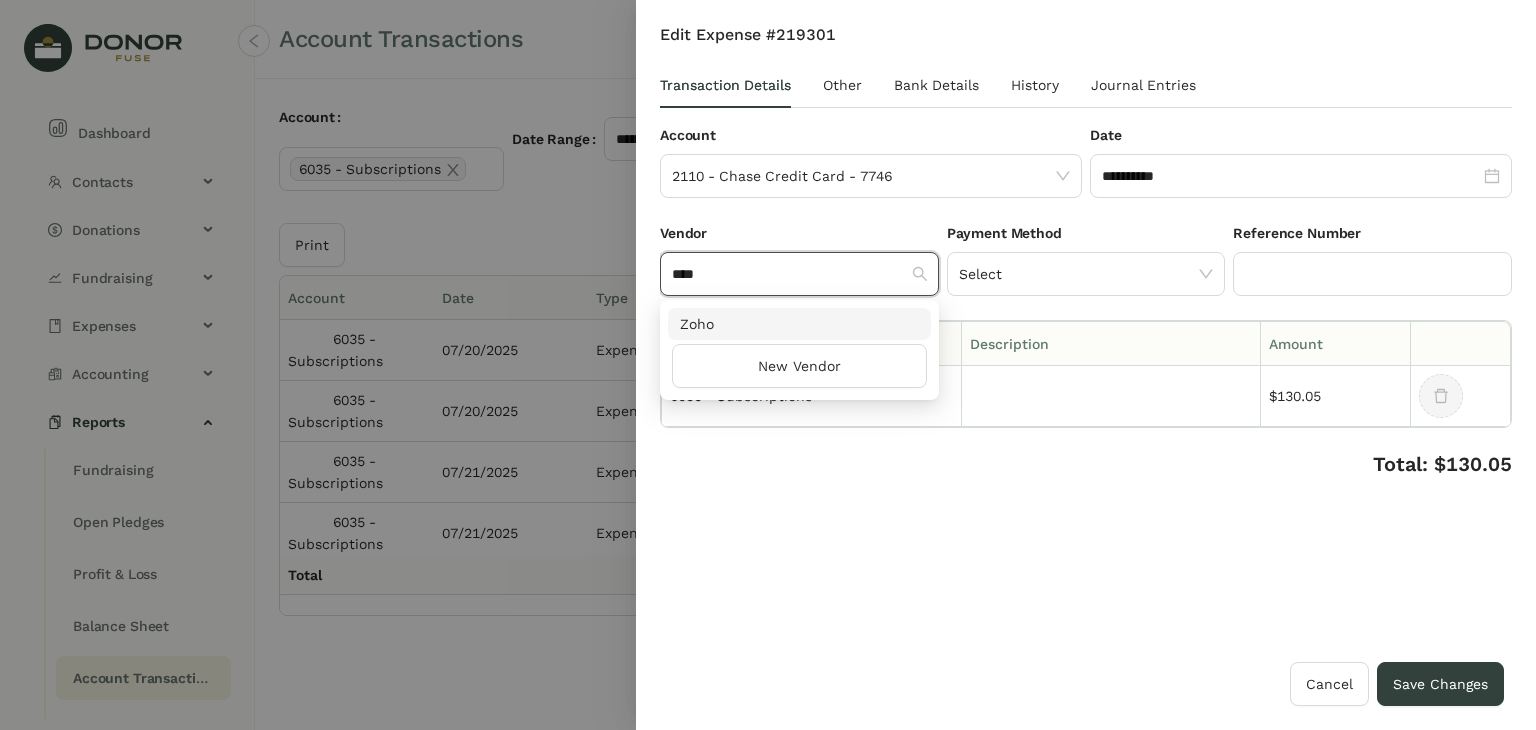 type on "****" 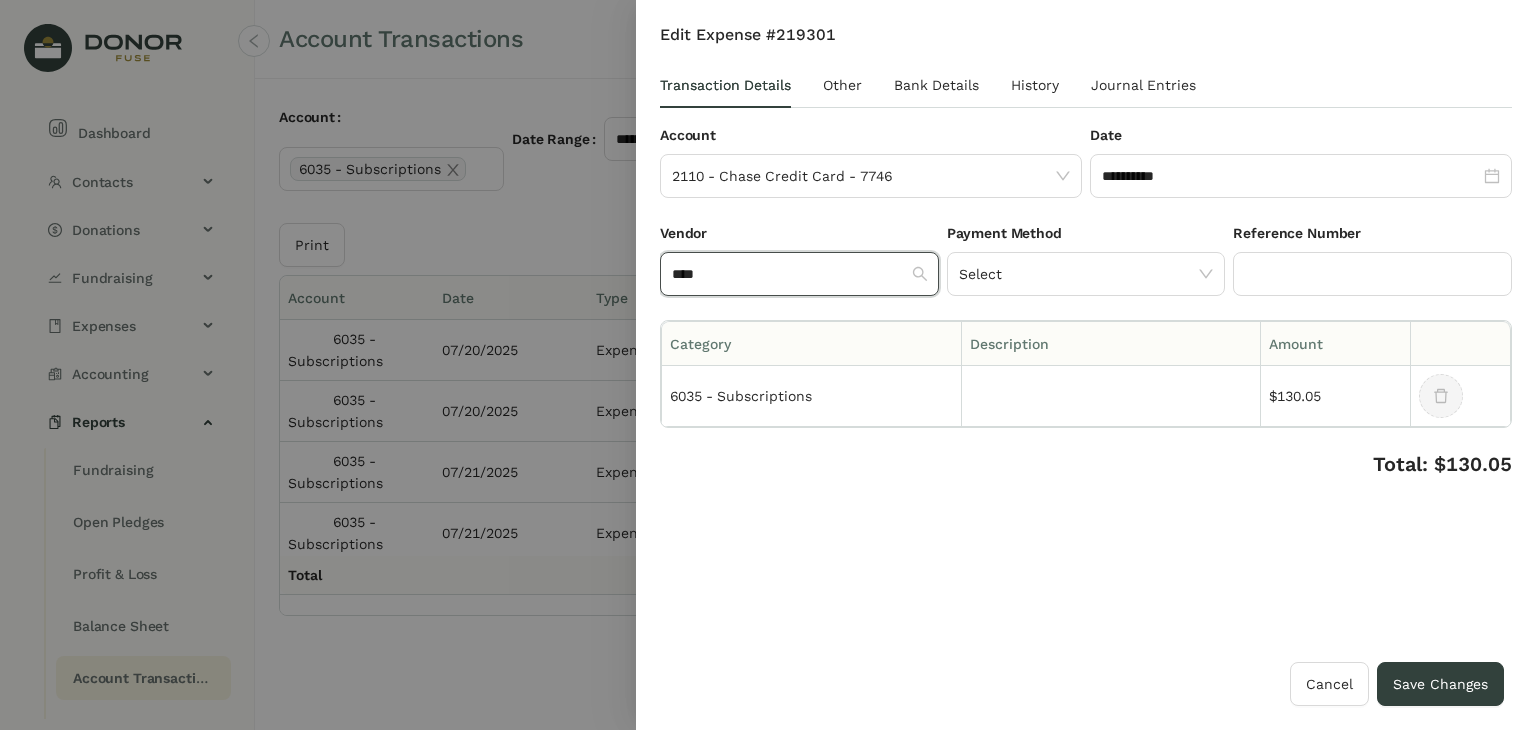 type 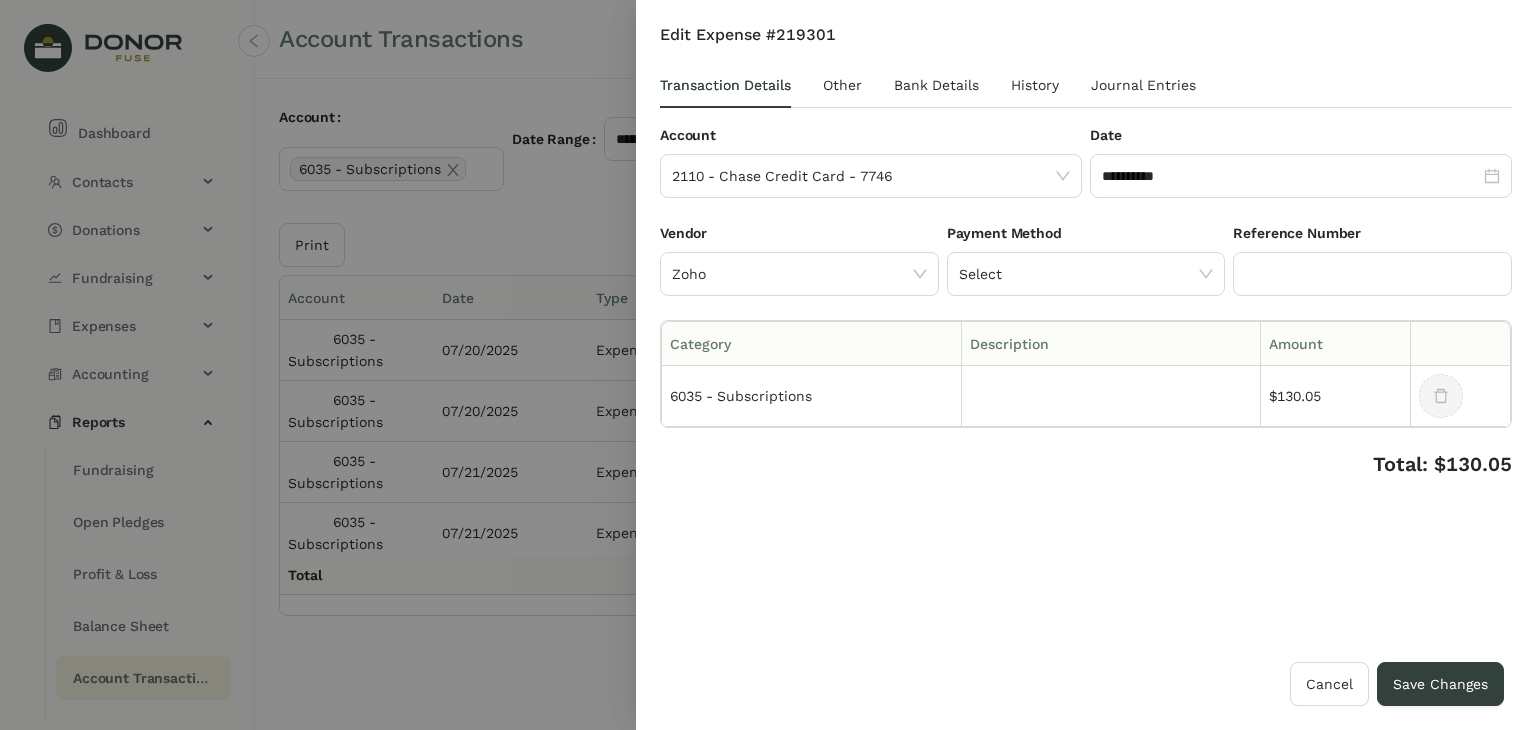click on "**********" at bounding box center [1086, 343] 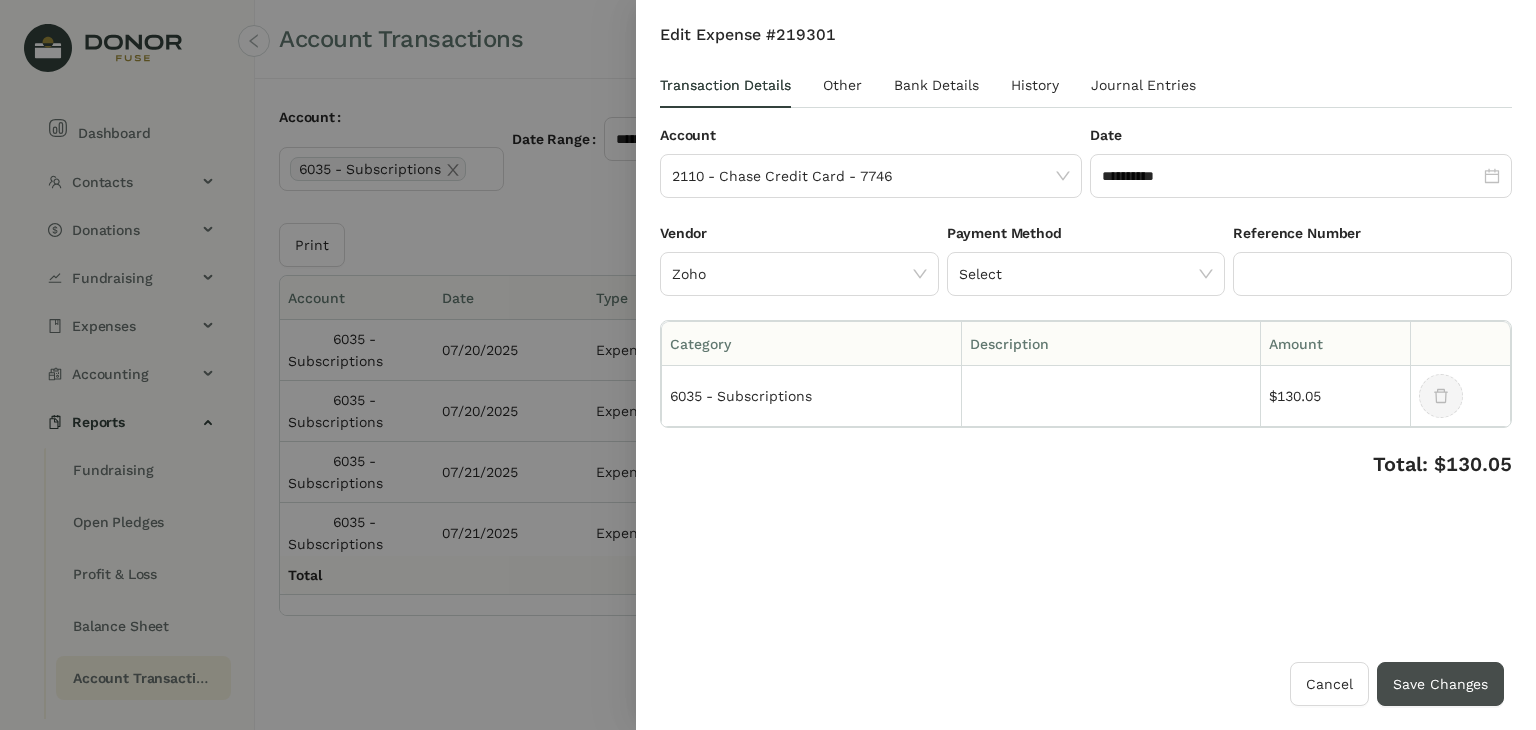 click on "Save Changes" at bounding box center [1440, 684] 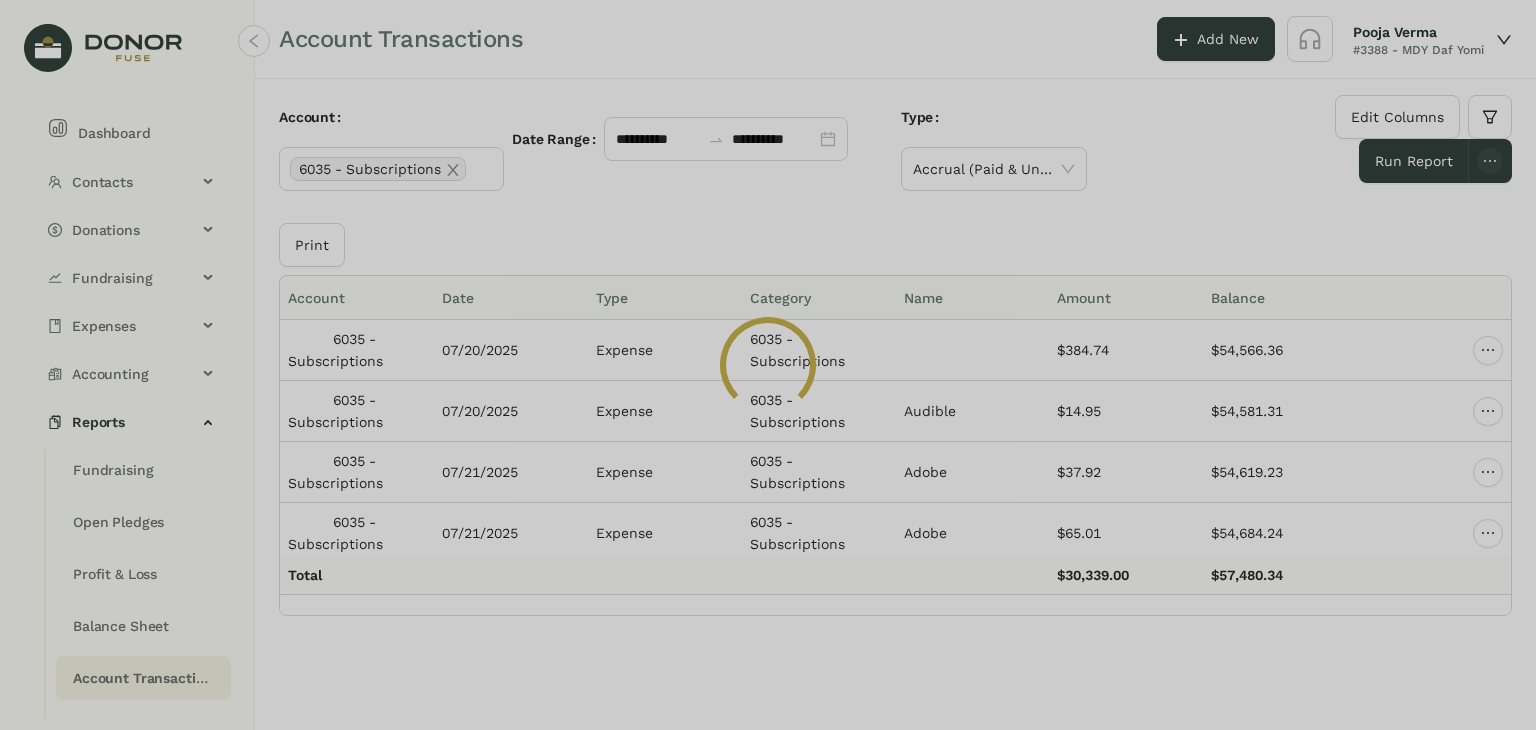click 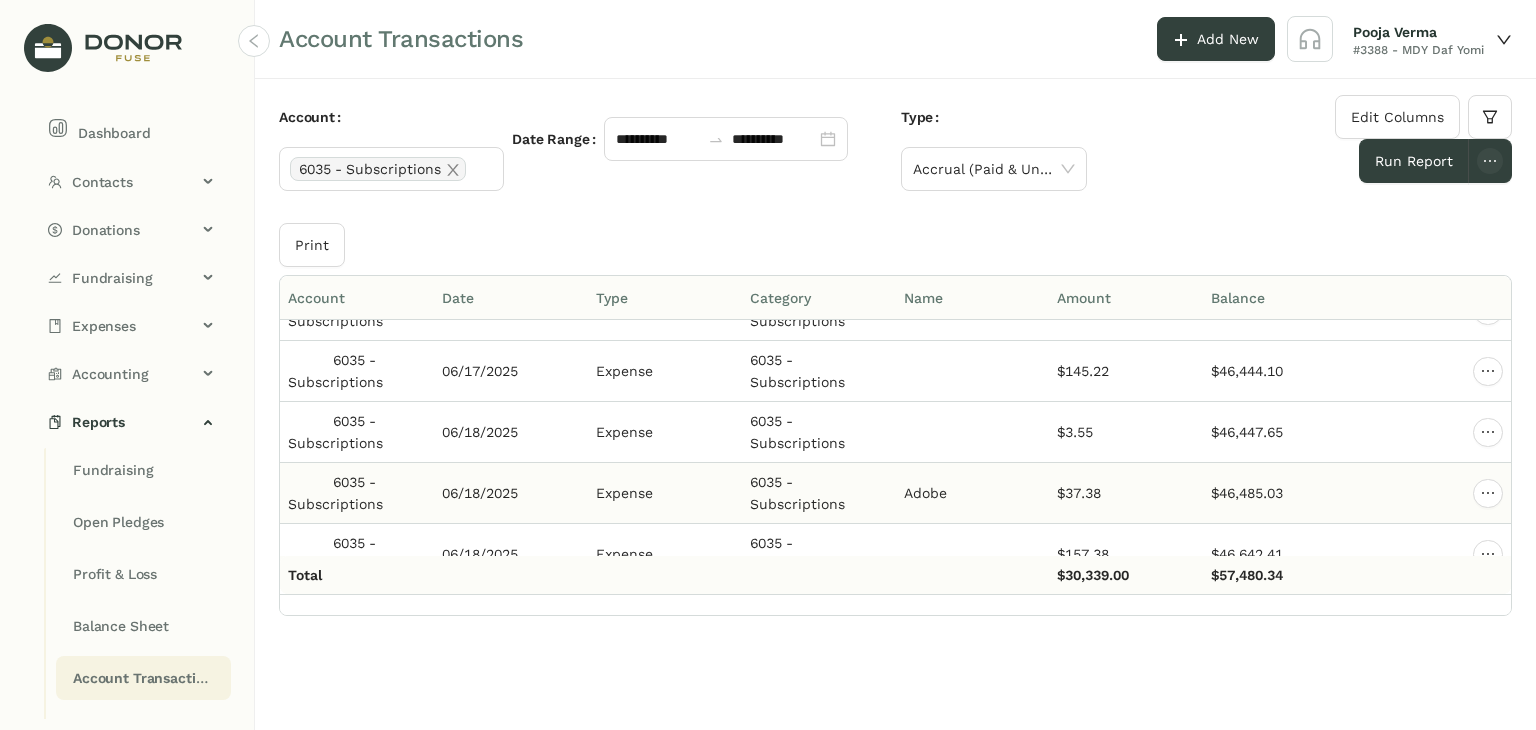 scroll, scrollTop: 10210, scrollLeft: 0, axis: vertical 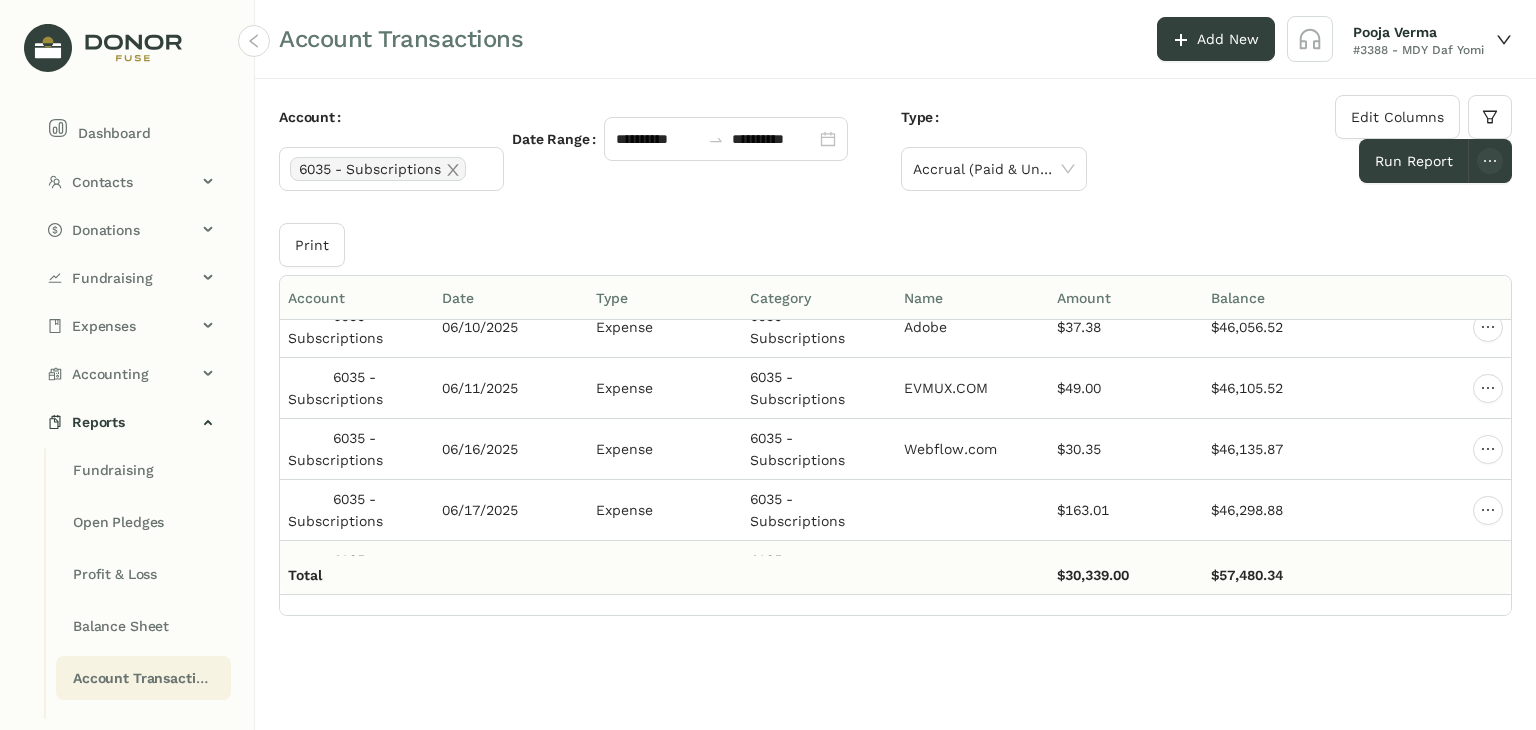 click on "$145.22" at bounding box center [1083, 571] 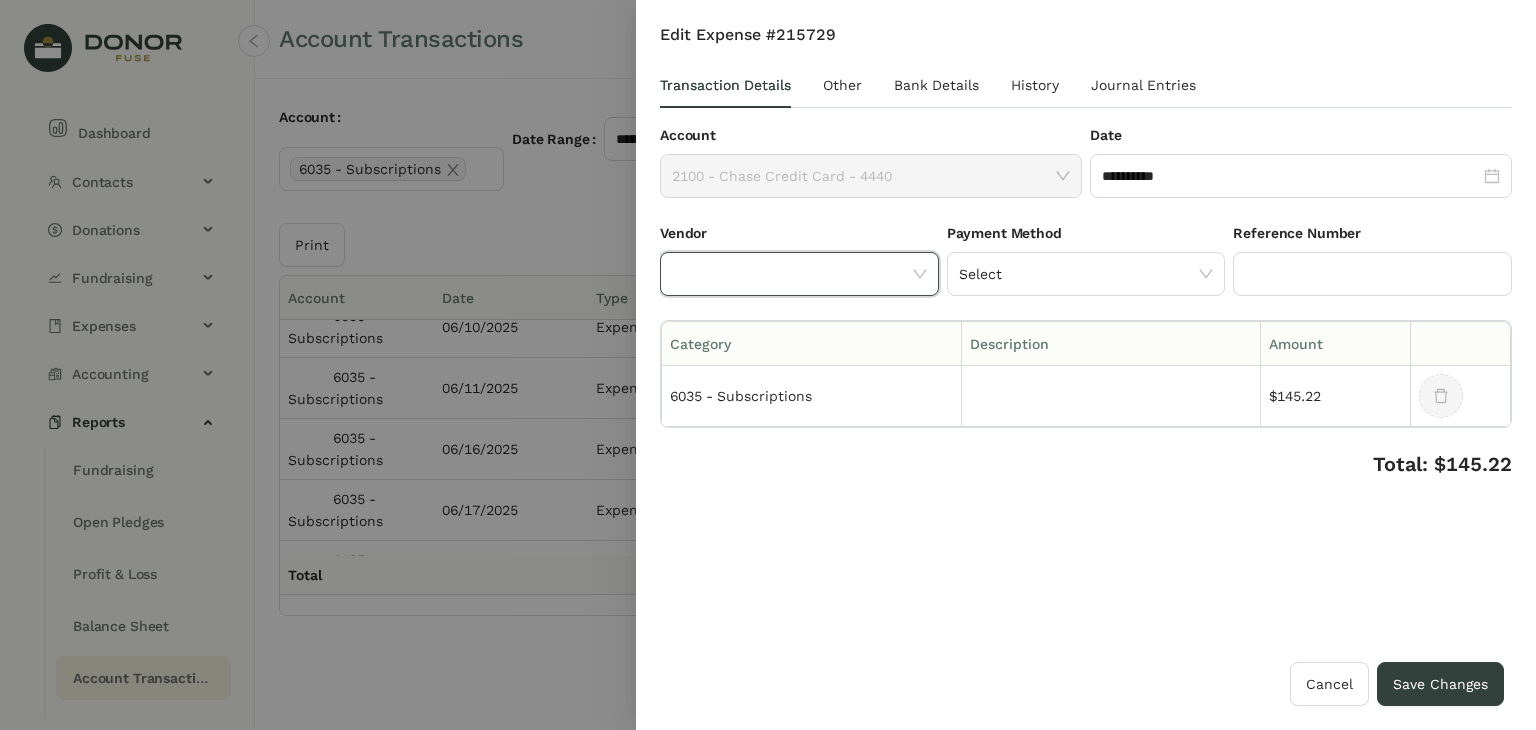 click 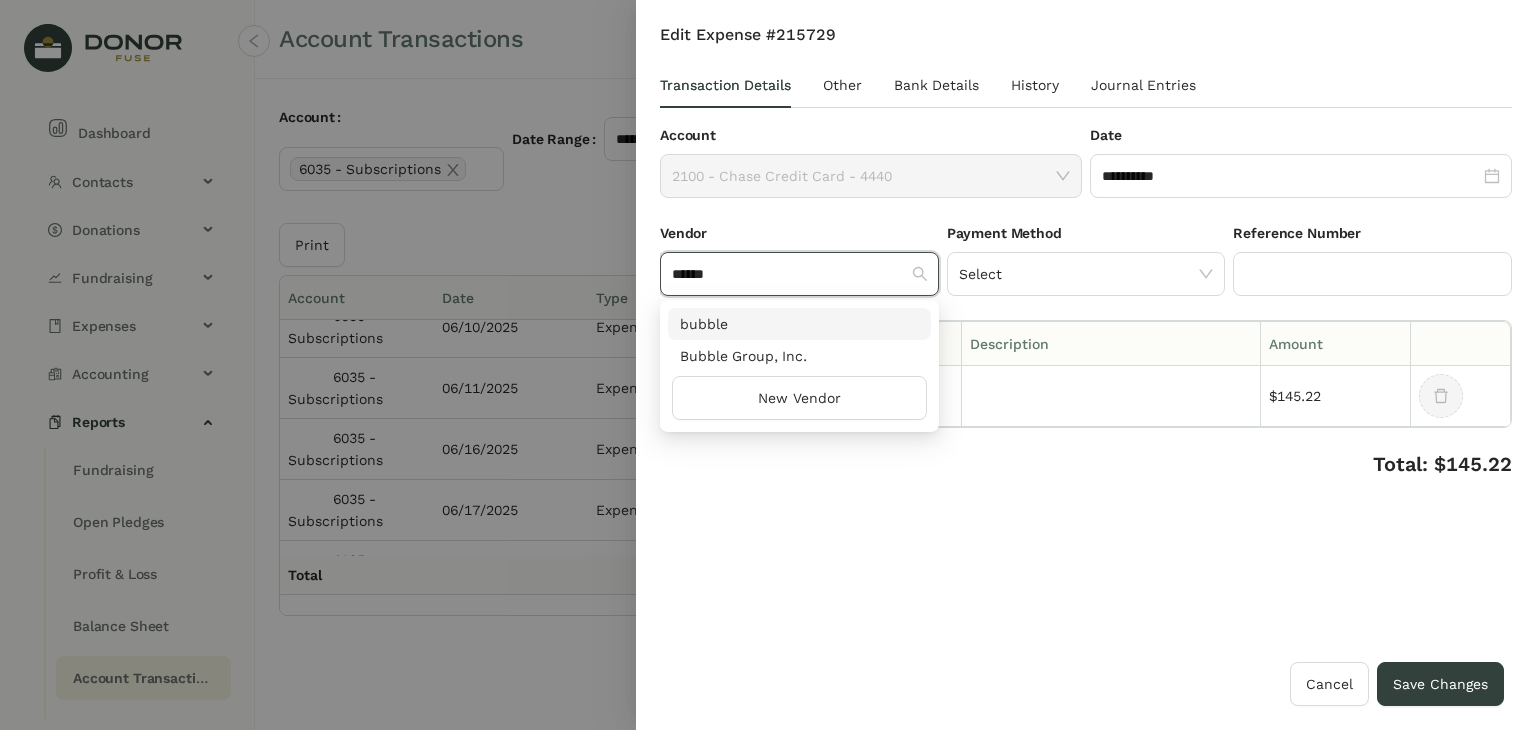 type on "******" 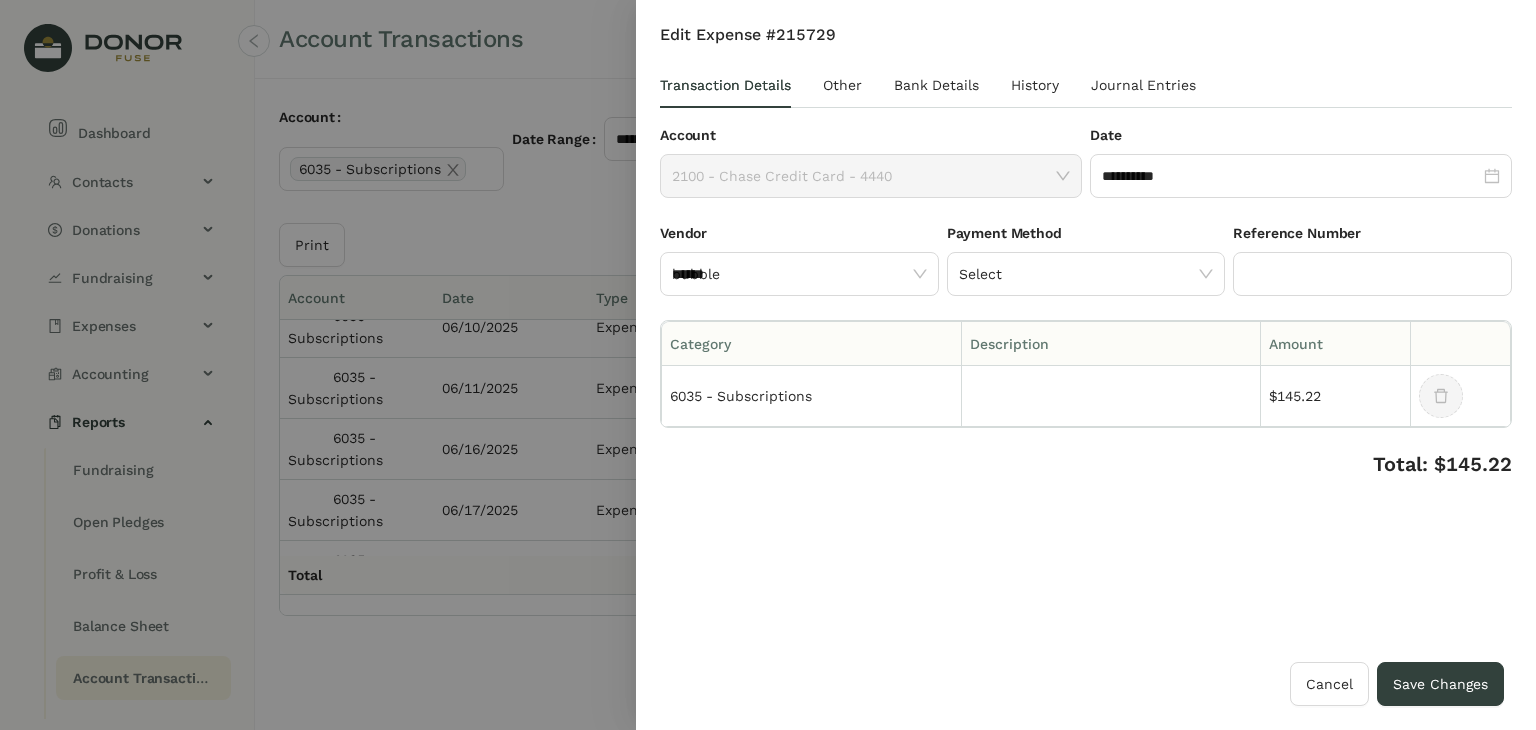 type 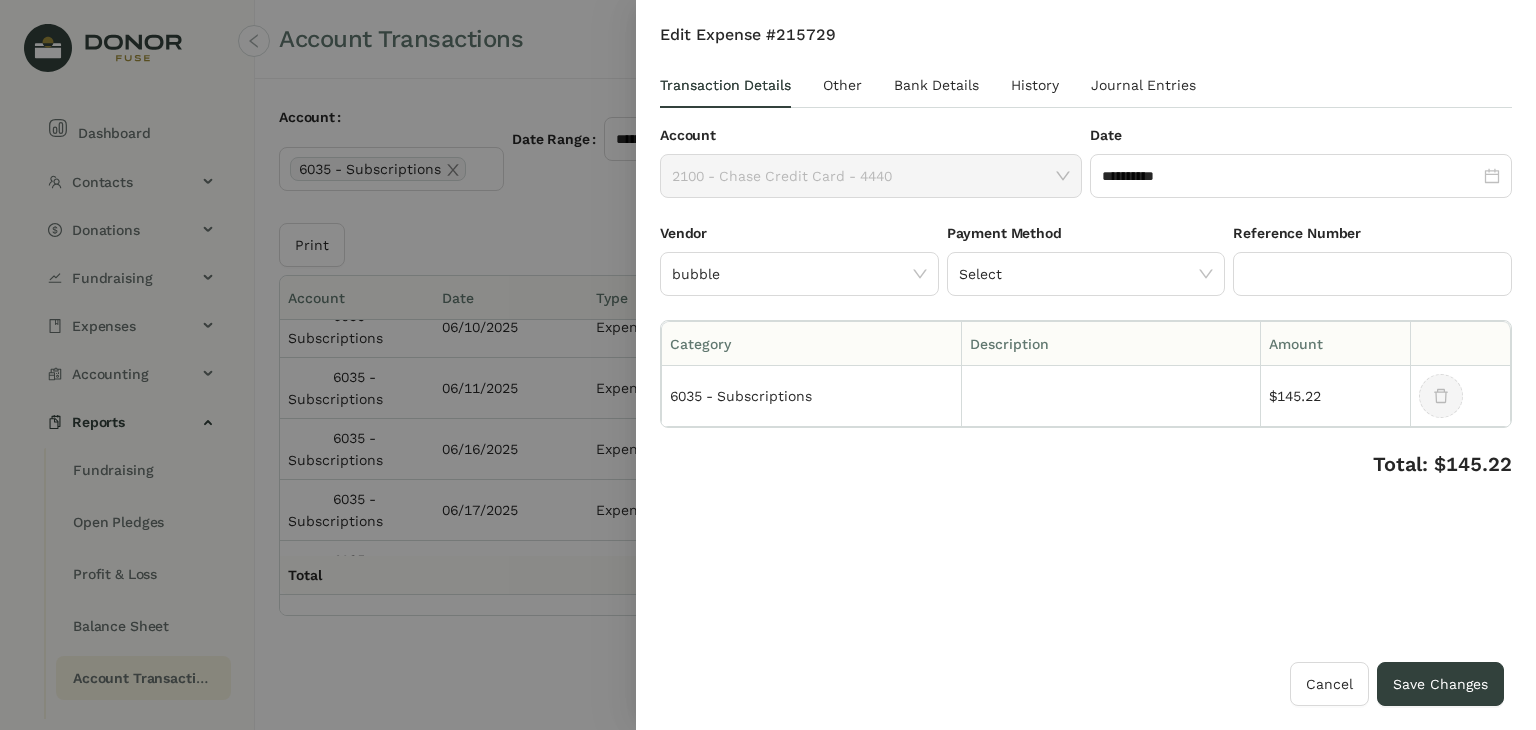 click on "**********" at bounding box center (1086, 343) 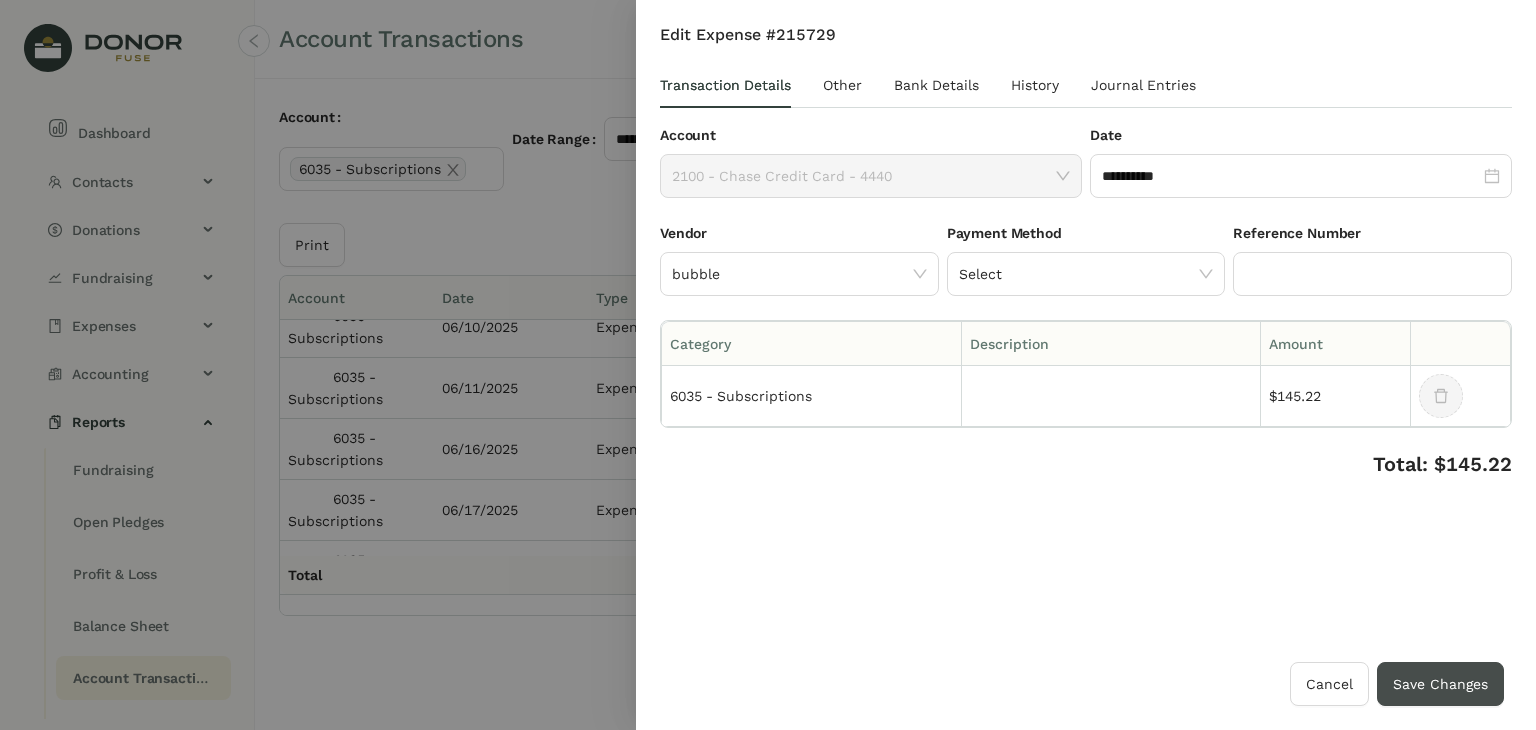 click on "Save Changes" at bounding box center (1440, 684) 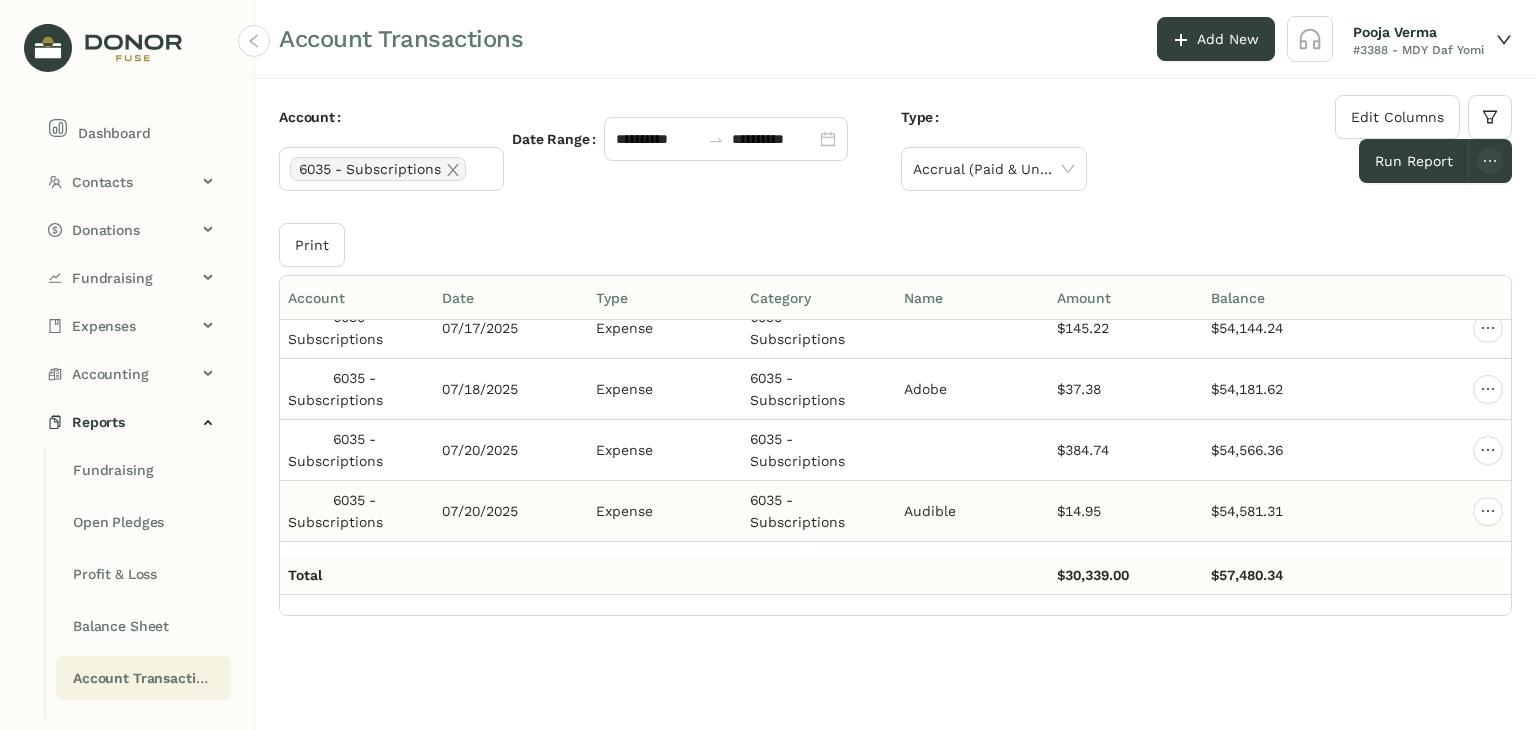 scroll, scrollTop: 12510, scrollLeft: 0, axis: vertical 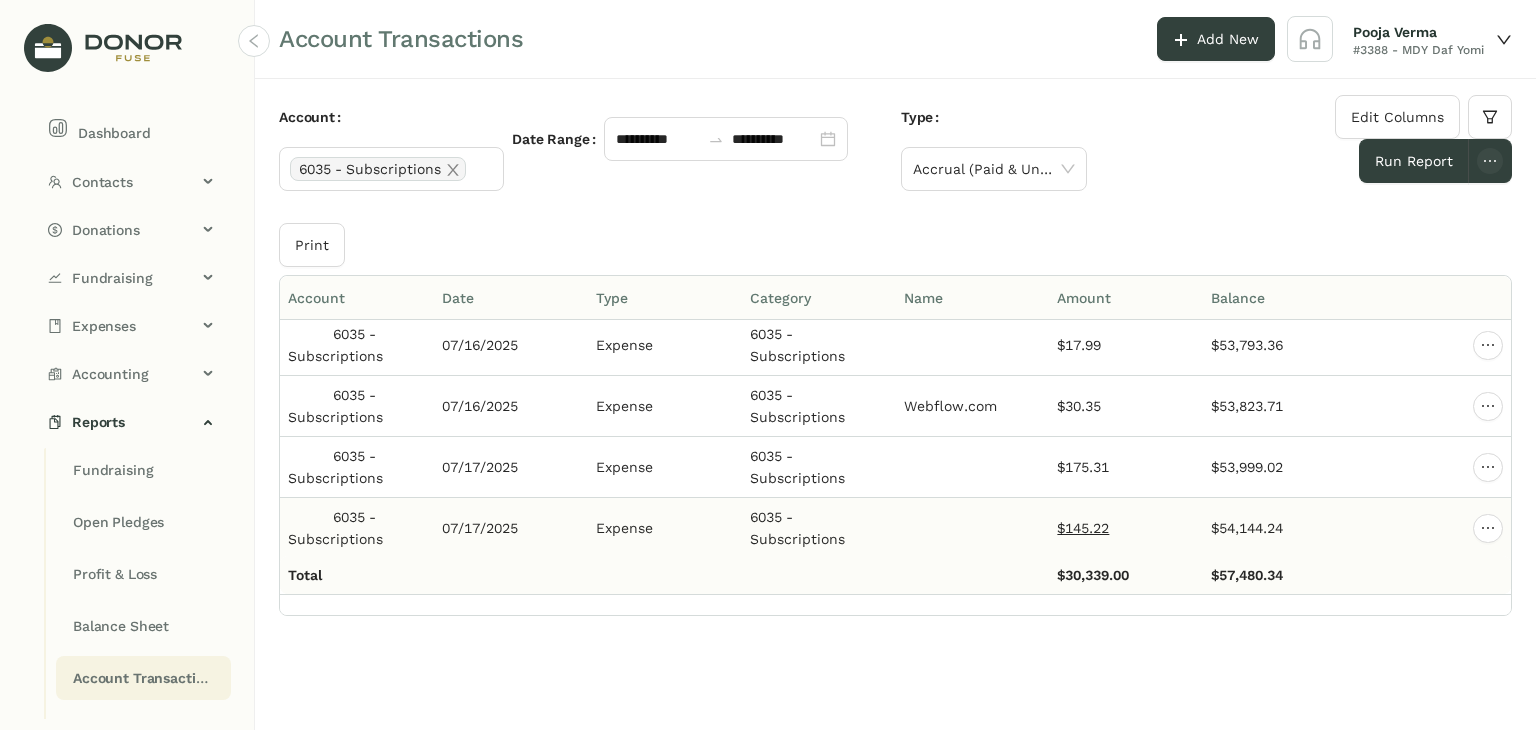 click on "$145.22" at bounding box center [1083, 528] 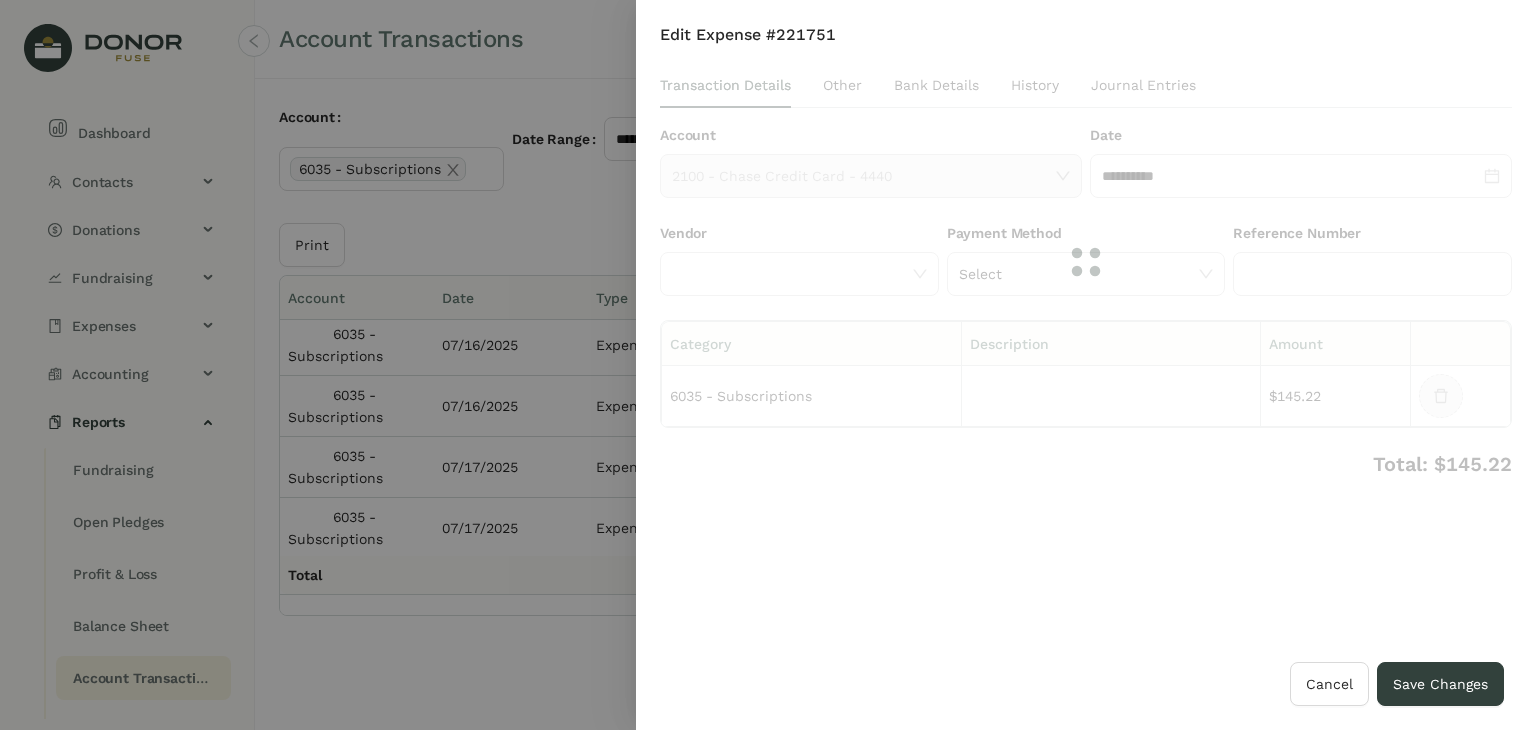 click at bounding box center [1086, 262] 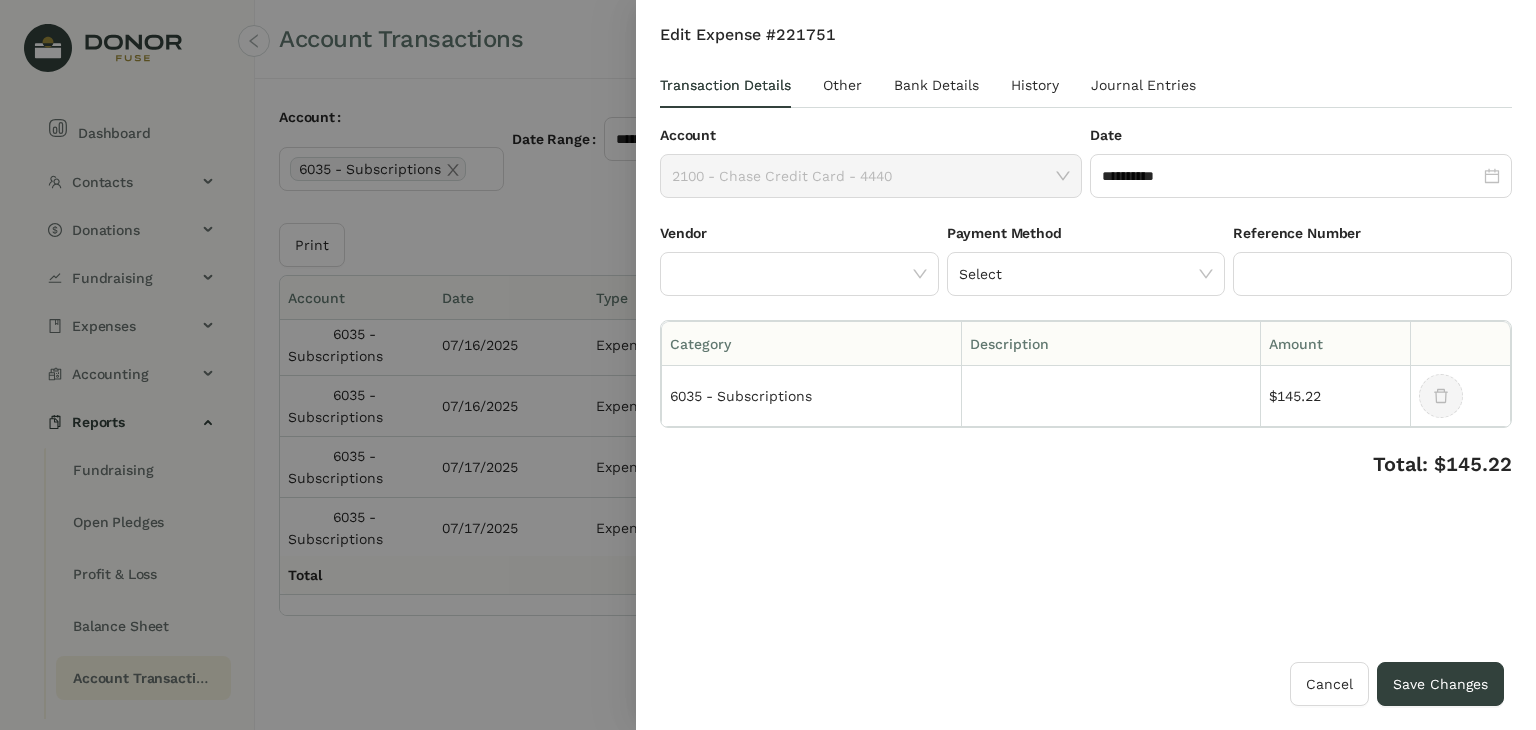 click 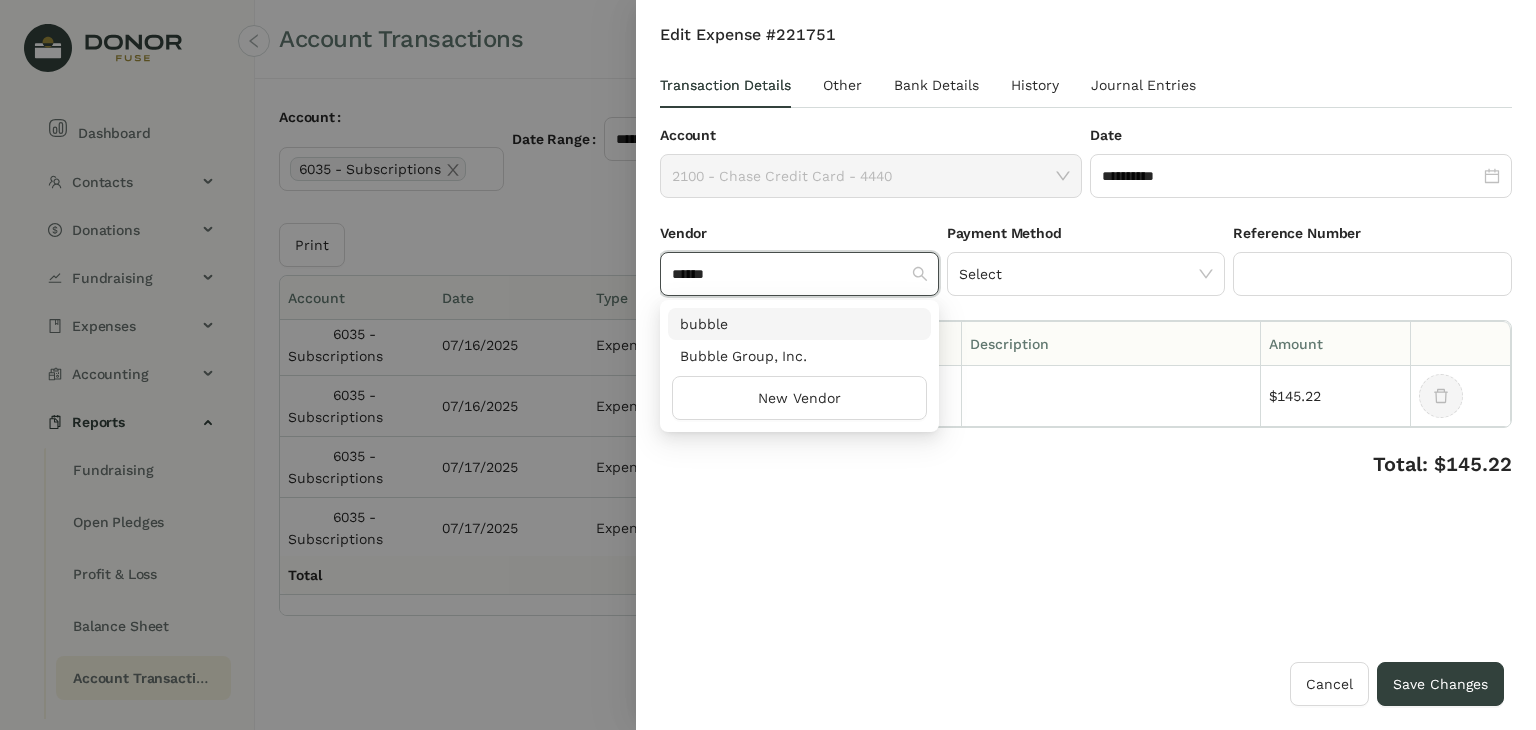type on "******" 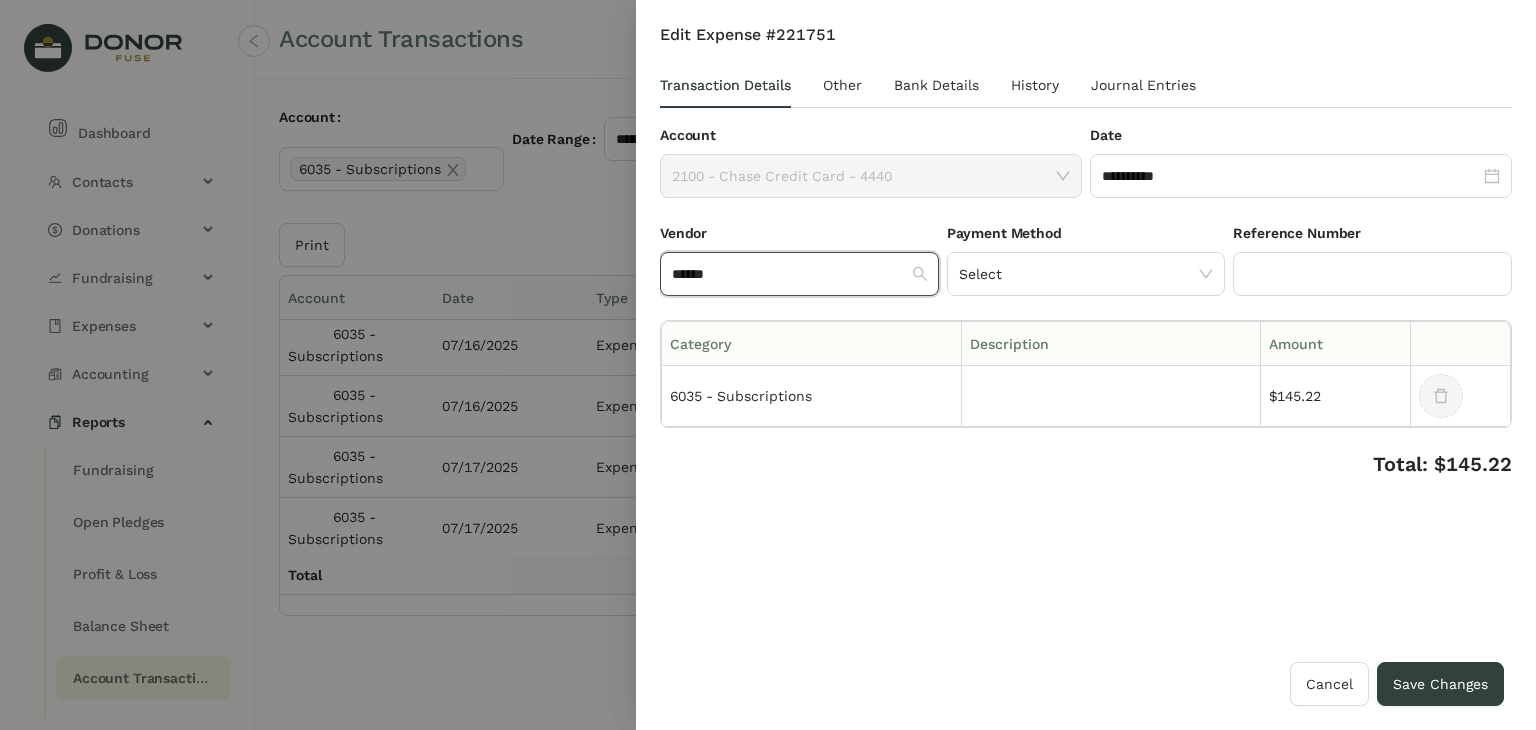 type 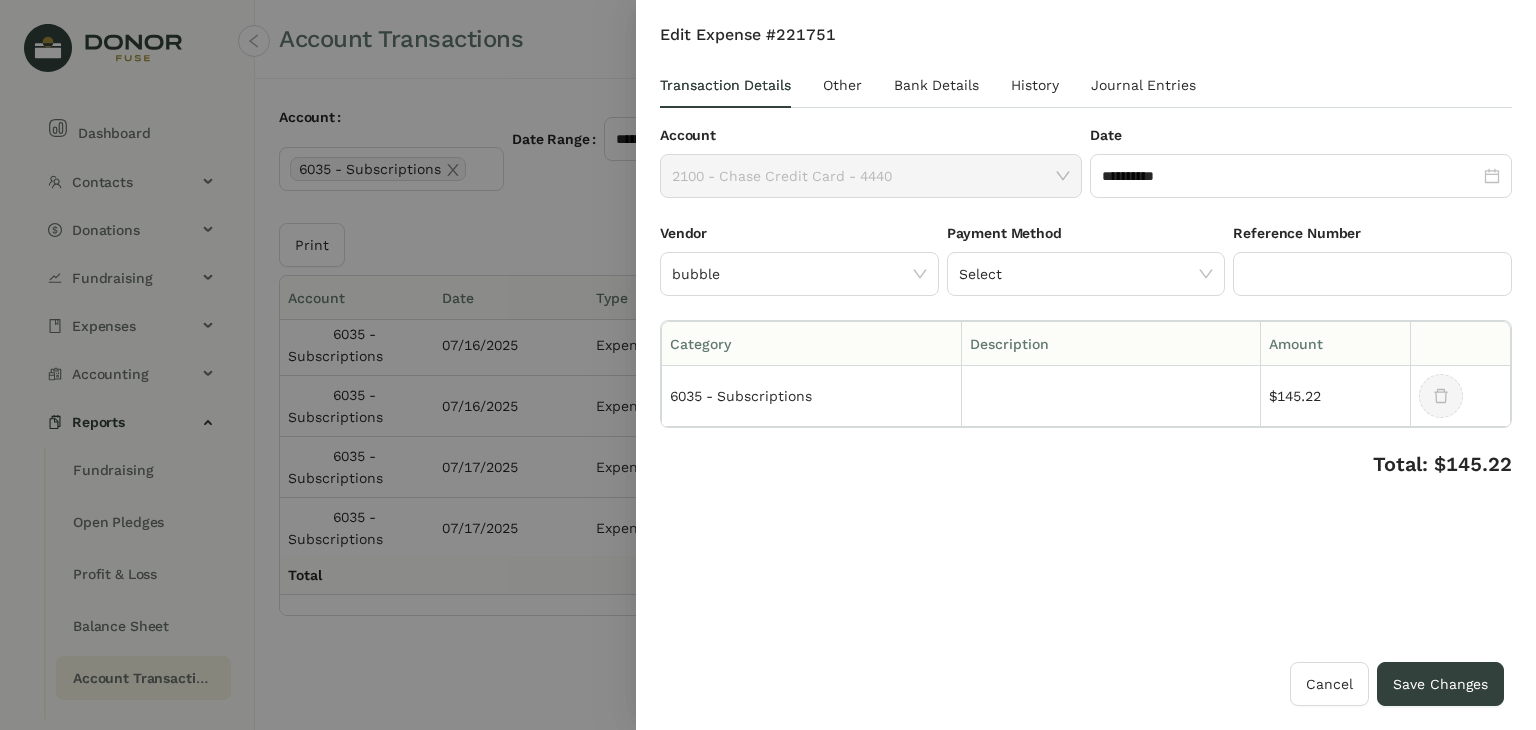 click on "**********" at bounding box center (1086, 343) 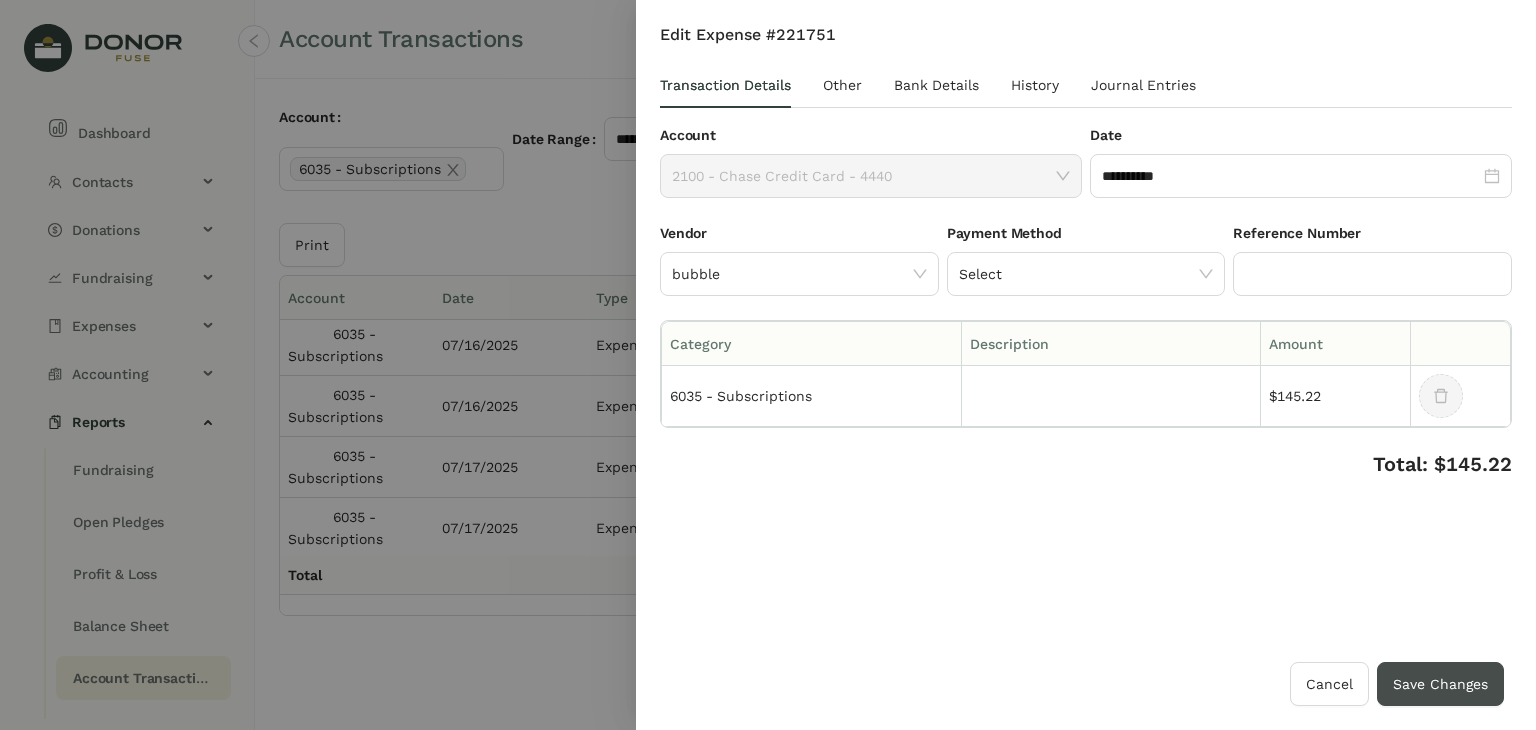 click on "Save Changes" at bounding box center (1440, 684) 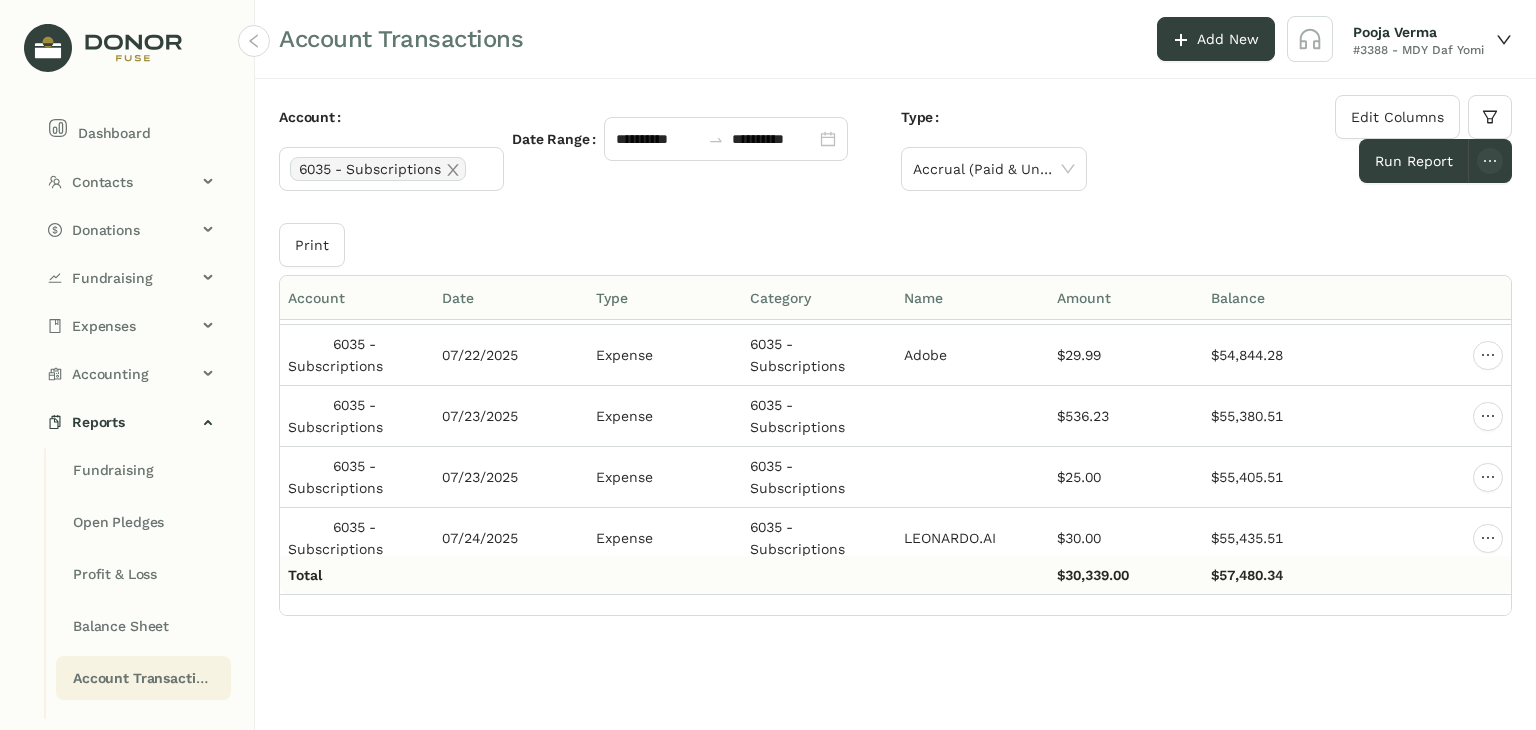 scroll, scrollTop: 13510, scrollLeft: 0, axis: vertical 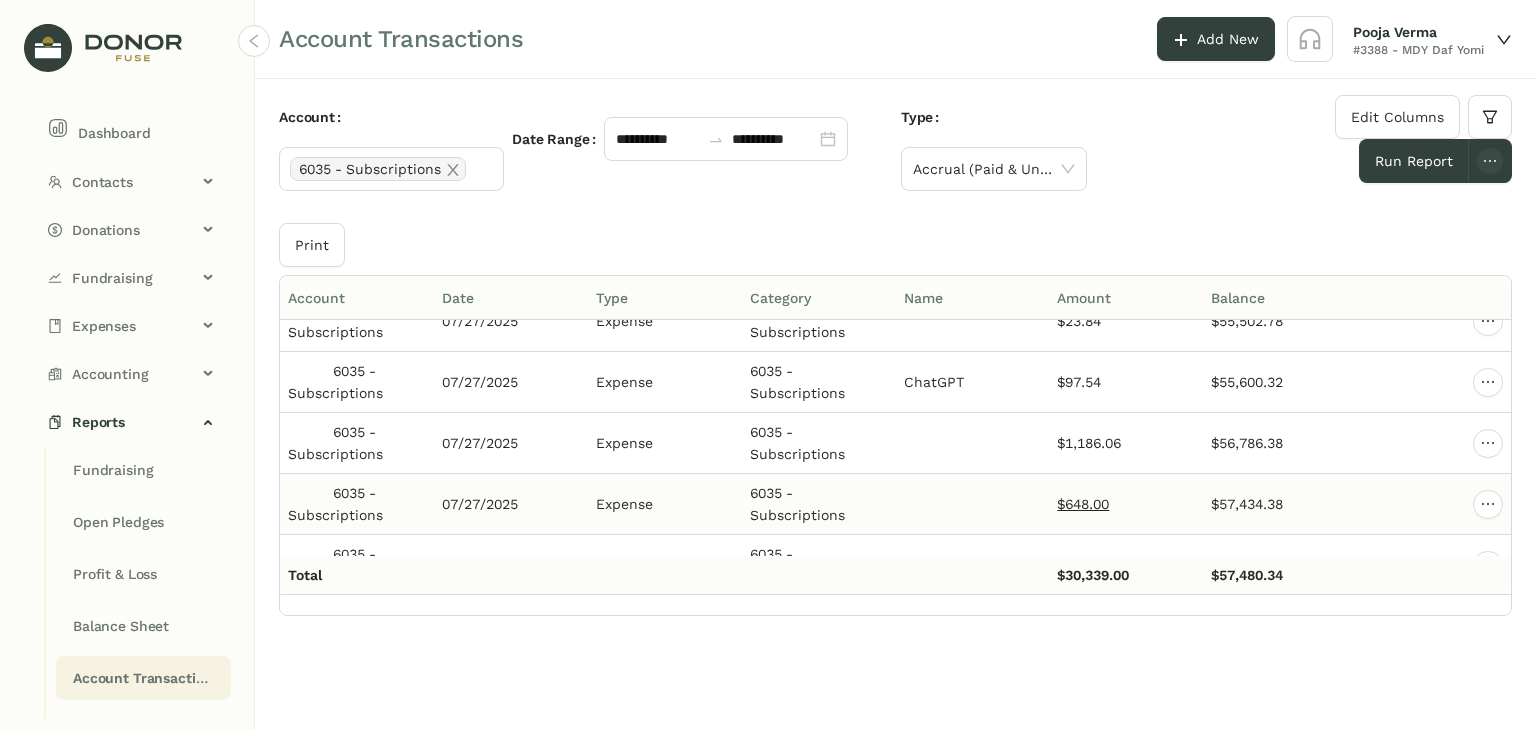 click on "$648.00" at bounding box center (1083, 504) 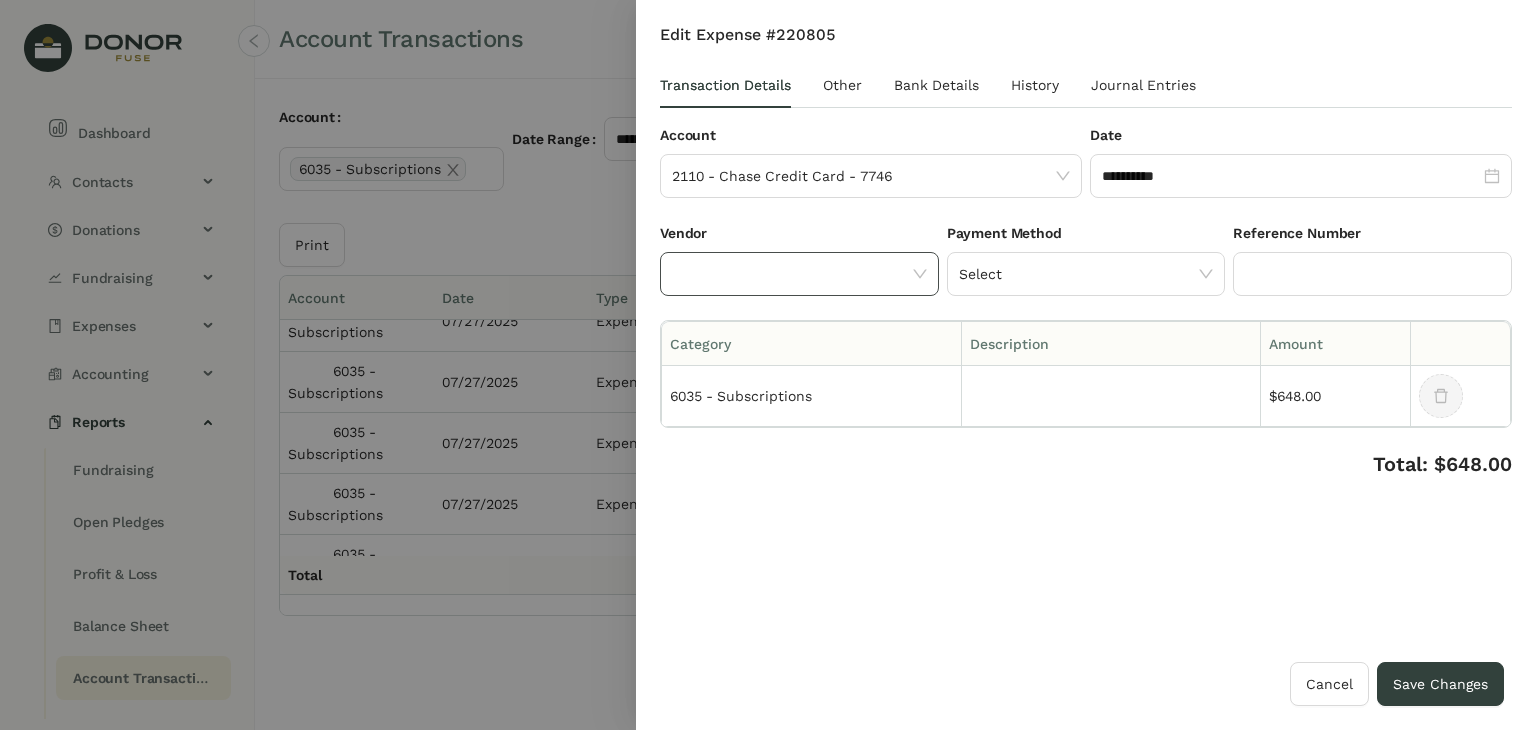click 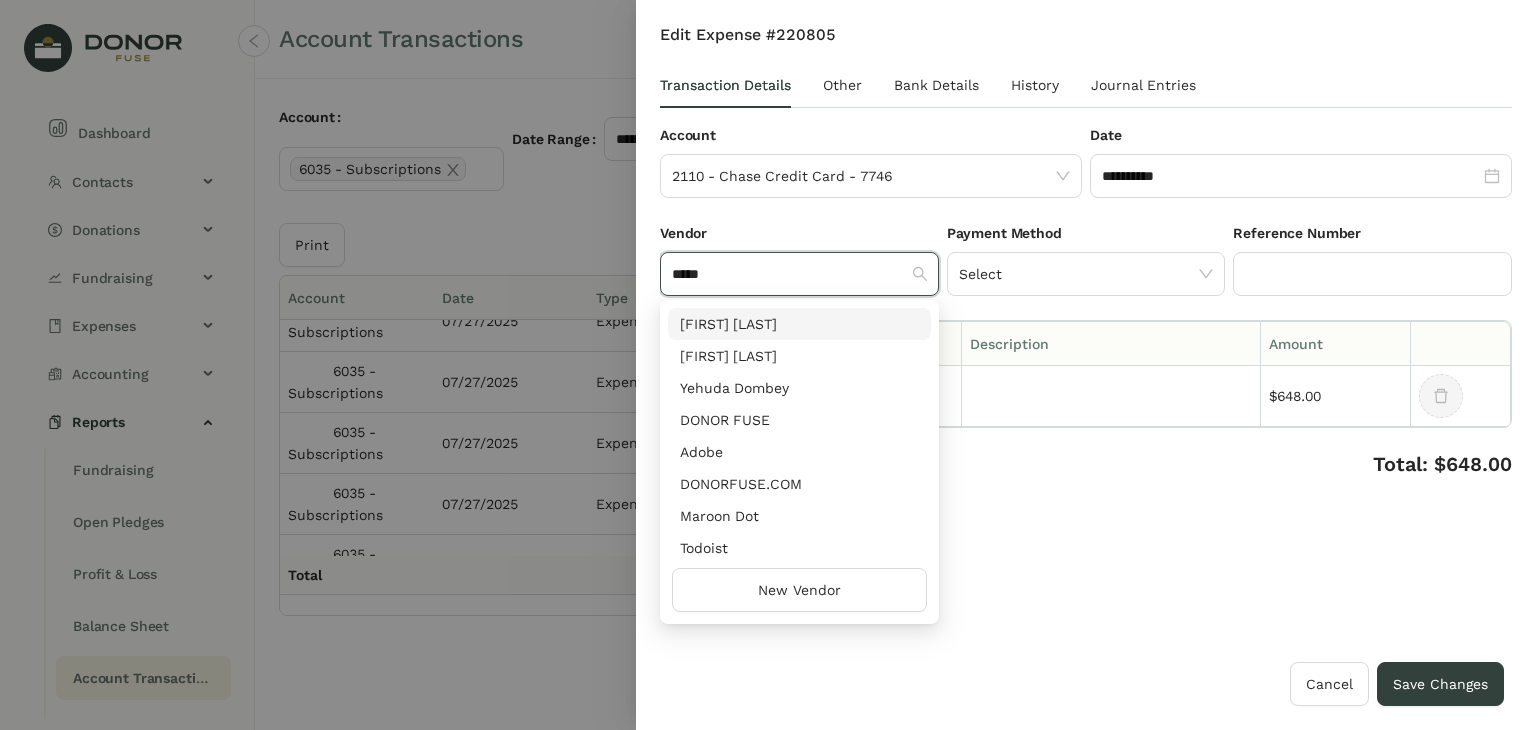 click on "*****" 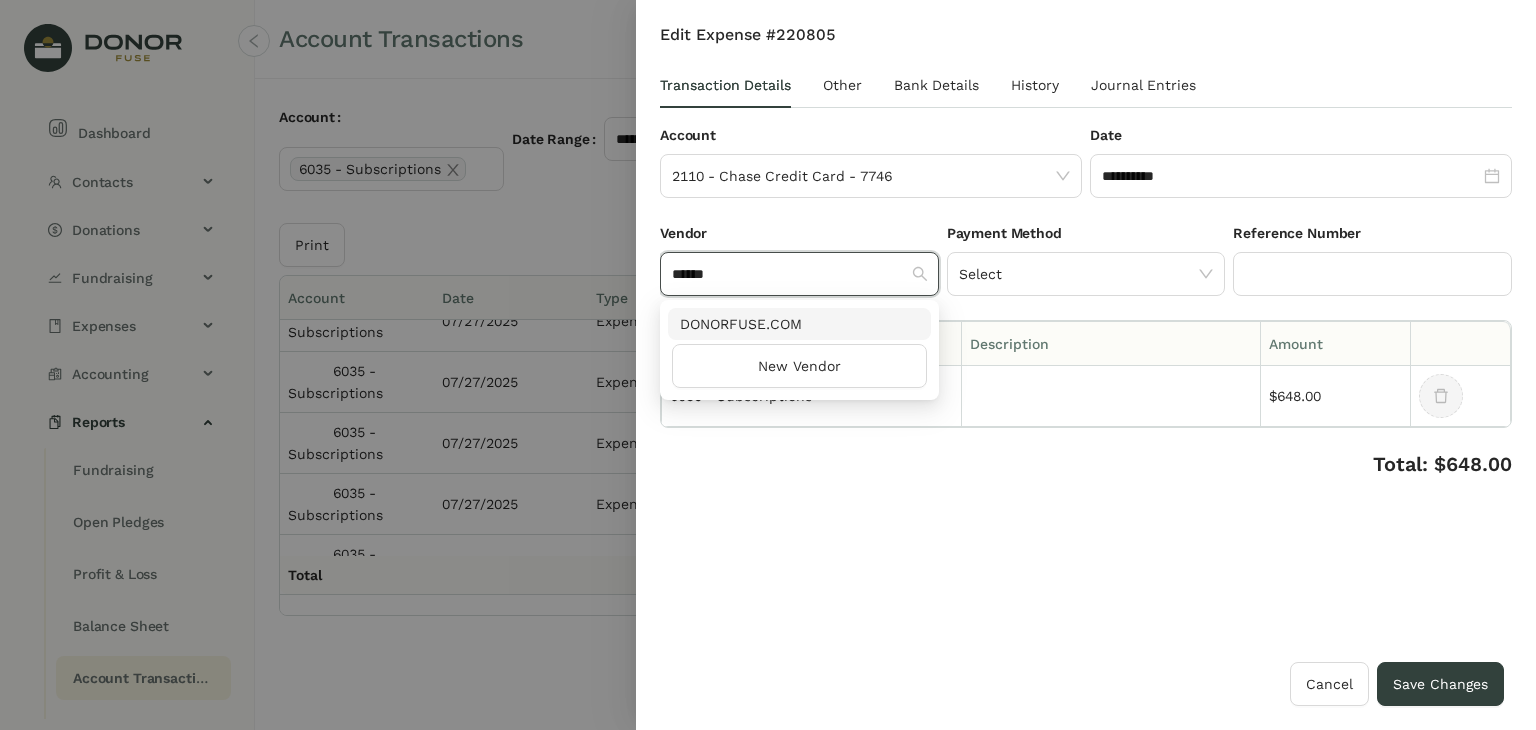 type on "******" 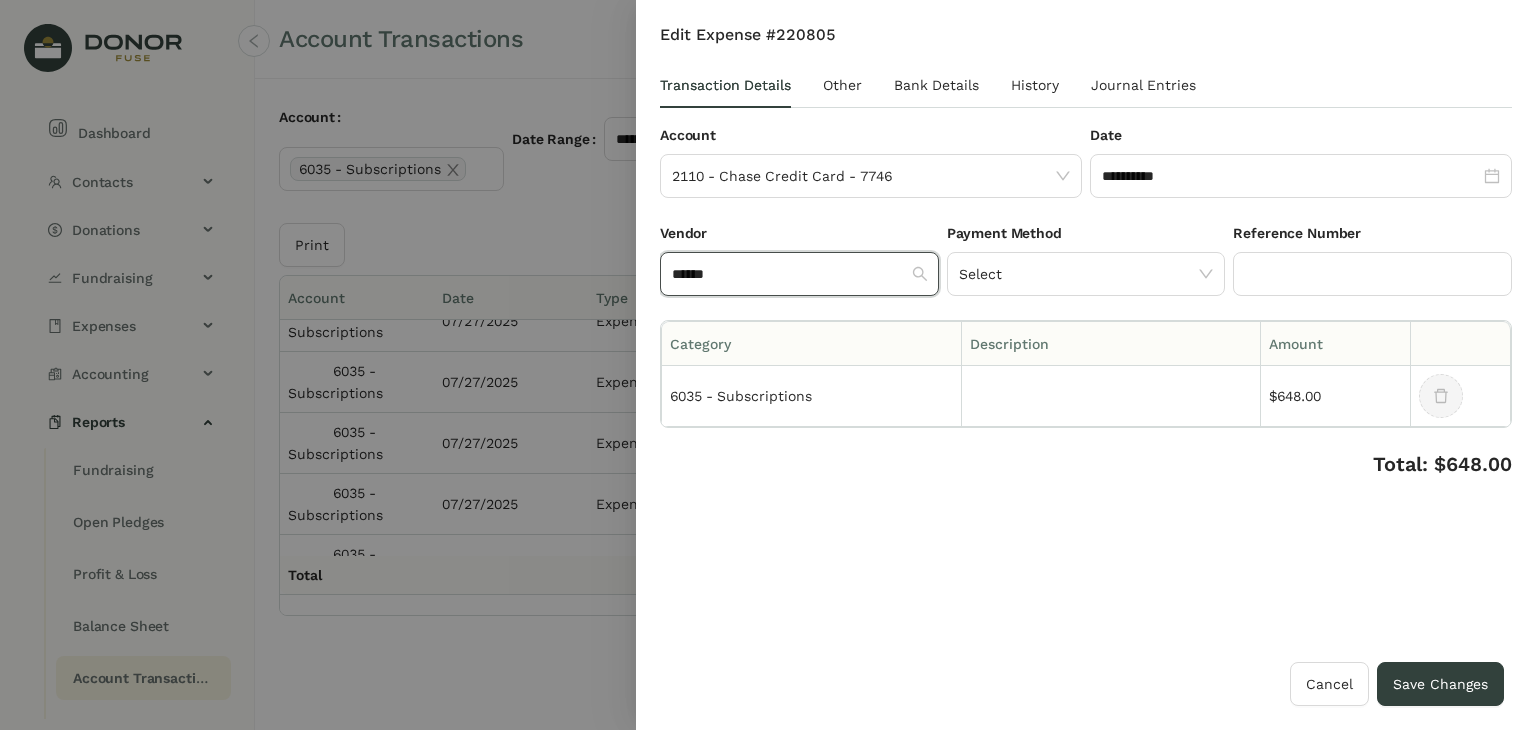 type 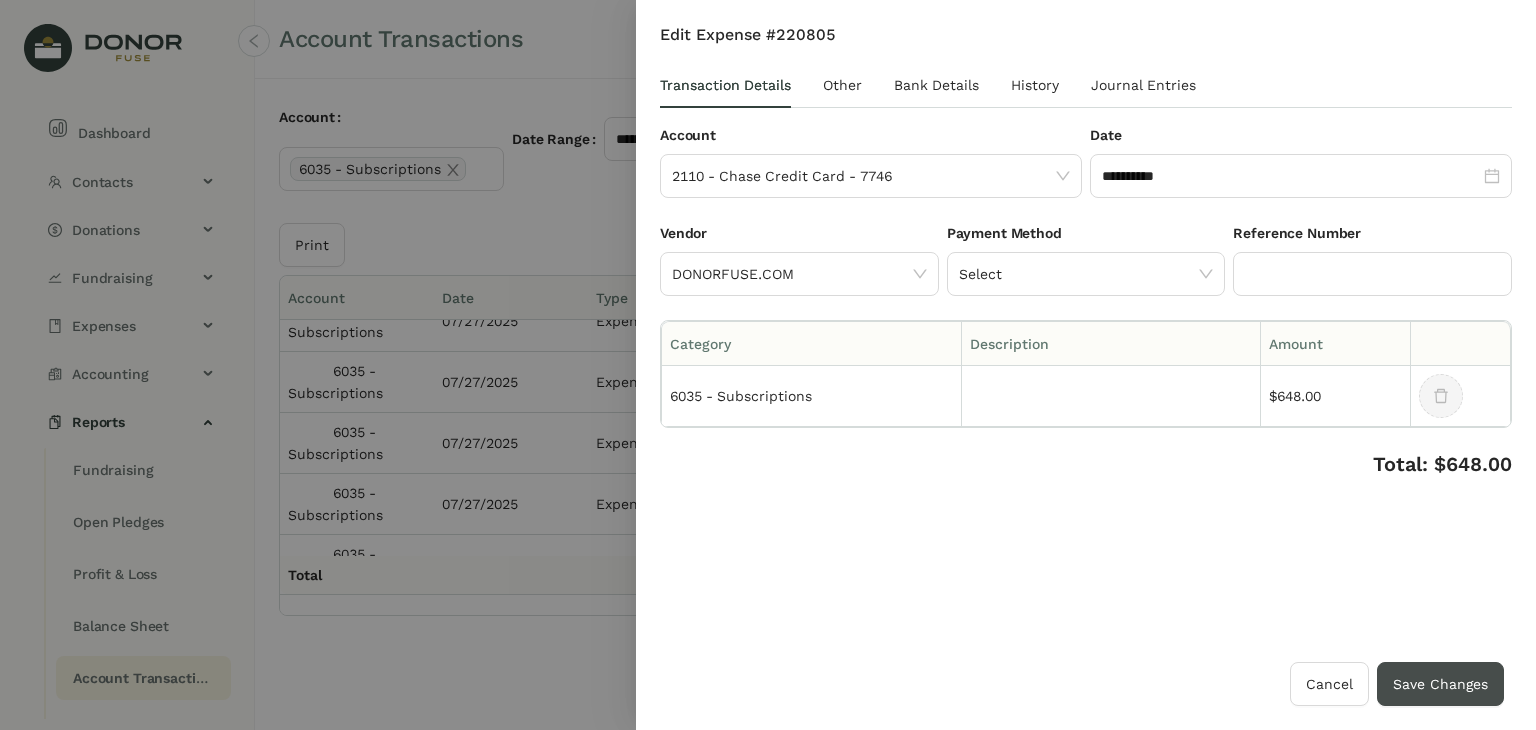 click on "Save Changes" at bounding box center (1440, 684) 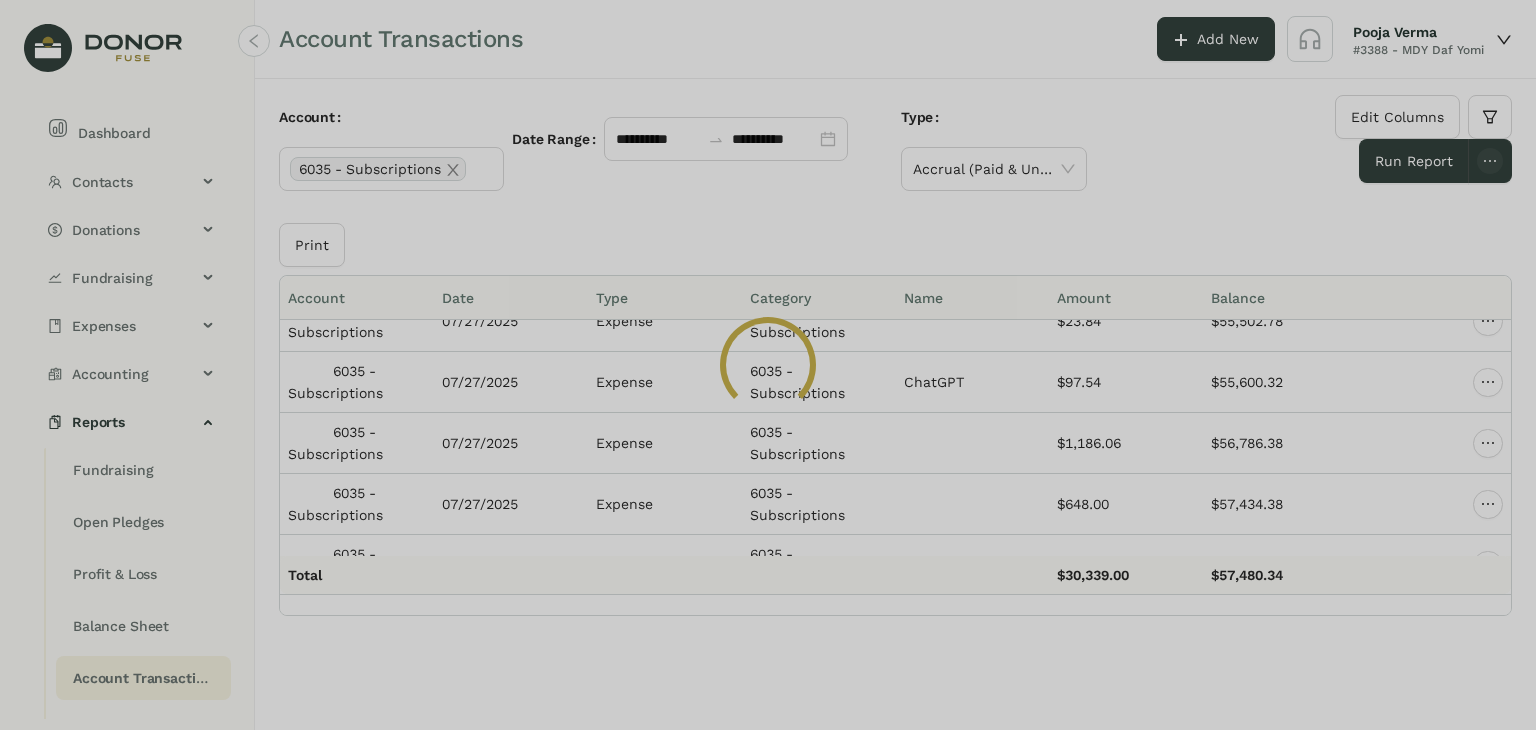 click 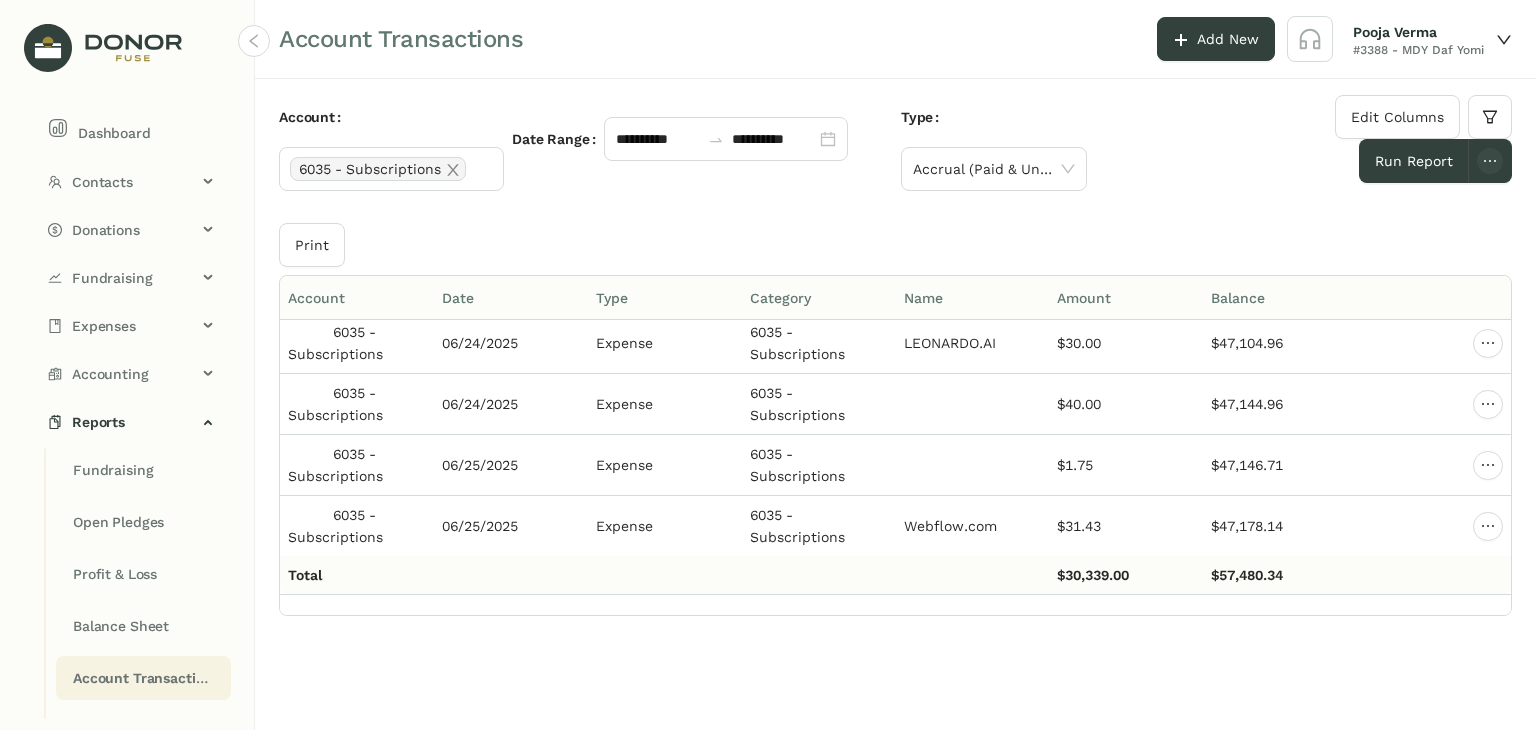 scroll, scrollTop: 11210, scrollLeft: 0, axis: vertical 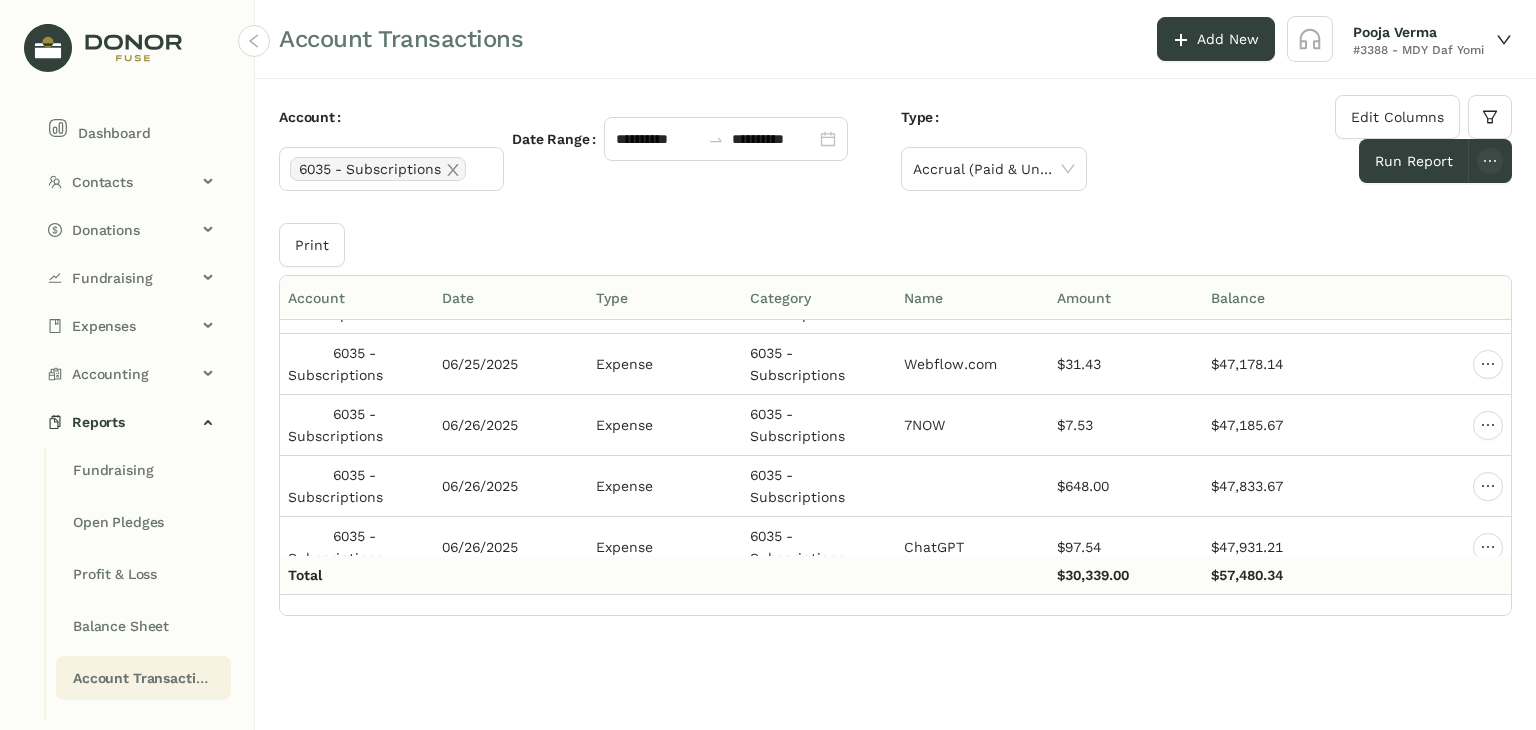 click on "$648.00" at bounding box center (1083, 486) 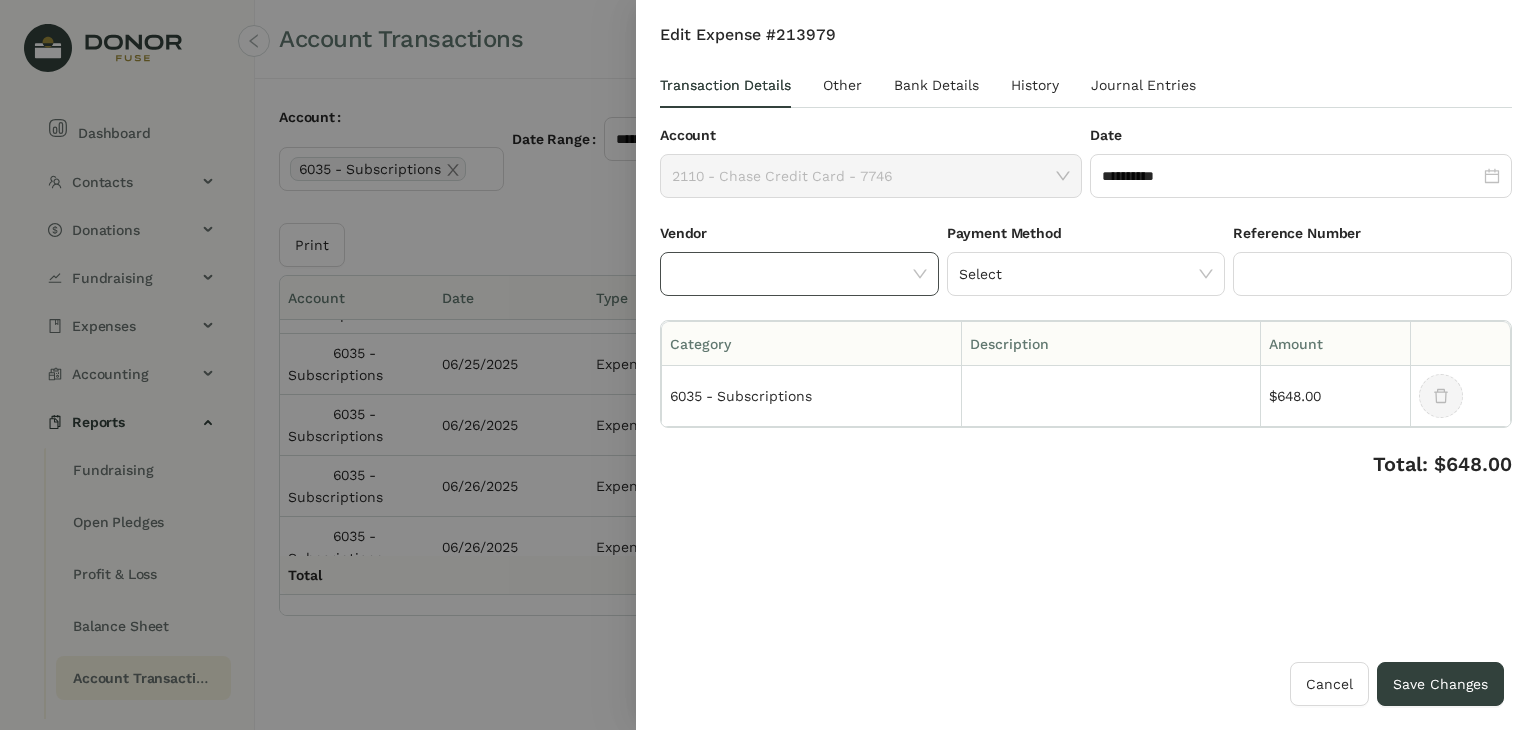 click 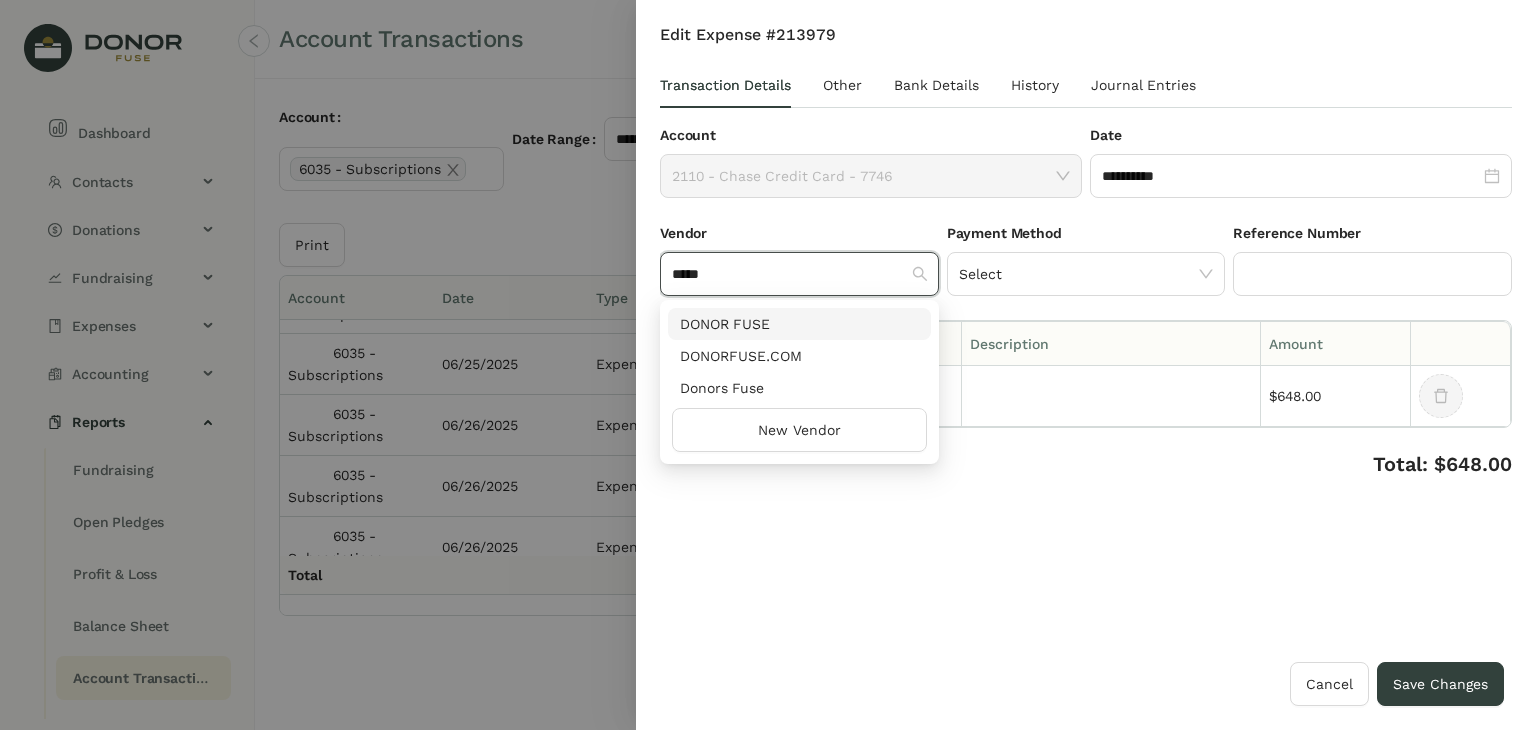 type on "*****" 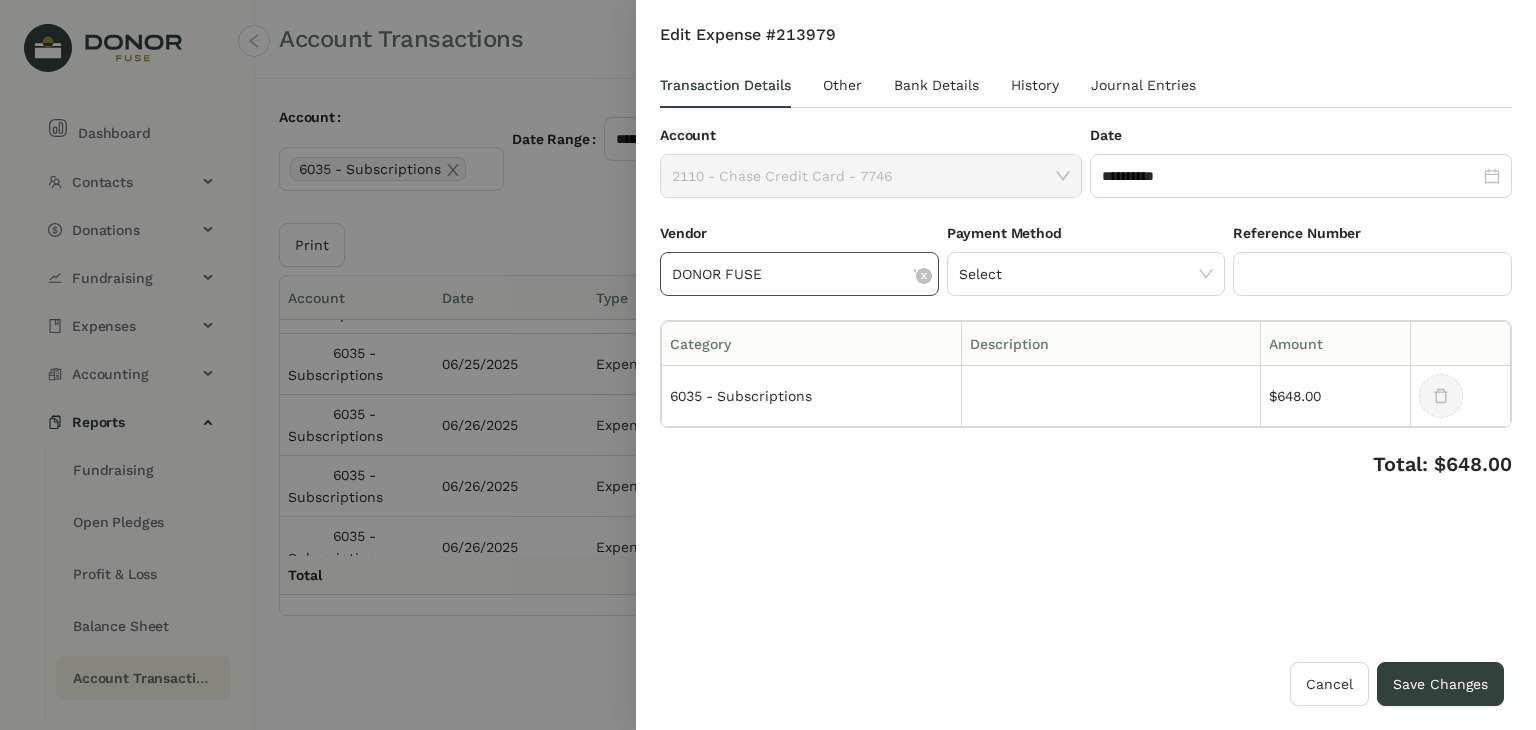 click on "DONOR FUSE" 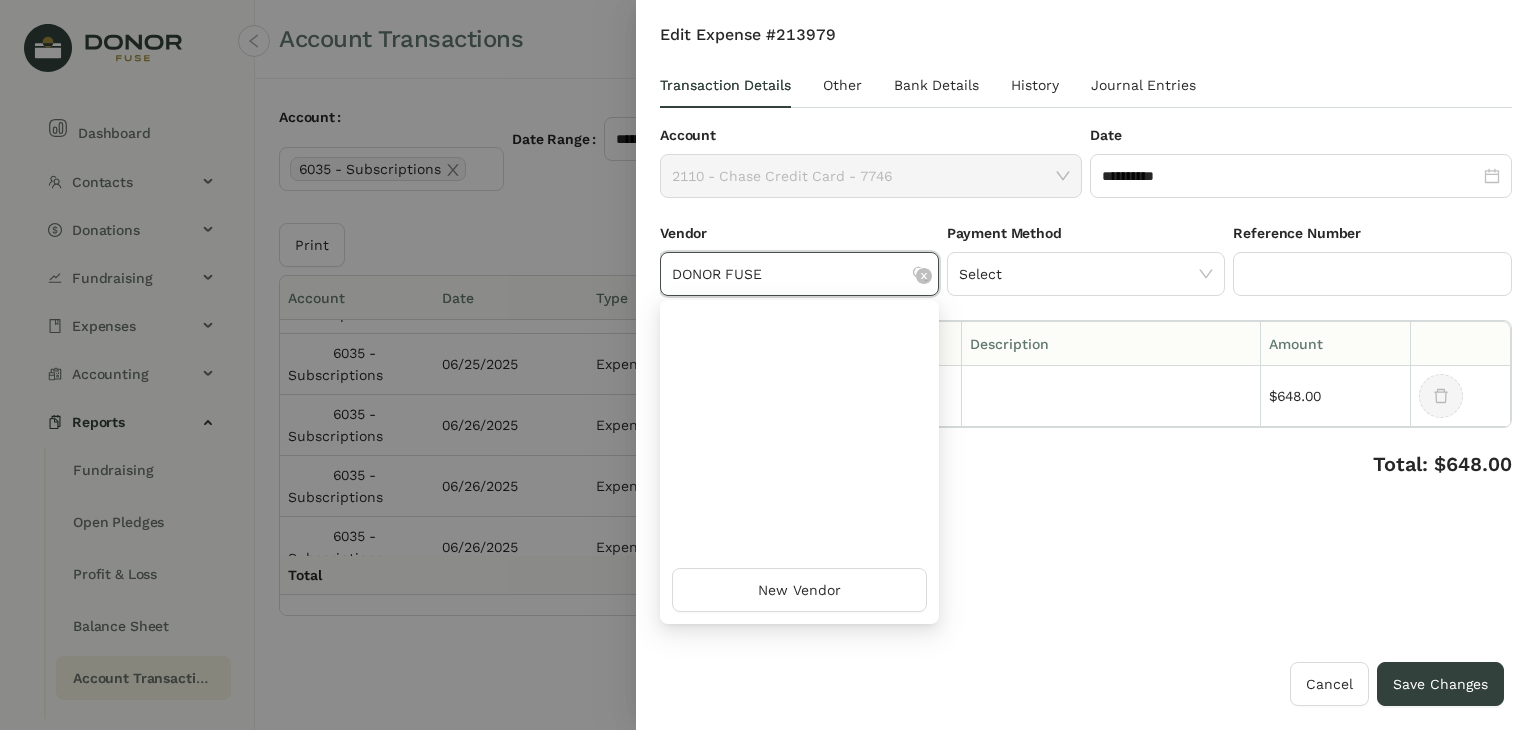 scroll, scrollTop: 2496, scrollLeft: 0, axis: vertical 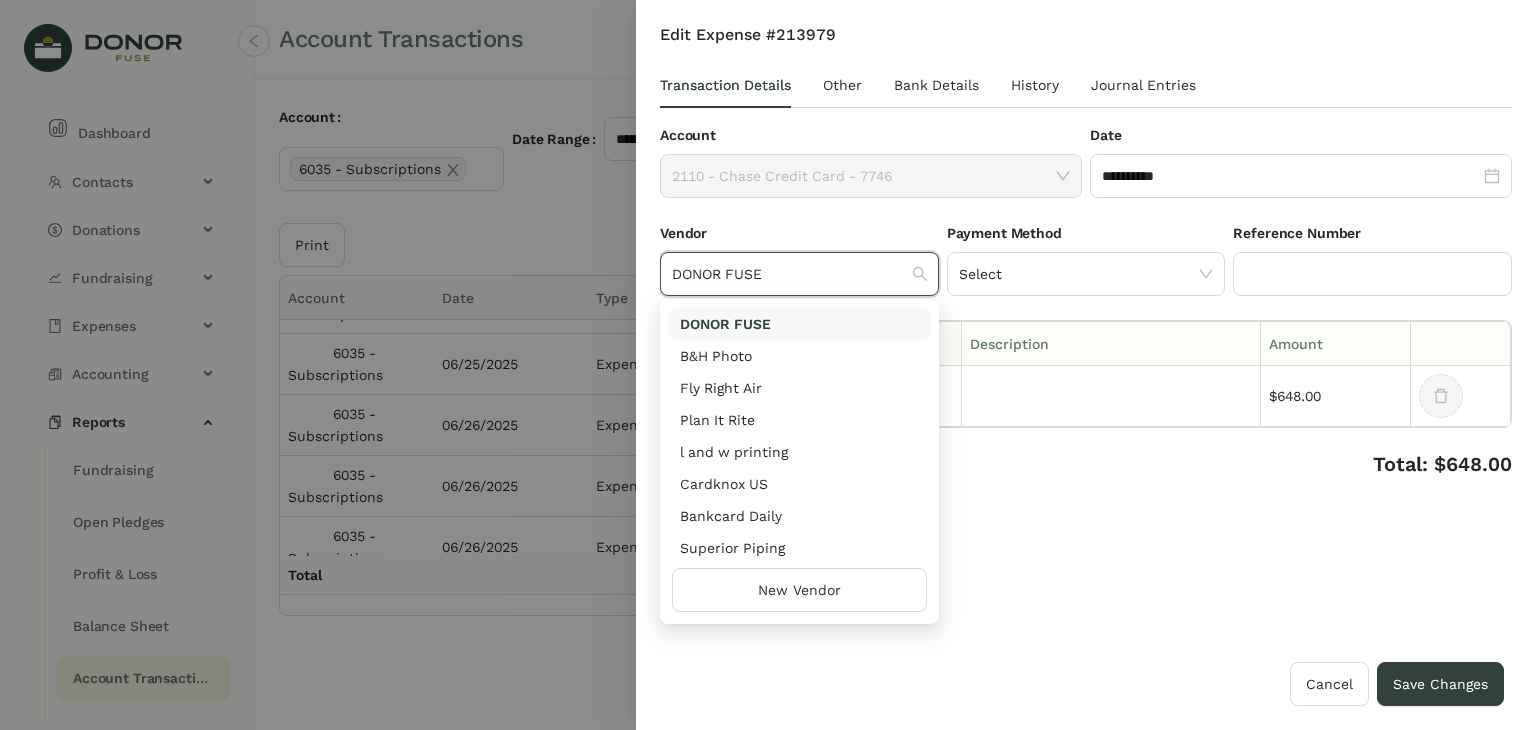 drag, startPoint x: 767, startPoint y: 274, endPoint x: 632, endPoint y: 281, distance: 135.18137 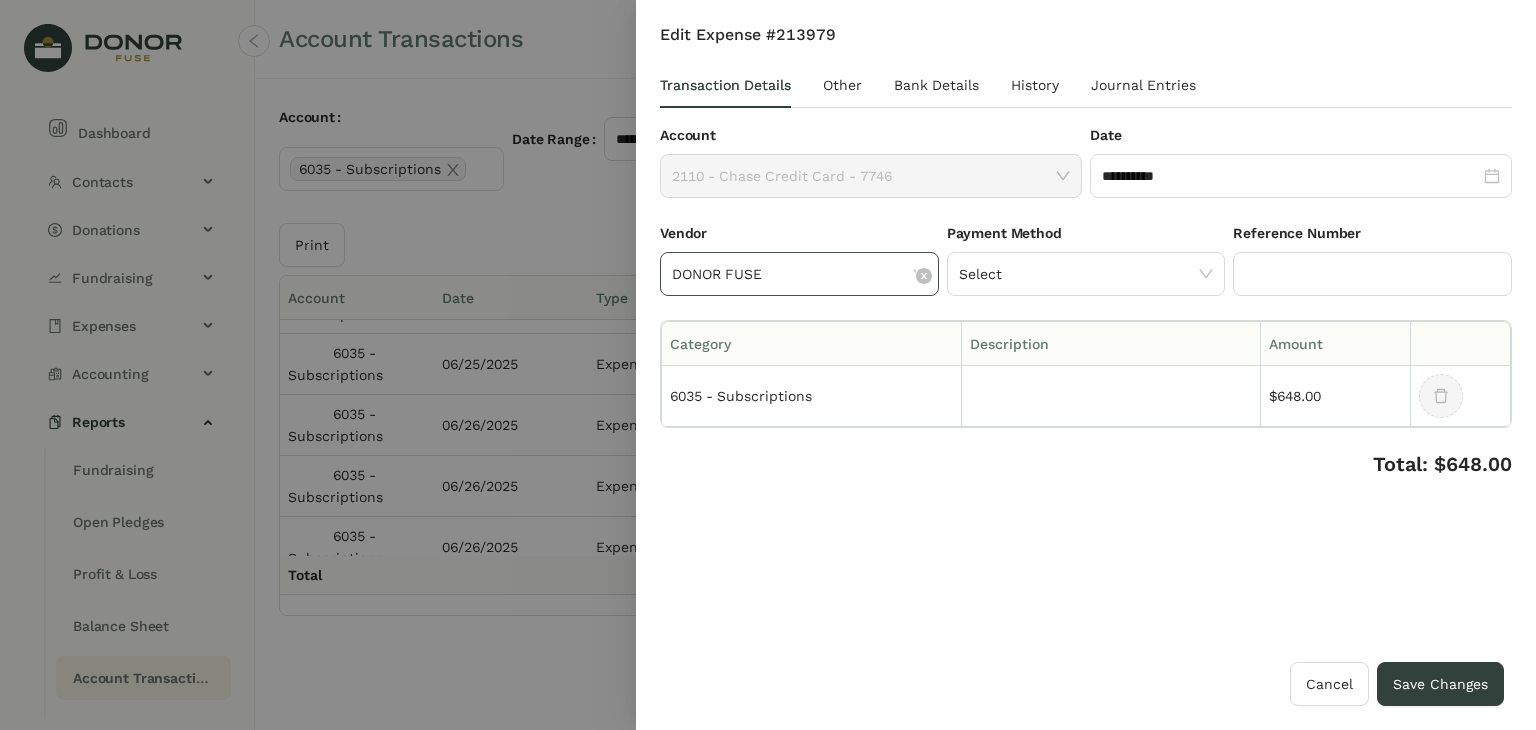 click on "DONOR FUSE" 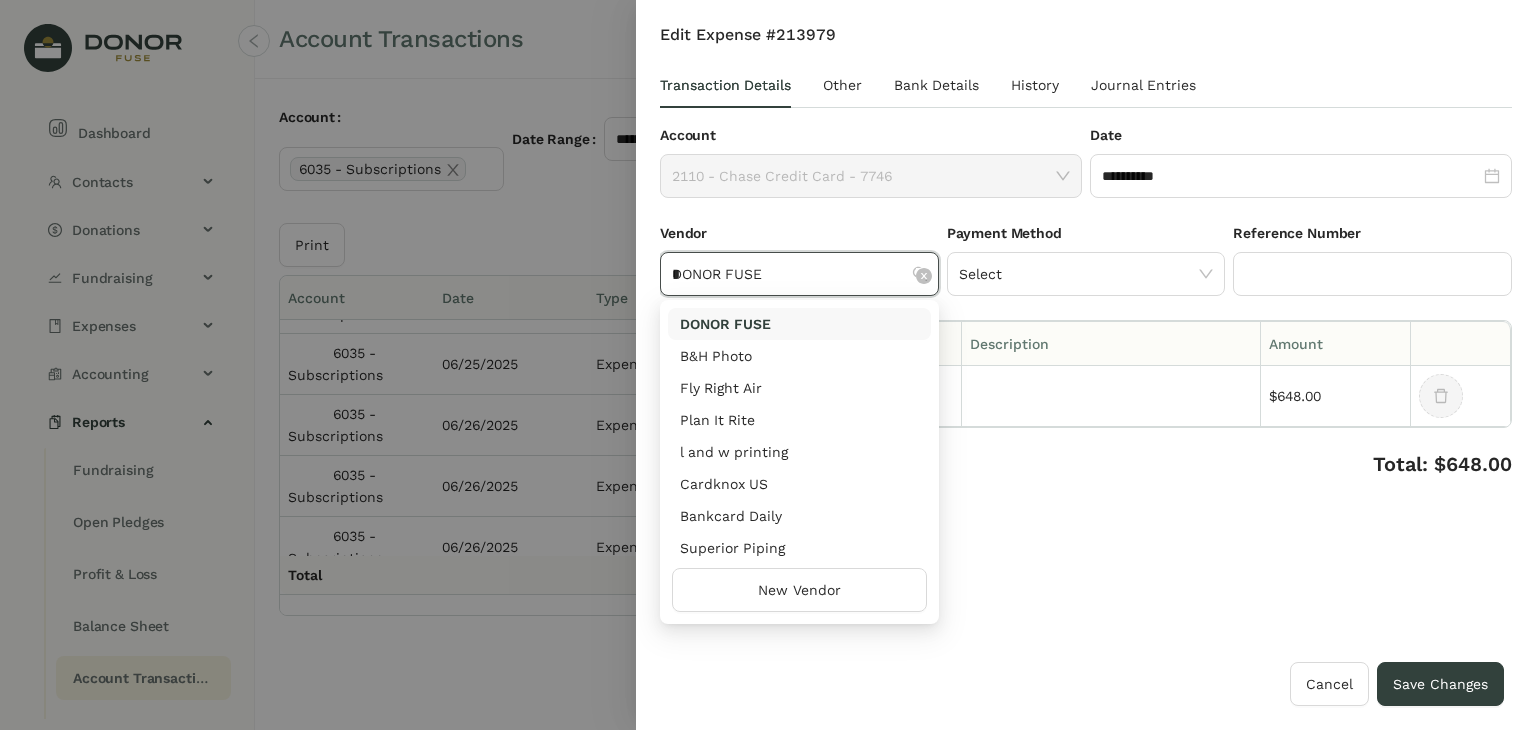 scroll, scrollTop: 0, scrollLeft: 0, axis: both 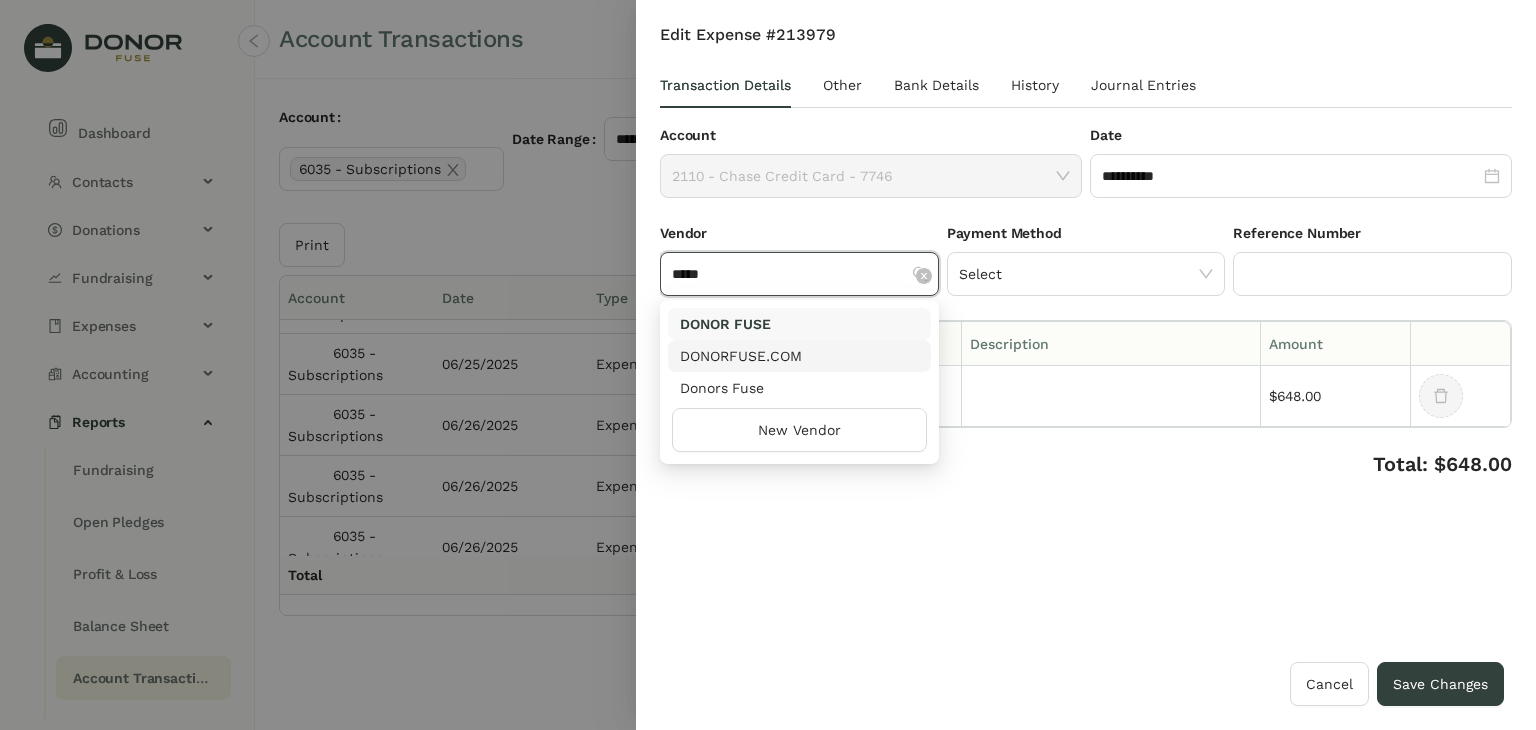 type on "*****" 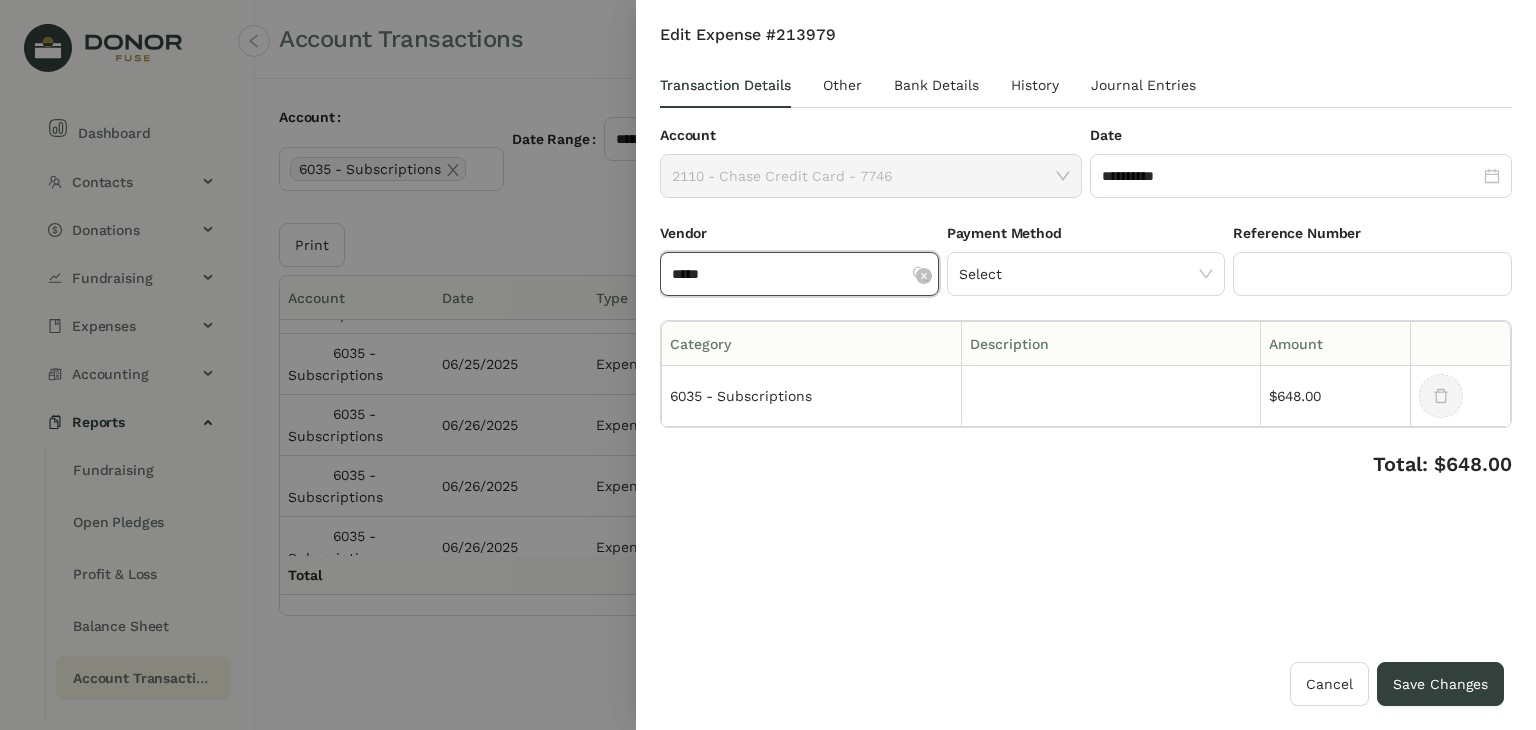 type 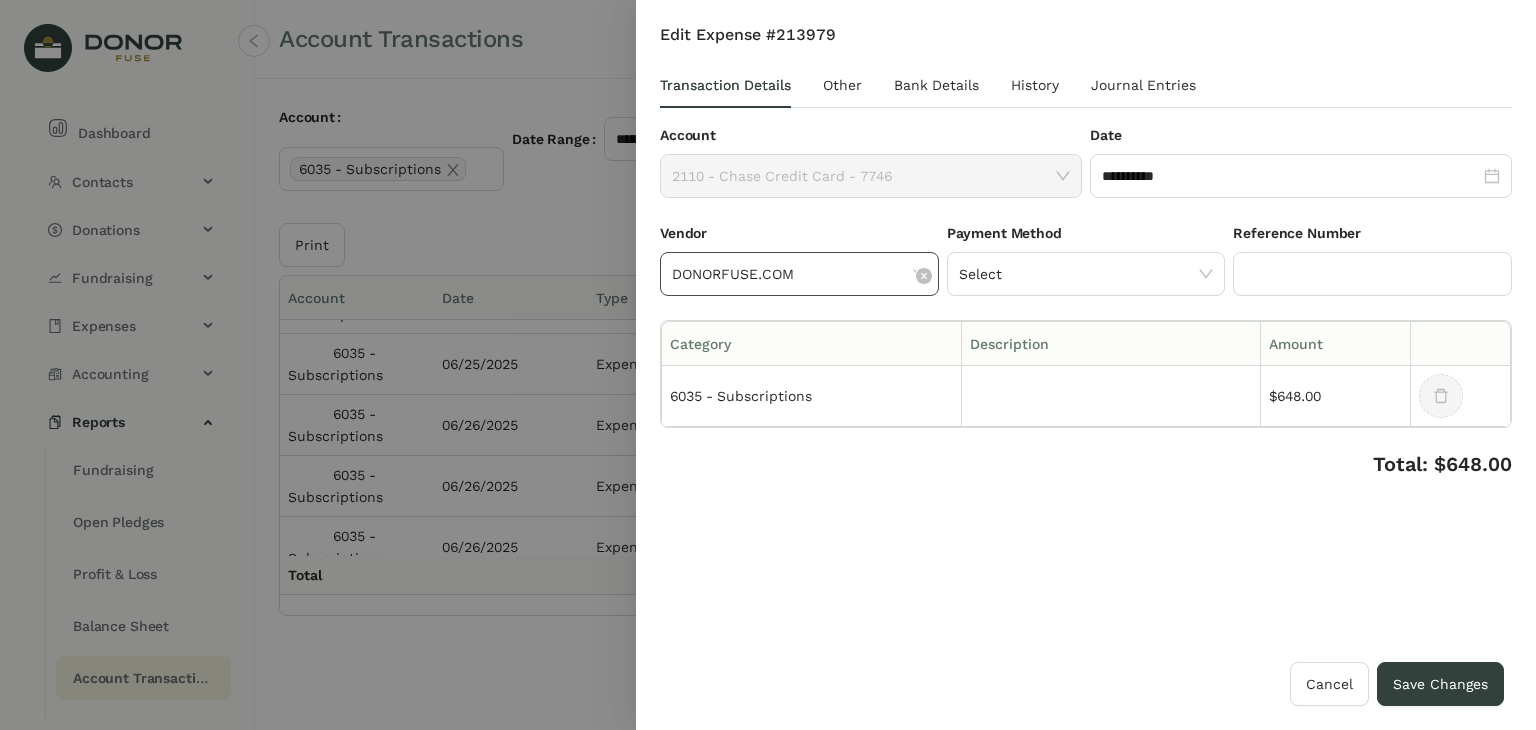 click on "**********" at bounding box center [1086, 343] 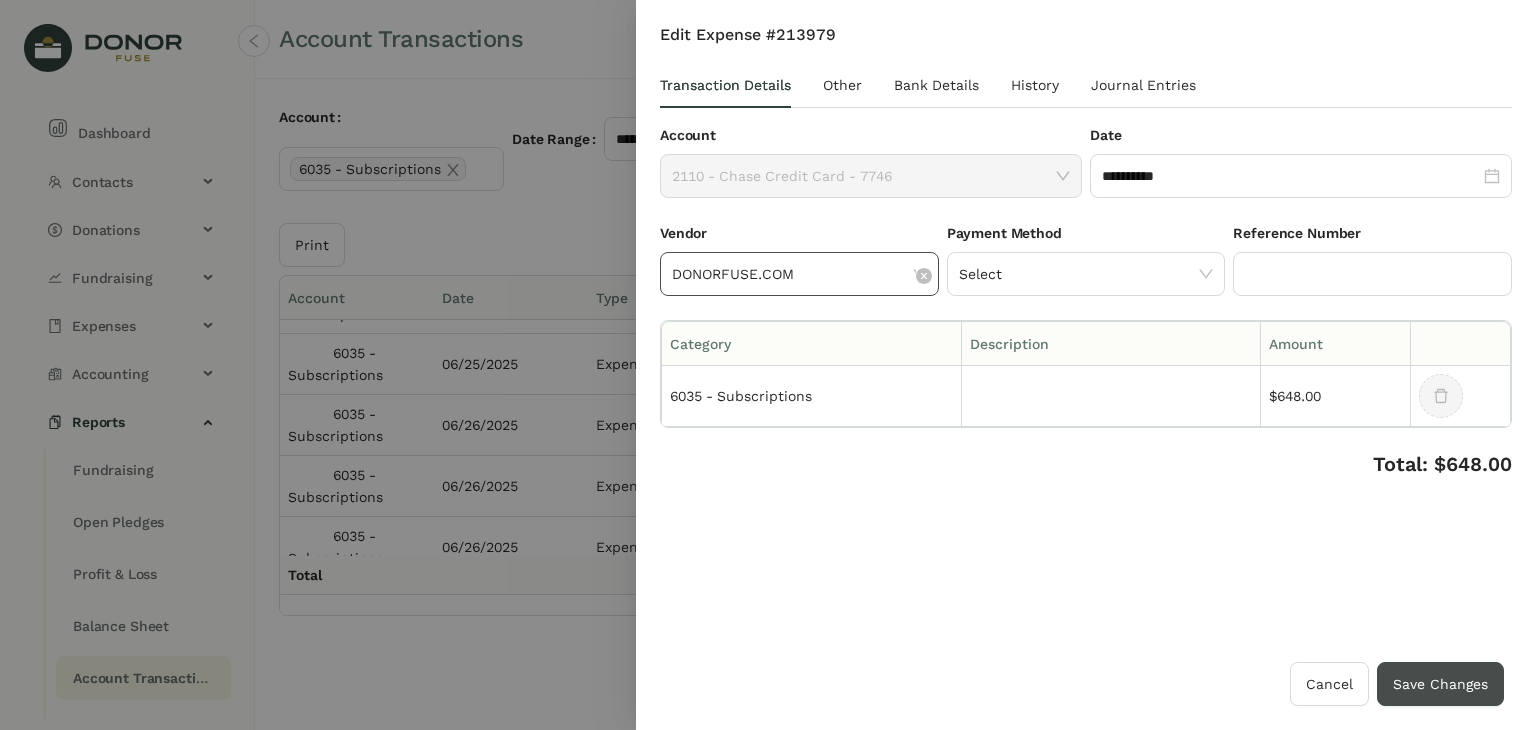 click on "Save Changes" at bounding box center [1440, 684] 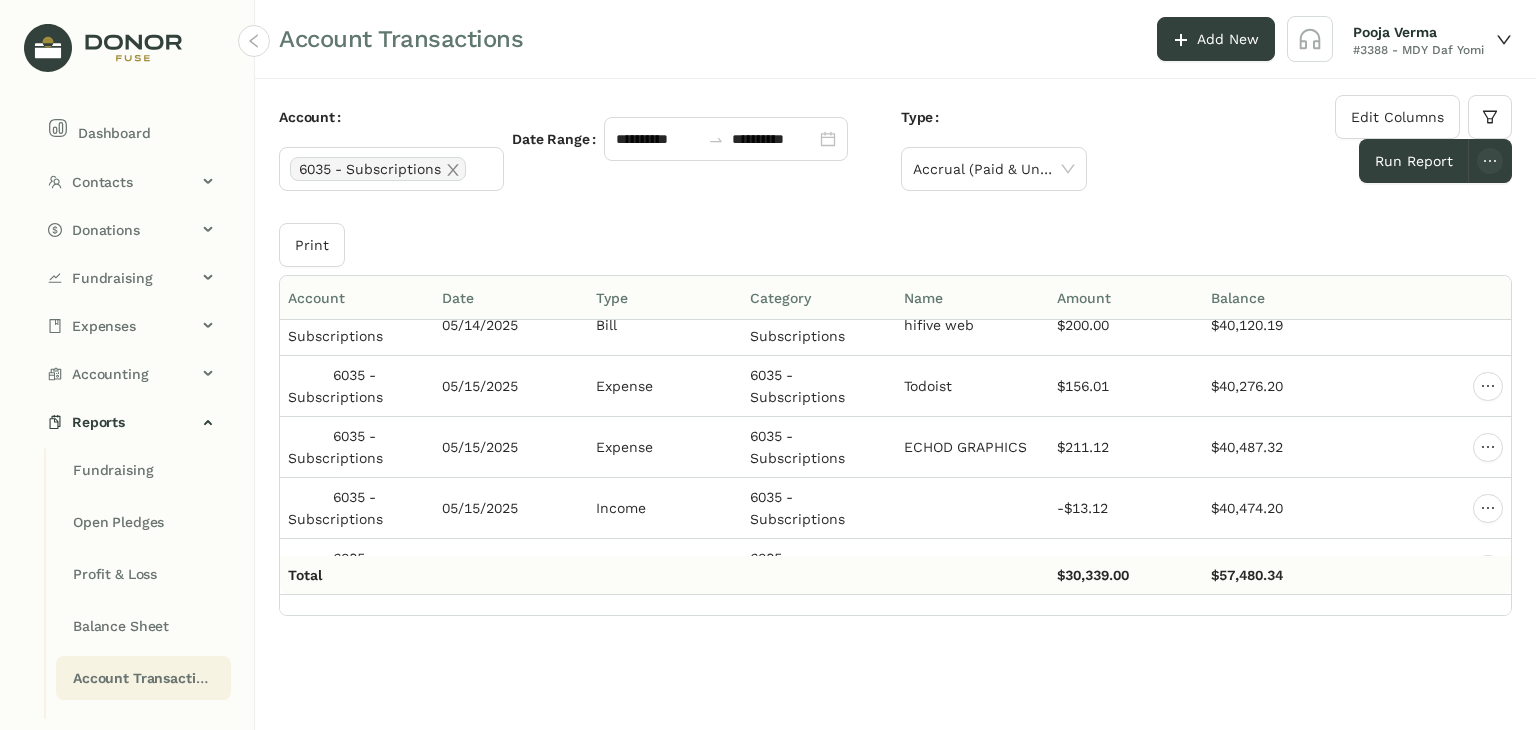 scroll, scrollTop: 8010, scrollLeft: 0, axis: vertical 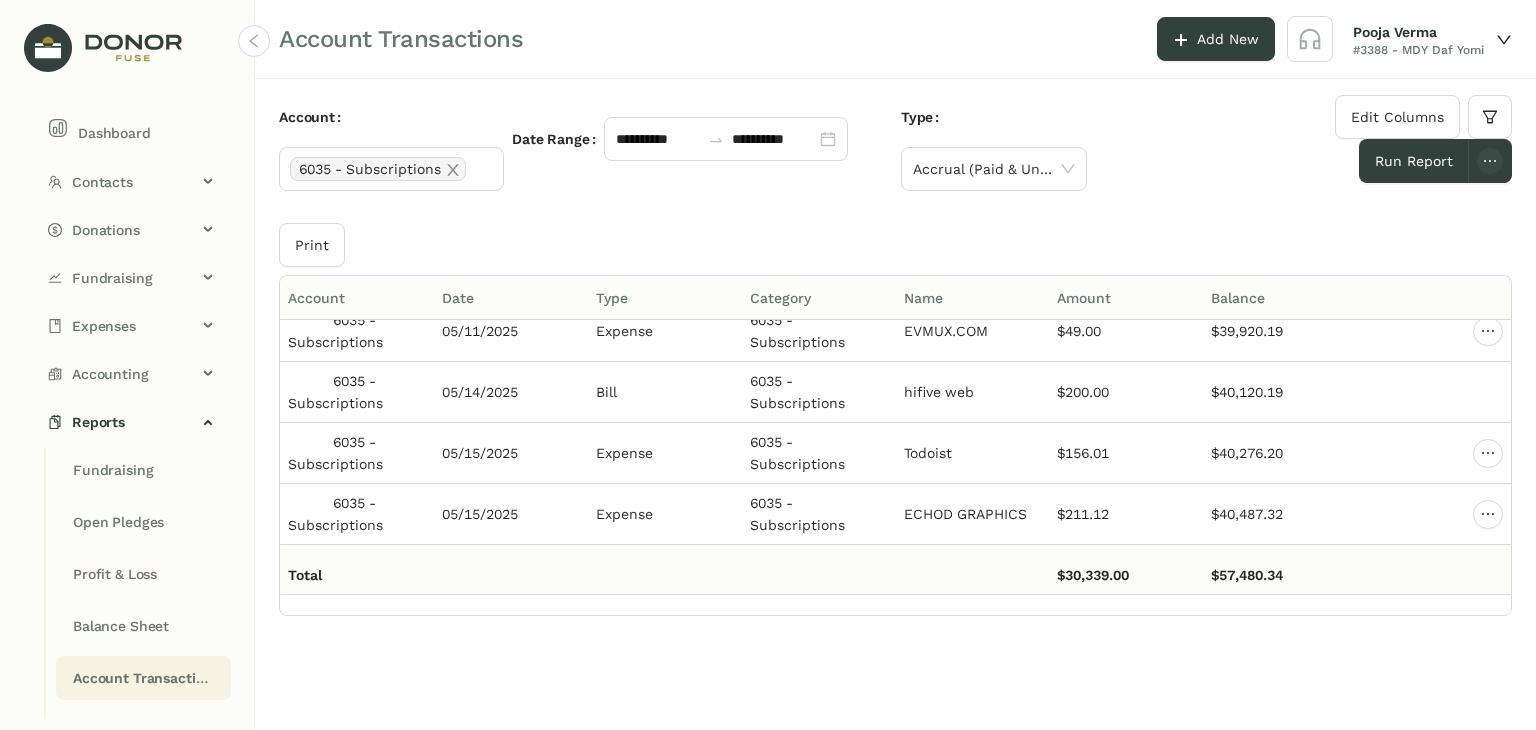 click on "-$13.12" at bounding box center [1082, 575] 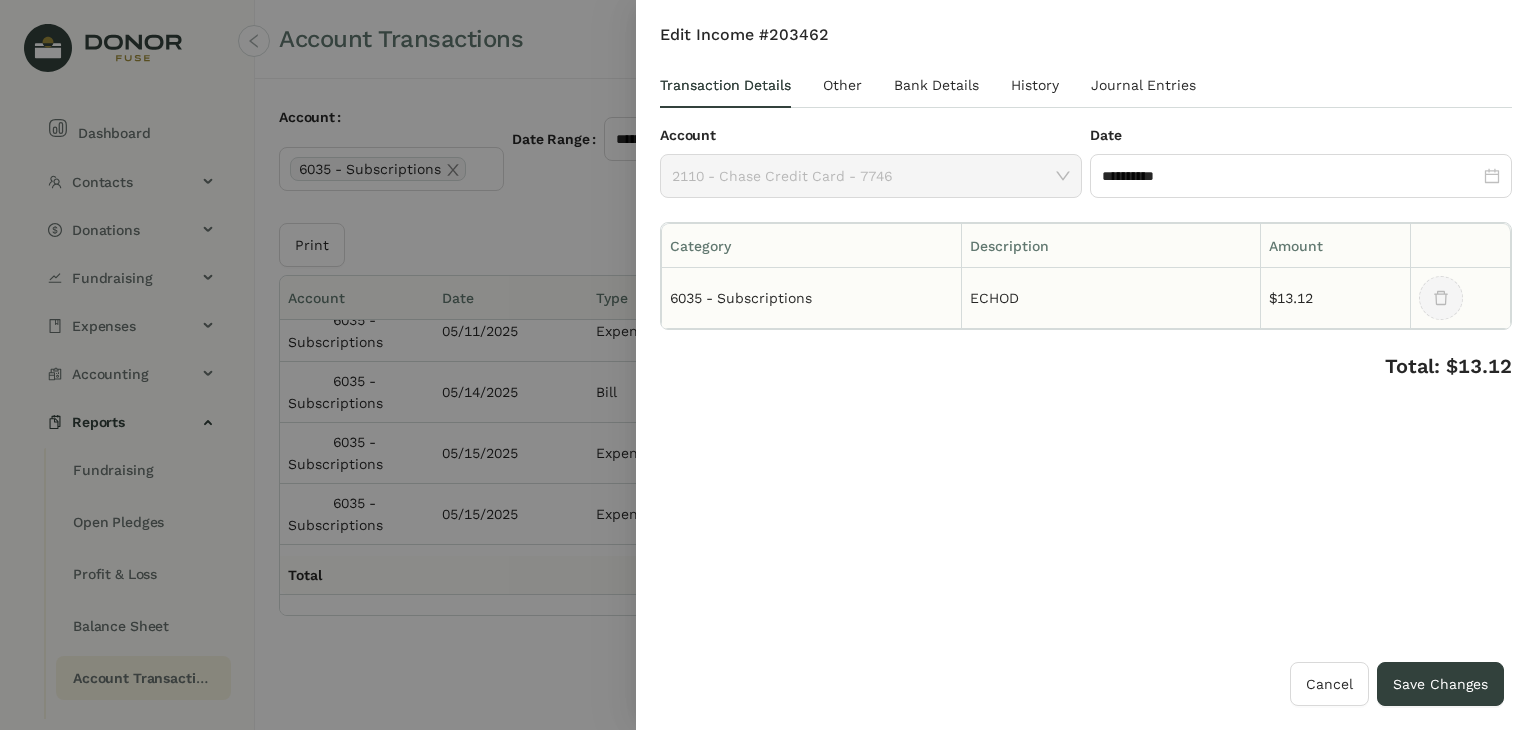 click on "ECHOD" at bounding box center [1111, 298] 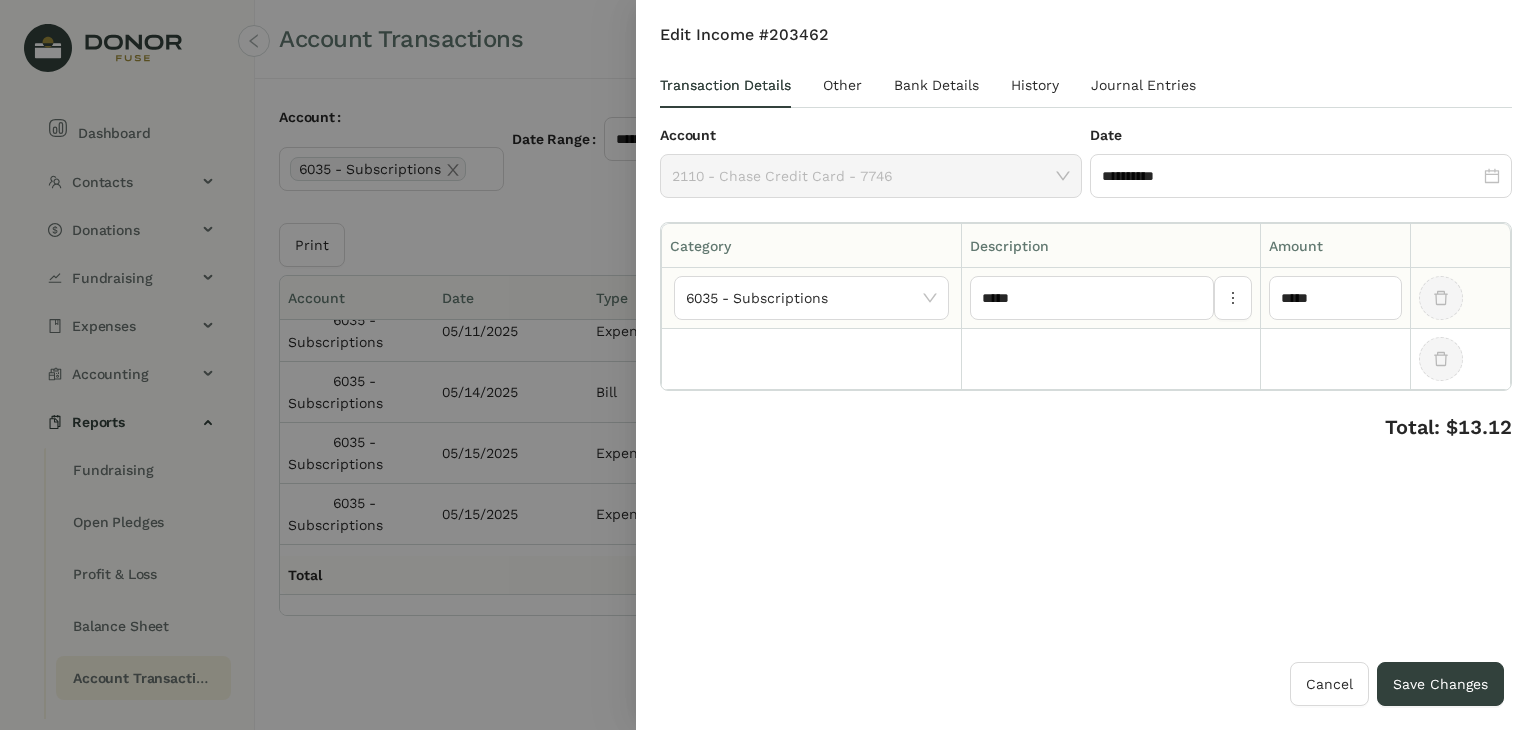 click on "**********" at bounding box center (1086, 343) 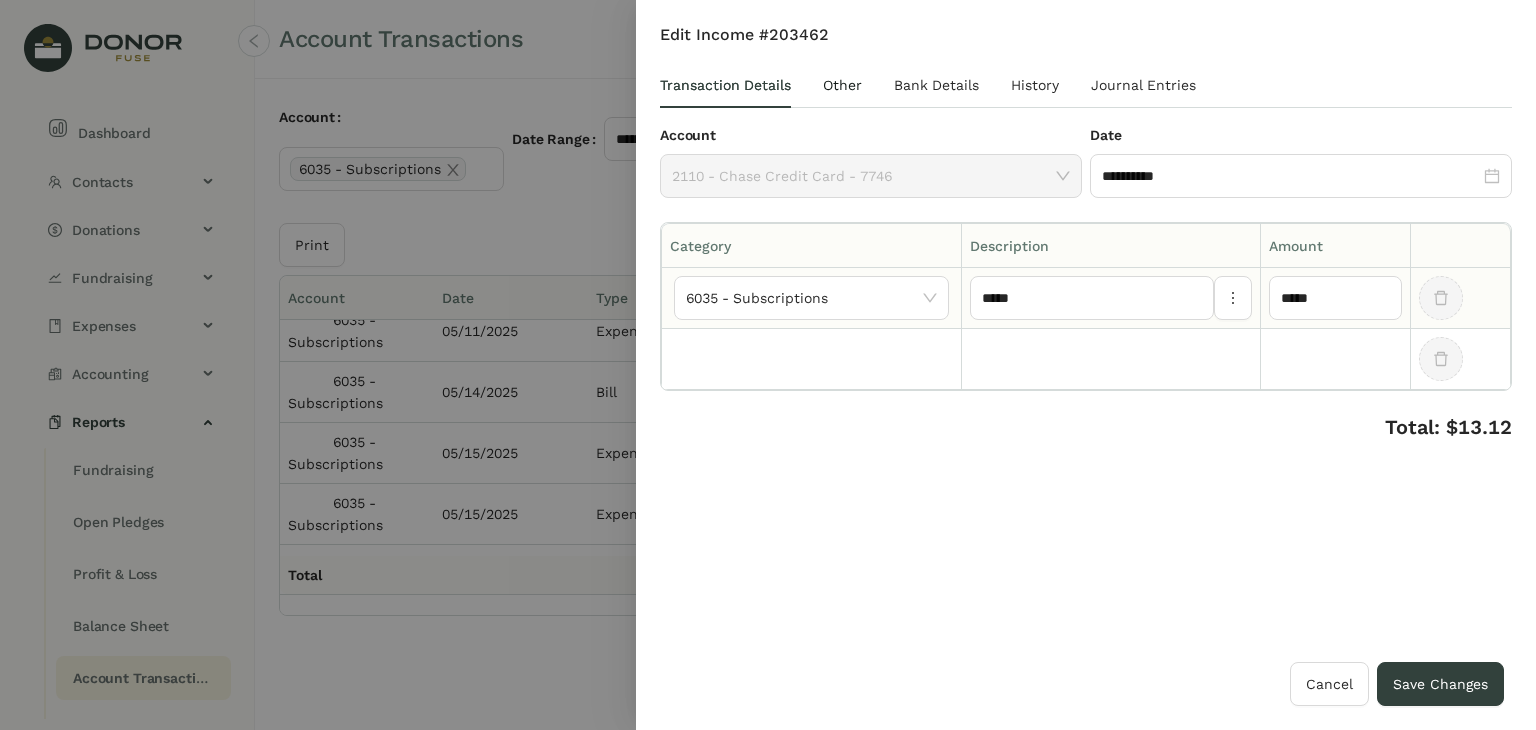 click on "Other" at bounding box center (842, 85) 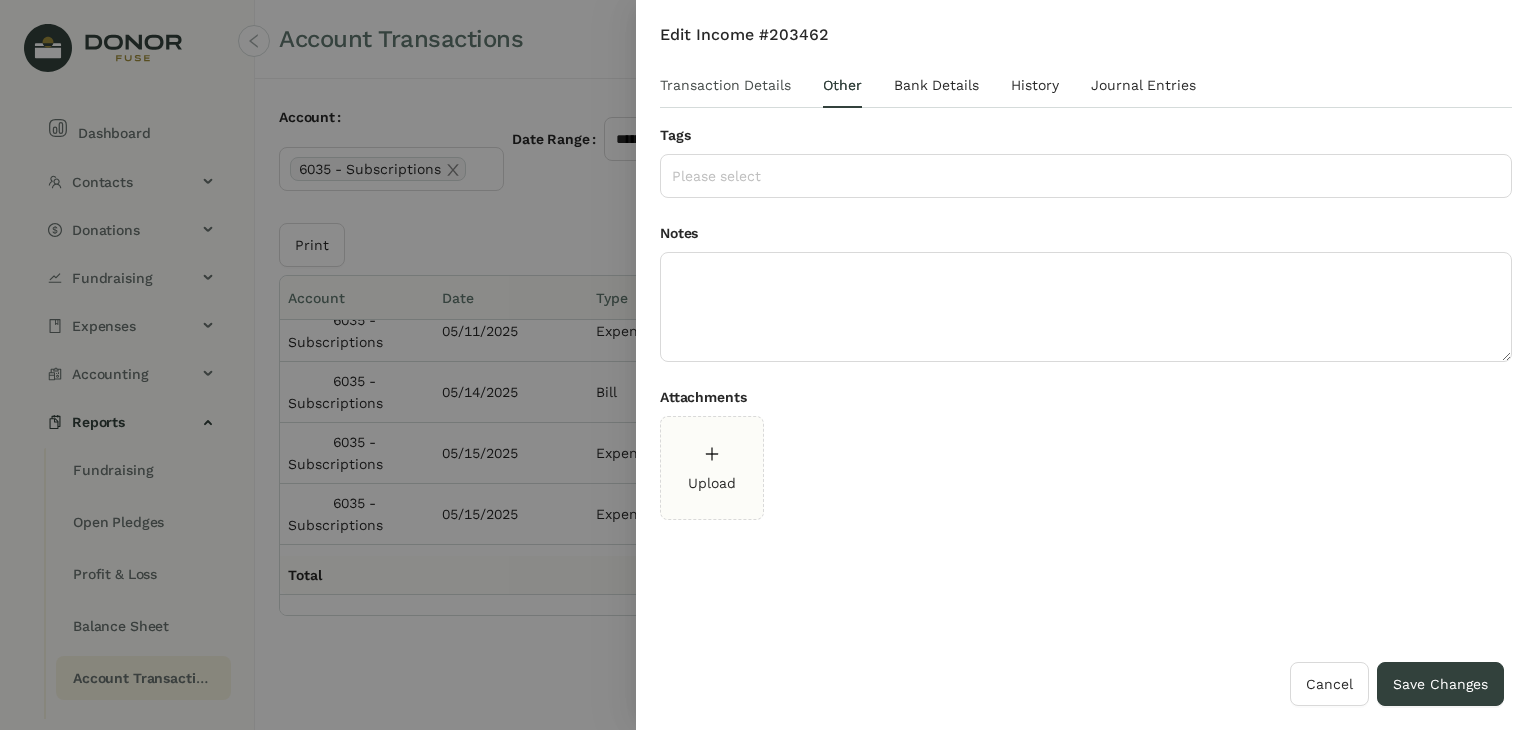 click on "Transaction Details" at bounding box center [725, 85] 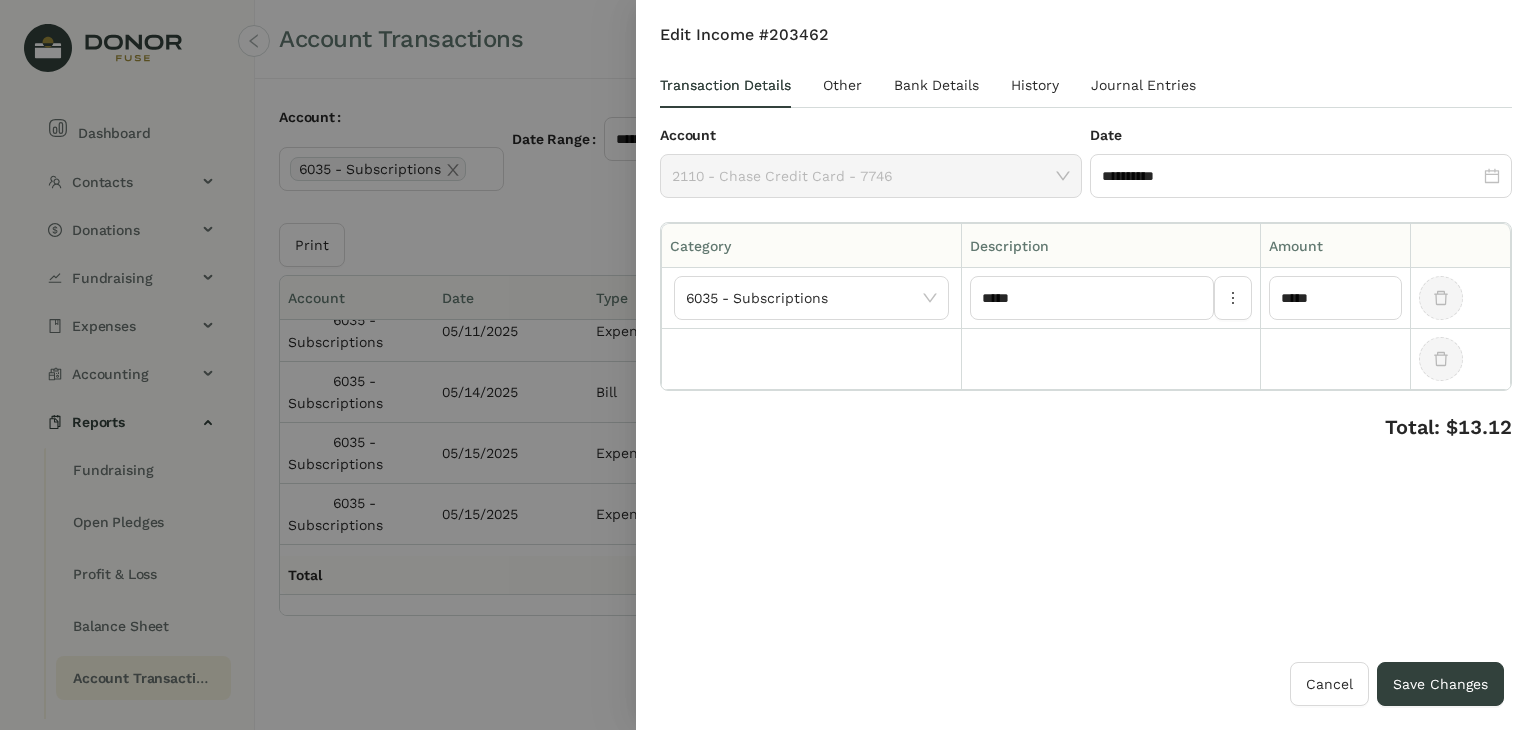 click on "Category" at bounding box center [812, 246] 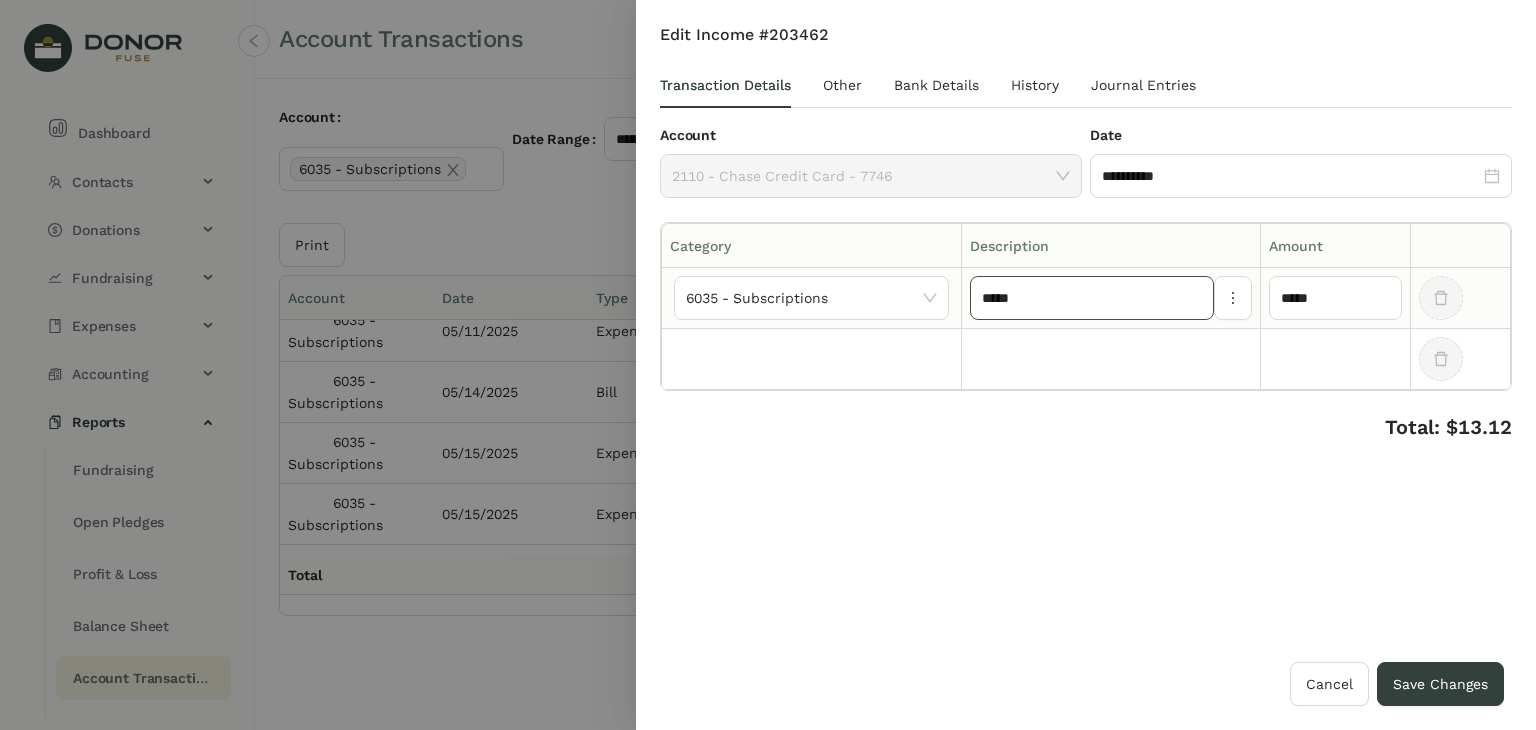 click on "*****" at bounding box center (1092, 298) 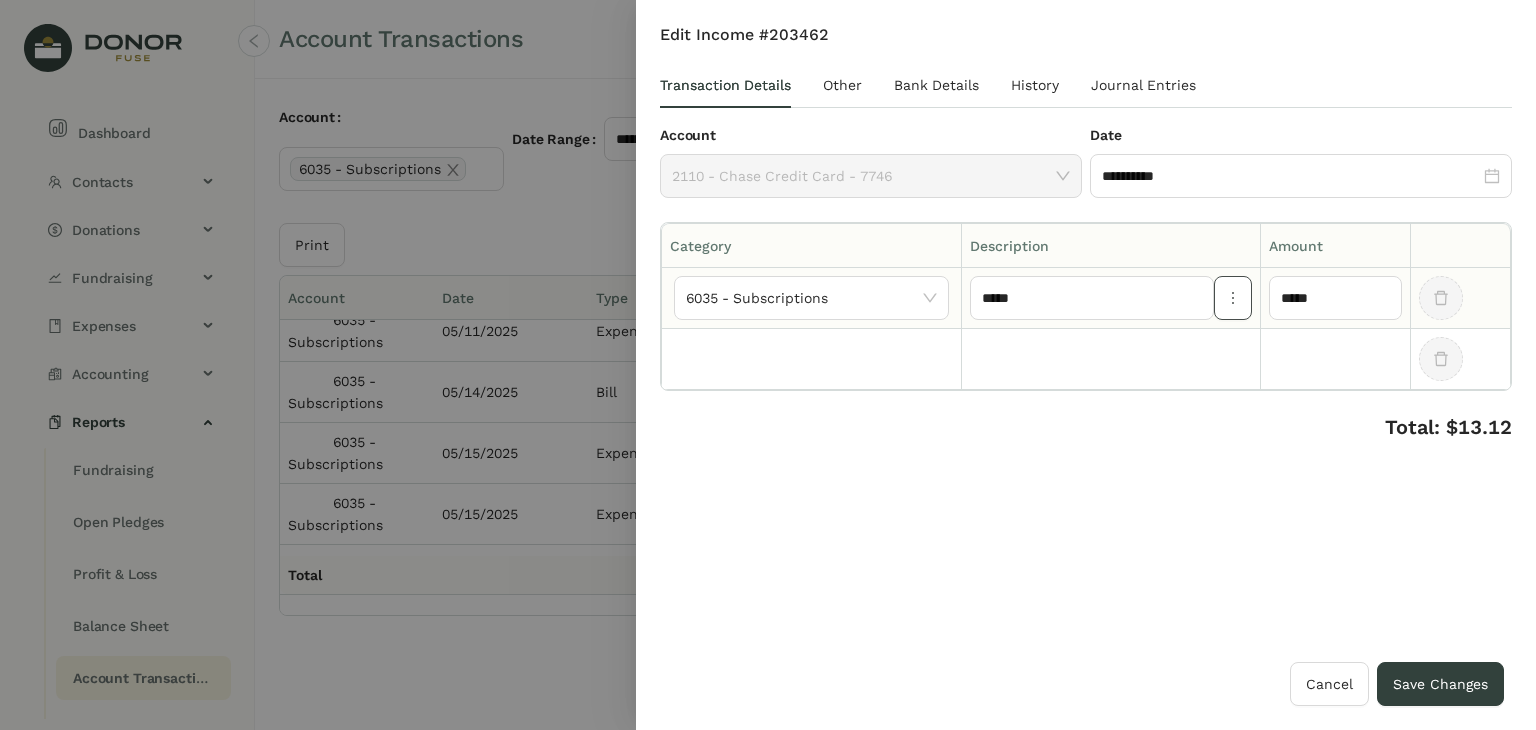 click at bounding box center [1233, 298] 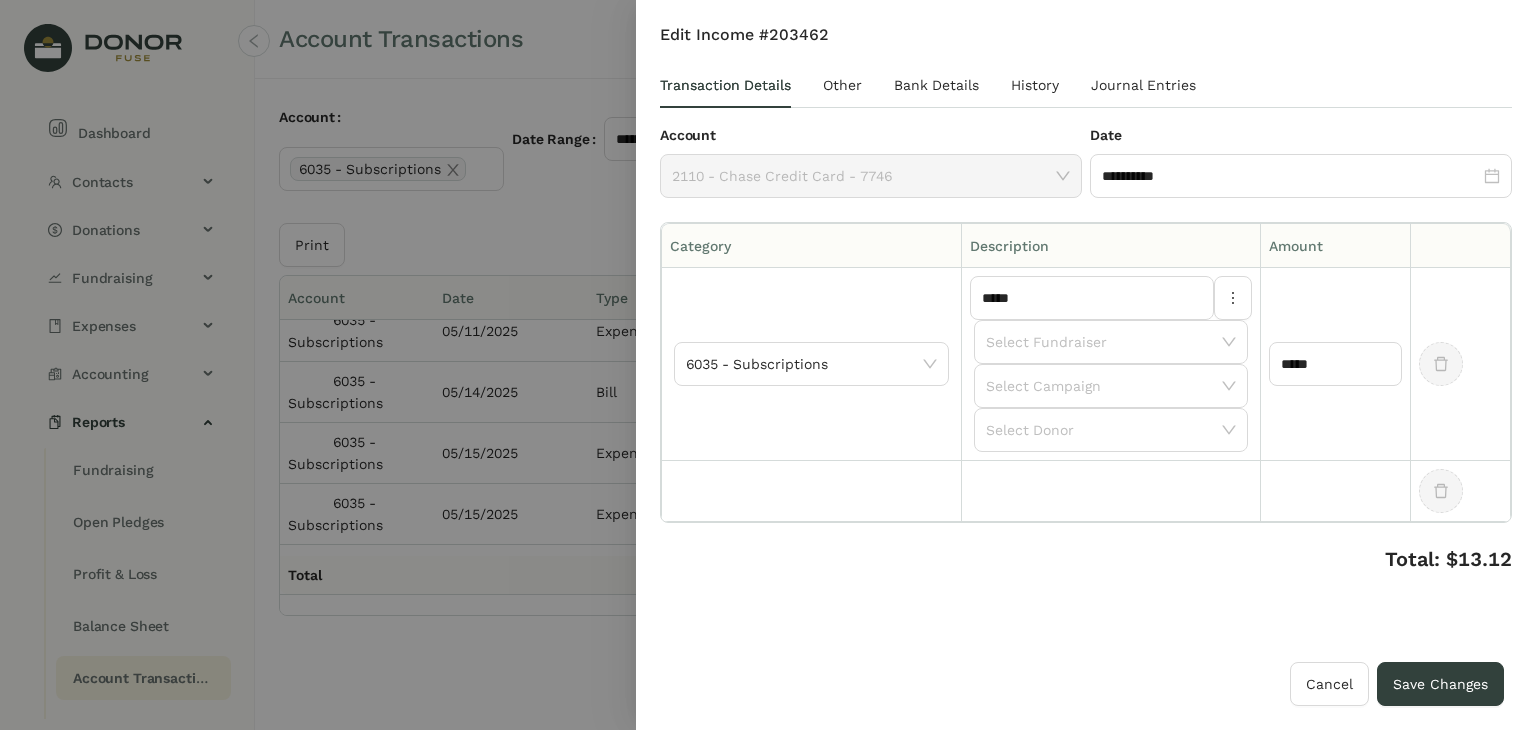 click on "**********" at bounding box center [1086, 343] 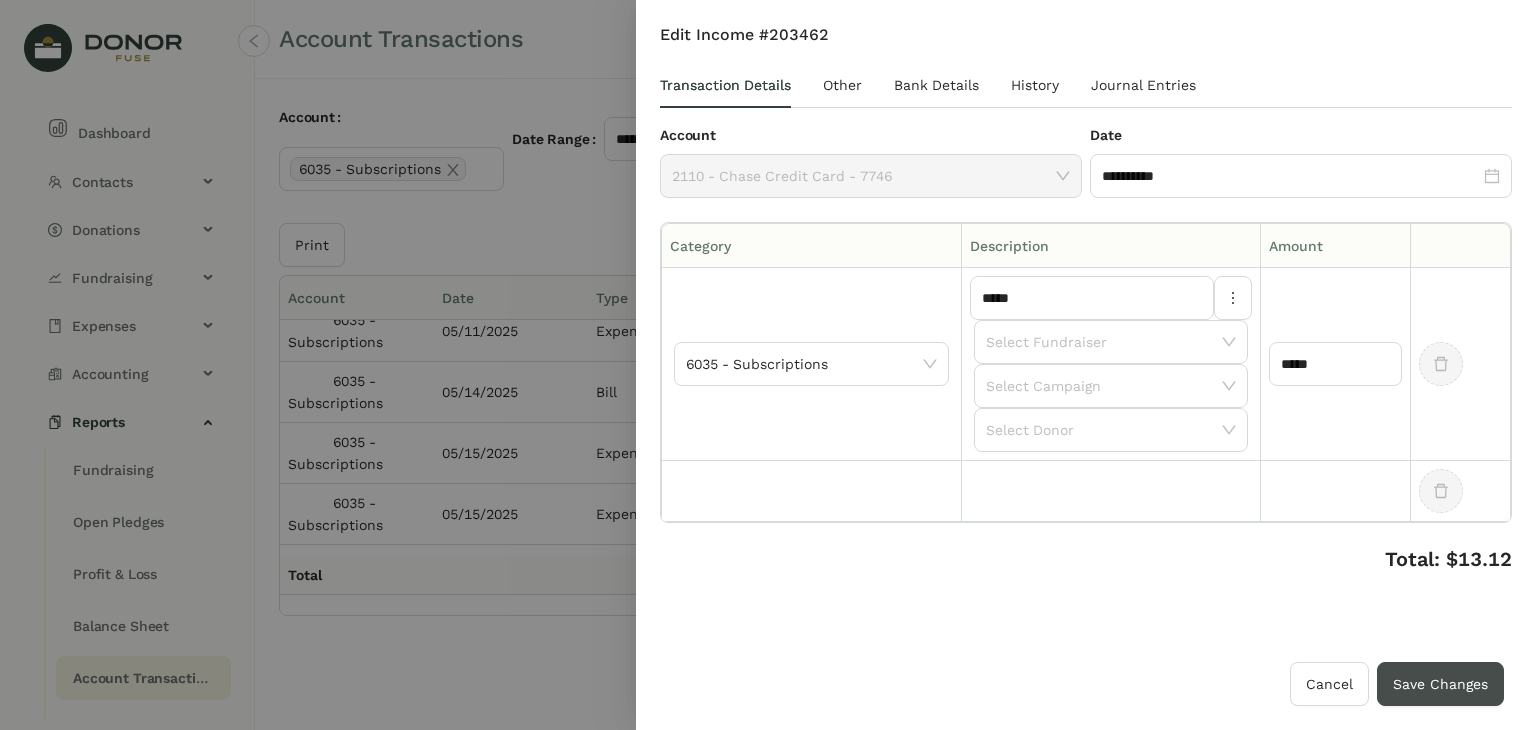 click on "Save Changes" at bounding box center [1440, 684] 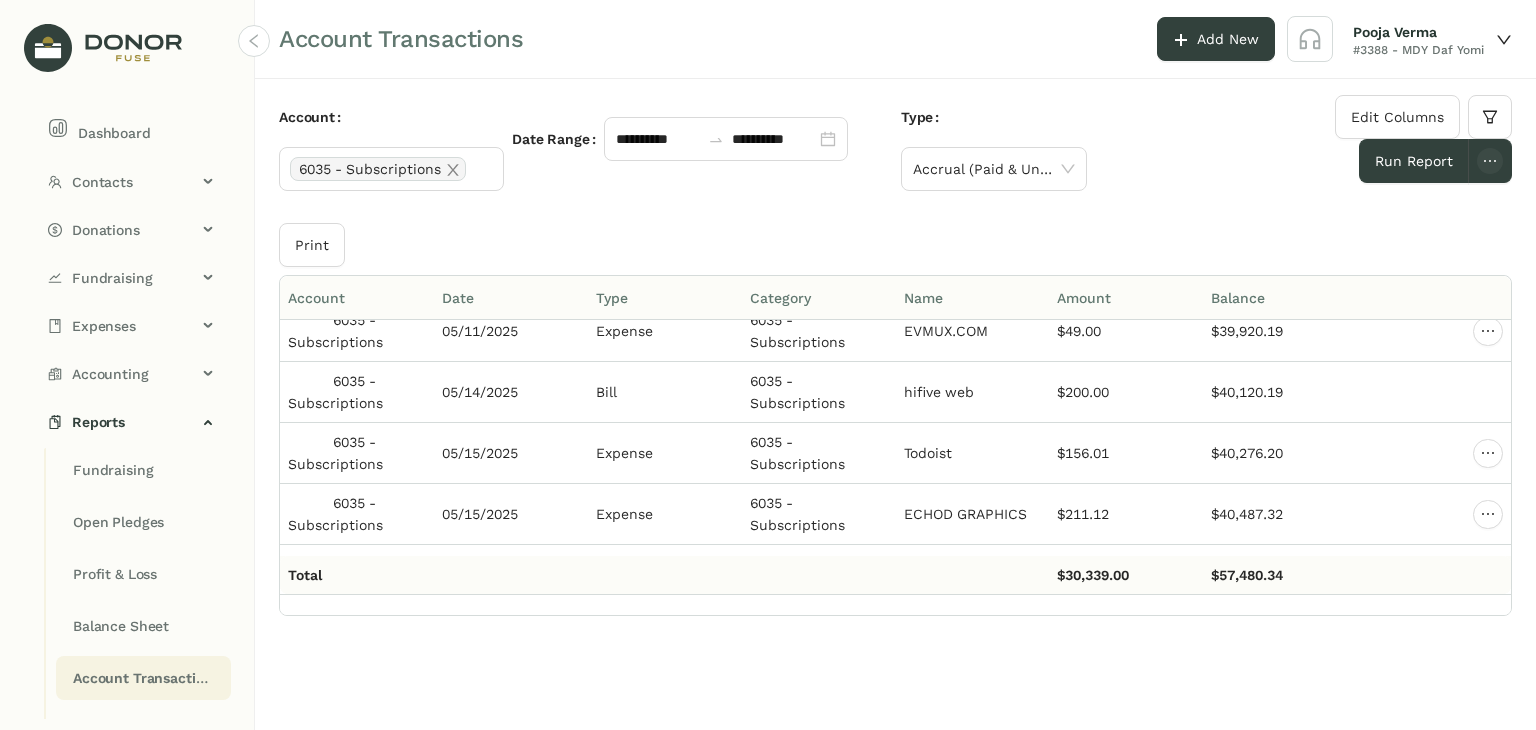 click on "Print" 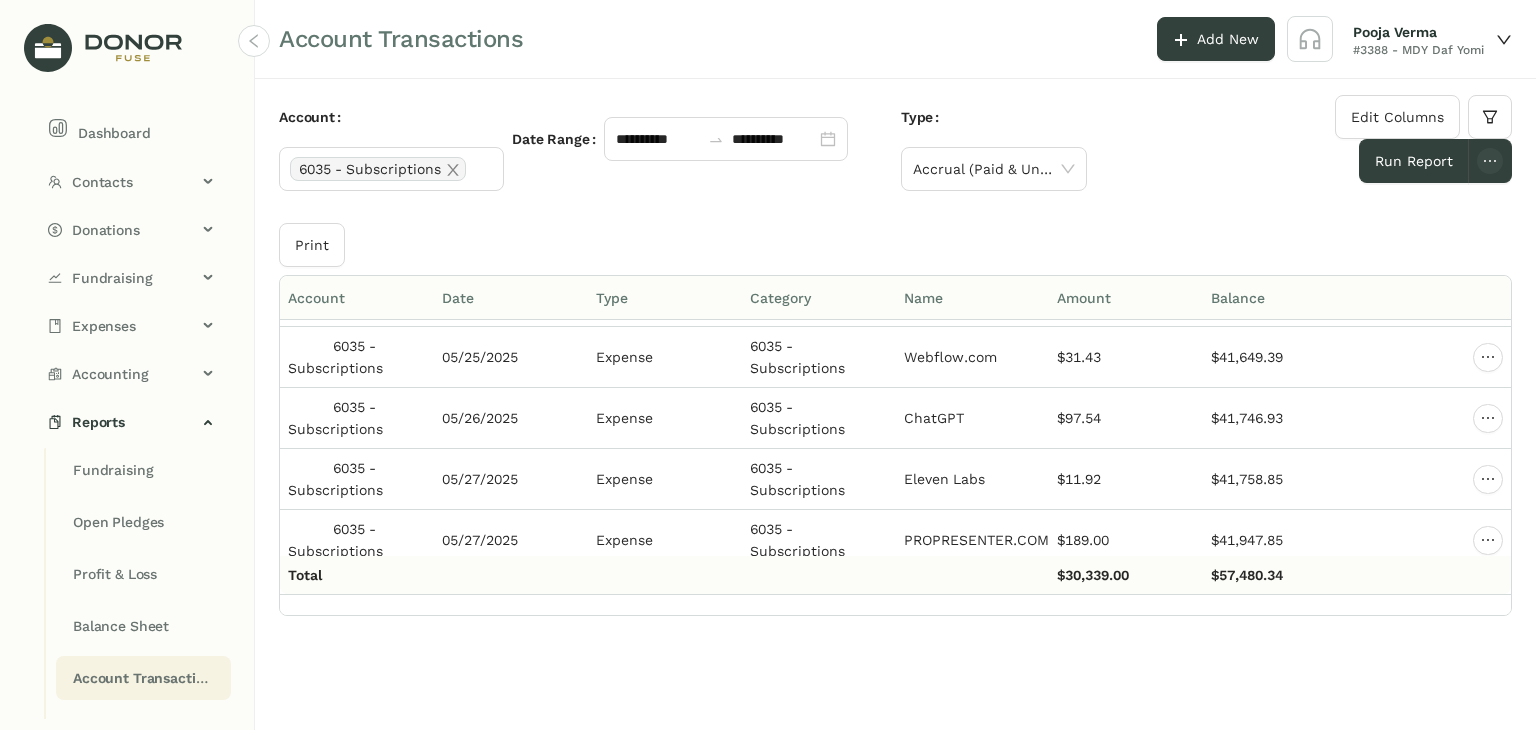scroll, scrollTop: 9110, scrollLeft: 0, axis: vertical 